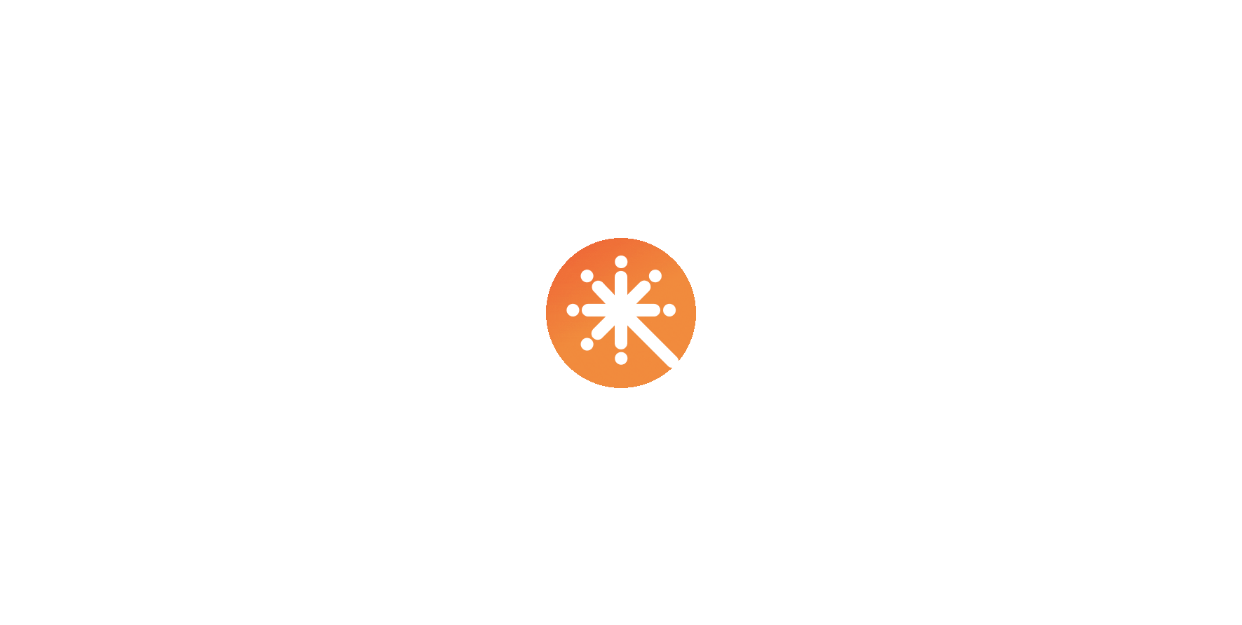 scroll, scrollTop: 0, scrollLeft: 0, axis: both 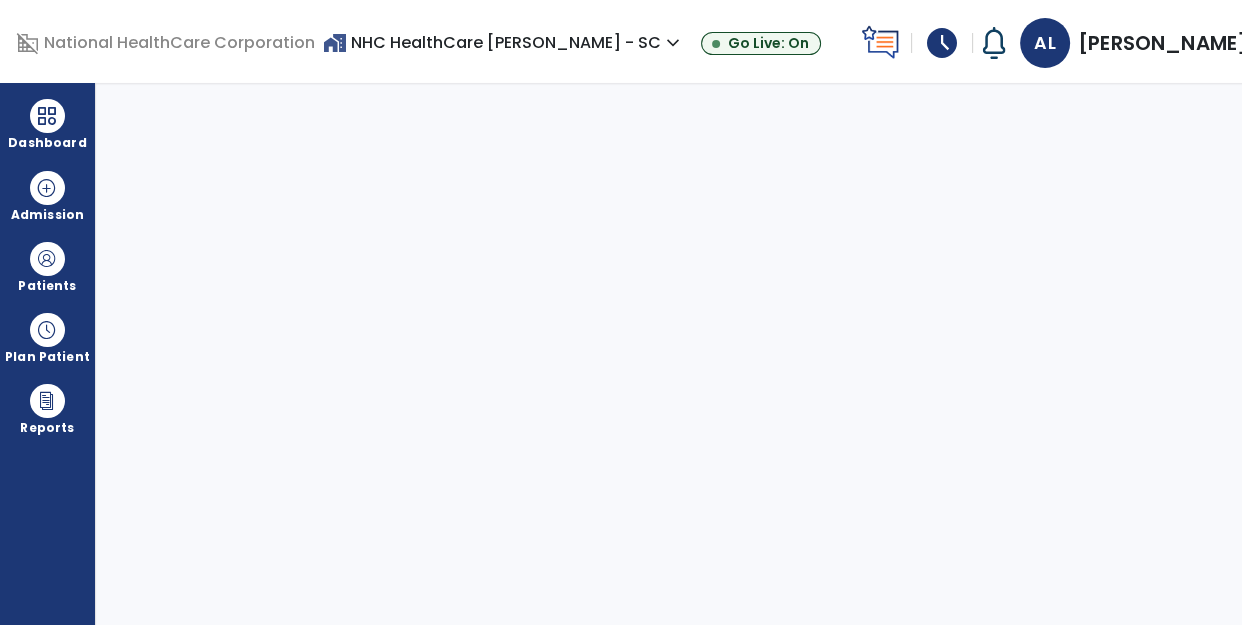 select on "****" 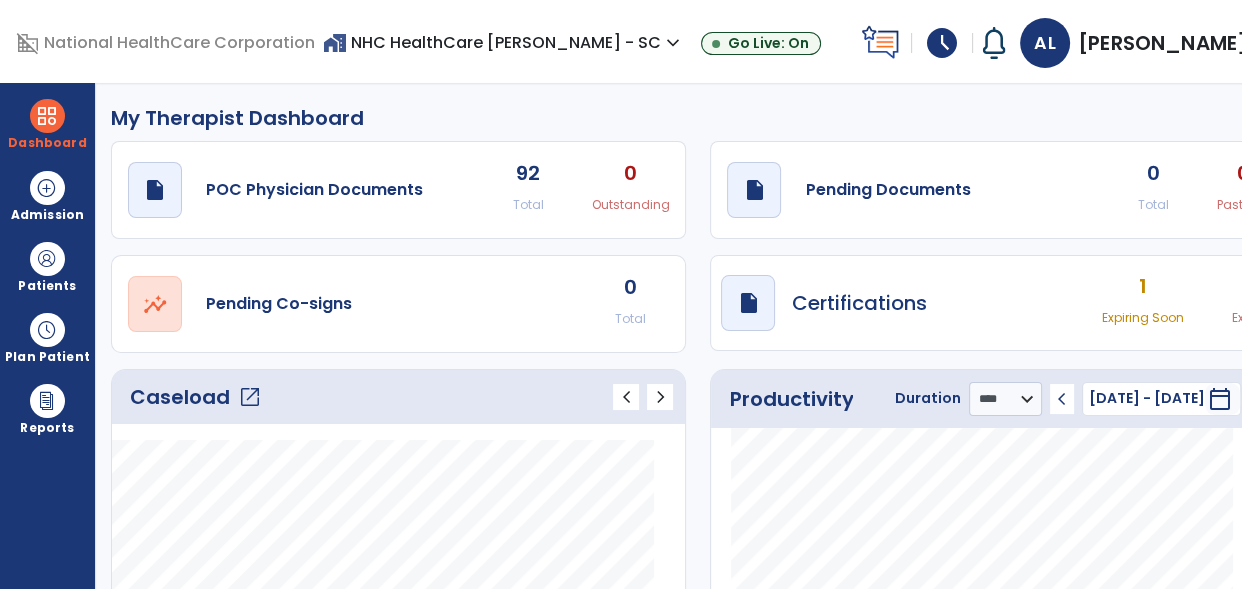 click on "open_in_new" 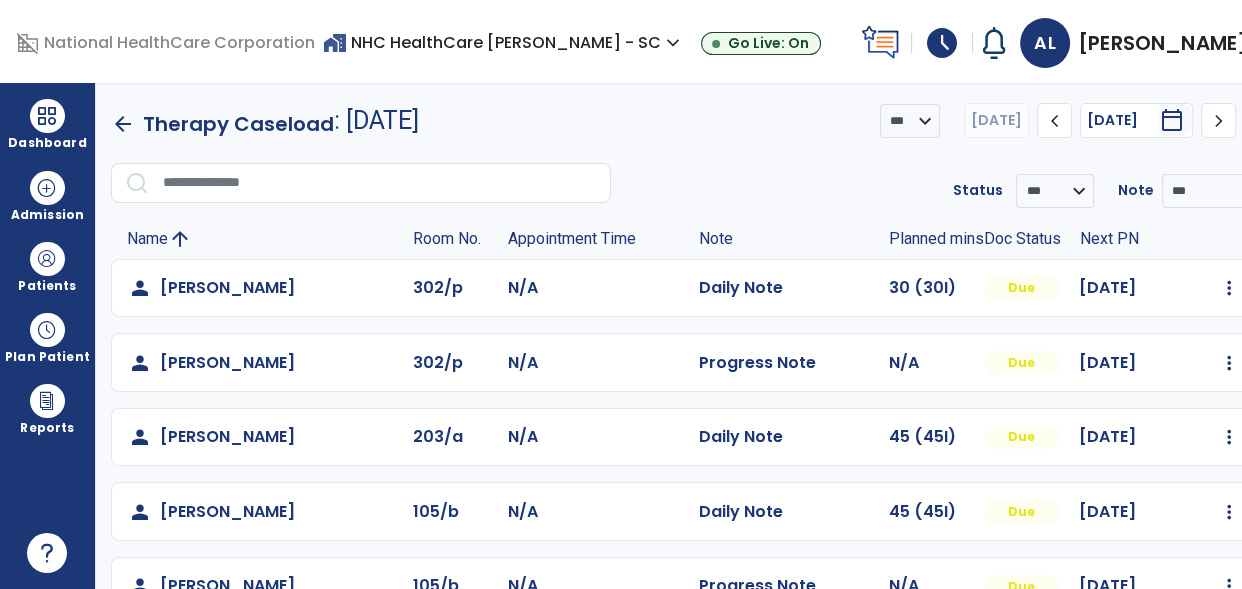 click on "menu" at bounding box center (1269, 121) 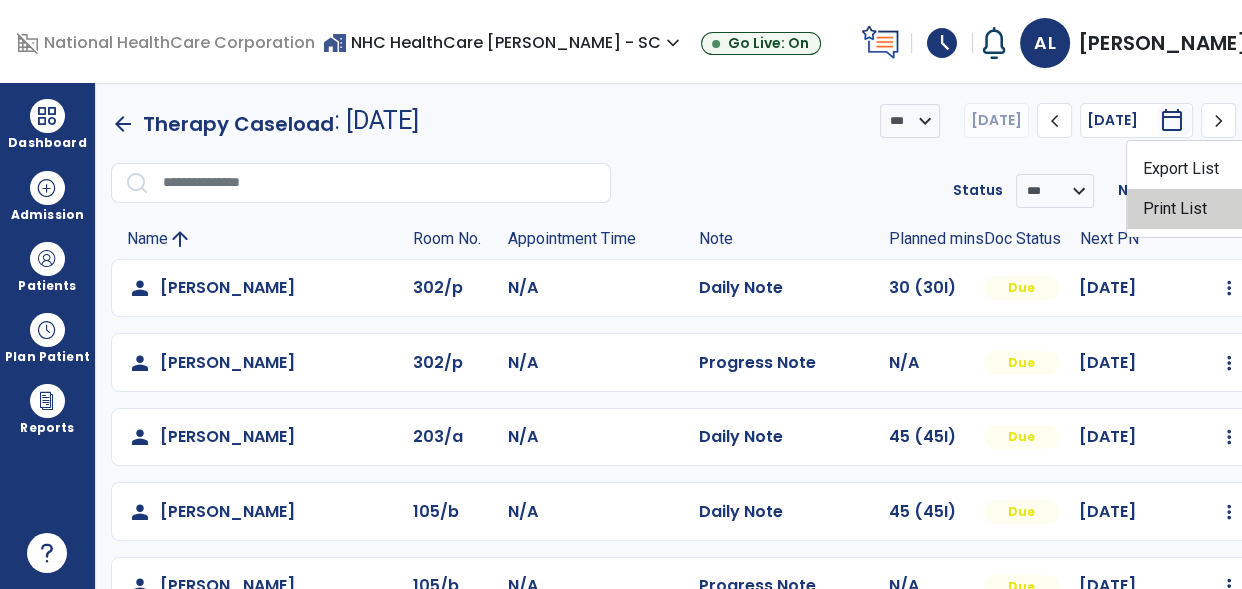 click on "Print List" 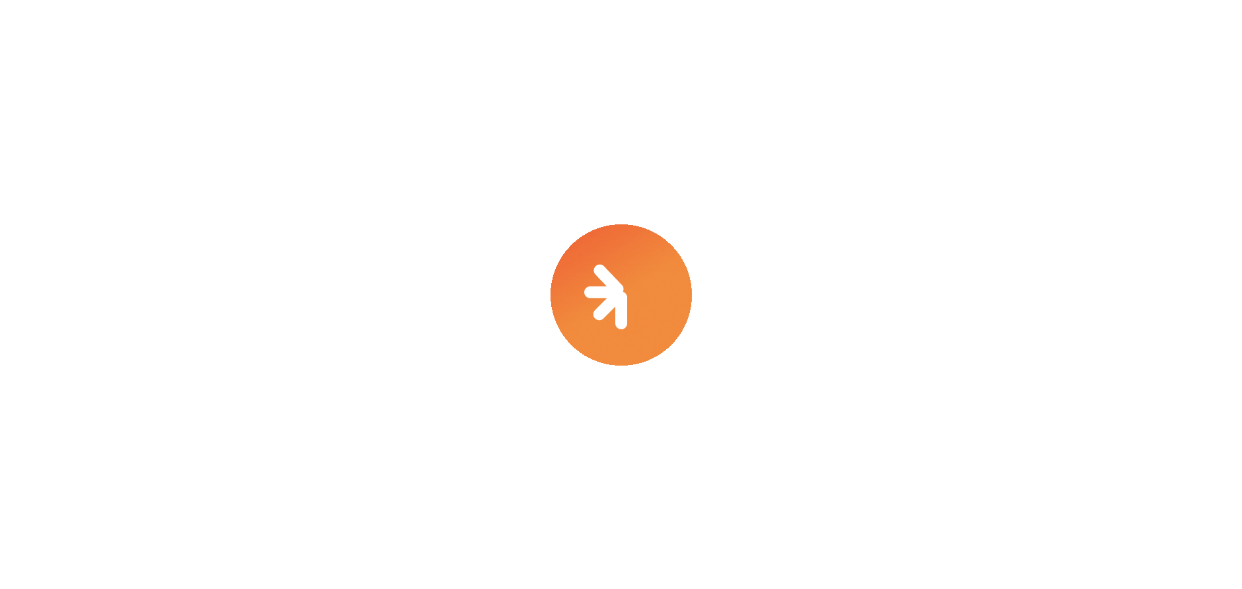 scroll, scrollTop: 0, scrollLeft: 0, axis: both 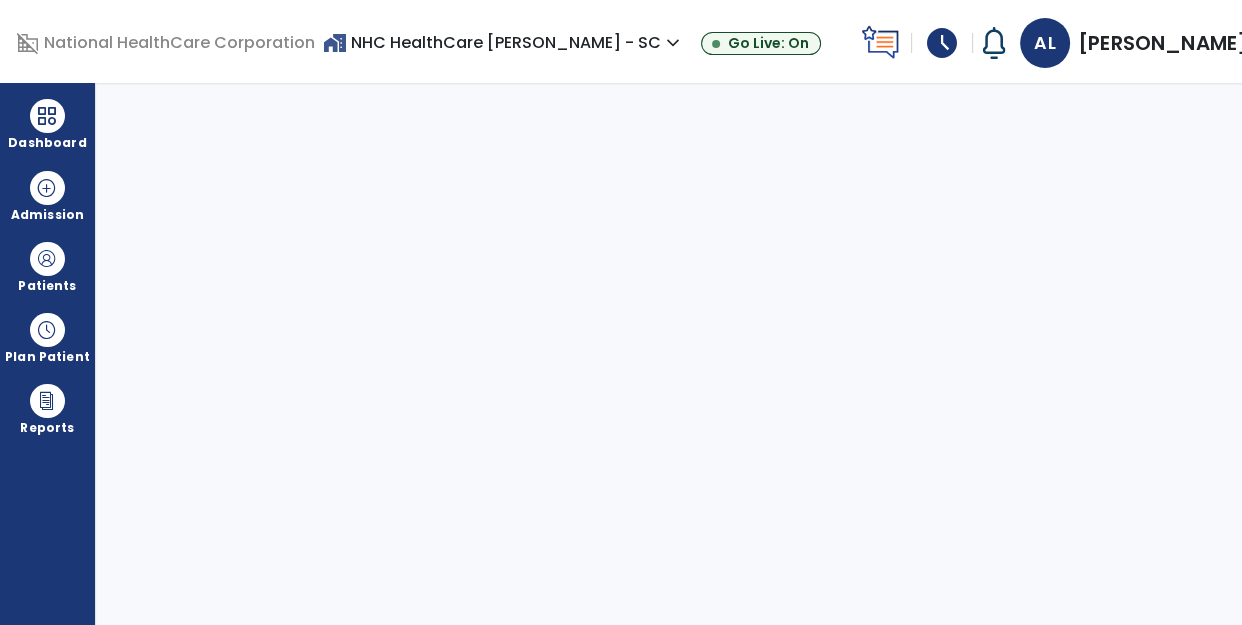 select on "****" 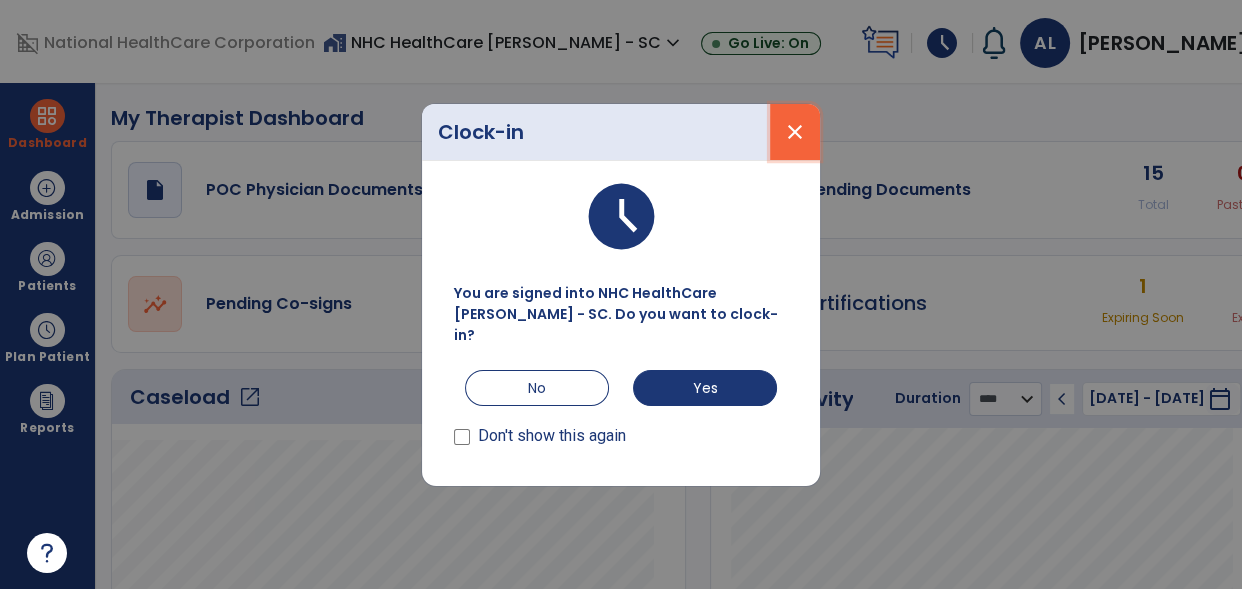 click on "close" at bounding box center (795, 132) 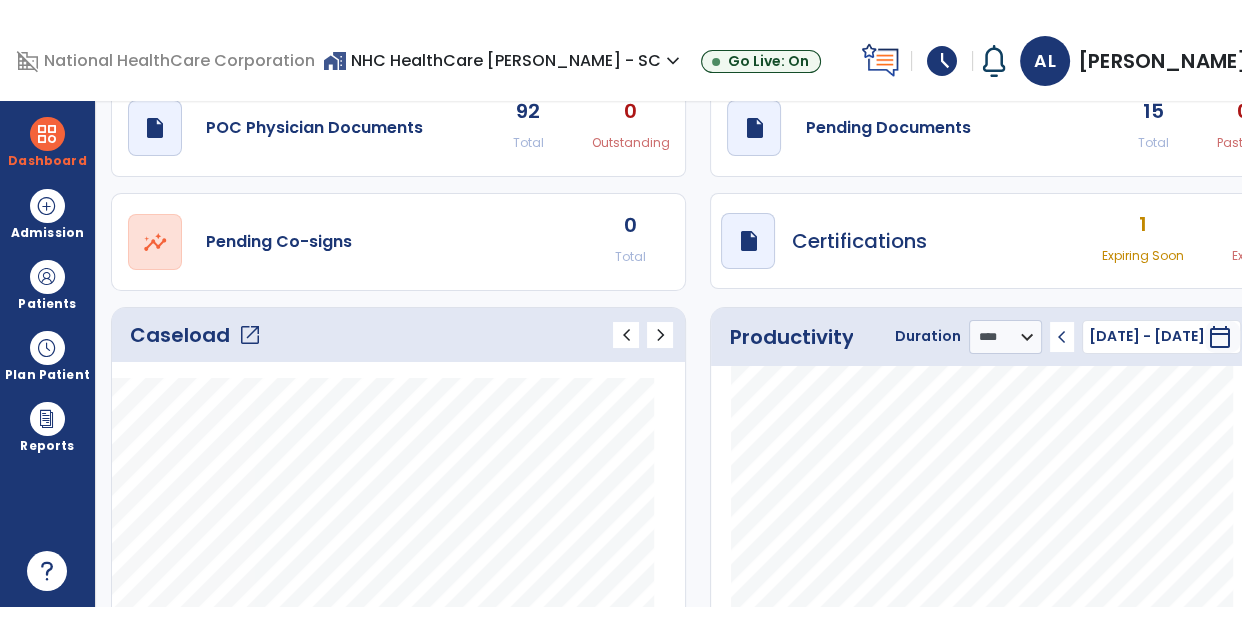 scroll, scrollTop: 19, scrollLeft: 0, axis: vertical 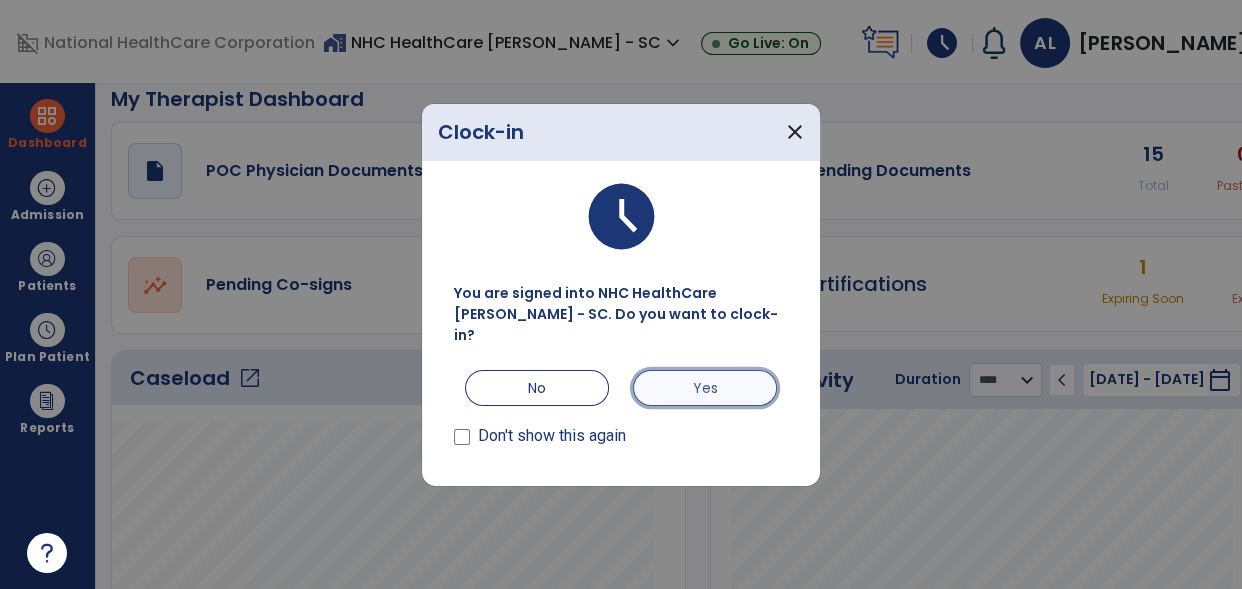click on "Yes" at bounding box center [705, 388] 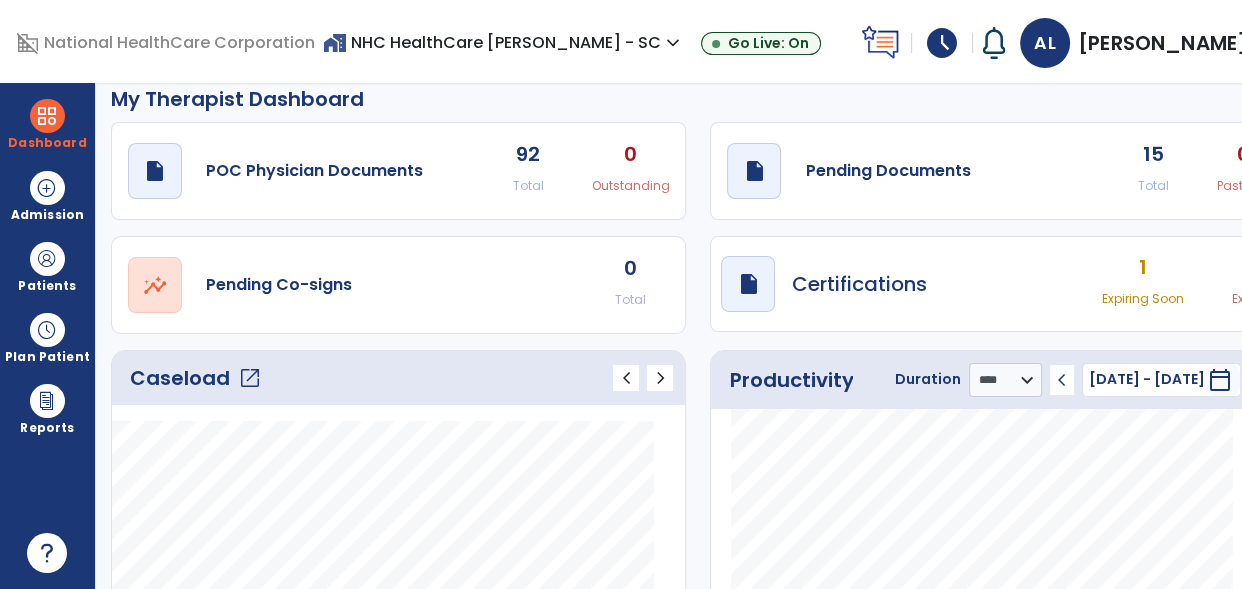 click on "open_in_new" 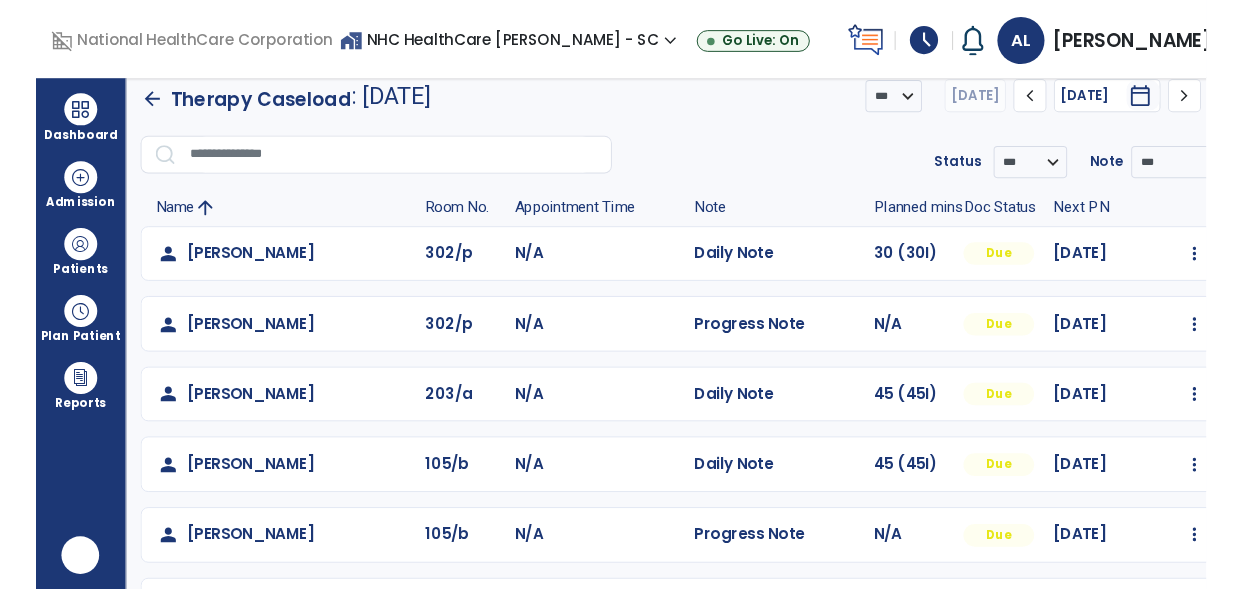 scroll, scrollTop: 0, scrollLeft: 0, axis: both 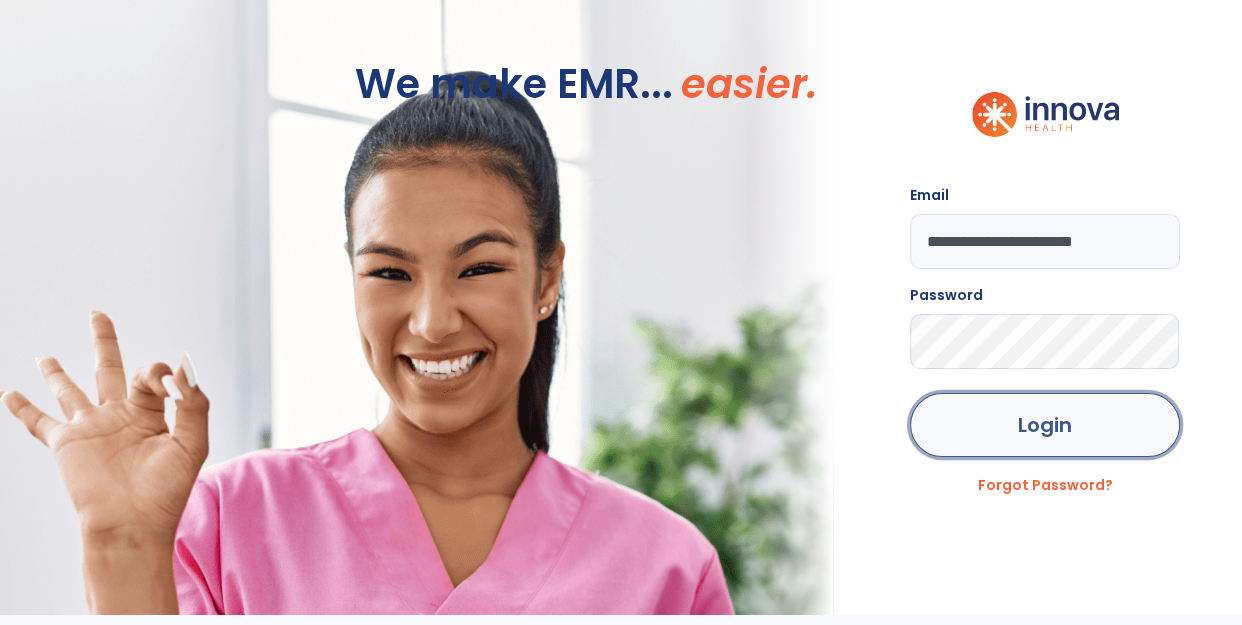 click on "Login" 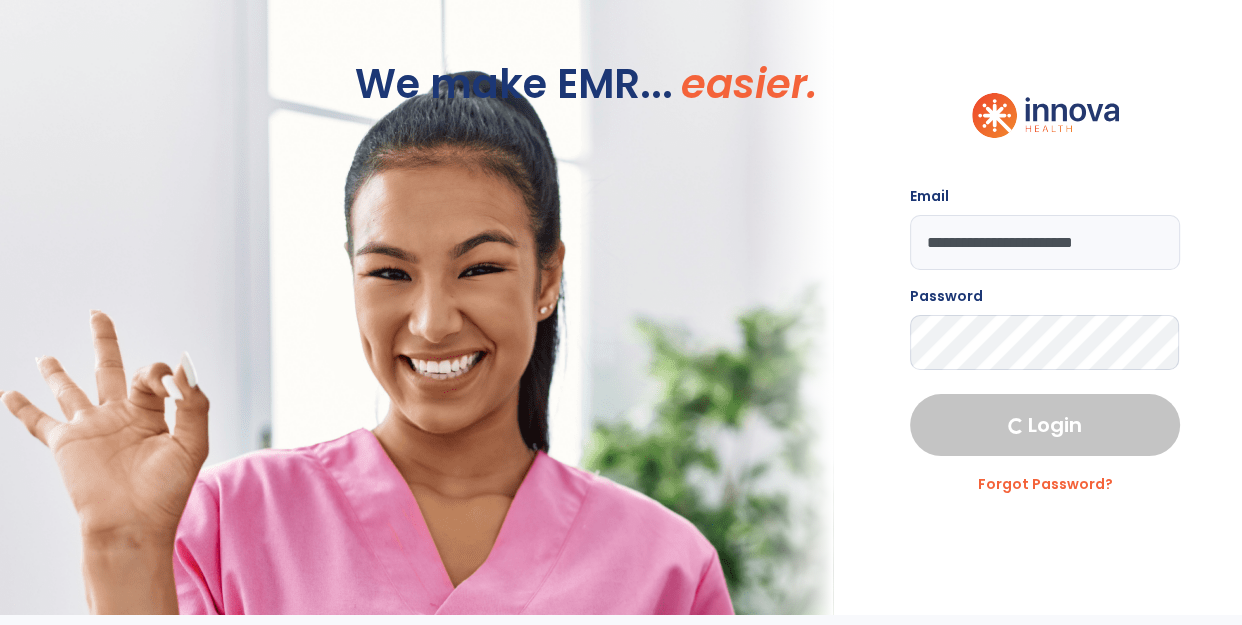 select on "****" 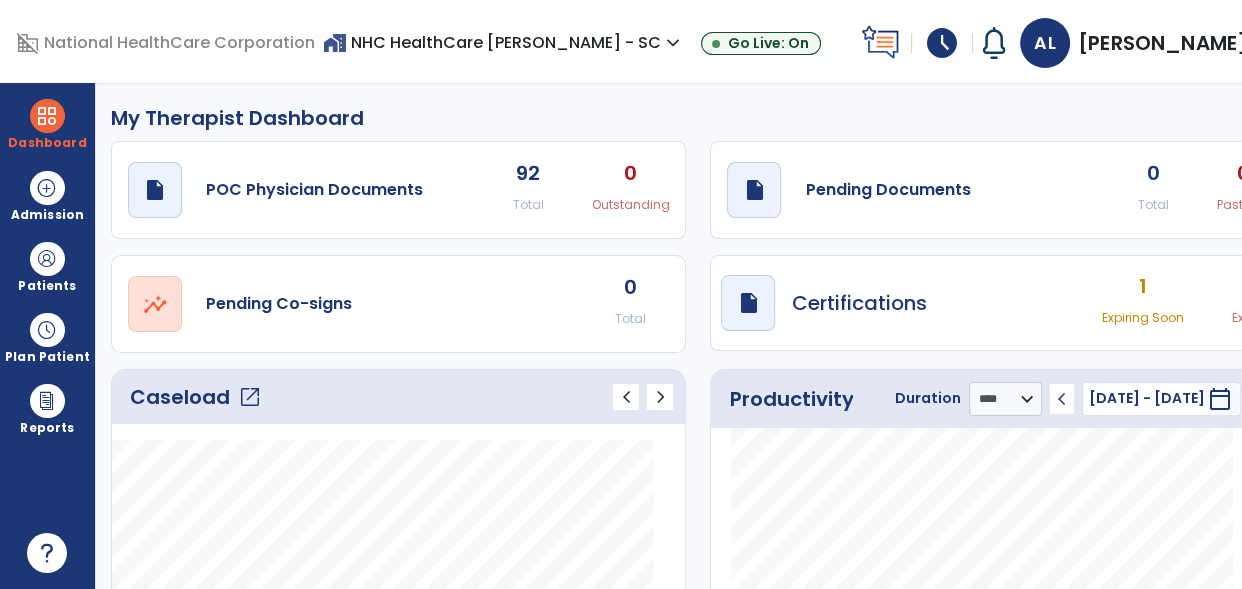 click on "open_in_new" 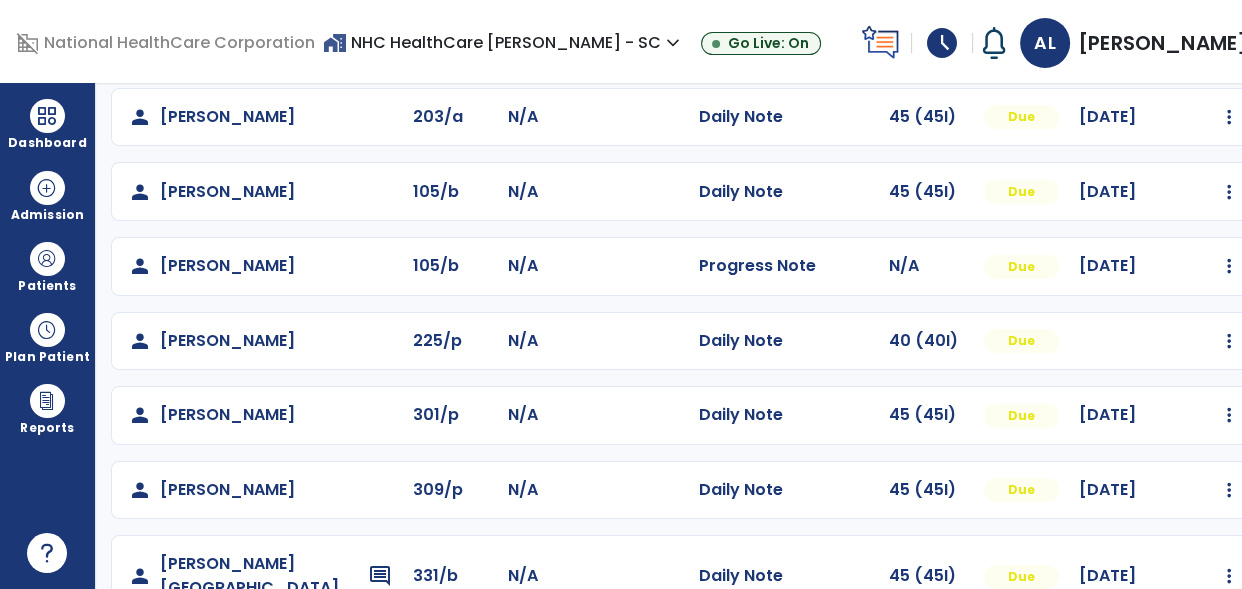 scroll, scrollTop: 597, scrollLeft: 0, axis: vertical 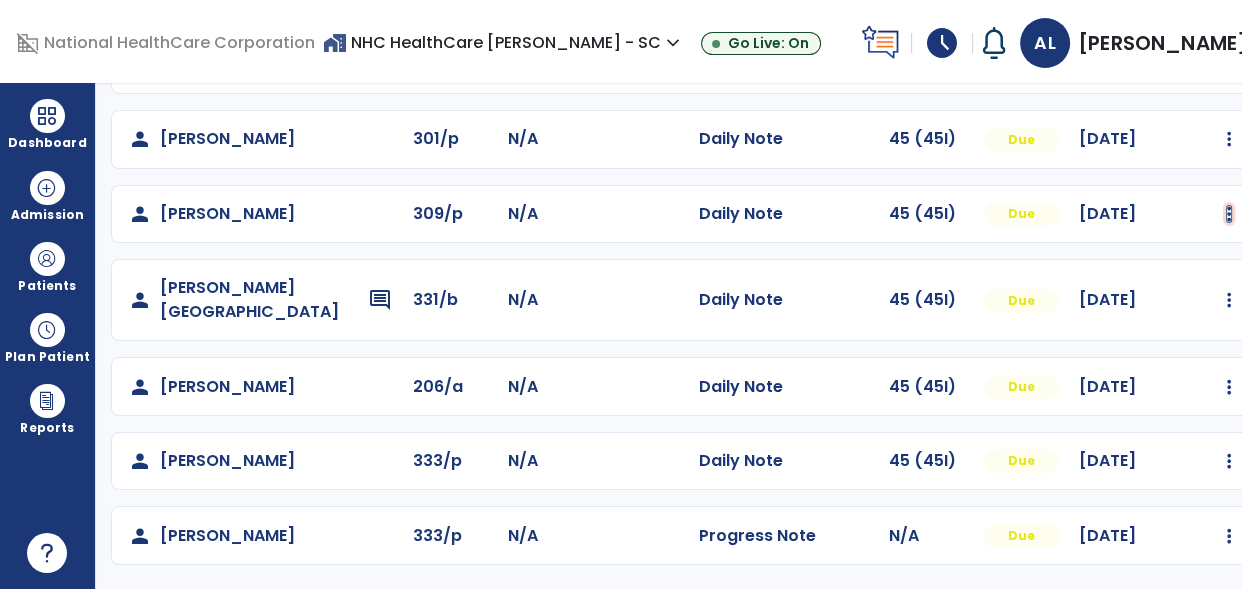 click at bounding box center [1229, -308] 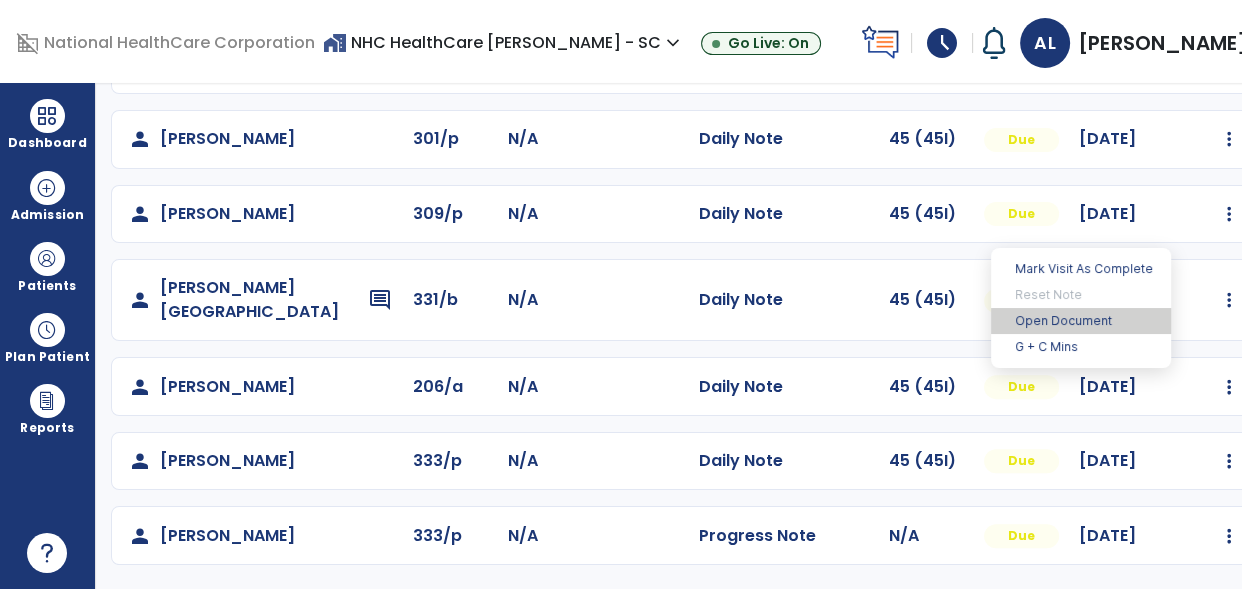 click on "Open Document" at bounding box center [1081, 321] 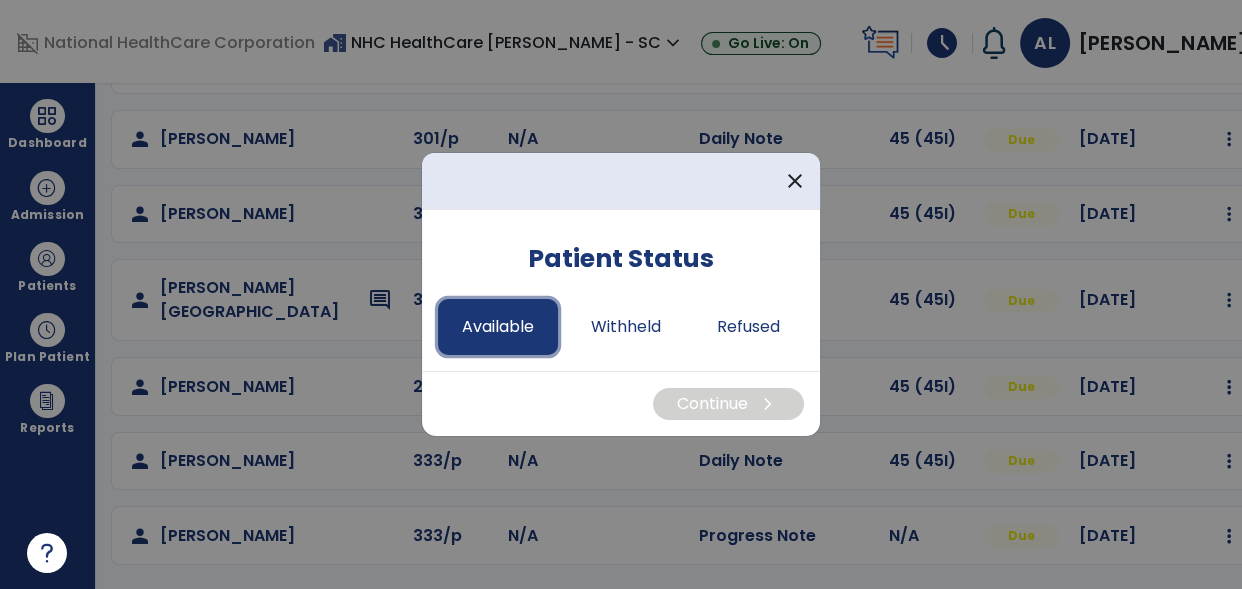 click on "Available" at bounding box center (498, 327) 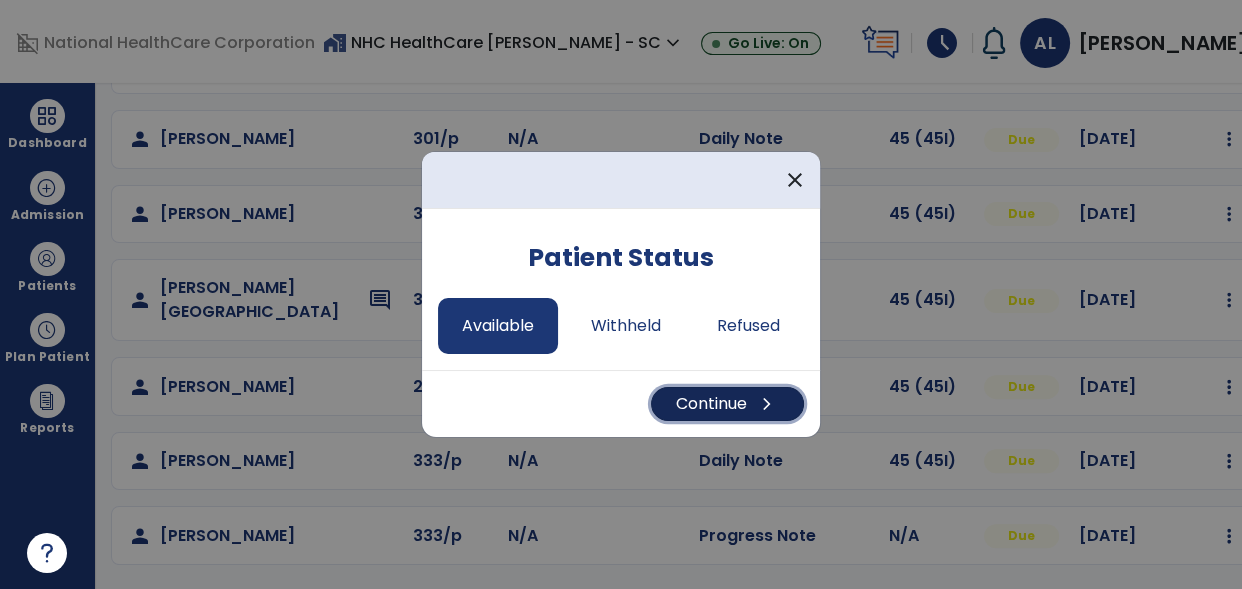 click on "Continue   chevron_right" at bounding box center (727, 404) 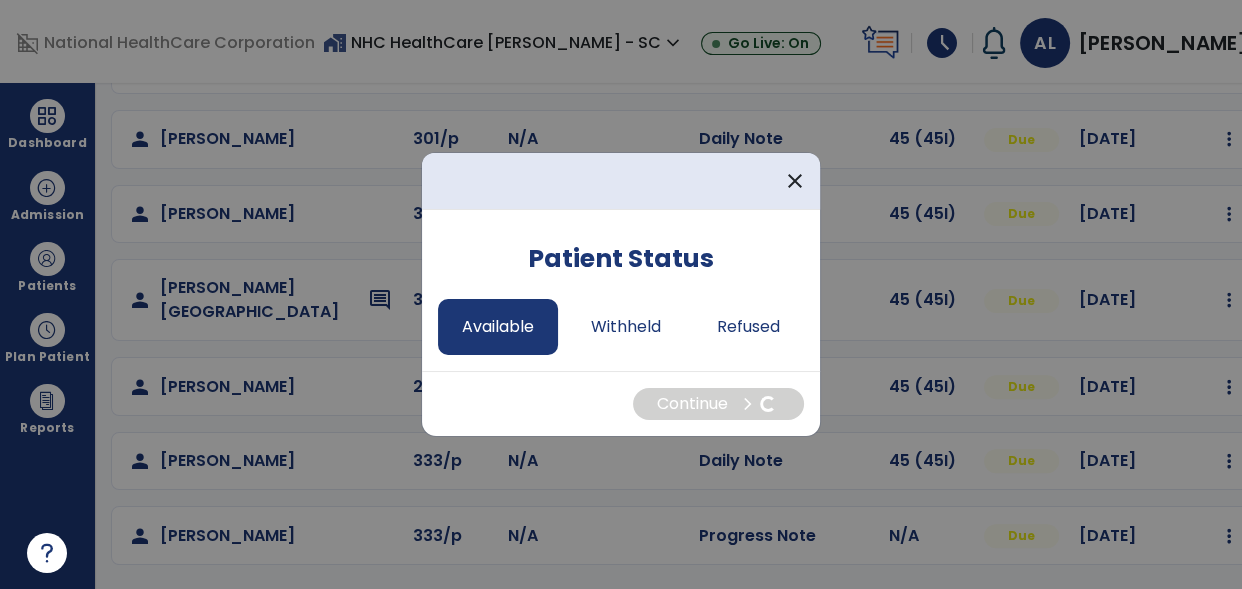 select on "*" 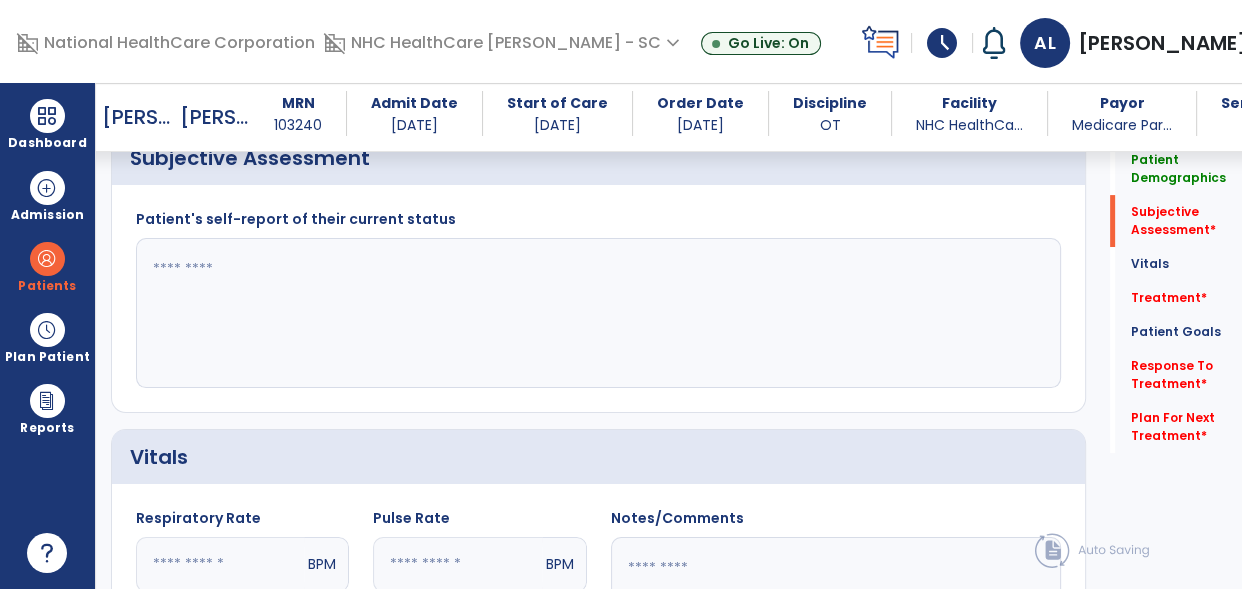 scroll, scrollTop: 486, scrollLeft: 0, axis: vertical 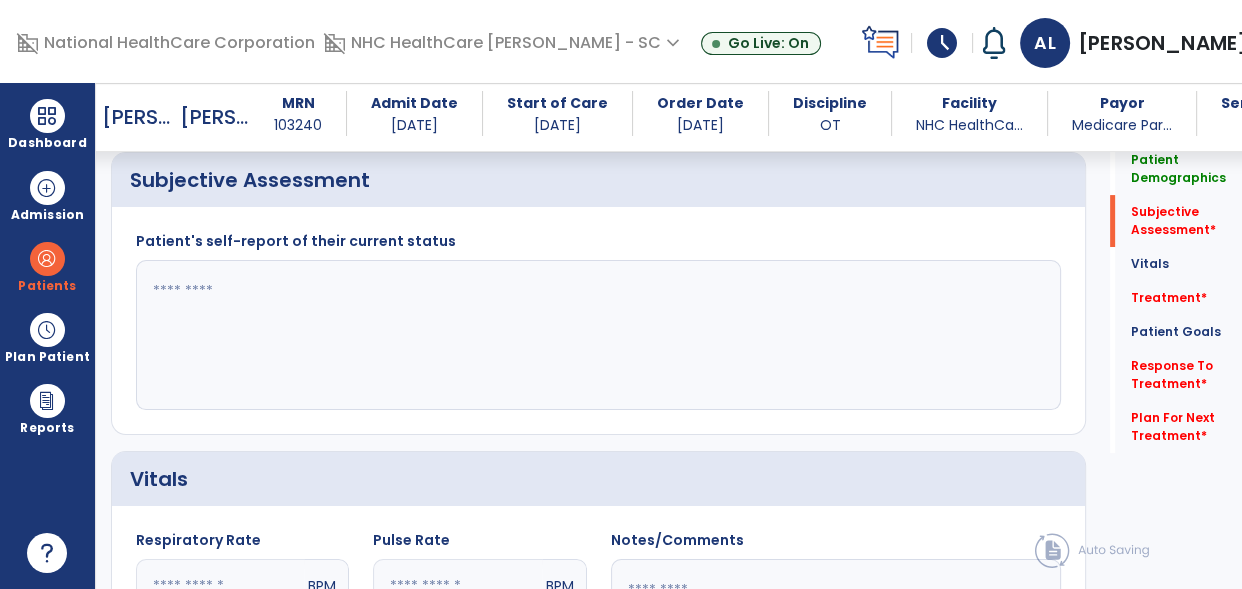 click 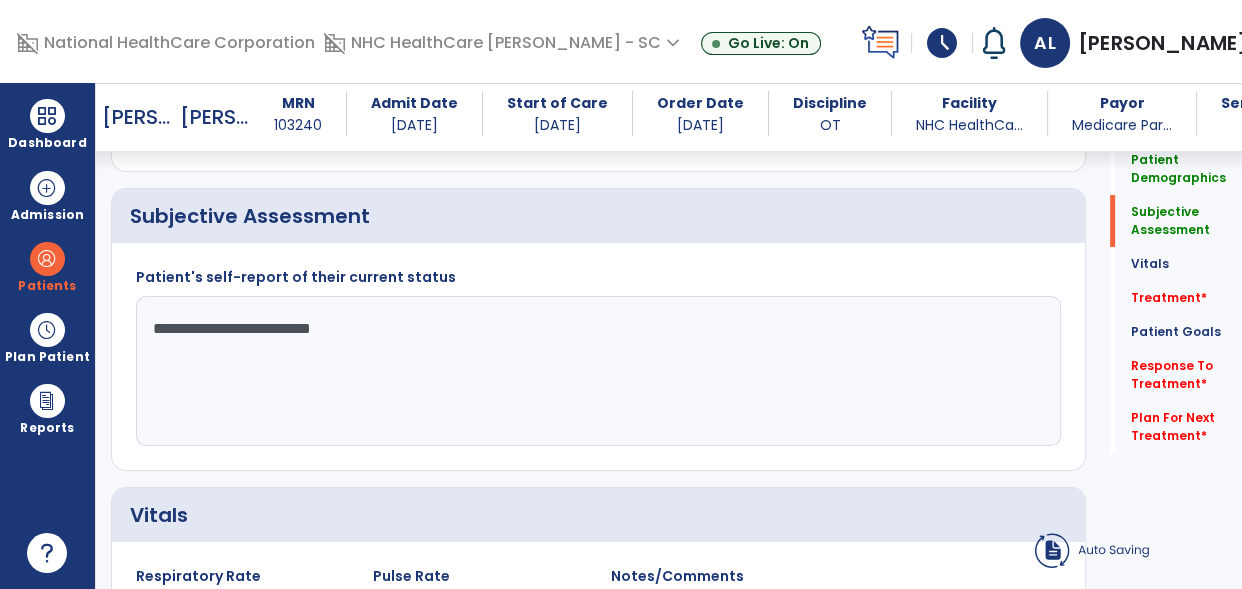 scroll, scrollTop: 450, scrollLeft: 0, axis: vertical 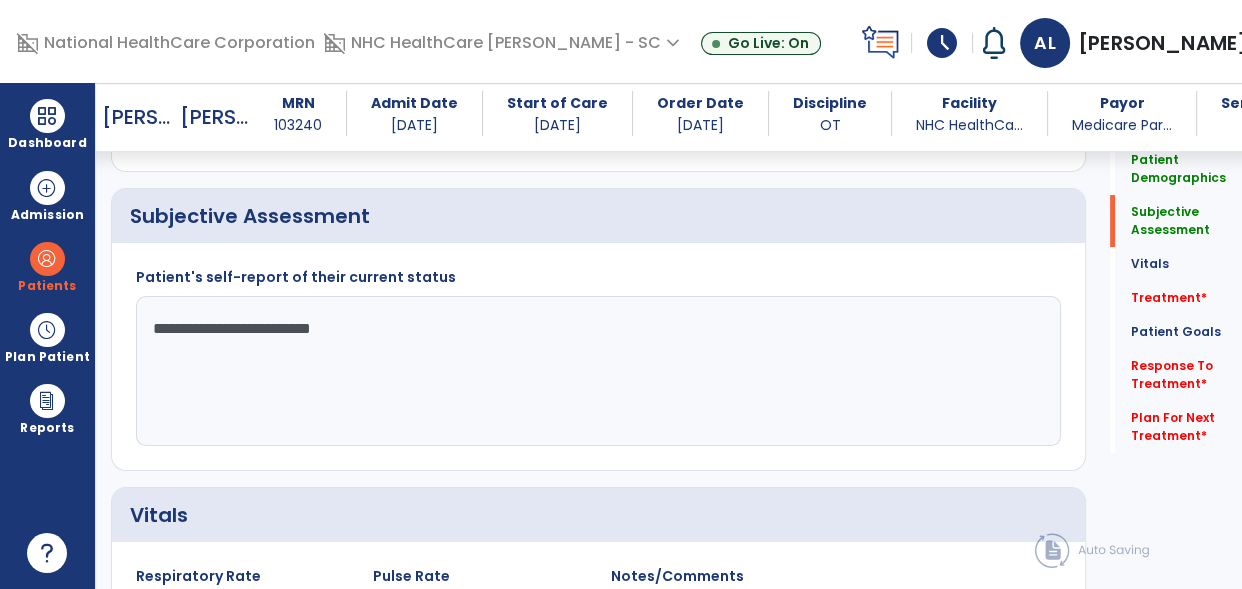 drag, startPoint x: 377, startPoint y: 347, endPoint x: 160, endPoint y: 336, distance: 217.27863 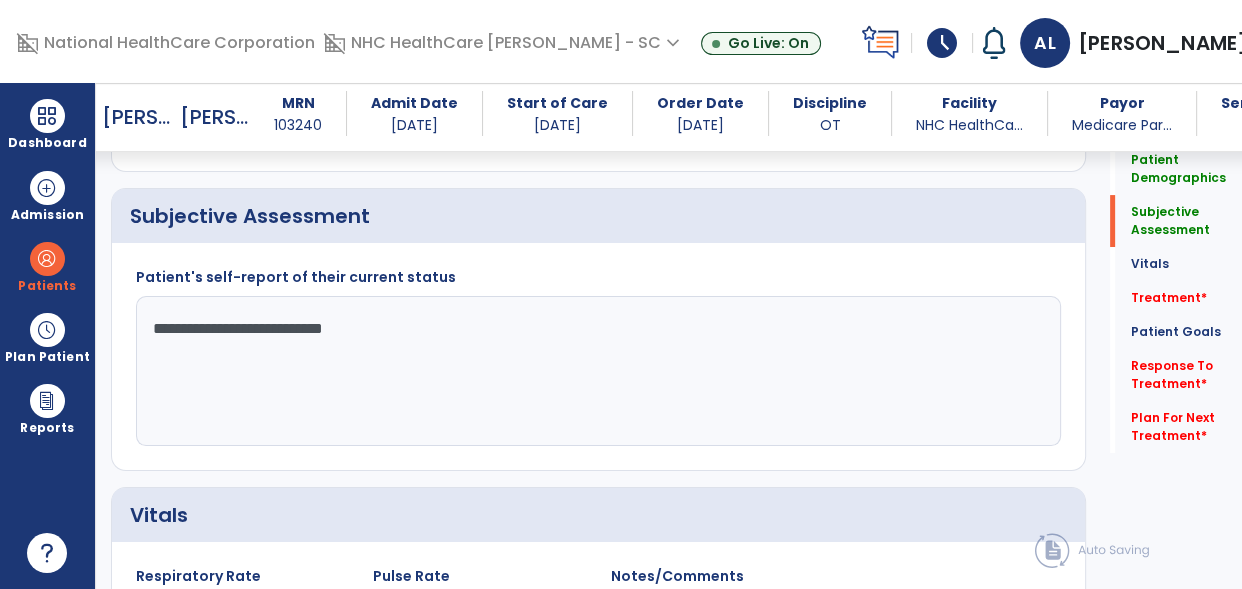 scroll, scrollTop: 419, scrollLeft: 0, axis: vertical 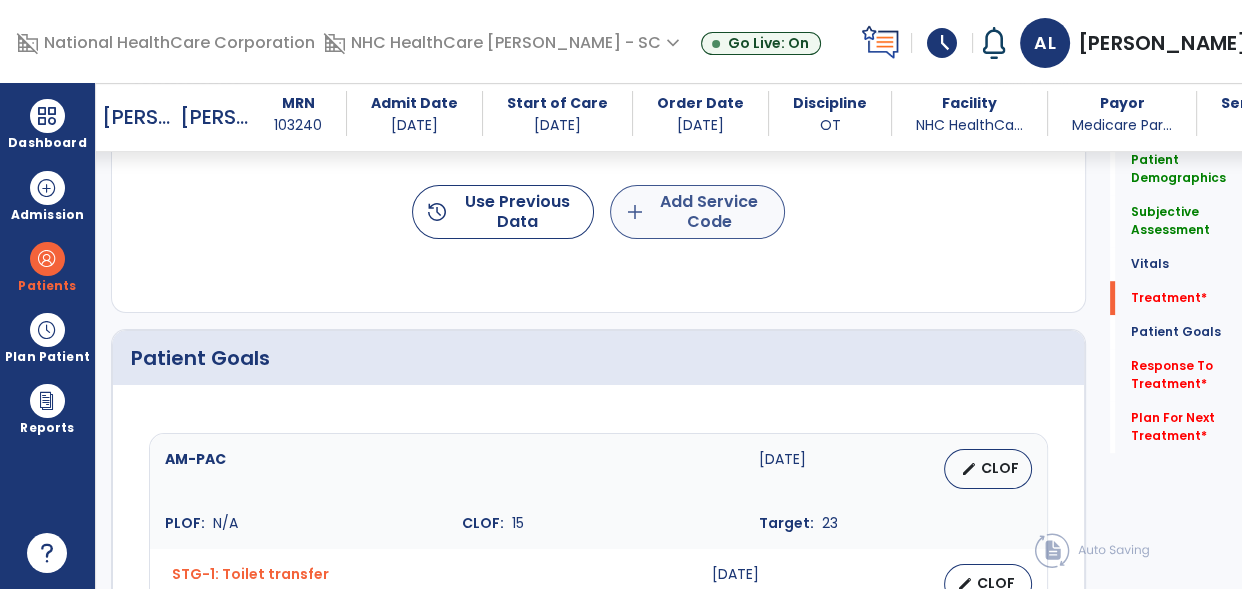 type on "**********" 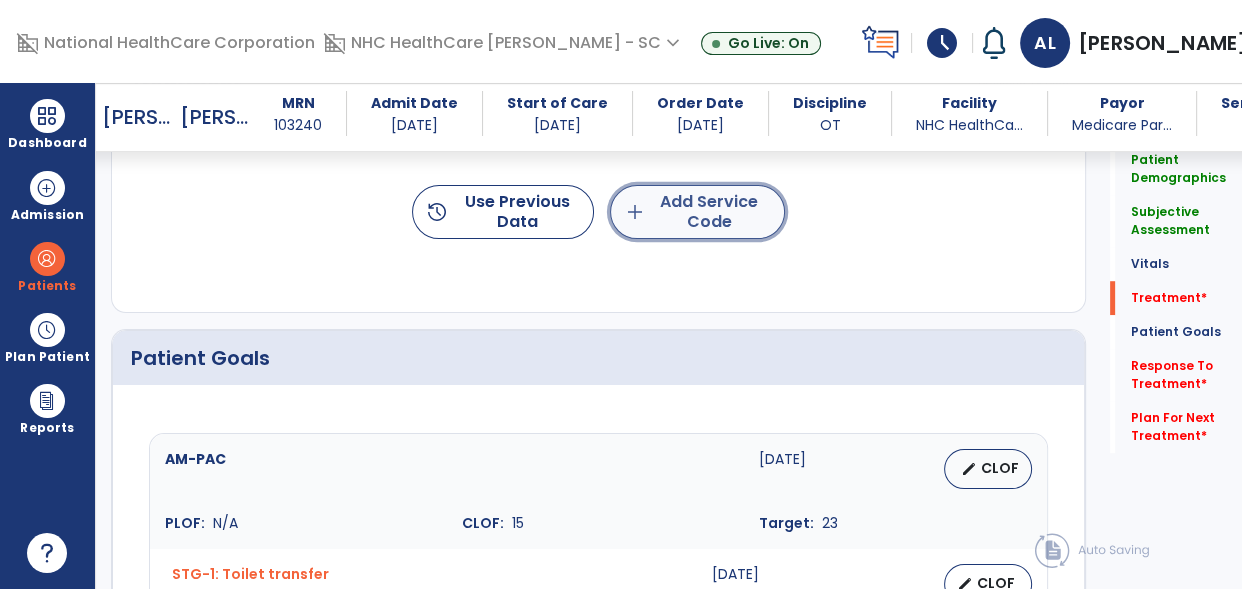 click on "add  Add Service Code" 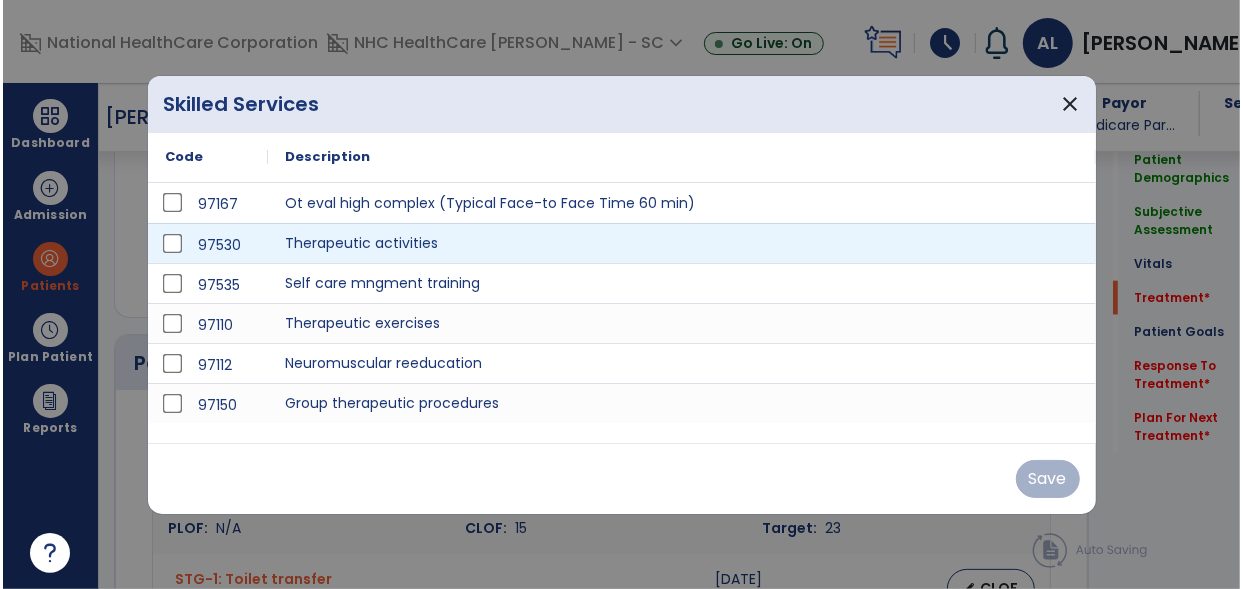 scroll, scrollTop: 1302, scrollLeft: 0, axis: vertical 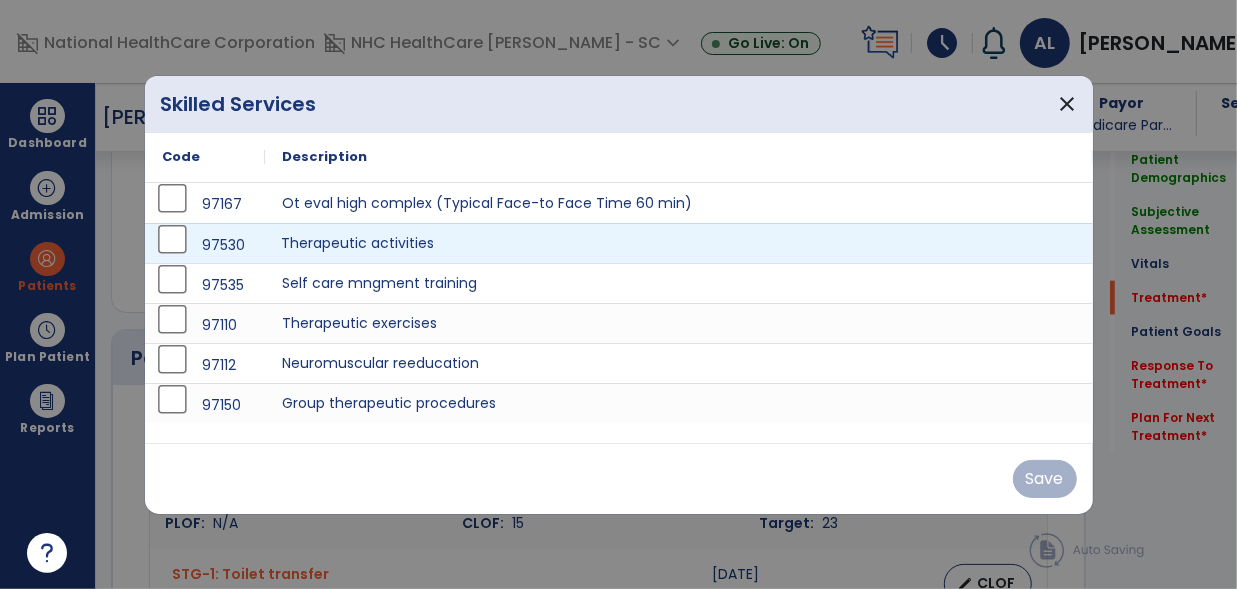 click on "Therapeutic activities" at bounding box center [679, 243] 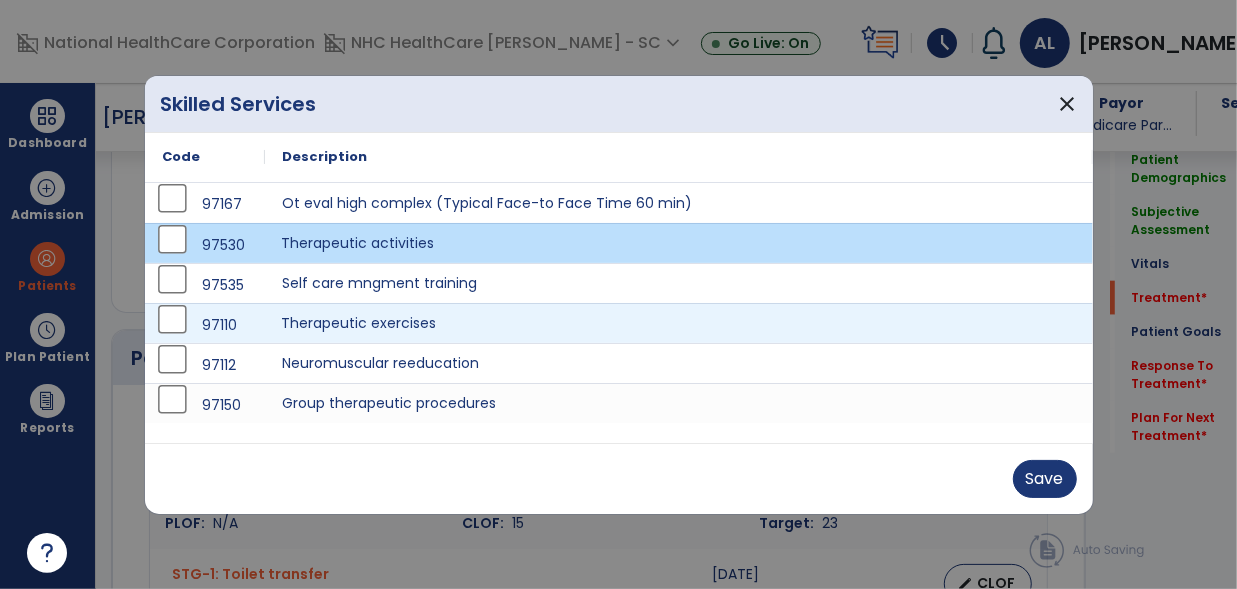 click on "Therapeutic exercises" at bounding box center (679, 323) 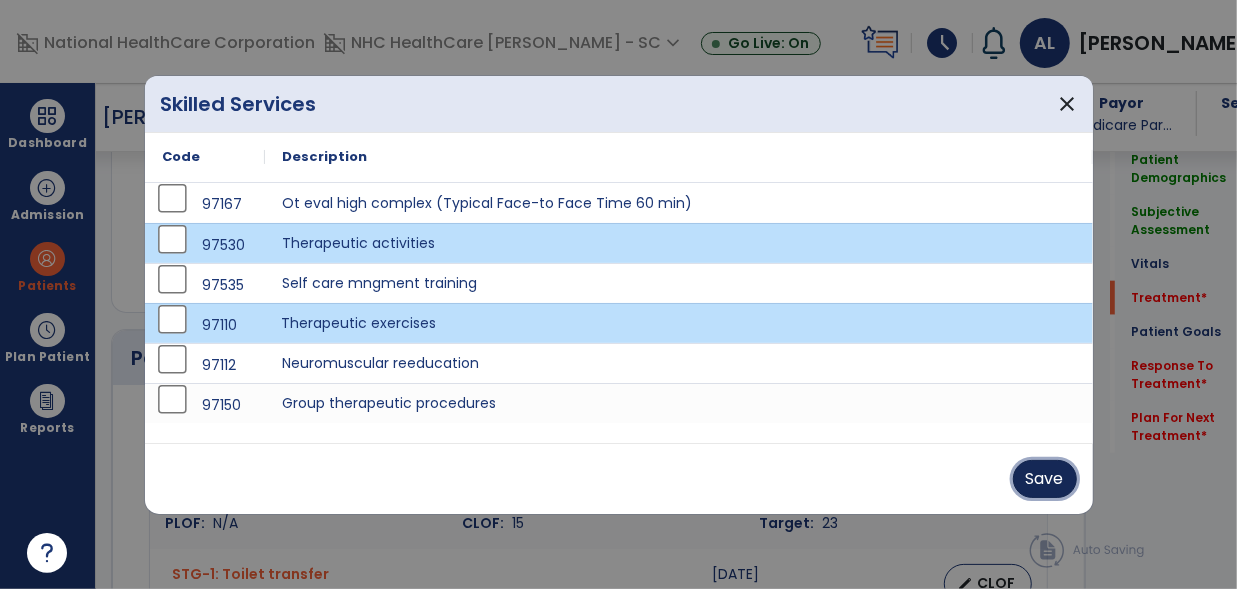 click on "Save" at bounding box center (1045, 479) 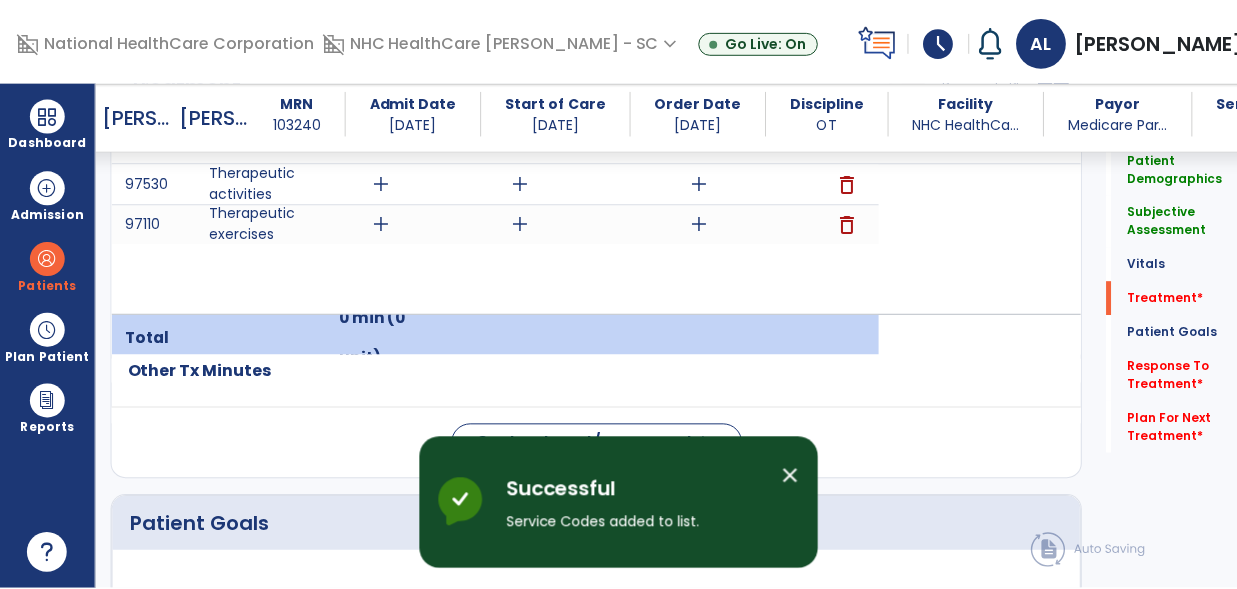 scroll, scrollTop: 1303, scrollLeft: 0, axis: vertical 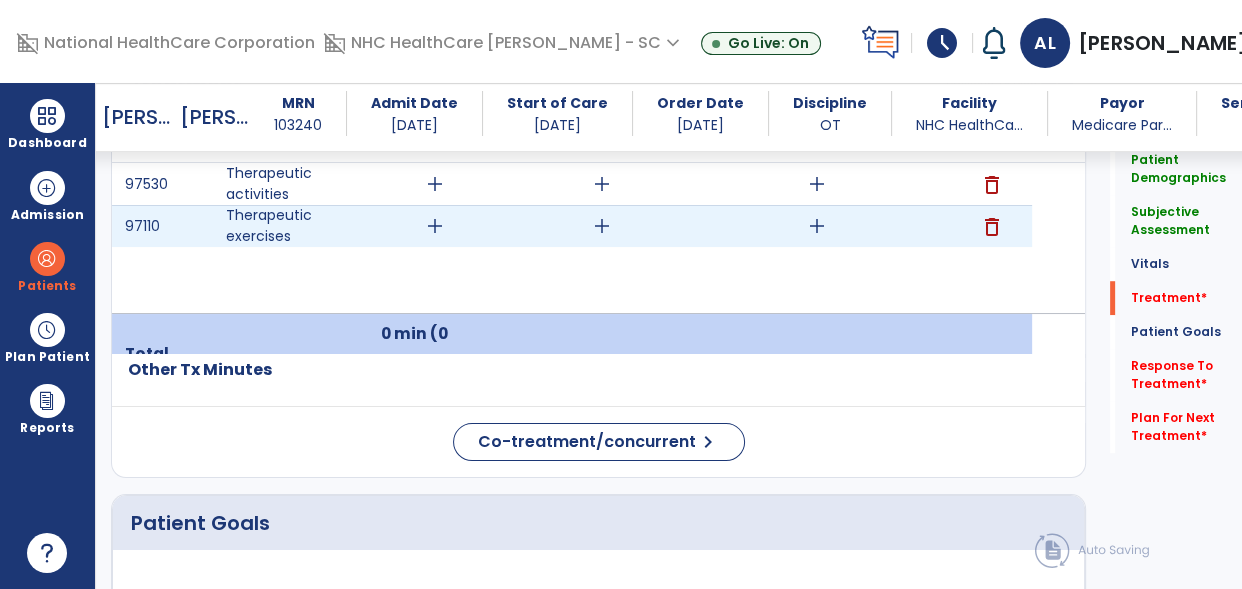click on "add" at bounding box center [435, 226] 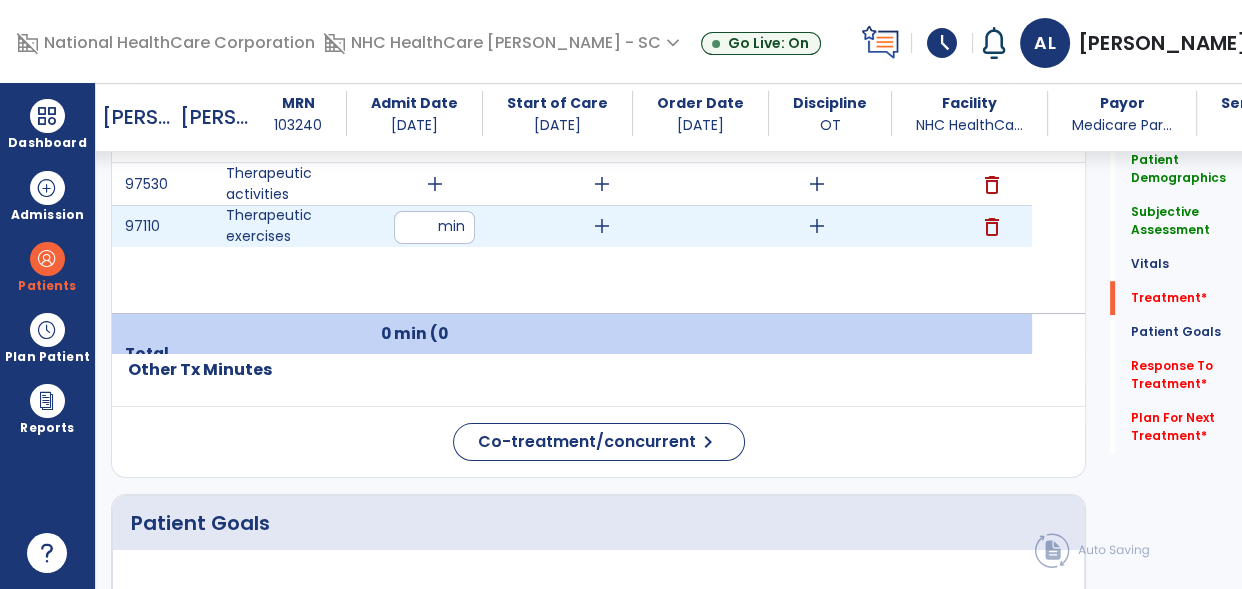 type on "**" 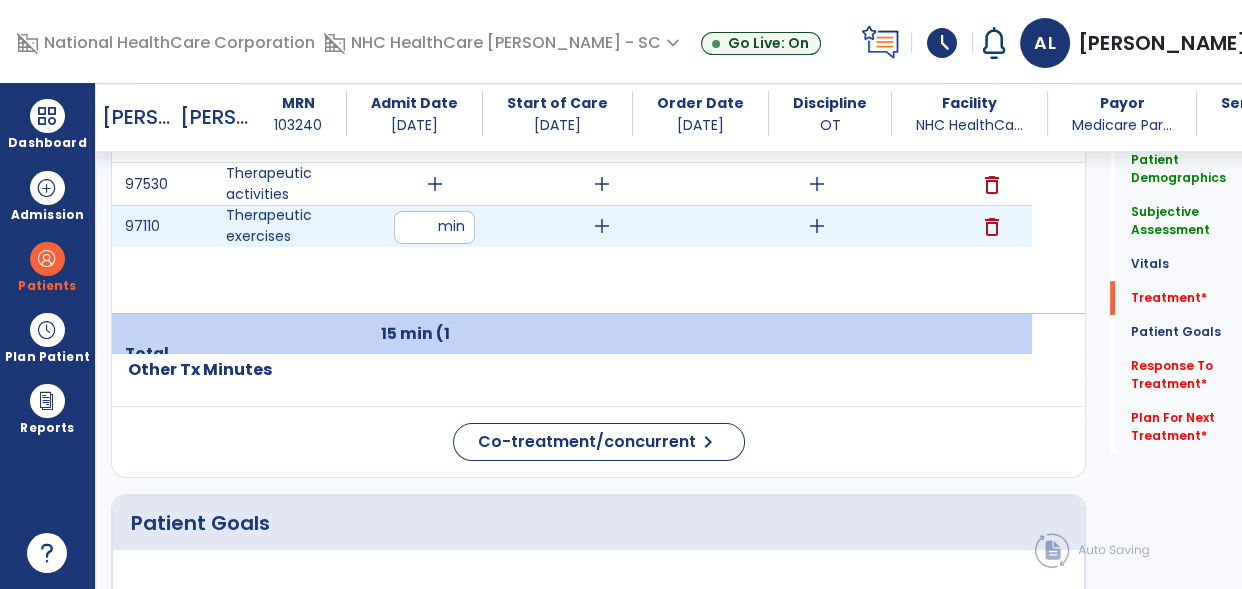 click on "add" at bounding box center (817, 226) 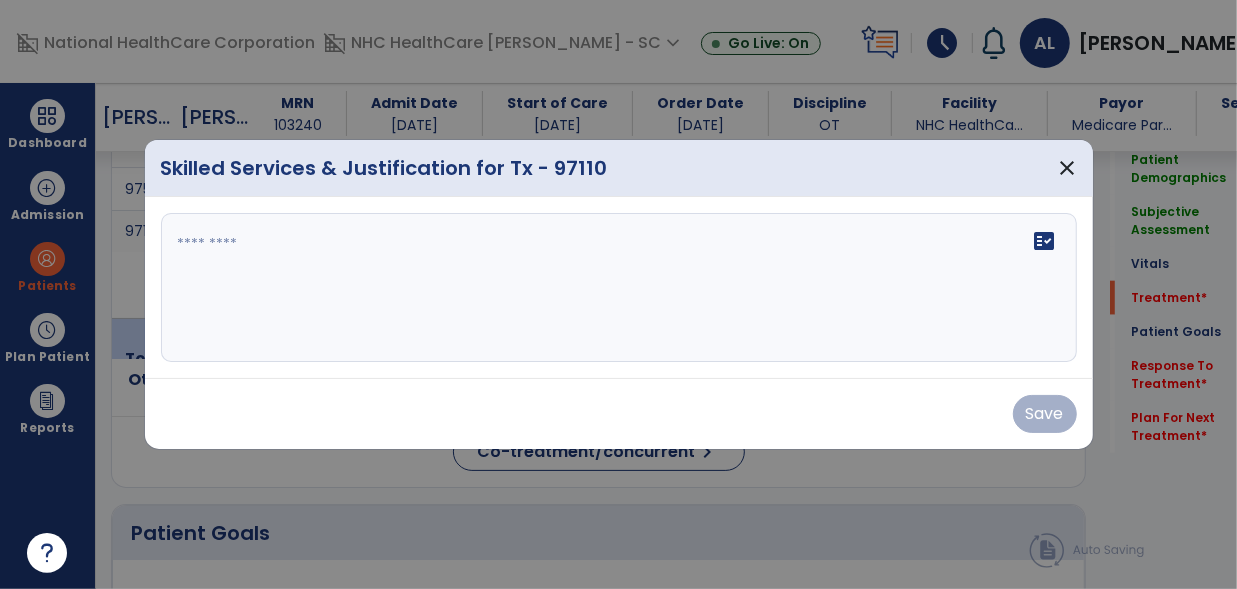 scroll, scrollTop: 1303, scrollLeft: 0, axis: vertical 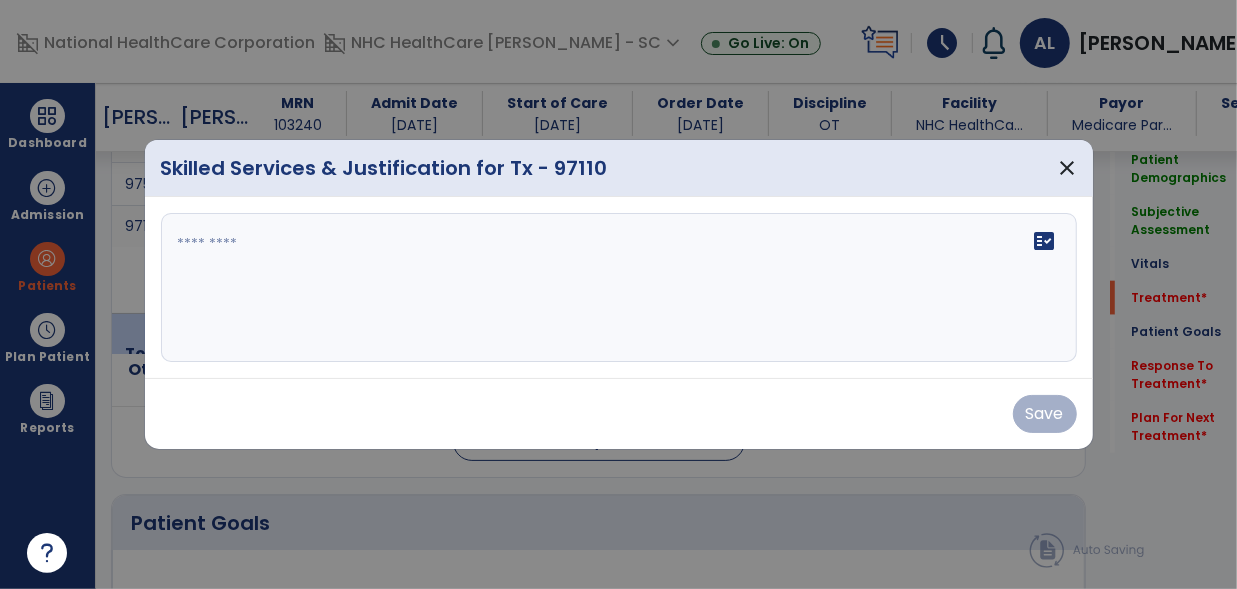 click on "fact_check" at bounding box center [619, 288] 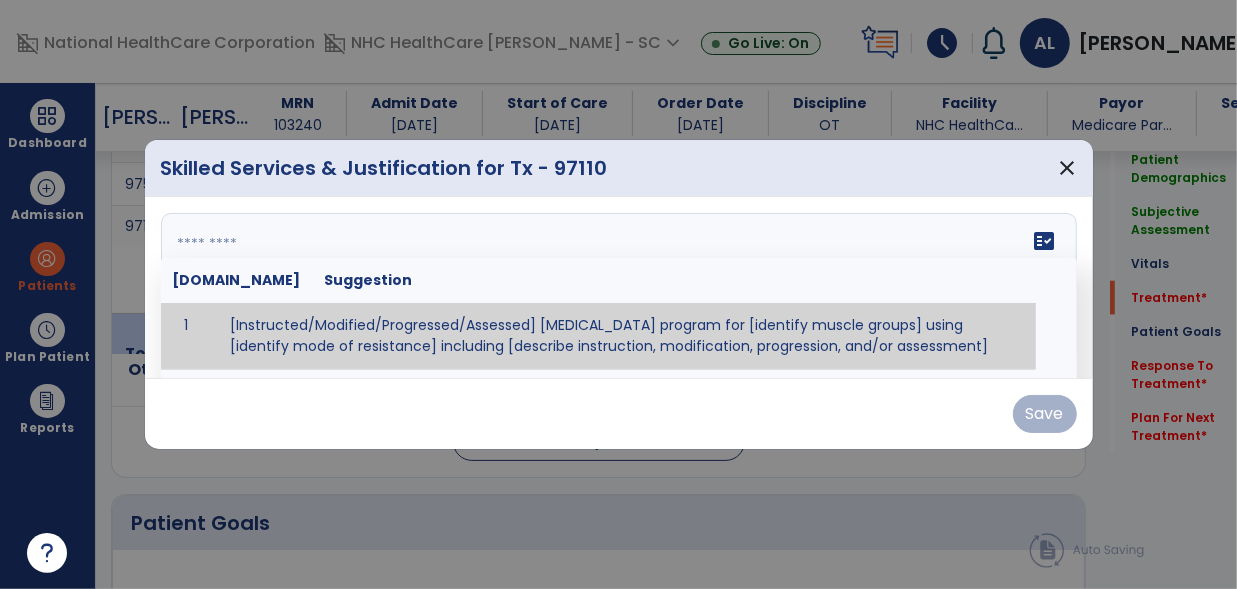 paste on "**********" 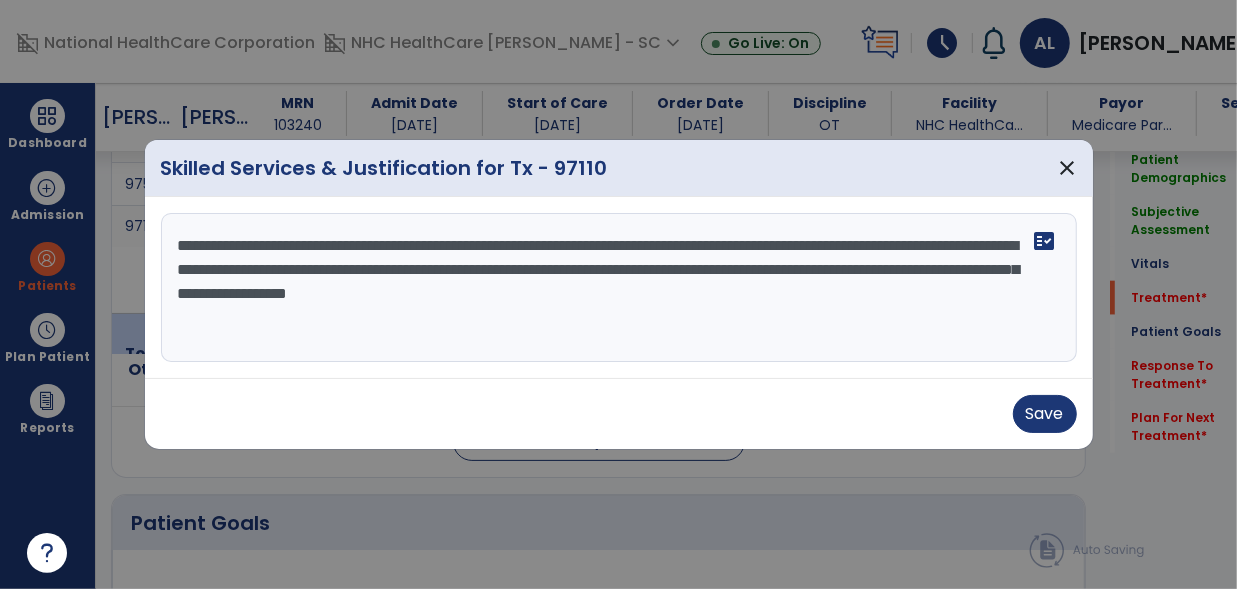 click on "**********" at bounding box center (619, 288) 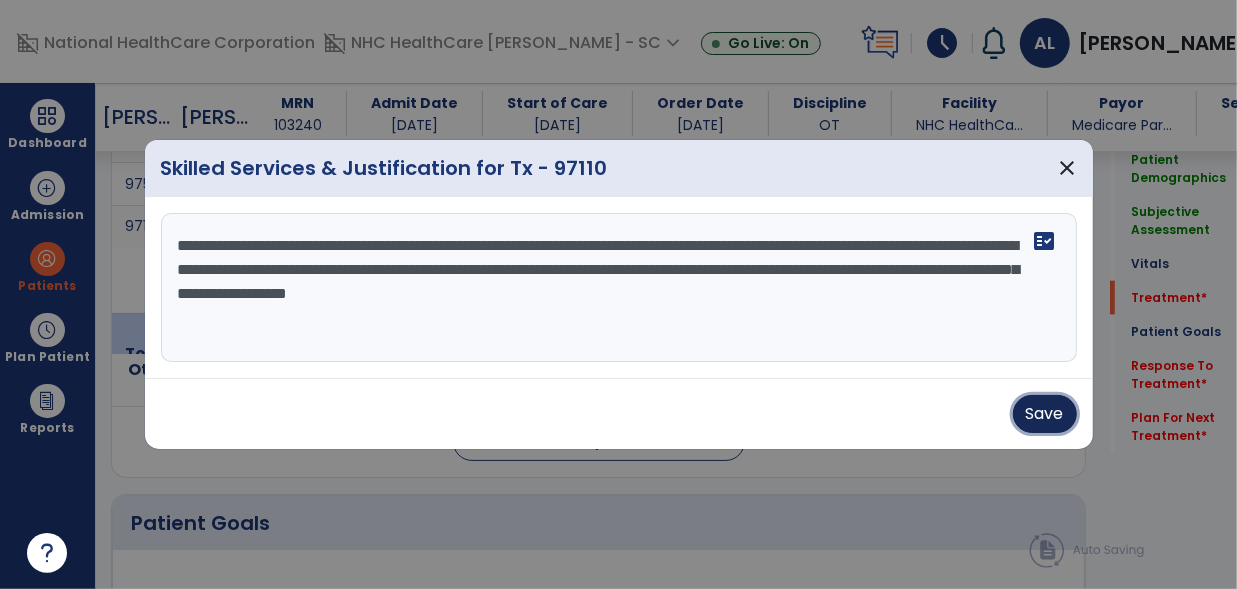 click on "Save" at bounding box center (1045, 414) 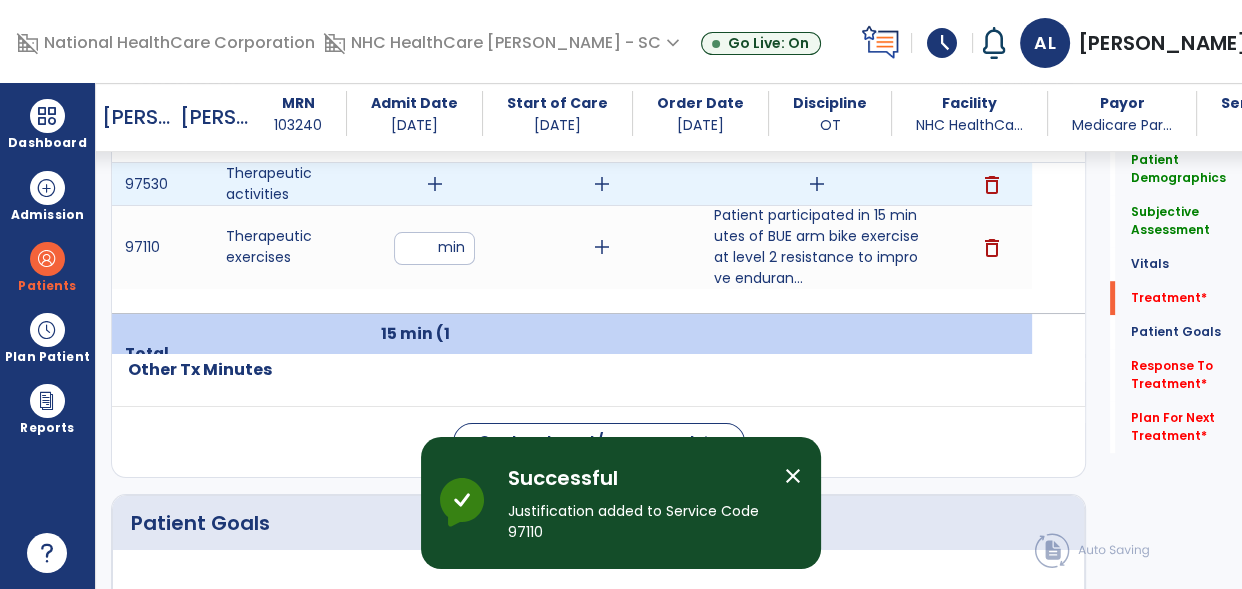 click on "add" at bounding box center [817, 184] 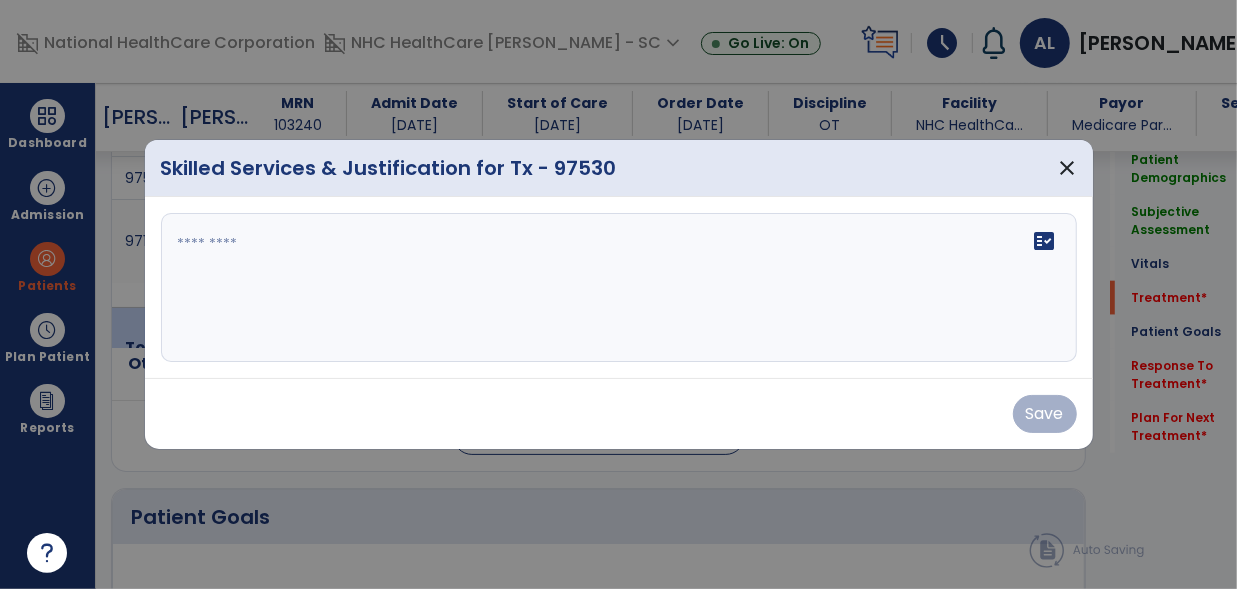 scroll, scrollTop: 1303, scrollLeft: 0, axis: vertical 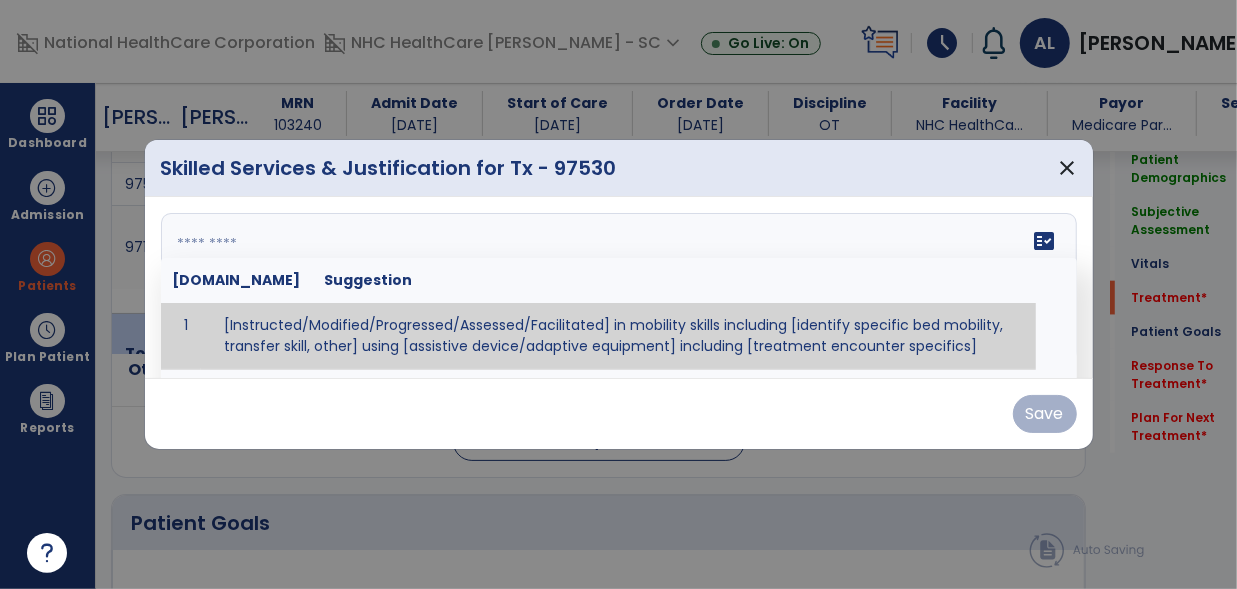 click on "fact_check  Sr.No Suggestion 1 [Instructed/Modified/Progressed/Assessed/Facilitated] in mobility skills including [identify specific bed mobility, transfer skill, other] using [assistive device/adaptive equipment] including [treatment encounter specifics]" at bounding box center (619, 288) 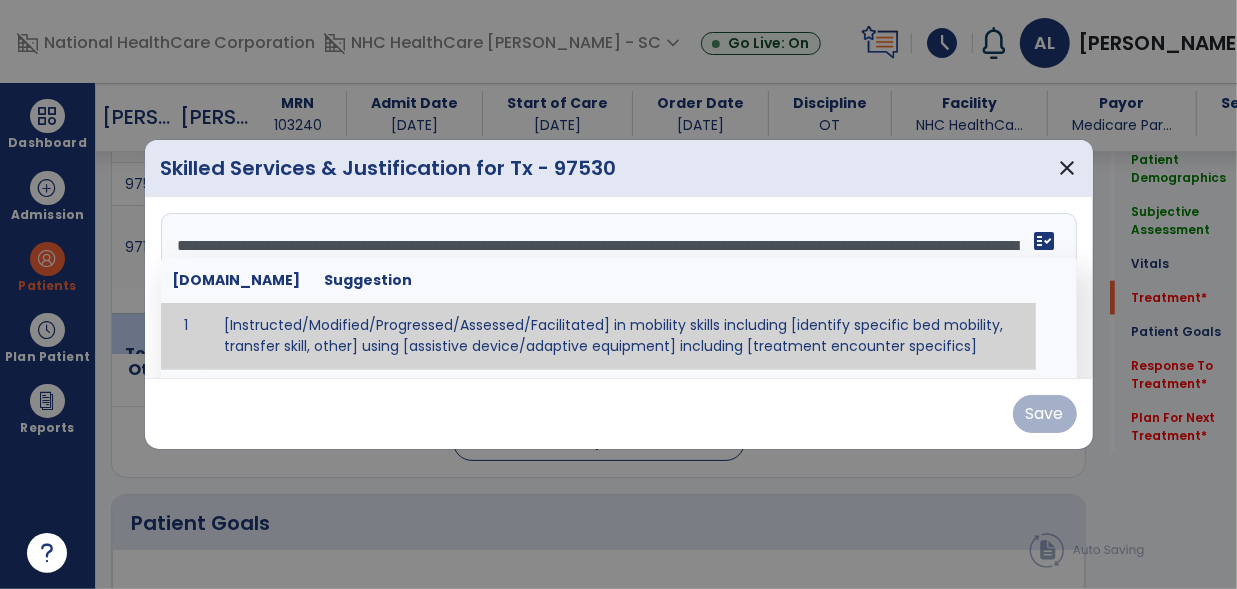 scroll, scrollTop: 350, scrollLeft: 0, axis: vertical 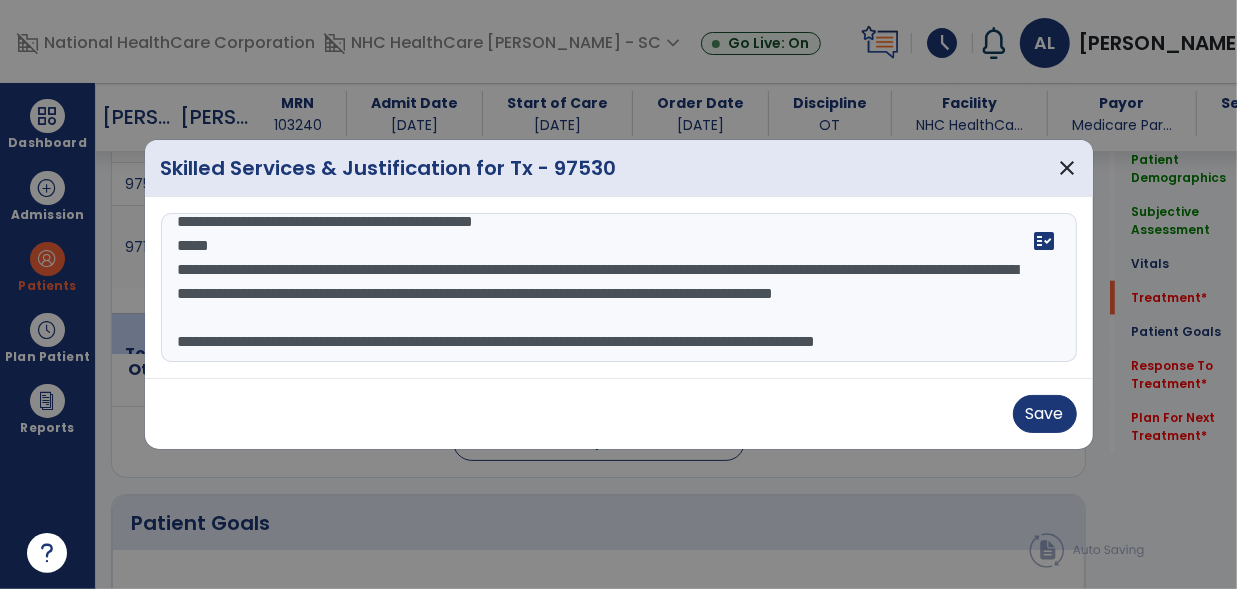 drag, startPoint x: 187, startPoint y: 320, endPoint x: 969, endPoint y: 356, distance: 782.8282 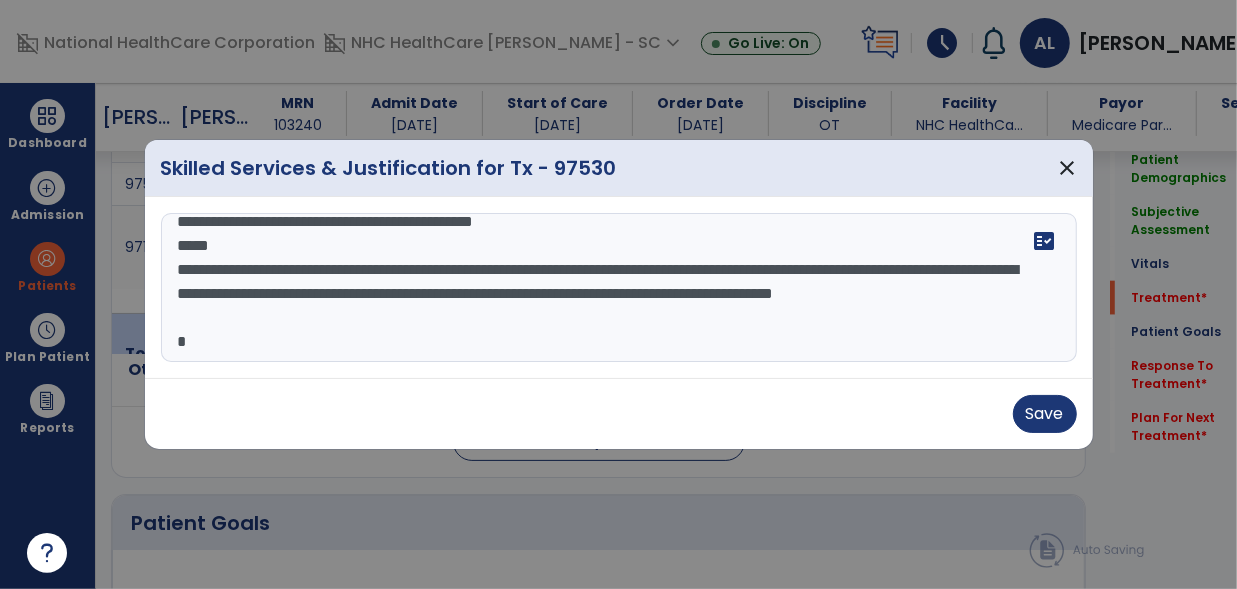 scroll, scrollTop: 335, scrollLeft: 0, axis: vertical 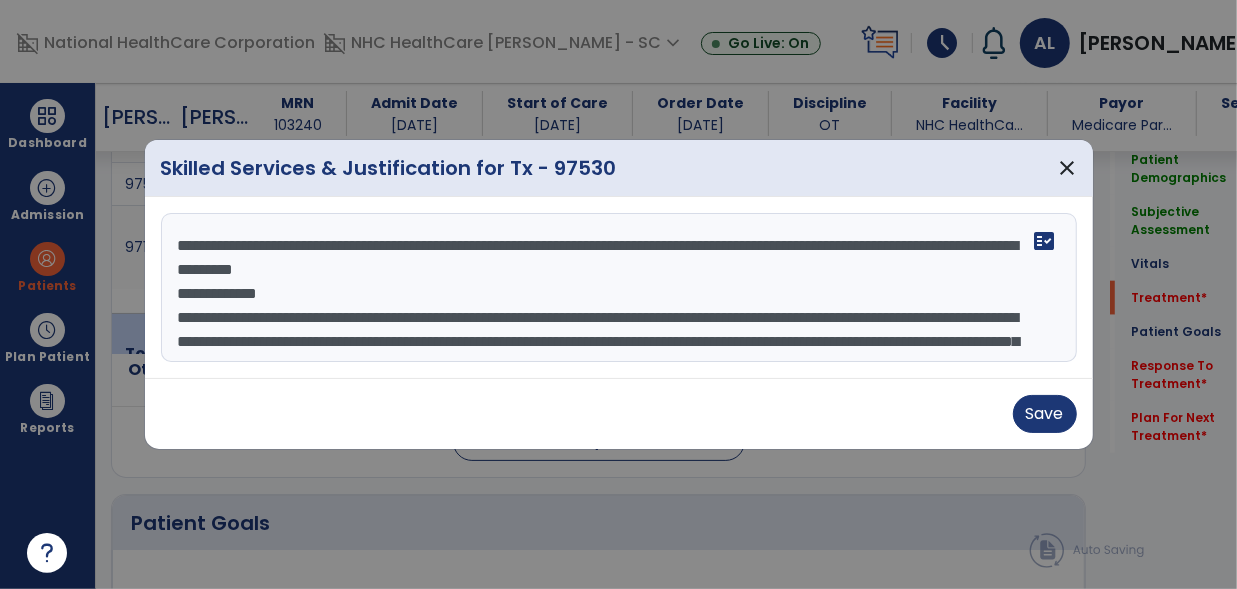 drag, startPoint x: 461, startPoint y: 337, endPoint x: 59, endPoint y: 112, distance: 460.6832 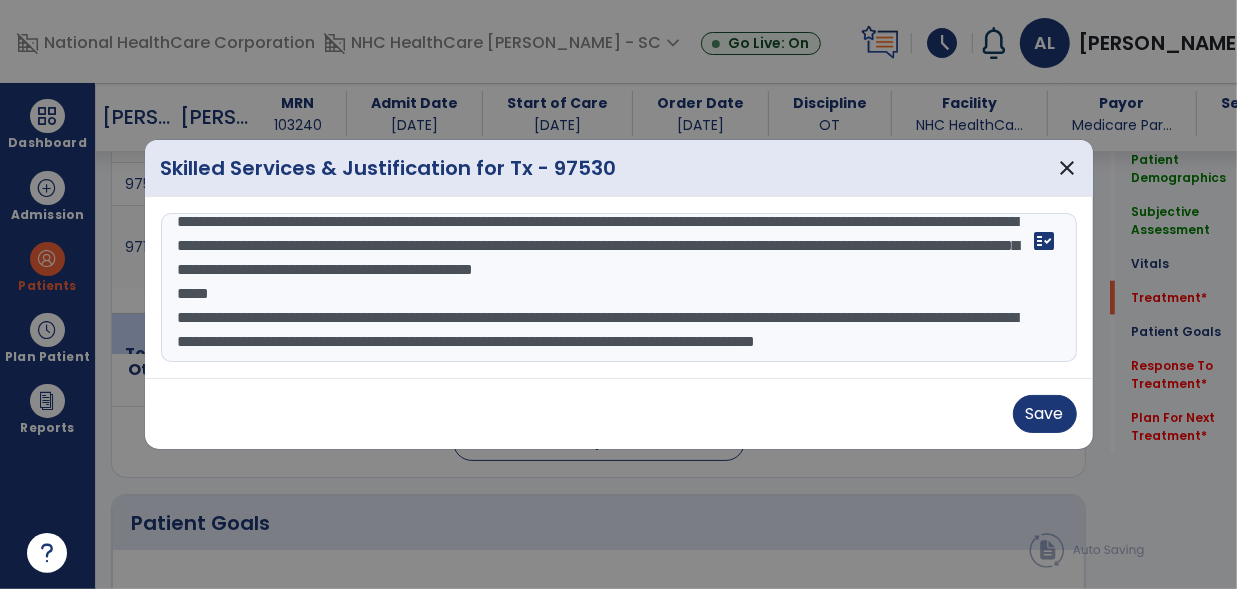drag, startPoint x: 187, startPoint y: 292, endPoint x: 560, endPoint y: 507, distance: 430.5276 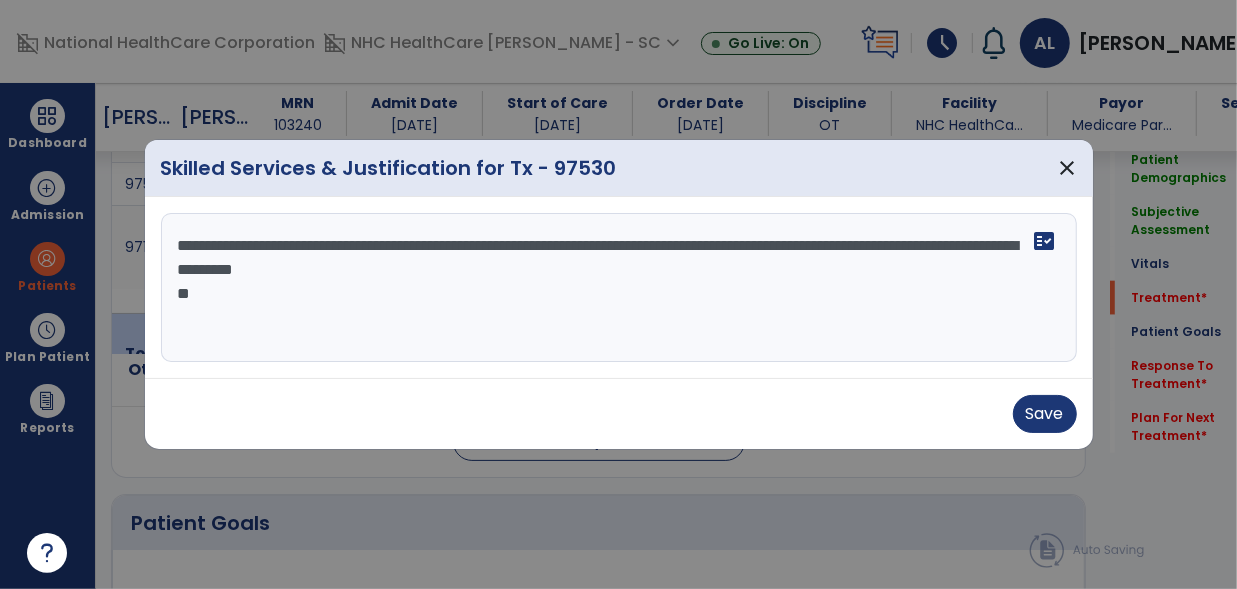 scroll, scrollTop: 0, scrollLeft: 0, axis: both 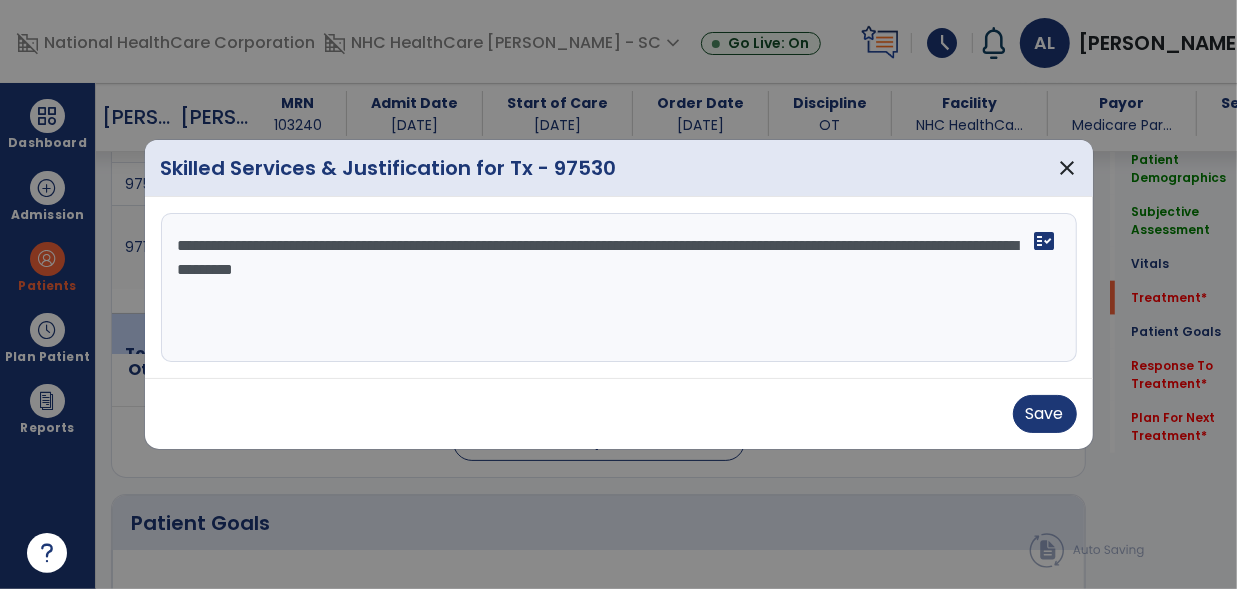 click at bounding box center (618, 294) 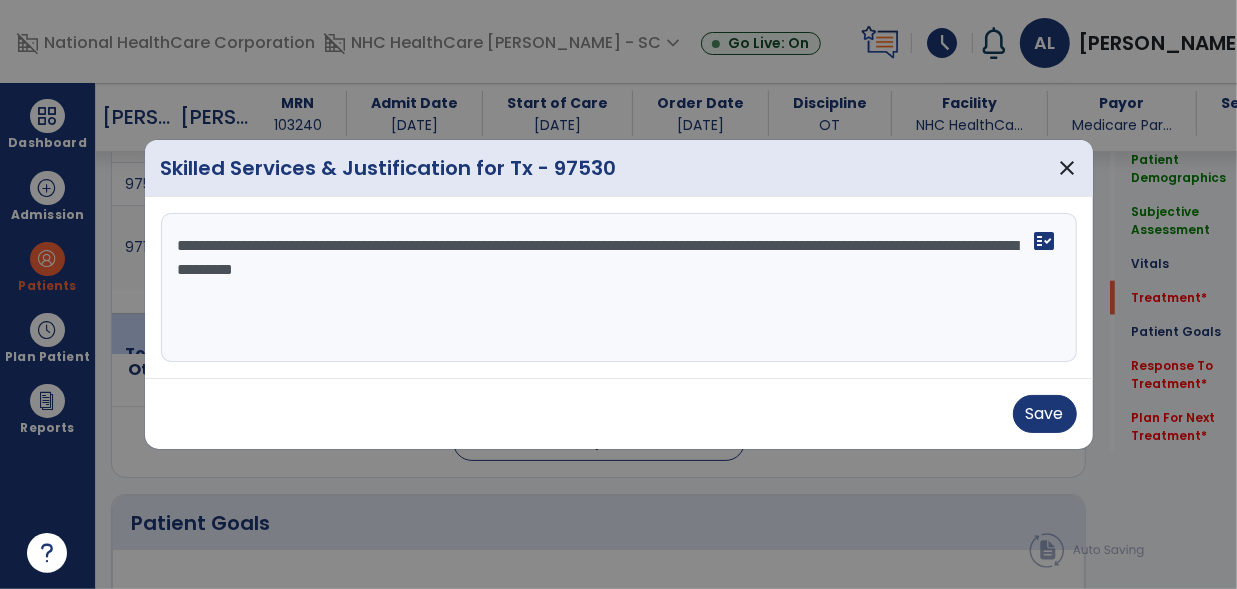 click on "**********" at bounding box center (619, 288) 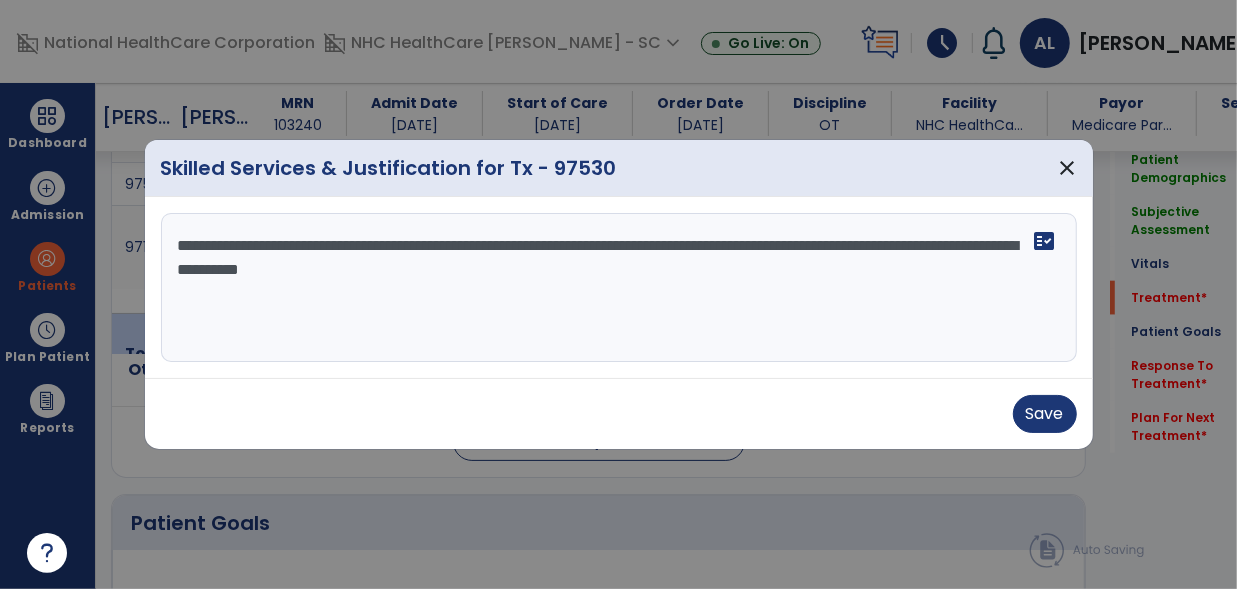 paste on "**********" 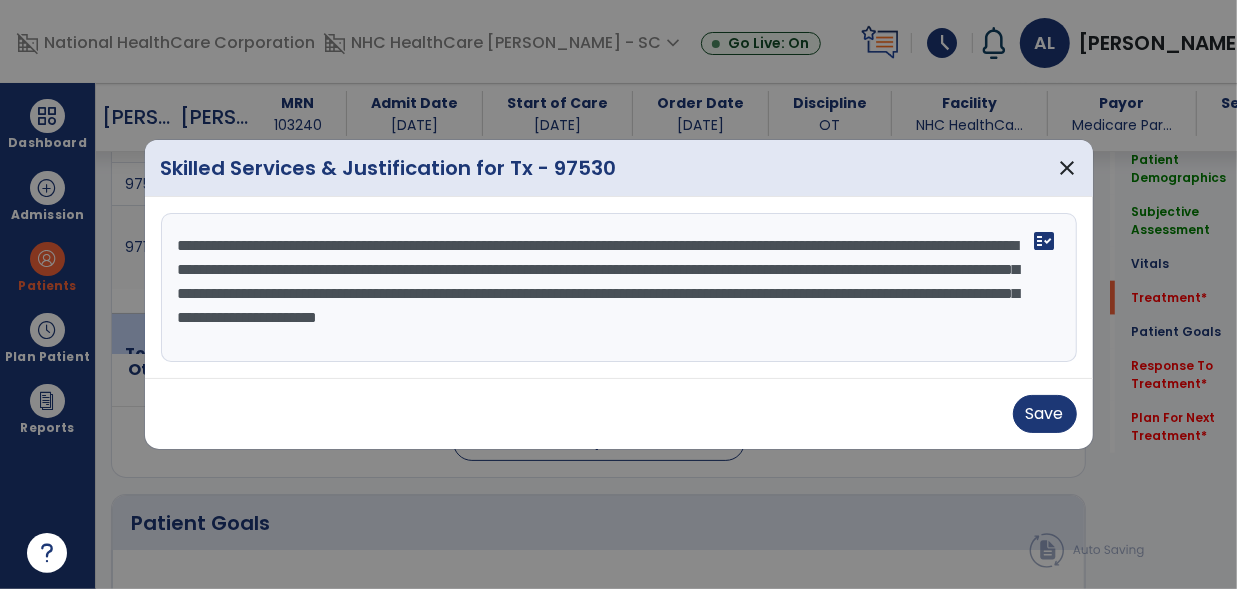 paste on "**********" 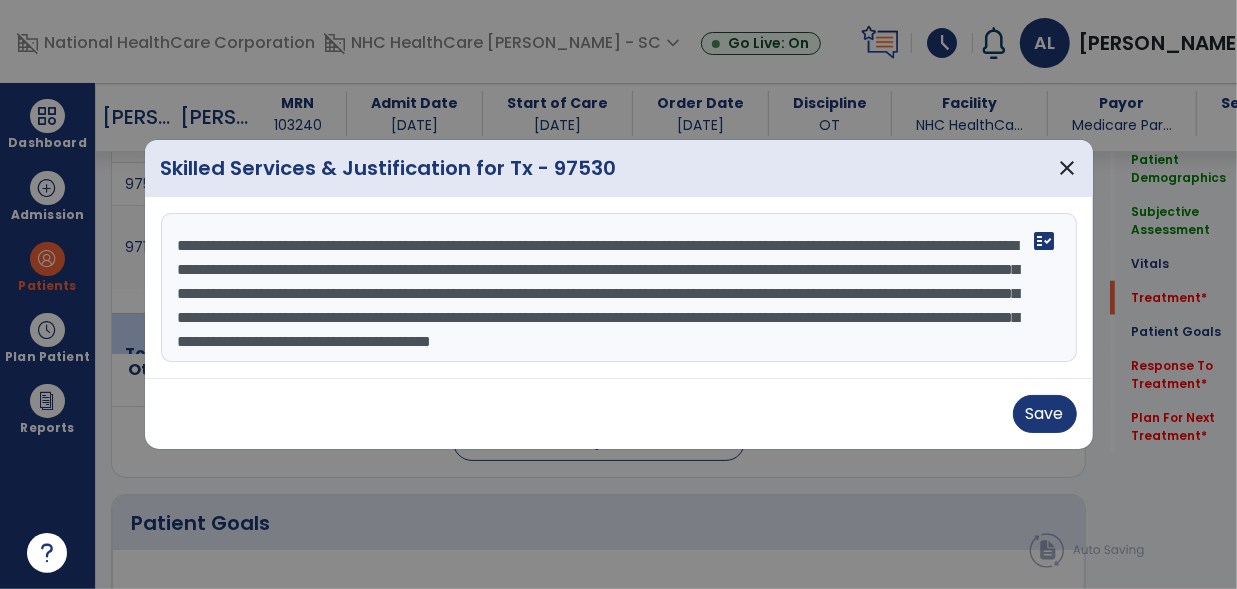 scroll, scrollTop: 15, scrollLeft: 0, axis: vertical 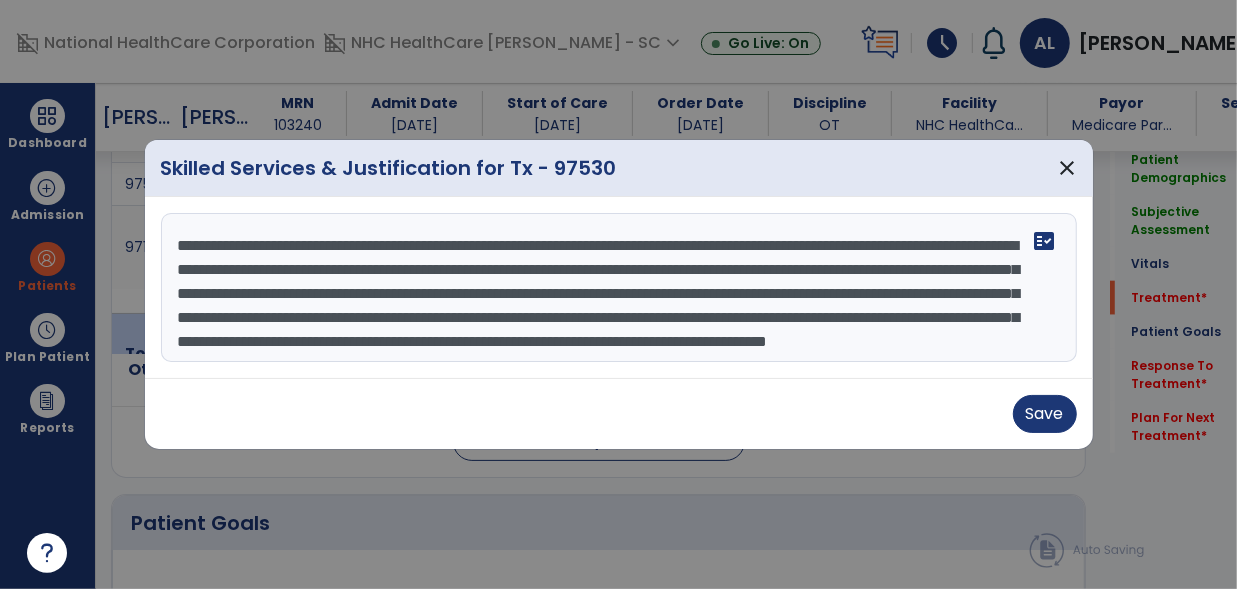 drag, startPoint x: 707, startPoint y: 350, endPoint x: 499, endPoint y: 354, distance: 208.03845 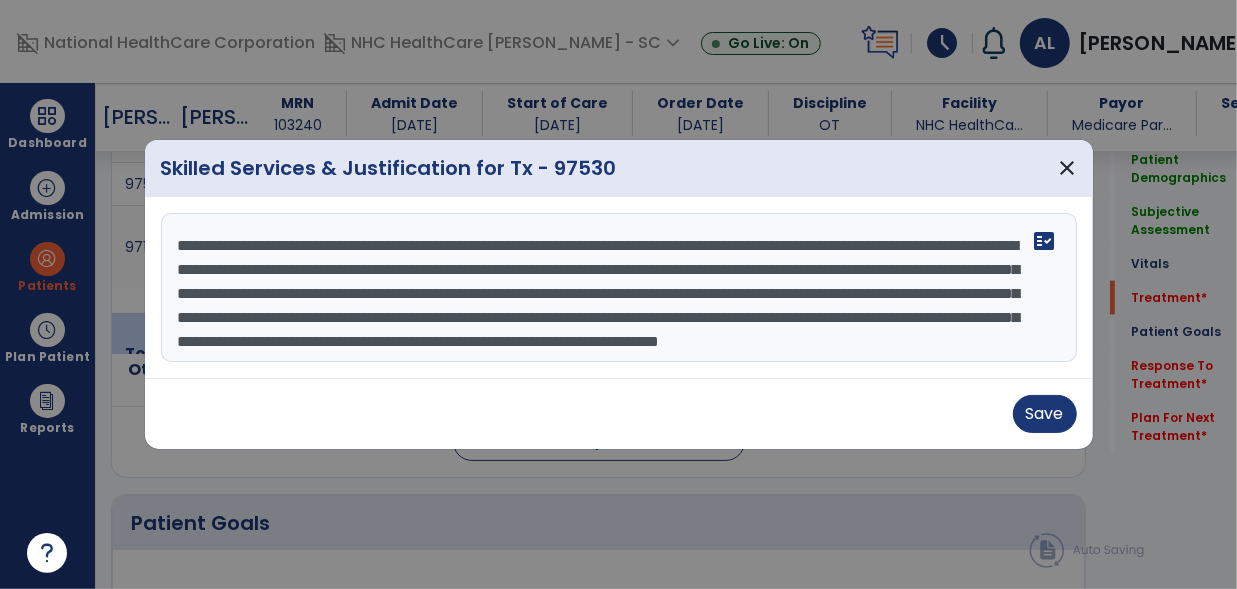 type on "**********" 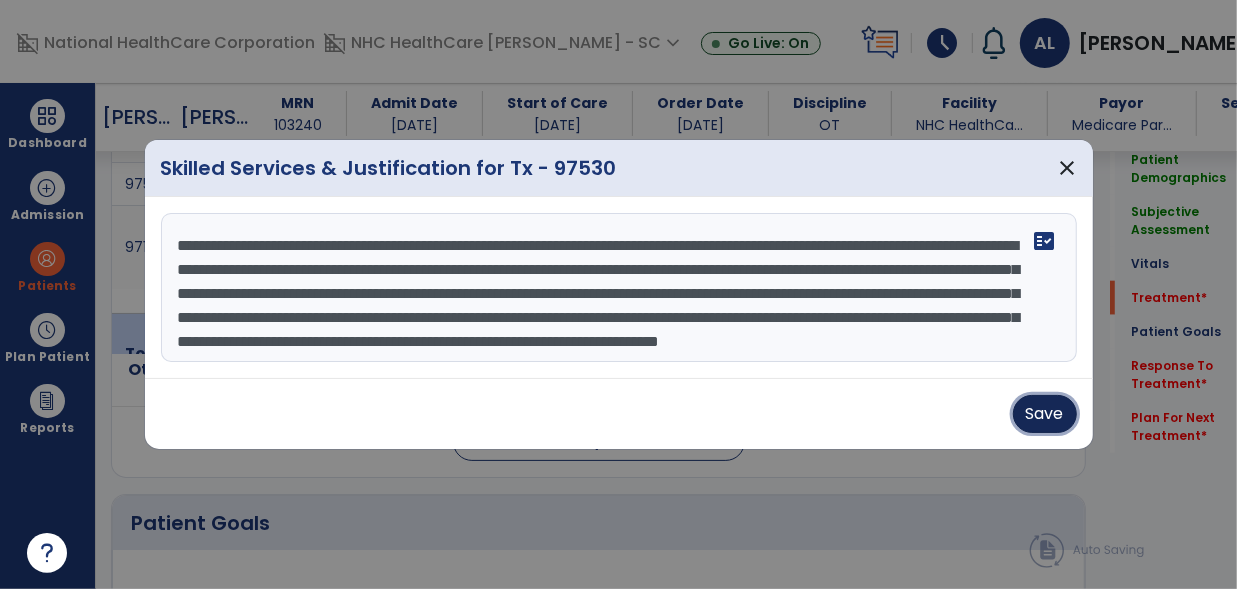 click on "Save" at bounding box center (1045, 414) 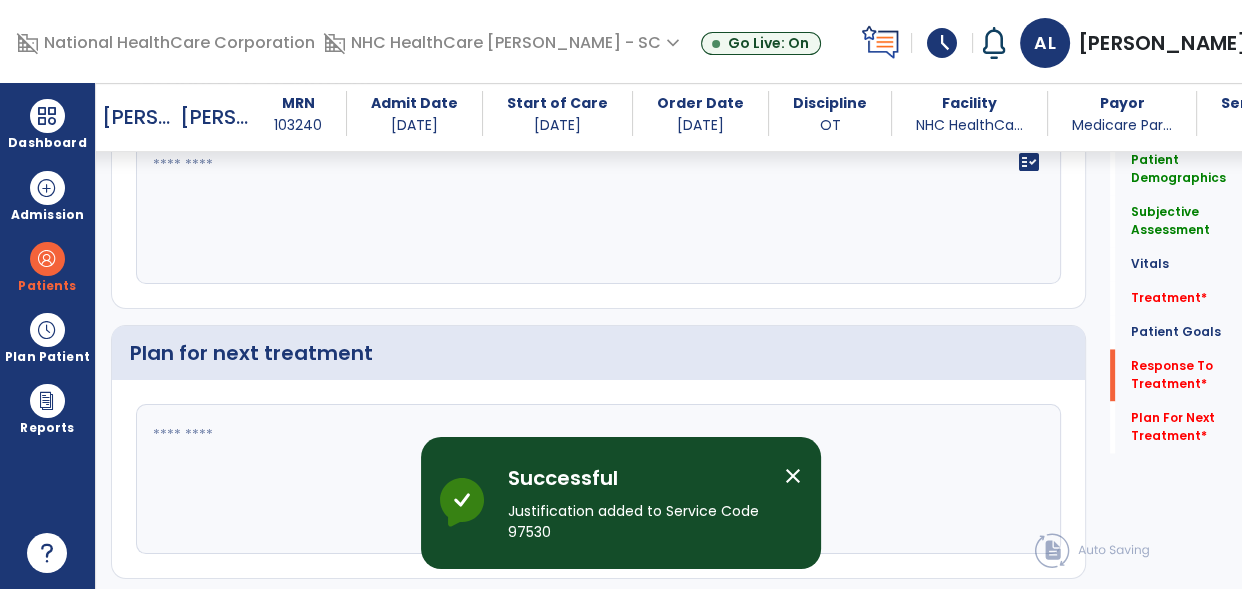 scroll, scrollTop: 2813, scrollLeft: 0, axis: vertical 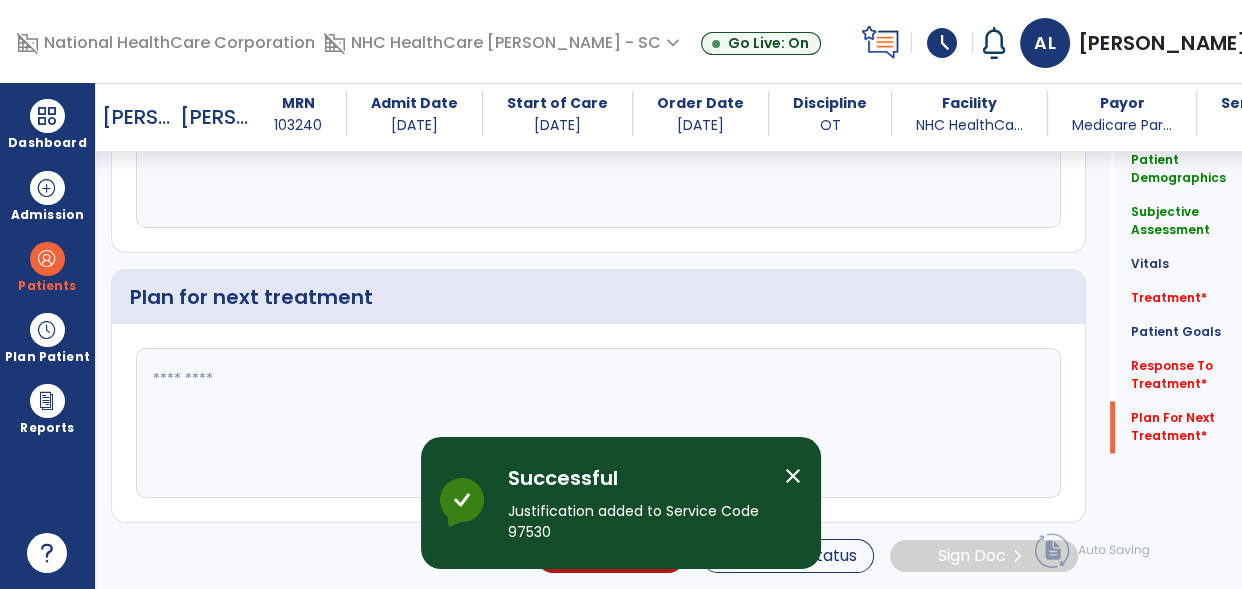click 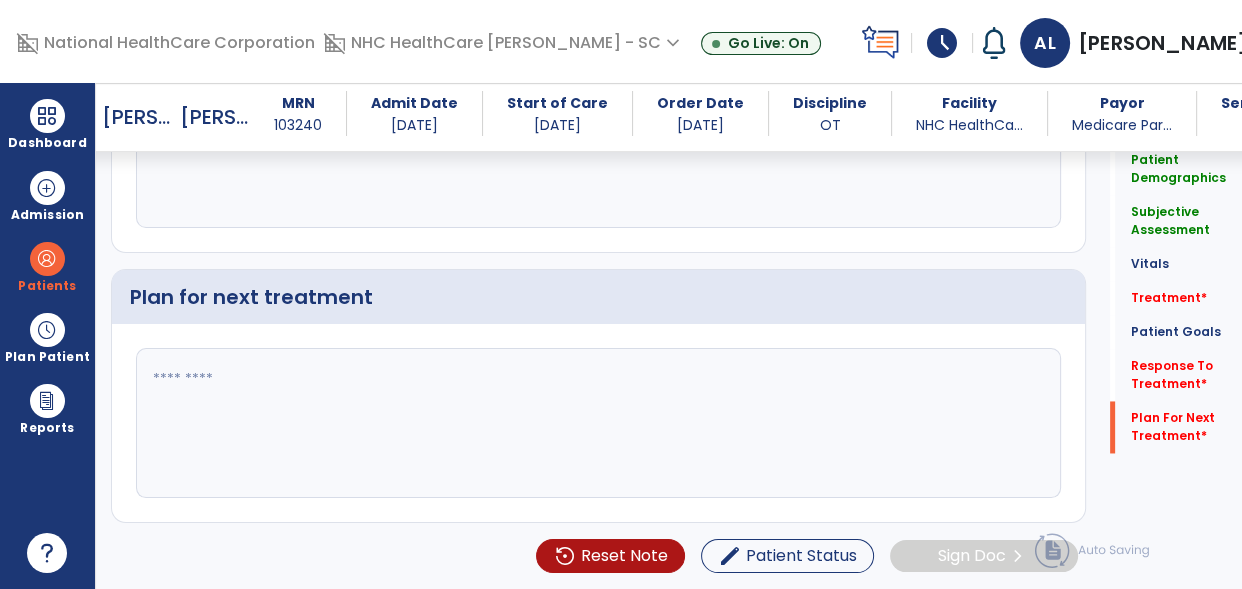 paste on "**********" 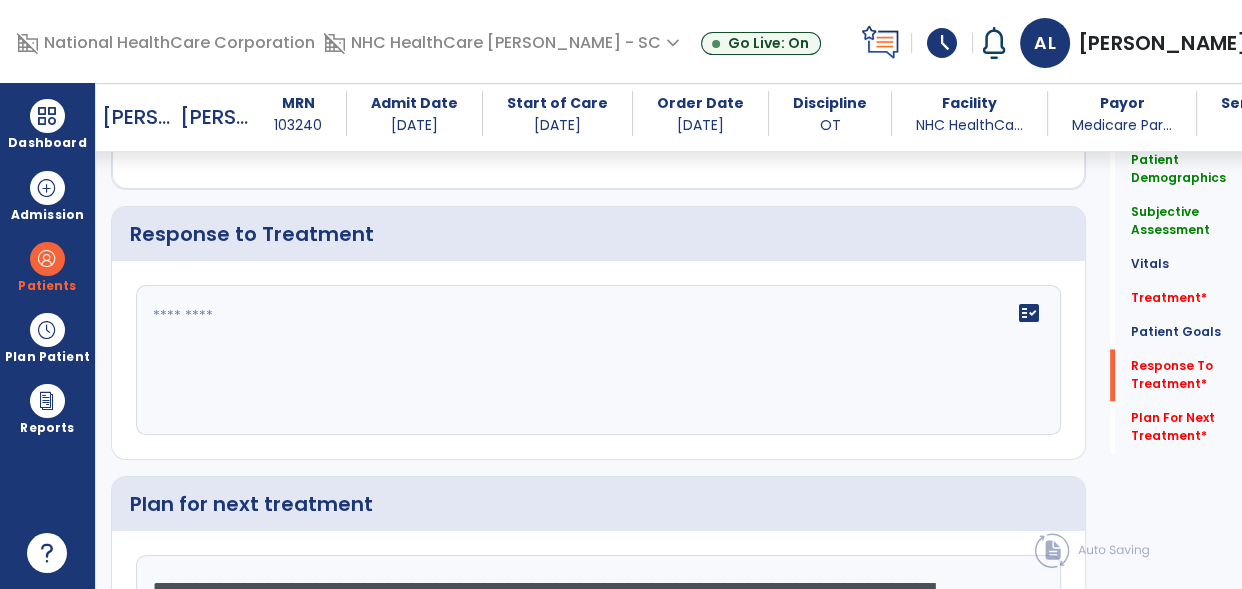 scroll, scrollTop: 2588, scrollLeft: 0, axis: vertical 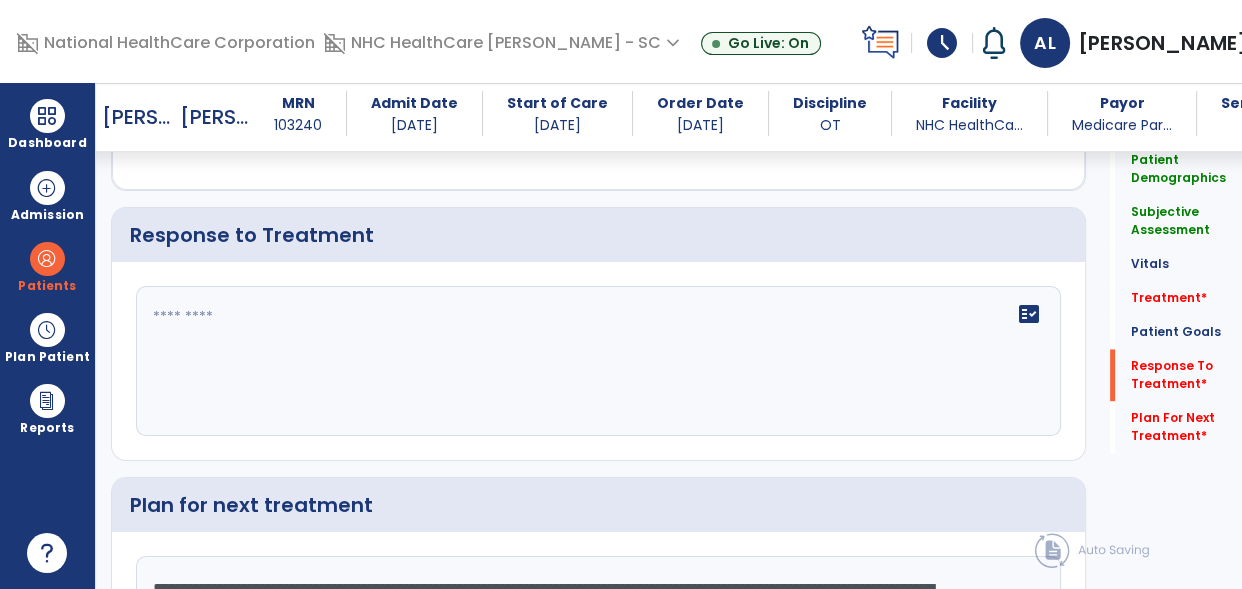 type on "**********" 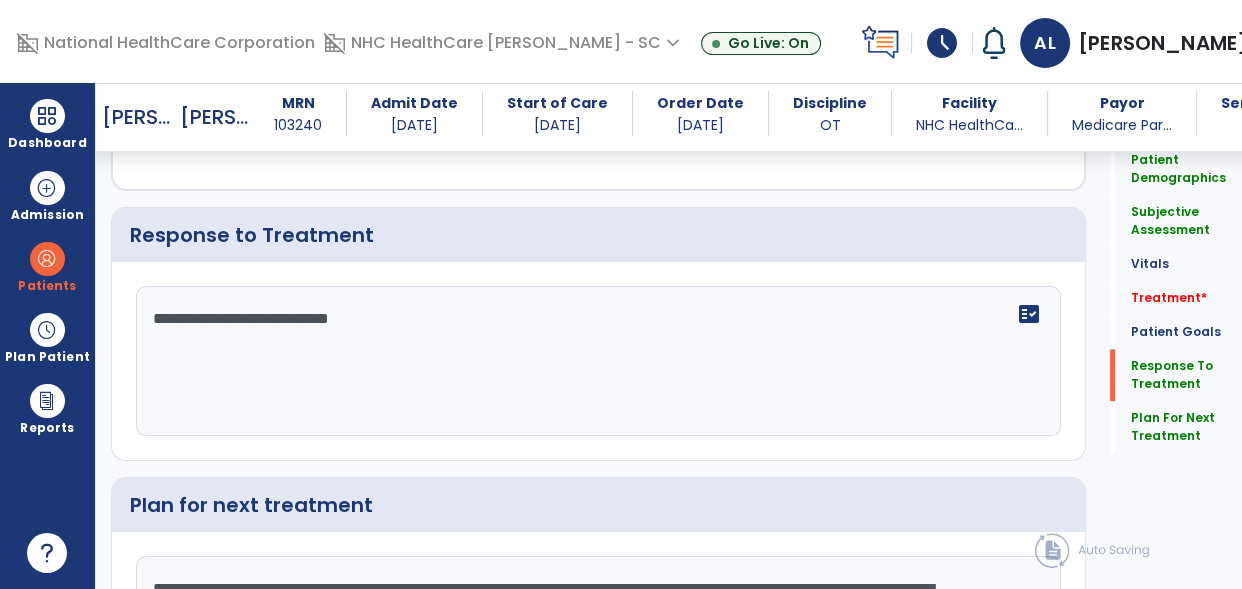 scroll, scrollTop: 2588, scrollLeft: 0, axis: vertical 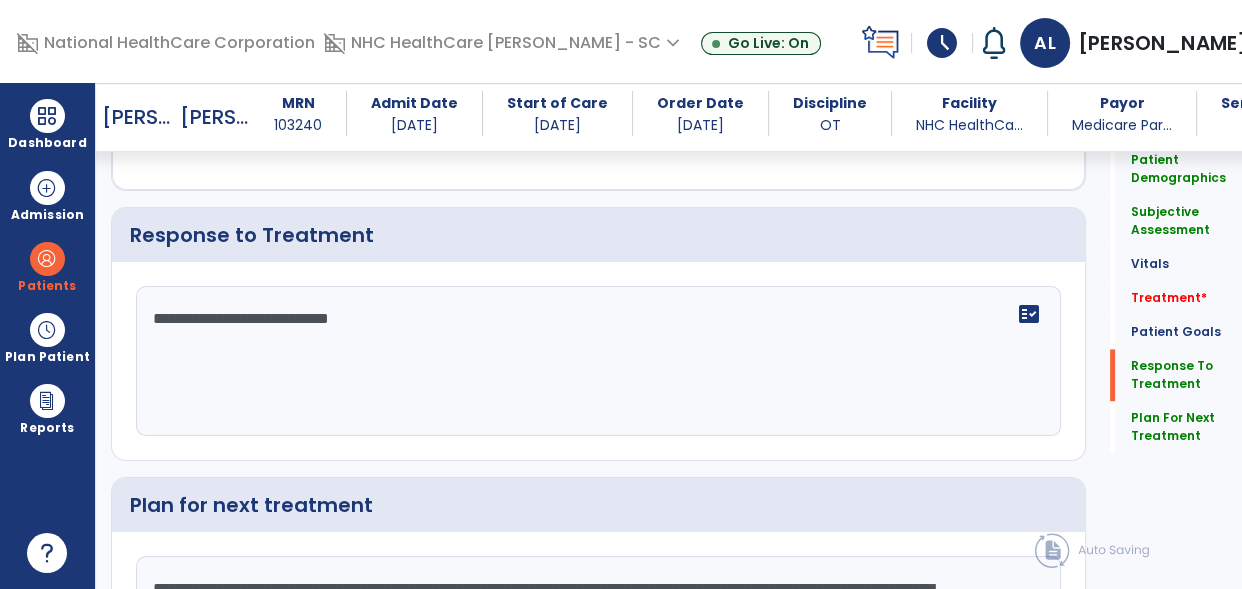 drag, startPoint x: 450, startPoint y: 359, endPoint x: 389, endPoint y: 353, distance: 61.294373 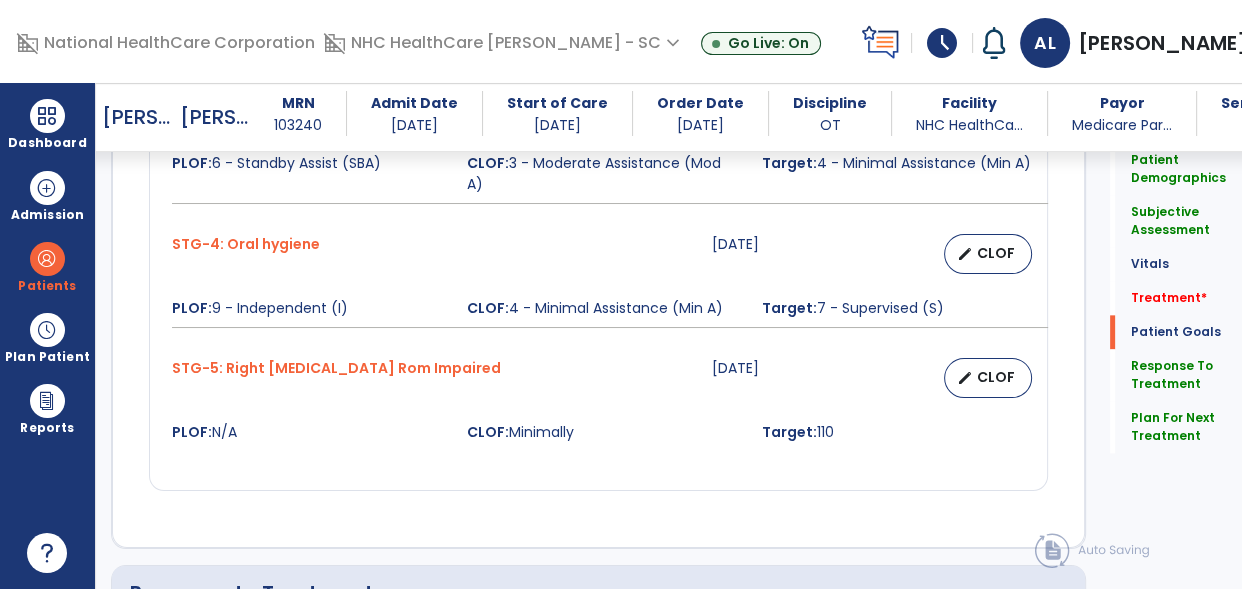 scroll, scrollTop: 2248, scrollLeft: 0, axis: vertical 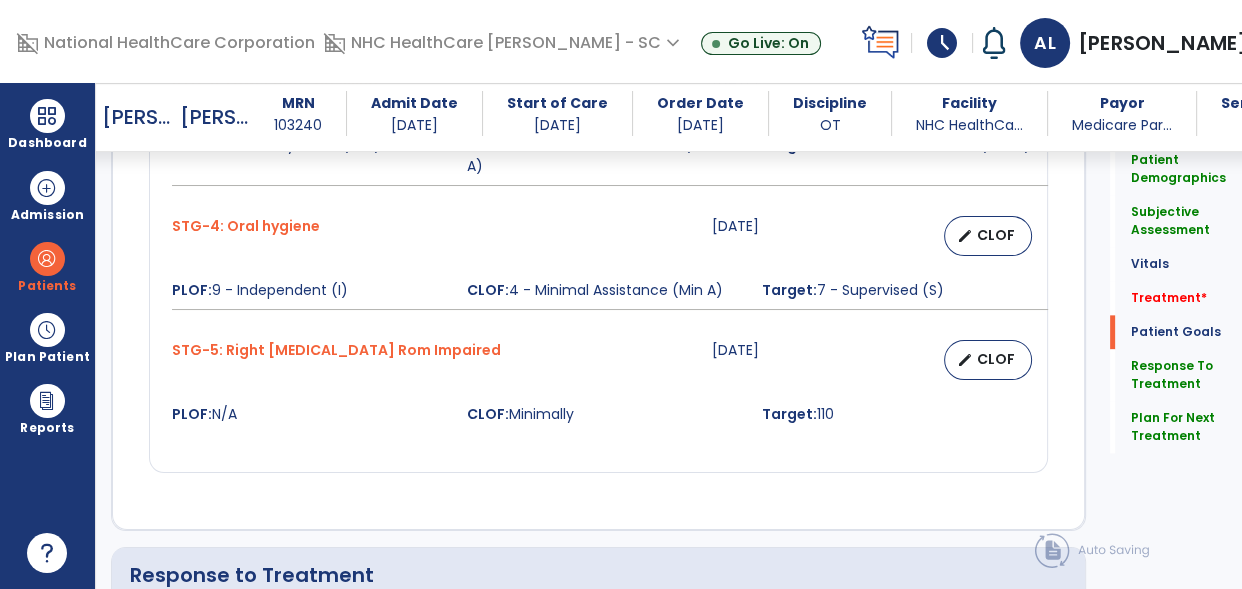 type on "**********" 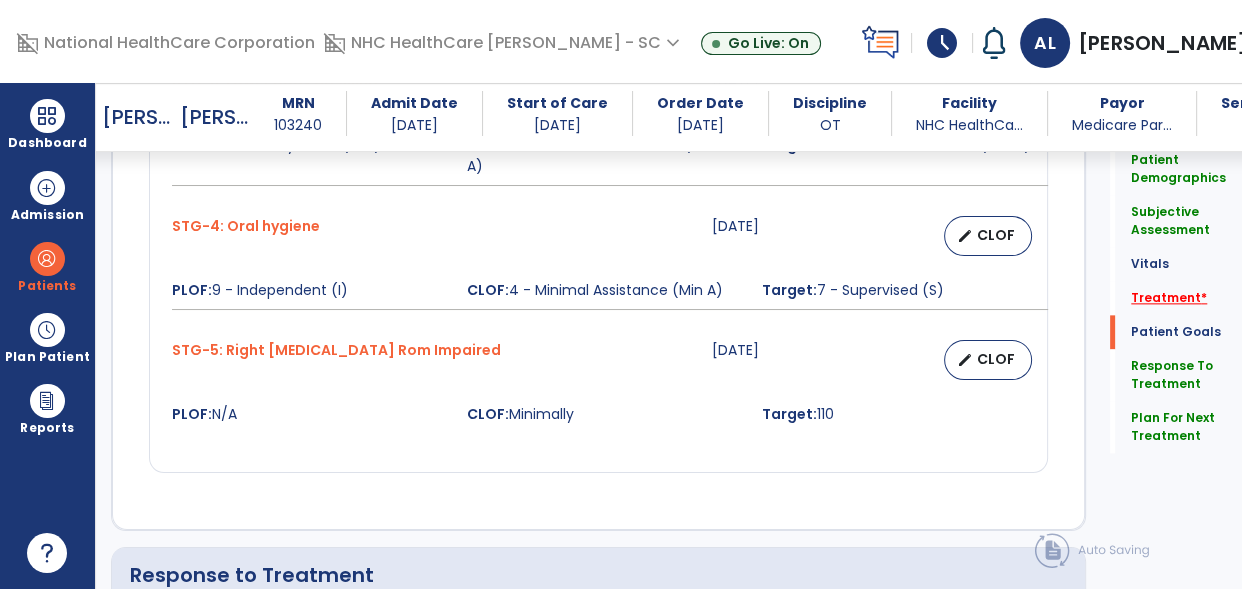 click on "Treatment   *" 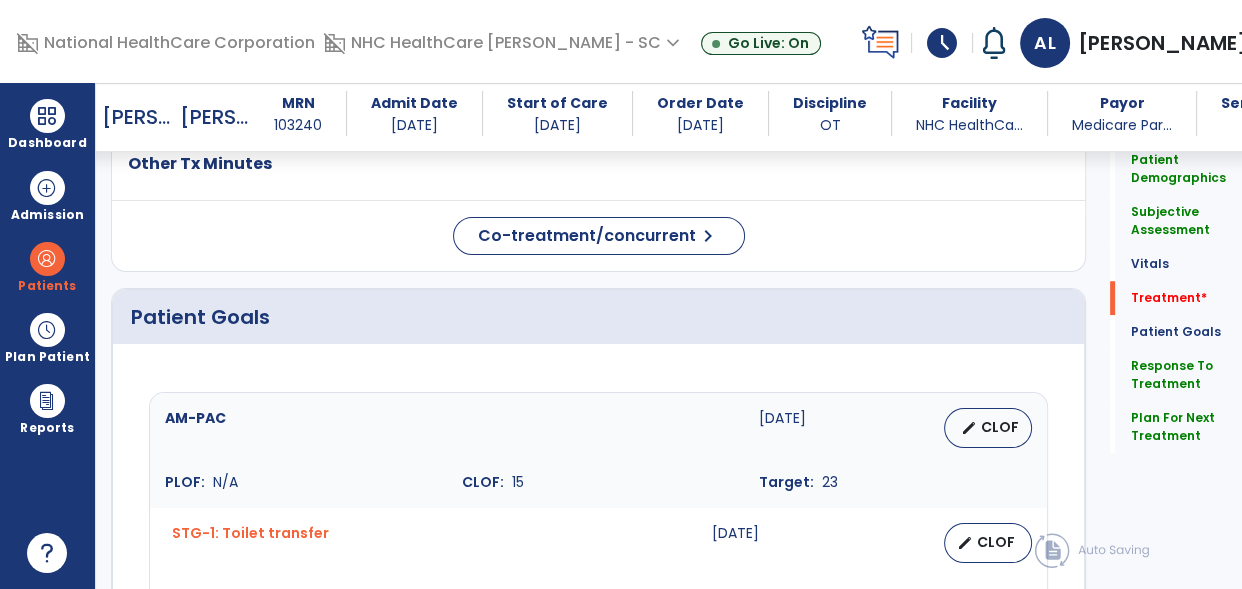 scroll, scrollTop: 1241, scrollLeft: 0, axis: vertical 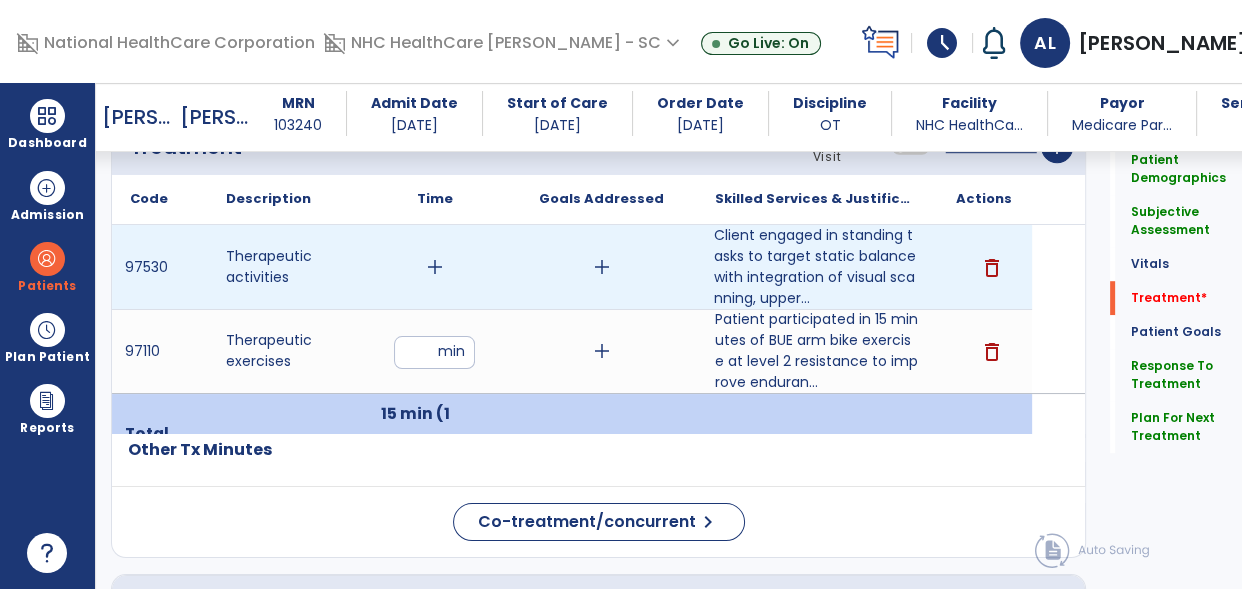 click on "add" at bounding box center (435, 267) 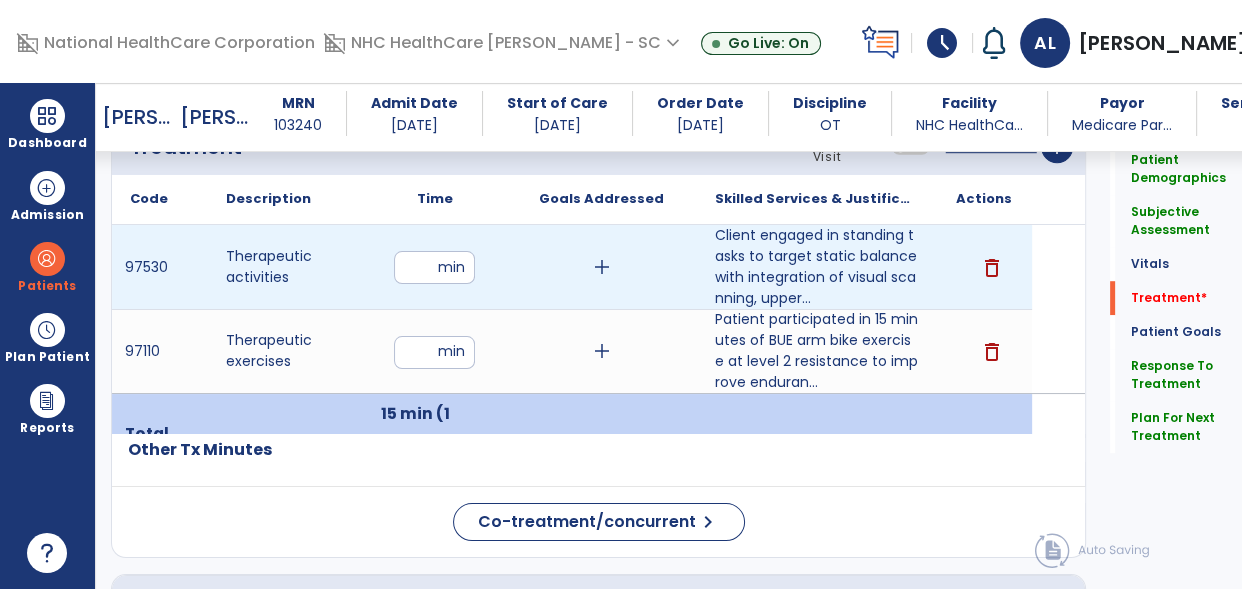 type on "**" 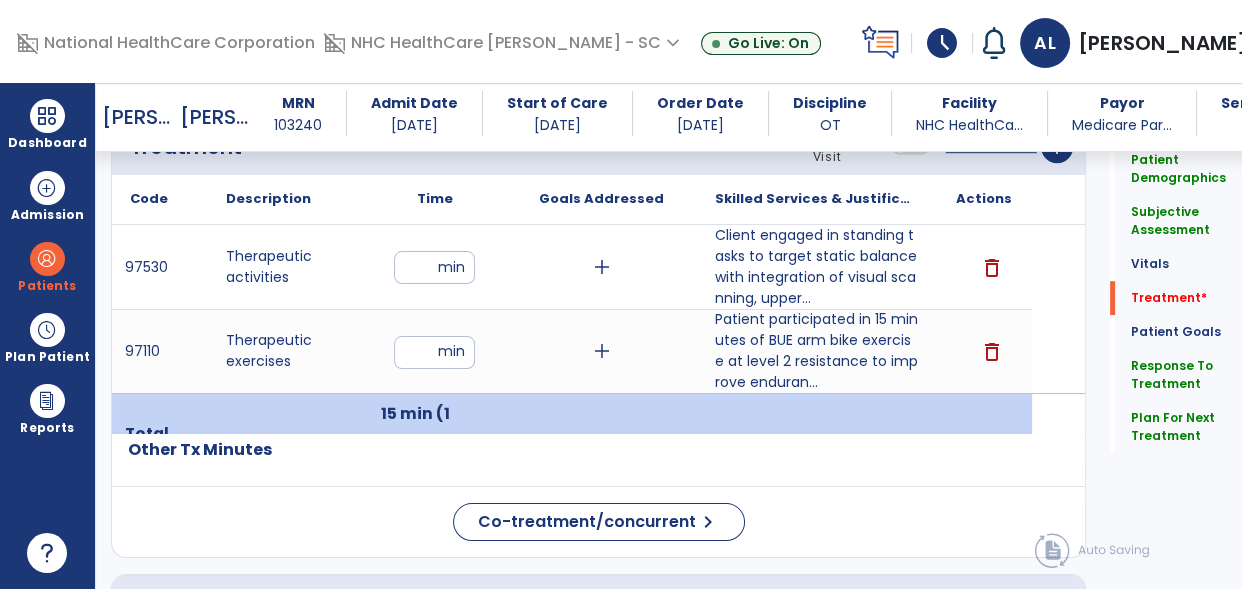click on "Quick Links  Patient Demographics   Patient Demographics   Subjective Assessment   Subjective Assessment   Vitals   Vitals   Treatment   *  Treatment   *  Patient Goals   Patient Goals   Response To Treatment   Response To Treatment   Plan For Next Treatment   Plan For Next Treatment" 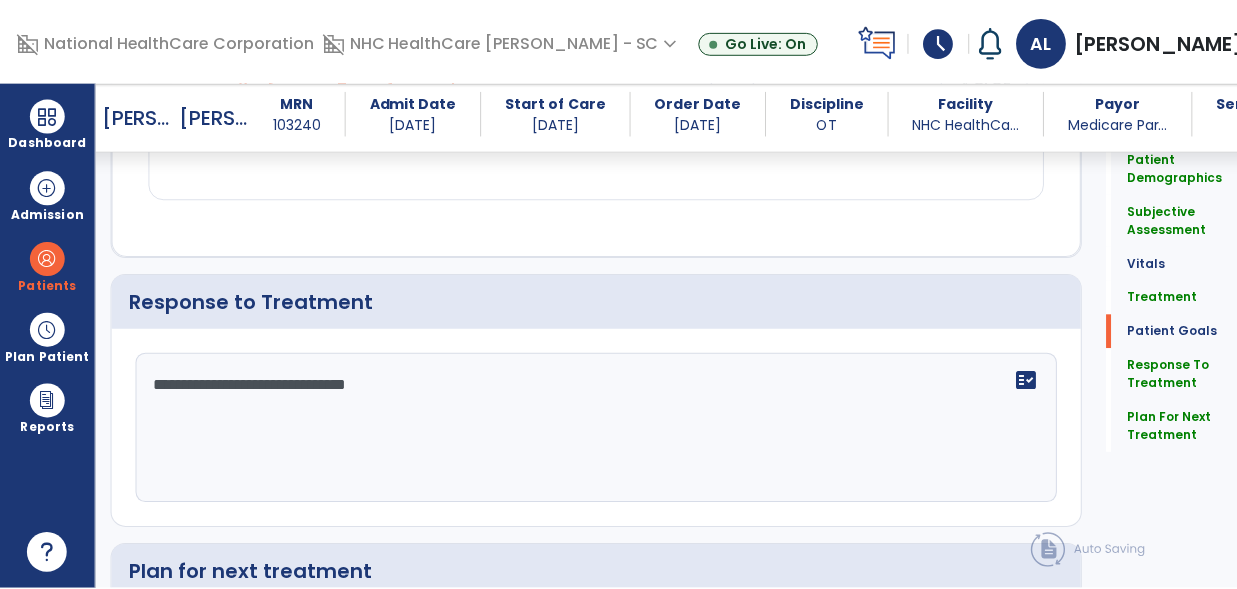 scroll, scrollTop: 2813, scrollLeft: 0, axis: vertical 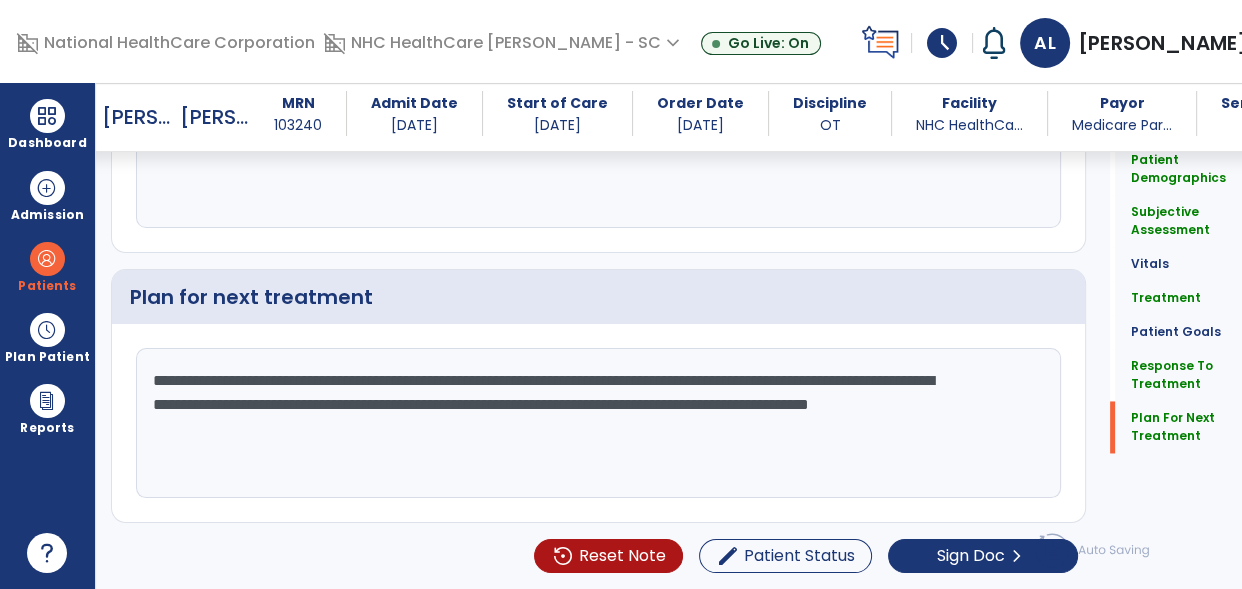 click on "Patient Demographics  Medical Diagnosis   Treatment Diagnosis   Precautions   Contraindications
Code
Description
Pdpm Clinical Category
G40.919" 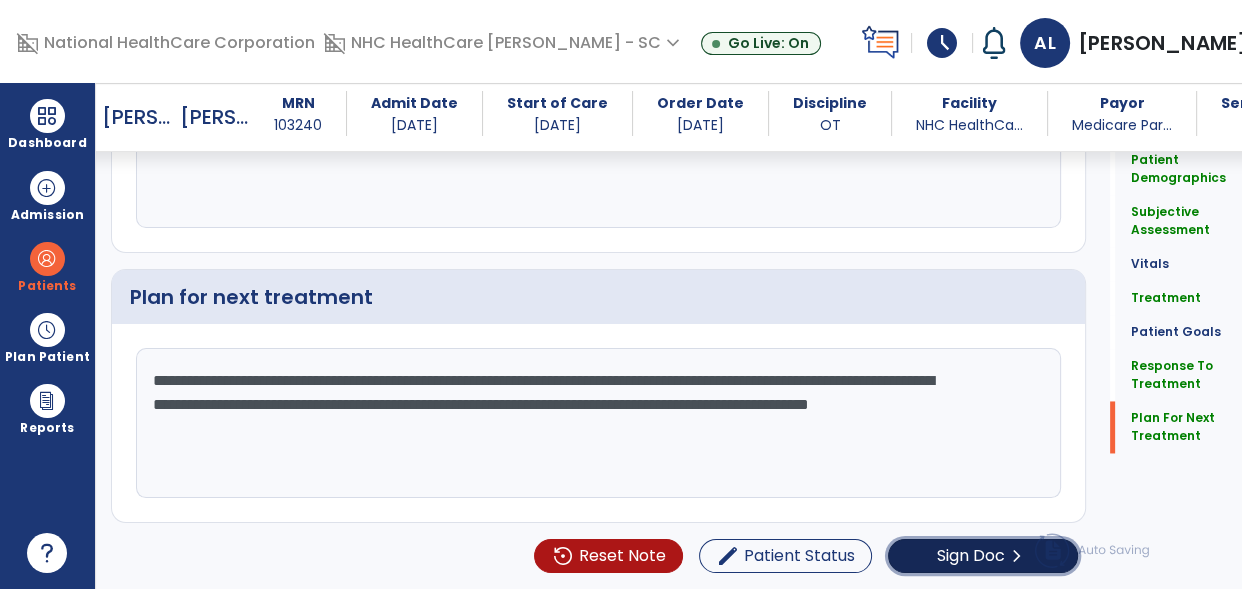 click on "Sign Doc" 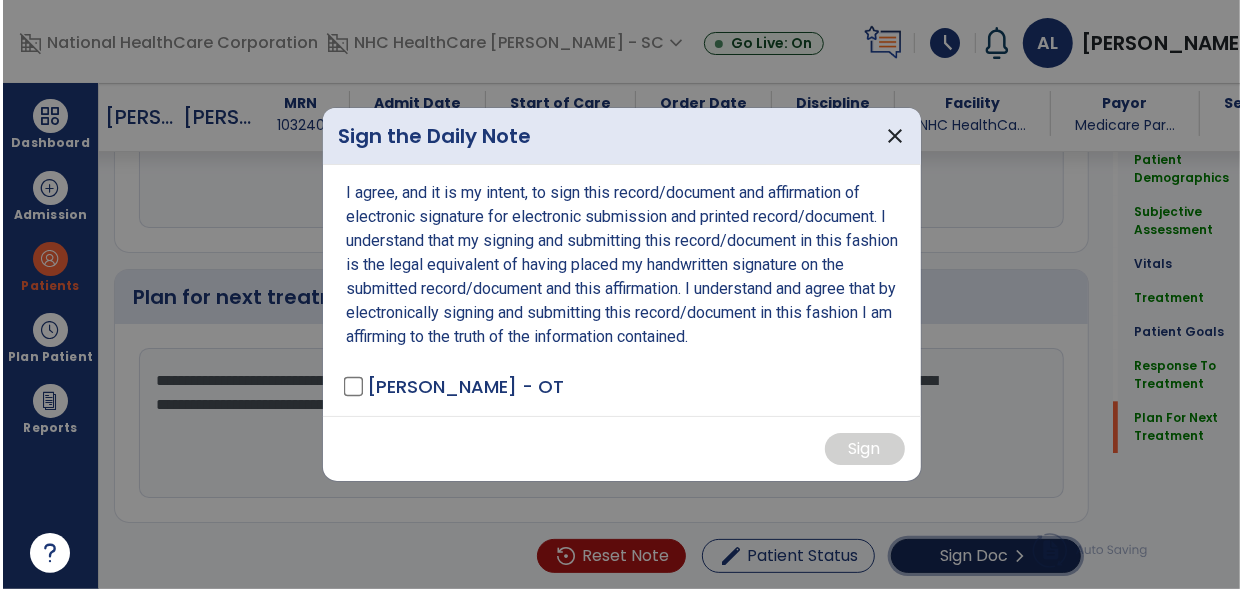 scroll, scrollTop: 2813, scrollLeft: 0, axis: vertical 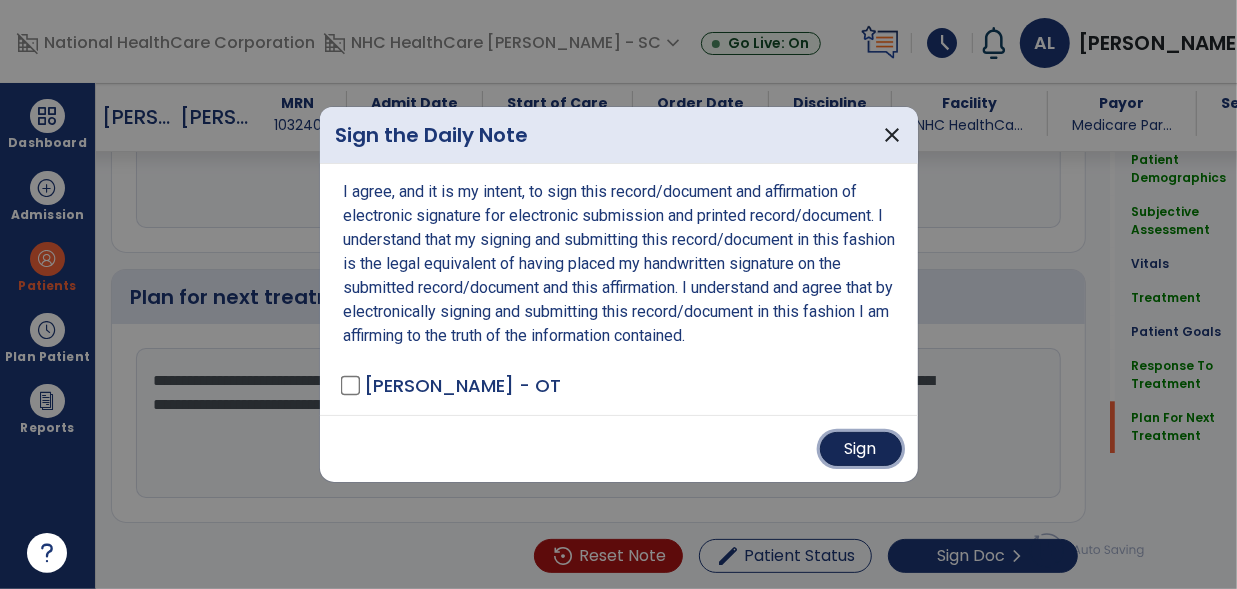 click on "Sign" at bounding box center (861, 449) 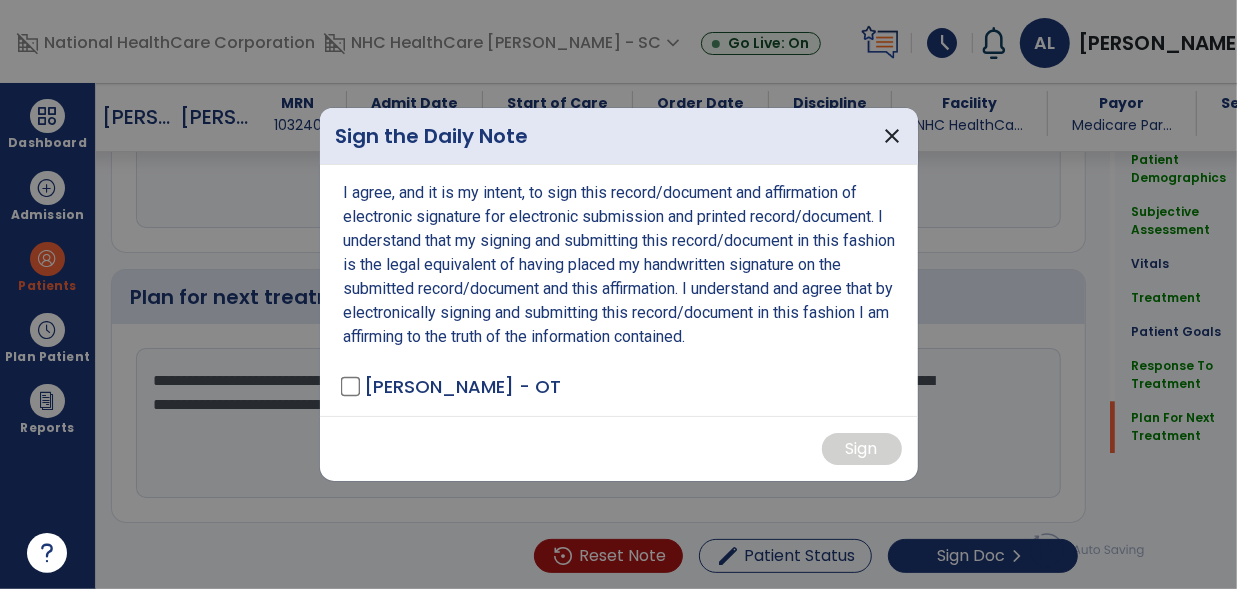 click on "Sign" at bounding box center (619, 448) 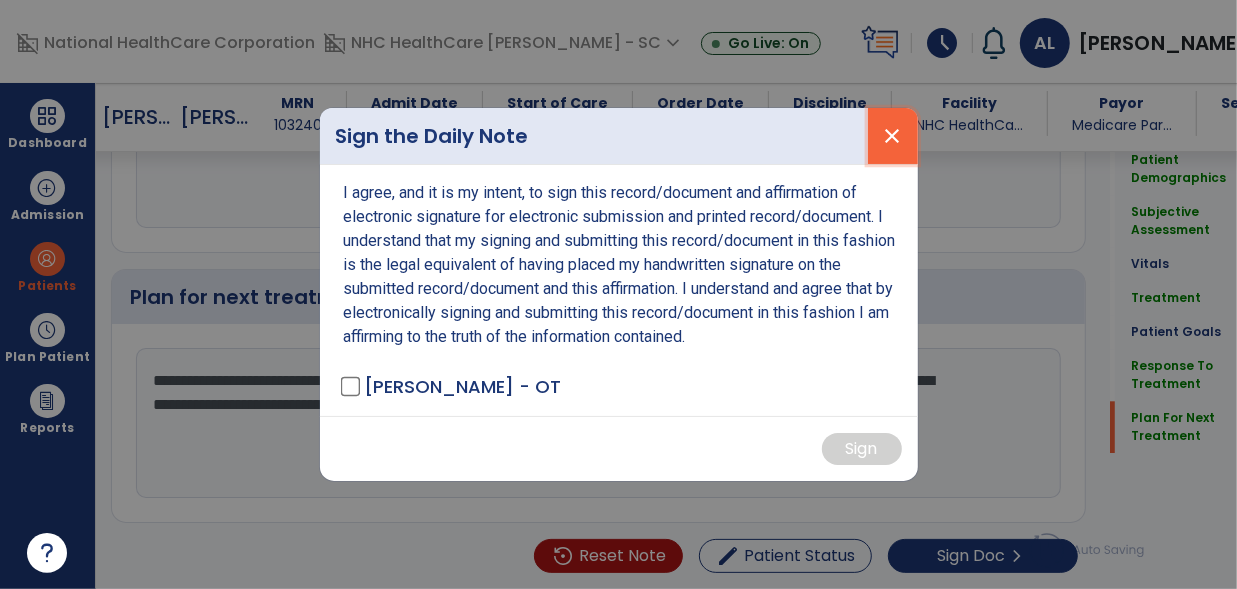click on "close" at bounding box center (893, 136) 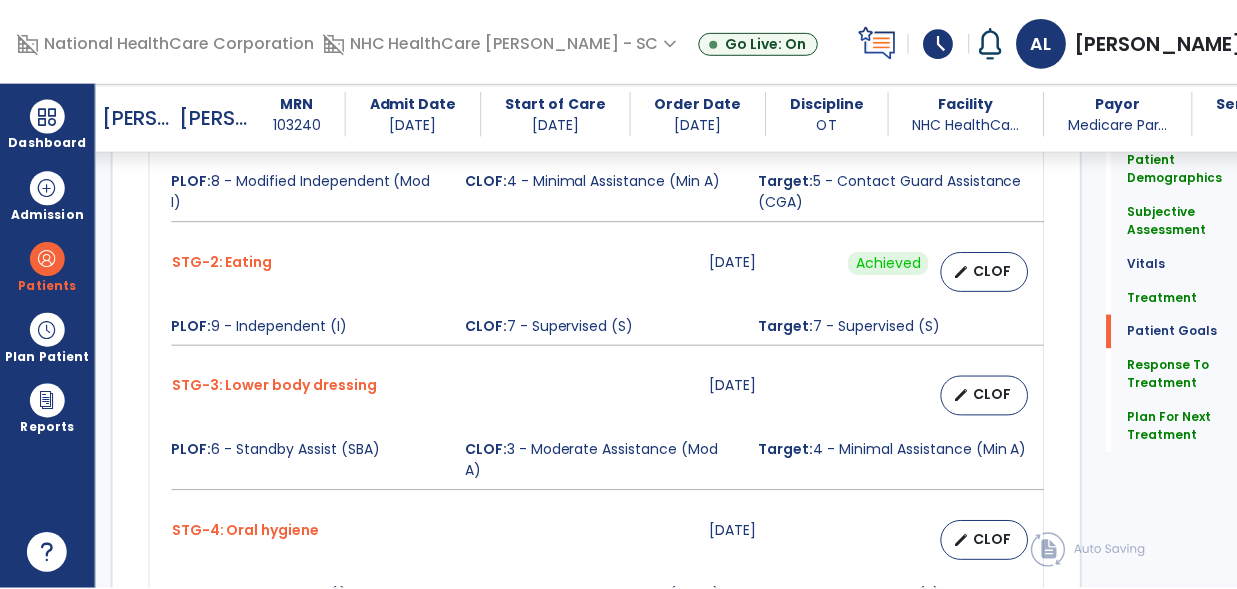 scroll, scrollTop: 2813, scrollLeft: 0, axis: vertical 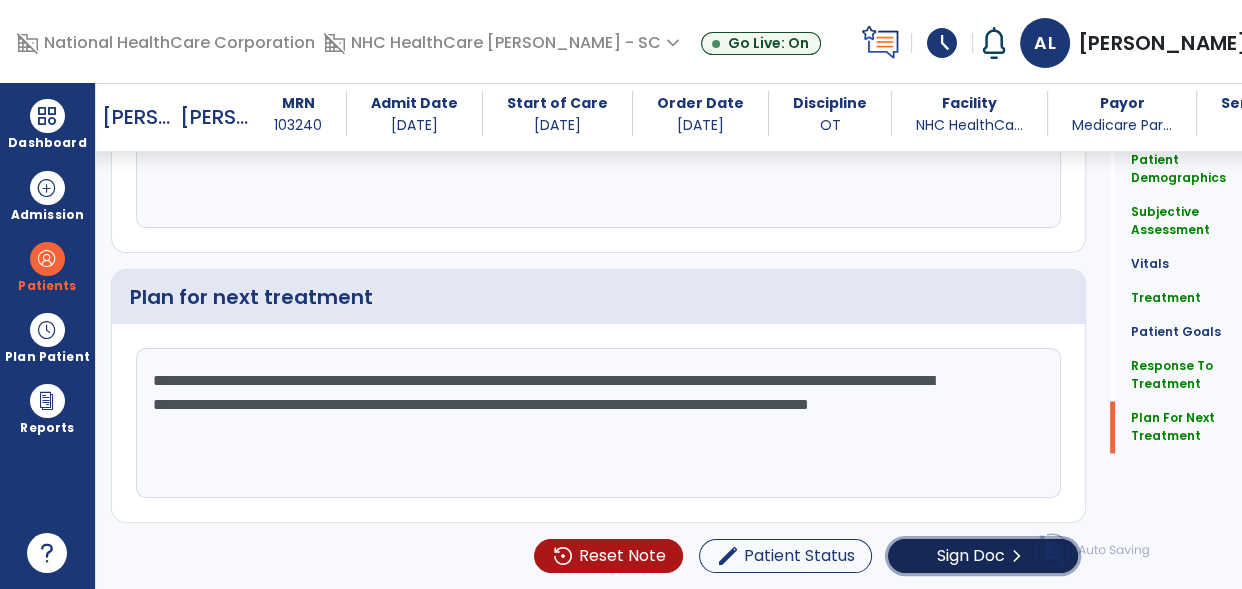 click on "Sign Doc  chevron_right" 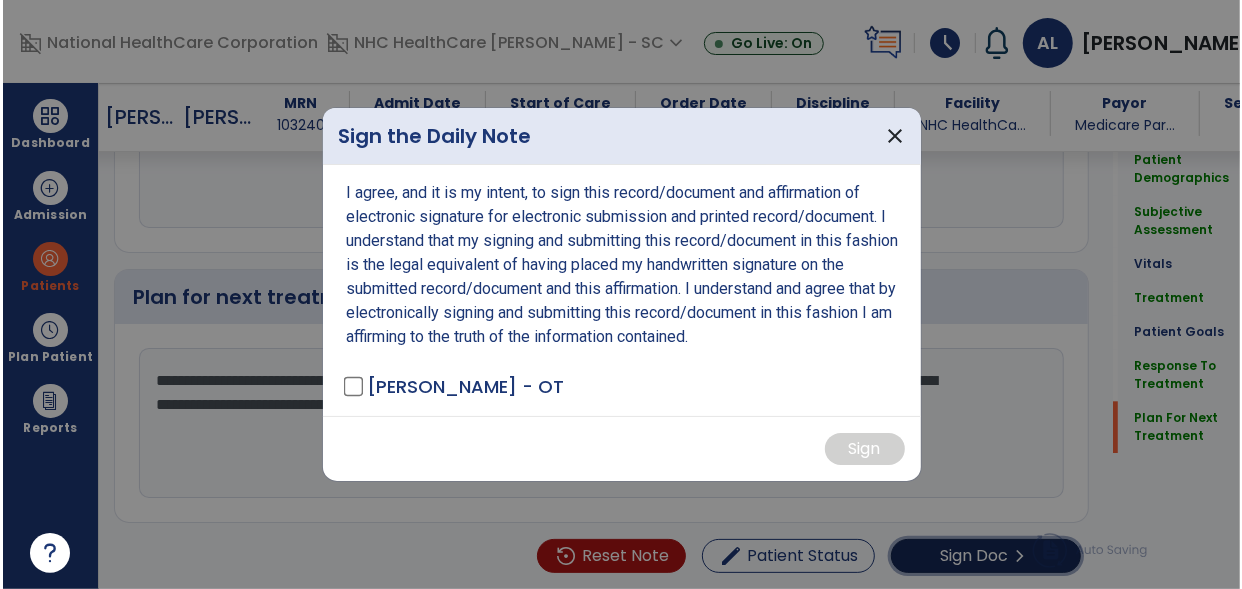 scroll, scrollTop: 2813, scrollLeft: 0, axis: vertical 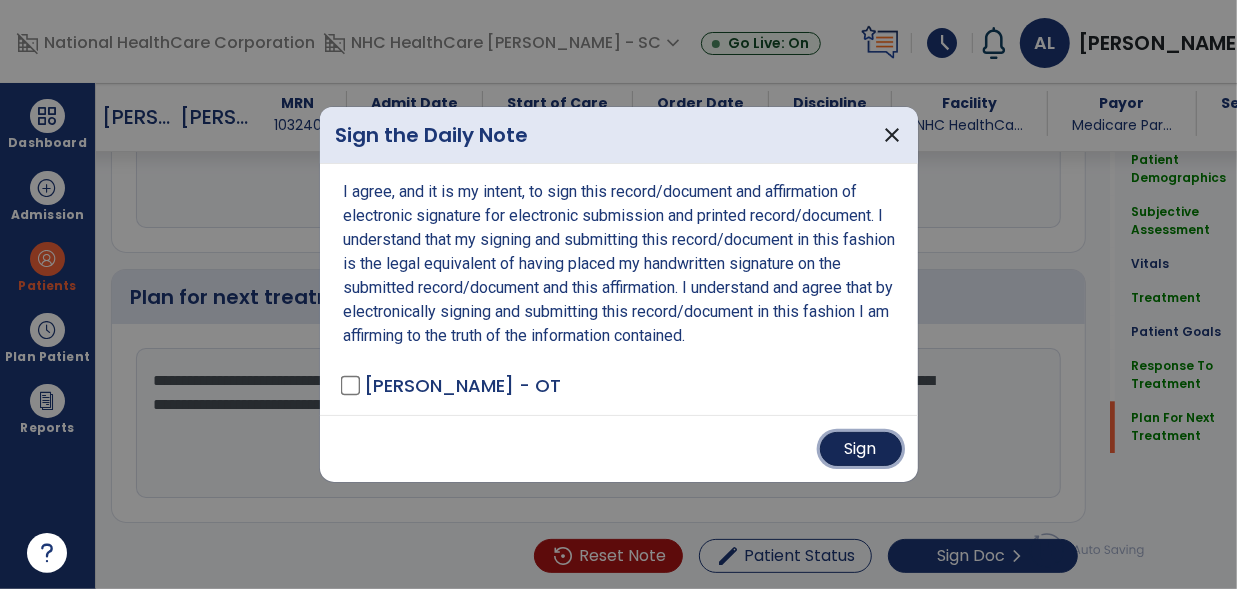 click on "Sign" at bounding box center (861, 449) 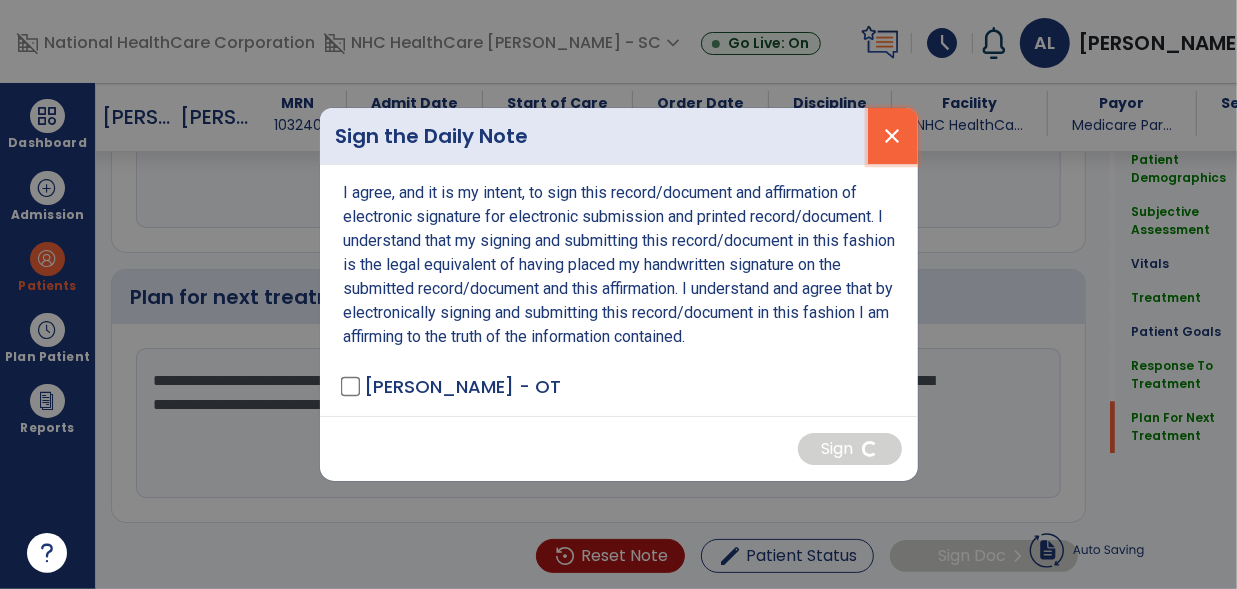 click on "close" at bounding box center [893, 136] 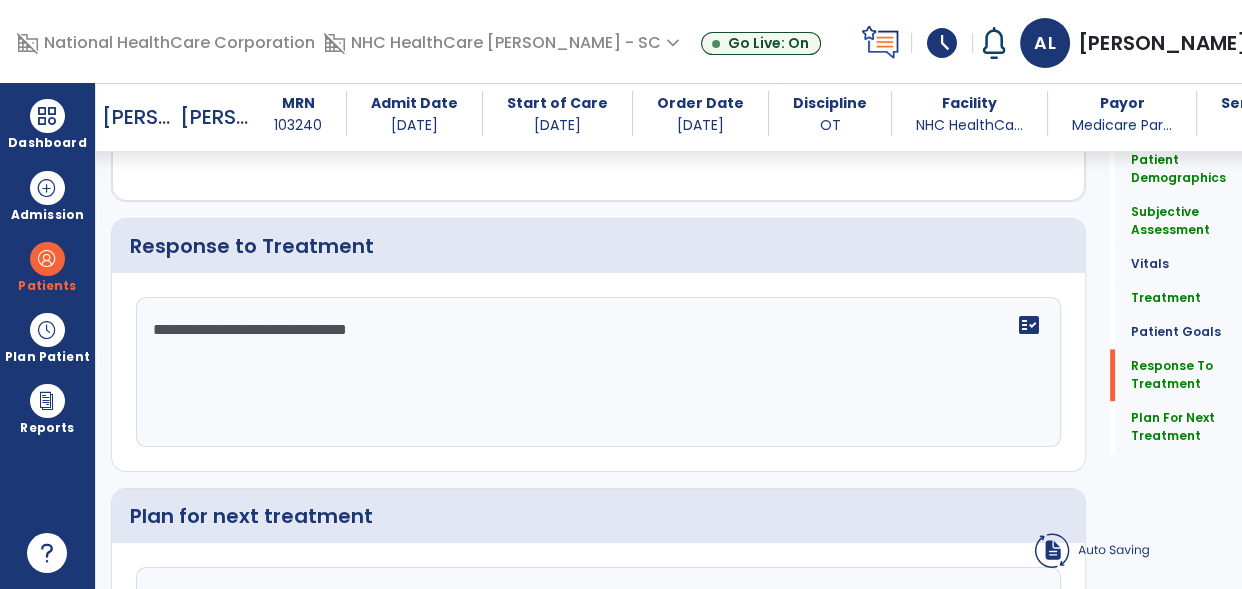 scroll, scrollTop: 2576, scrollLeft: 0, axis: vertical 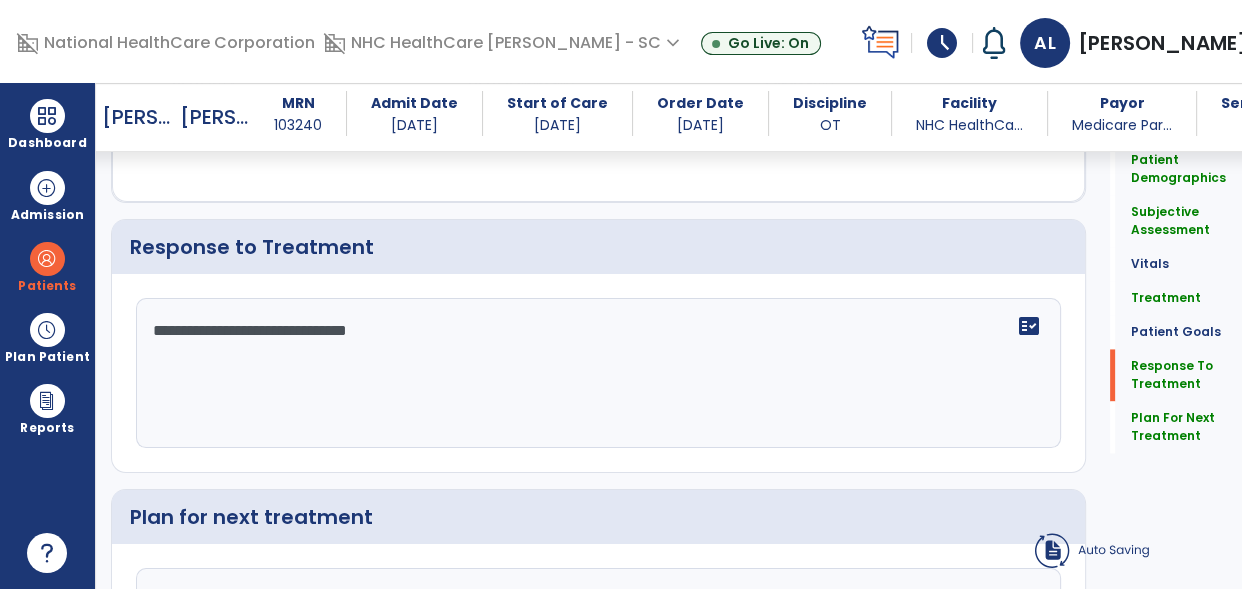 click on "**********" 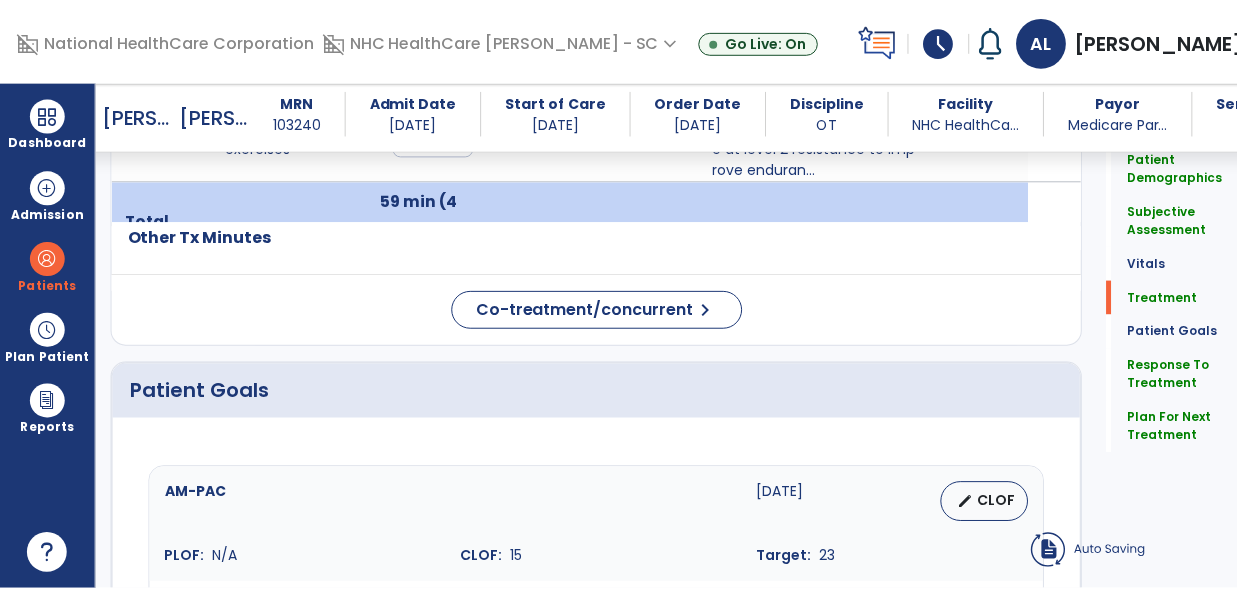 scroll, scrollTop: 1309, scrollLeft: 0, axis: vertical 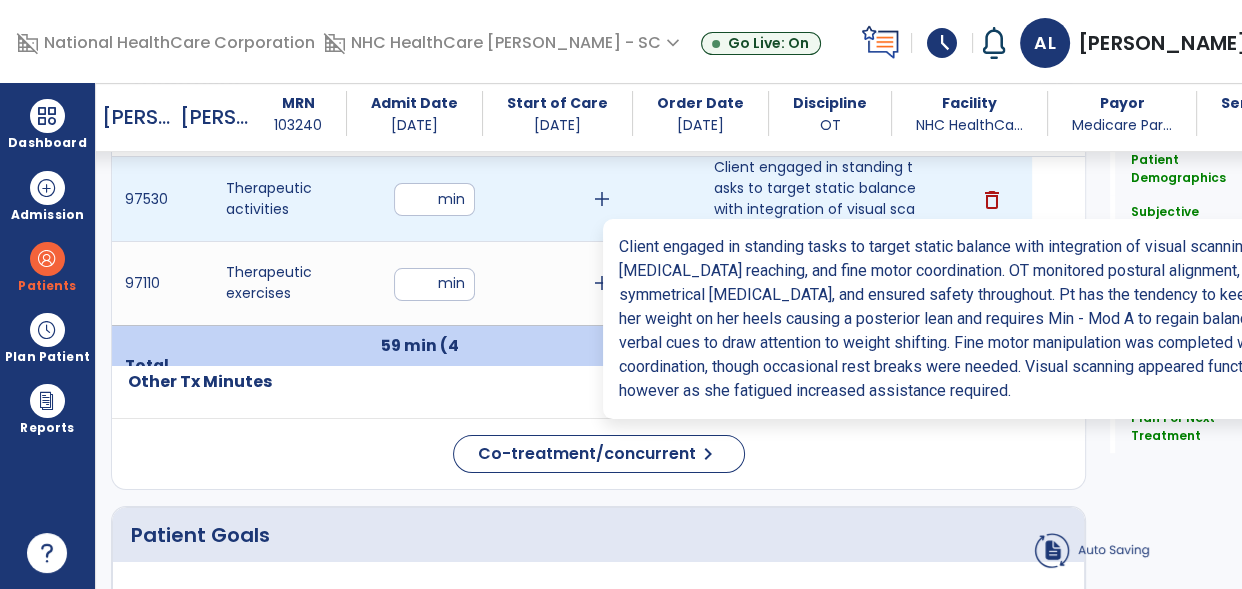 click on "Client engaged in standing tasks to target static balance with integration of visual scanning, upper..." at bounding box center (816, 199) 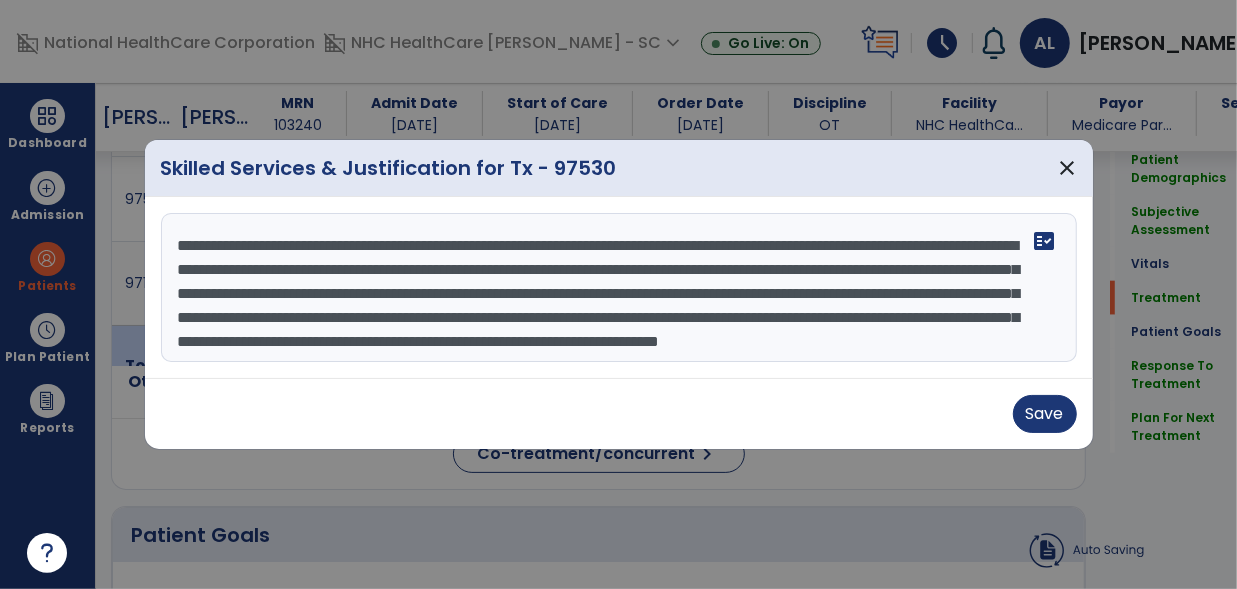 click on "Skilled Services & Justification for Tx - 97530   close" at bounding box center (619, 168) 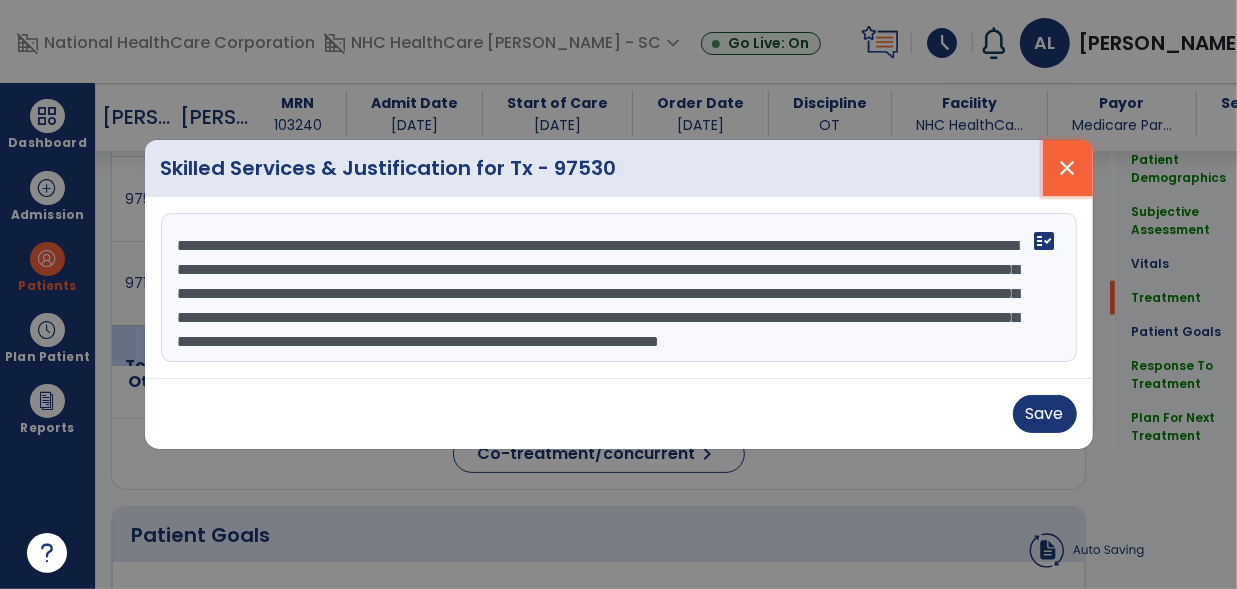 click on "close" at bounding box center [1068, 168] 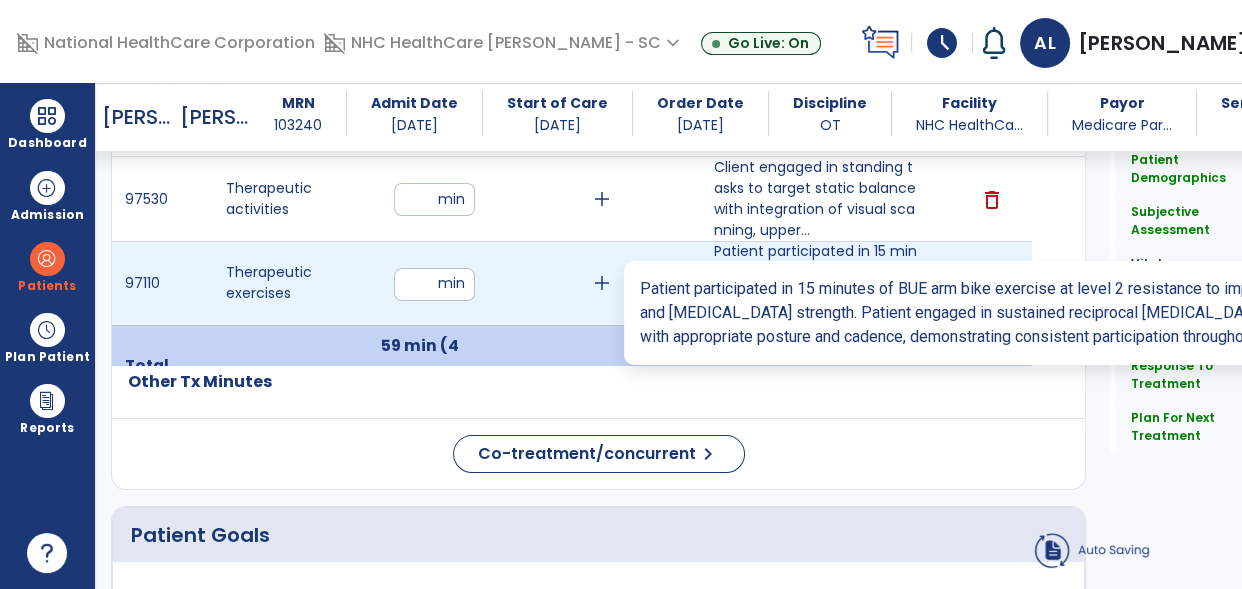 click on "Patient participated in 15 minutes of BUE arm bike exercise at level 2 resistance to improve enduran..." at bounding box center (816, 283) 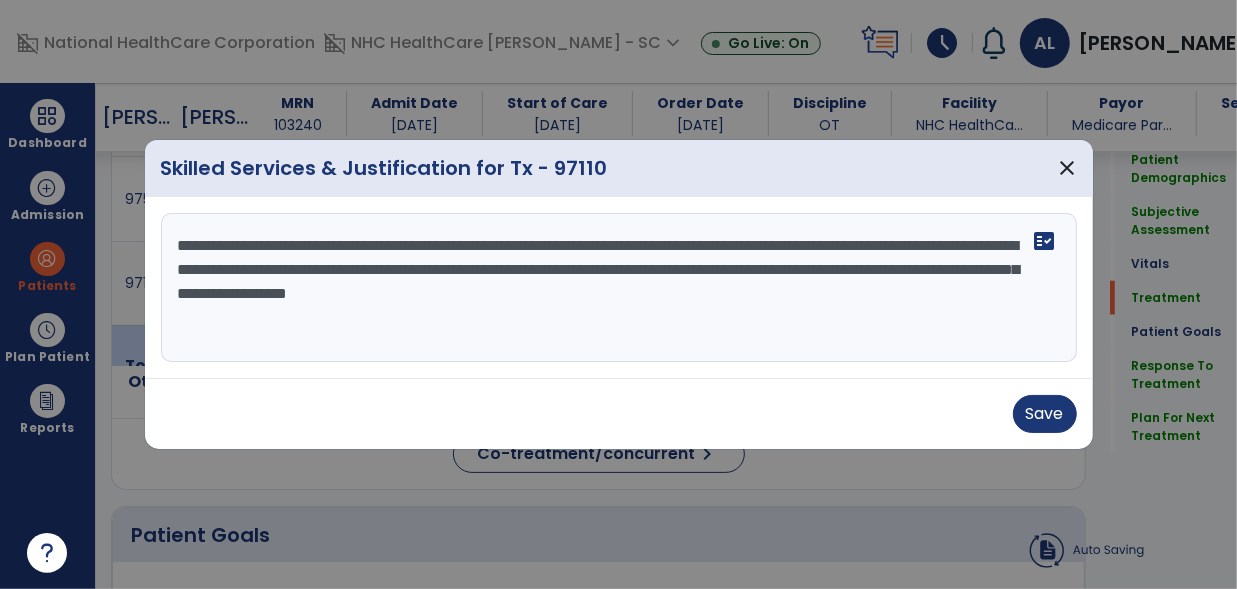 click on "**********" at bounding box center [619, 288] 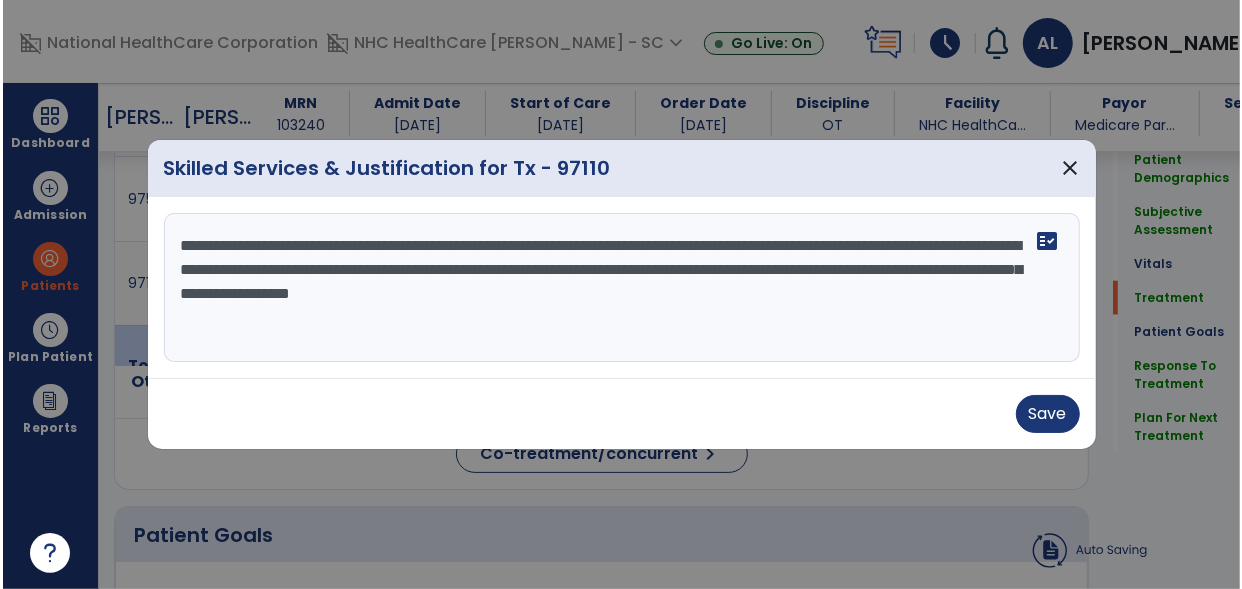 scroll, scrollTop: 1309, scrollLeft: 0, axis: vertical 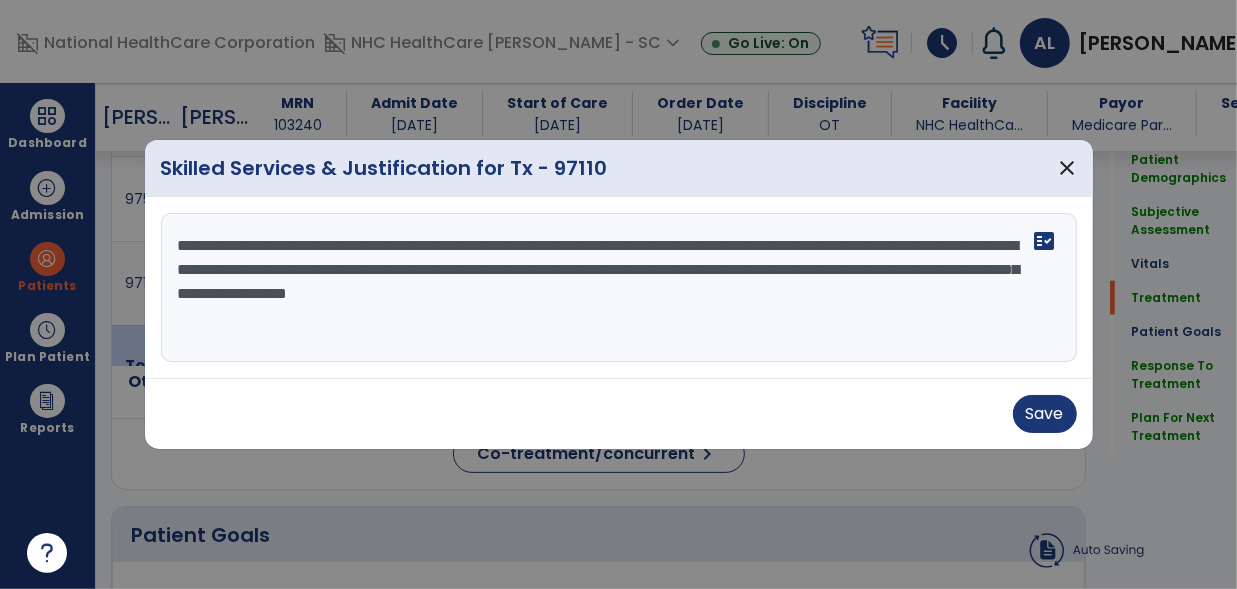 drag, startPoint x: 973, startPoint y: 298, endPoint x: 152, endPoint y: 219, distance: 824.7921 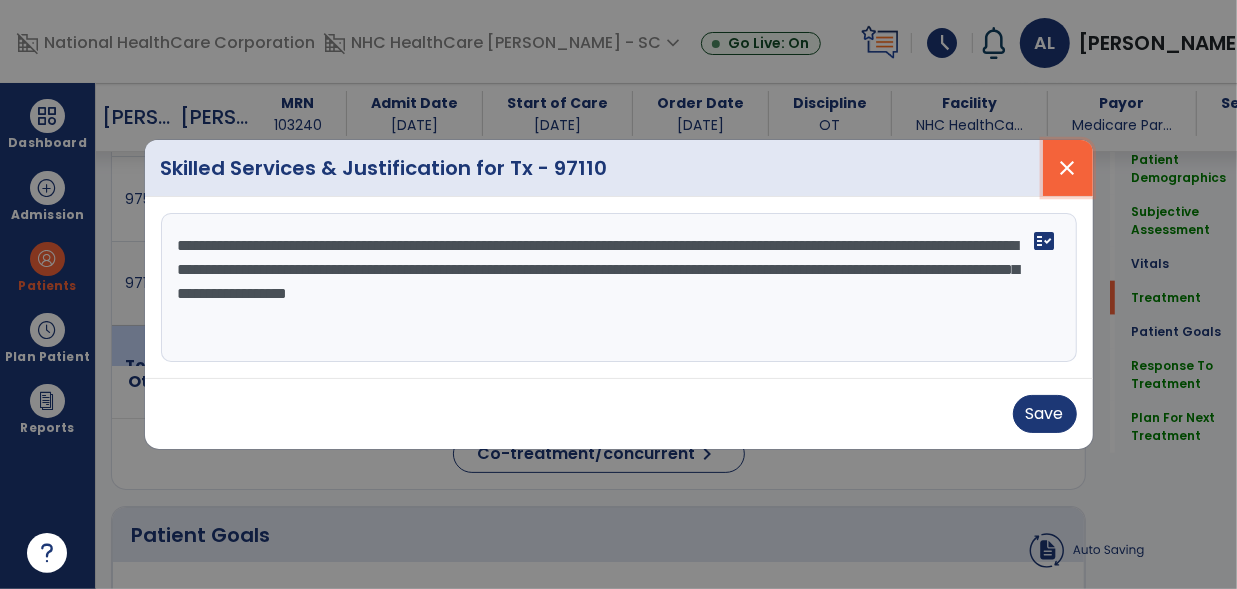 click on "close" at bounding box center [1068, 168] 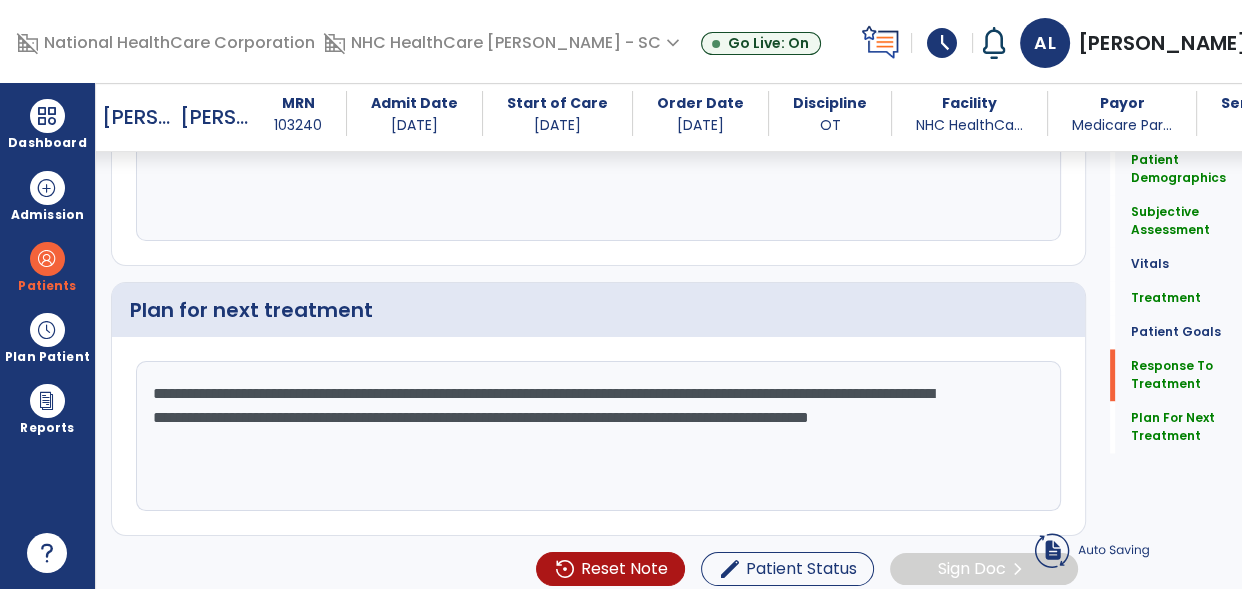 scroll, scrollTop: 2784, scrollLeft: 0, axis: vertical 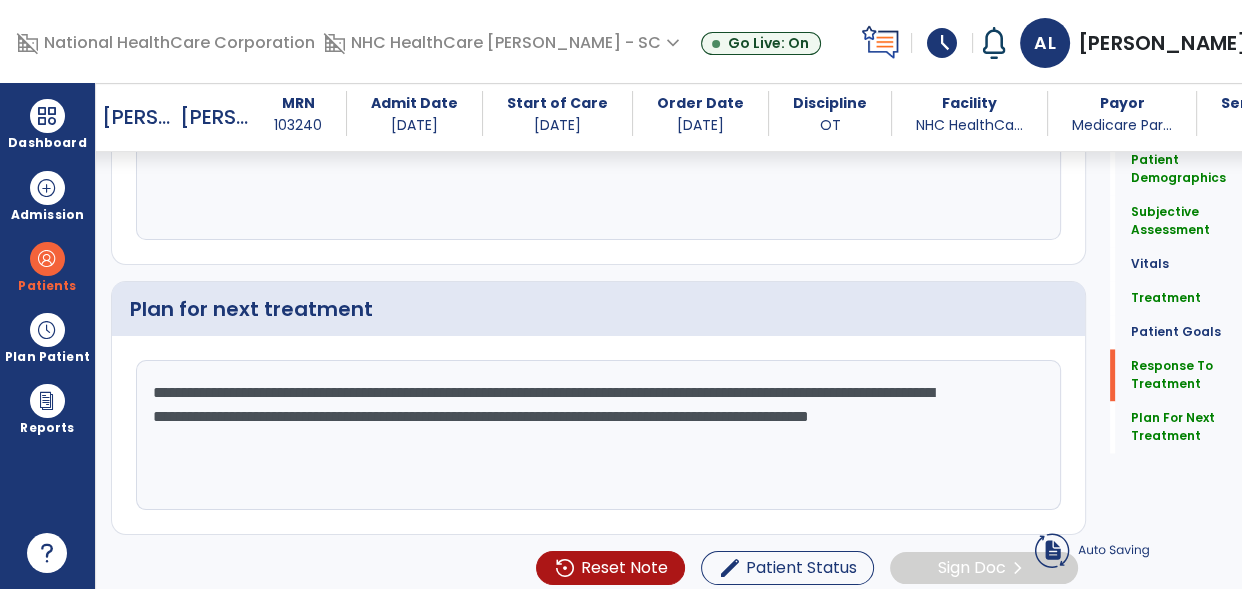 drag, startPoint x: 522, startPoint y: 460, endPoint x: 126, endPoint y: 404, distance: 399.94 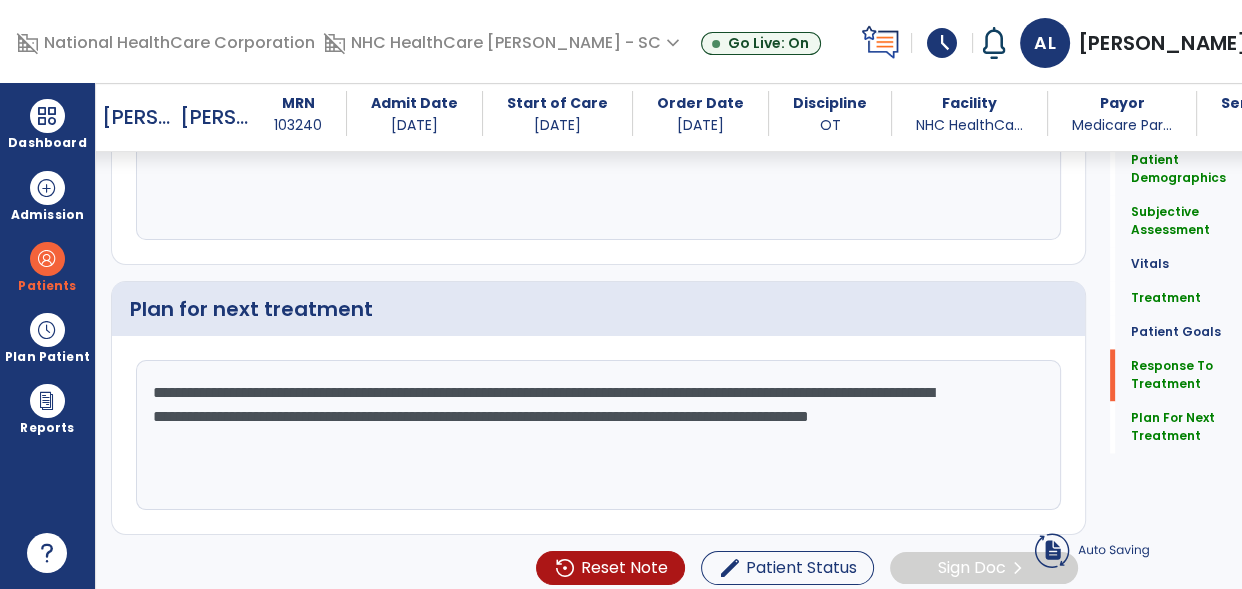 scroll, scrollTop: 2784, scrollLeft: 0, axis: vertical 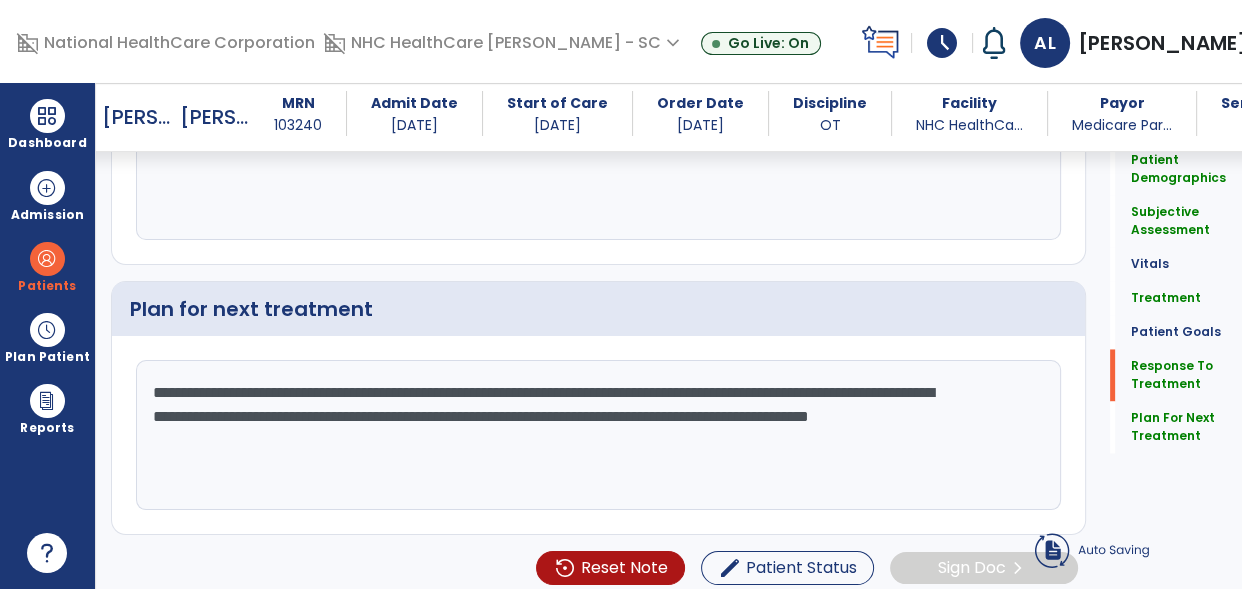 click on "**********" 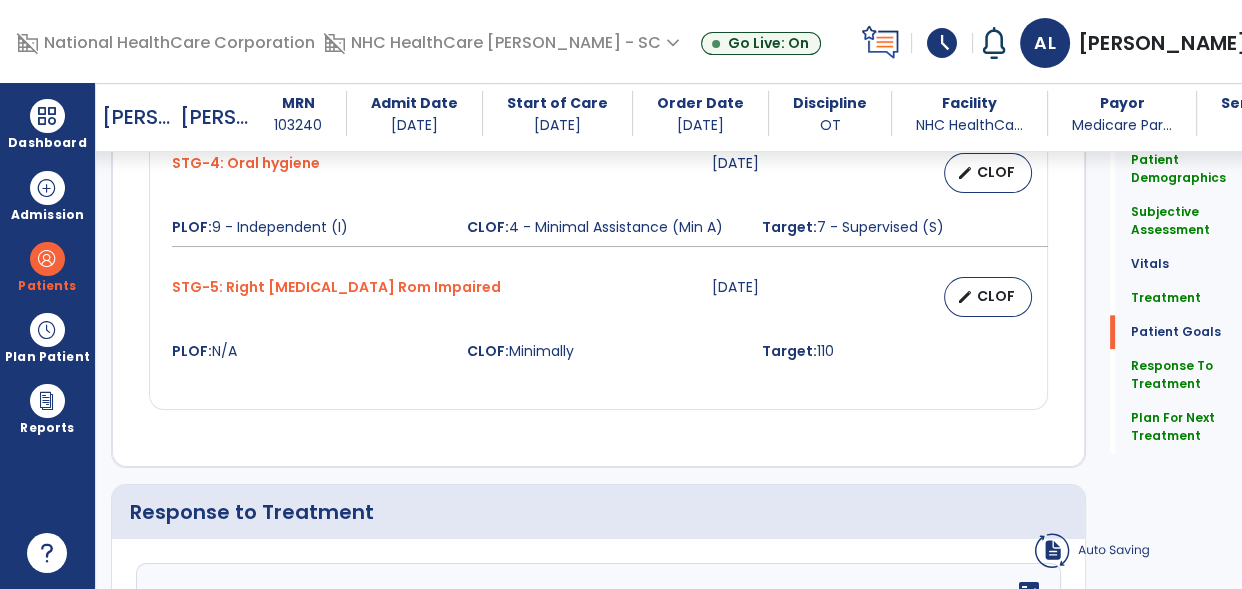 scroll, scrollTop: 2311, scrollLeft: 0, axis: vertical 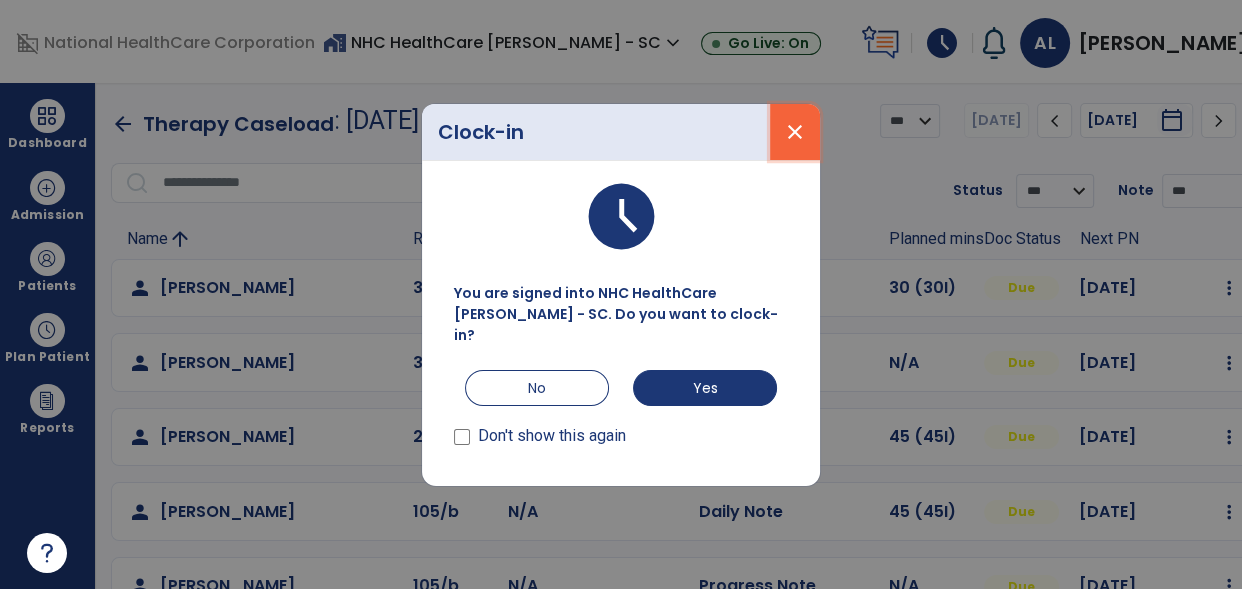 click on "close" at bounding box center (795, 132) 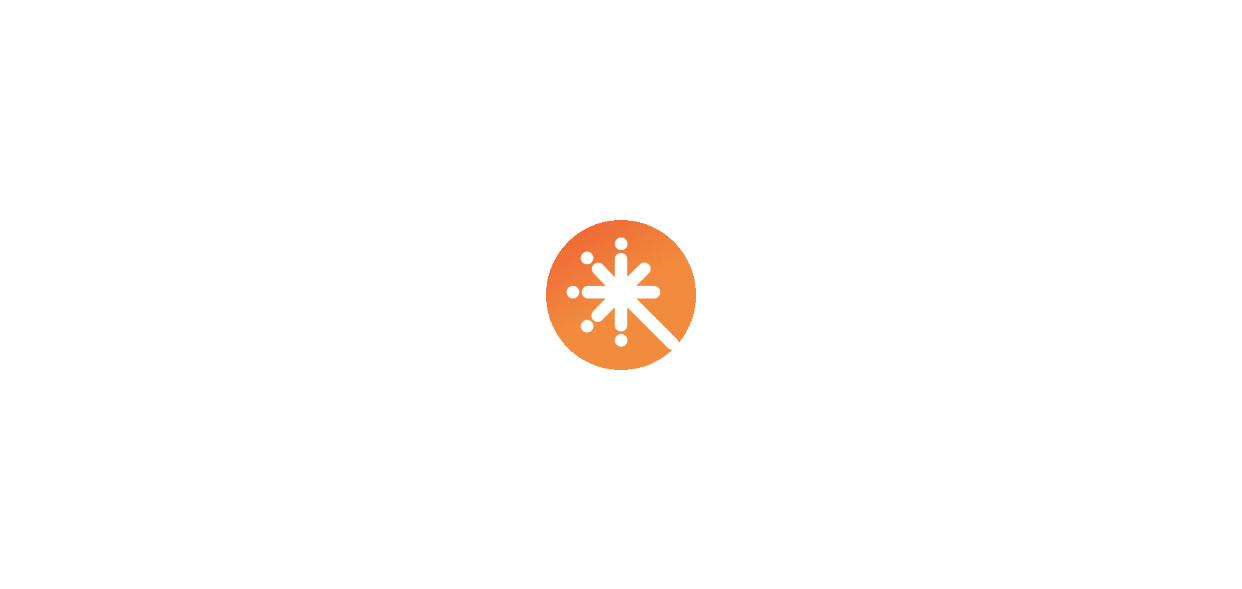 scroll, scrollTop: 0, scrollLeft: 0, axis: both 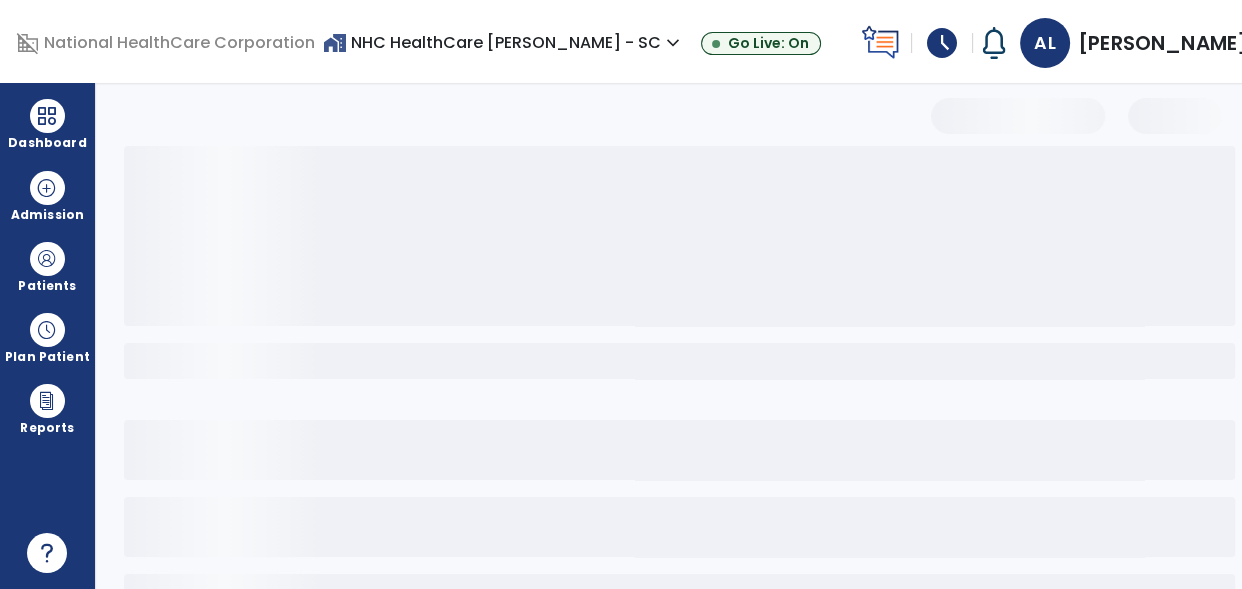 select on "*" 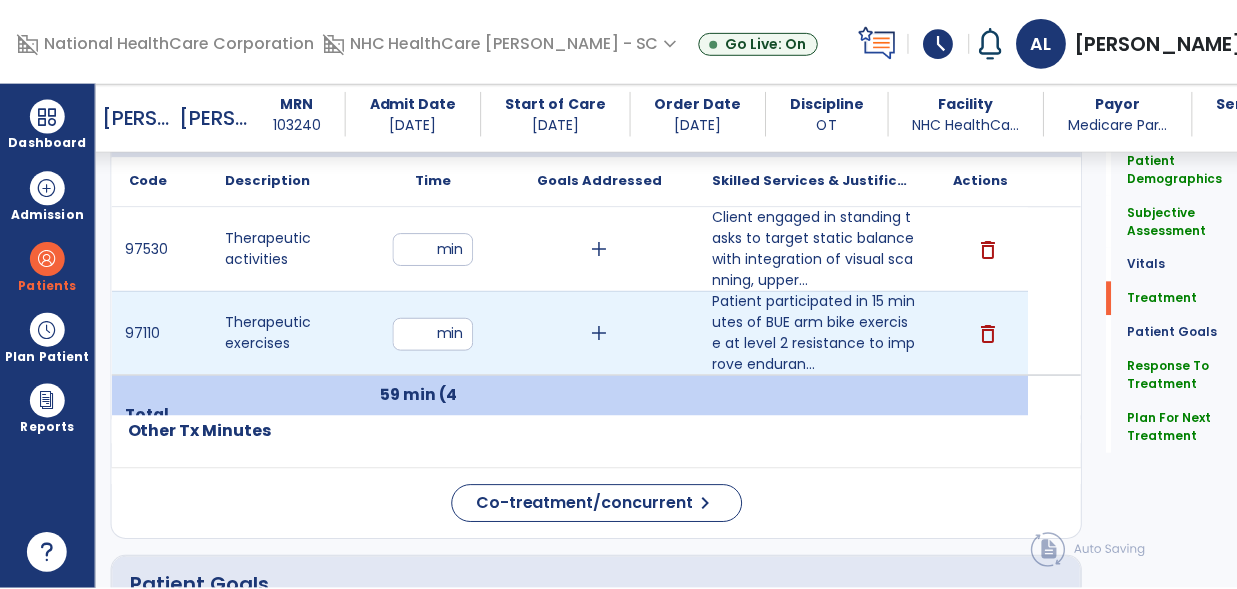 scroll, scrollTop: 1258, scrollLeft: 0, axis: vertical 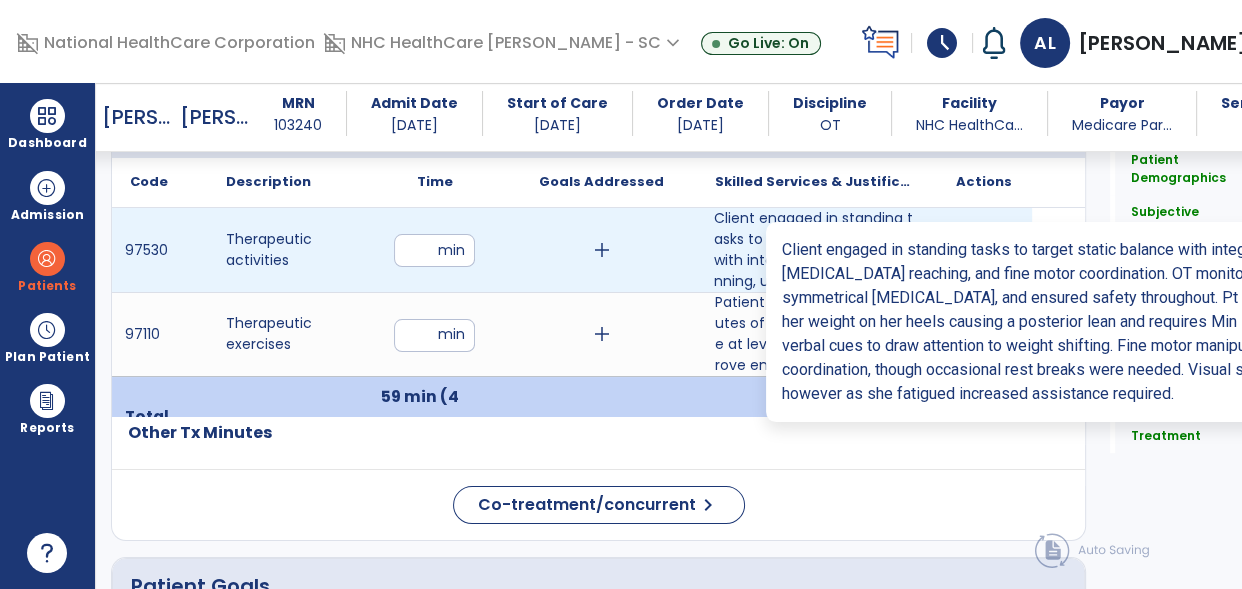 click on "Client engaged in standing tasks to target static balance with integration of visual scanning, upper..." at bounding box center (816, 250) 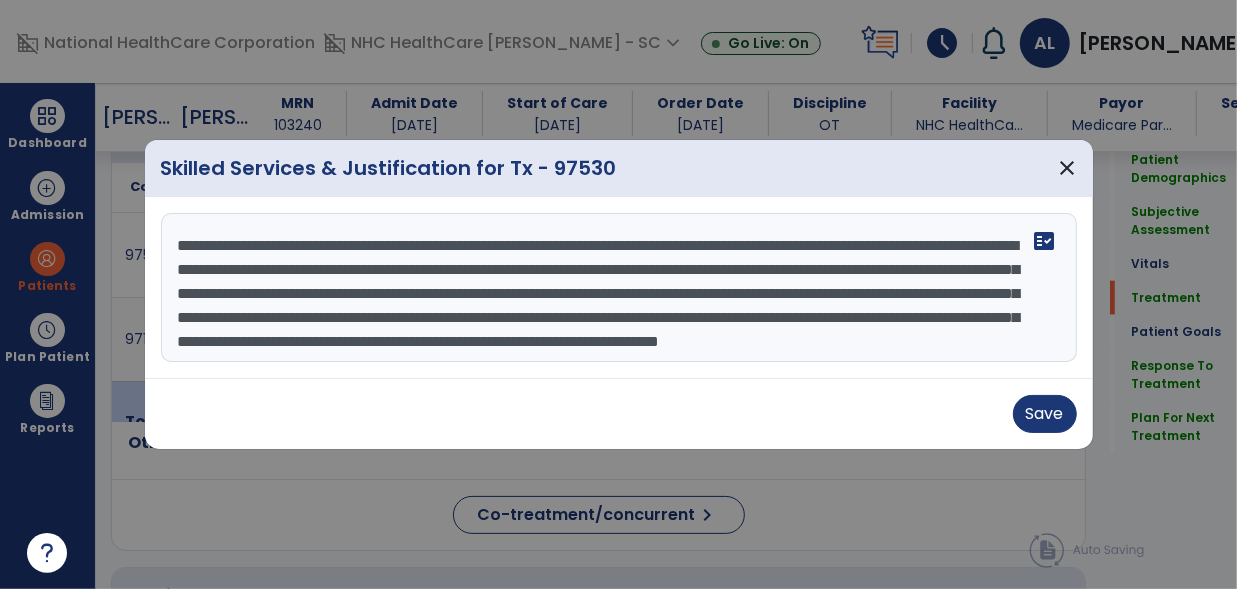 scroll, scrollTop: 1258, scrollLeft: 0, axis: vertical 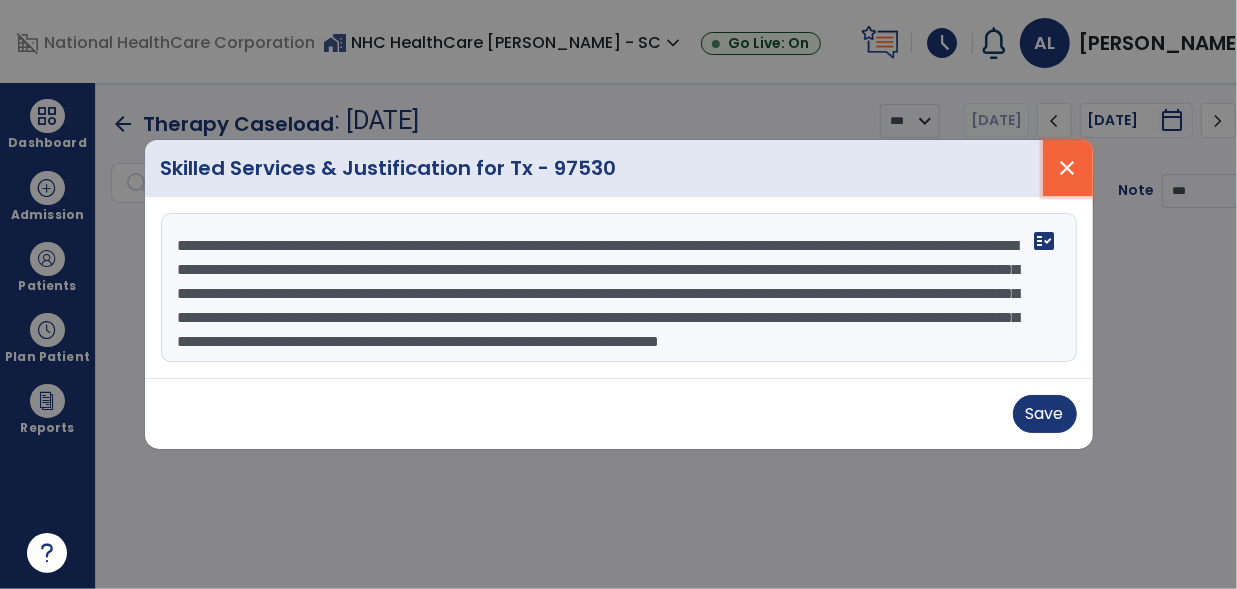 click on "close" at bounding box center [1068, 168] 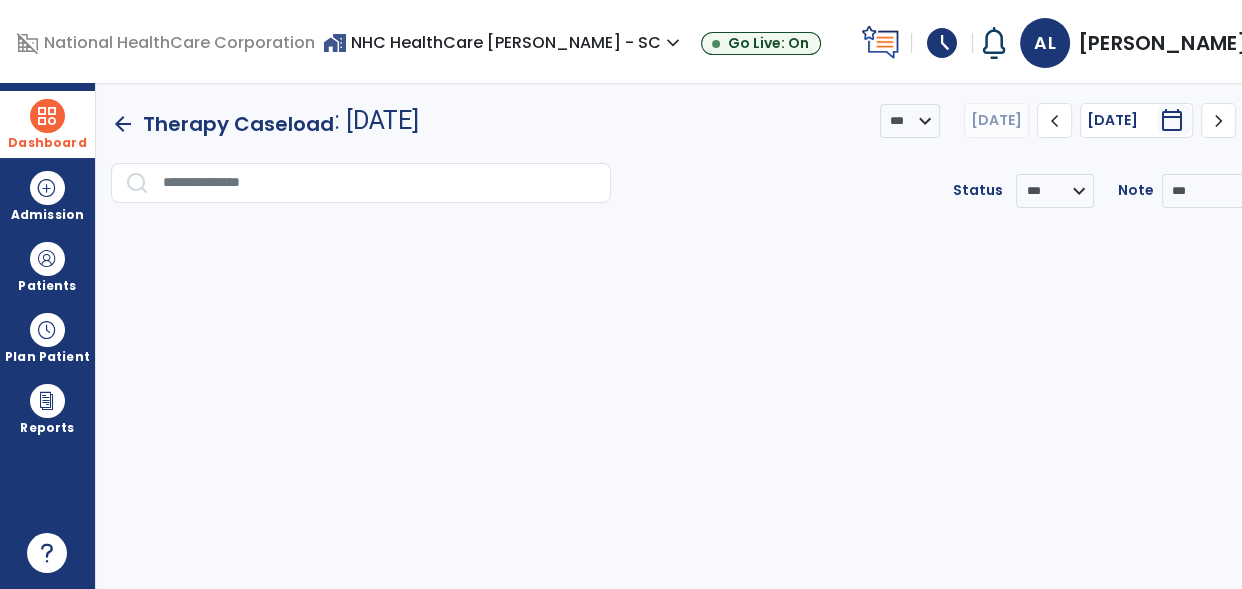 click at bounding box center (47, 116) 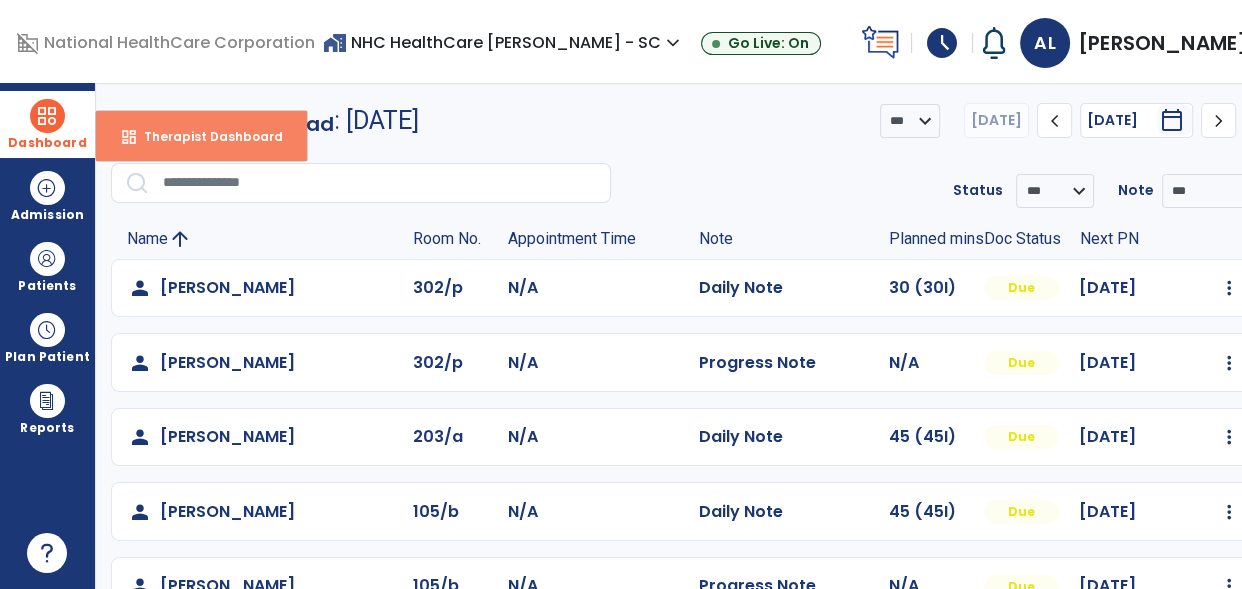 click on "Therapist Dashboard" at bounding box center [205, 136] 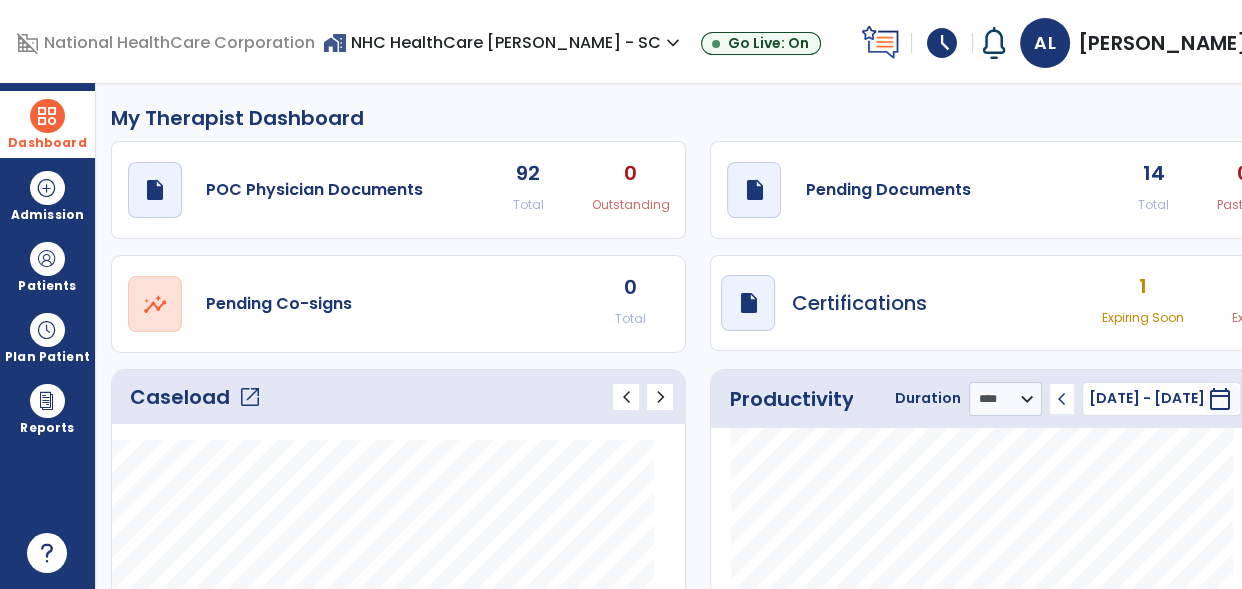 click on "open_in_new" 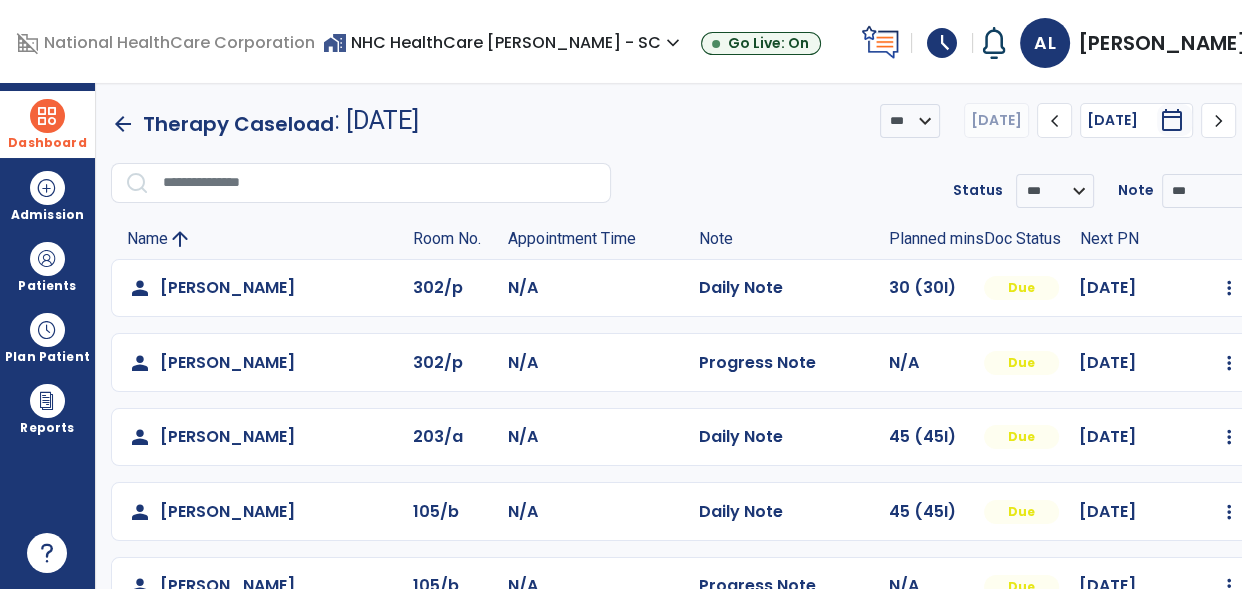 click on "person   Breazeale, Mary  302/p N/A  Progress Note   N/A  Due 07/21/2025  Mark Visit As Complete   Reset Note   Open Document   G + C Mins" 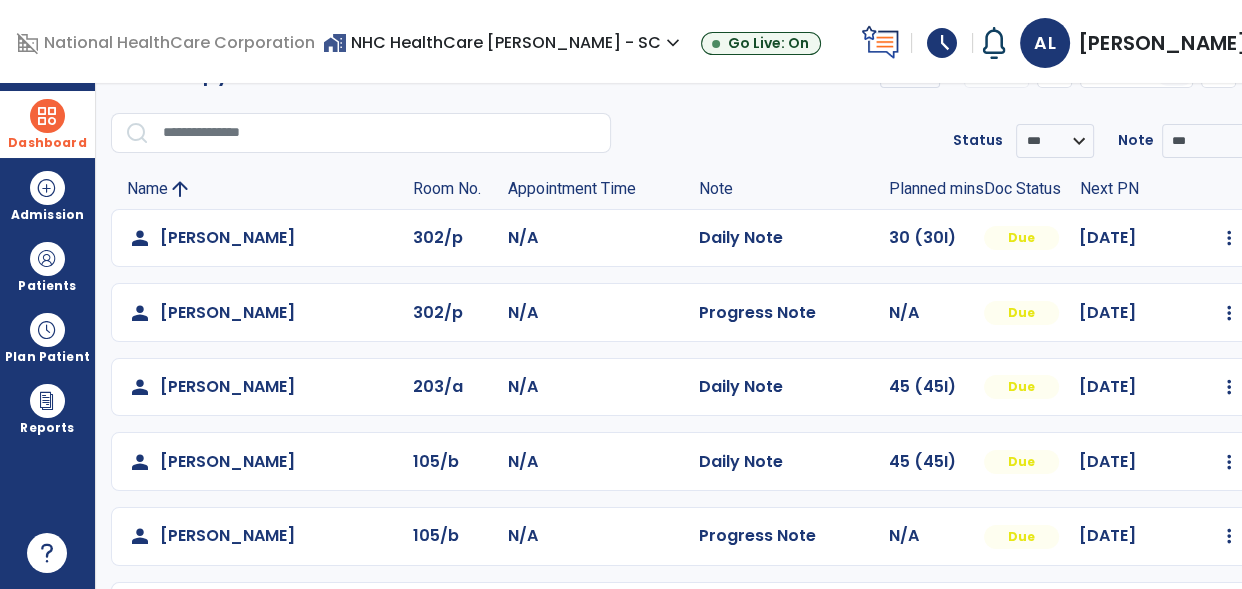 scroll, scrollTop: 0, scrollLeft: 0, axis: both 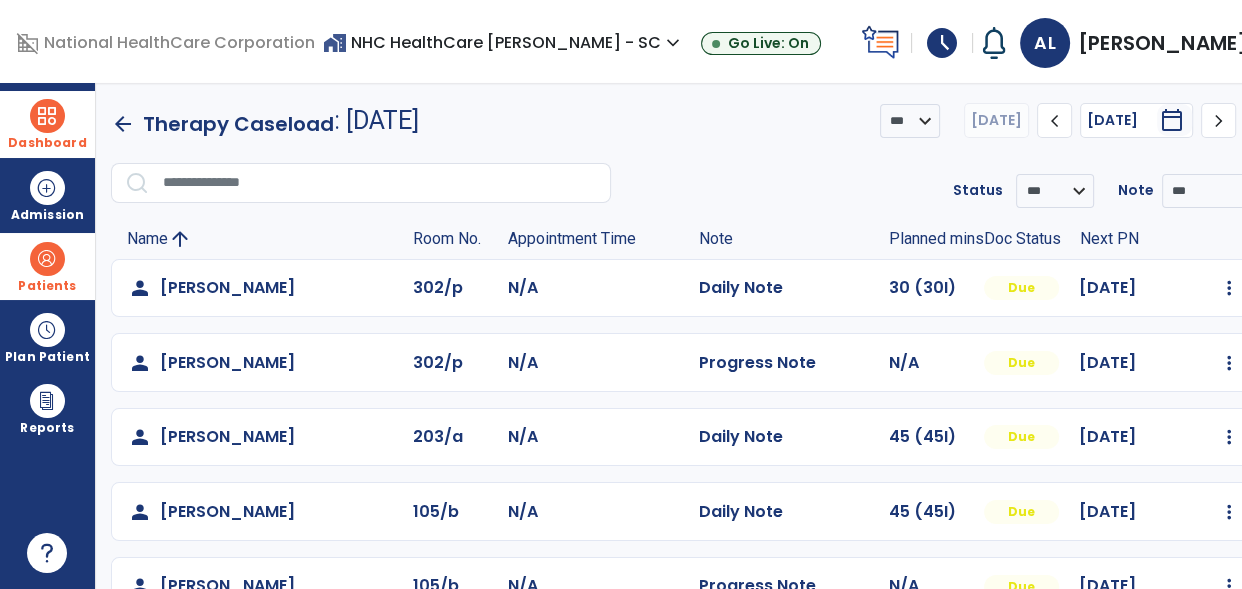 click at bounding box center [47, 259] 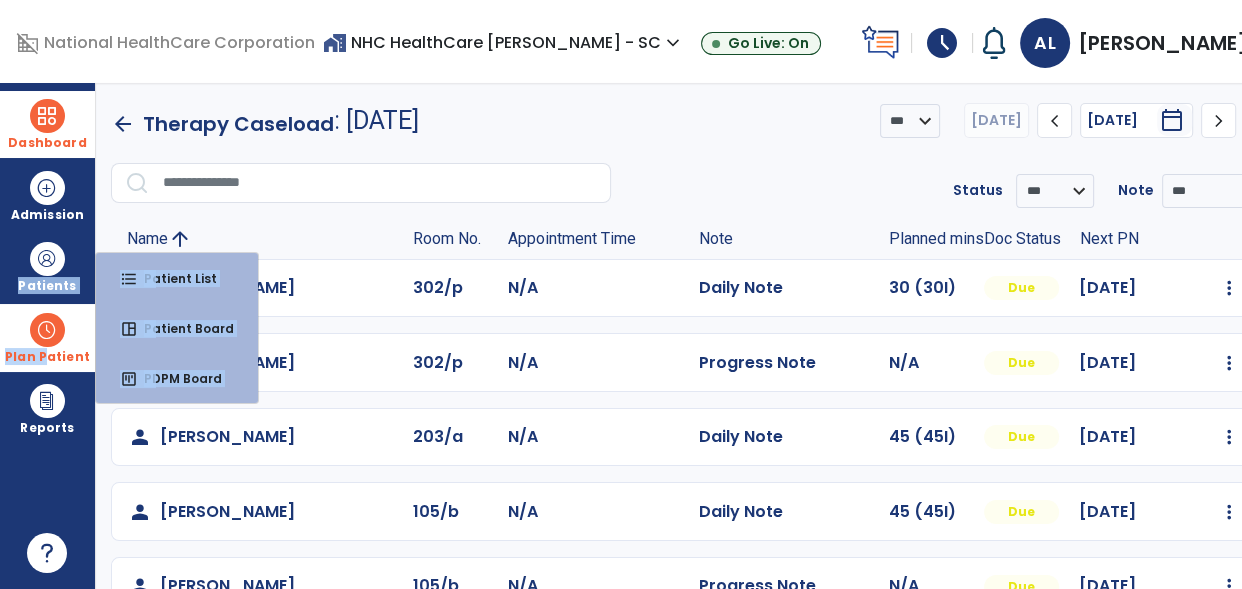 drag, startPoint x: 50, startPoint y: 257, endPoint x: 48, endPoint y: 357, distance: 100.02 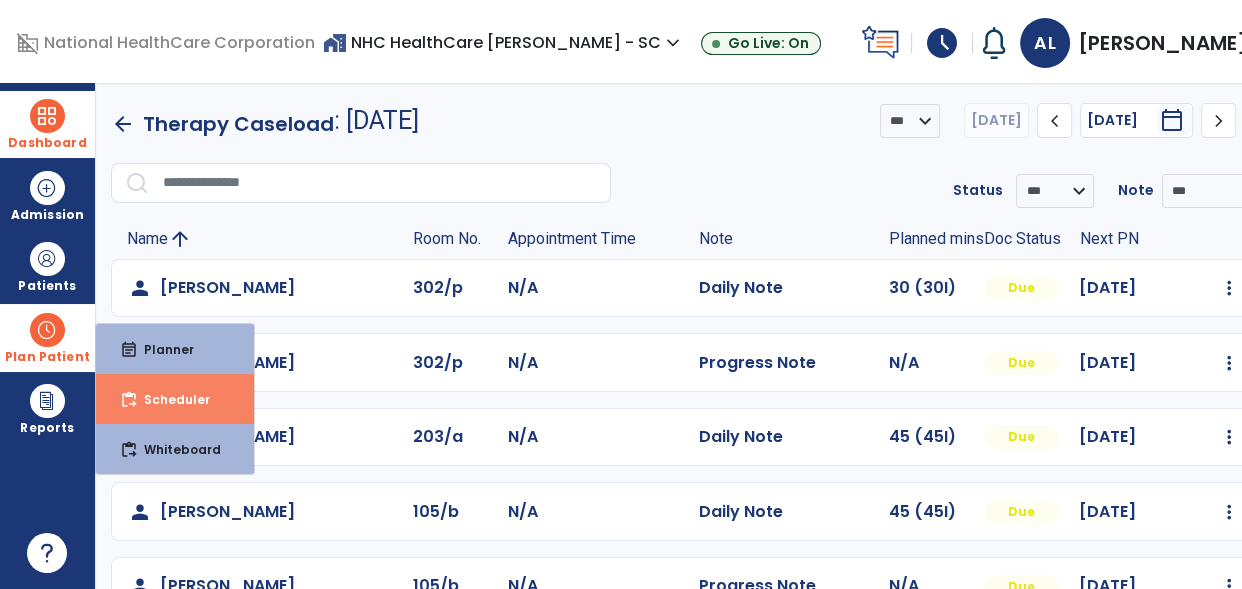 click on "Scheduler" at bounding box center (169, 399) 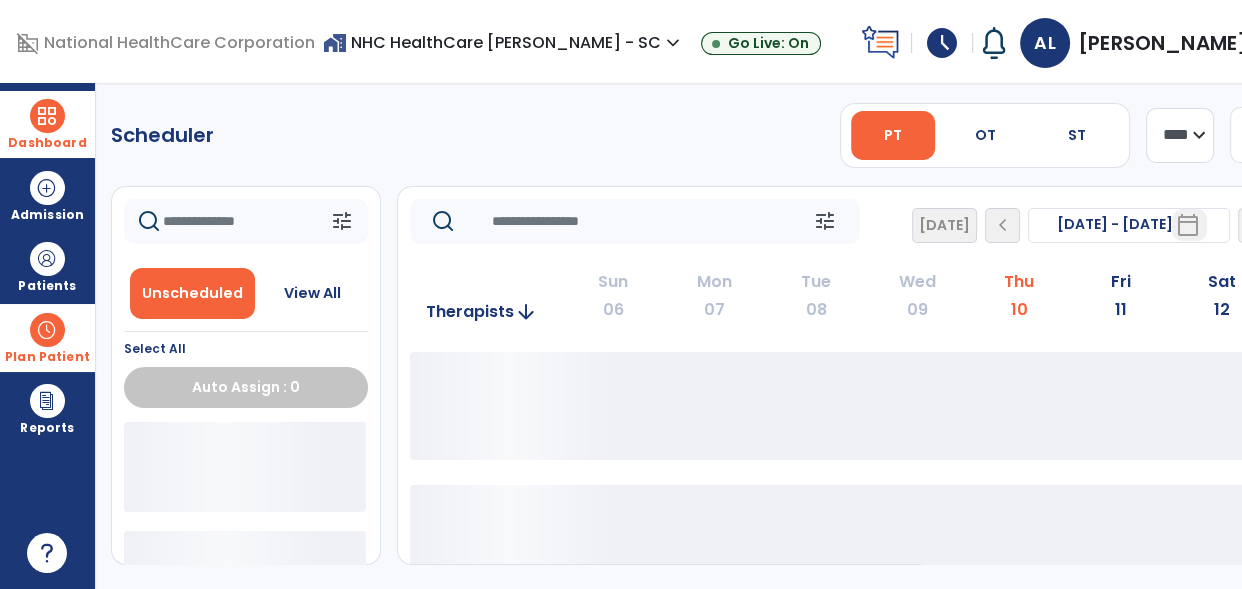 click on "Dashboard" at bounding box center (47, 143) 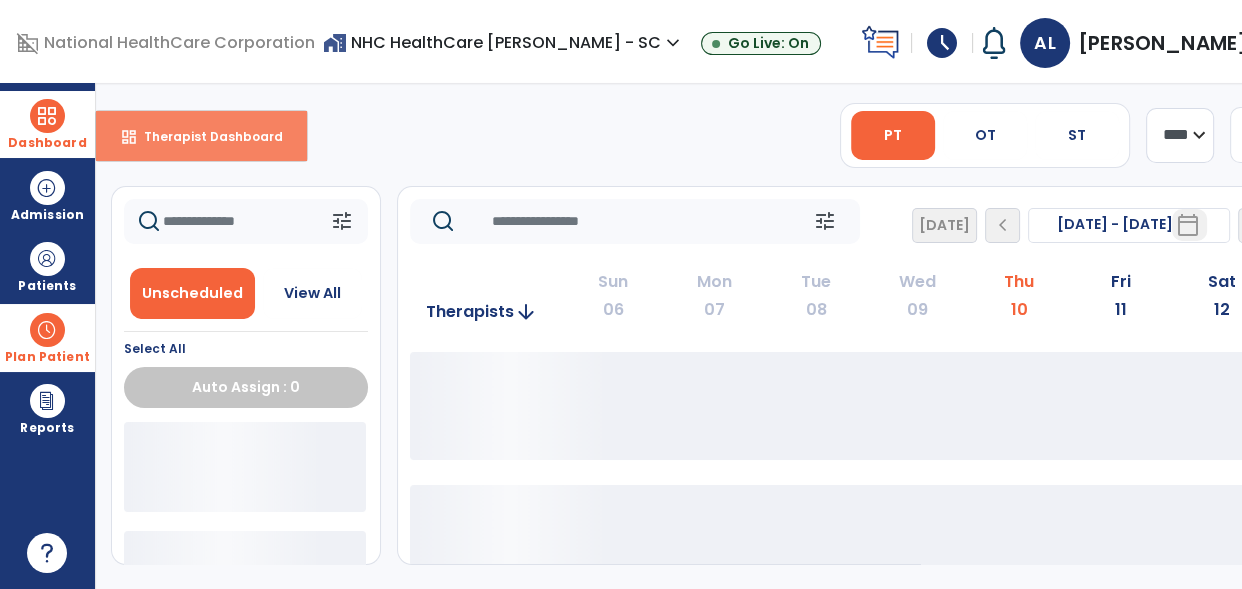 click on "Therapist Dashboard" at bounding box center [205, 136] 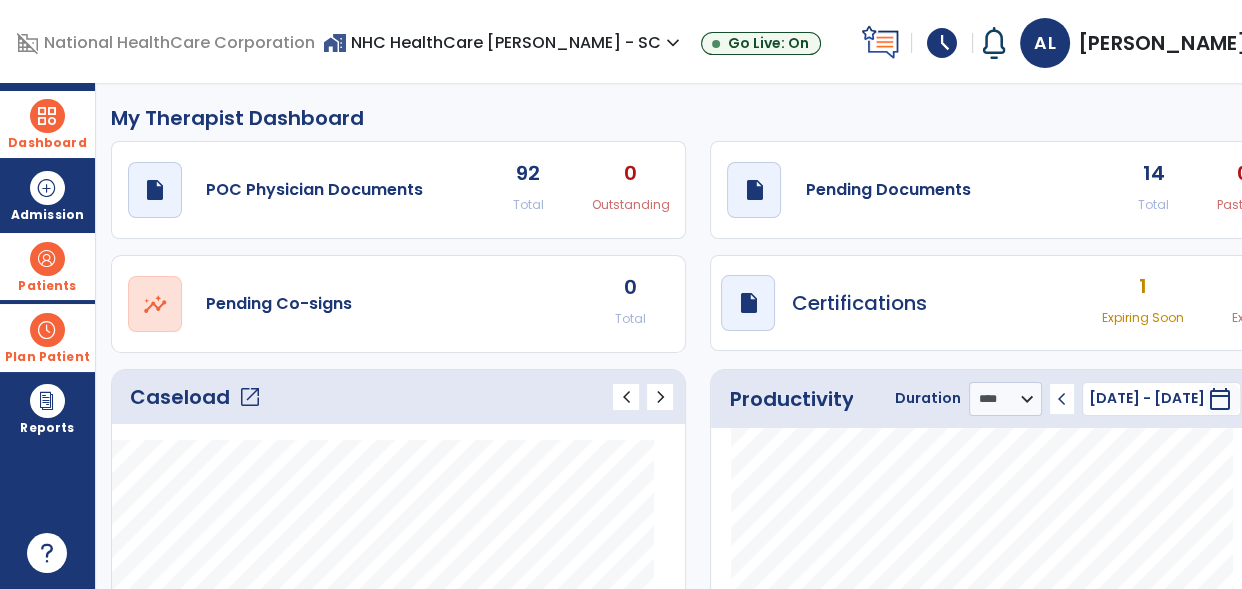 click on "Patients" at bounding box center (47, 266) 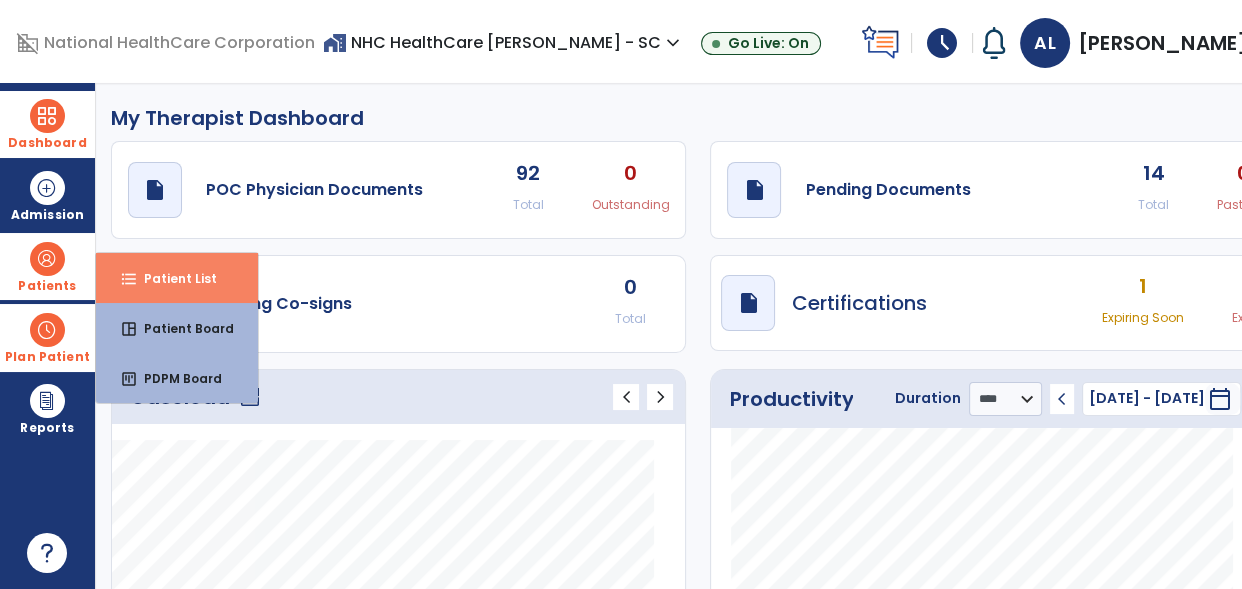 click on "format_list_bulleted  Patient List" at bounding box center [177, 278] 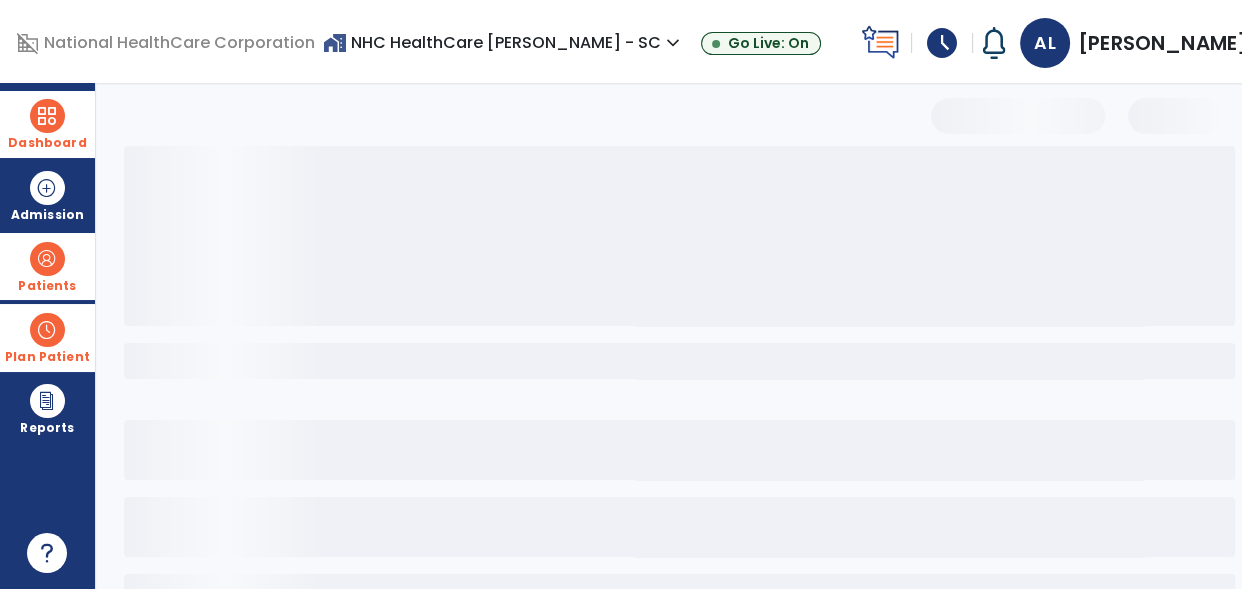 select on "***" 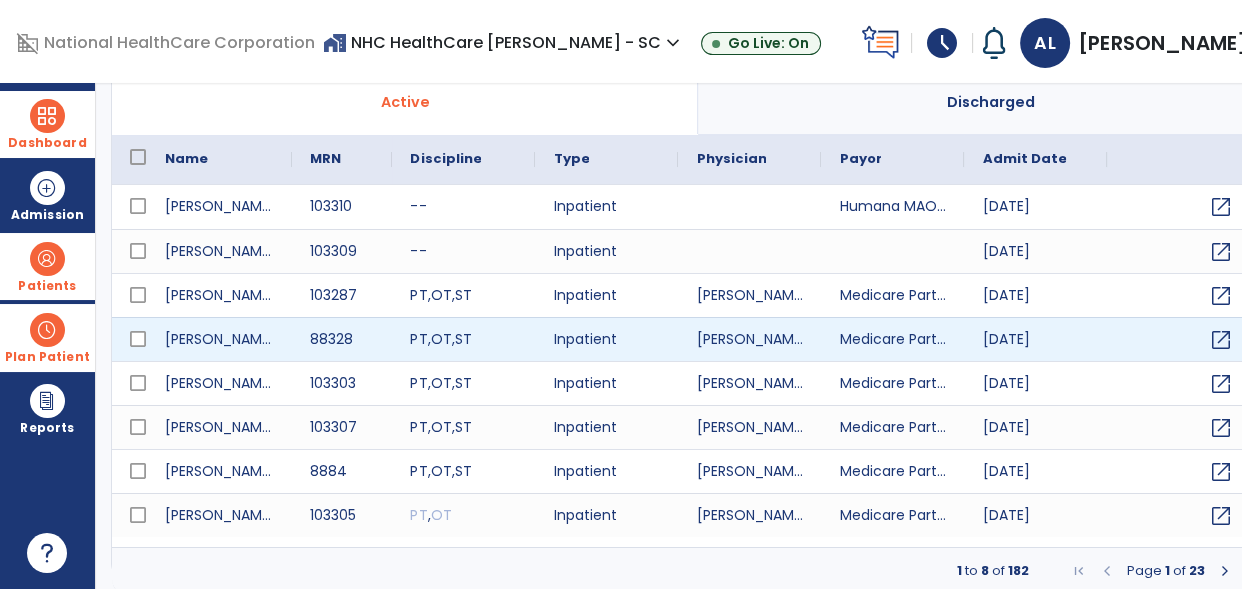 scroll, scrollTop: 153, scrollLeft: 0, axis: vertical 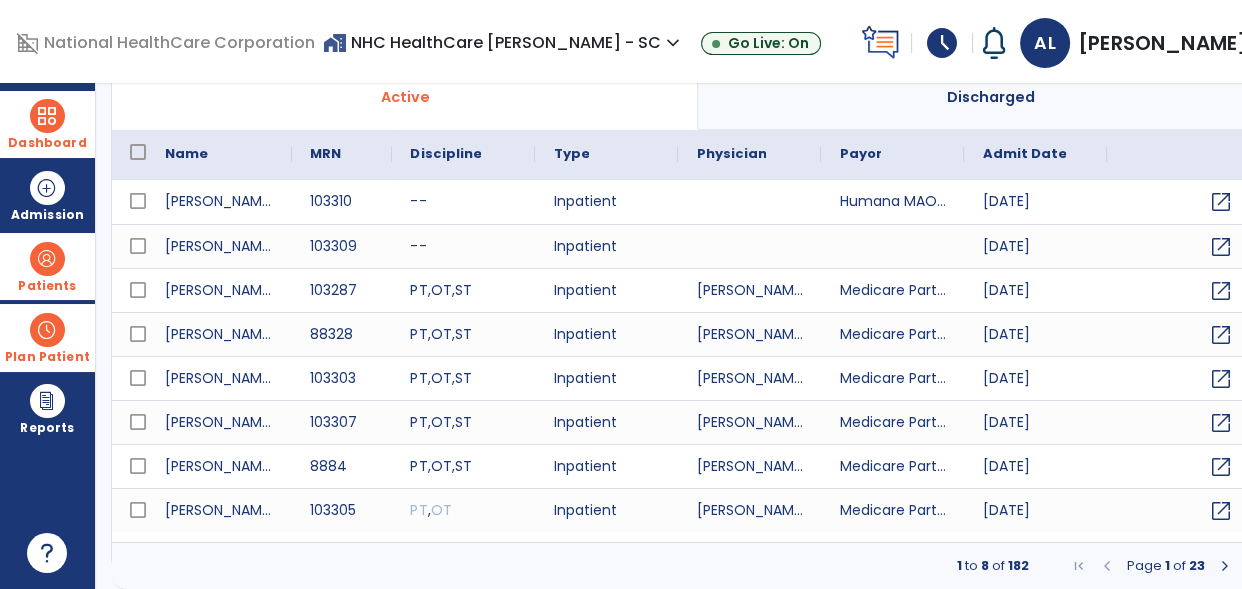 click on "Patients" at bounding box center (47, 266) 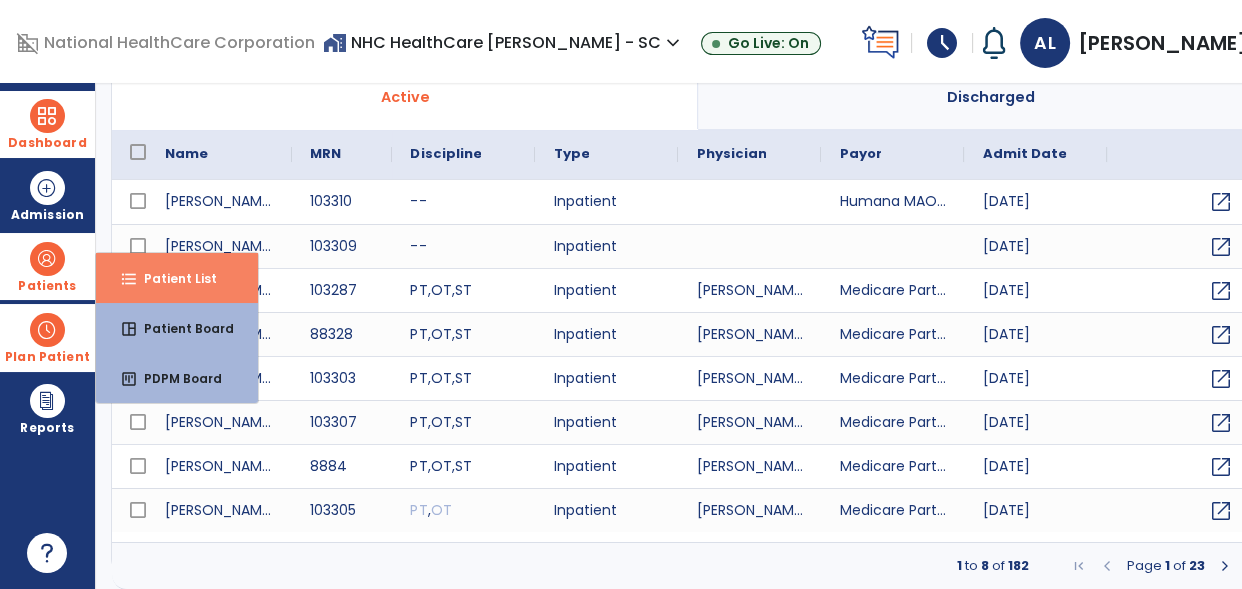 click on "Patient List" at bounding box center [172, 278] 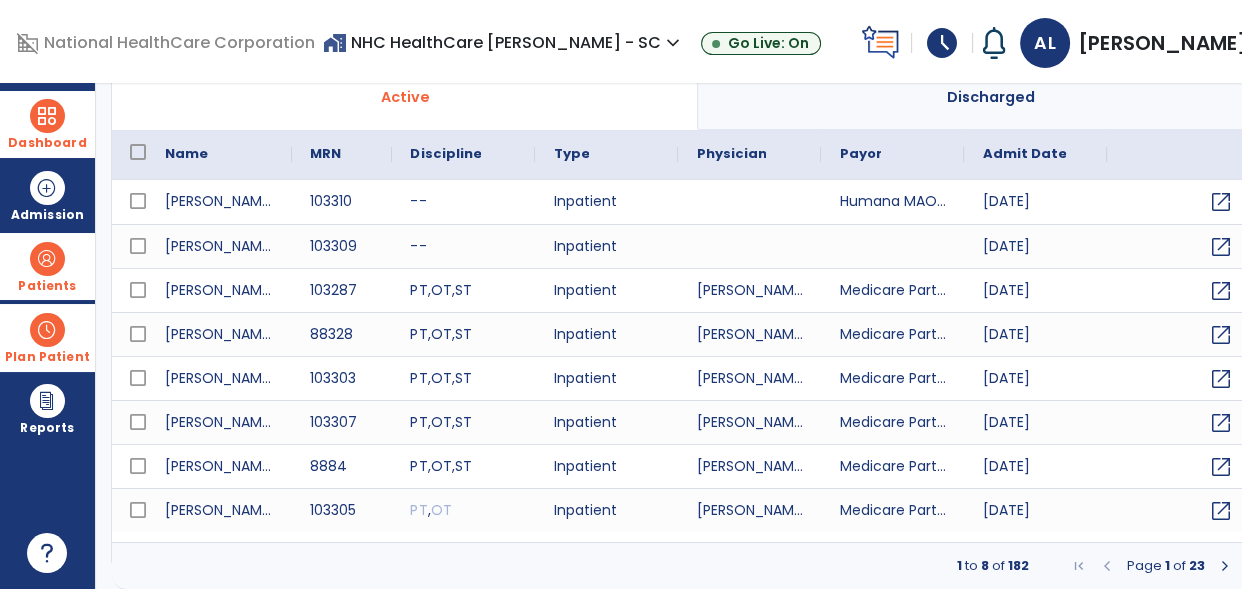 click at bounding box center (47, 116) 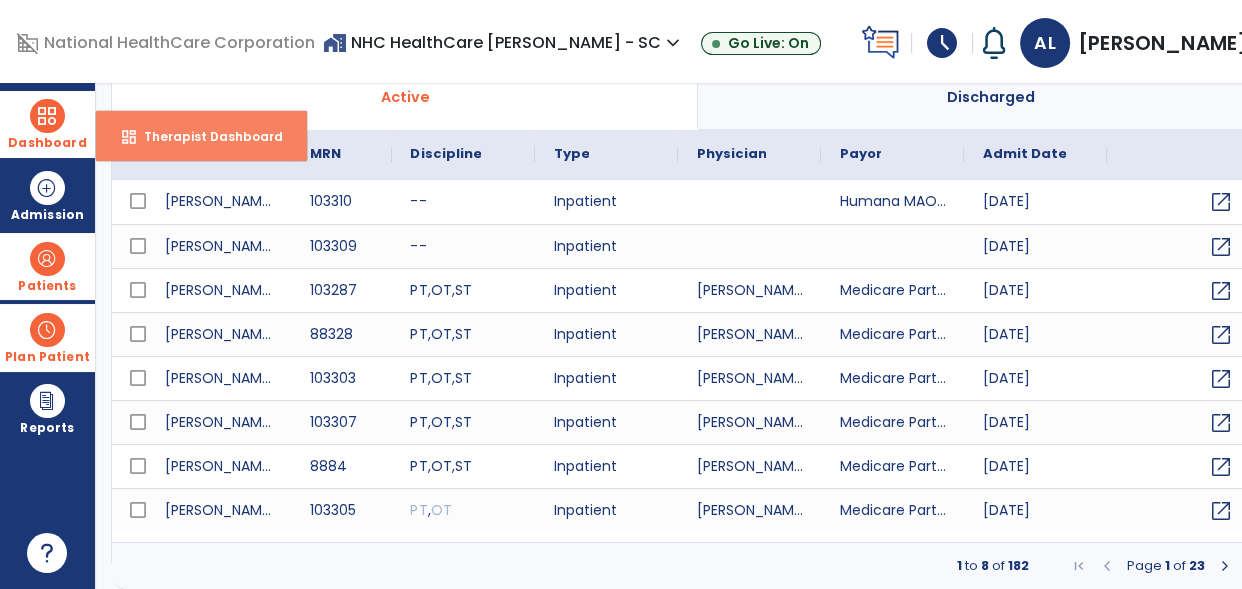click on "dashboard  Therapist Dashboard" at bounding box center (201, 136) 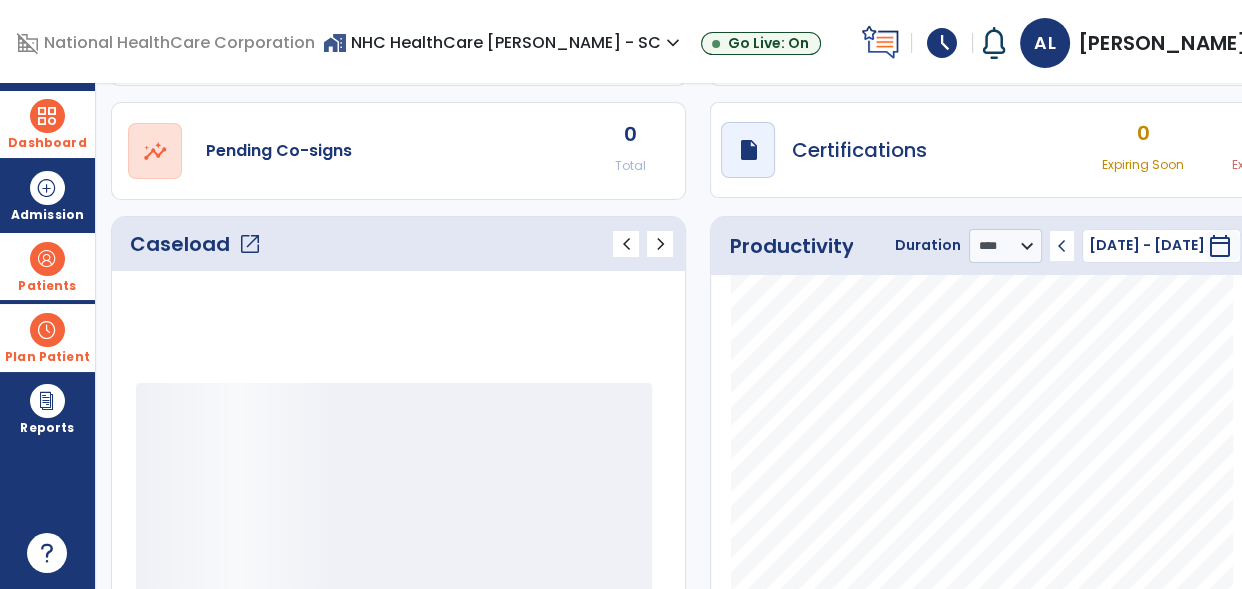 scroll, scrollTop: 219, scrollLeft: 0, axis: vertical 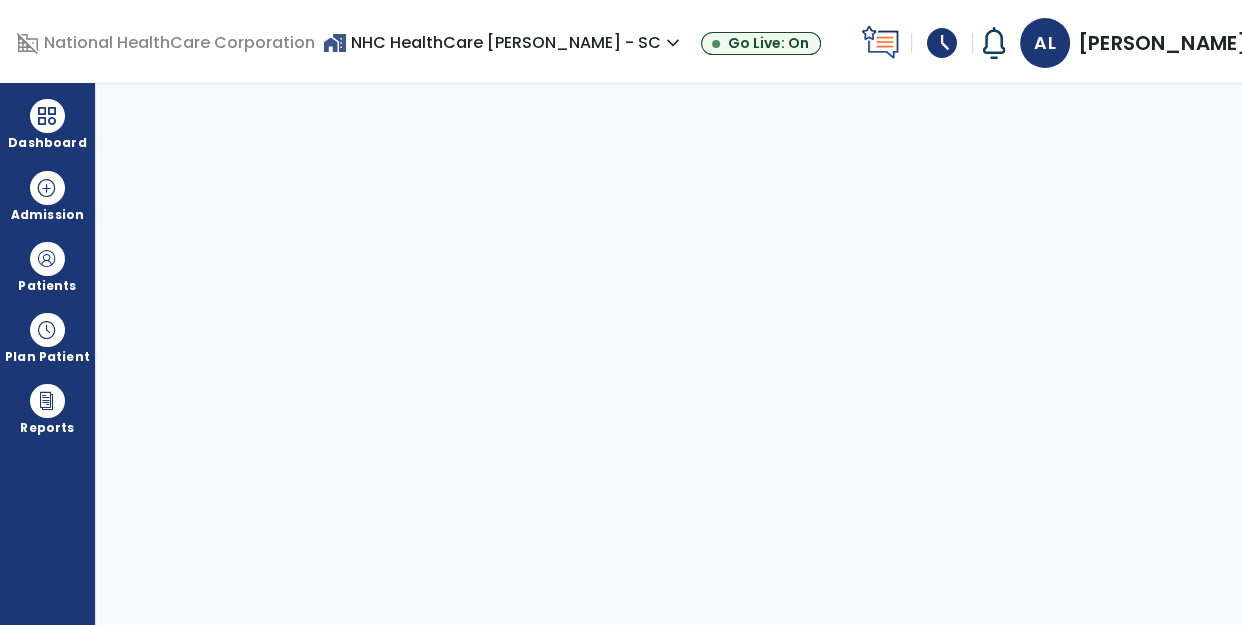 select on "****" 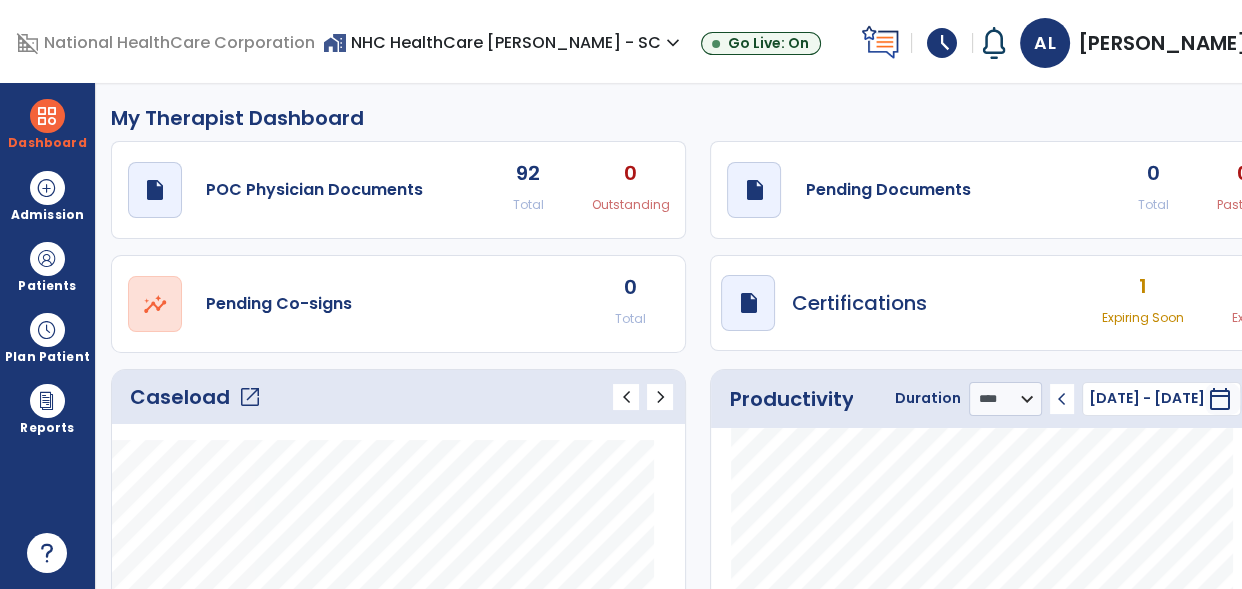 click on "open_in_new" 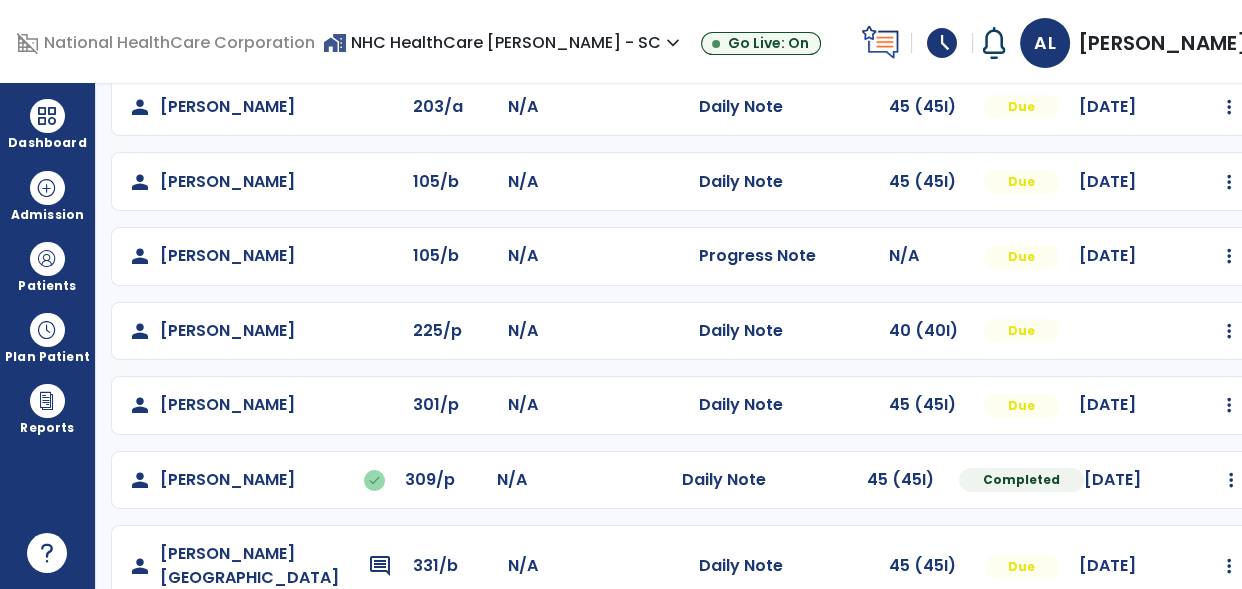 scroll, scrollTop: 597, scrollLeft: 0, axis: vertical 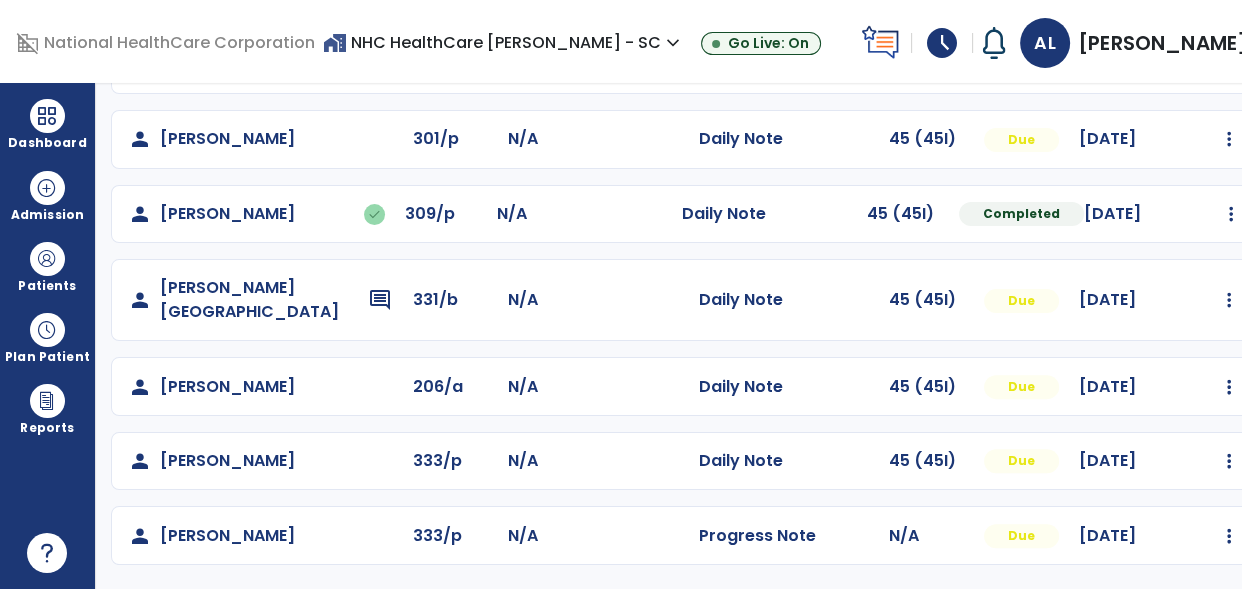 click on "Mark Visit As Complete   Reset Note   Open Document   G + C Mins" 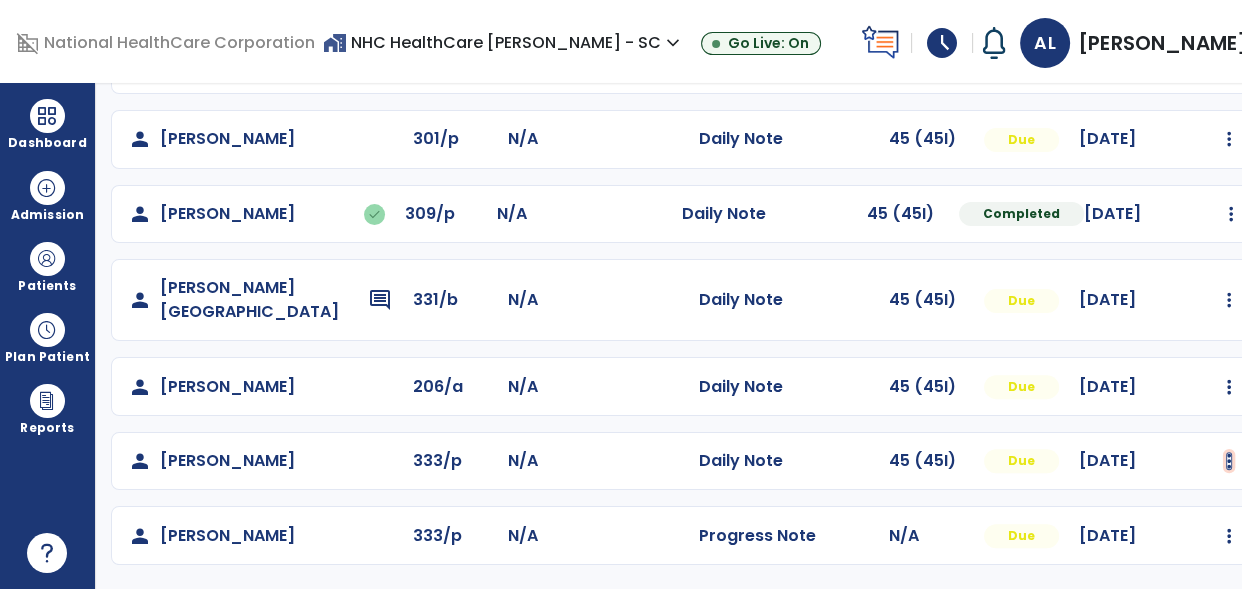 click at bounding box center (1229, -308) 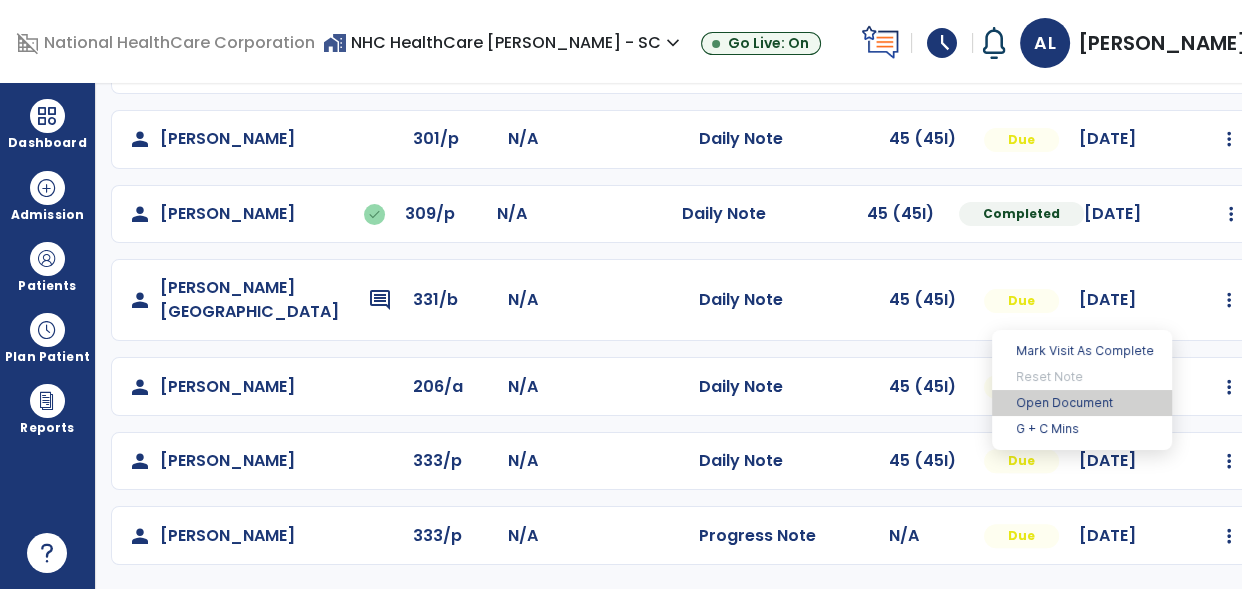 click on "Open Document" at bounding box center (1082, 403) 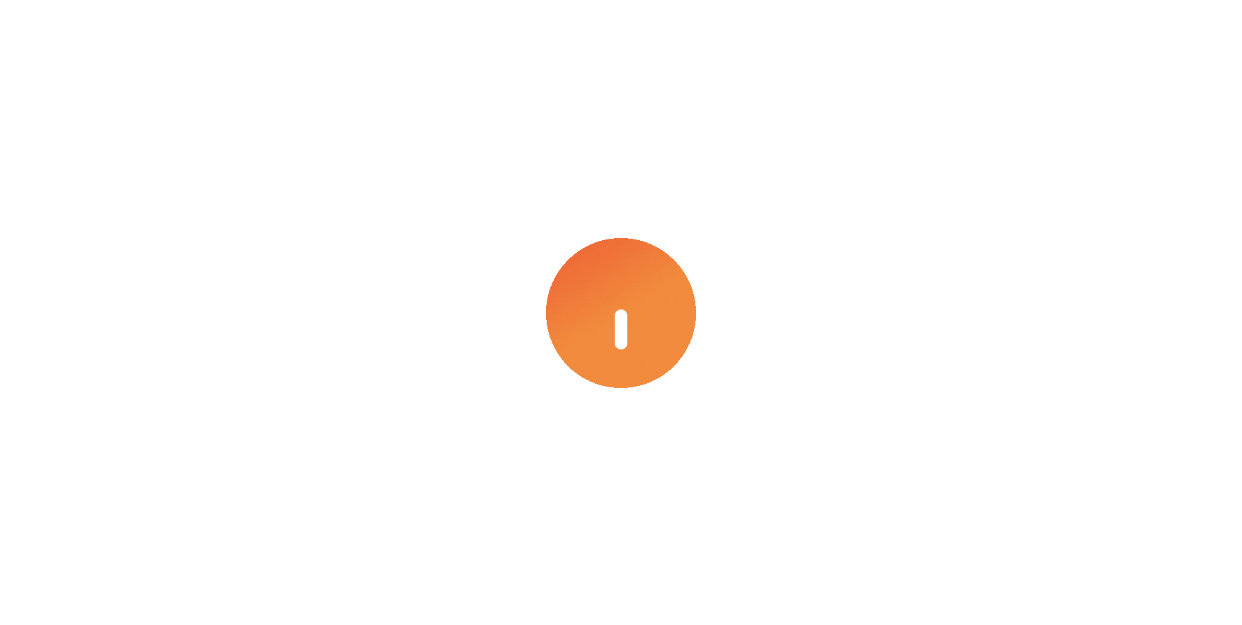 scroll, scrollTop: 0, scrollLeft: 0, axis: both 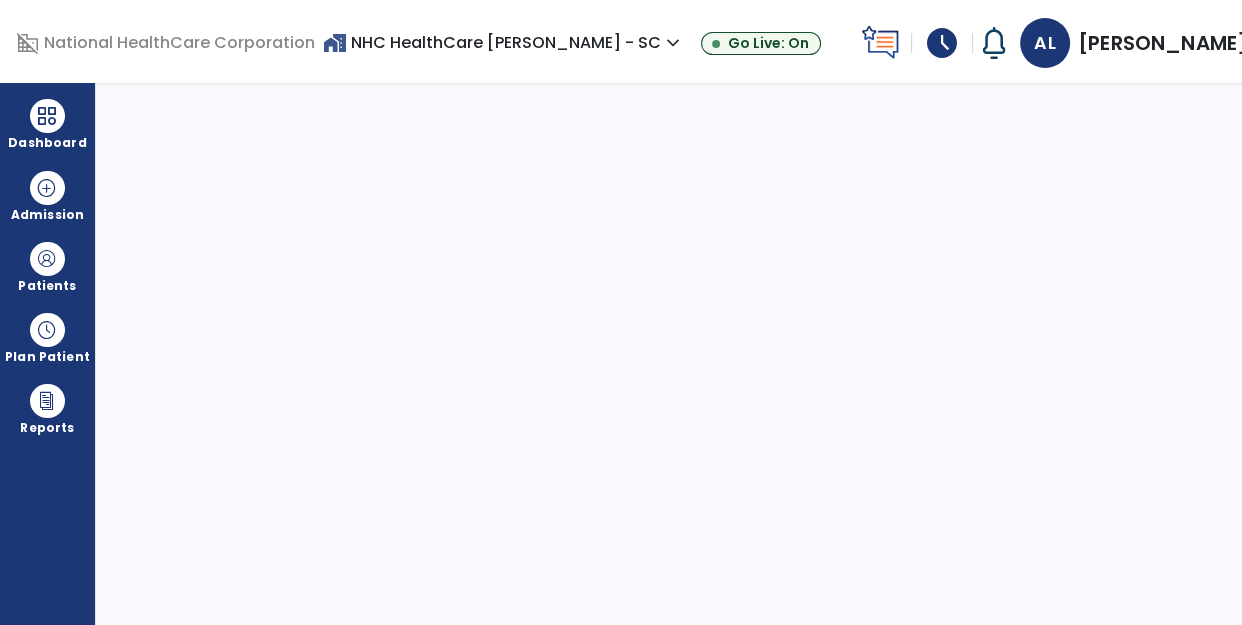 select on "****" 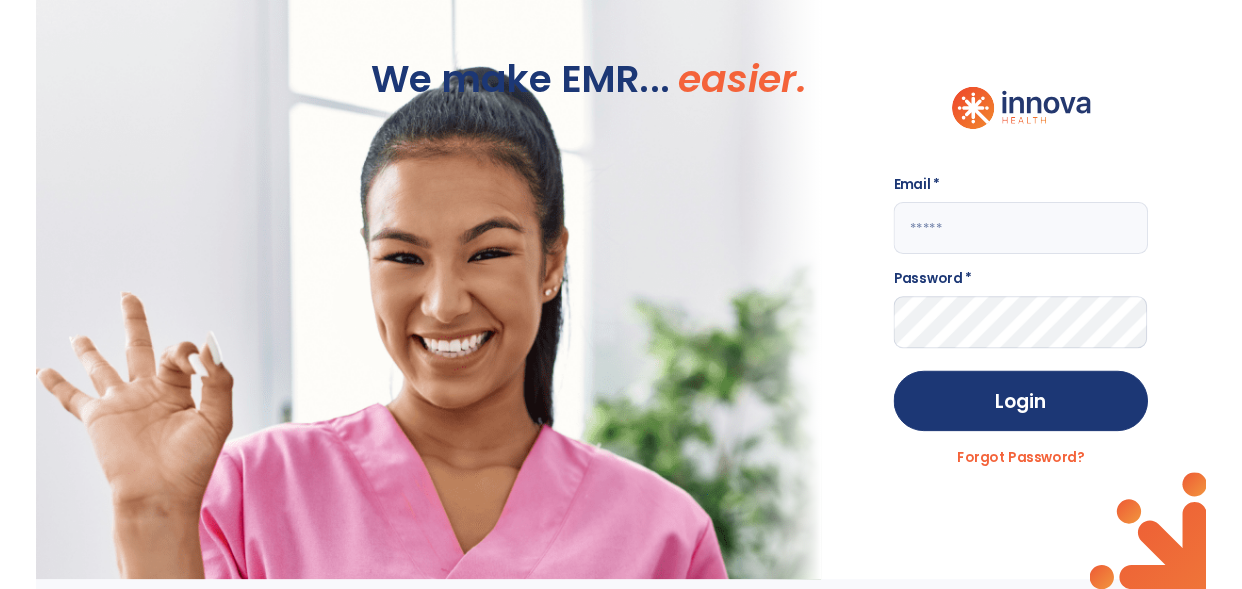 scroll, scrollTop: 0, scrollLeft: 0, axis: both 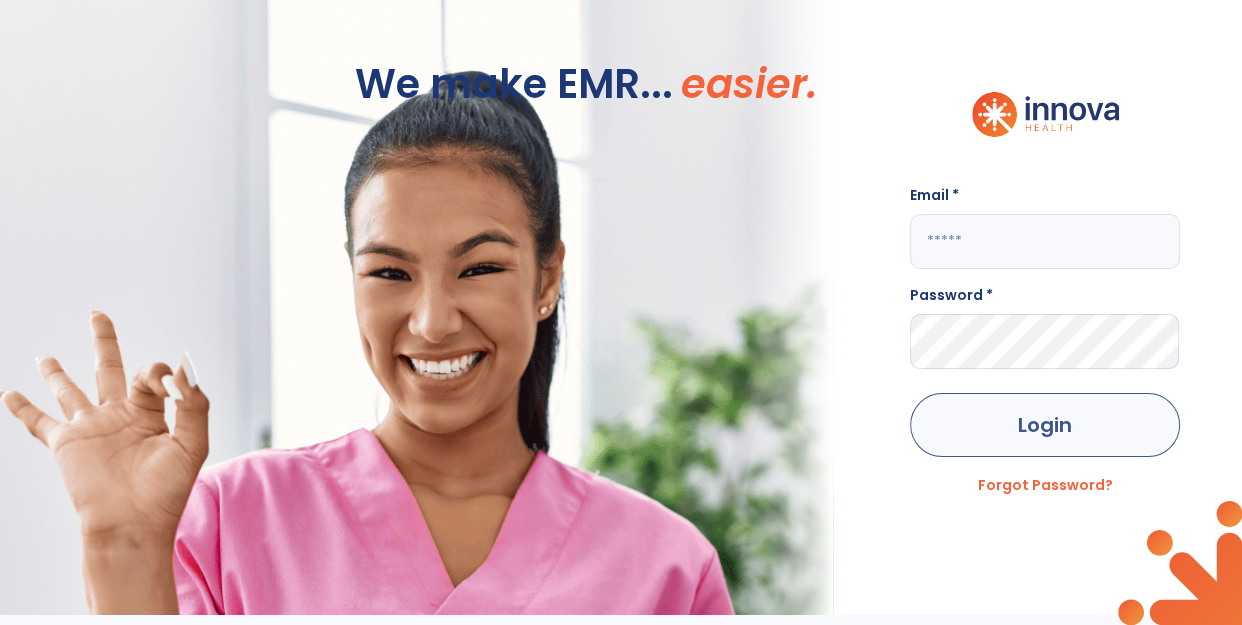 type on "**********" 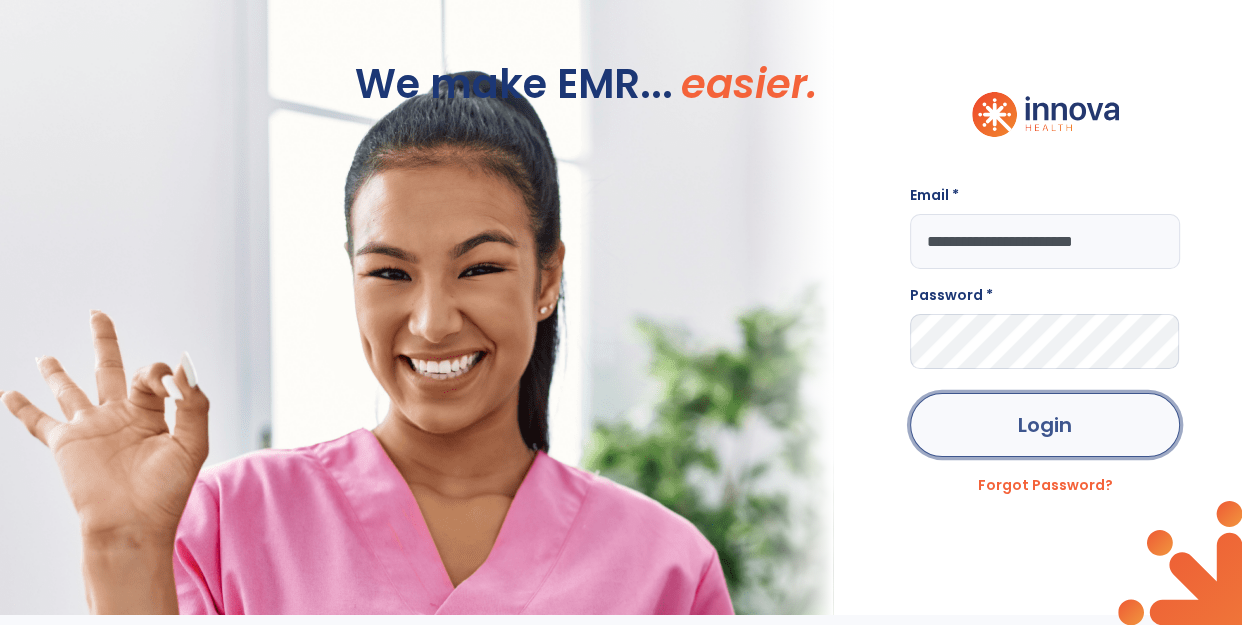 click on "Login" 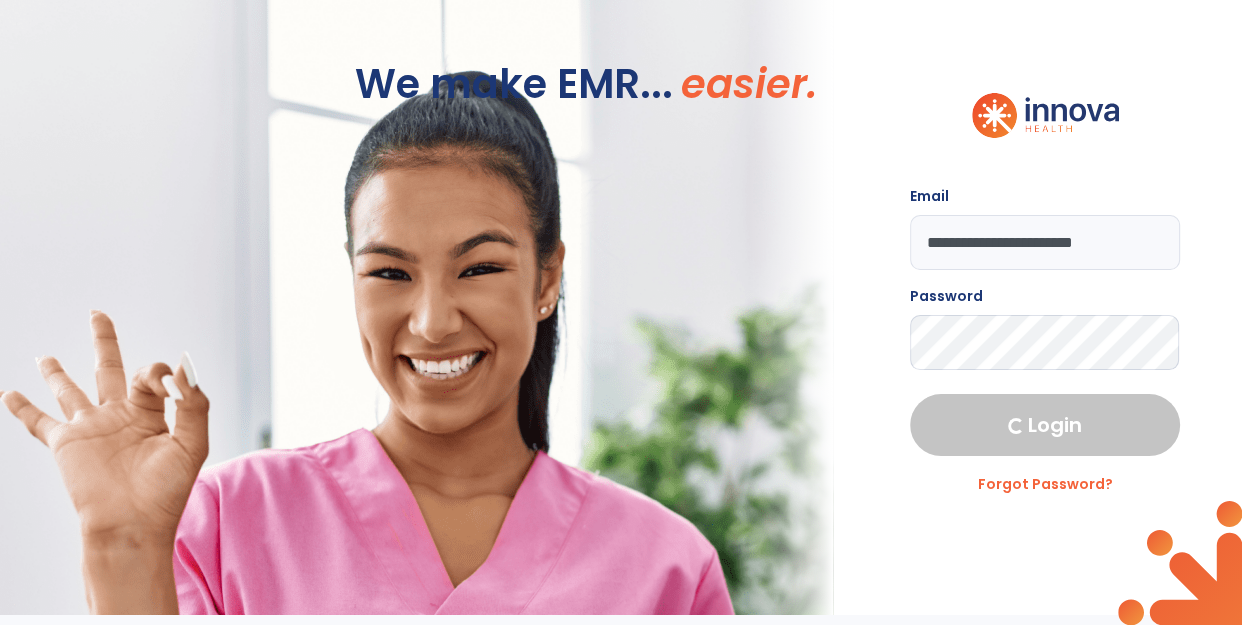 select on "****" 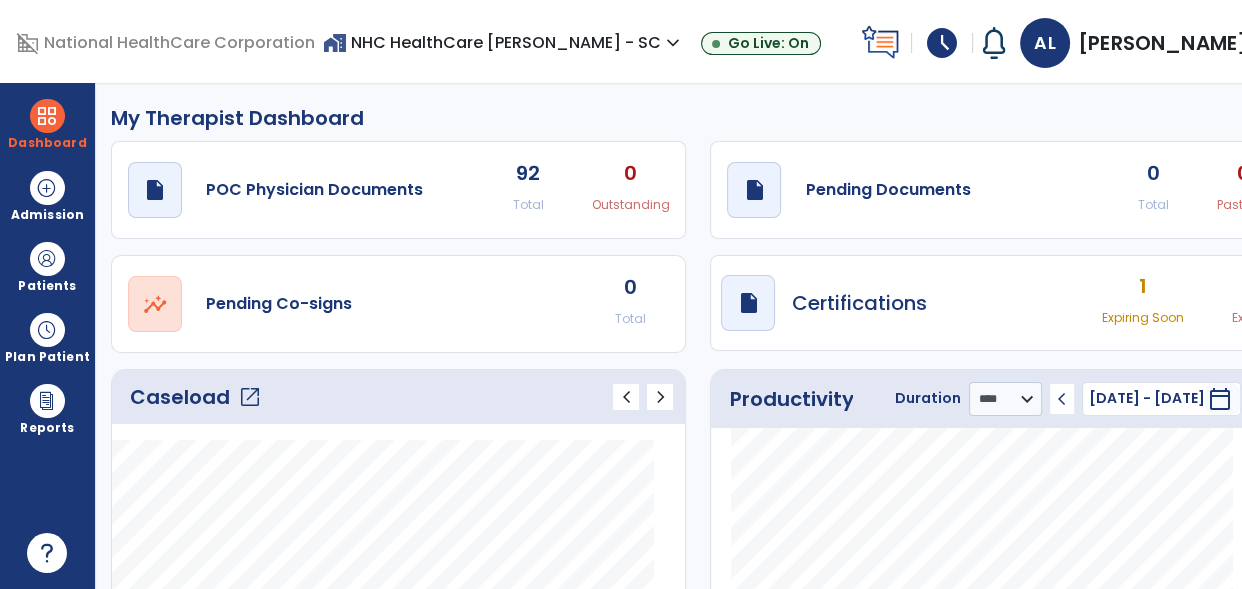 click on "open_in_new" 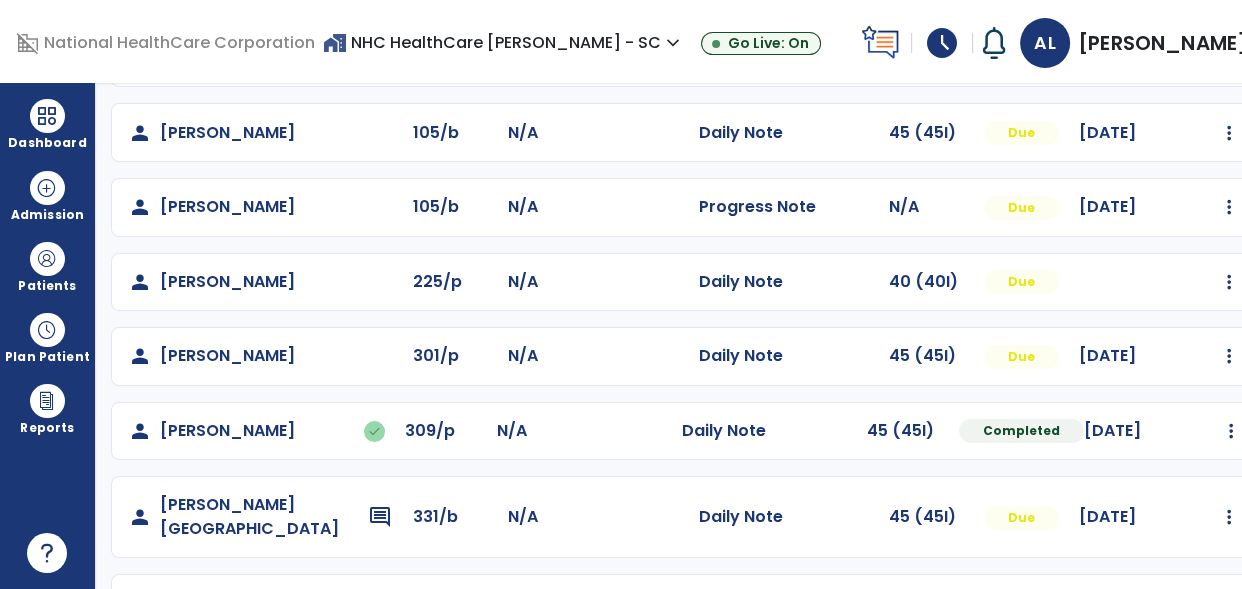 scroll, scrollTop: 597, scrollLeft: 0, axis: vertical 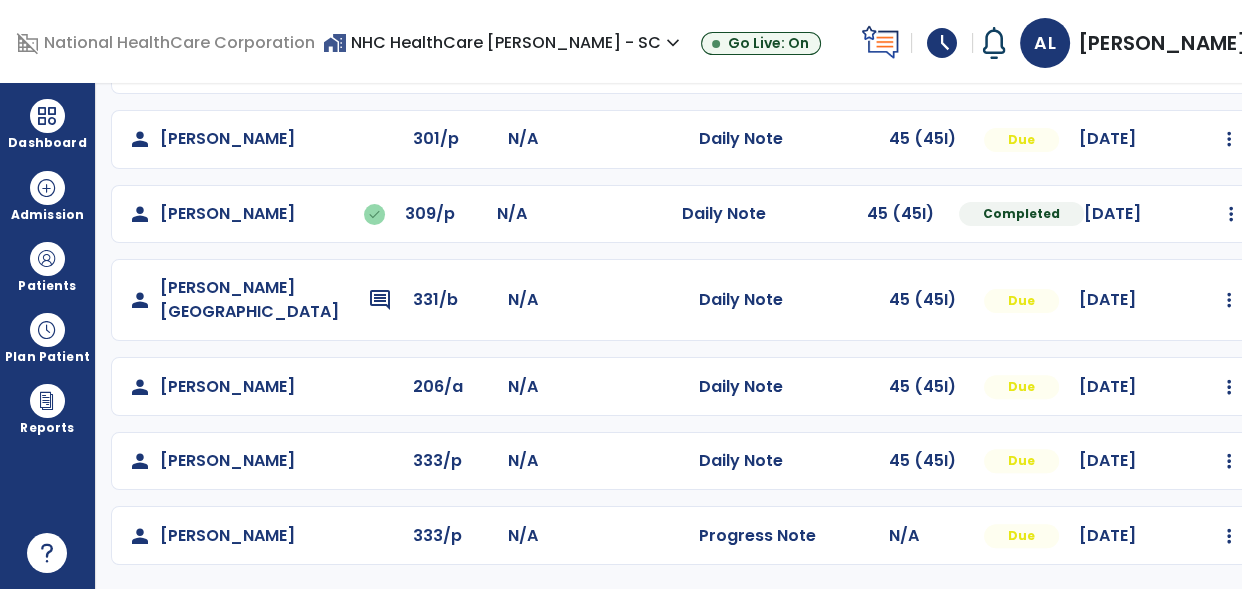 click on "person   [PERSON_NAME]  333/p N/A  Daily Note   45 (45I)  Due [DATE]  Mark Visit As Complete   Reset Note   Open Document   G + C Mins" 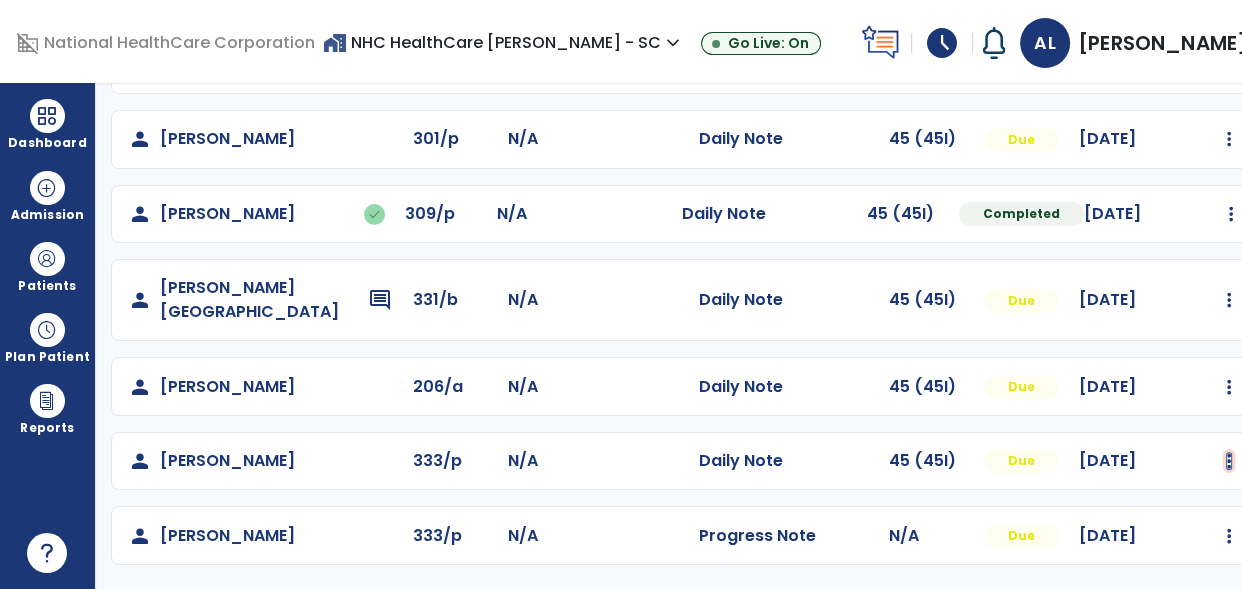 click at bounding box center (1229, -308) 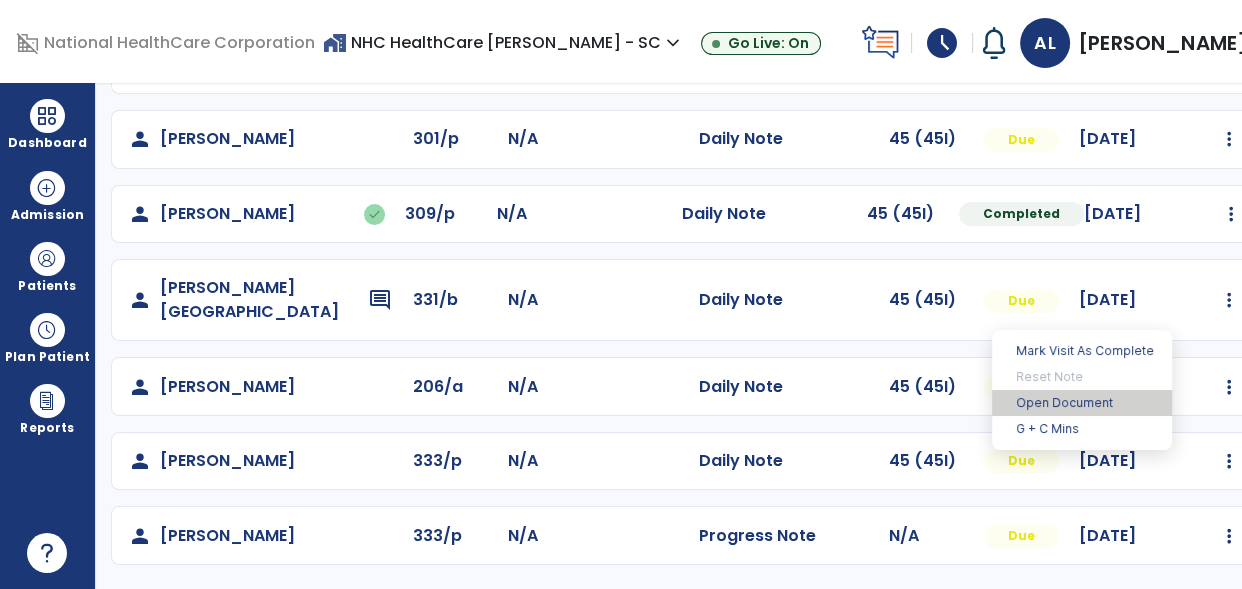 click on "Open Document" at bounding box center (1082, 403) 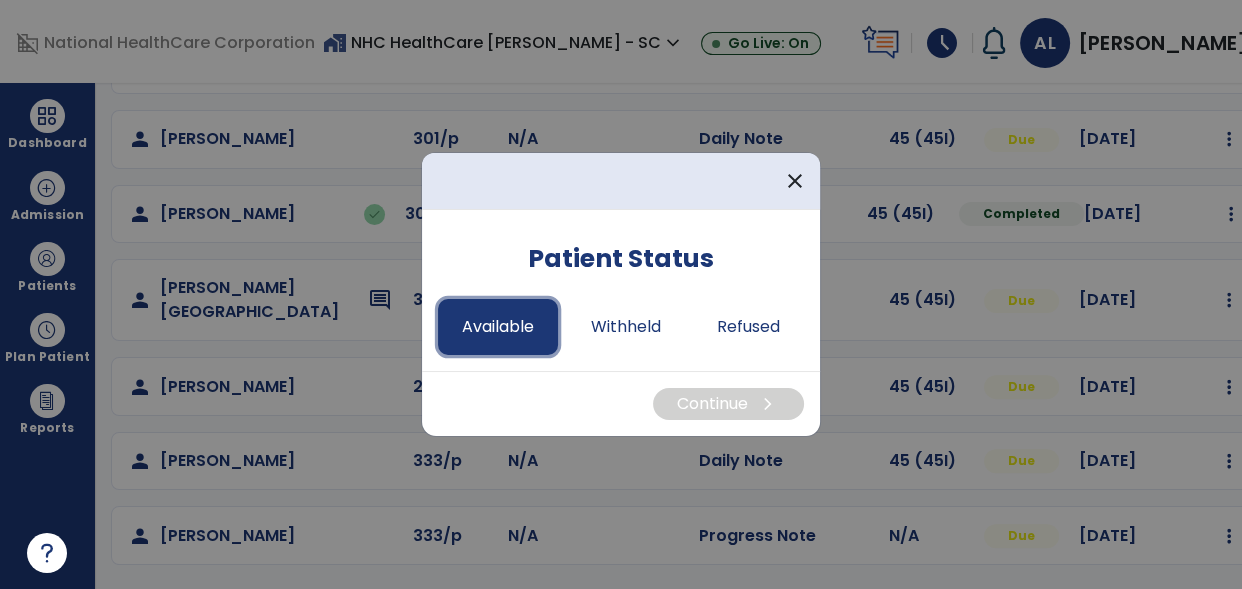click on "Available" at bounding box center (498, 327) 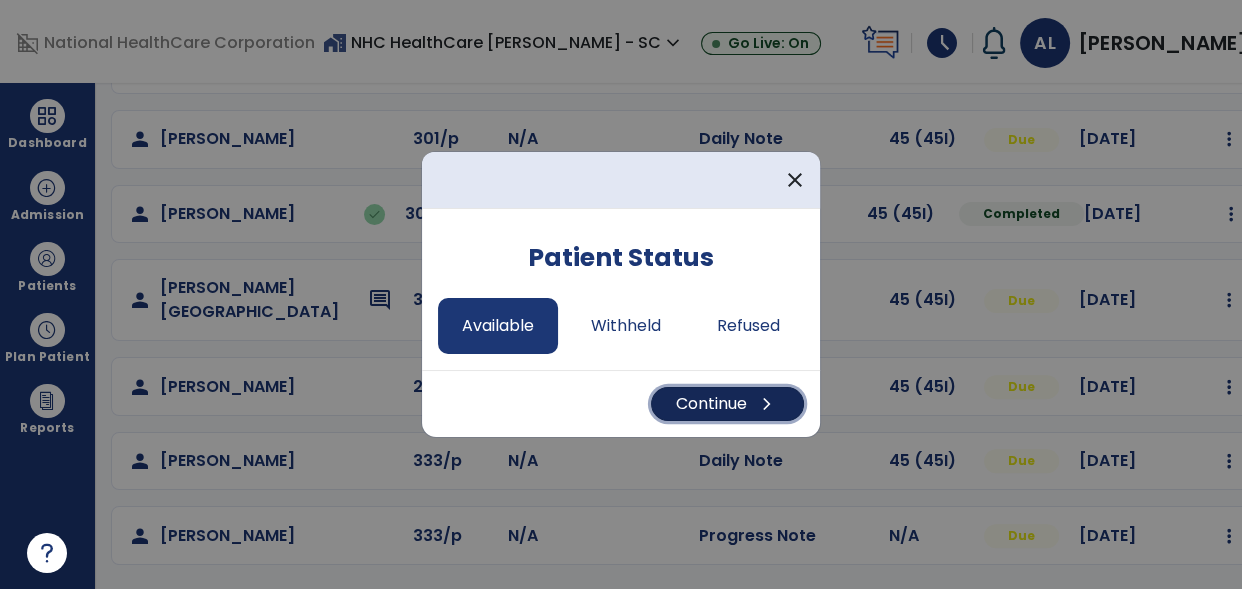 click on "Continue   chevron_right" at bounding box center (727, 404) 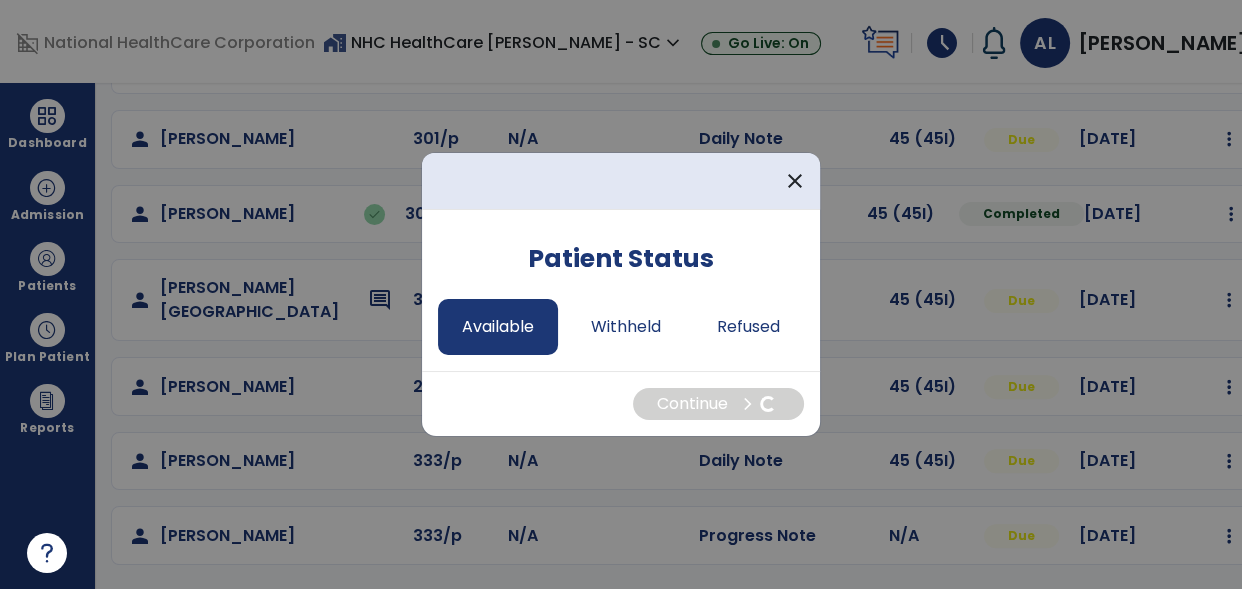 select on "*" 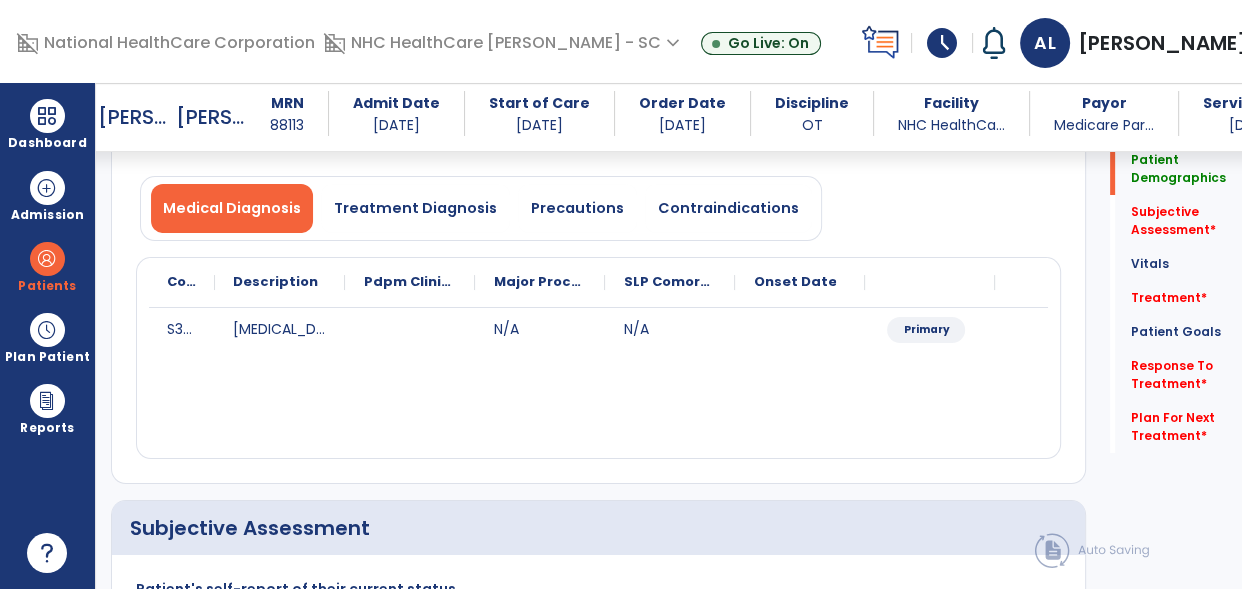scroll, scrollTop: 146, scrollLeft: 0, axis: vertical 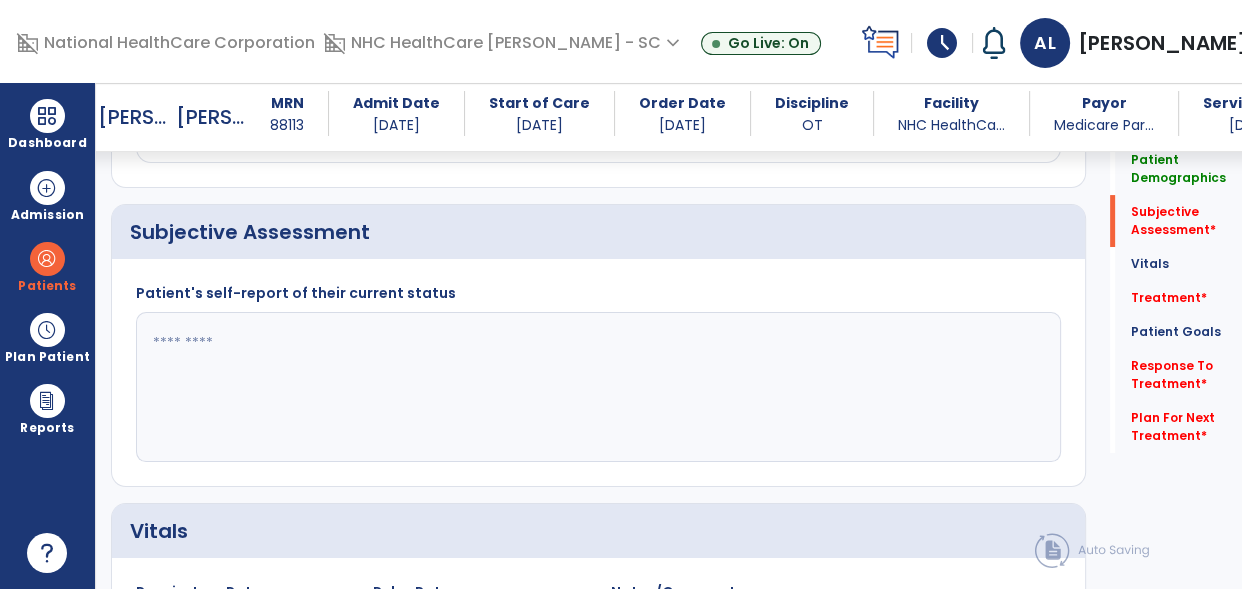 click on "Vitals" 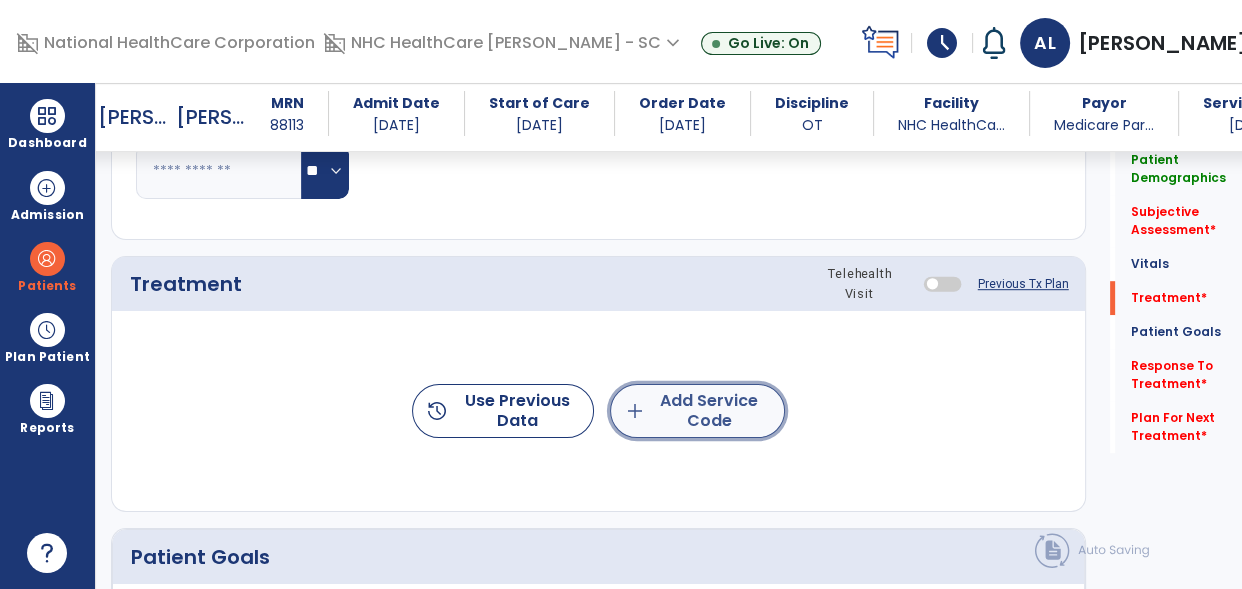 click on "add  Add Service Code" 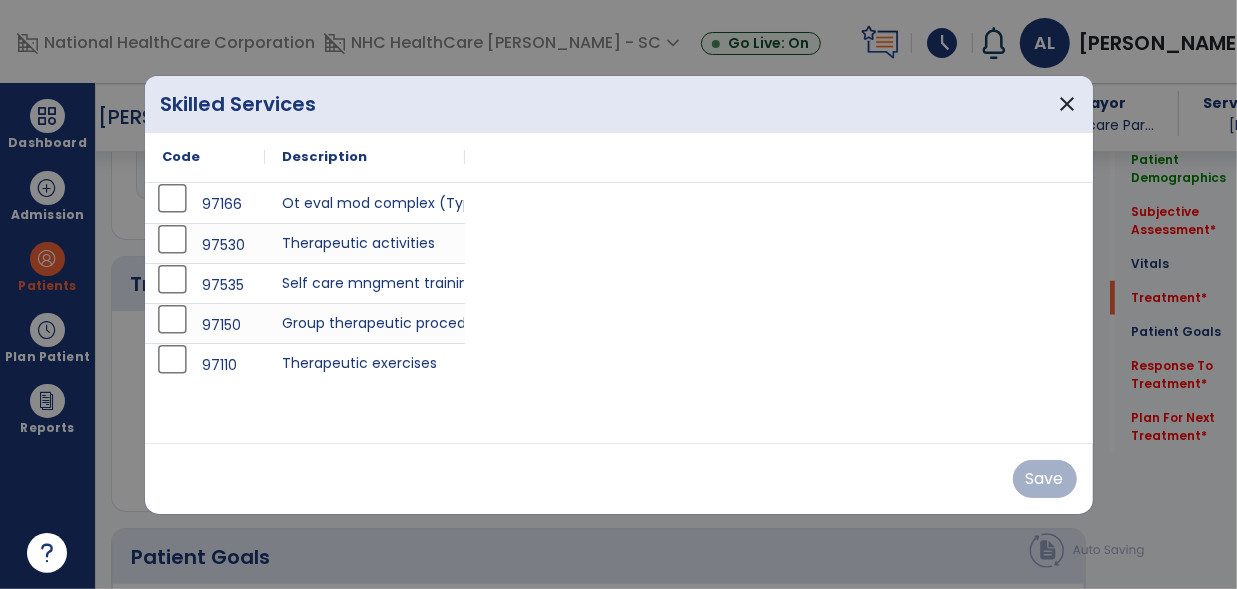 scroll, scrollTop: 1103, scrollLeft: 0, axis: vertical 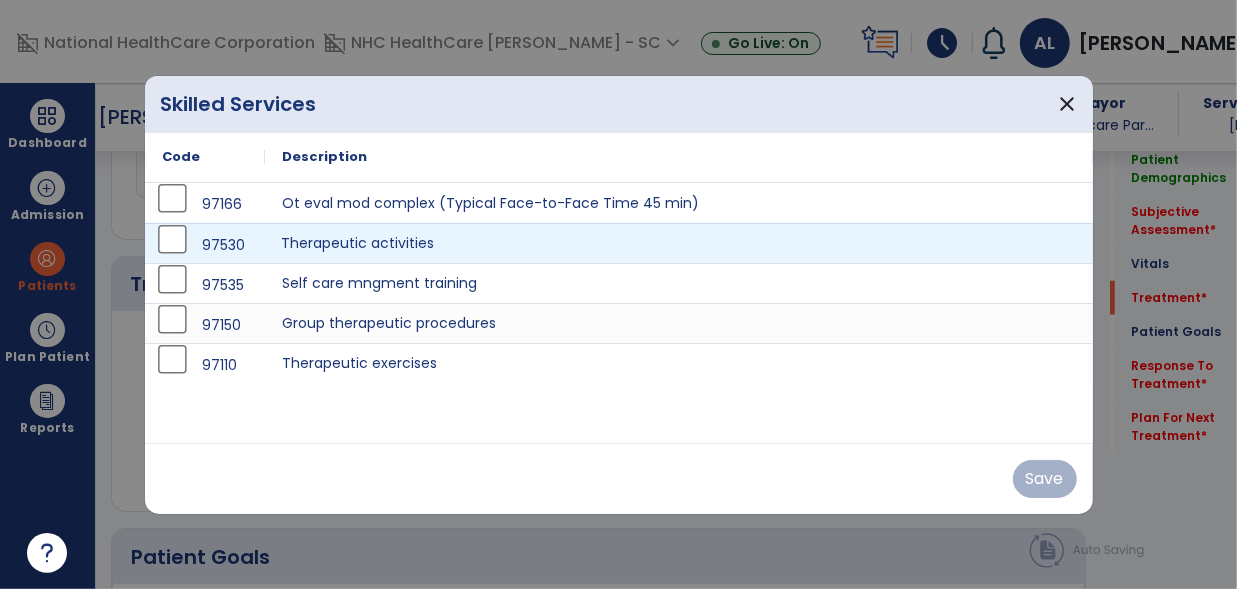 click on "Therapeutic activities" at bounding box center (679, 243) 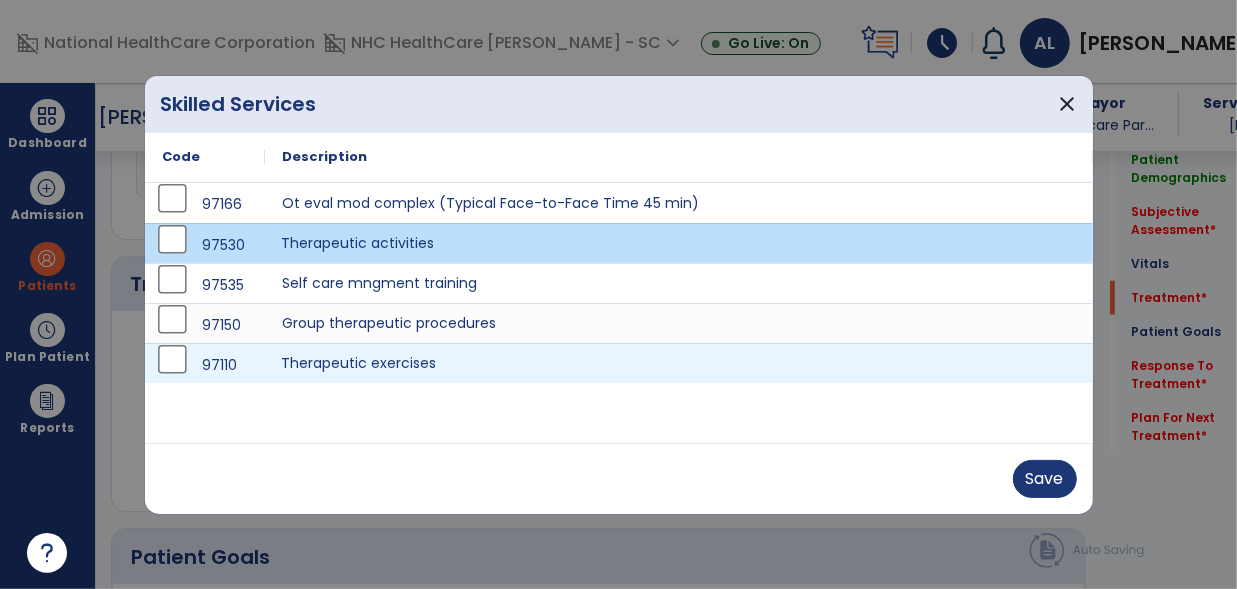 click on "Therapeutic exercises" at bounding box center (679, 363) 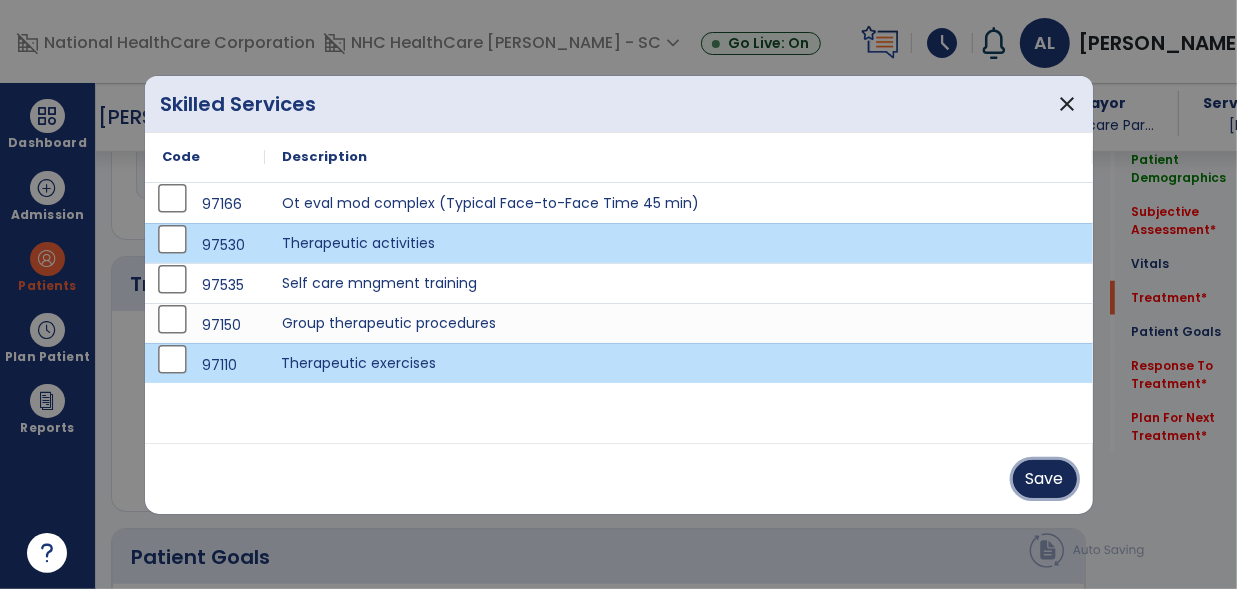 click on "Save" at bounding box center [1045, 479] 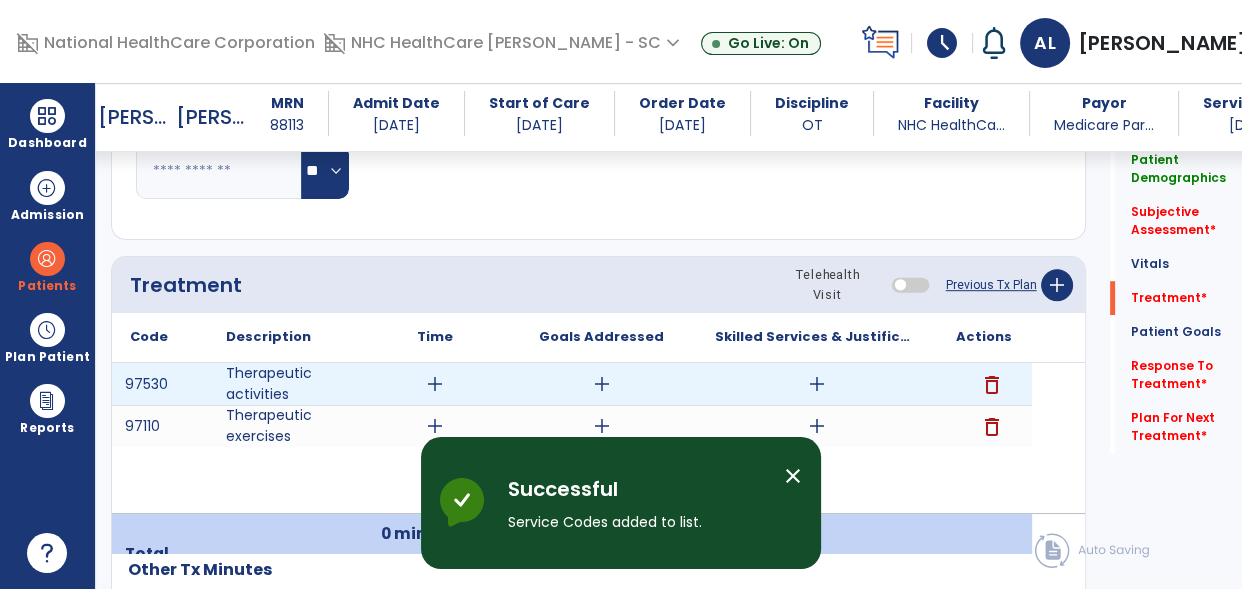 click on "add" at bounding box center [817, 384] 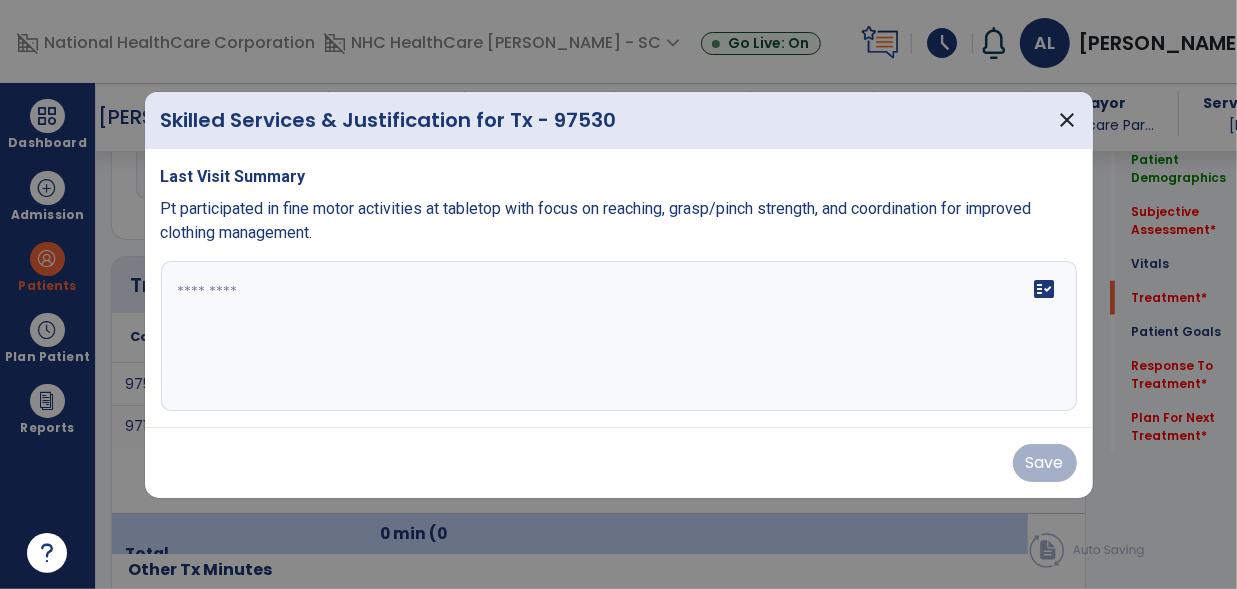 scroll, scrollTop: 1103, scrollLeft: 0, axis: vertical 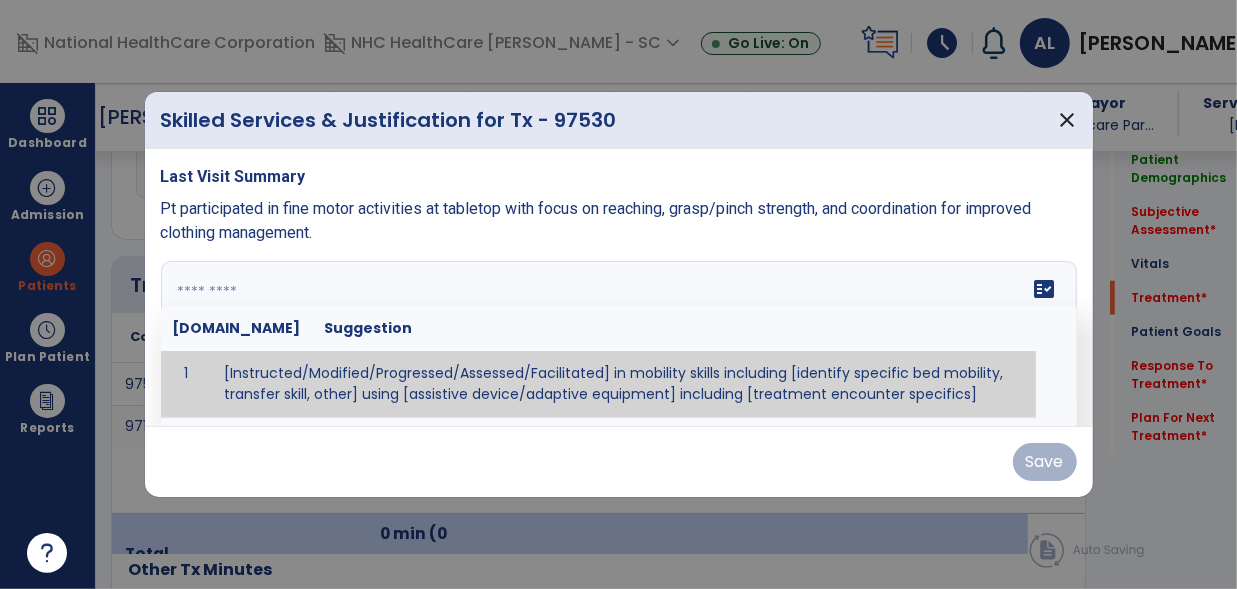 click on "fact_check  Sr.No Suggestion 1 [Instructed/Modified/Progressed/Assessed/Facilitated] in mobility skills including [identify specific bed mobility, transfer skill, other] using [assistive device/adaptive equipment] including [treatment encounter specifics]" at bounding box center [619, 336] 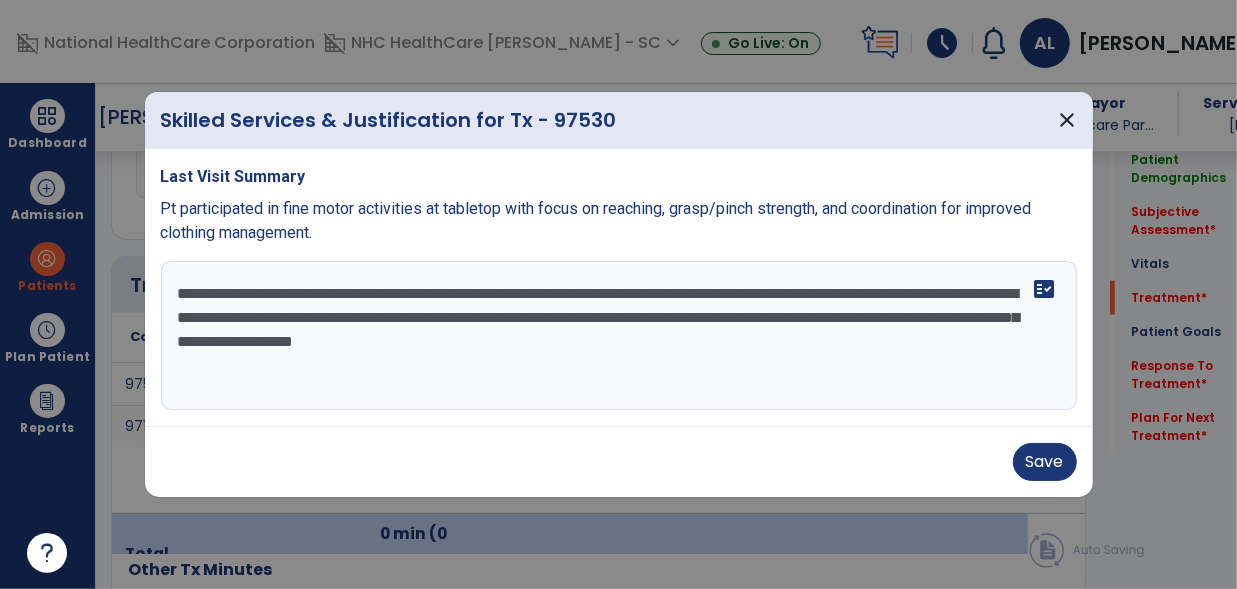 click on "**********" at bounding box center (619, 336) 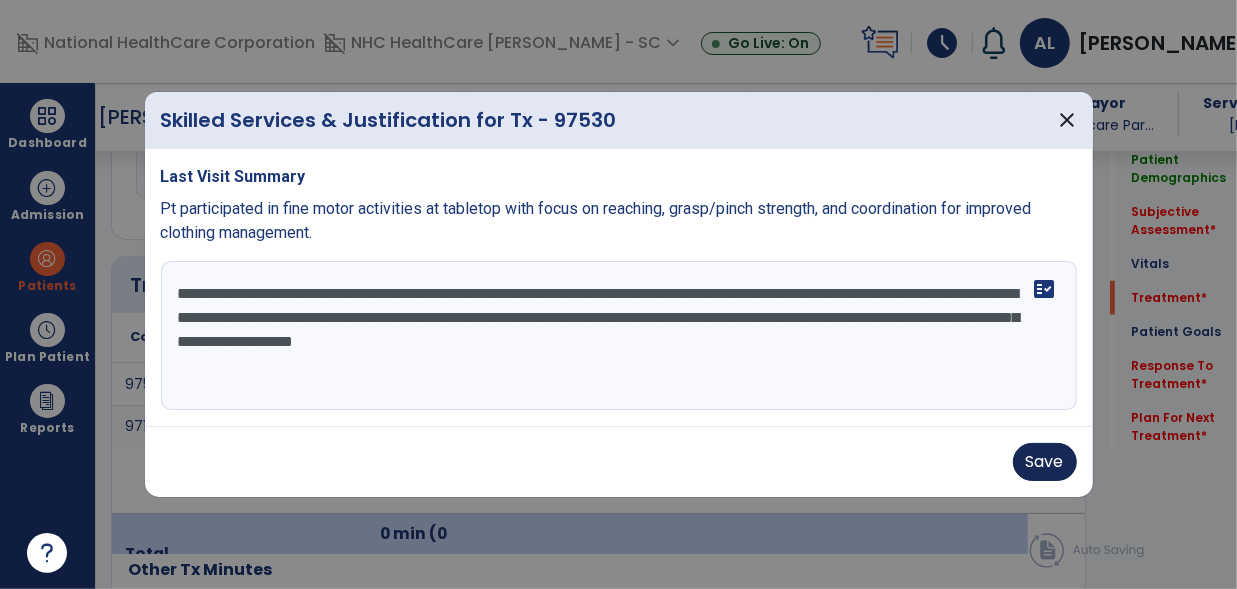 type on "**********" 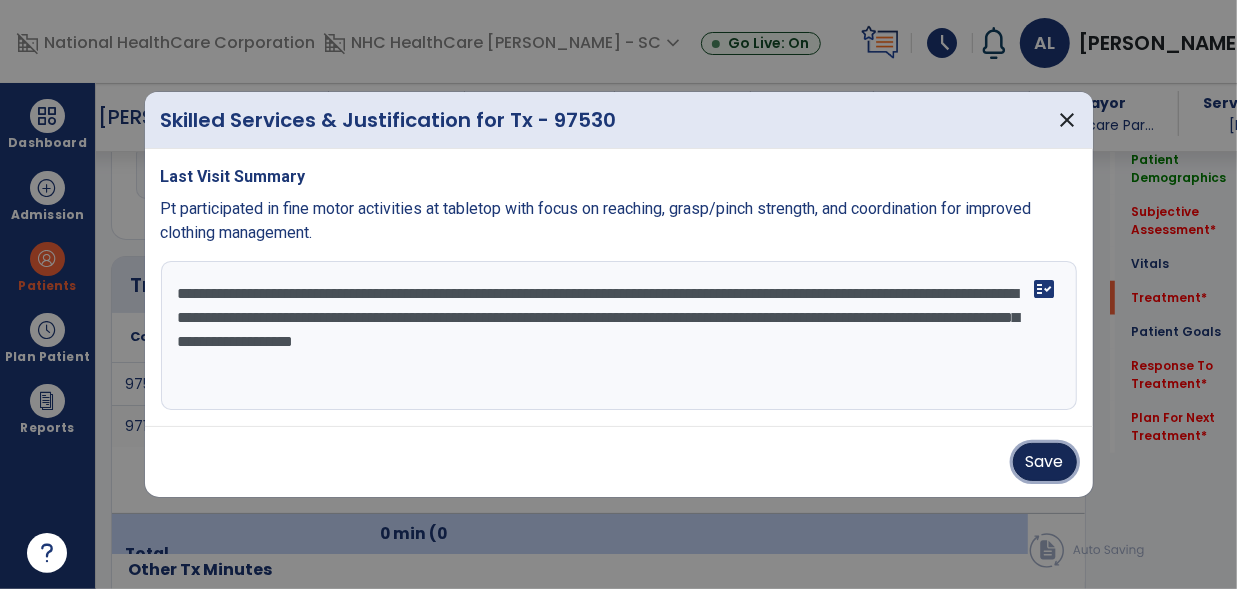 click on "Save" at bounding box center (1045, 462) 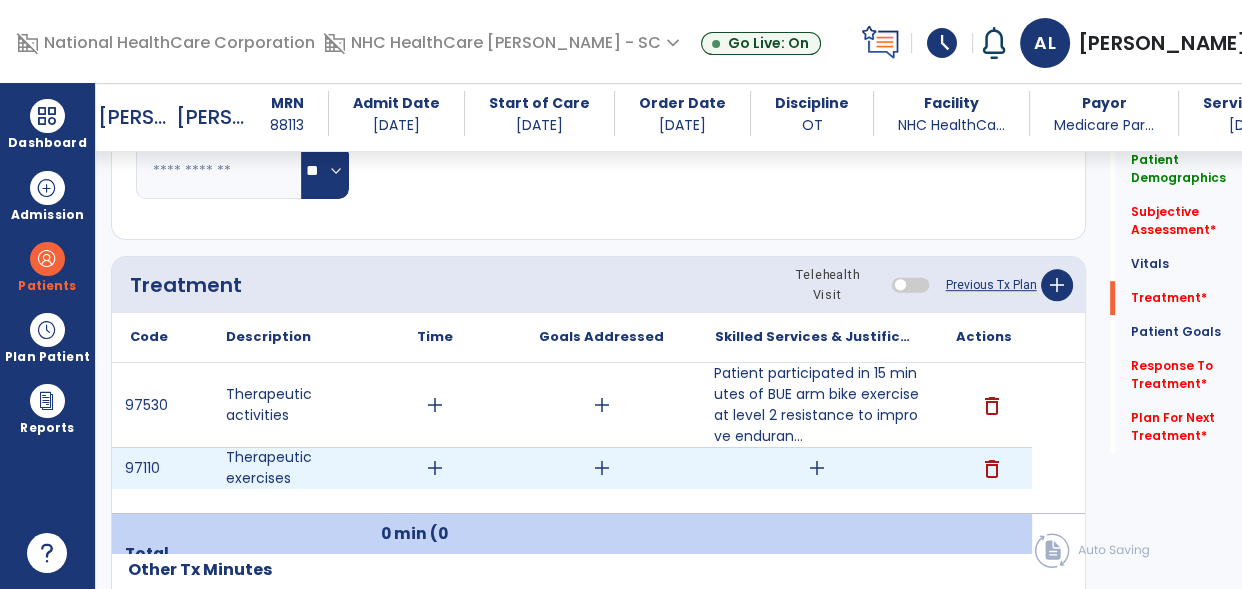 click on "add" at bounding box center [817, 468] 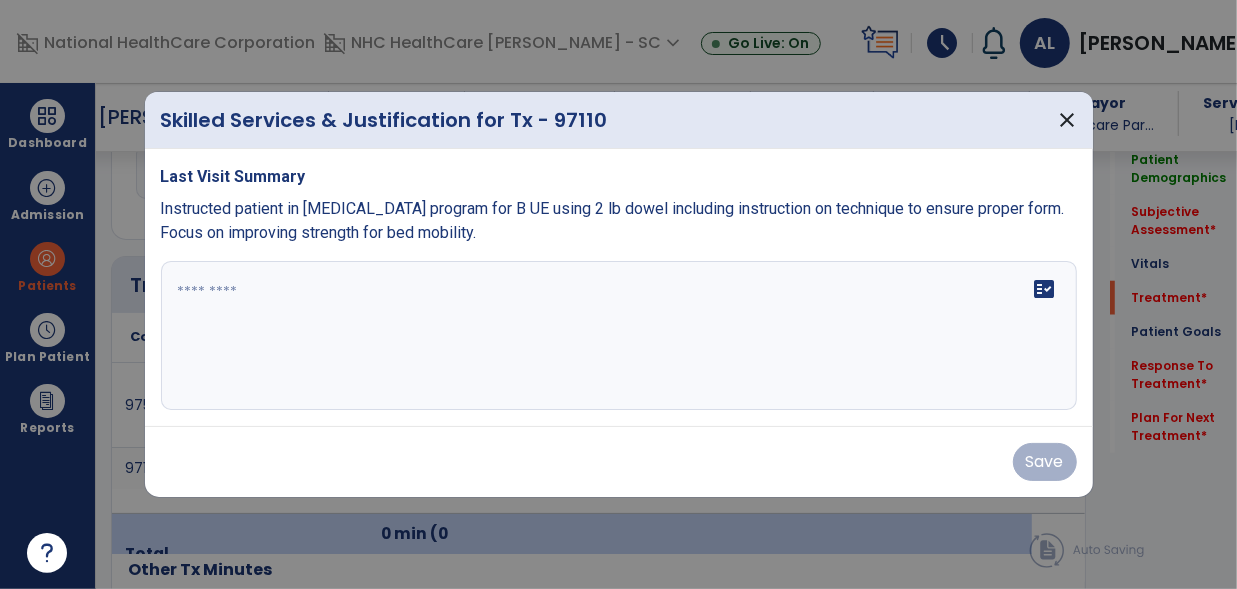 scroll, scrollTop: 1103, scrollLeft: 0, axis: vertical 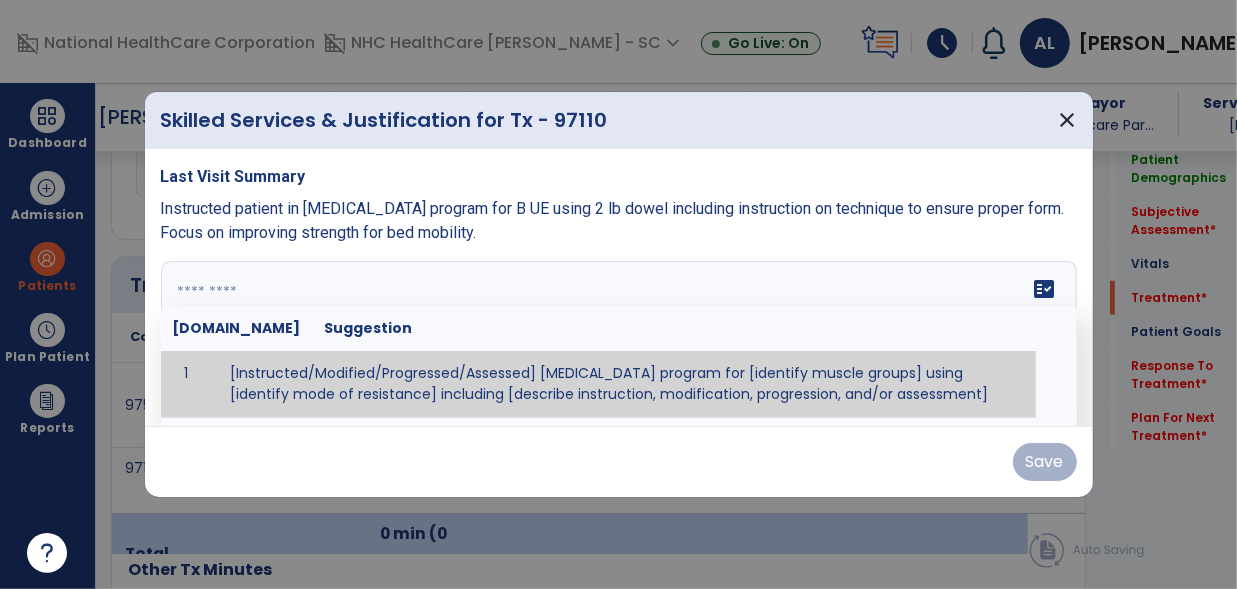 click on "fact_check  Sr.No Suggestion 1 [Instructed/Modified/Progressed/Assessed] resistive exercise program for [identify muscle groups] using [identify mode of resistance] including [describe instruction, modification, progression, and/or assessment] 2 [Instructed/Modified/Progressed/Assessed] aerobic exercise program using [identify equipment/mode] including [describe instruction, modification,progression, and/or assessment] 3 [Instructed/Modified/Progressed/Assessed] [PROM/A/AROM/AROM] program for [identify joint movements] using [contract-relax, over-pressure, inhibitory techniques, other] 4 [Assessed/Tested] aerobic capacity with administration of [aerobic capacity test]" at bounding box center [619, 336] 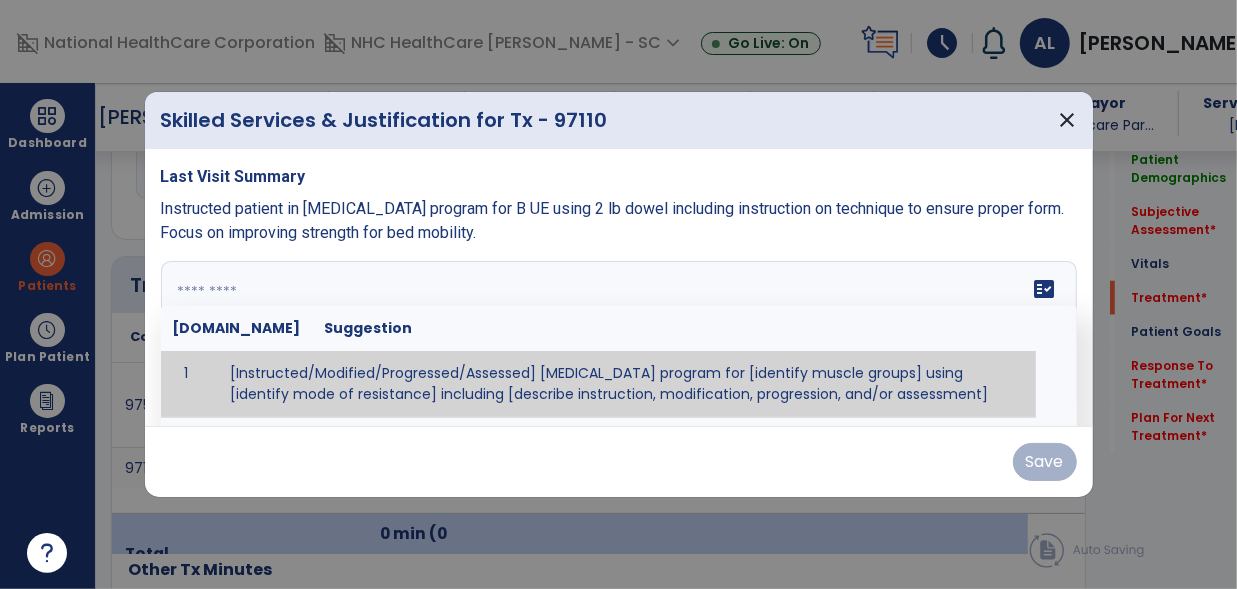 paste on "**********" 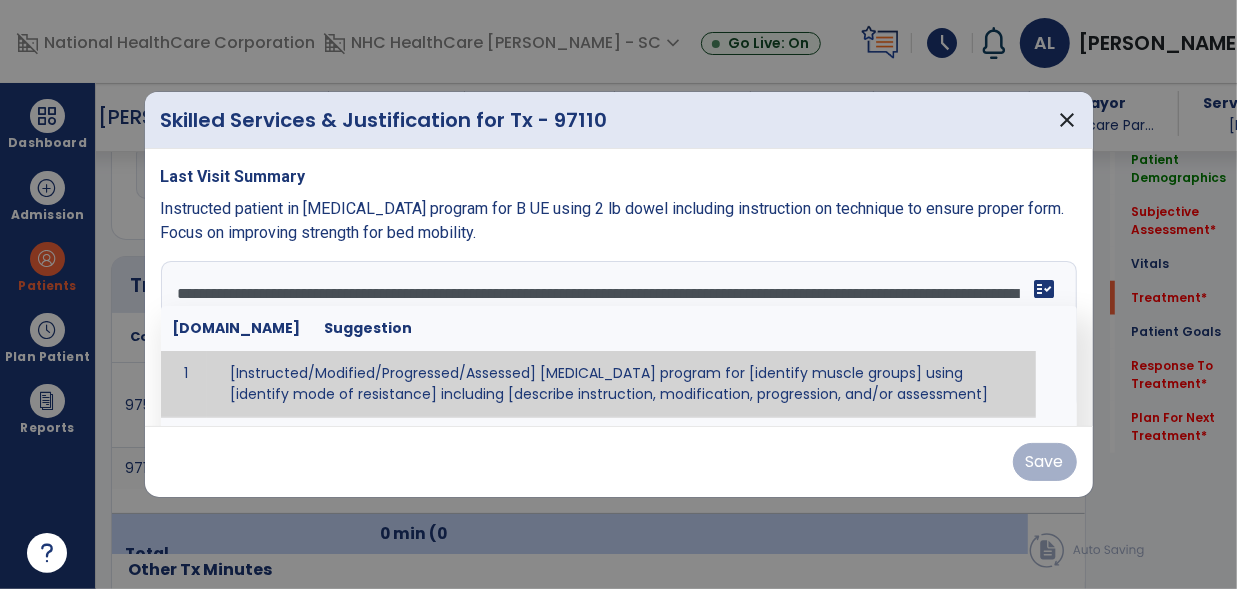 scroll, scrollTop: 14, scrollLeft: 0, axis: vertical 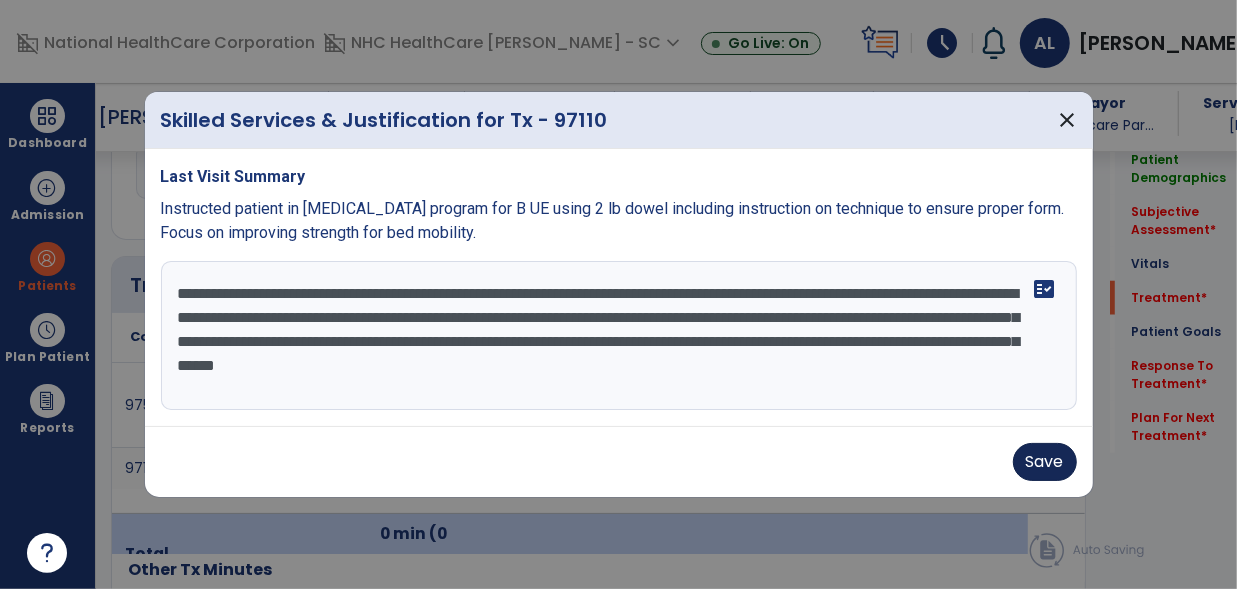 type on "**********" 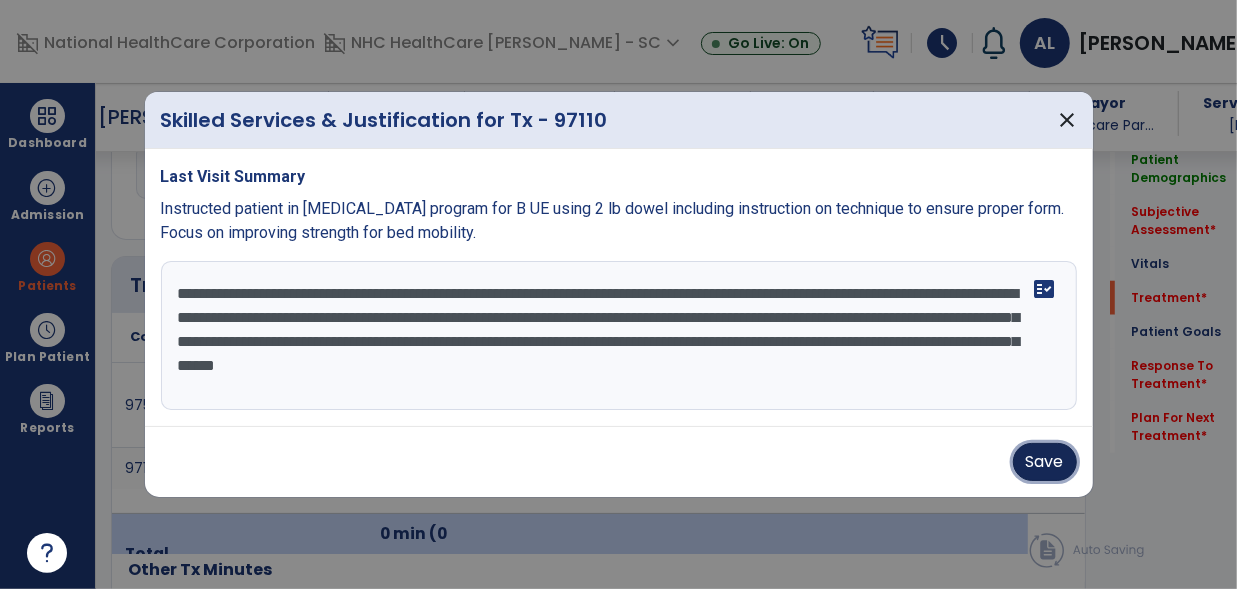 click on "Save" at bounding box center (1045, 462) 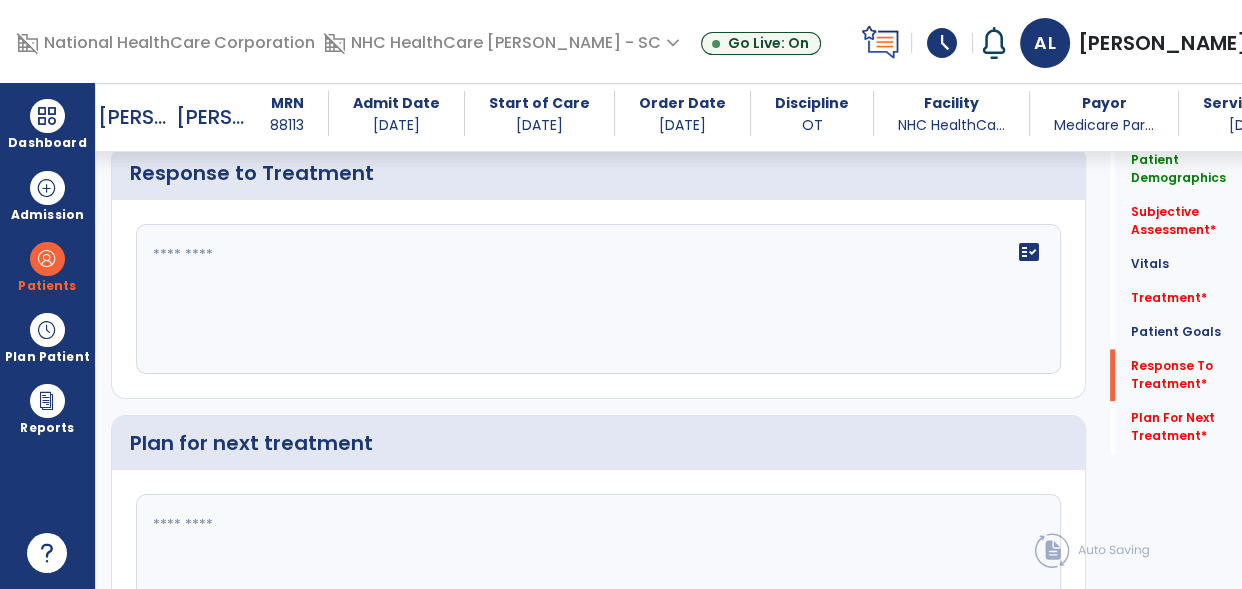 scroll, scrollTop: 2558, scrollLeft: 0, axis: vertical 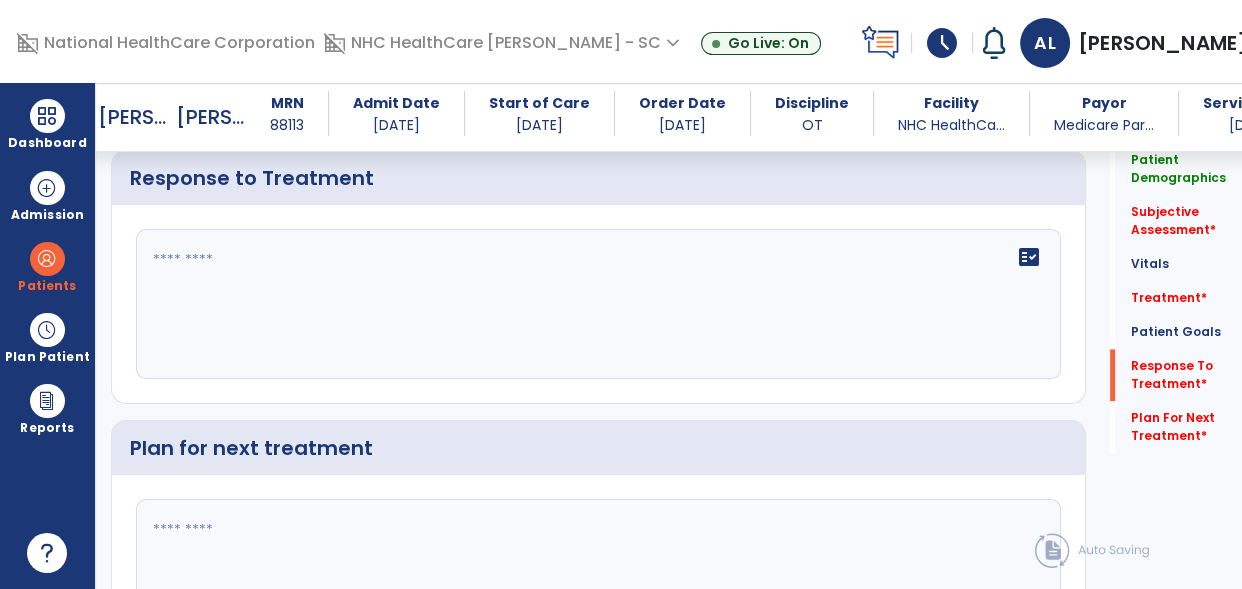 click on "fact_check" 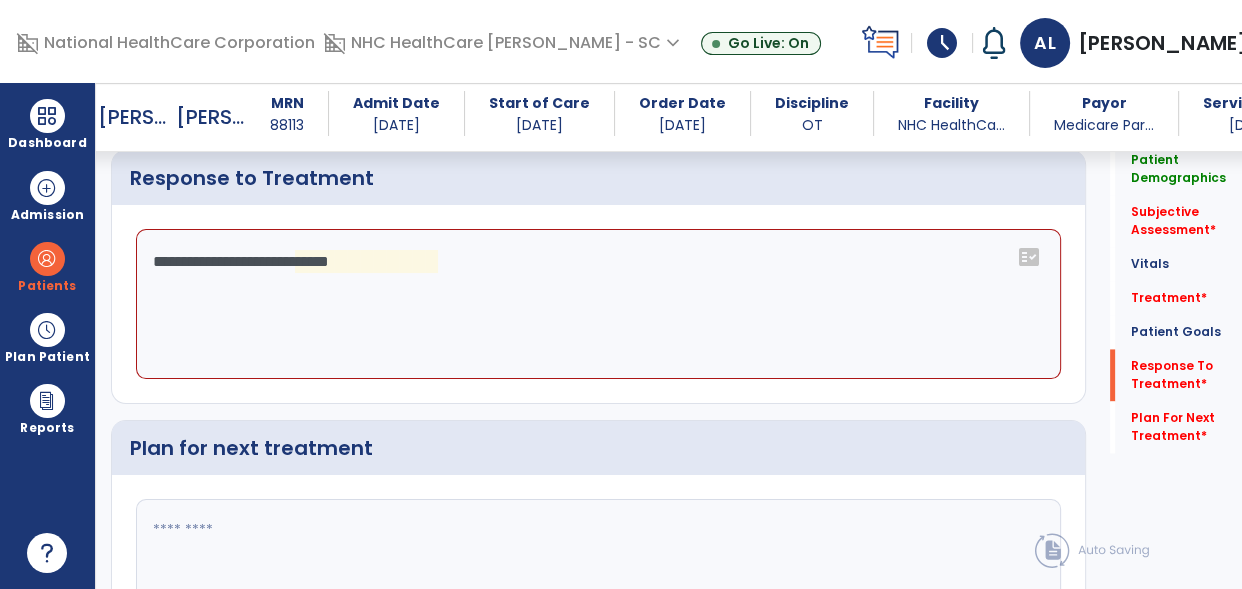drag, startPoint x: 493, startPoint y: 290, endPoint x: 650, endPoint y: 350, distance: 168.07439 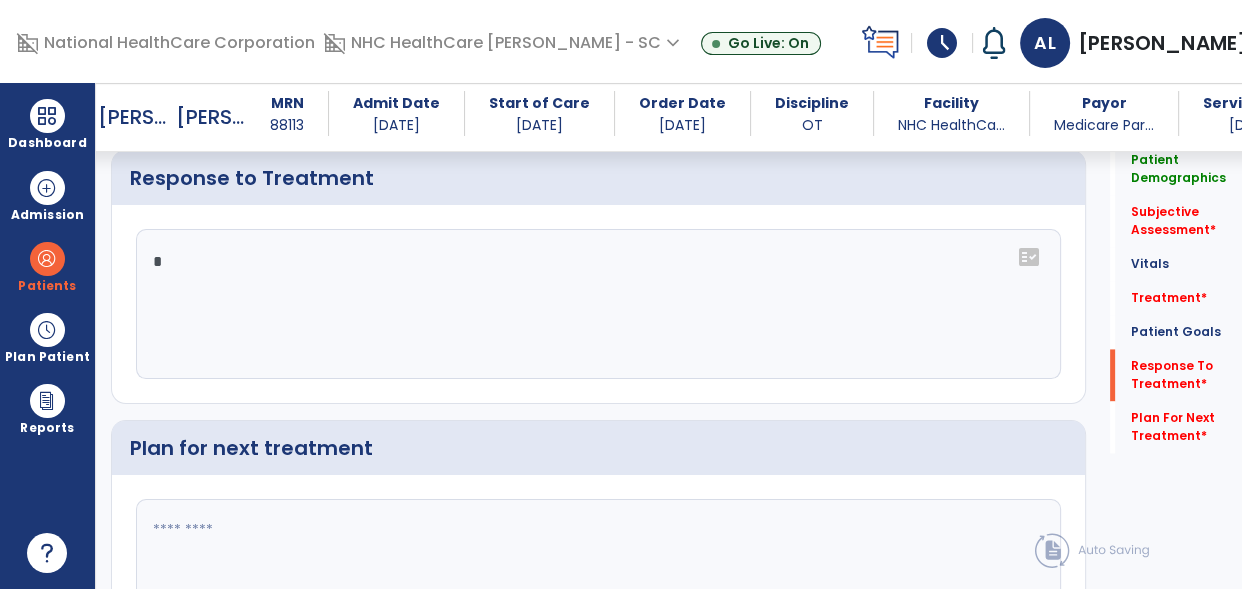 paste on "**********" 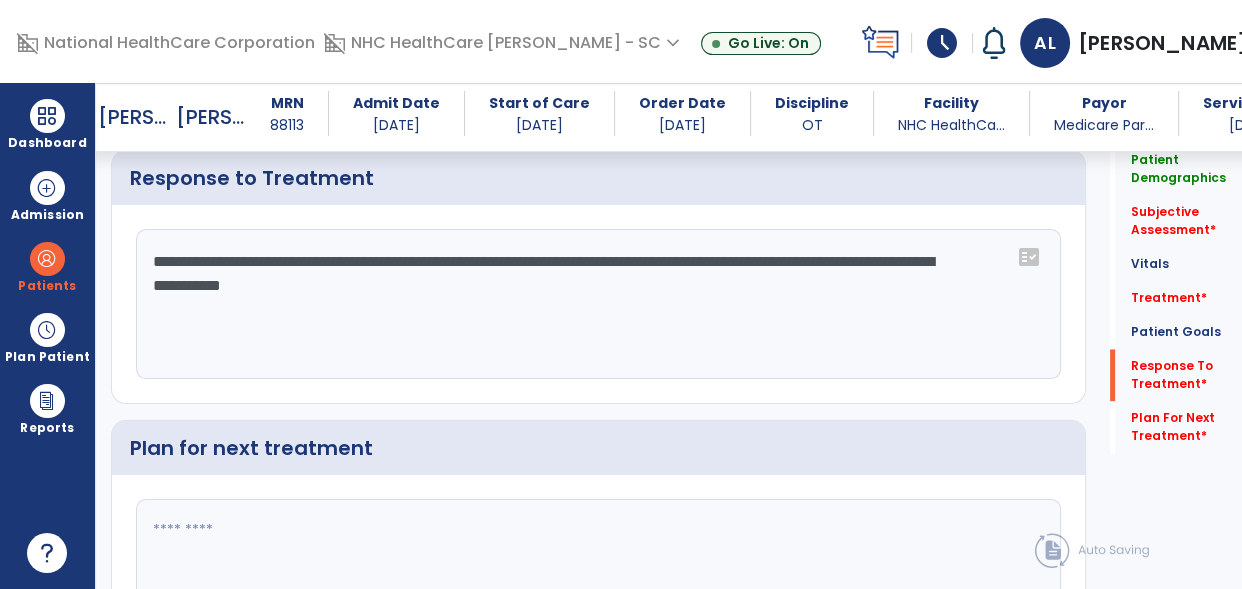 type on "**********" 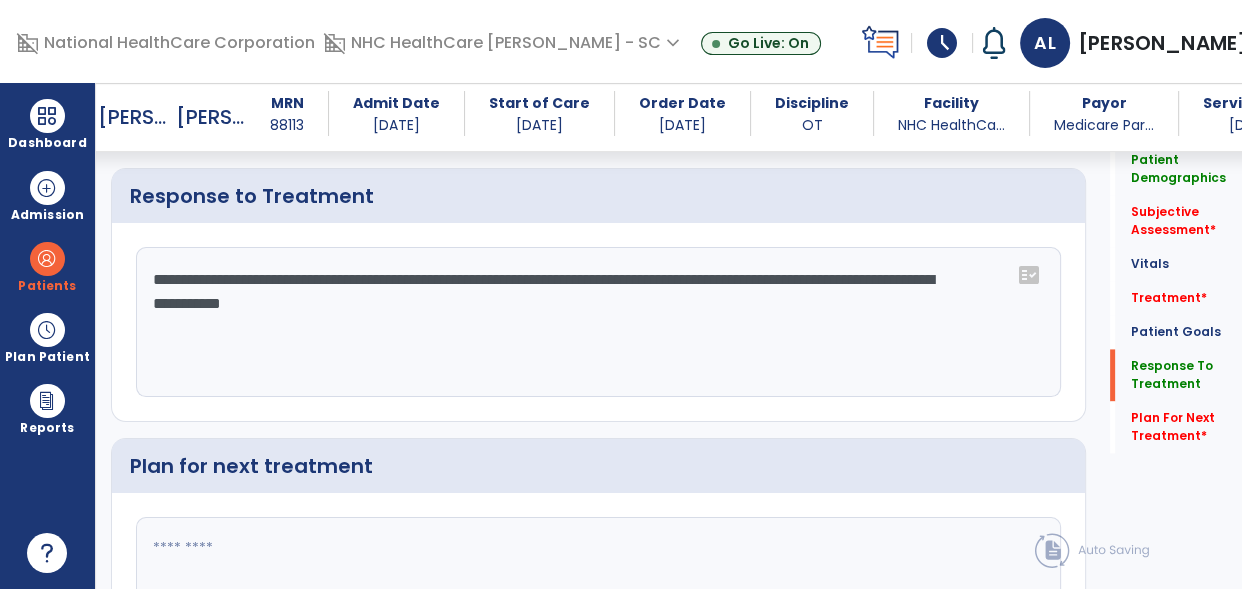scroll, scrollTop: 2558, scrollLeft: 0, axis: vertical 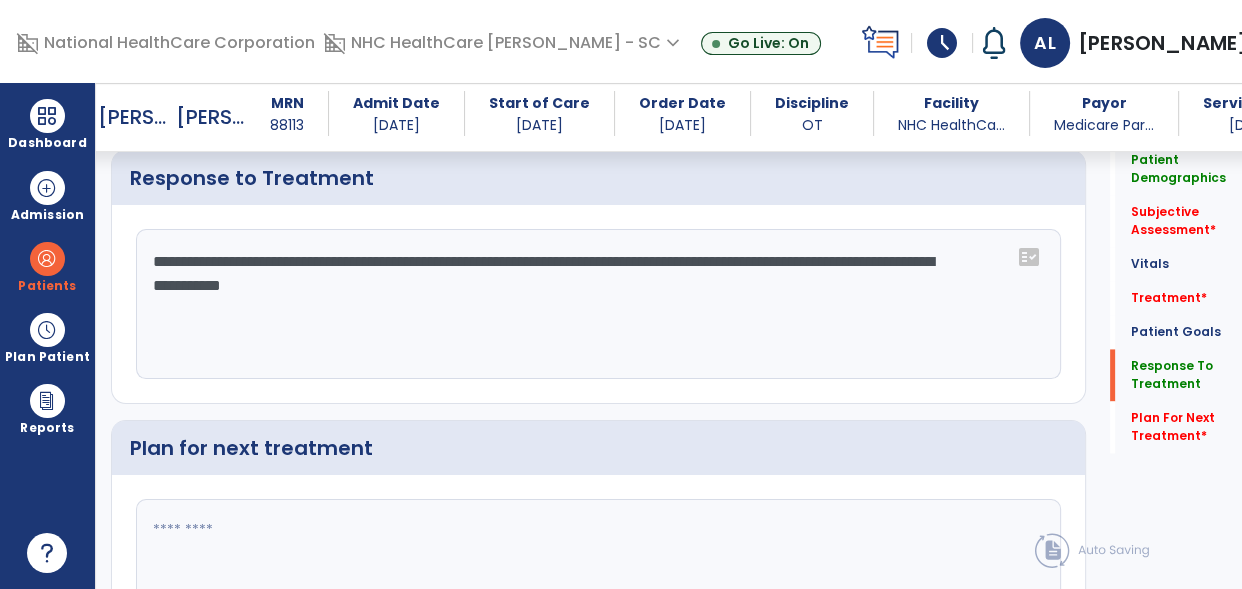 click 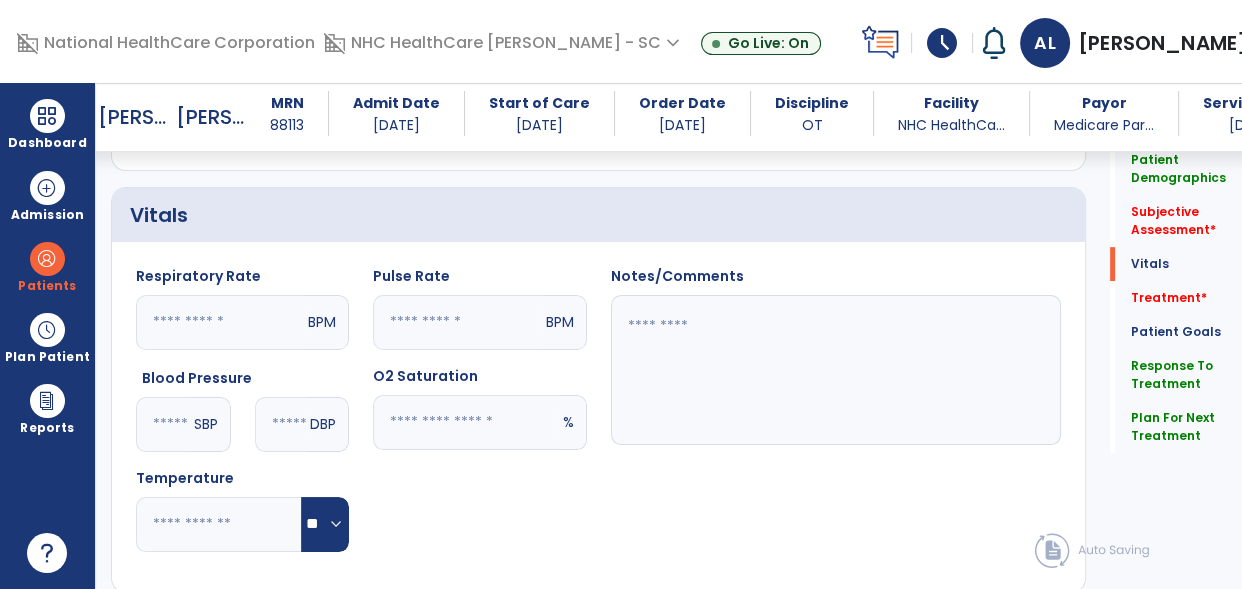 scroll, scrollTop: 0, scrollLeft: 0, axis: both 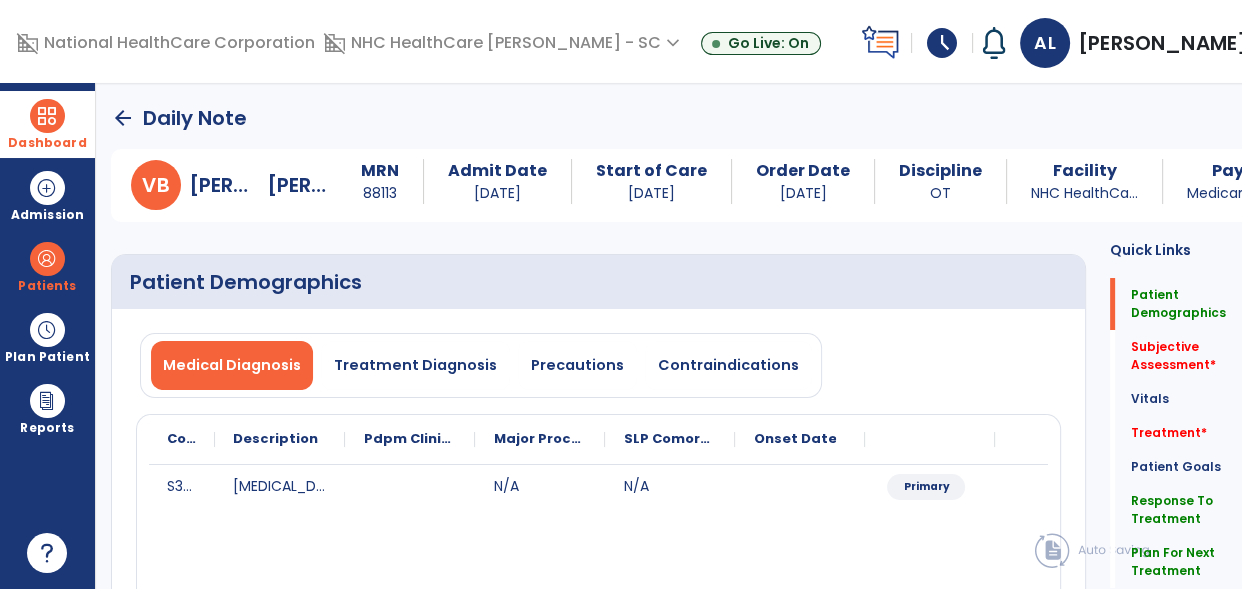 type on "**********" 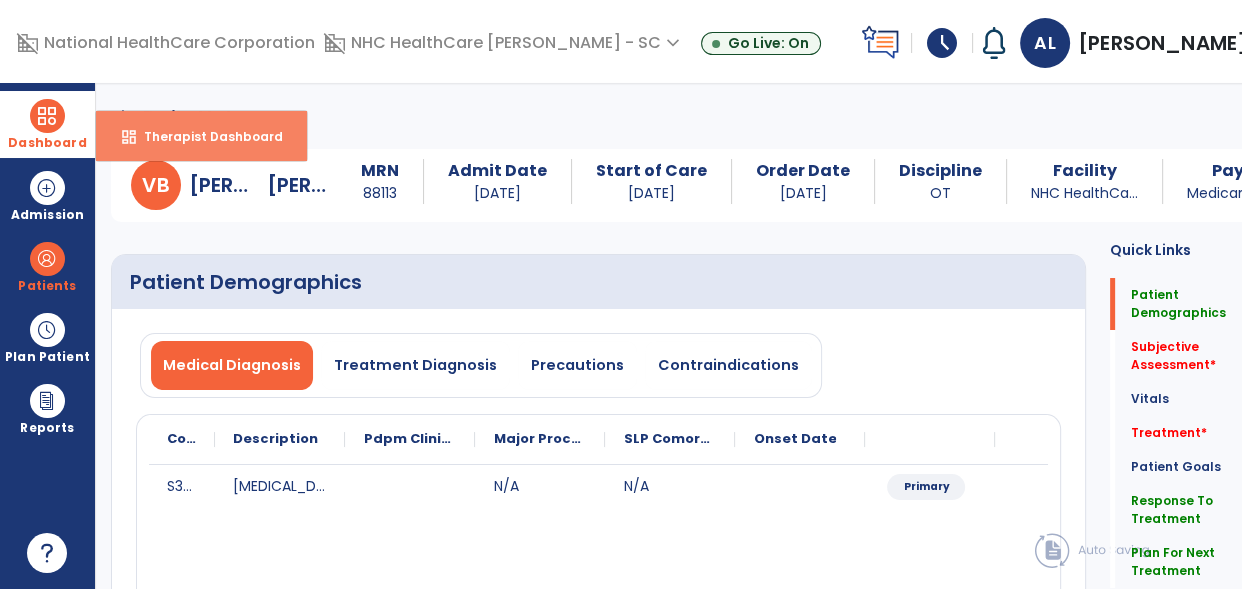 click on "dashboard  Therapist Dashboard" at bounding box center (201, 136) 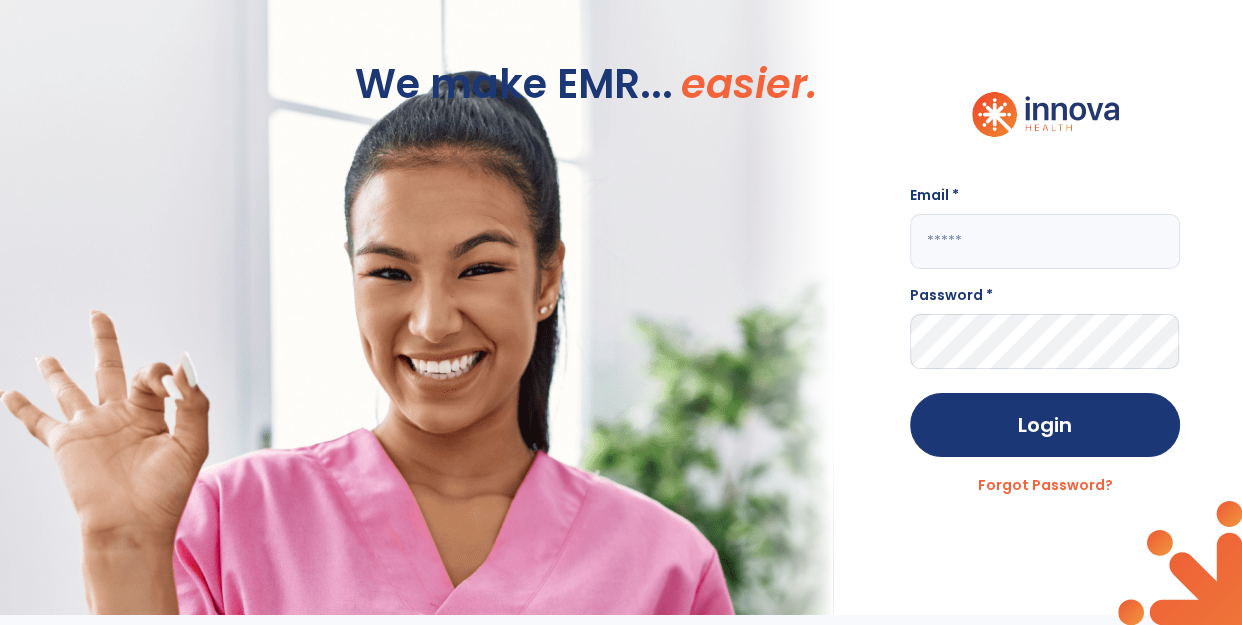 type on "**********" 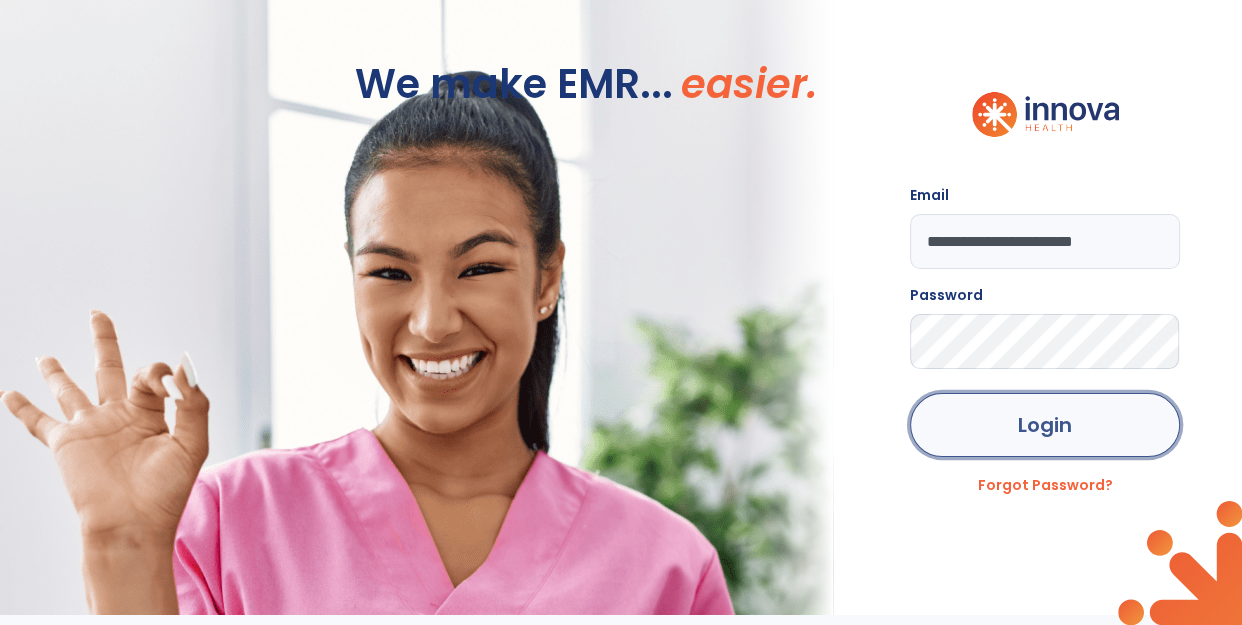 click on "Login" 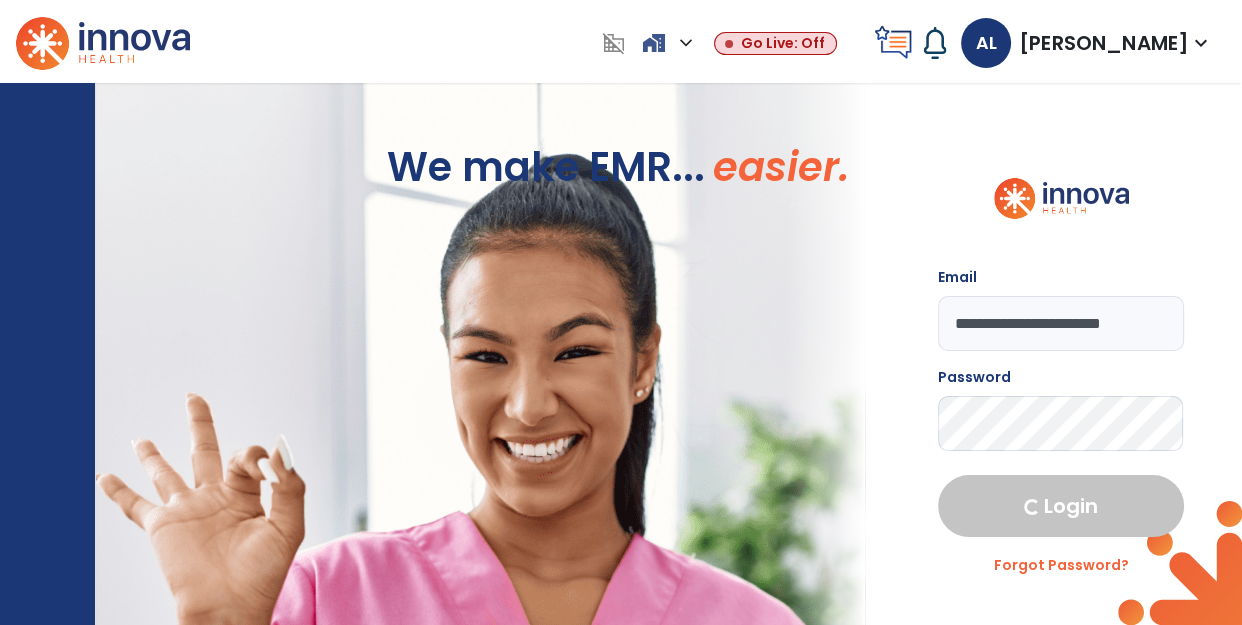 select on "****" 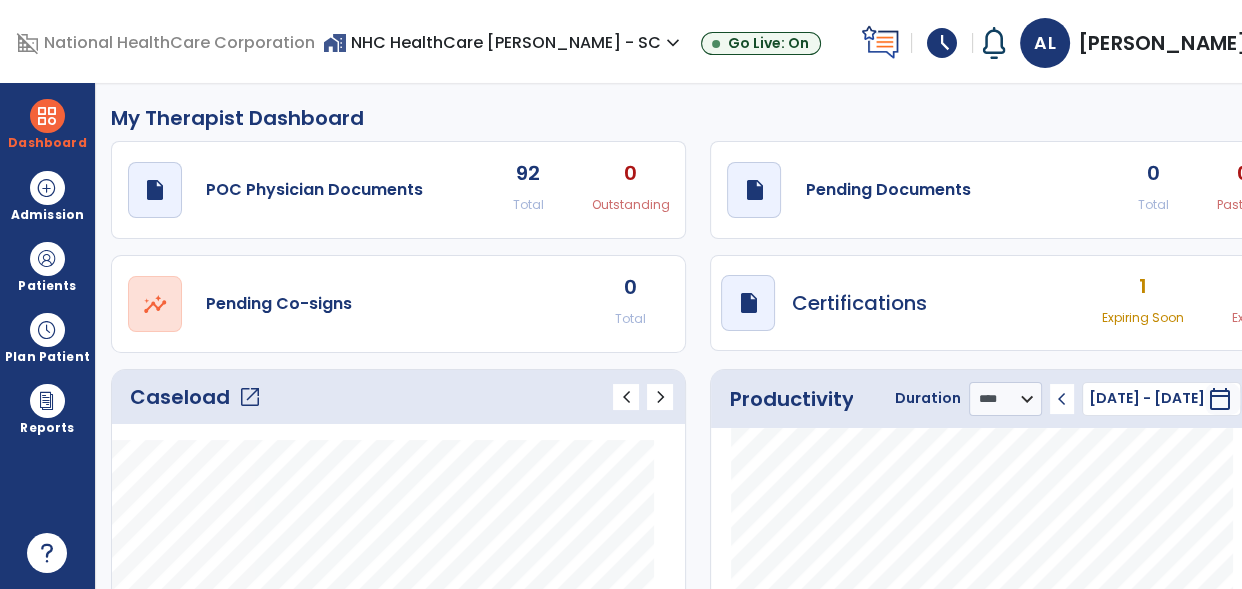 click on "open_in_new" 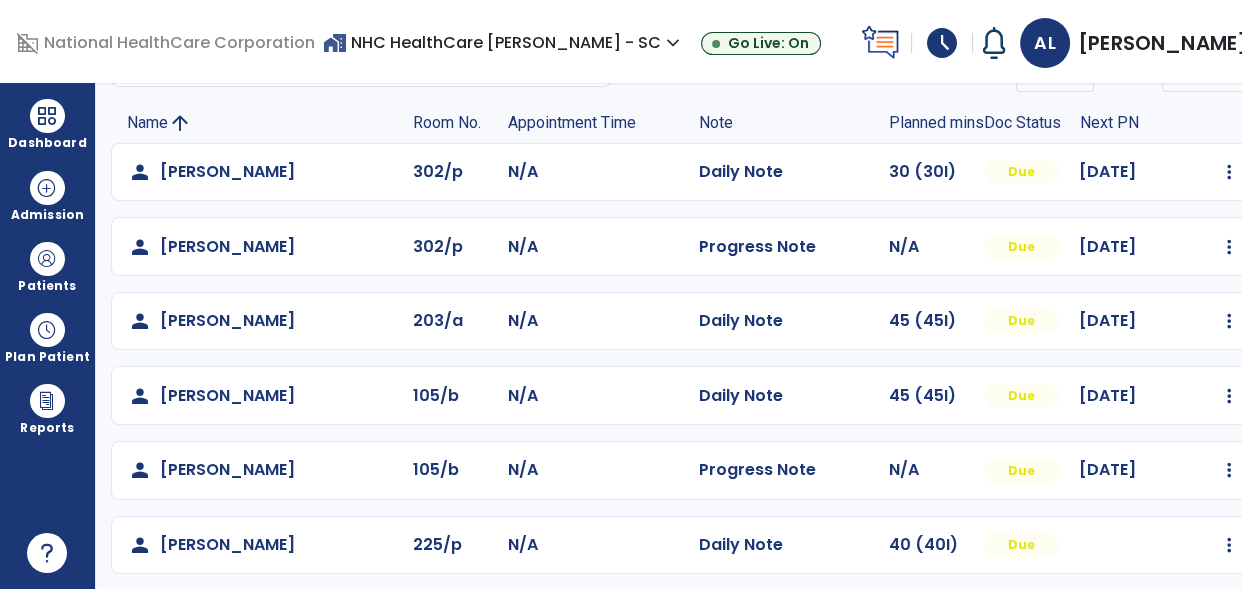 scroll, scrollTop: 0, scrollLeft: 0, axis: both 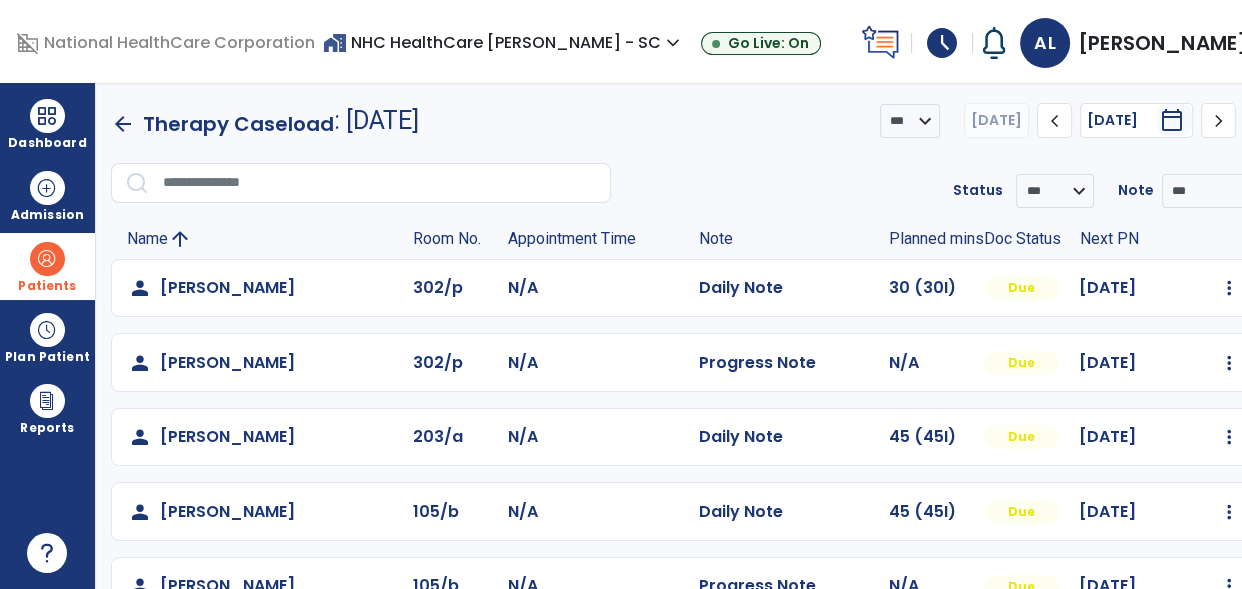 click on "Patients" at bounding box center (47, 266) 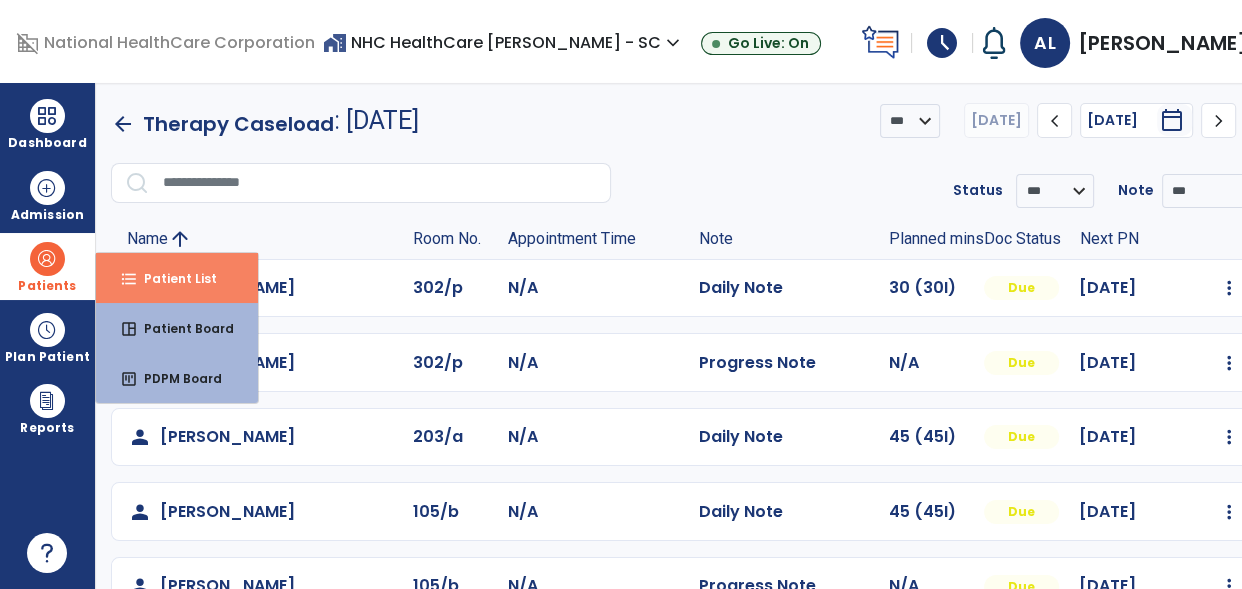 click on "Patient List" at bounding box center (172, 278) 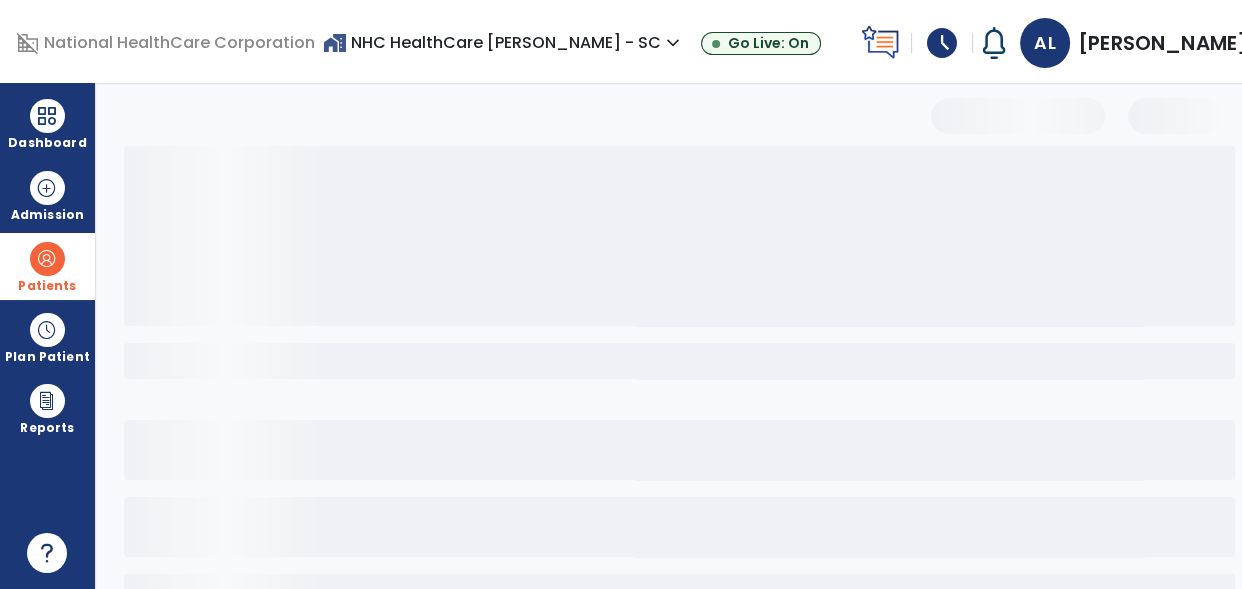 select on "***" 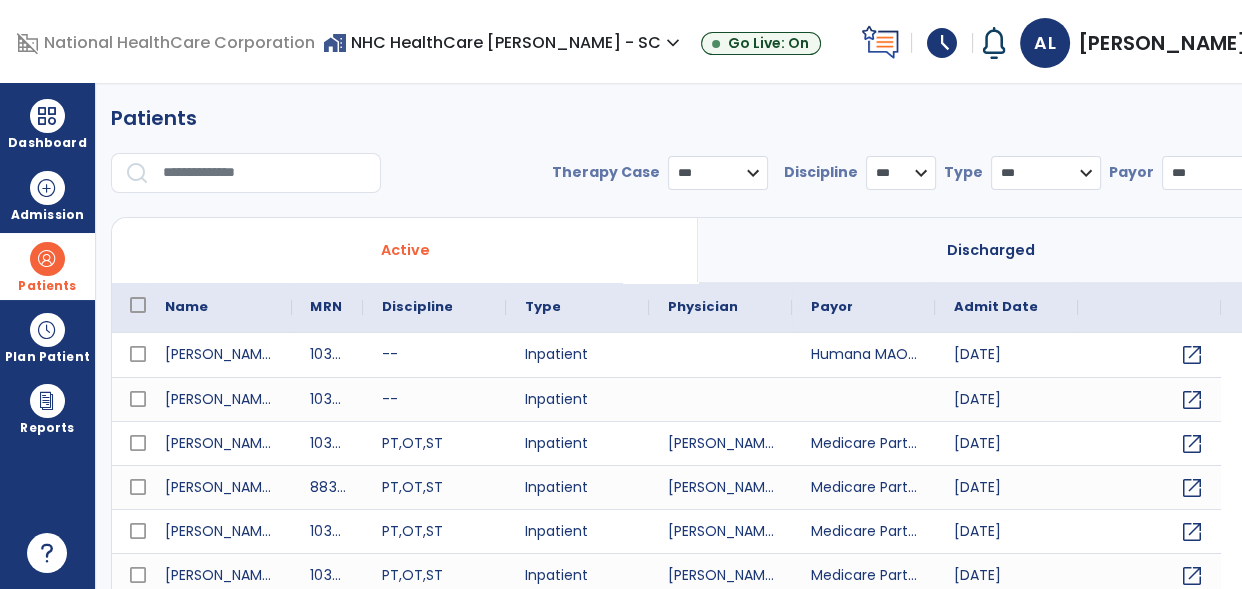 click at bounding box center (265, 173) 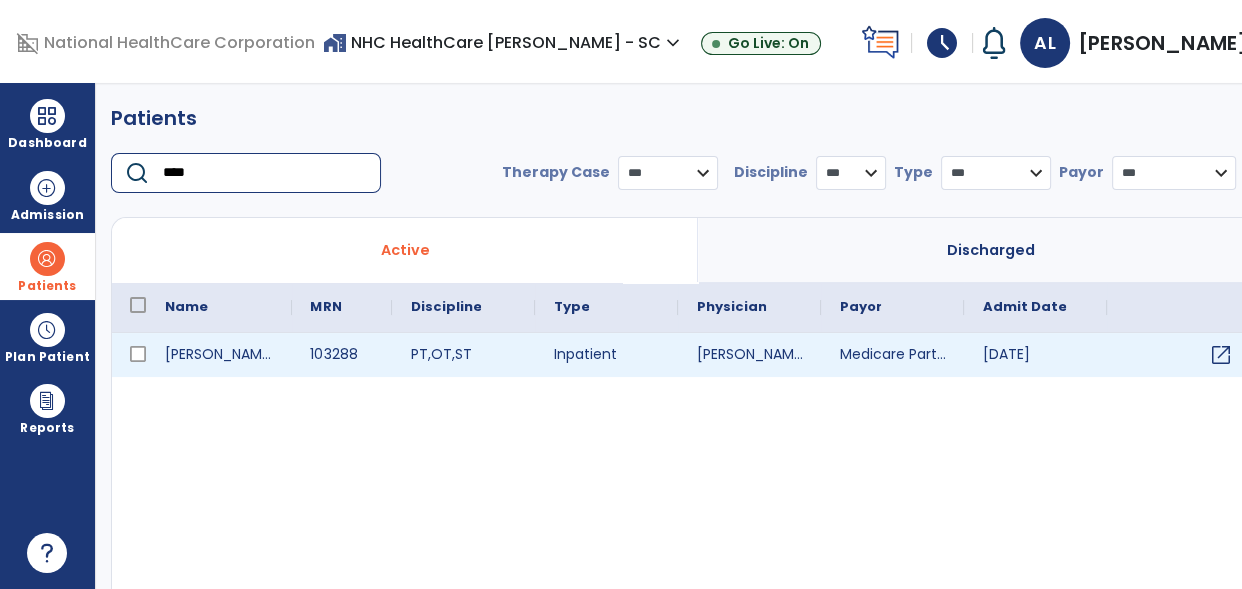 type on "****" 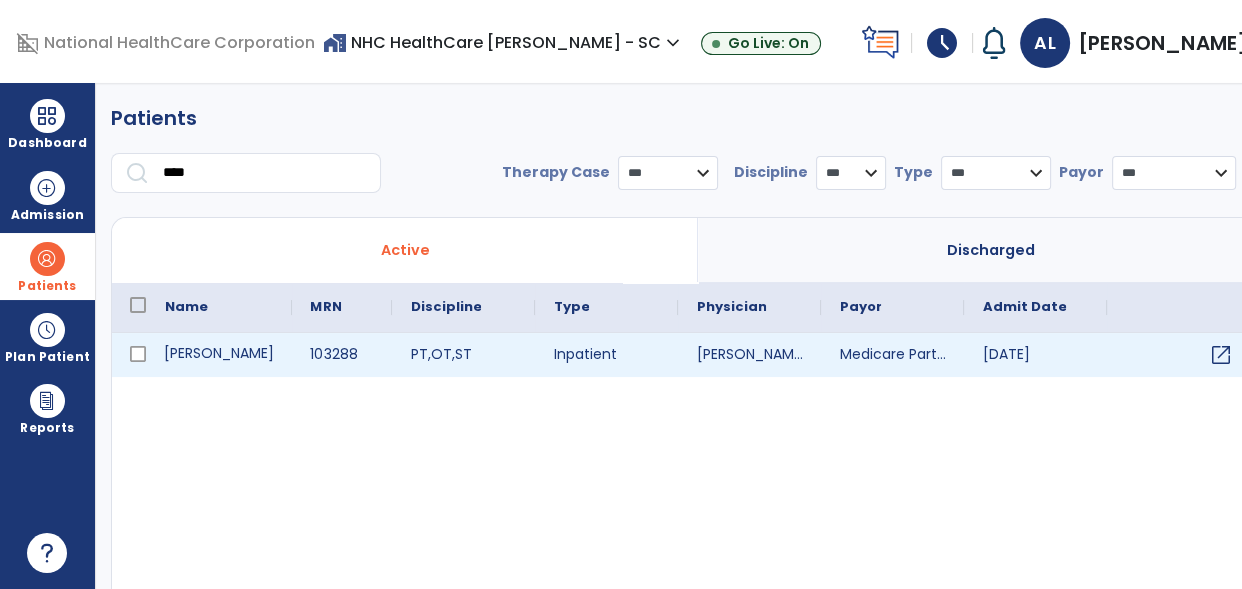 click on "[PERSON_NAME]" at bounding box center [219, 355] 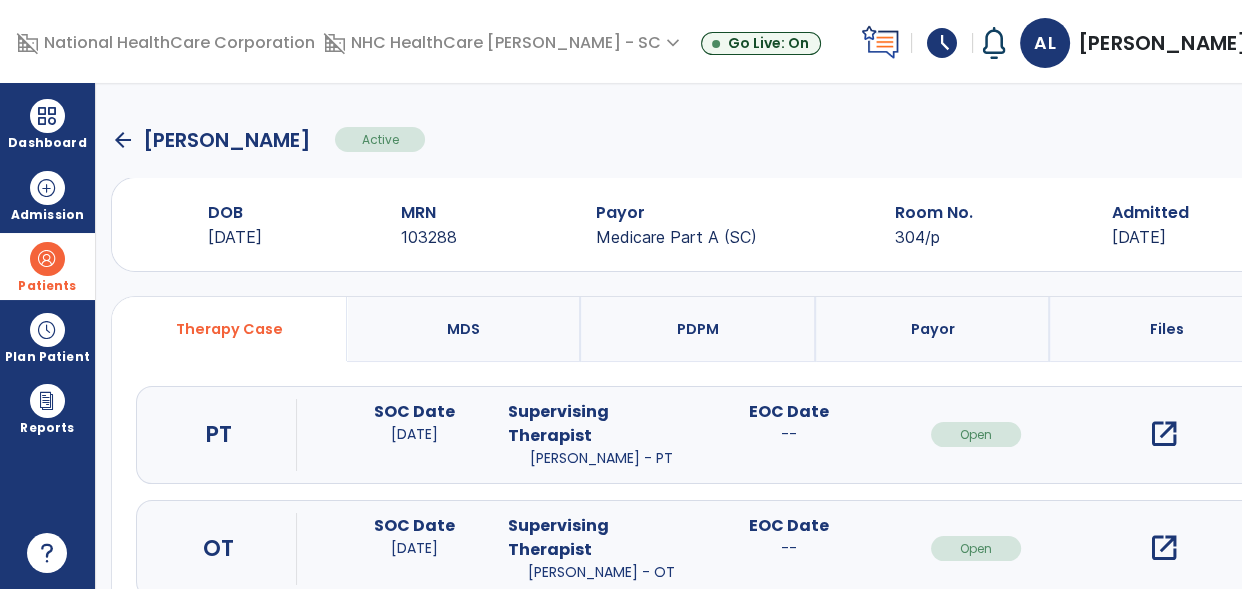 click on "open_in_new" at bounding box center (1163, 548) 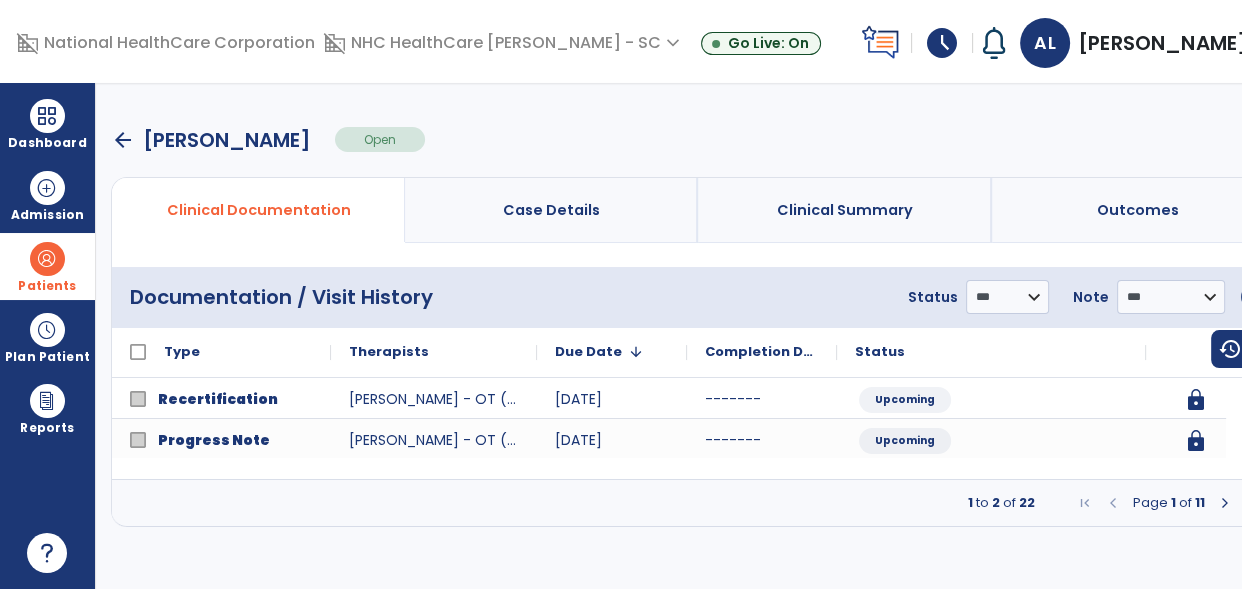 click at bounding box center [1225, 503] 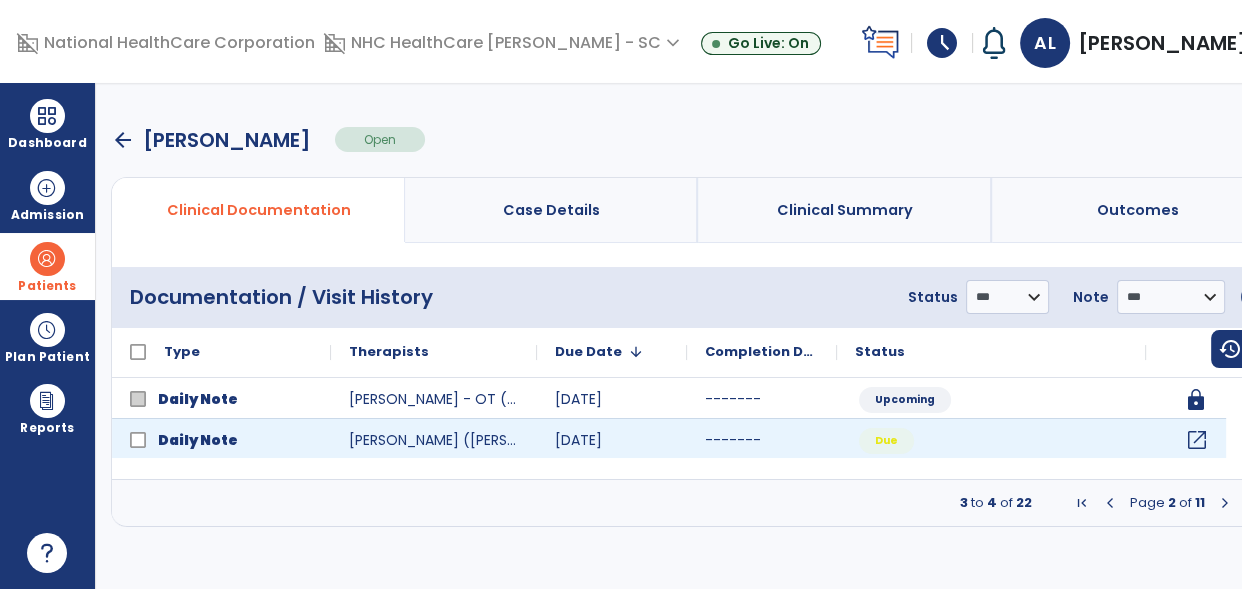 click on "open_in_new" 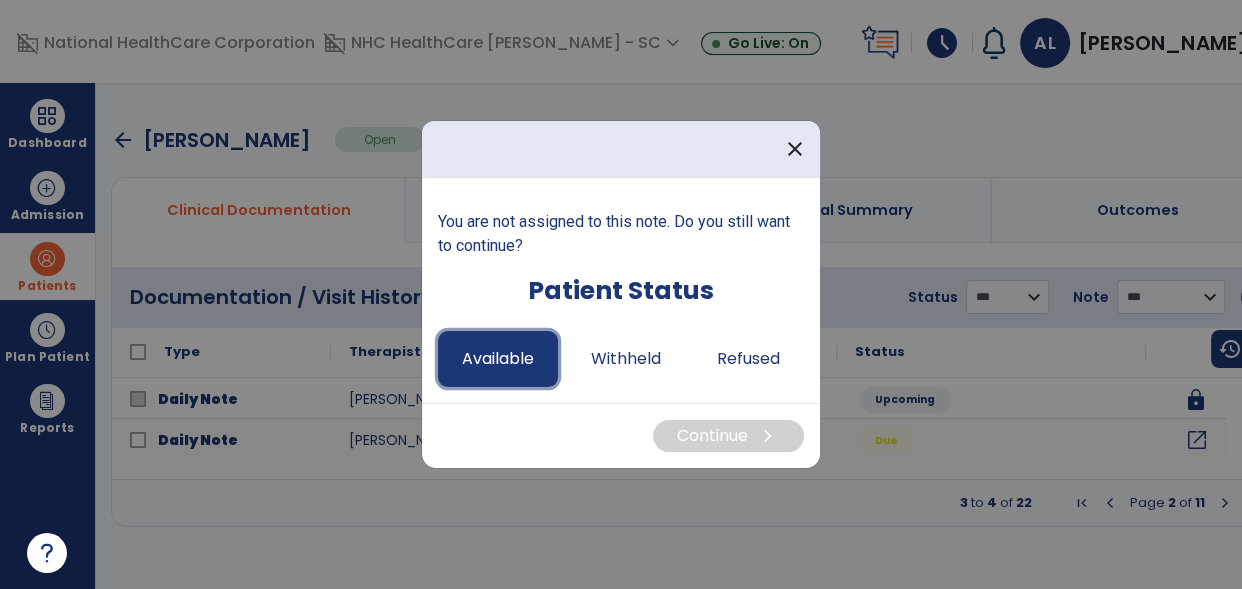 click on "Available" at bounding box center (498, 359) 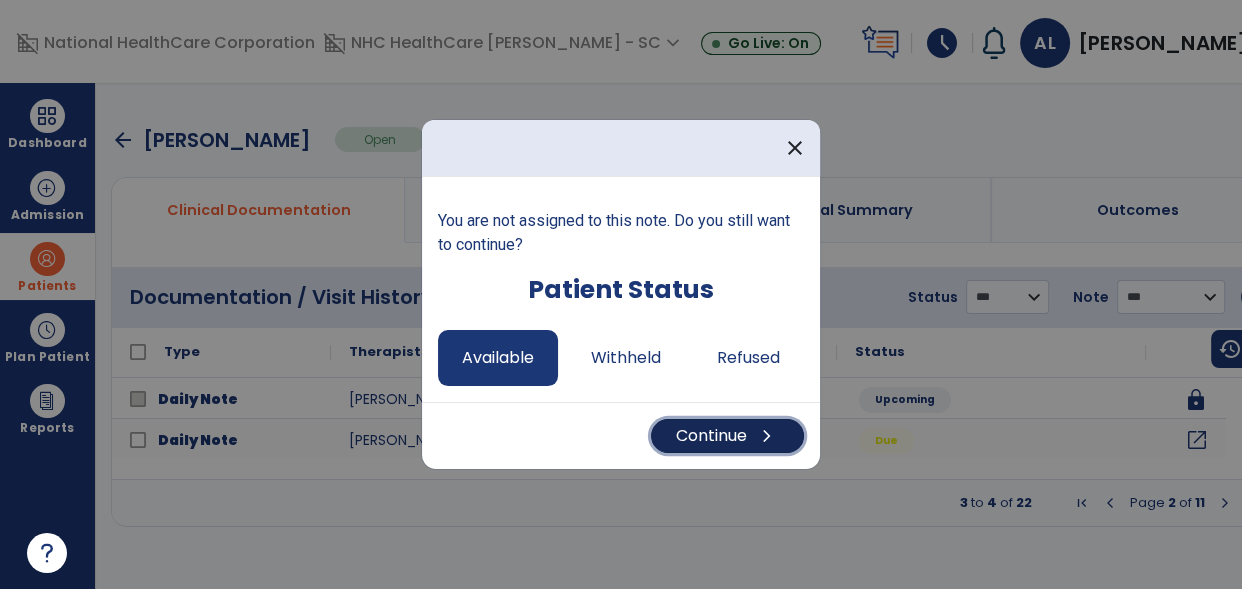 click on "Continue   chevron_right" at bounding box center [727, 436] 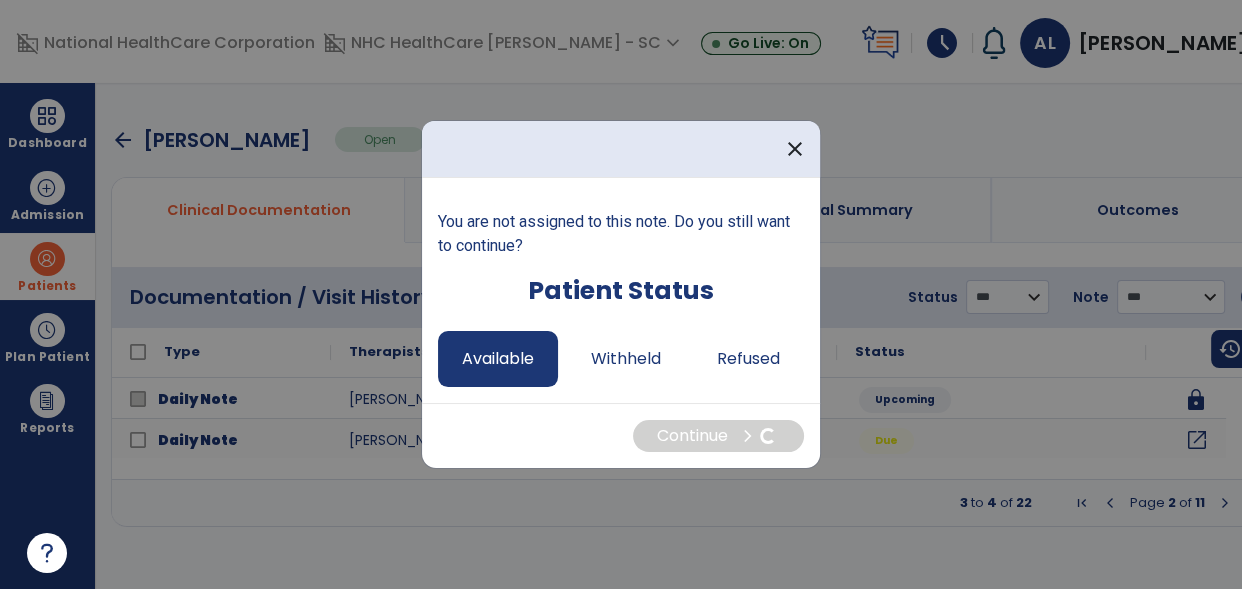 select on "*" 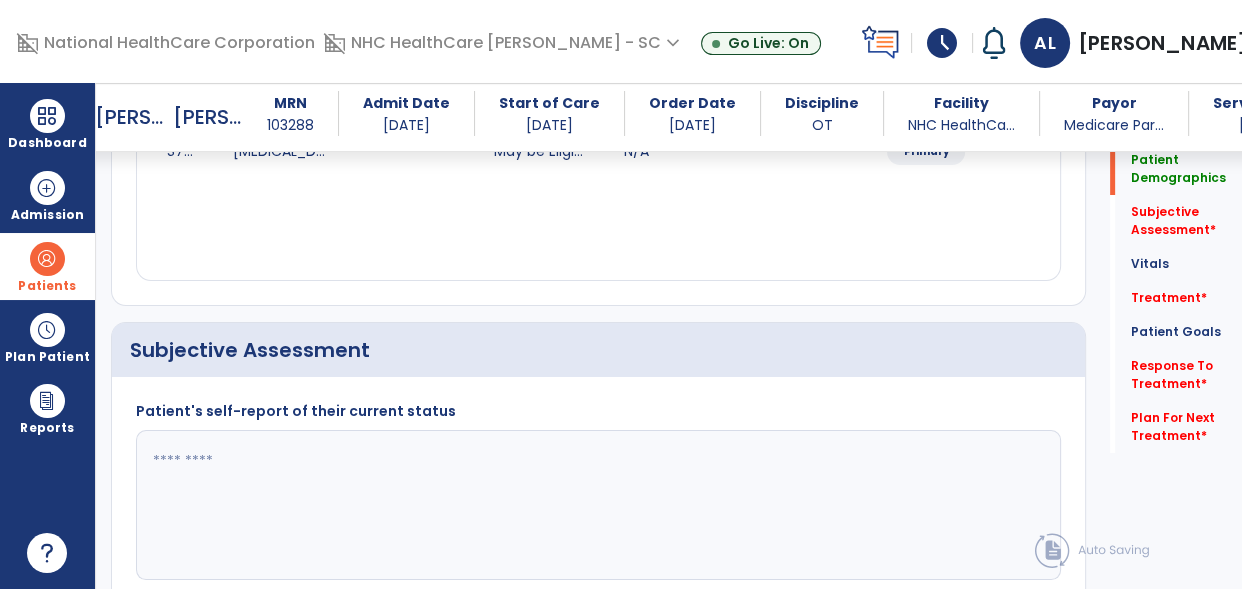 scroll, scrollTop: 398, scrollLeft: 0, axis: vertical 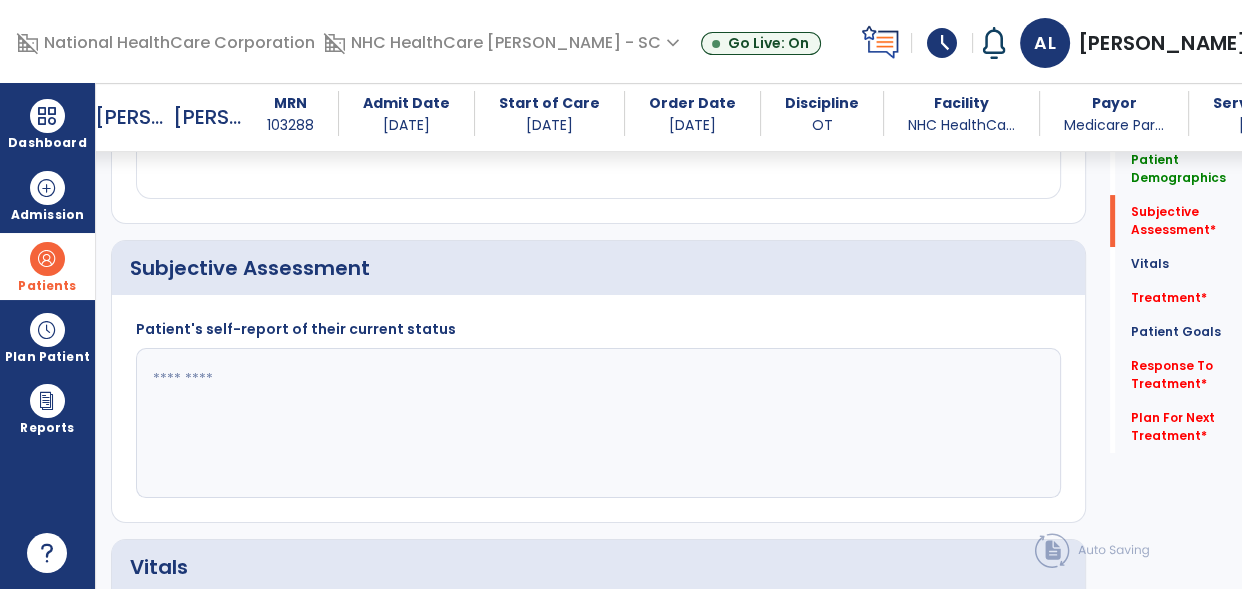 click 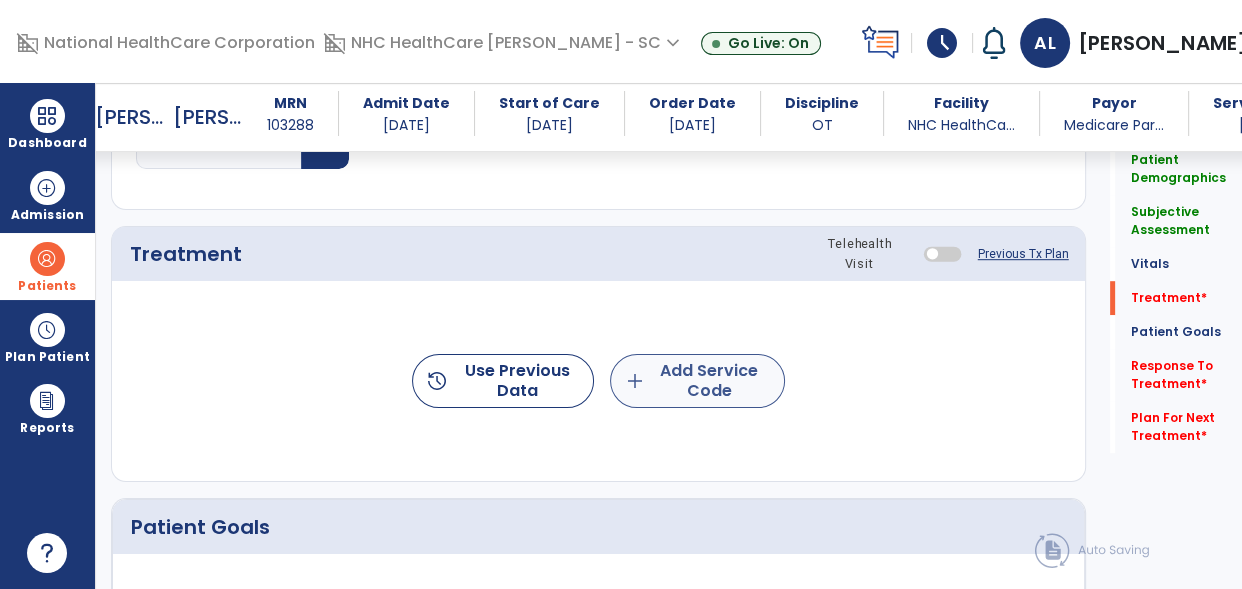 type on "**********" 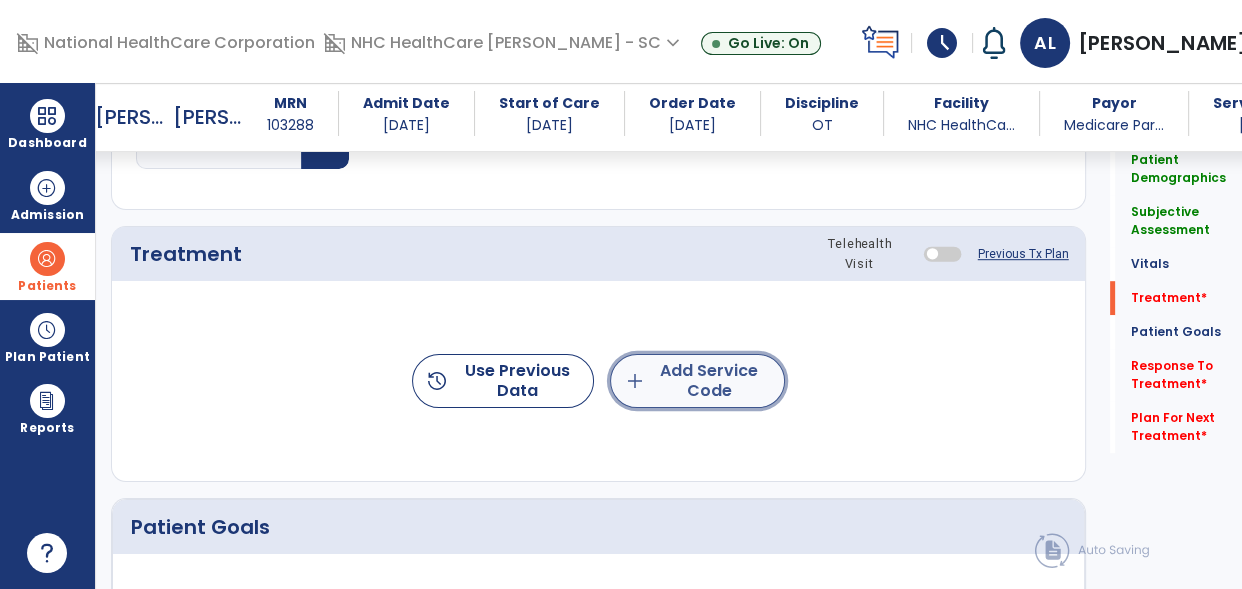 click on "add  Add Service Code" 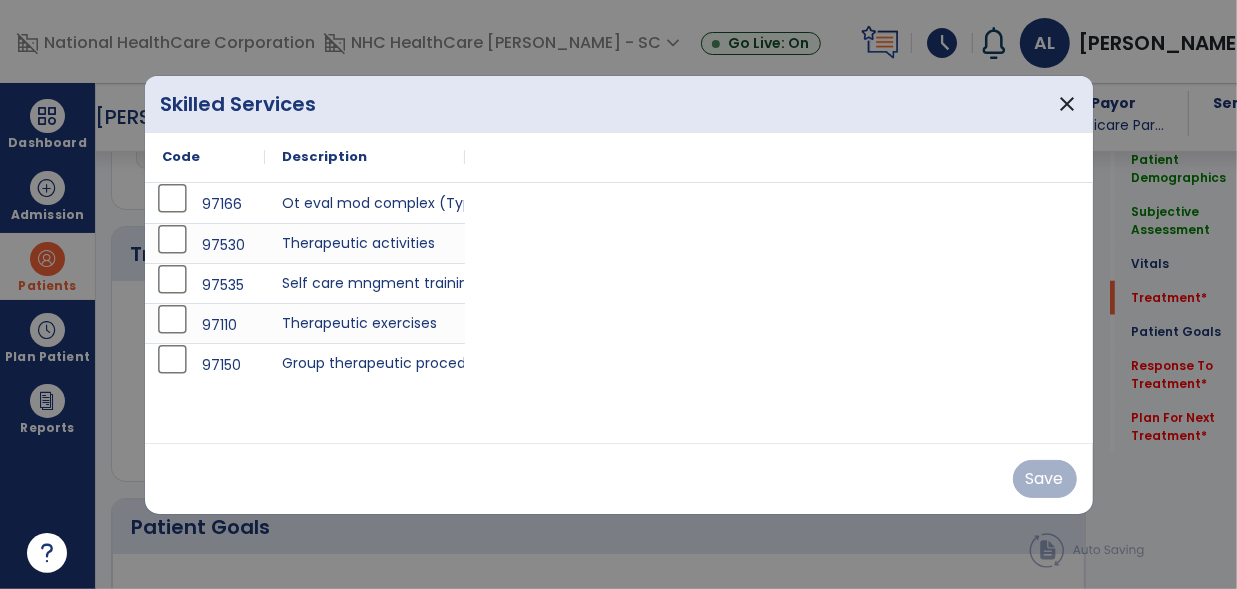 scroll, scrollTop: 1133, scrollLeft: 0, axis: vertical 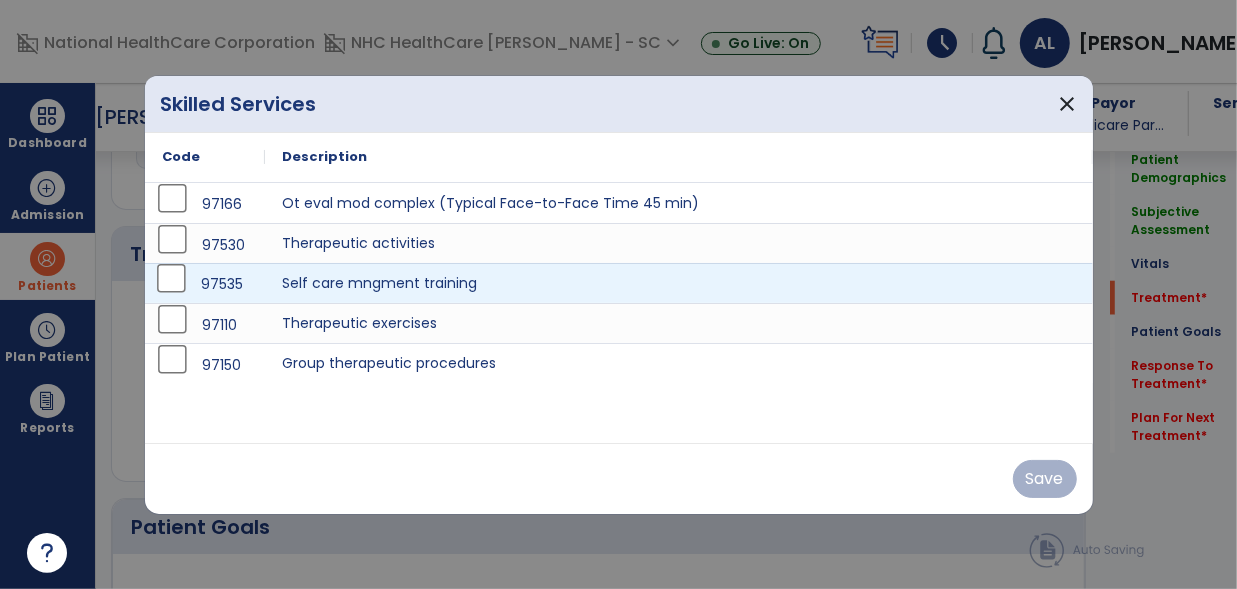 click on "97535" at bounding box center (205, 283) 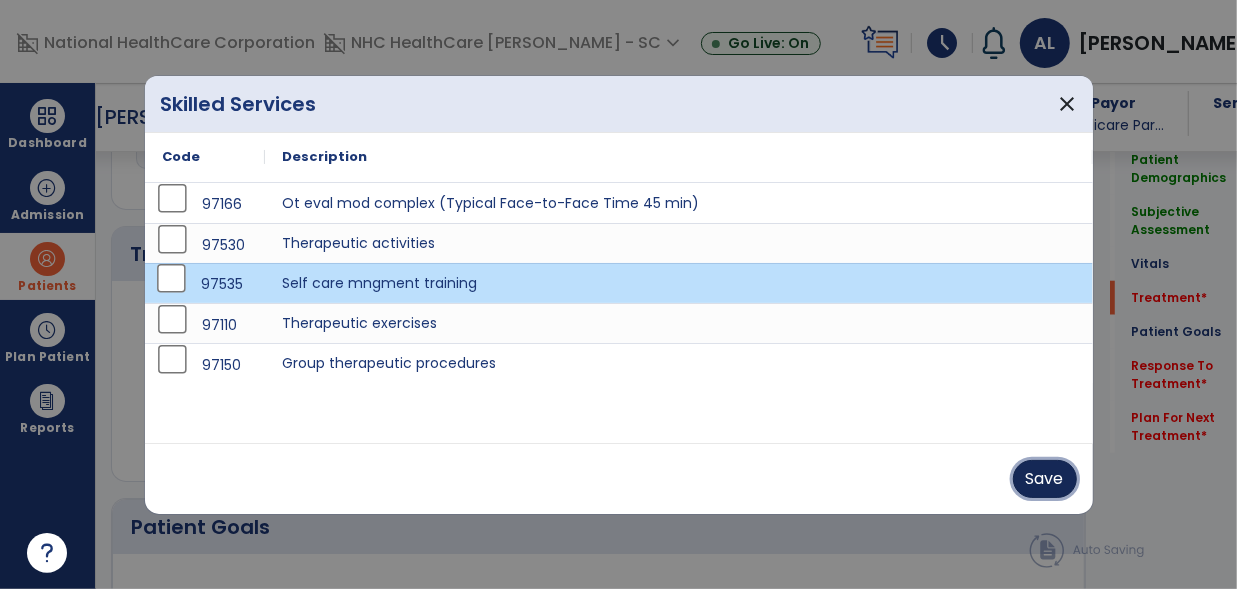 click on "Save" at bounding box center [1045, 479] 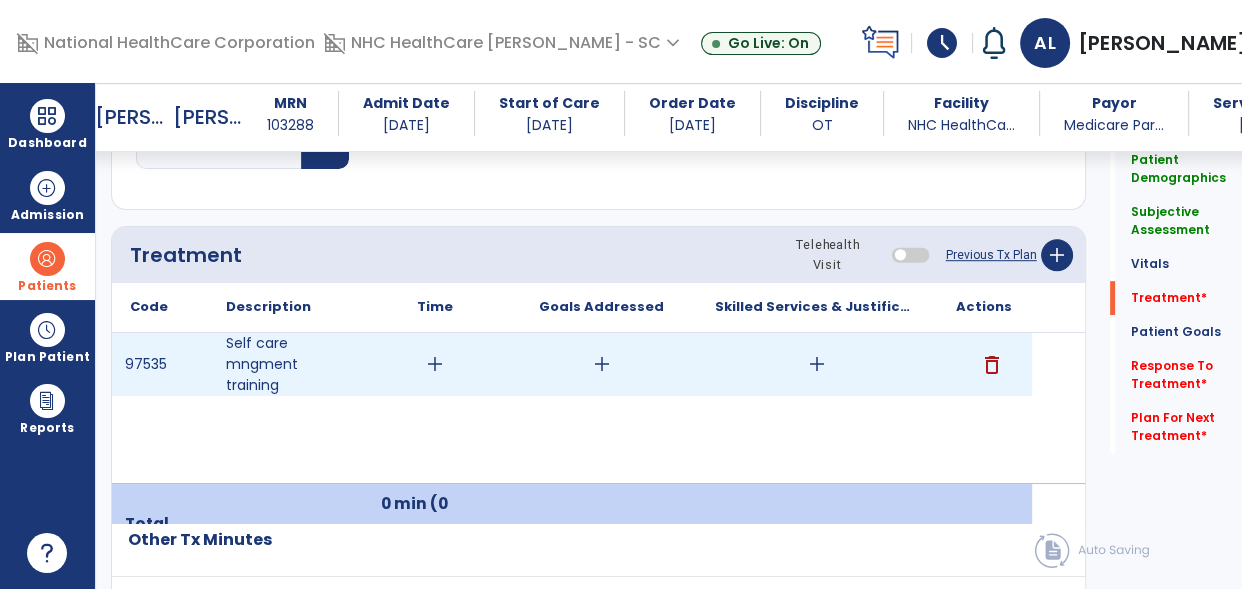 click on "add" at bounding box center (817, 364) 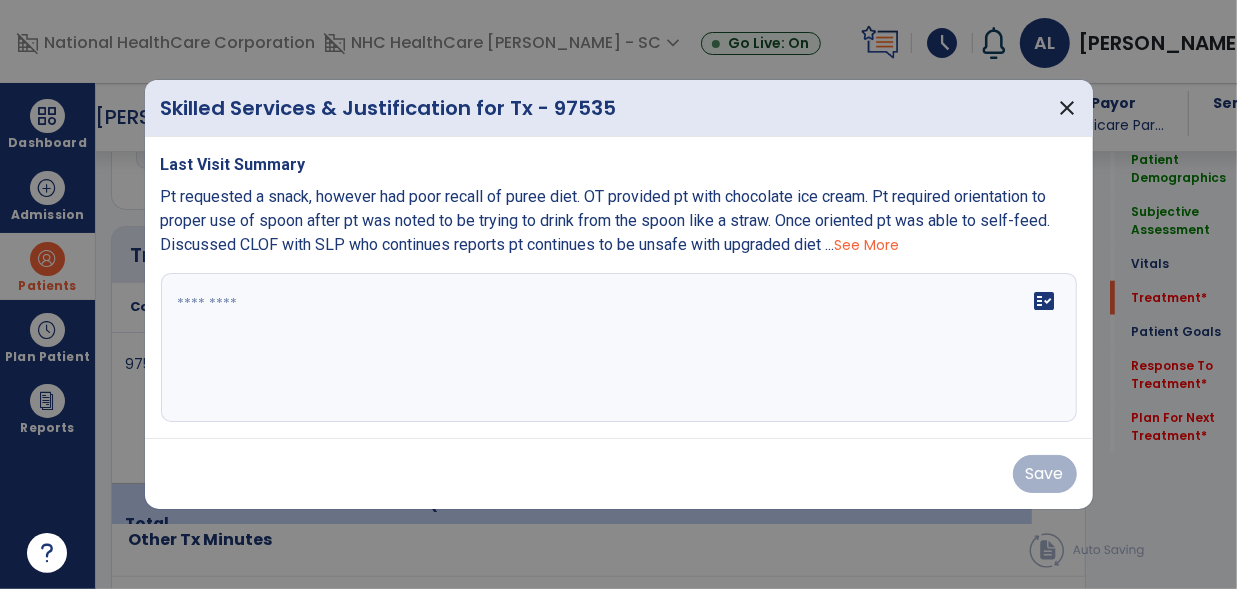 scroll, scrollTop: 1133, scrollLeft: 0, axis: vertical 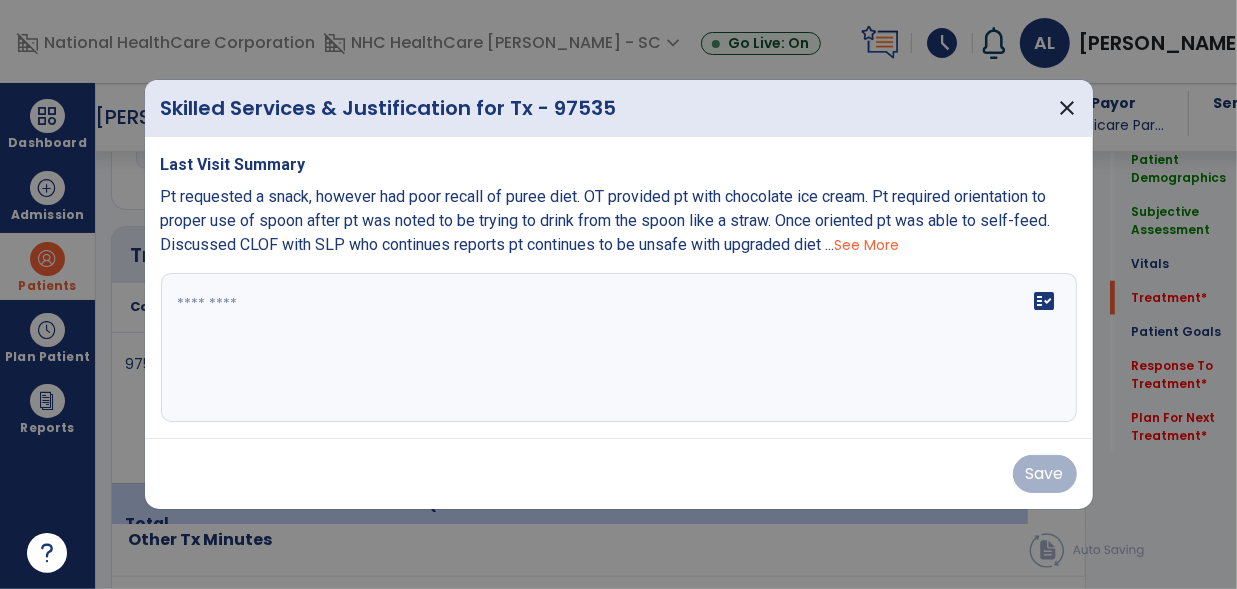 click on "fact_check" at bounding box center (619, 348) 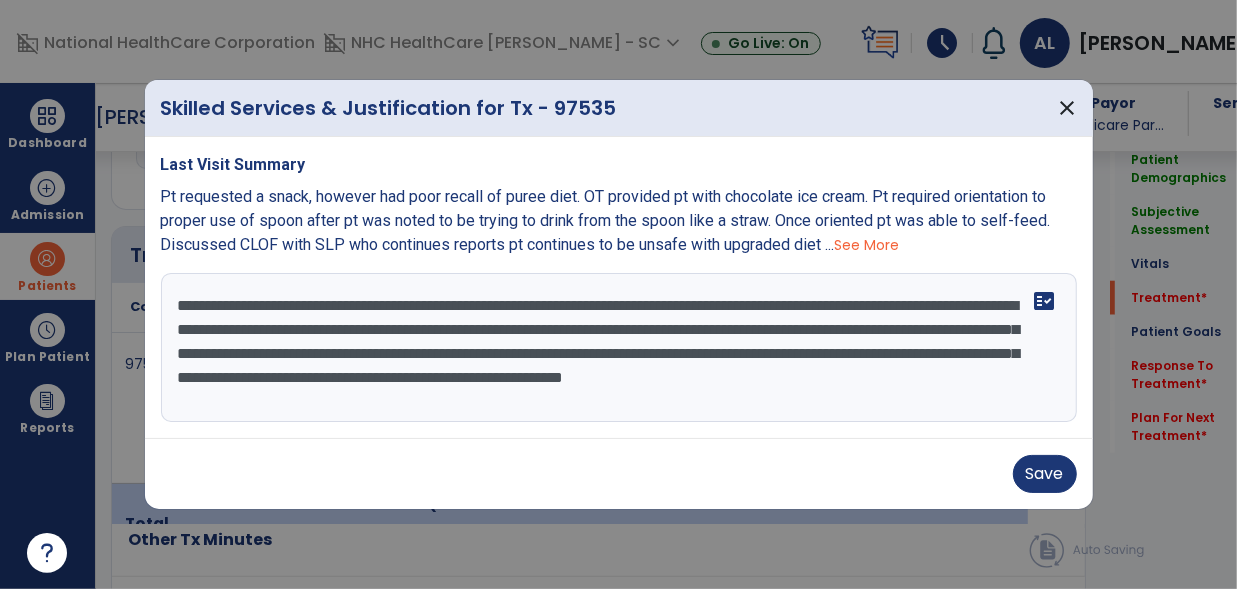 click on "**********" at bounding box center (619, 348) 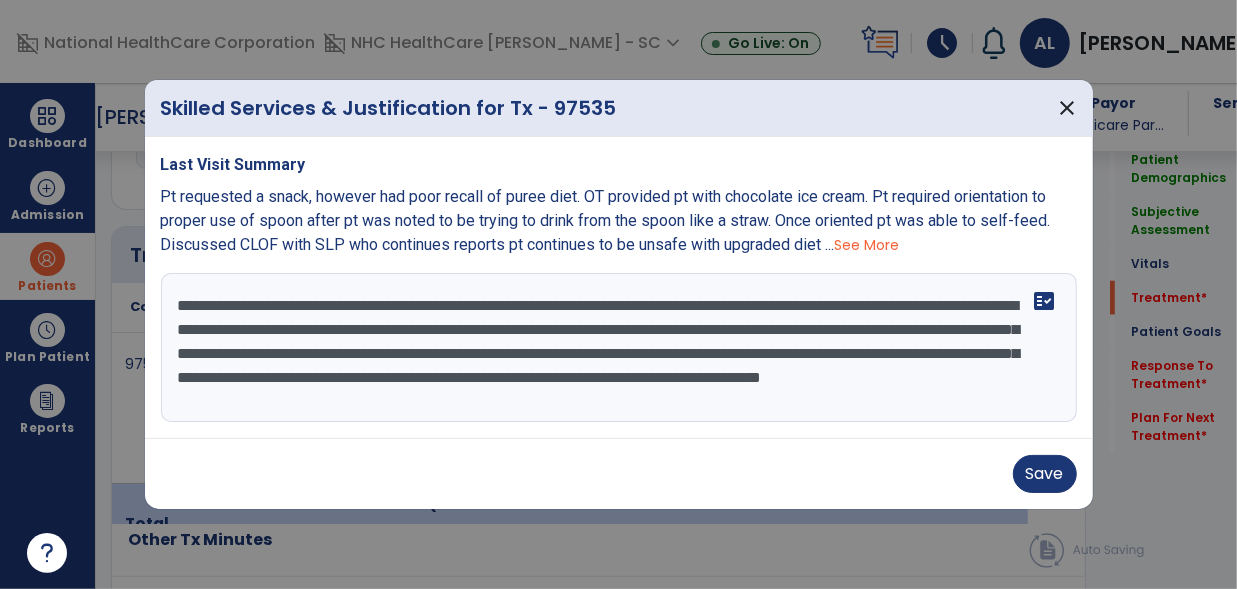 scroll, scrollTop: 15, scrollLeft: 0, axis: vertical 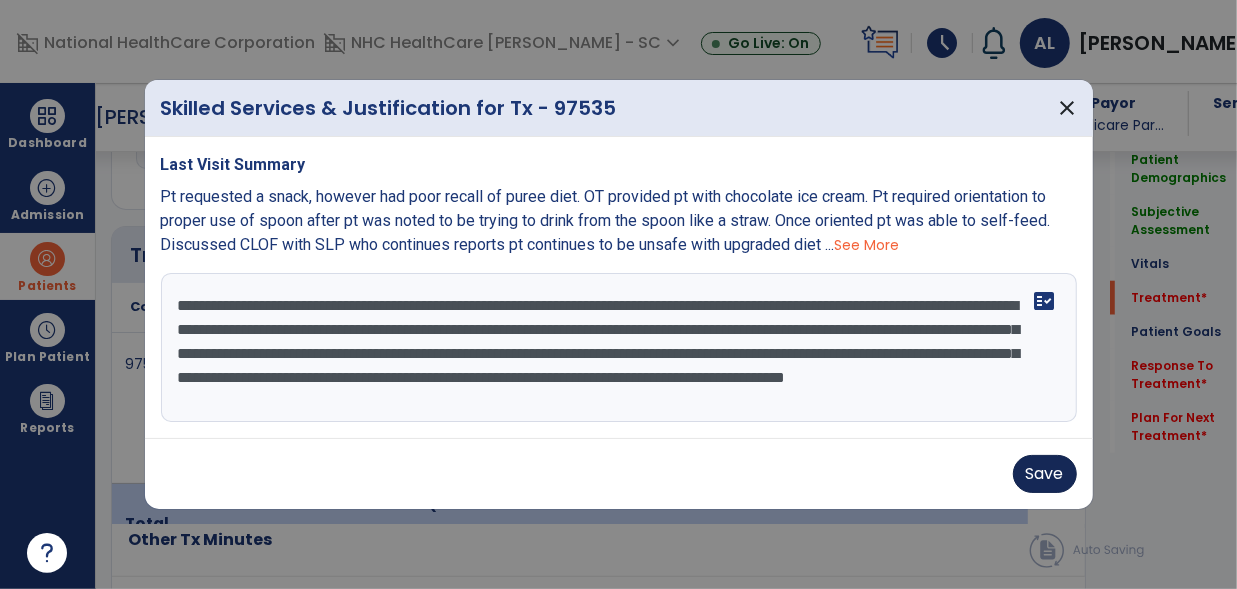 type on "**********" 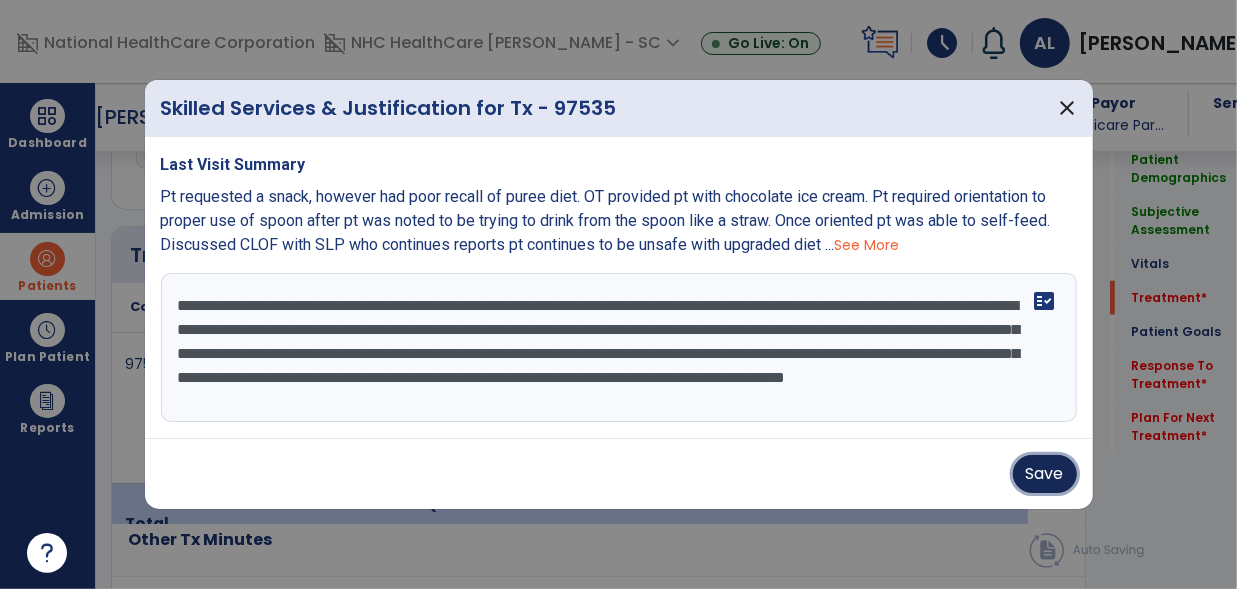 click on "Save" at bounding box center (1045, 474) 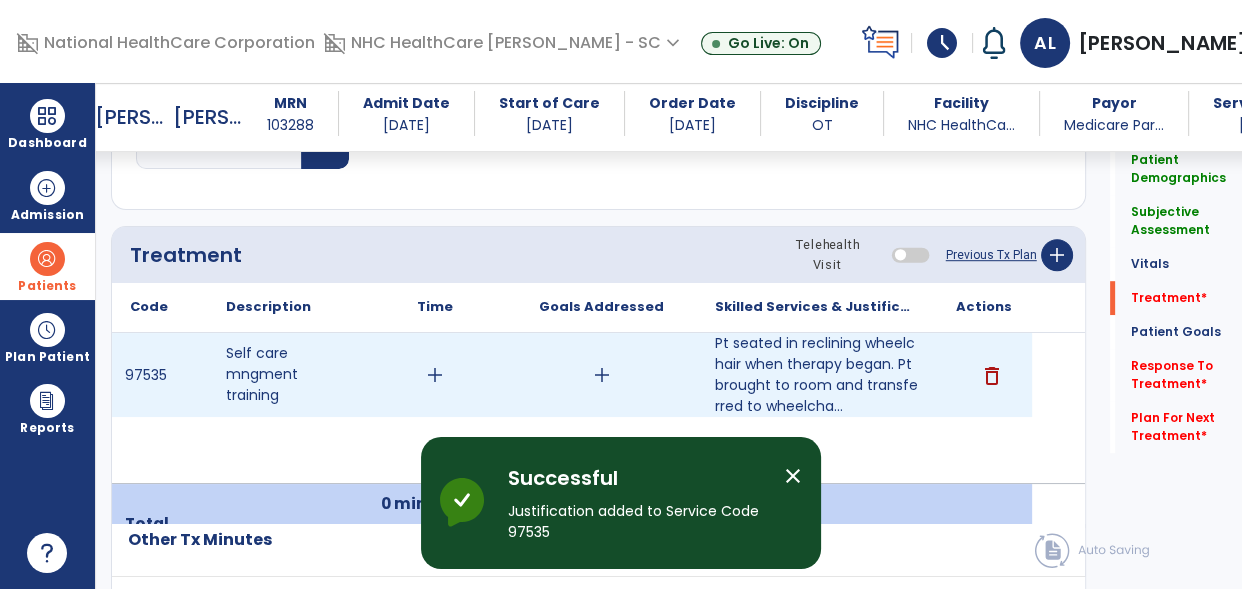 click on "add" at bounding box center [435, 375] 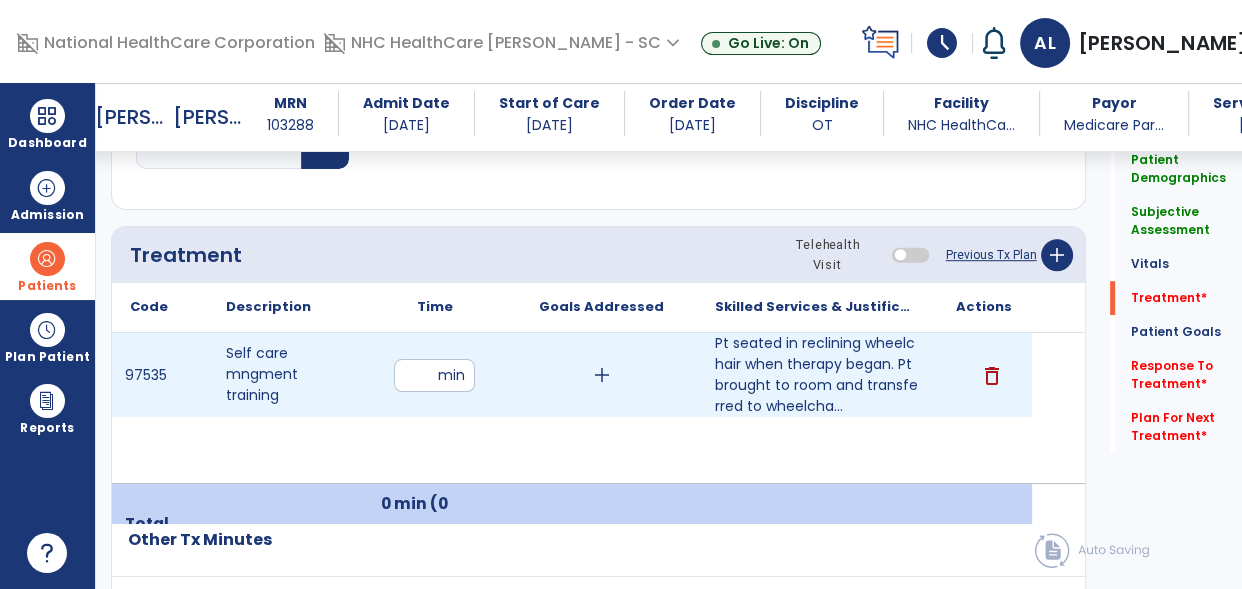 type on "**" 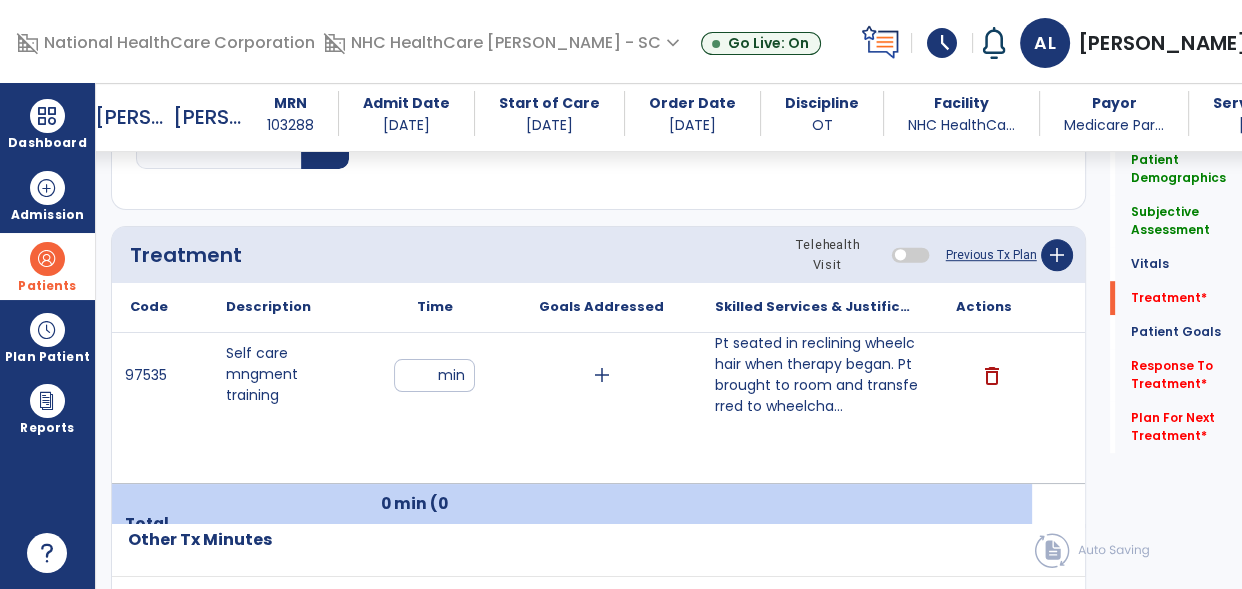 click on "Treatment Telehealth Visit  Previous Tx Plan   add" 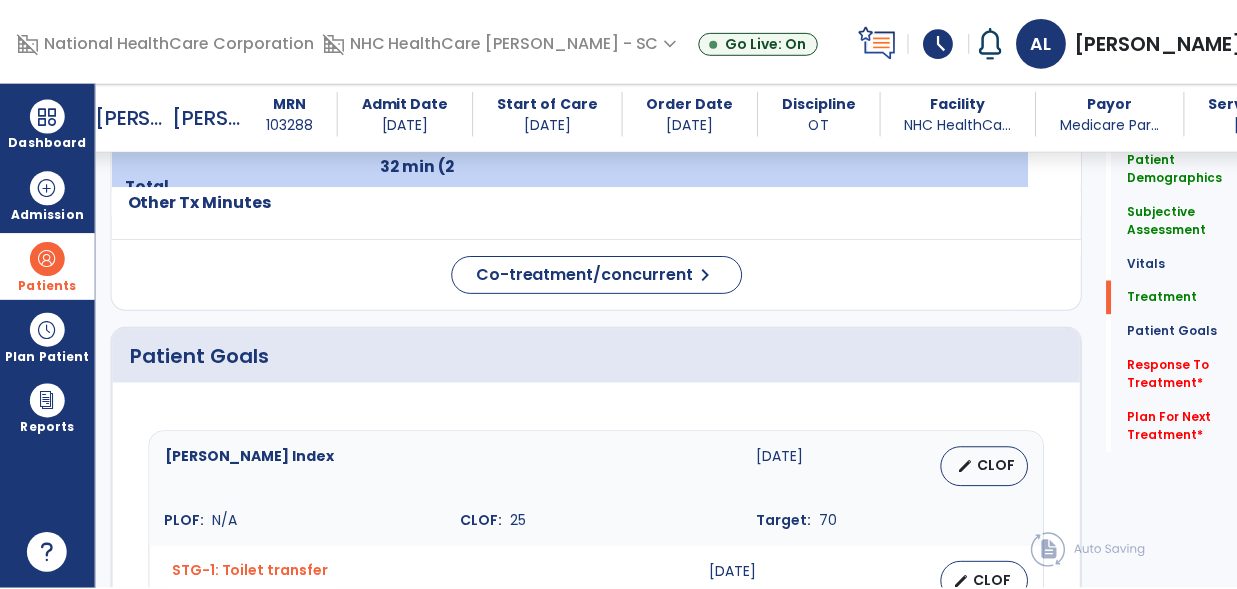scroll, scrollTop: 1469, scrollLeft: 0, axis: vertical 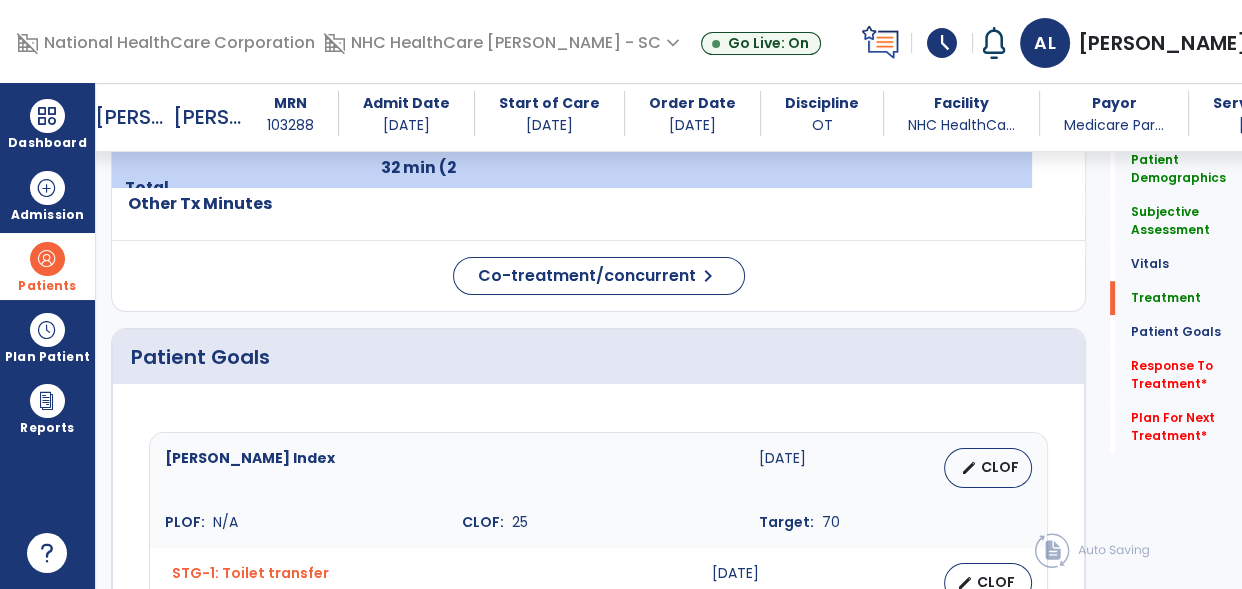 click on "Treatment Telehealth Visit  Previous Tx Plan   add
Code
Description
Time" 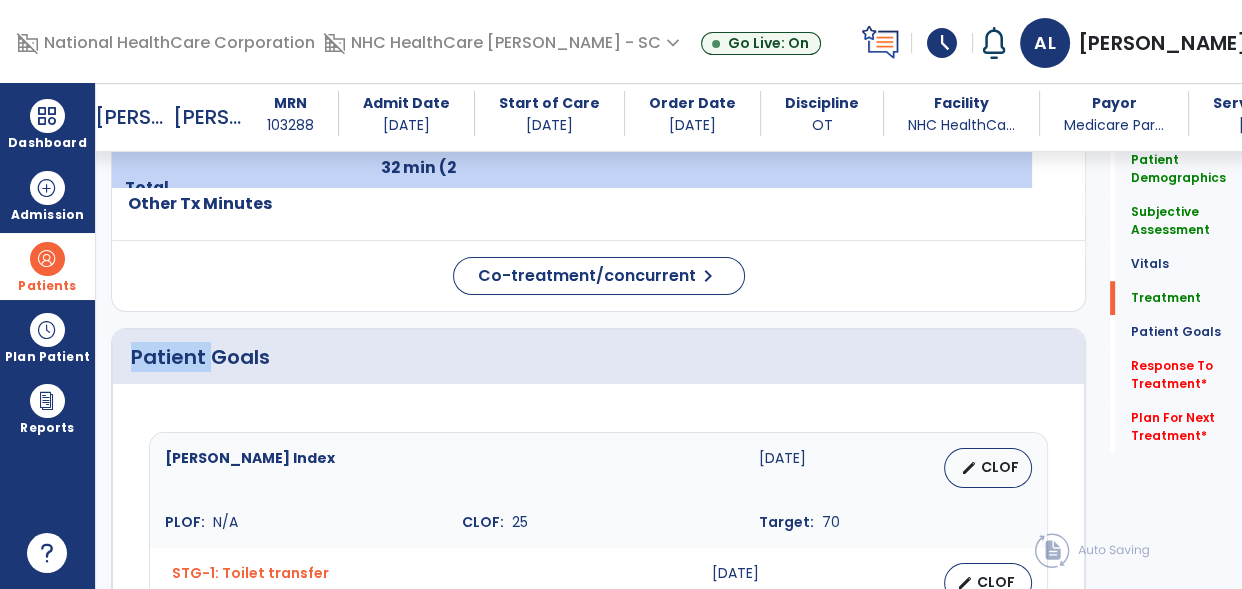 click on "Treatment Telehealth Visit  Previous Tx Plan   add
Code
Description
Time" 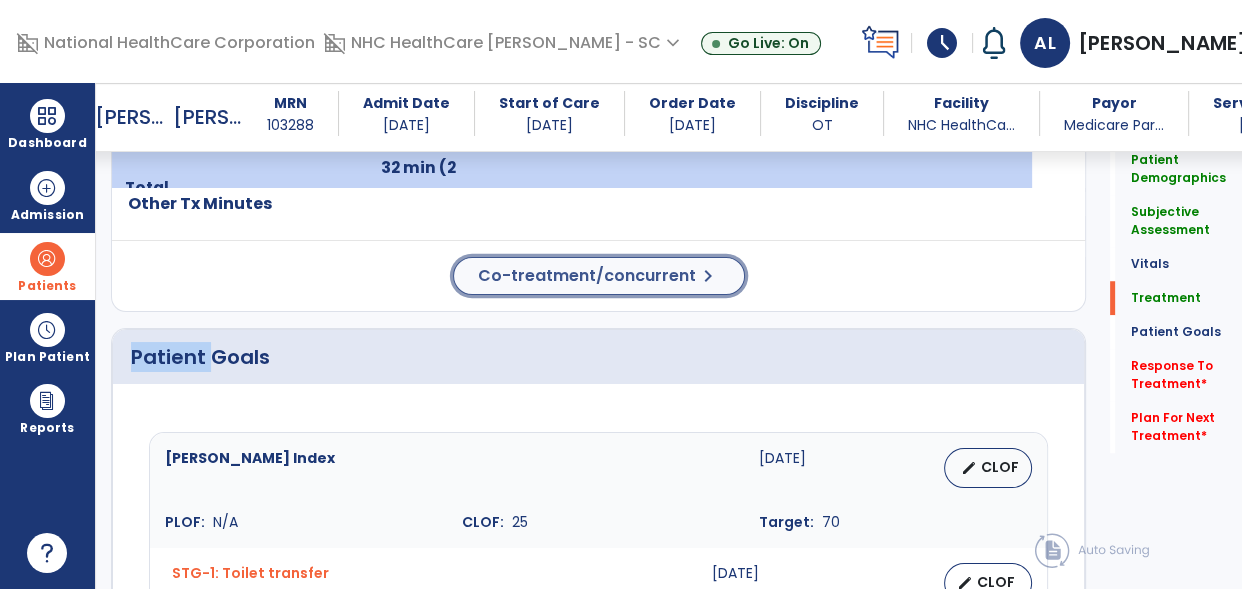 drag, startPoint x: 545, startPoint y: 295, endPoint x: 531, endPoint y: 281, distance: 19.79899 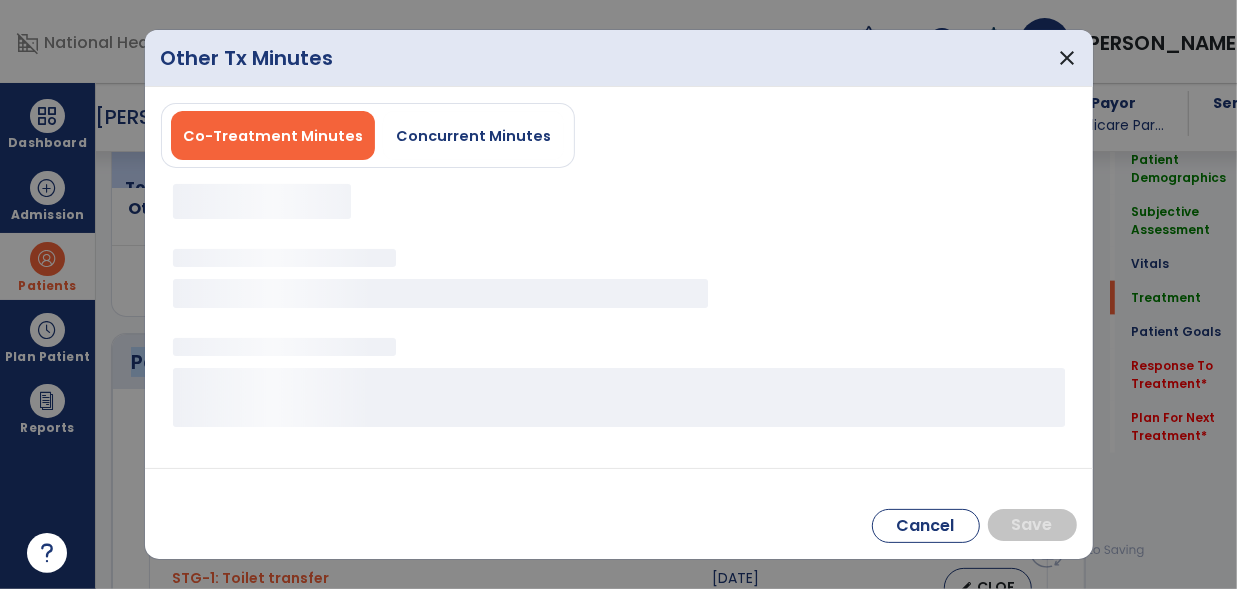 scroll, scrollTop: 1469, scrollLeft: 0, axis: vertical 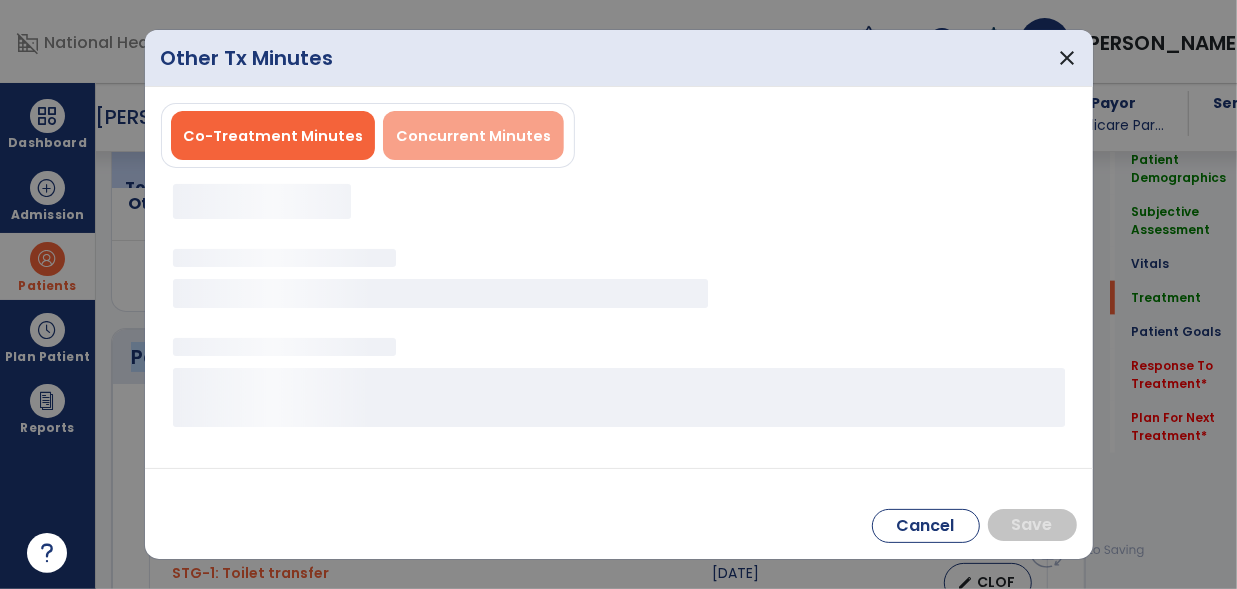 click on "Concurrent Minutes" at bounding box center [473, 135] 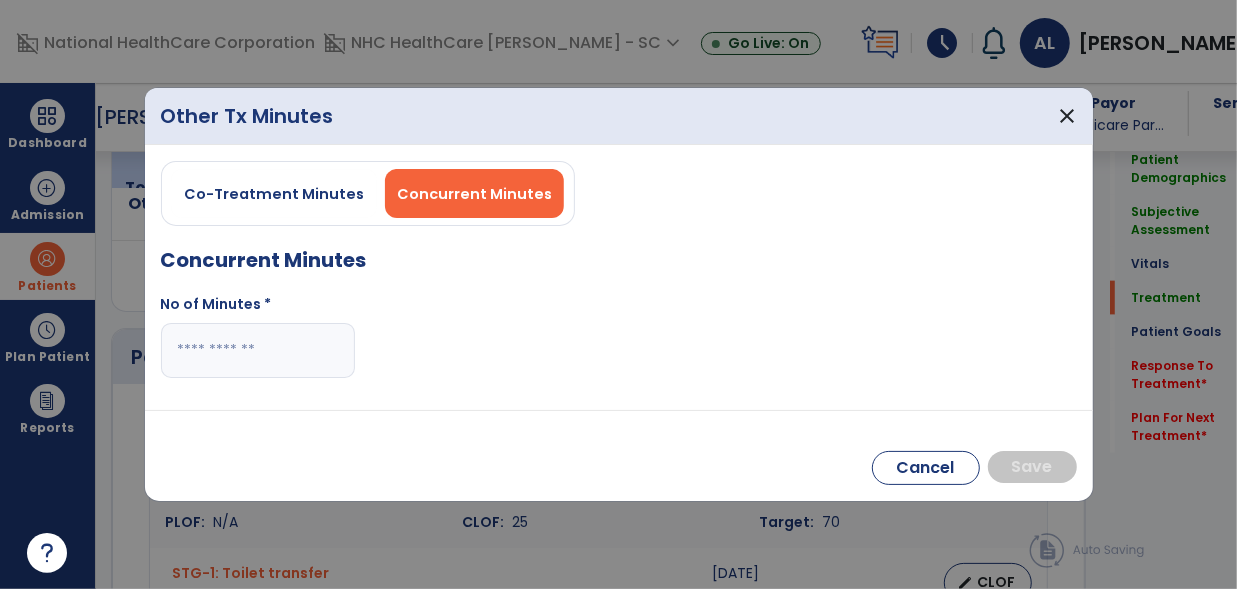 click on "Other Tx Minutes   close" at bounding box center (619, 116) 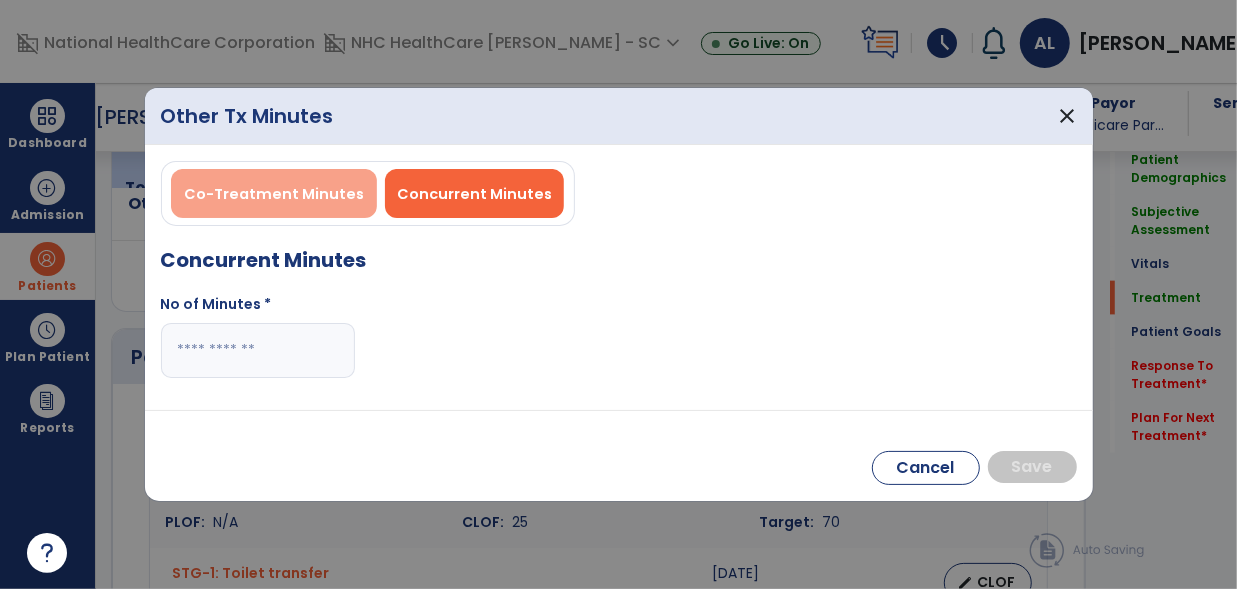 click on "Co-Treatment Minutes" at bounding box center (274, 193) 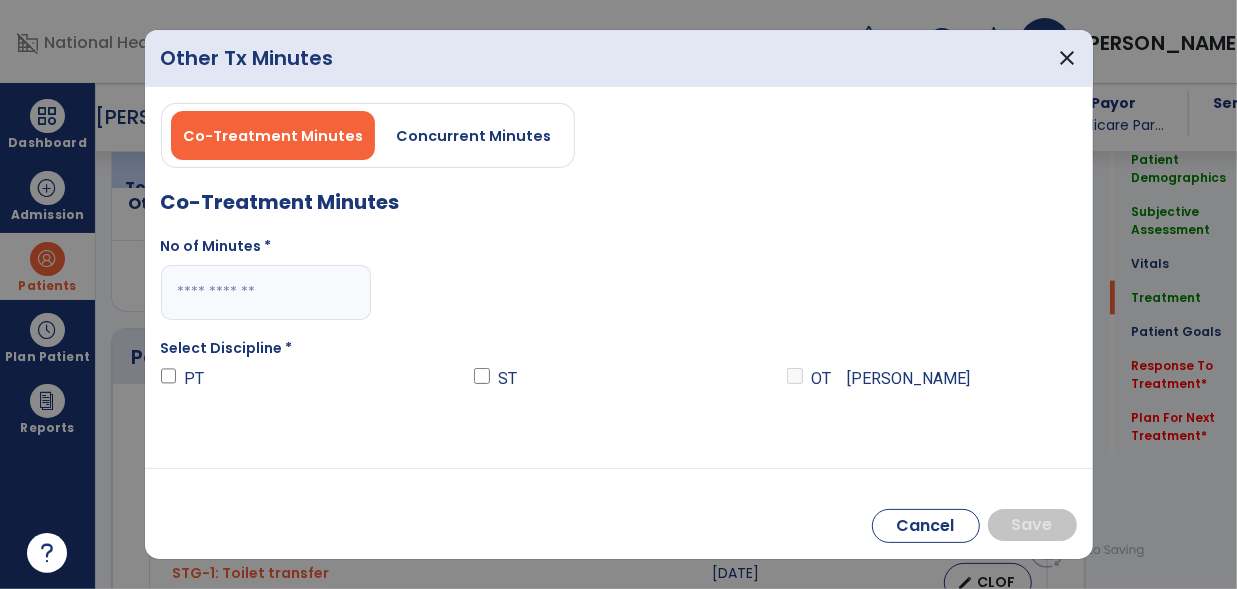 click at bounding box center (266, 292) 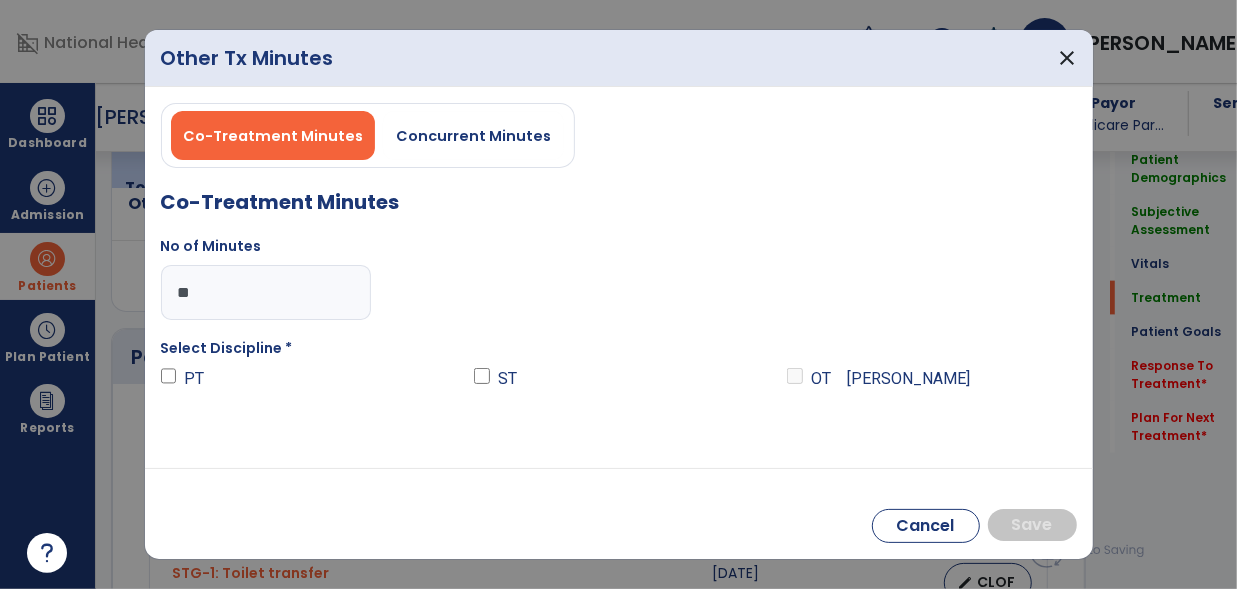 type on "**" 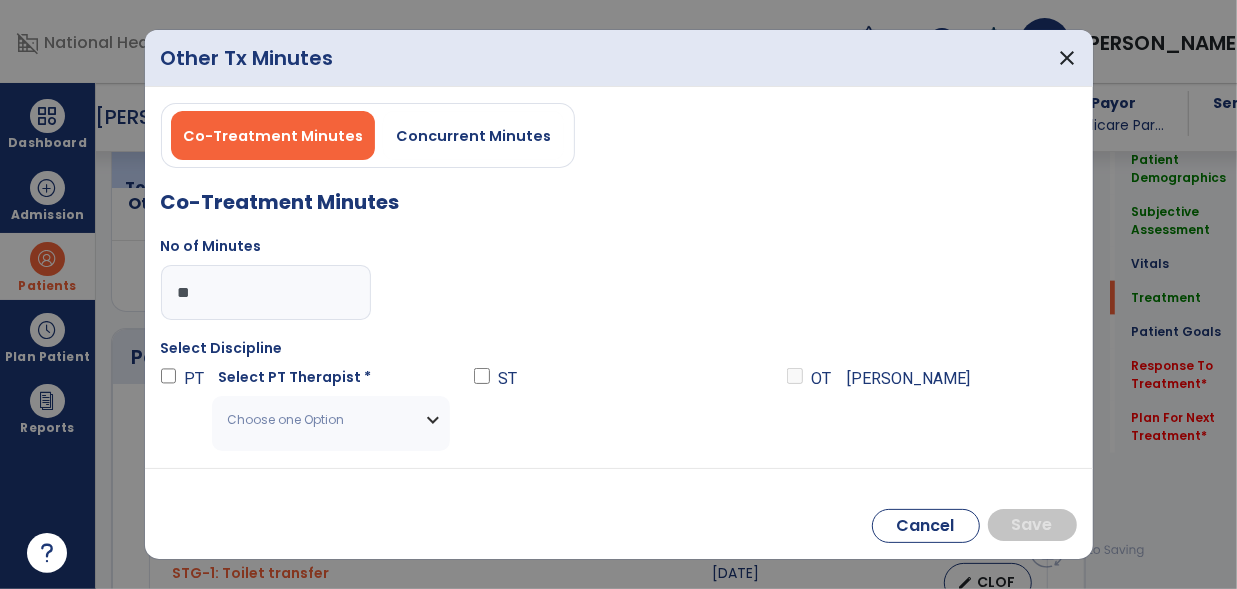 click on "Choose one Option" at bounding box center (330, 420) 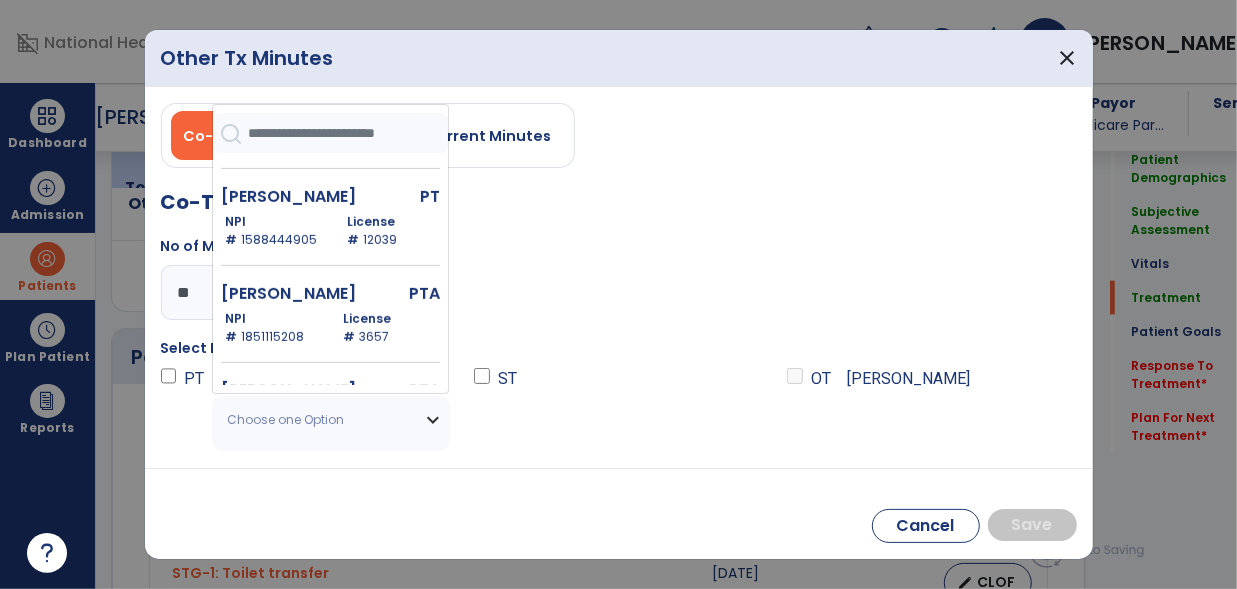 scroll, scrollTop: 470, scrollLeft: 0, axis: vertical 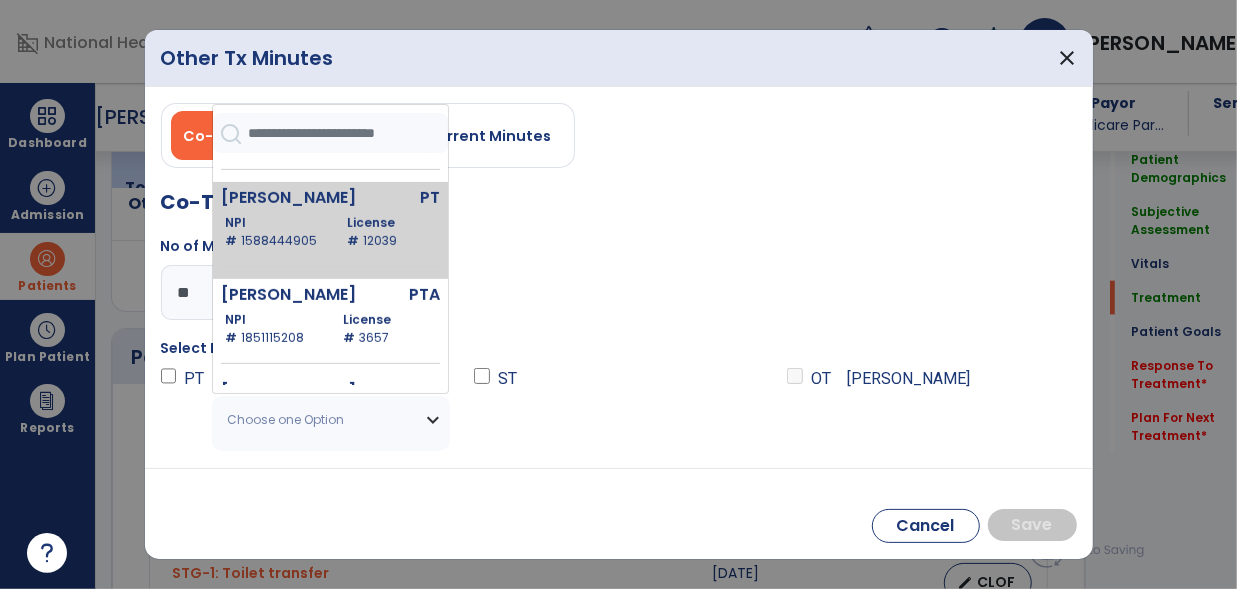 click on "License #  12039" at bounding box center [390, 232] 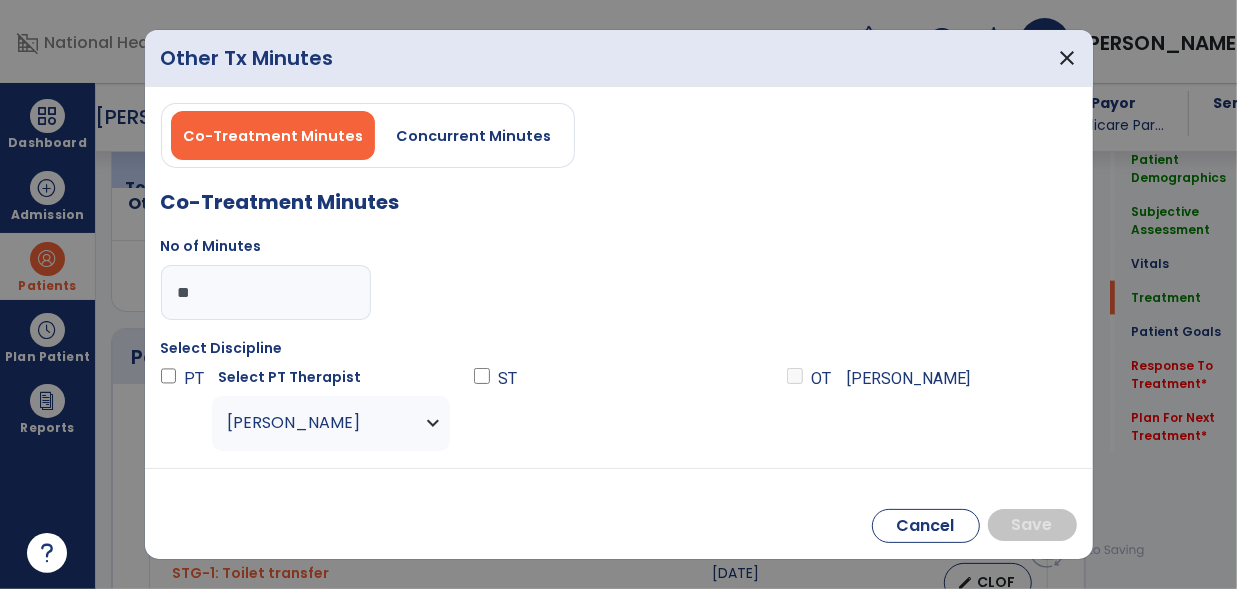 click on "ST" at bounding box center (618, 417) 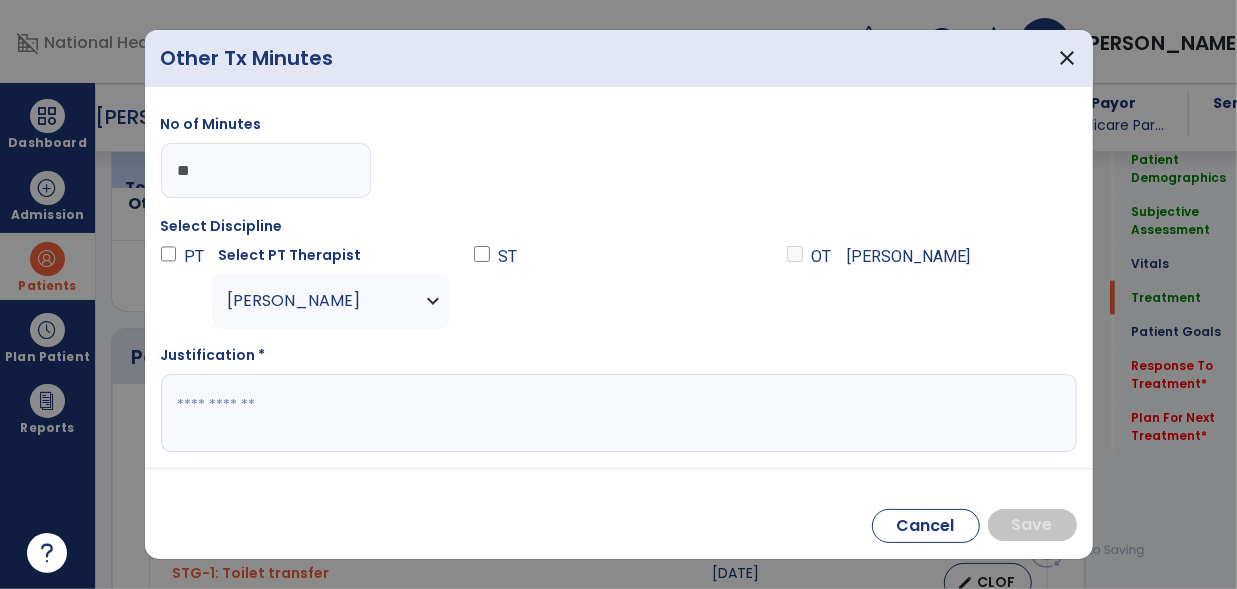 click at bounding box center (617, 413) 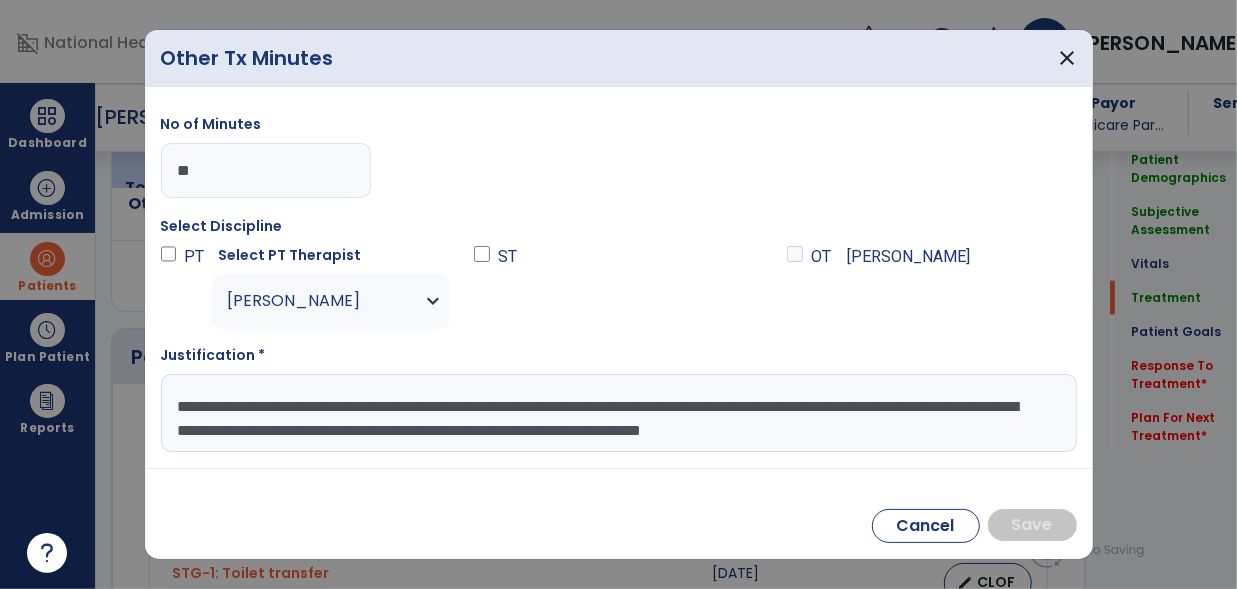 scroll, scrollTop: 15, scrollLeft: 0, axis: vertical 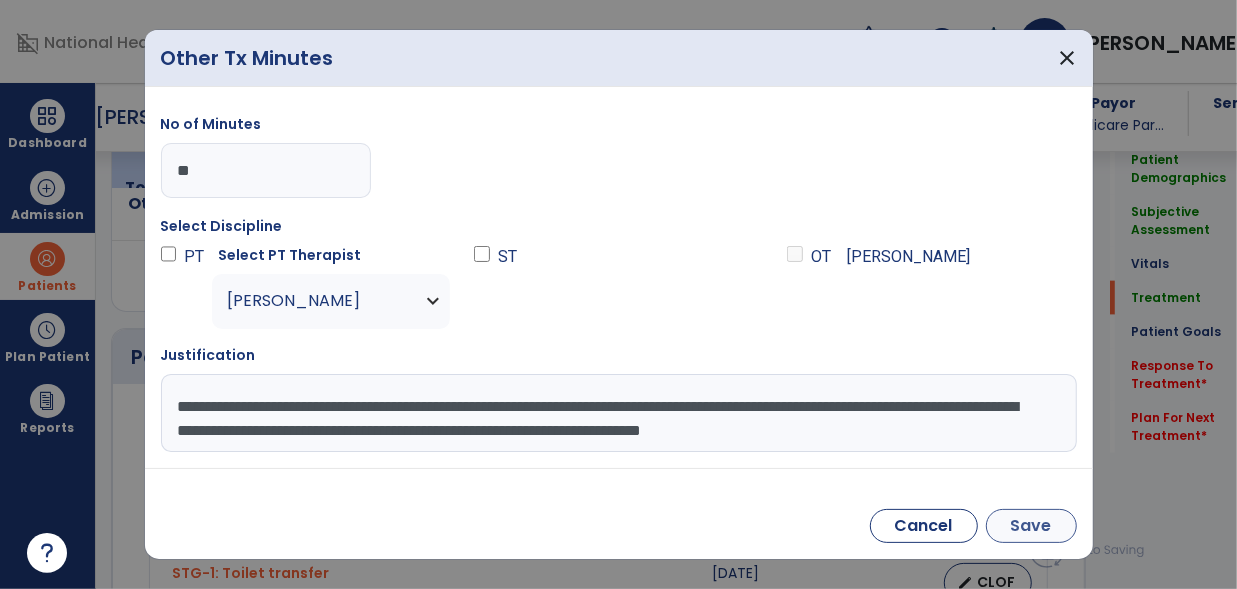 type on "**********" 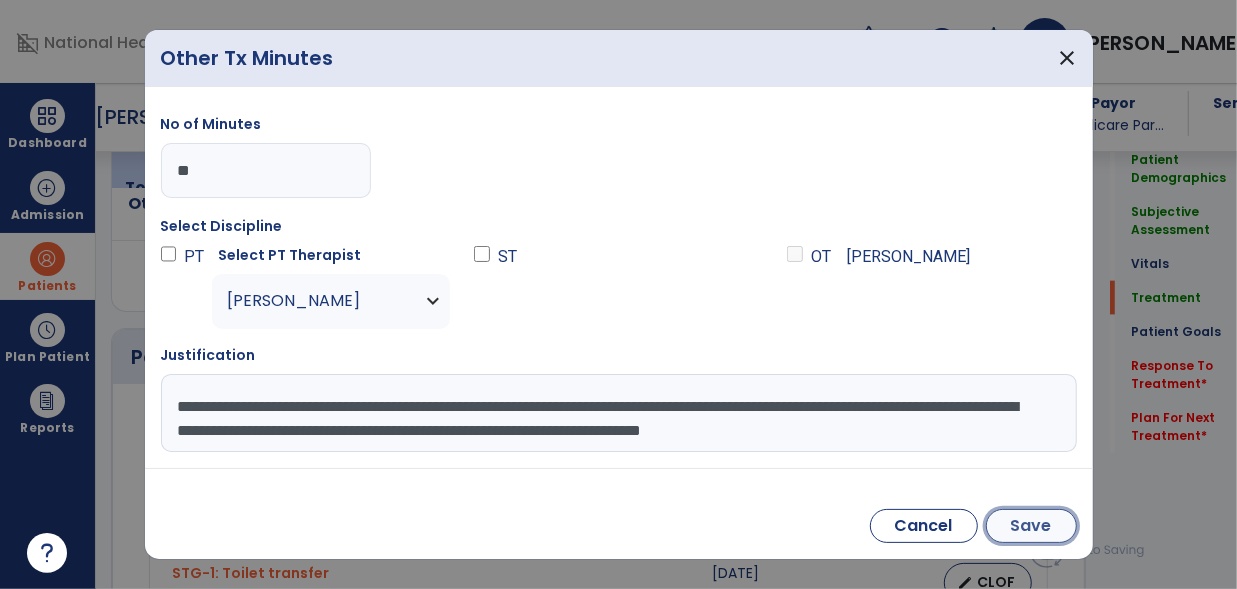 click on "Save" at bounding box center (1031, 526) 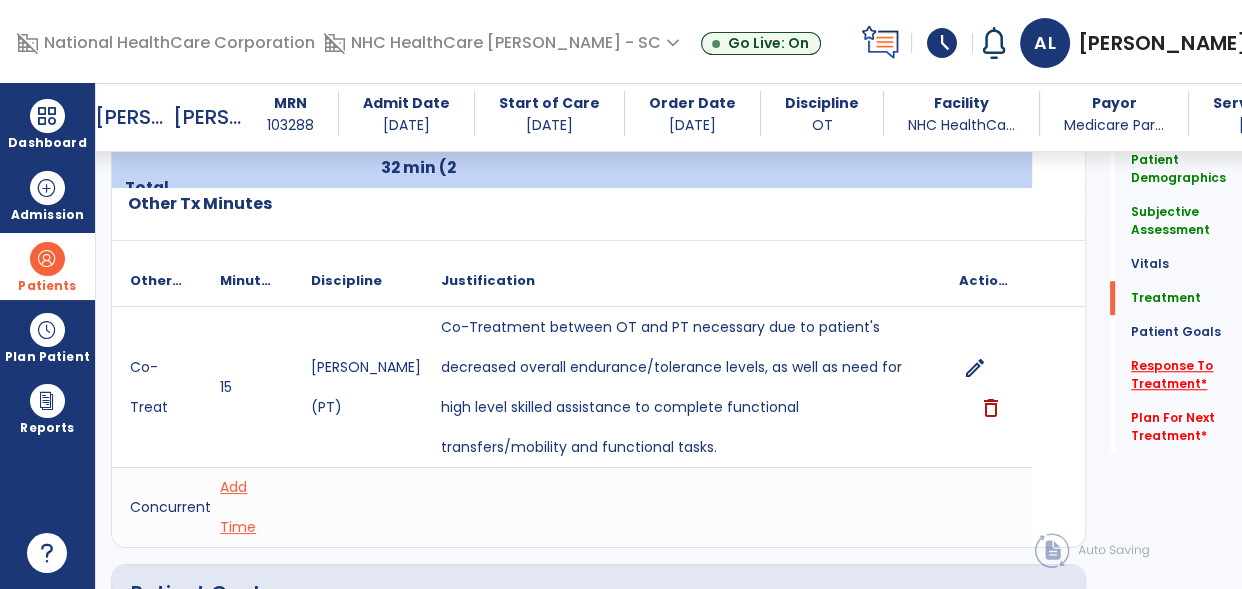 click on "*" 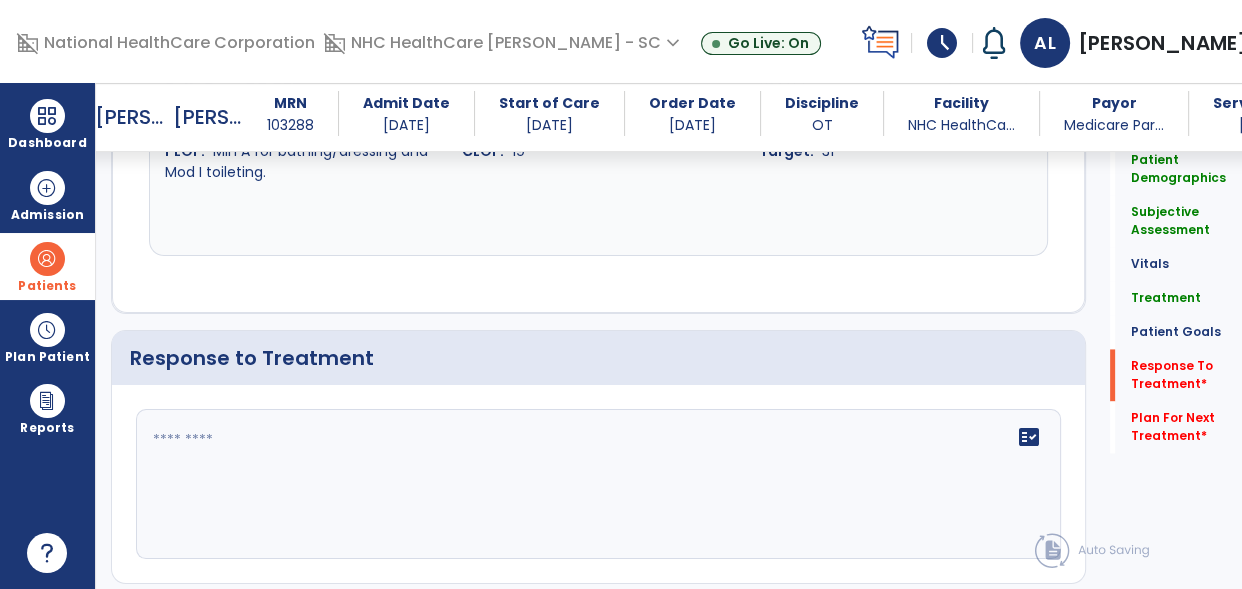 scroll, scrollTop: 2756, scrollLeft: 0, axis: vertical 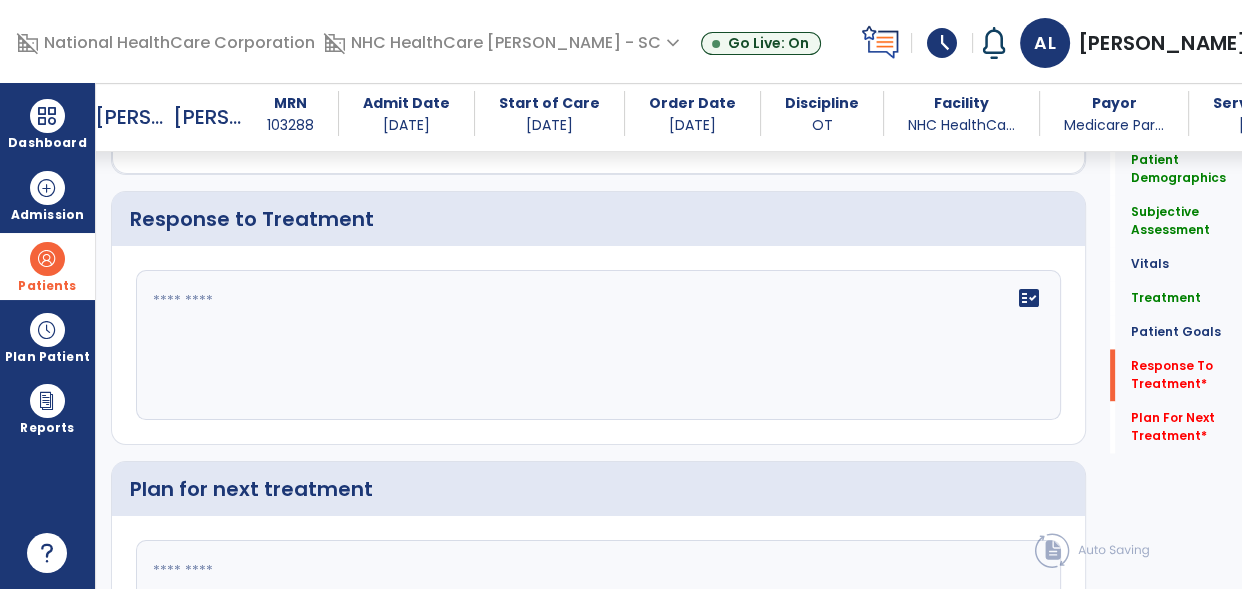 click on "fact_check" 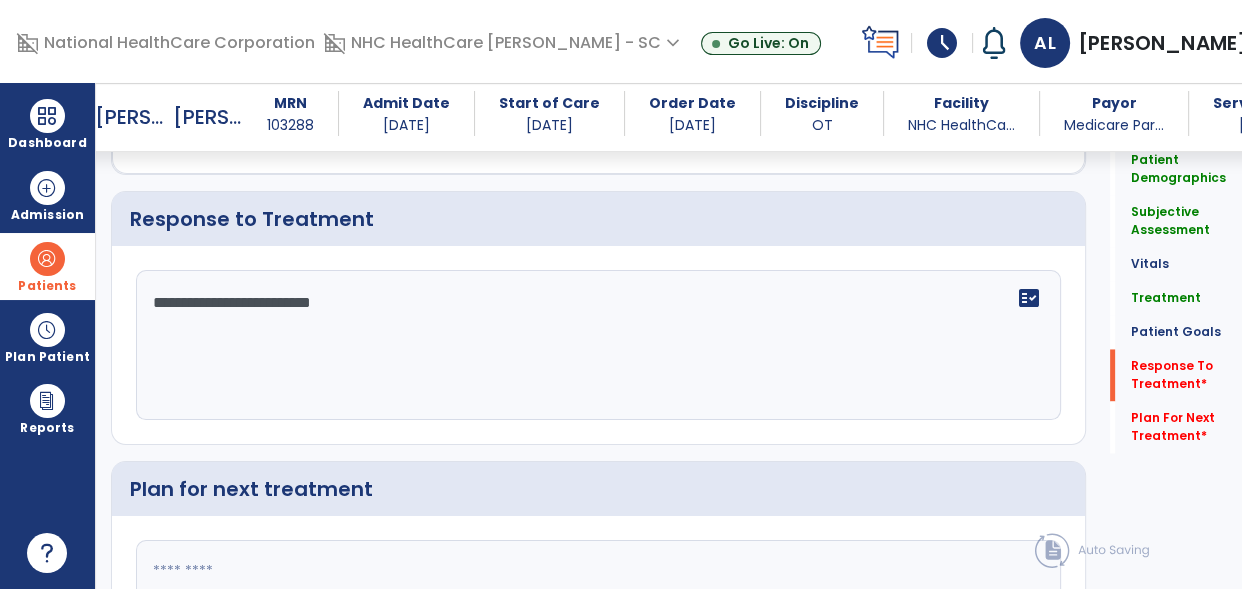 scroll, scrollTop: 2871, scrollLeft: 0, axis: vertical 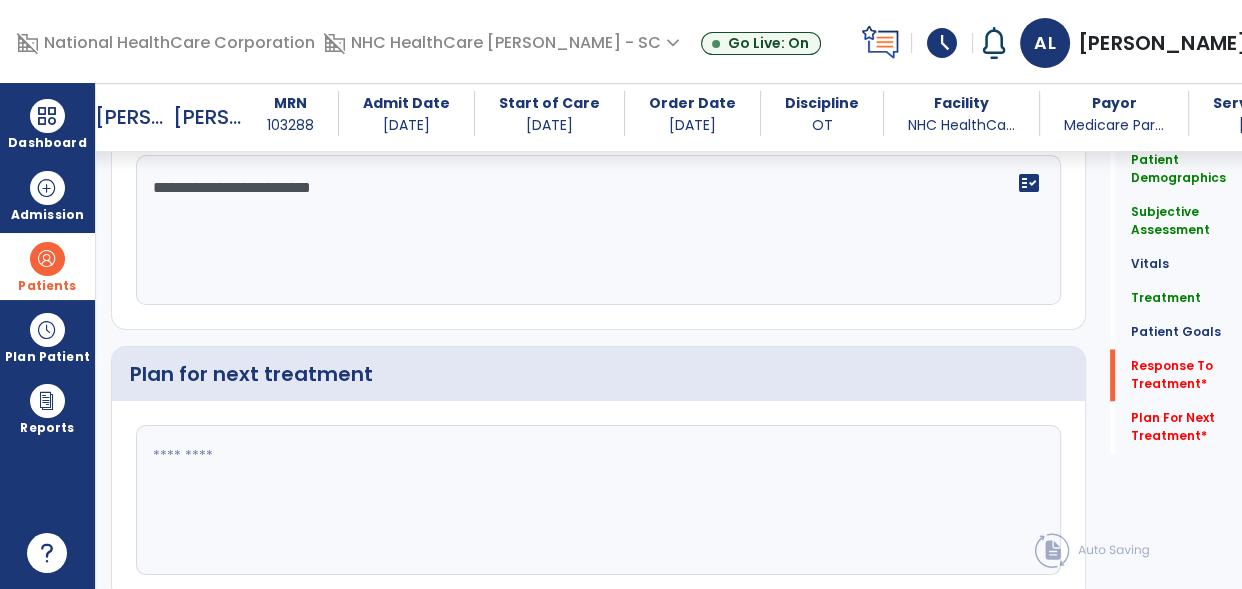 type on "**********" 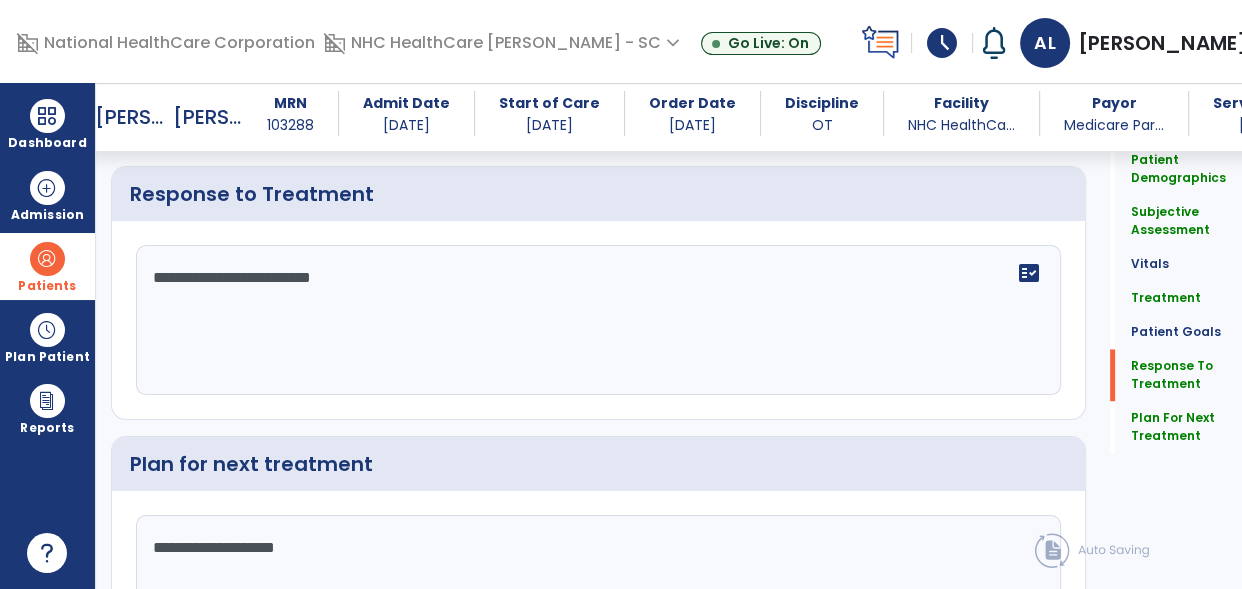 scroll, scrollTop: 2871, scrollLeft: 0, axis: vertical 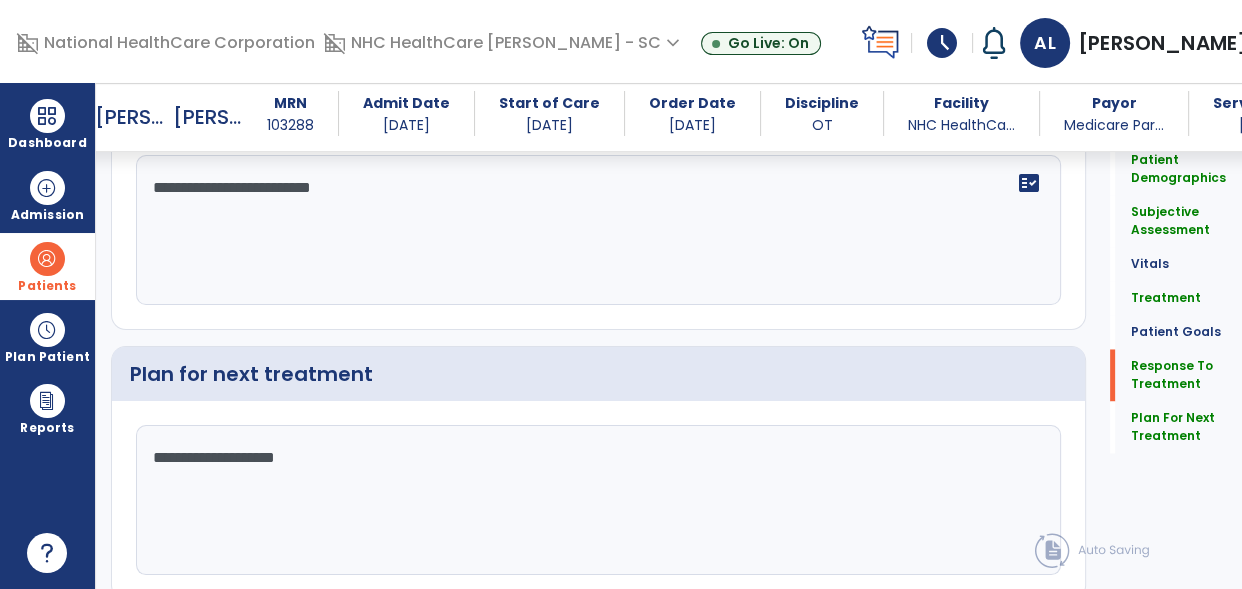 click on "**********" 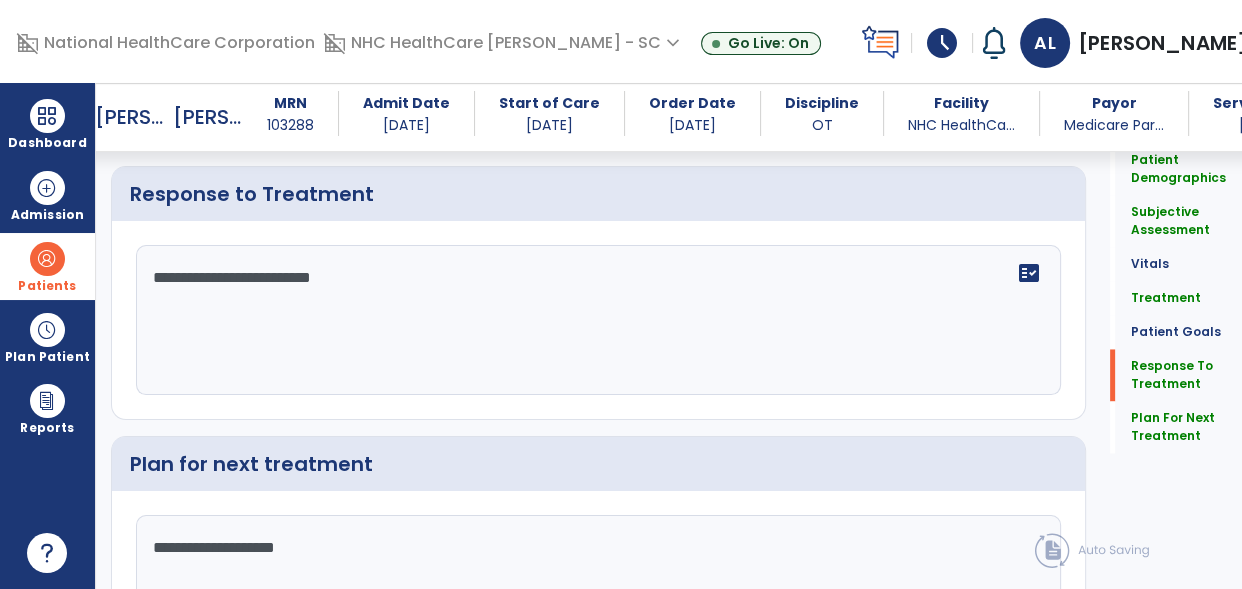scroll, scrollTop: 2871, scrollLeft: 0, axis: vertical 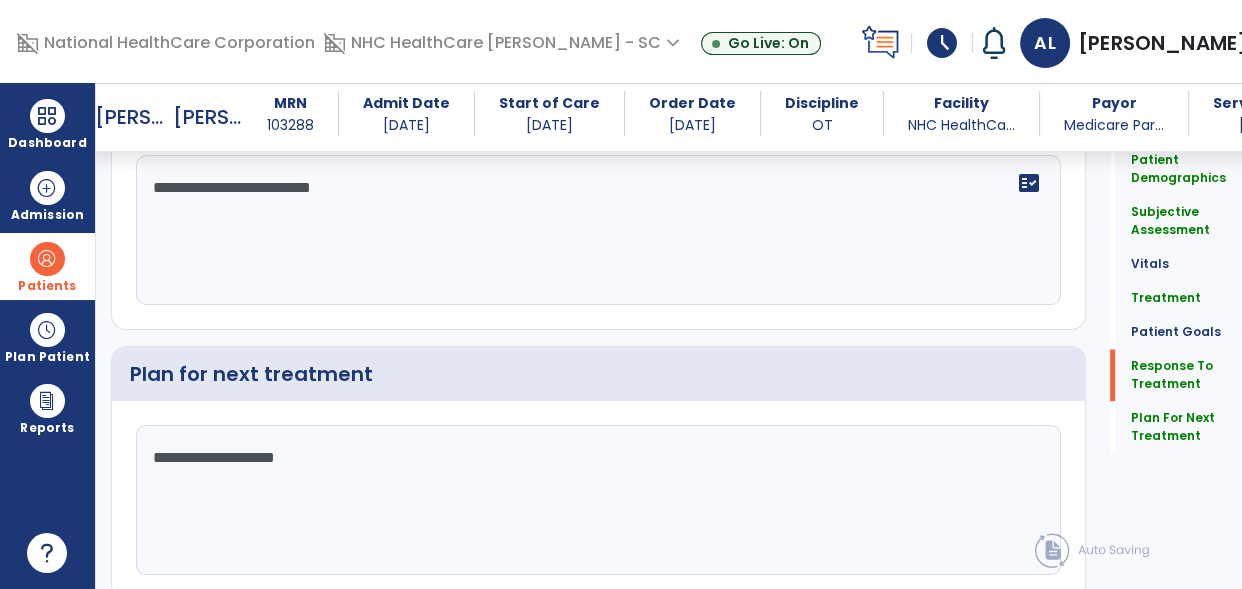 drag, startPoint x: 333, startPoint y: 471, endPoint x: 248, endPoint y: 468, distance: 85.052925 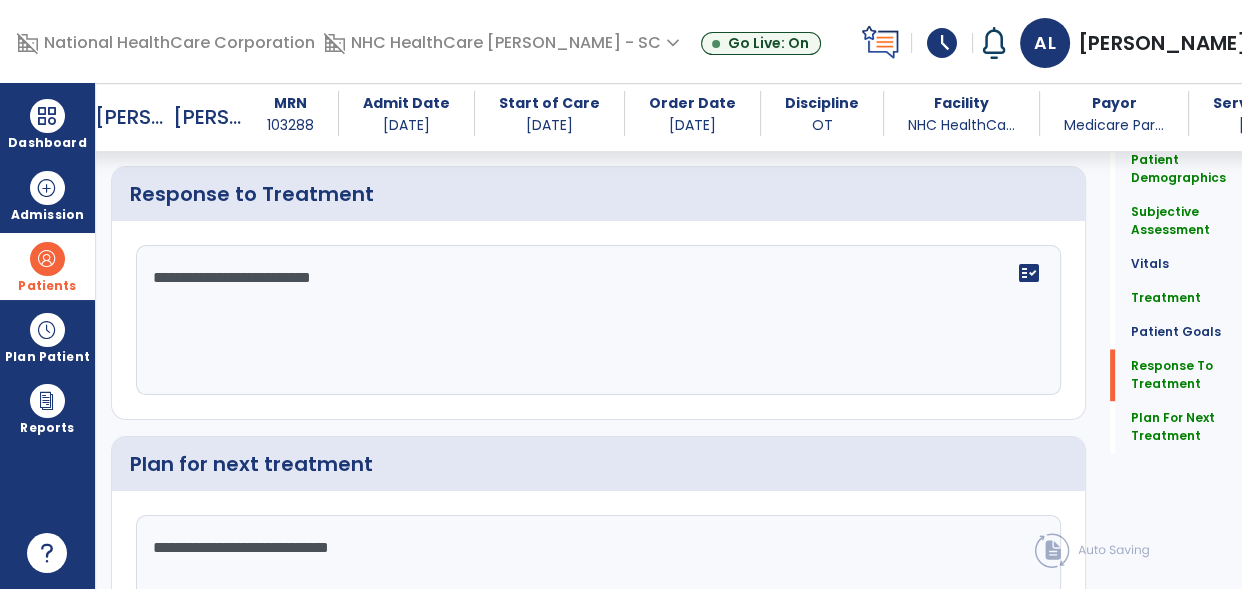scroll, scrollTop: 2871, scrollLeft: 0, axis: vertical 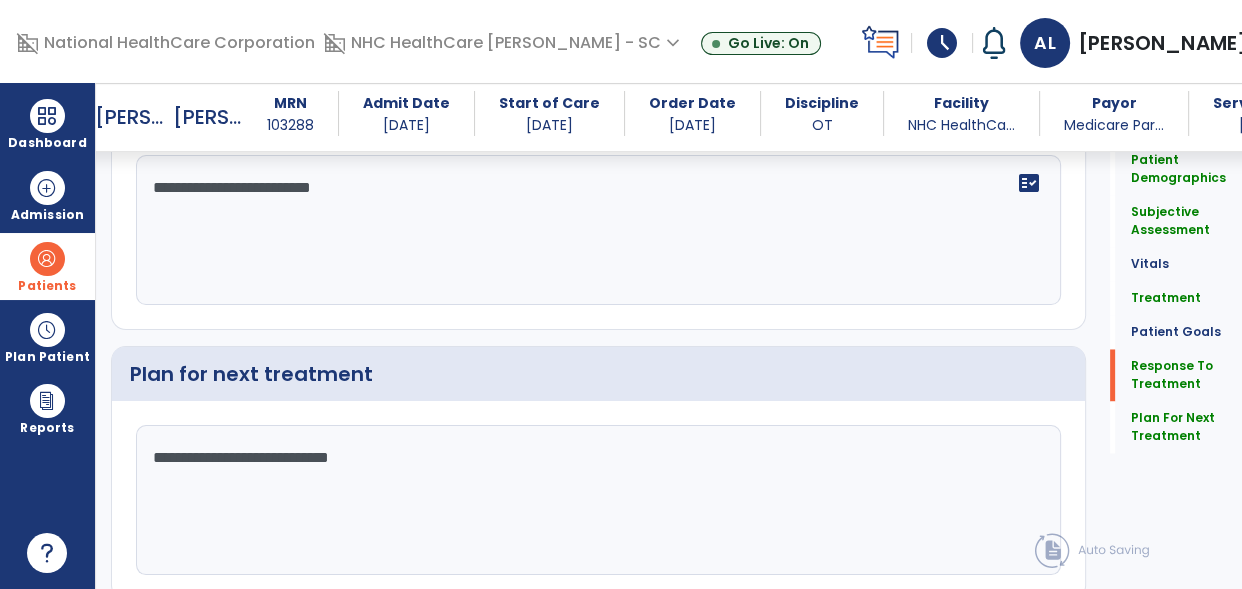 type on "**********" 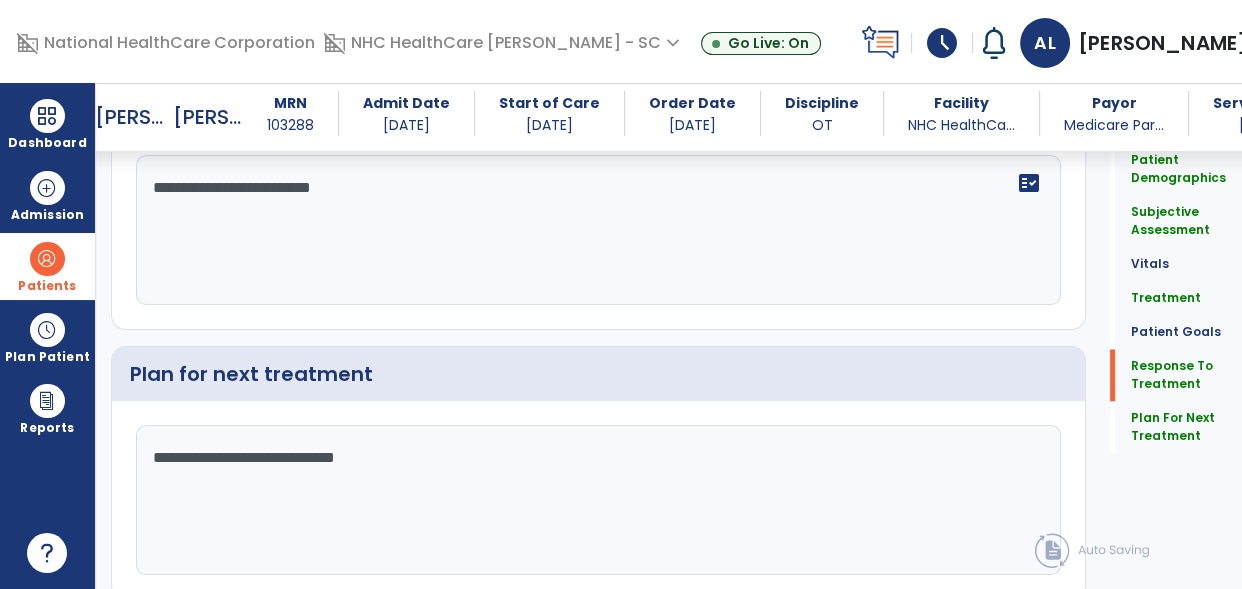 drag, startPoint x: 409, startPoint y: 489, endPoint x: 63, endPoint y: 500, distance: 346.1748 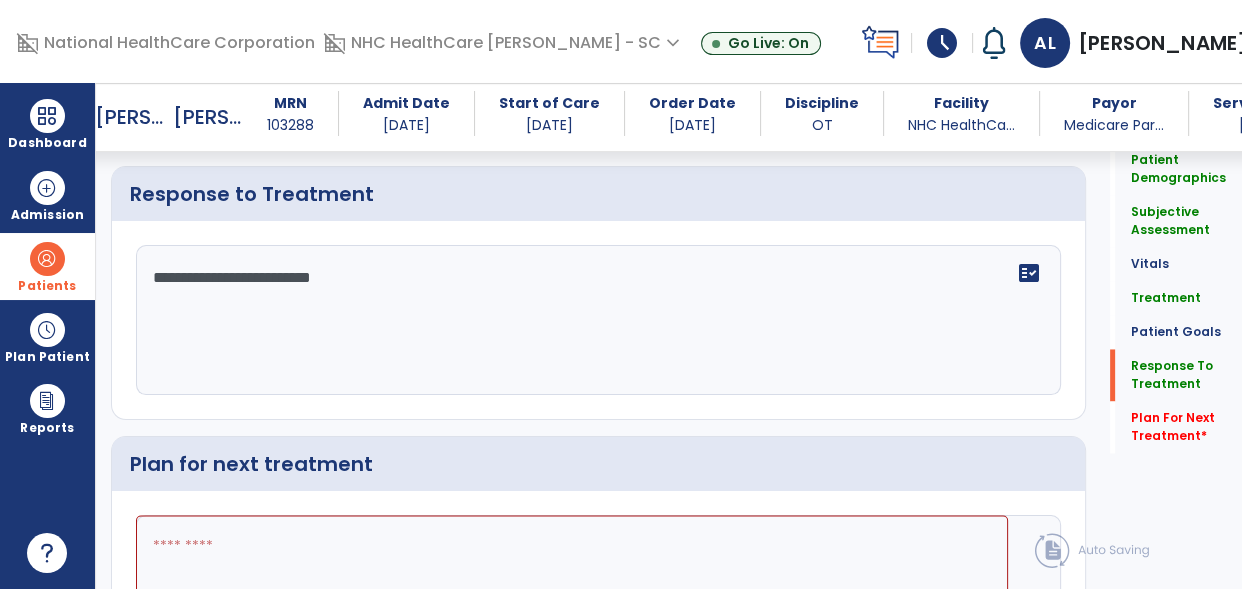 scroll, scrollTop: 2871, scrollLeft: 0, axis: vertical 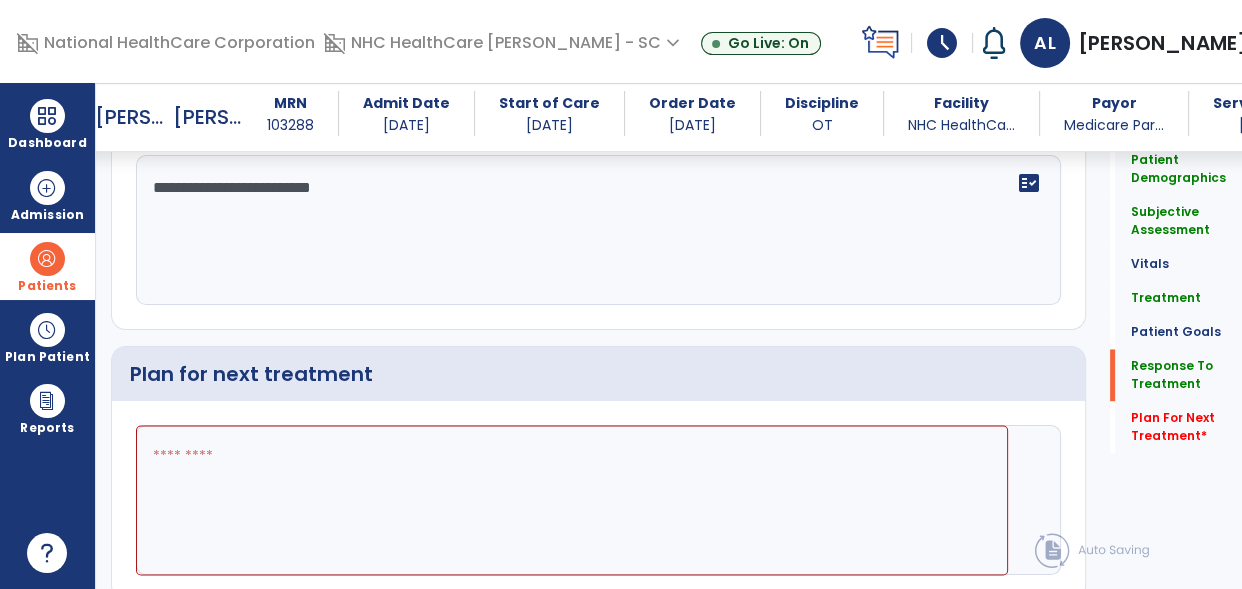 click 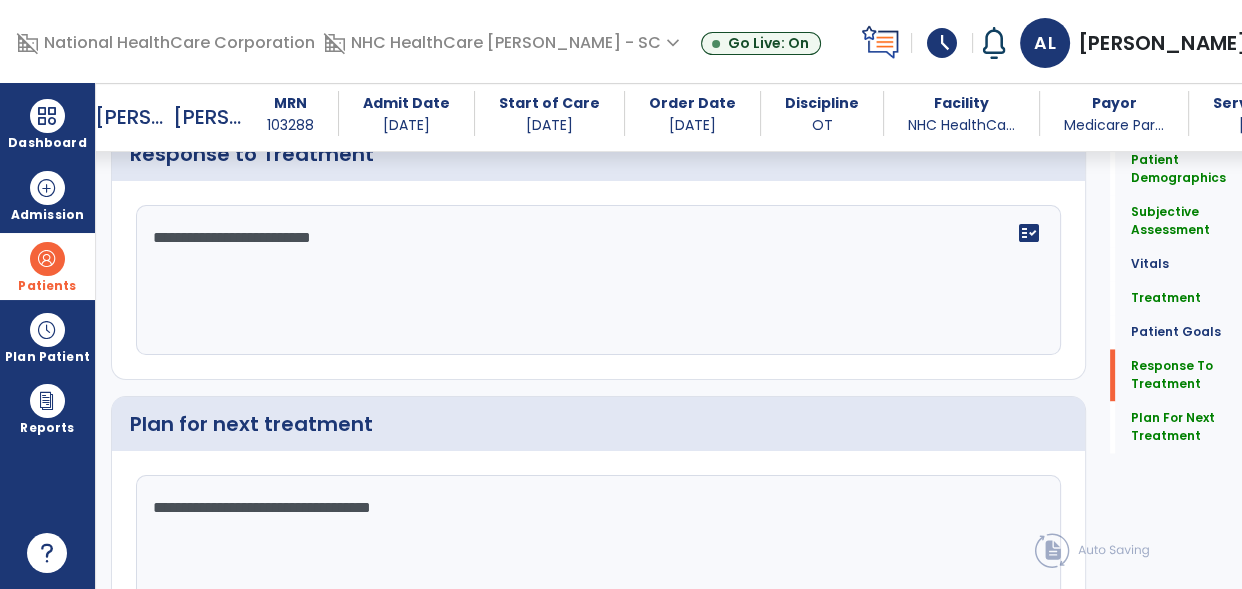 scroll, scrollTop: 2871, scrollLeft: 0, axis: vertical 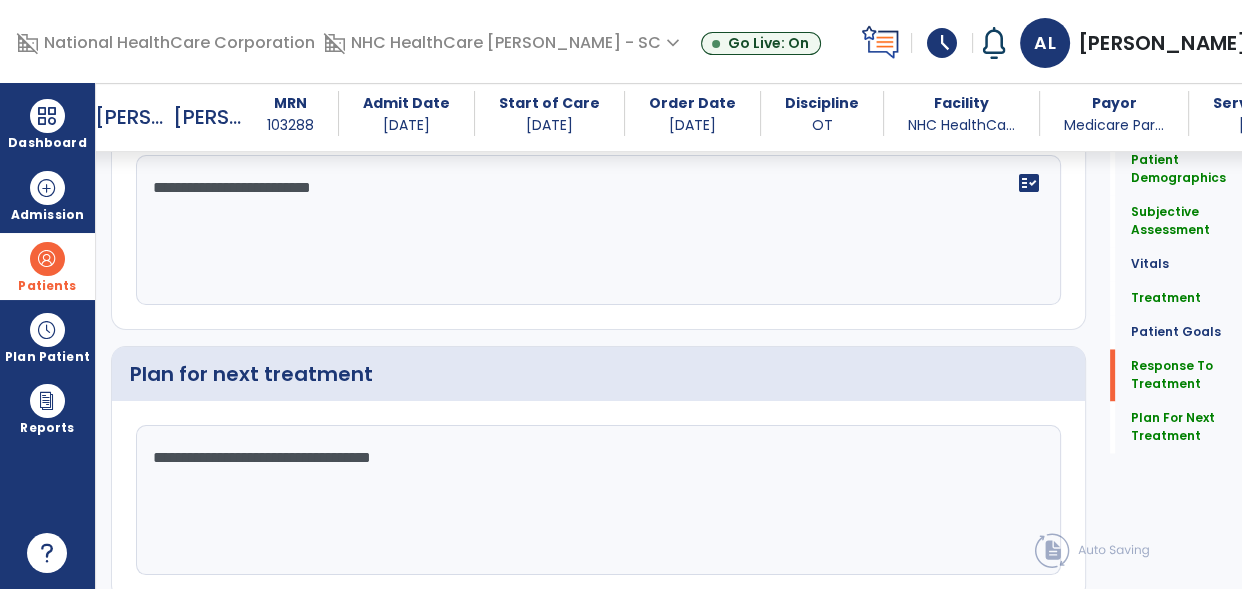 drag, startPoint x: 529, startPoint y: 486, endPoint x: 296, endPoint y: 484, distance: 233.00859 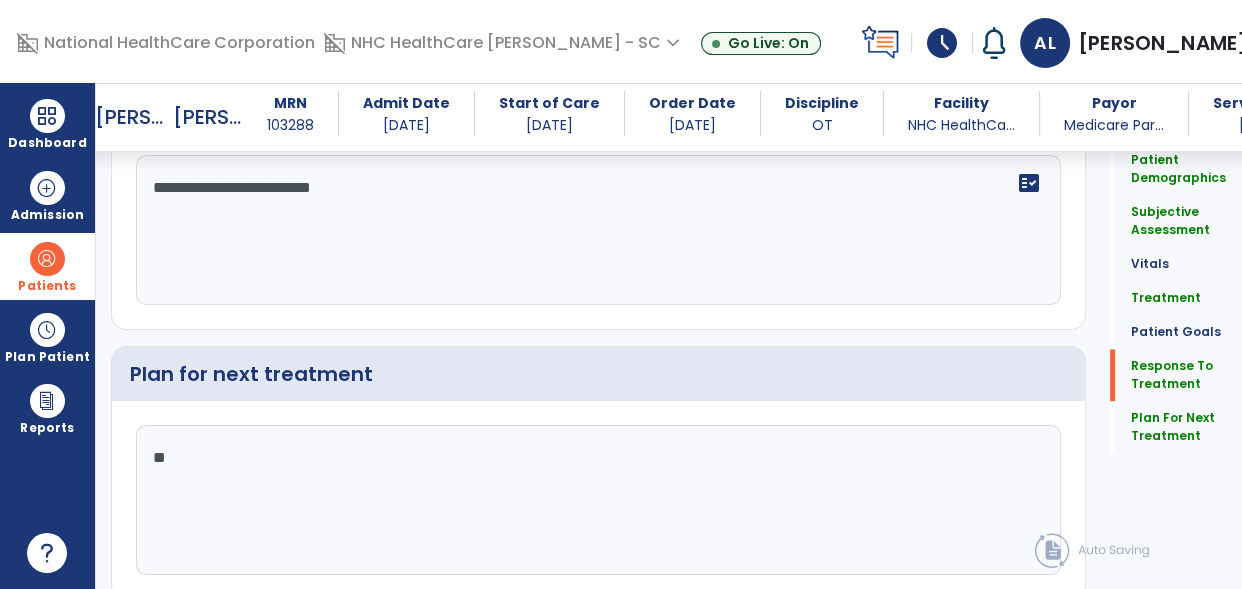 type on "*" 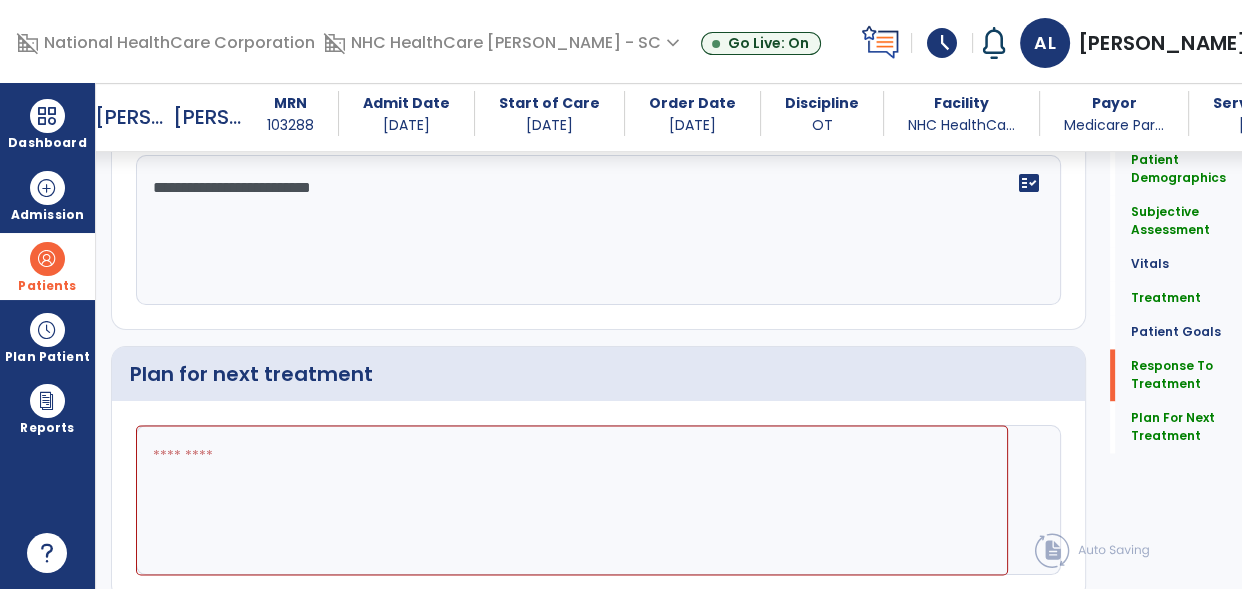 scroll, scrollTop: 2871, scrollLeft: 0, axis: vertical 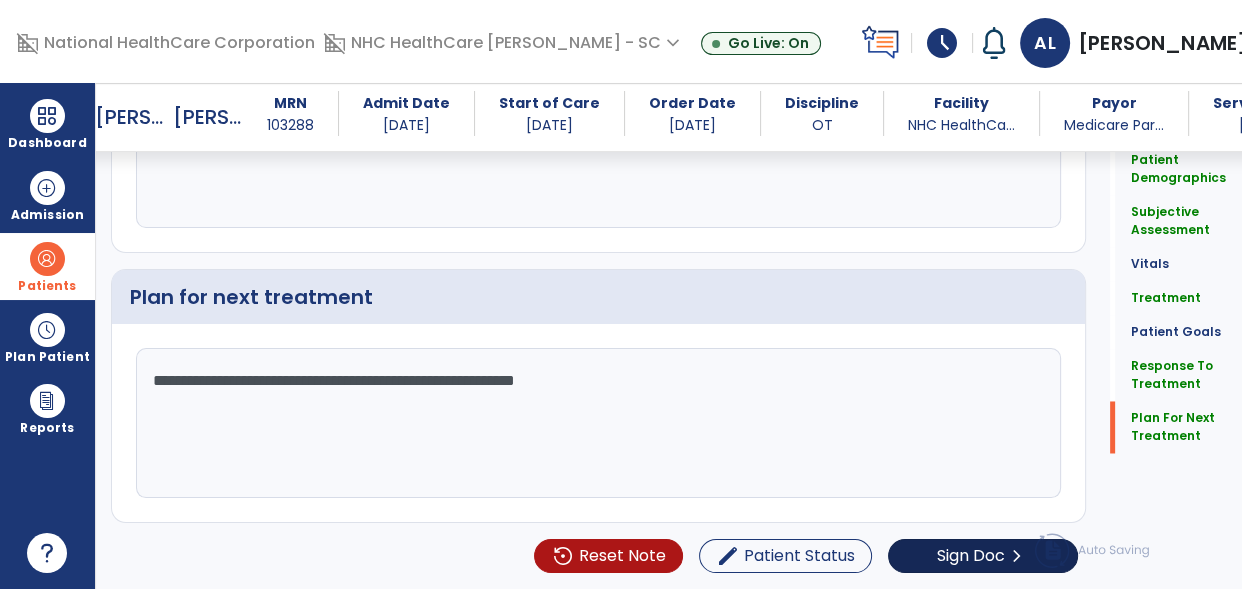 type on "**********" 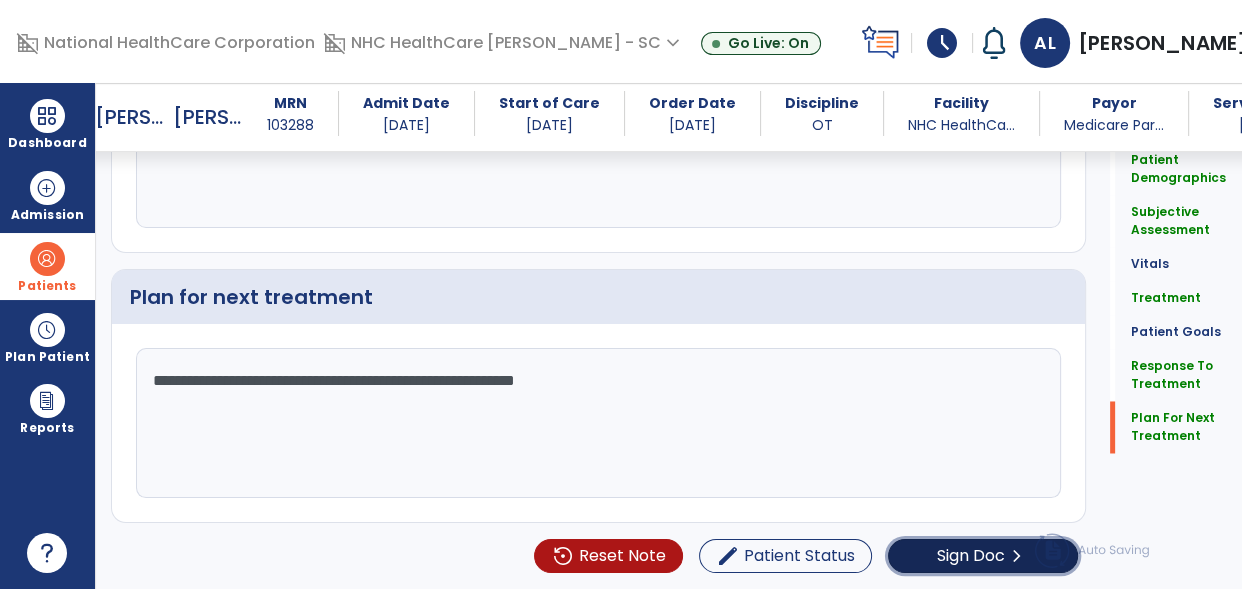 click on "chevron_right" 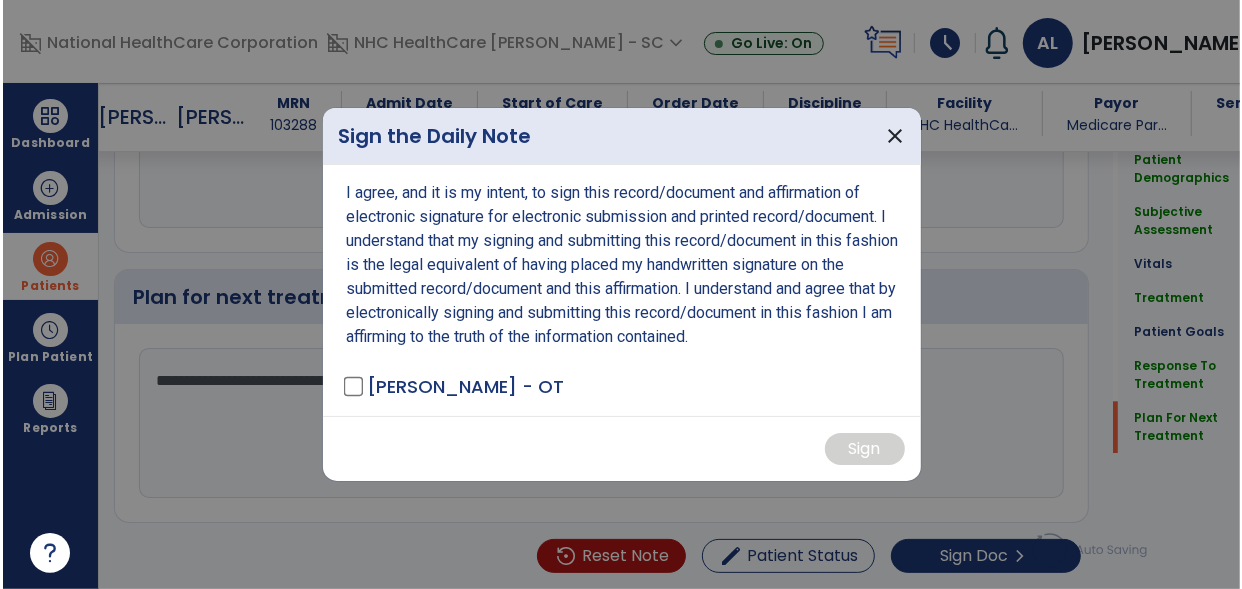 scroll, scrollTop: 2965, scrollLeft: 0, axis: vertical 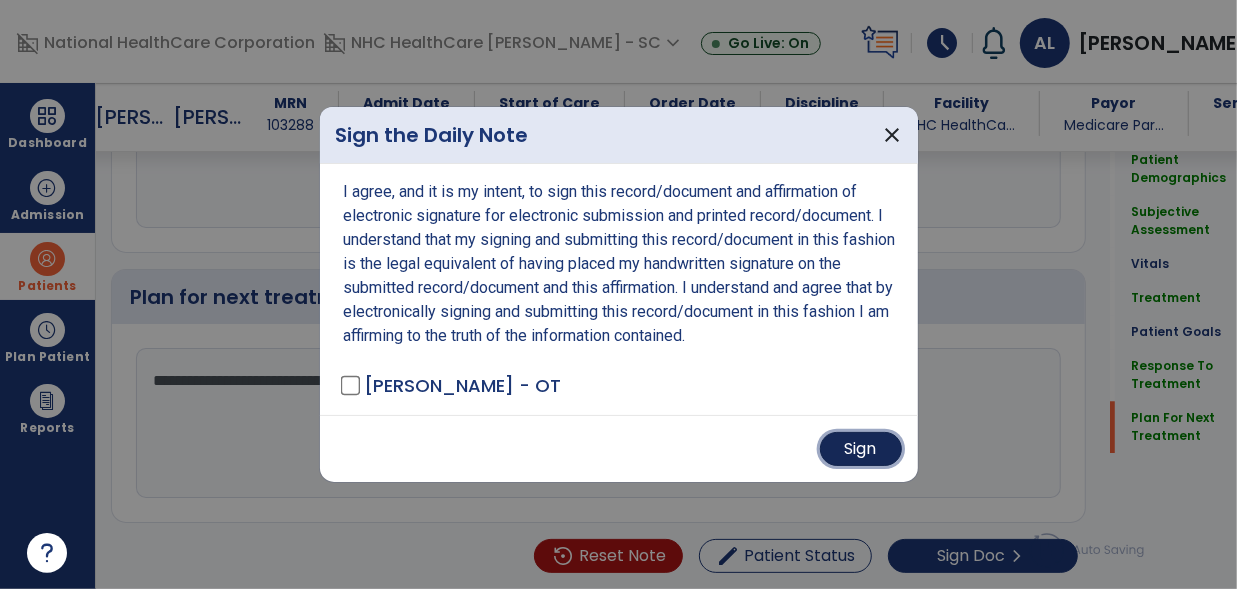 click on "Sign" at bounding box center [861, 449] 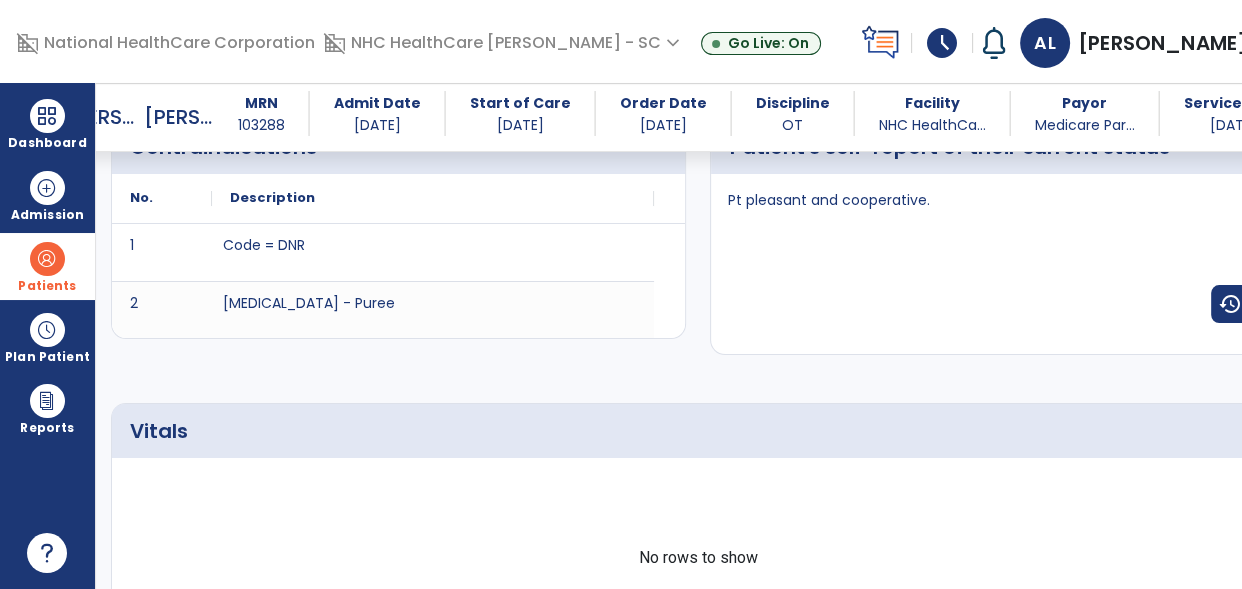 scroll, scrollTop: 0, scrollLeft: 0, axis: both 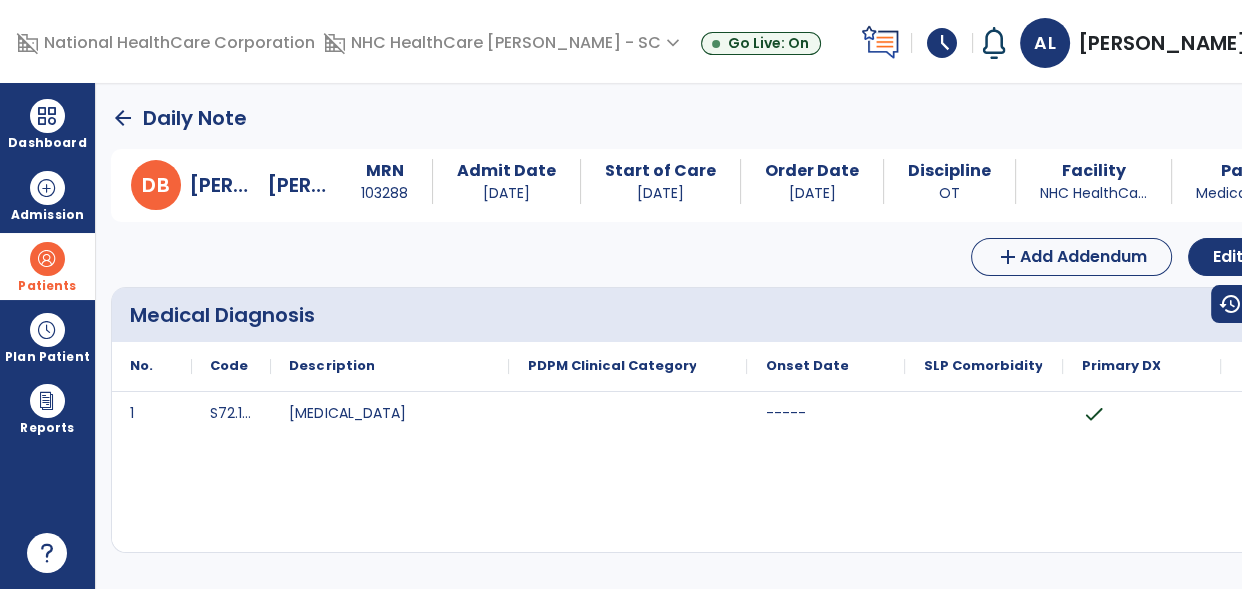 click on "arrow_back" 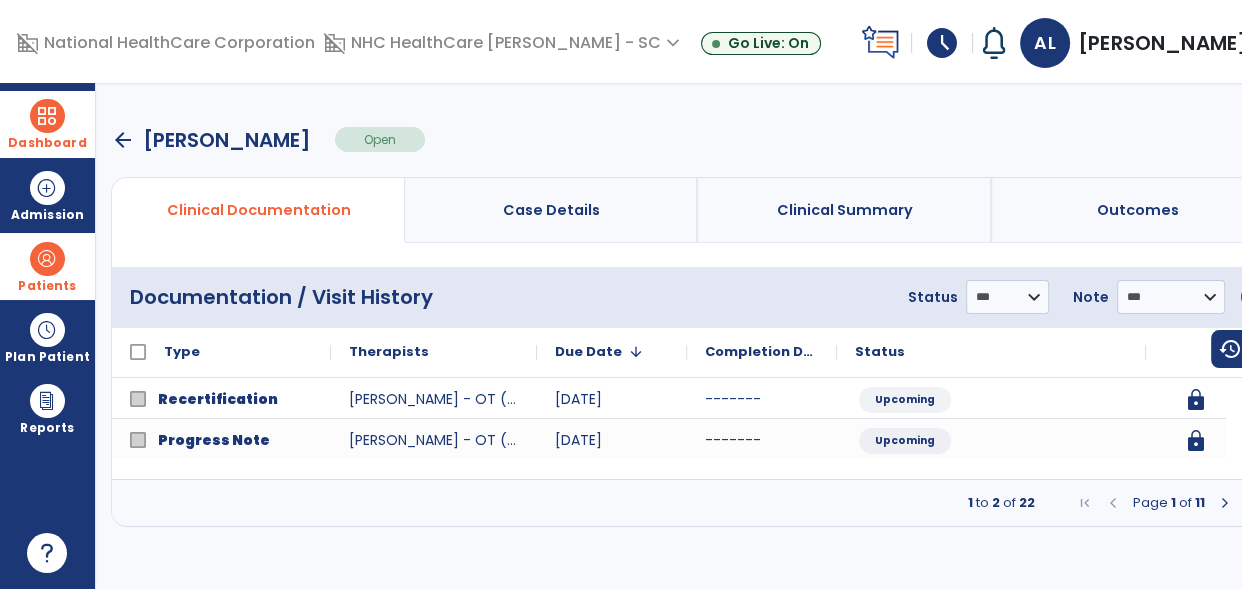 click at bounding box center [47, 116] 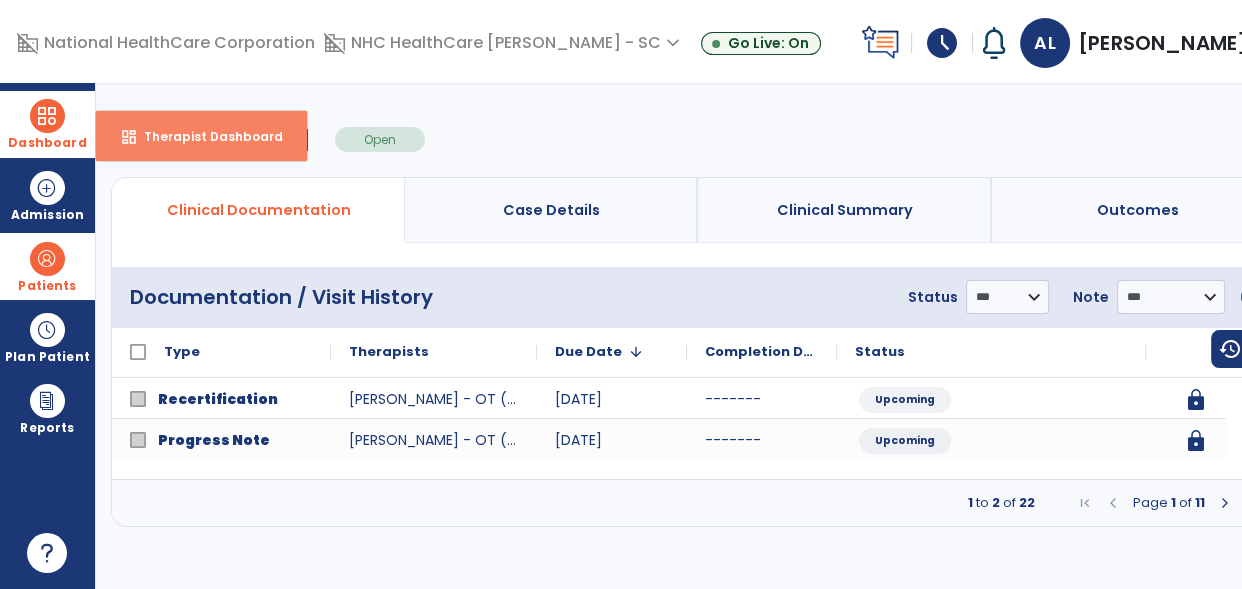 click on "dashboard  Therapist Dashboard" at bounding box center [201, 136] 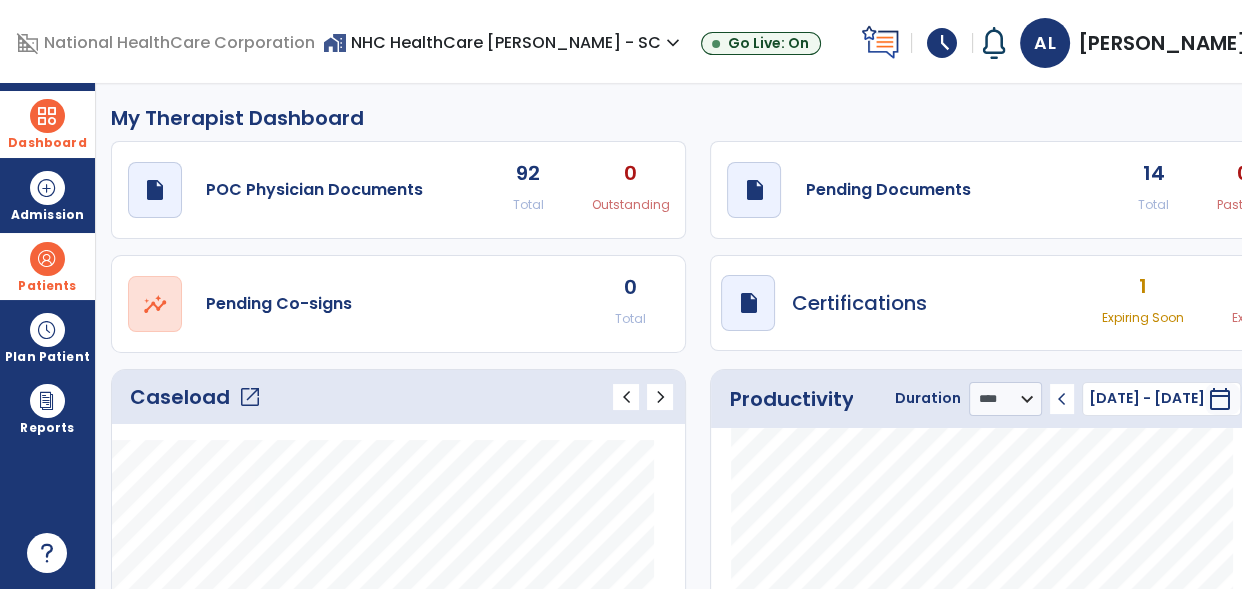 click on "open_in_new" 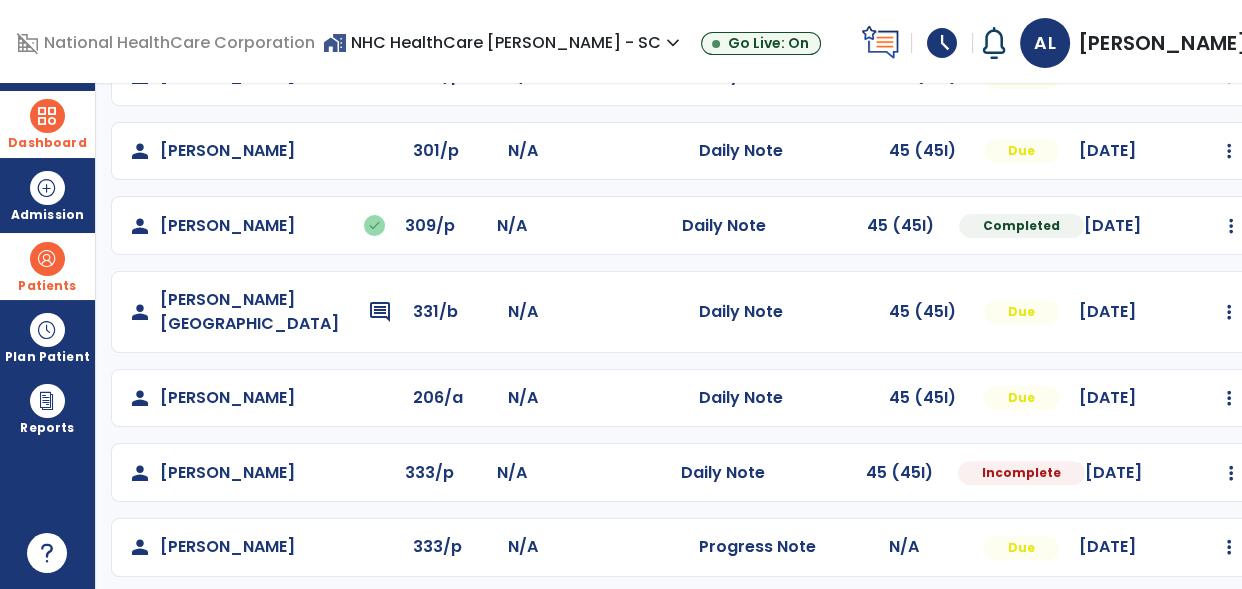 scroll, scrollTop: 671, scrollLeft: 0, axis: vertical 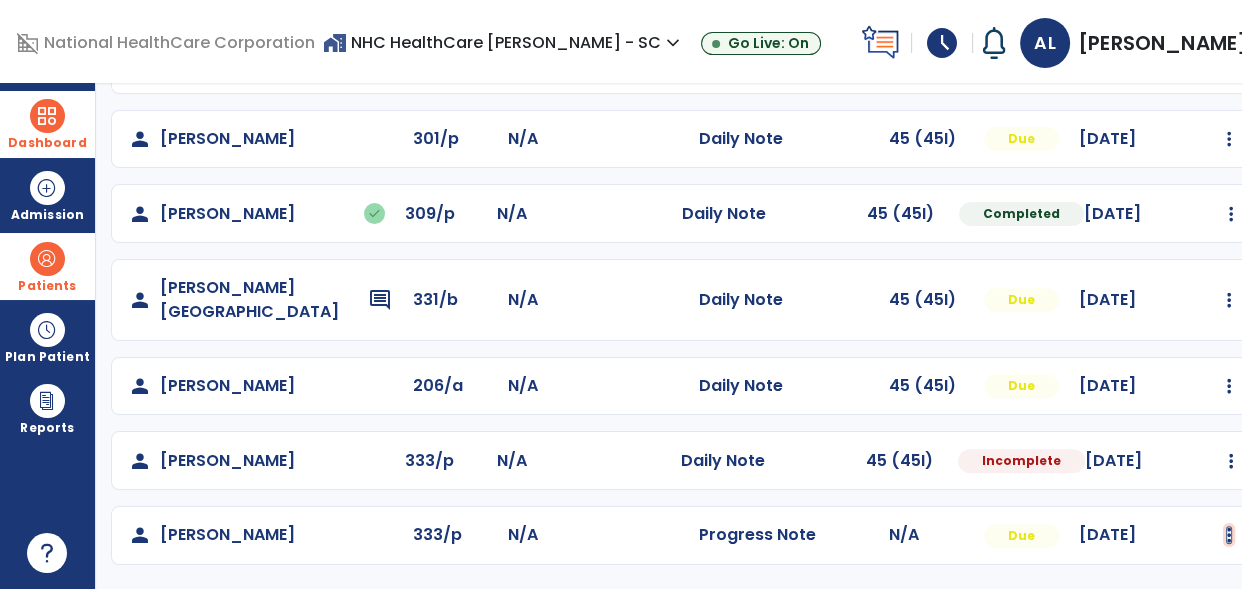 click at bounding box center (1229, -383) 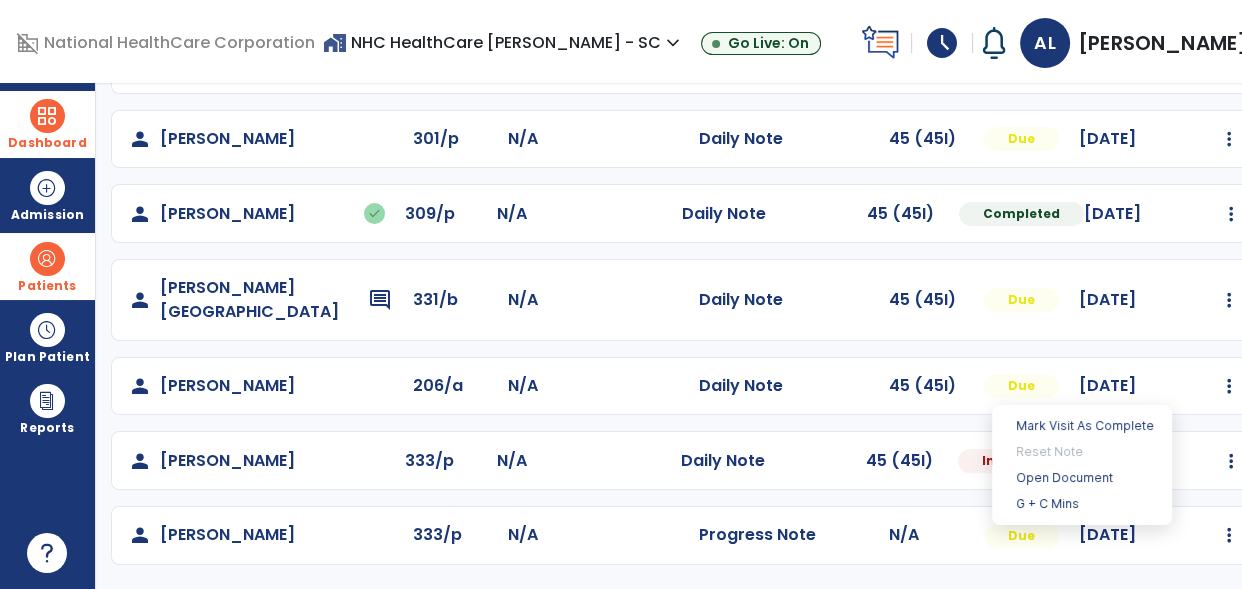 click at bounding box center [47, 259] 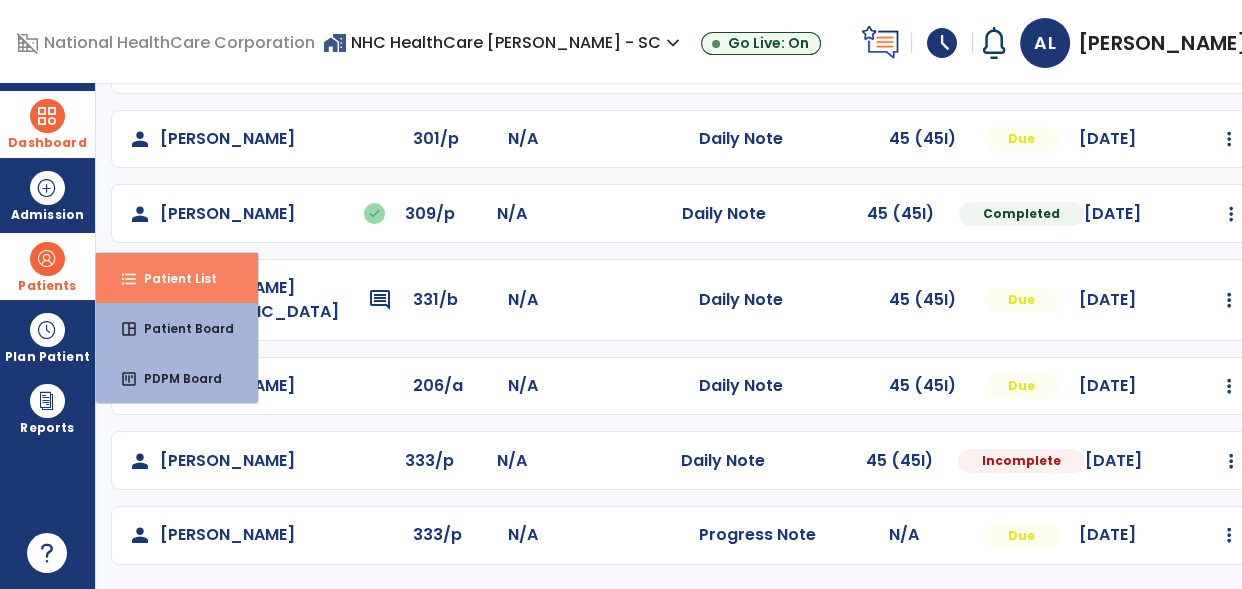 click on "format_list_bulleted  Patient List" at bounding box center (177, 278) 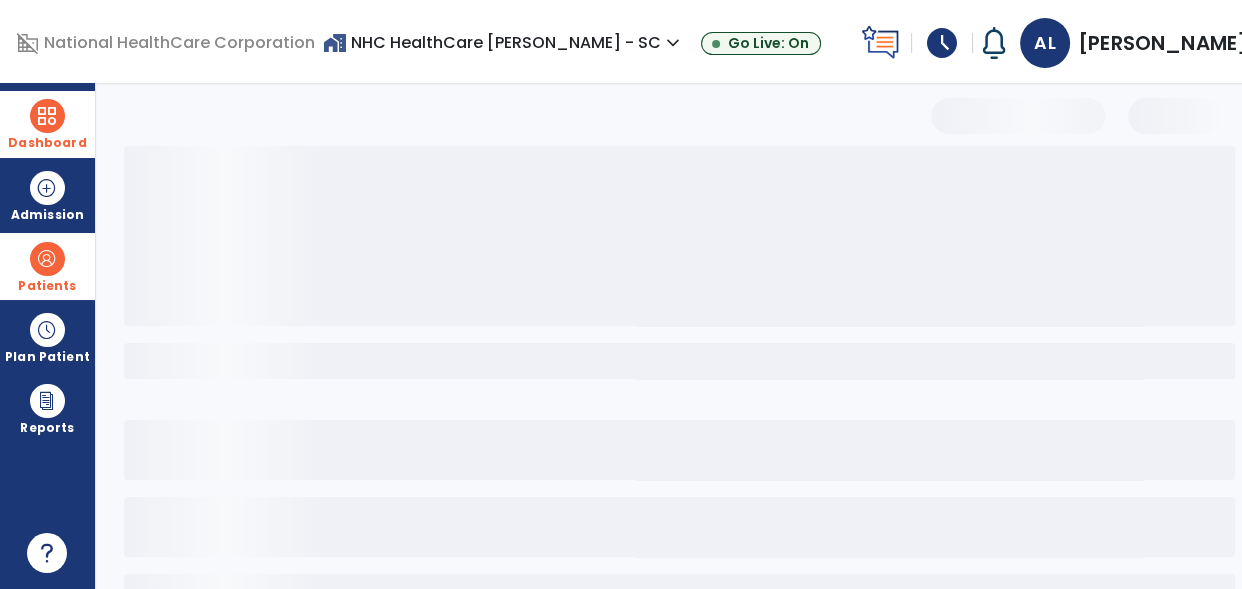 scroll, scrollTop: 153, scrollLeft: 0, axis: vertical 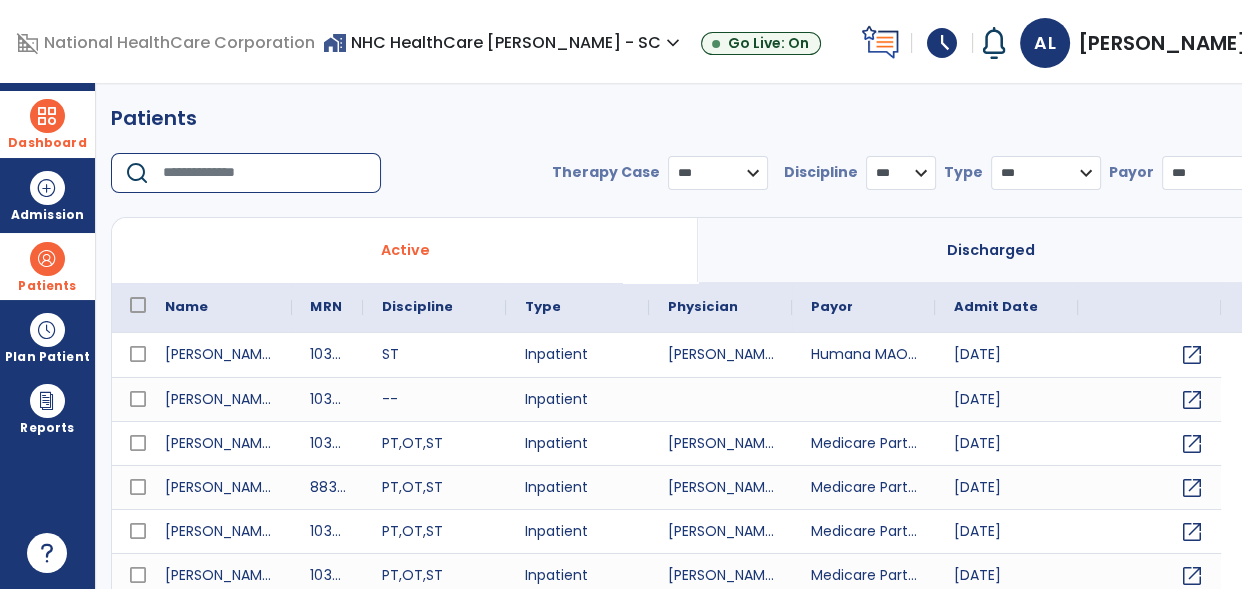 click at bounding box center (265, 173) 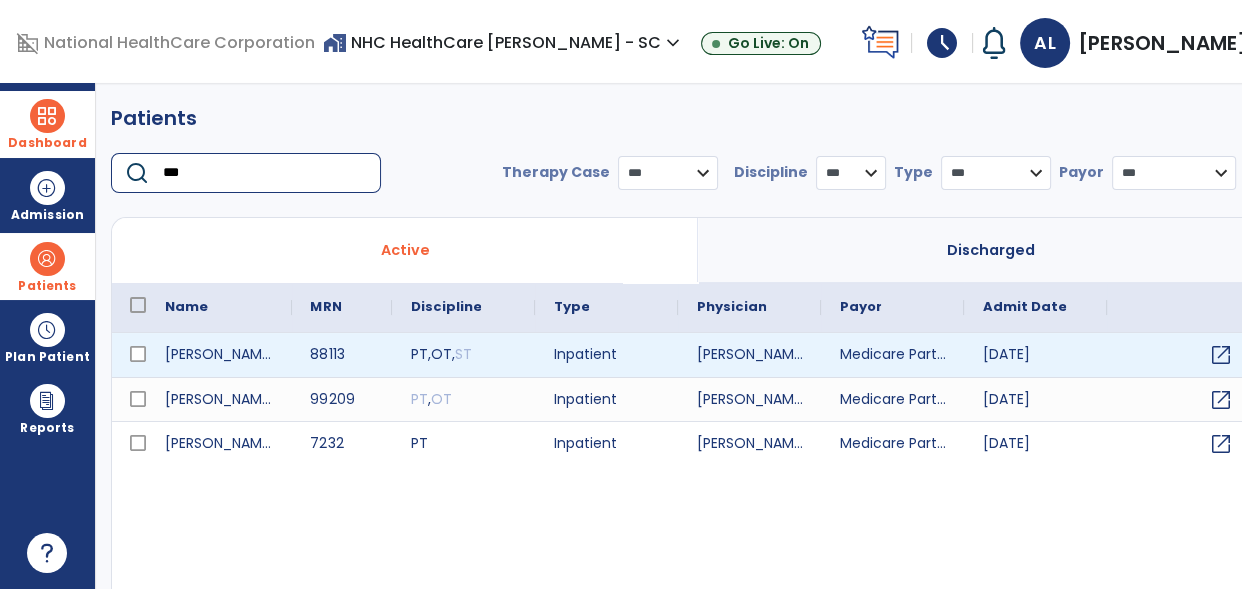 type on "***" 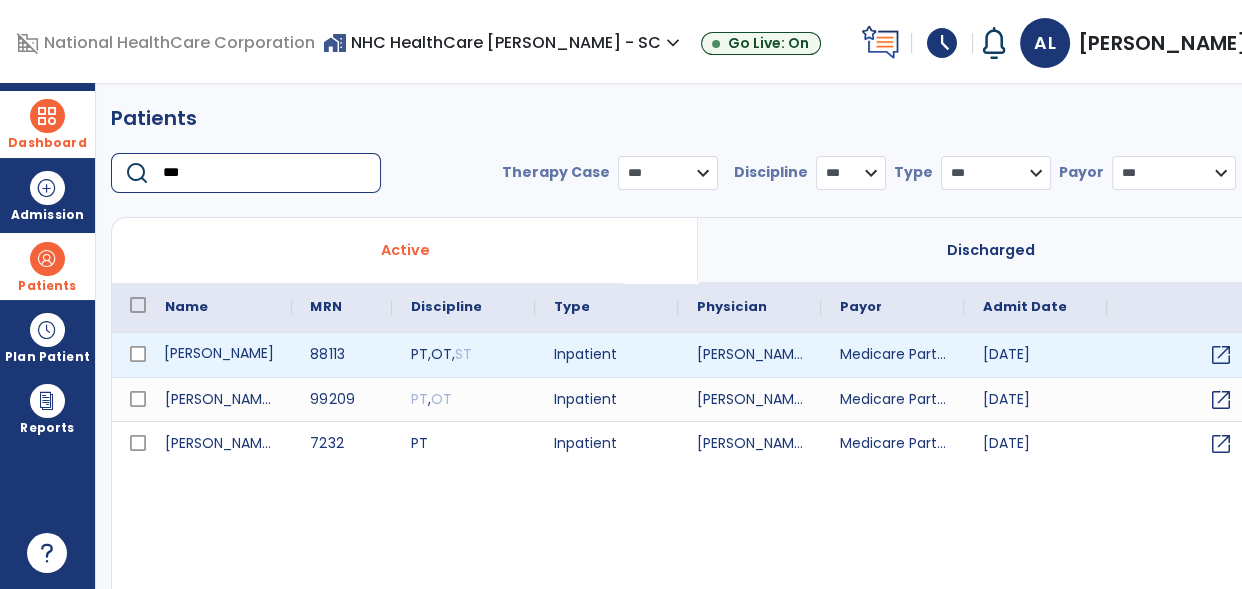 click on "[PERSON_NAME]" at bounding box center [219, 355] 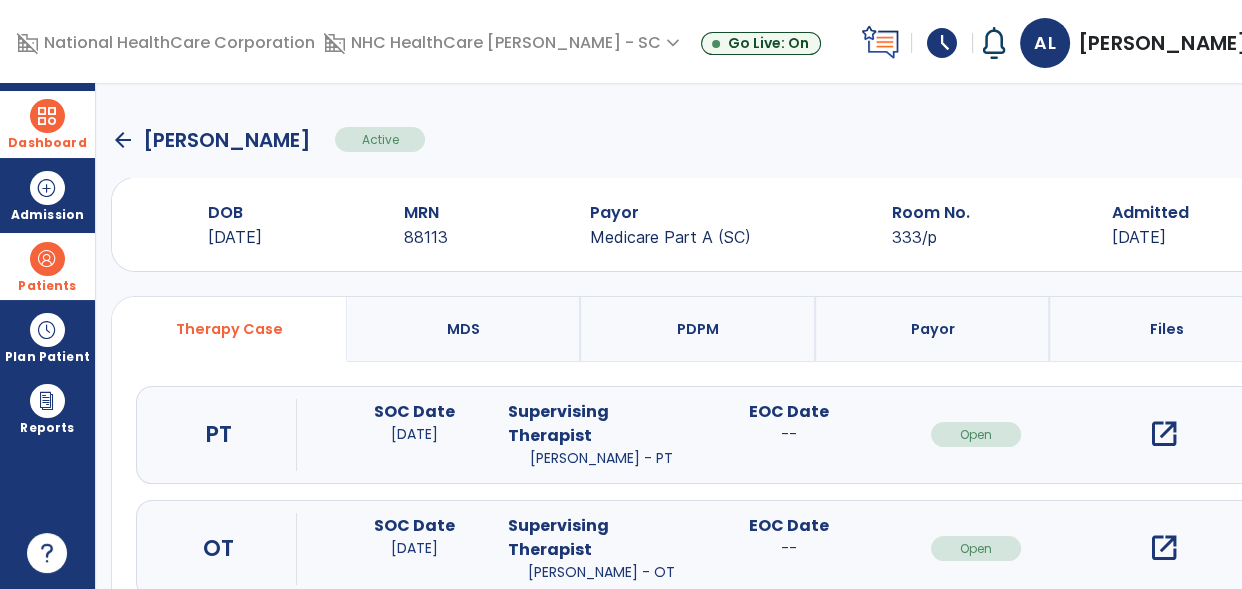 click on "open_in_new" at bounding box center (1163, 548) 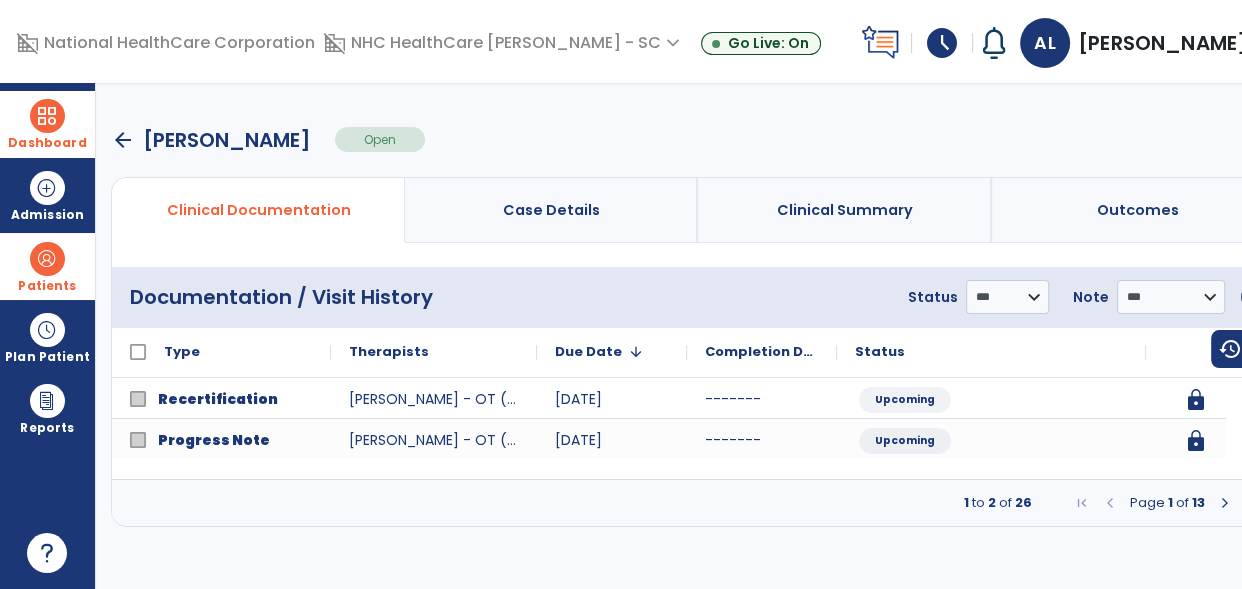 click at bounding box center (1225, 503) 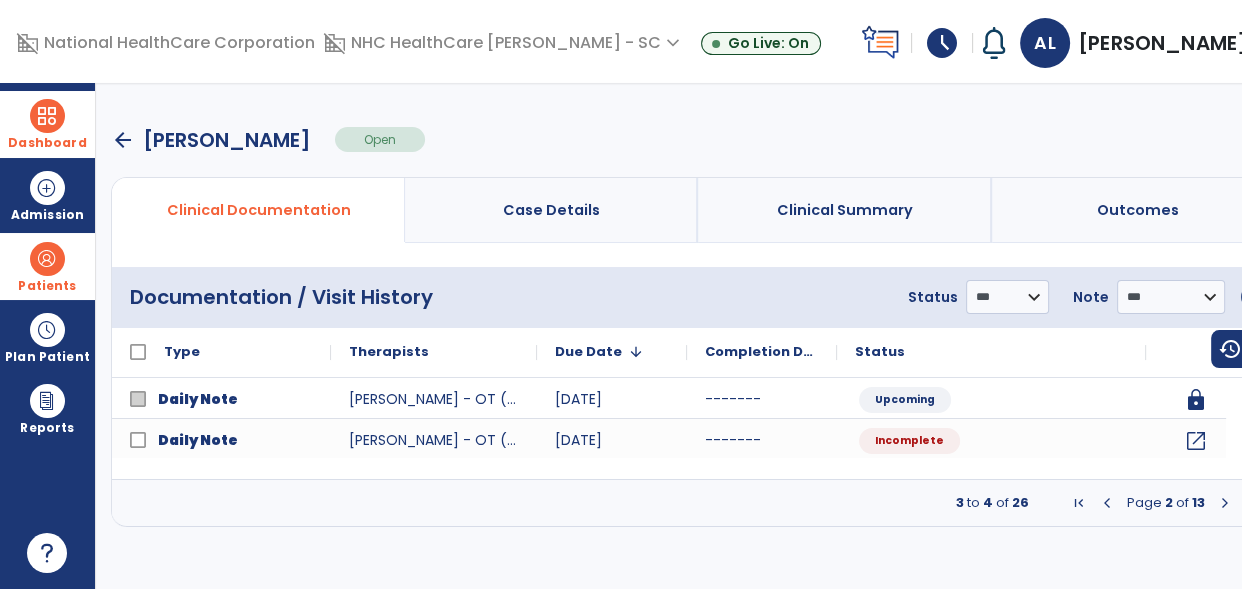 click at bounding box center (1225, 503) 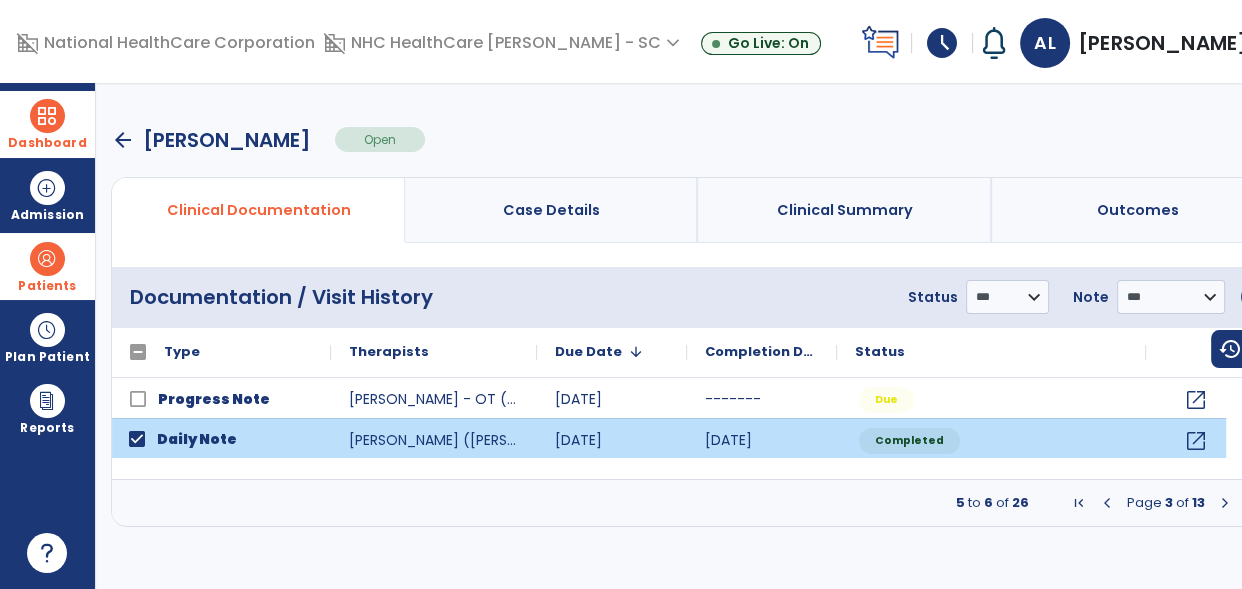 click at bounding box center [1225, 503] 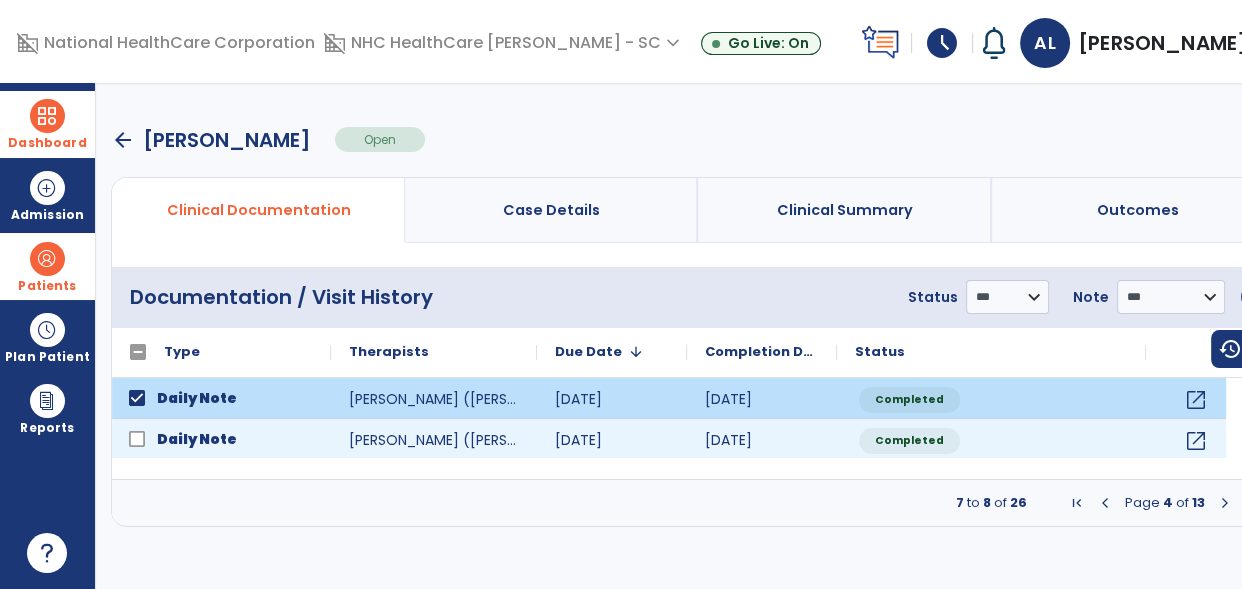 click 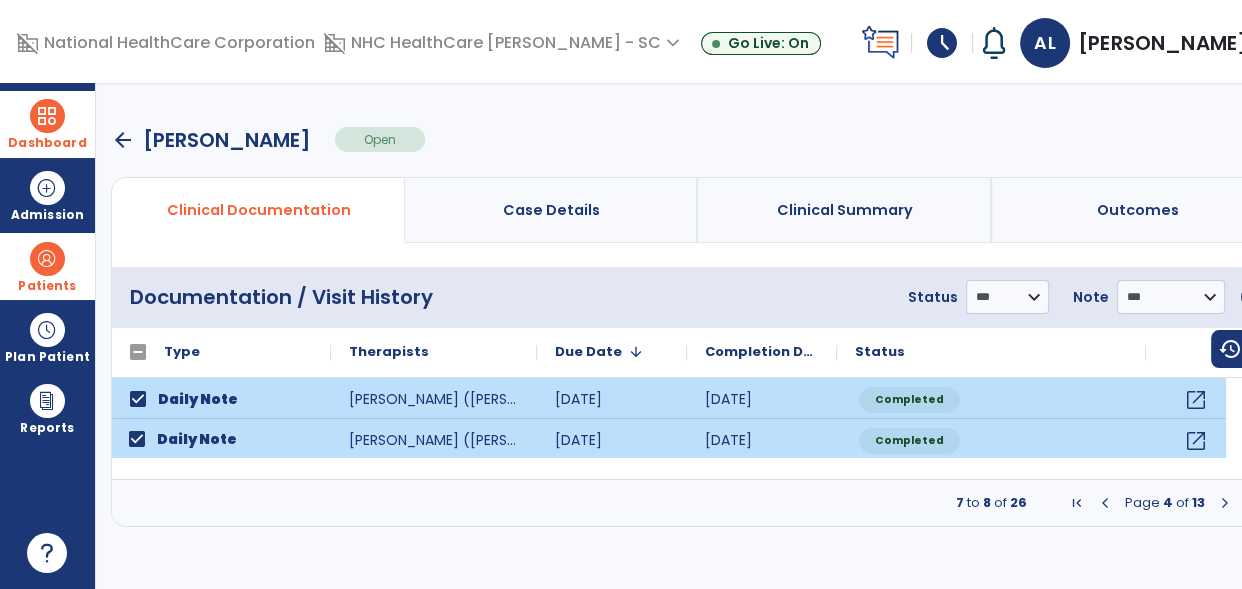 click at bounding box center (1225, 503) 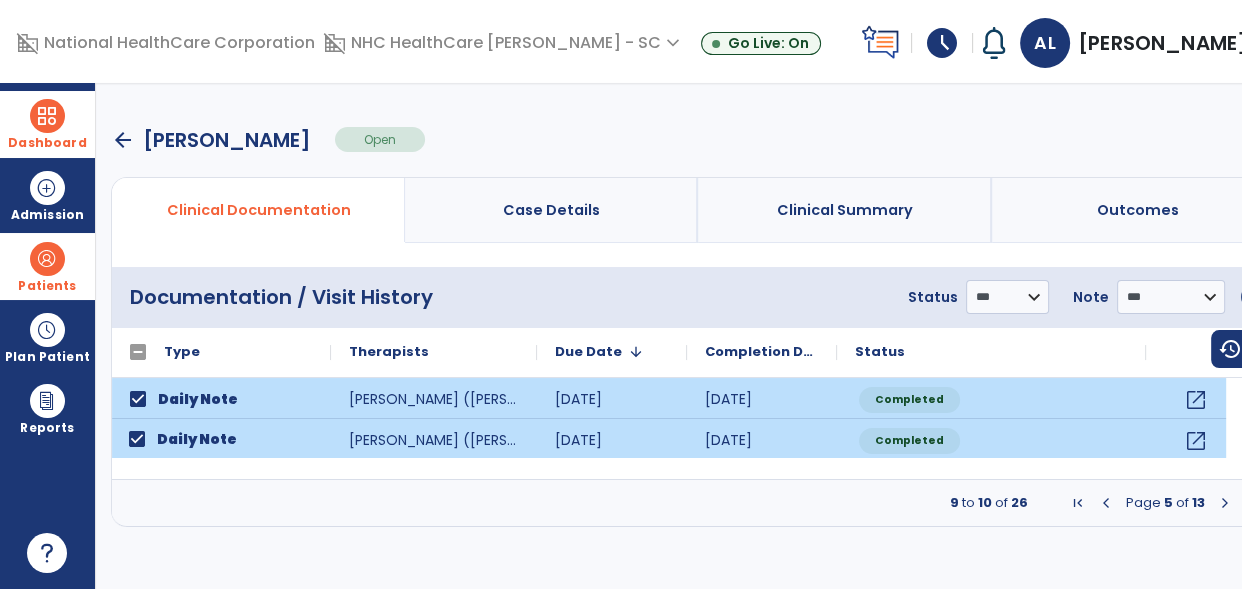 click at bounding box center [1225, 503] 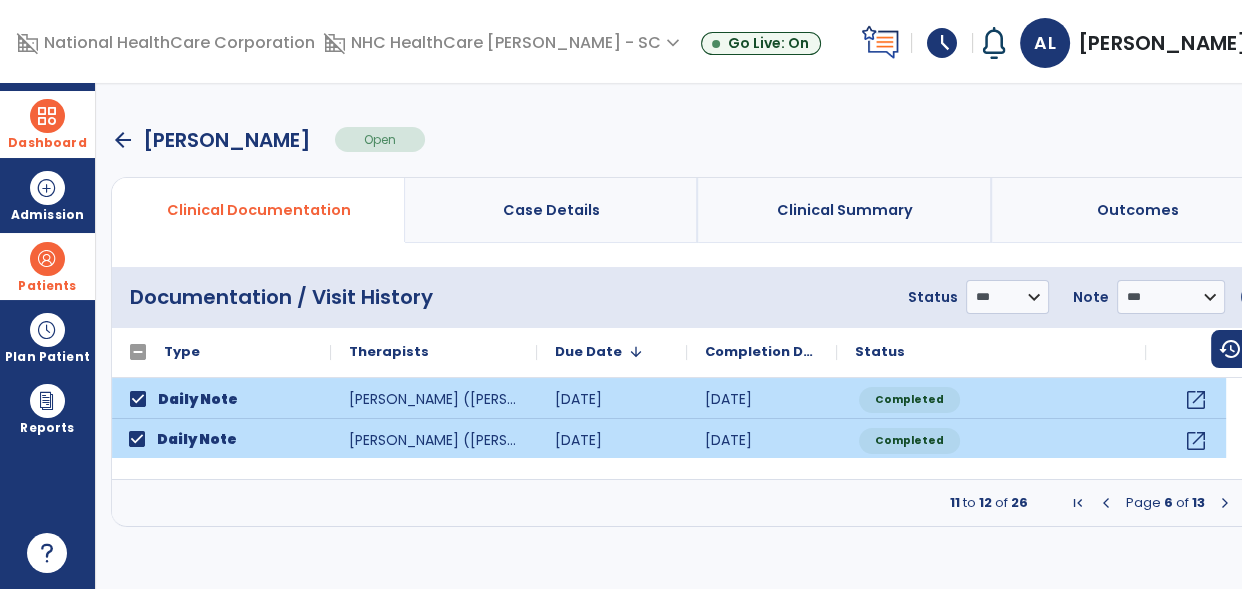 click at bounding box center [1225, 503] 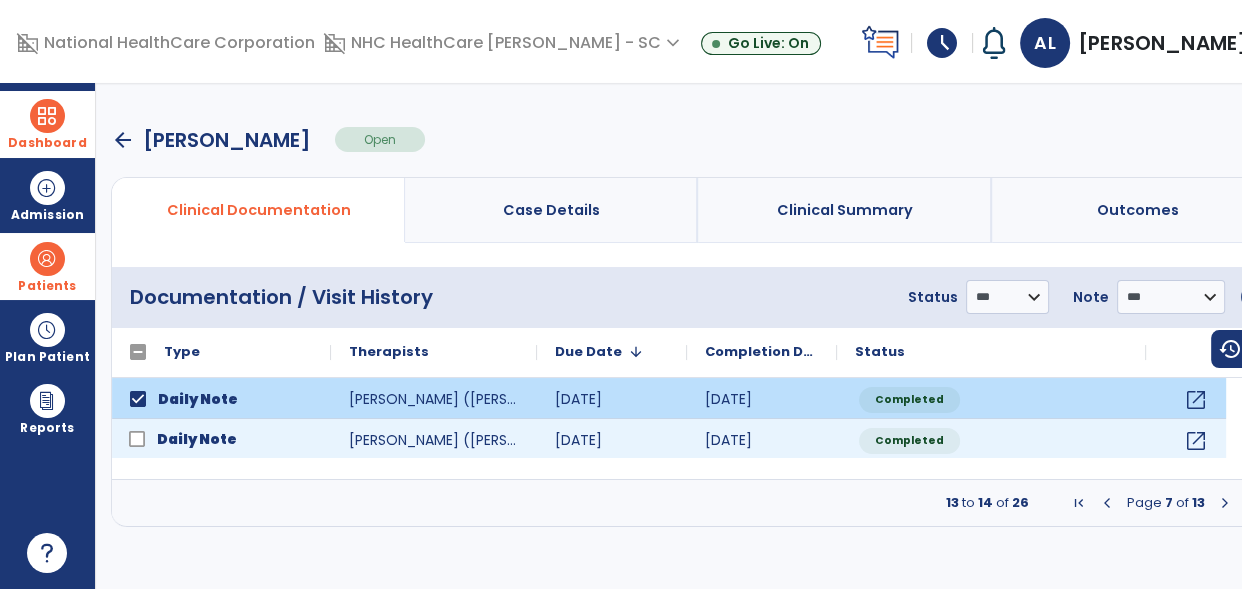 click 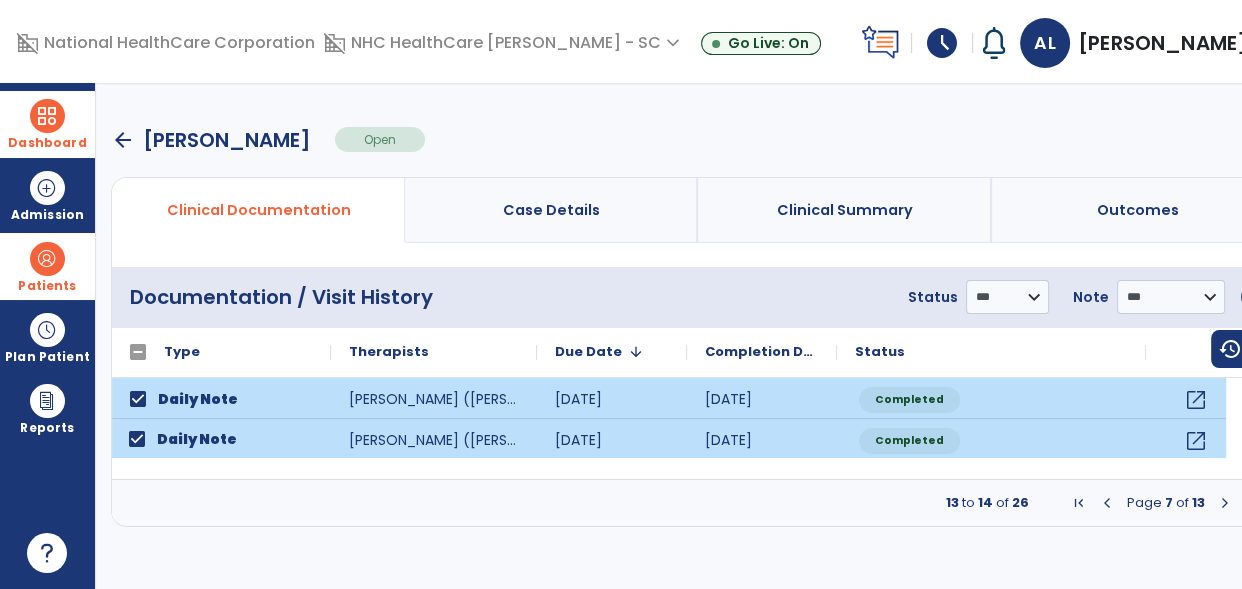 click at bounding box center (1225, 503) 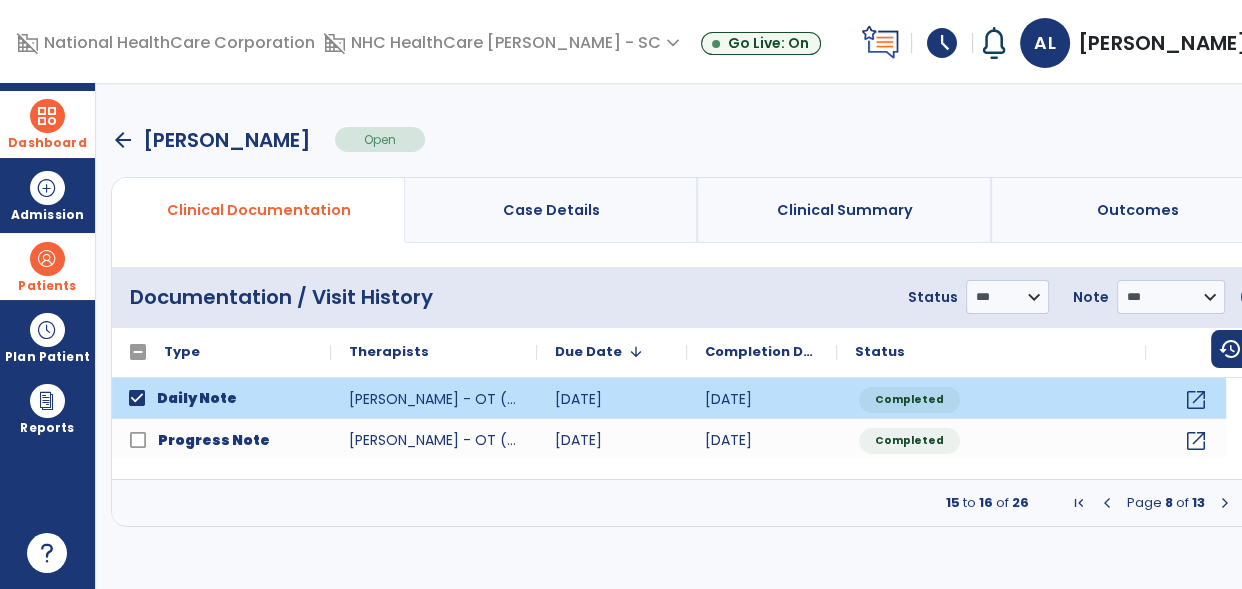 click on "**********" at bounding box center [698, 297] 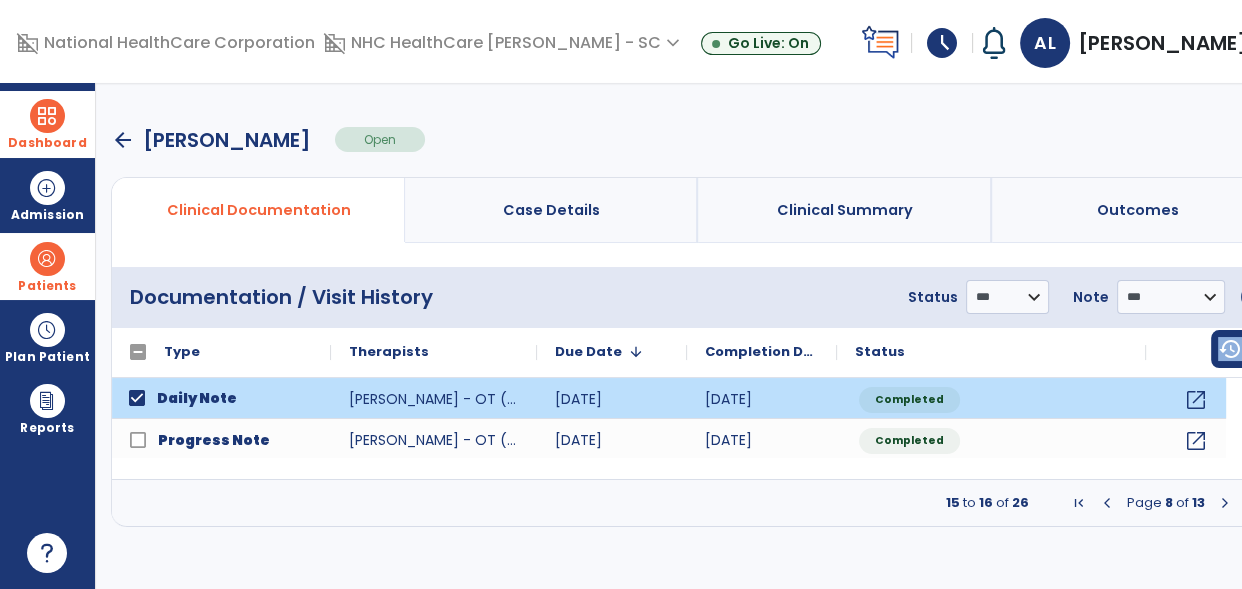 click on "**********" at bounding box center [698, 297] 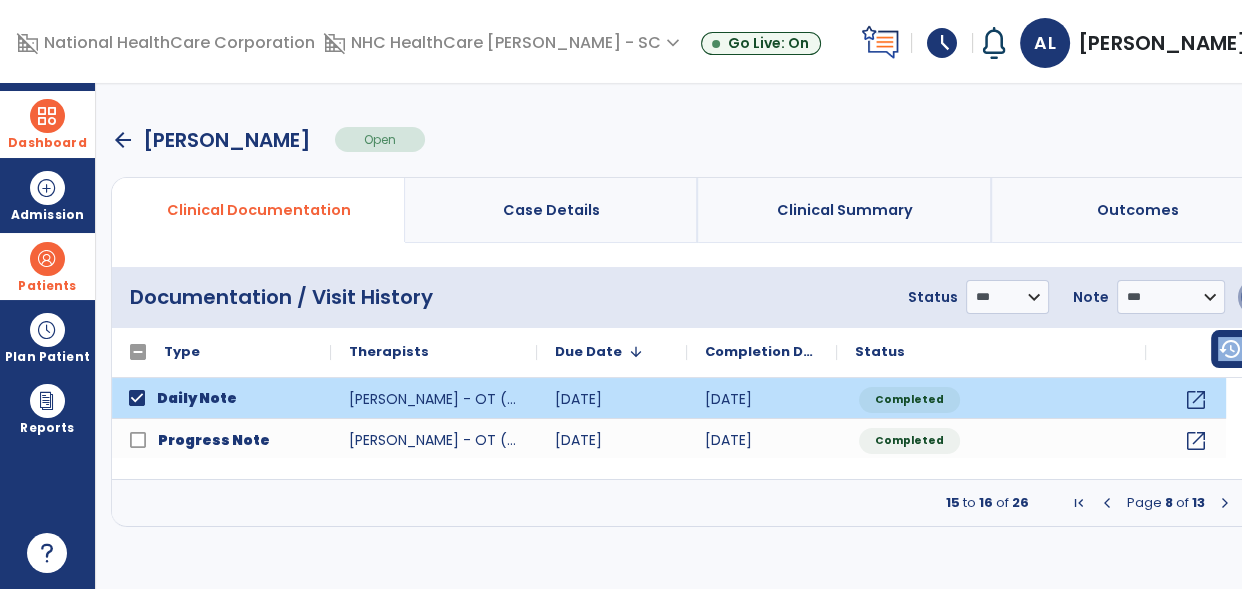 drag, startPoint x: 1217, startPoint y: 292, endPoint x: 1207, endPoint y: 296, distance: 10.770329 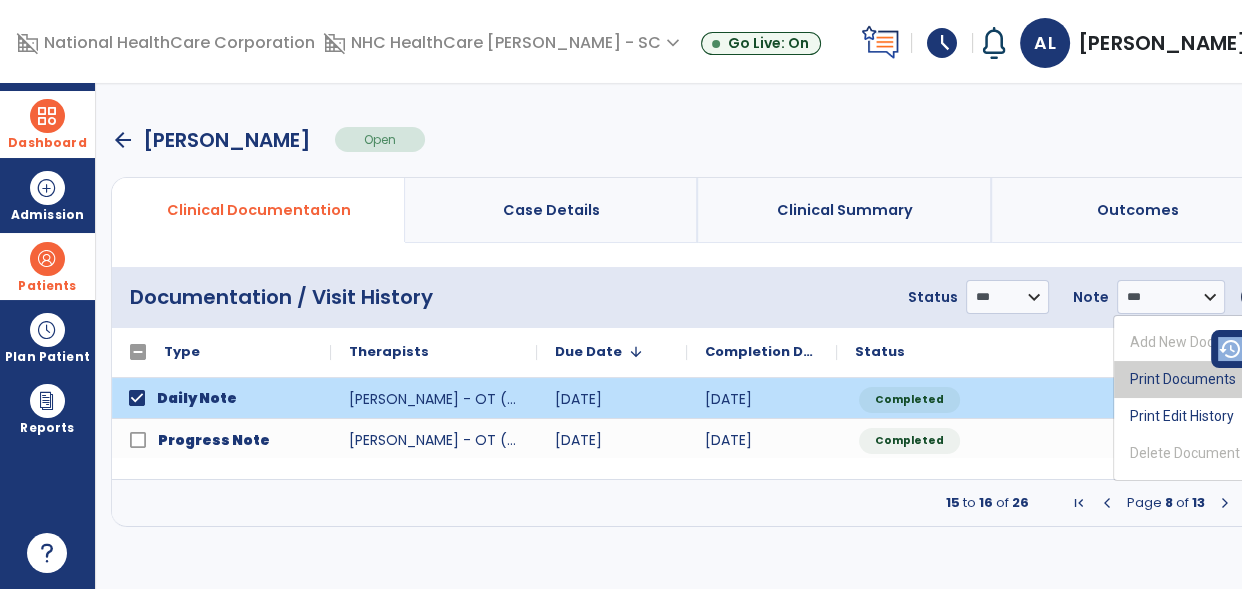 click on "Print Documents" at bounding box center (1193, 379) 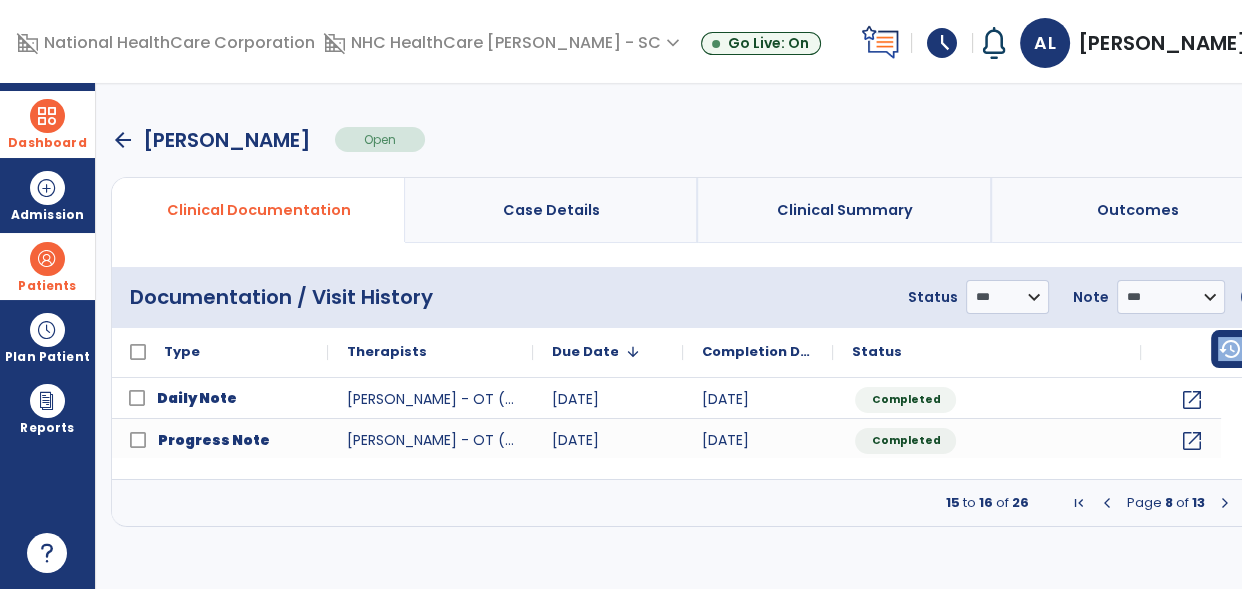 click at bounding box center (1079, 503) 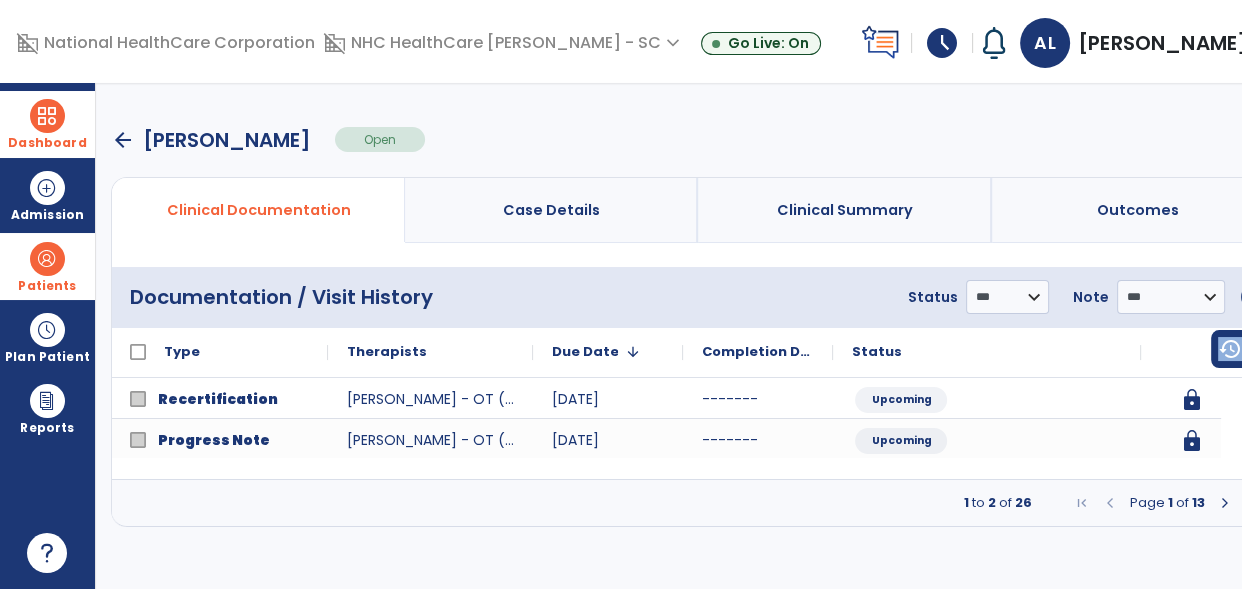 click at bounding box center [1225, 503] 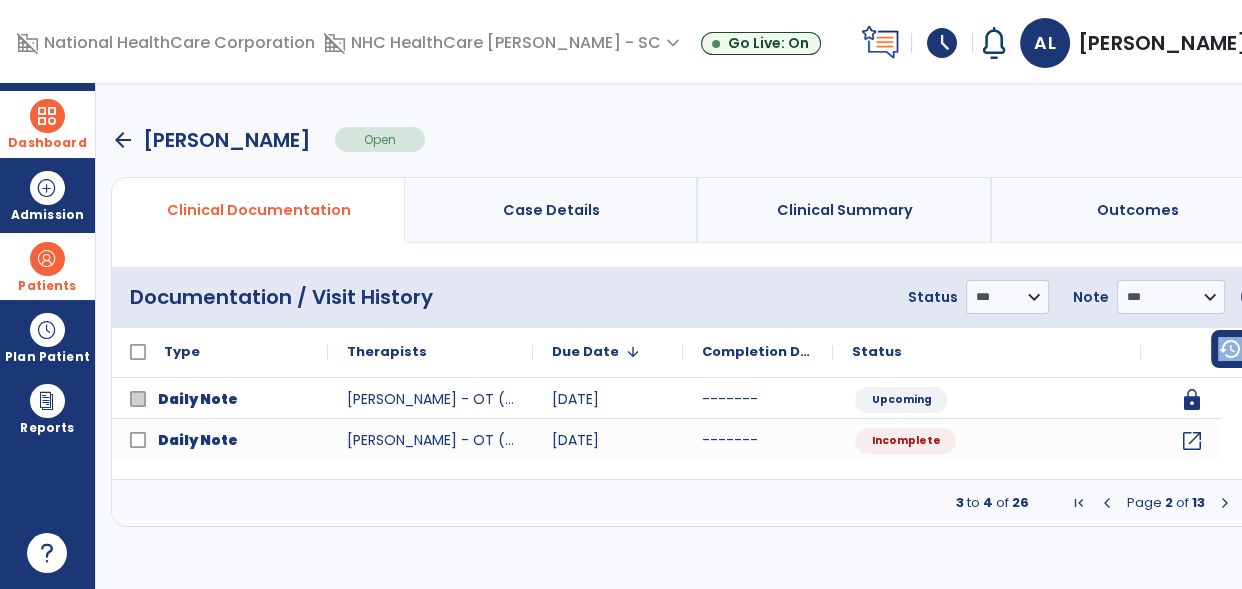 click at bounding box center (1225, 503) 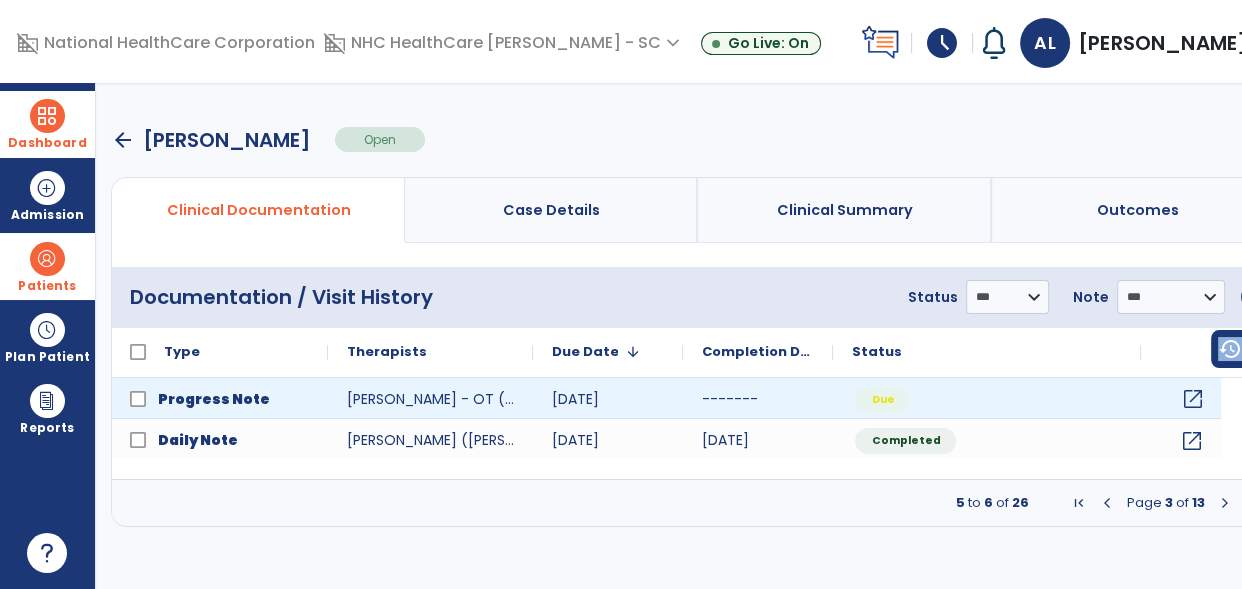 click on "open_in_new" 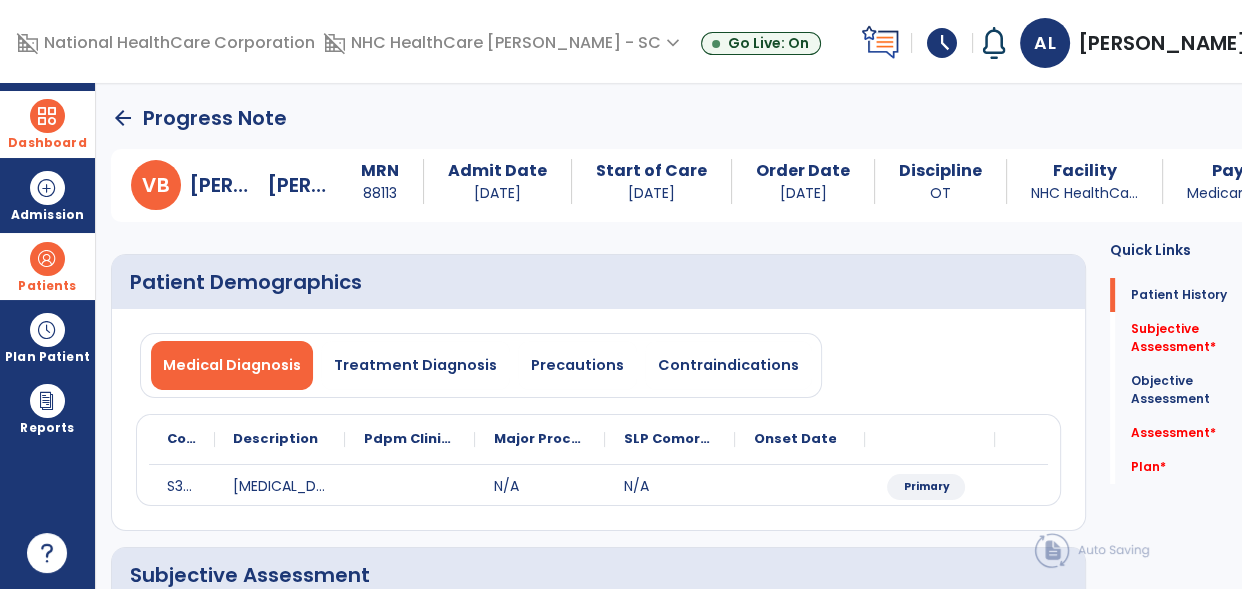 click on "Patient Demographics" 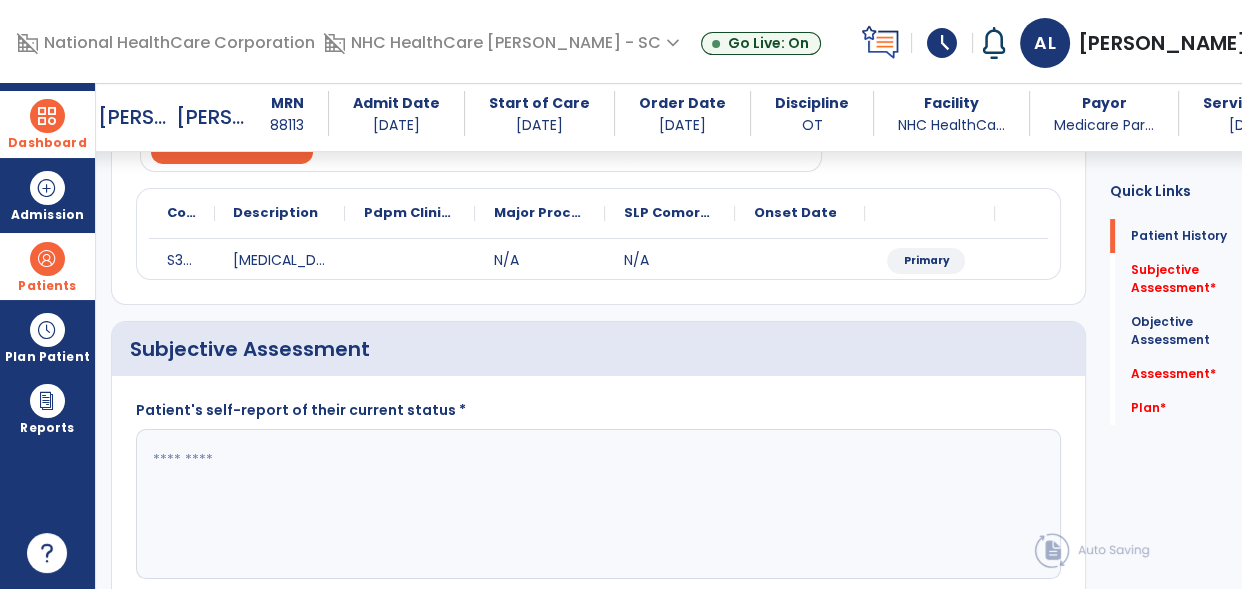scroll, scrollTop: 208, scrollLeft: 0, axis: vertical 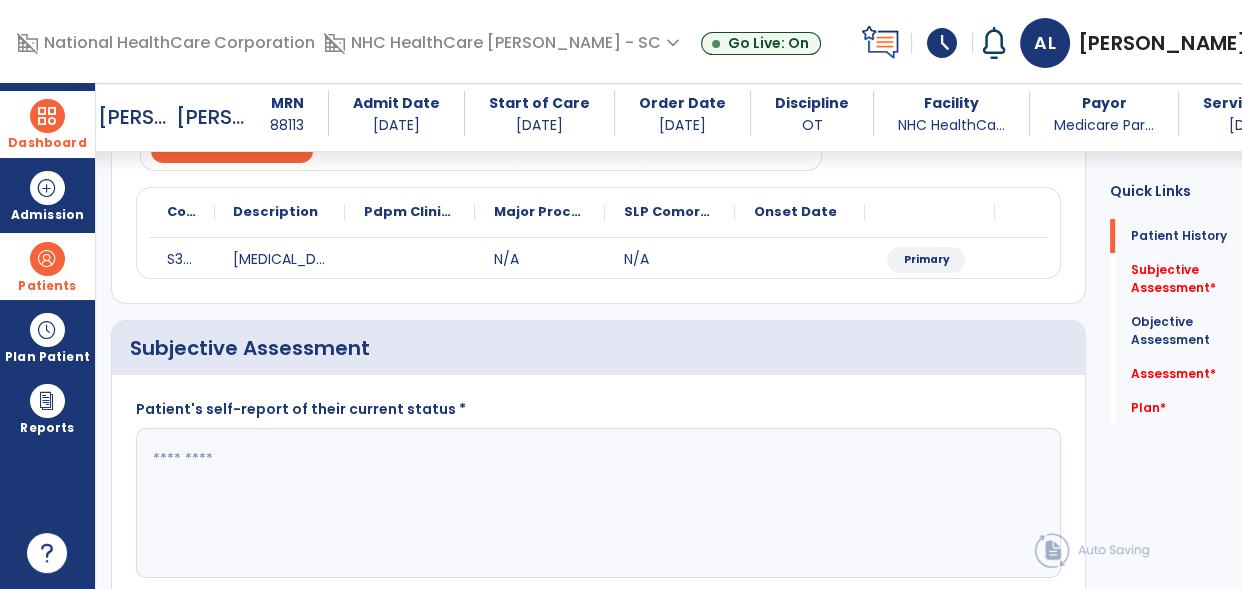 click 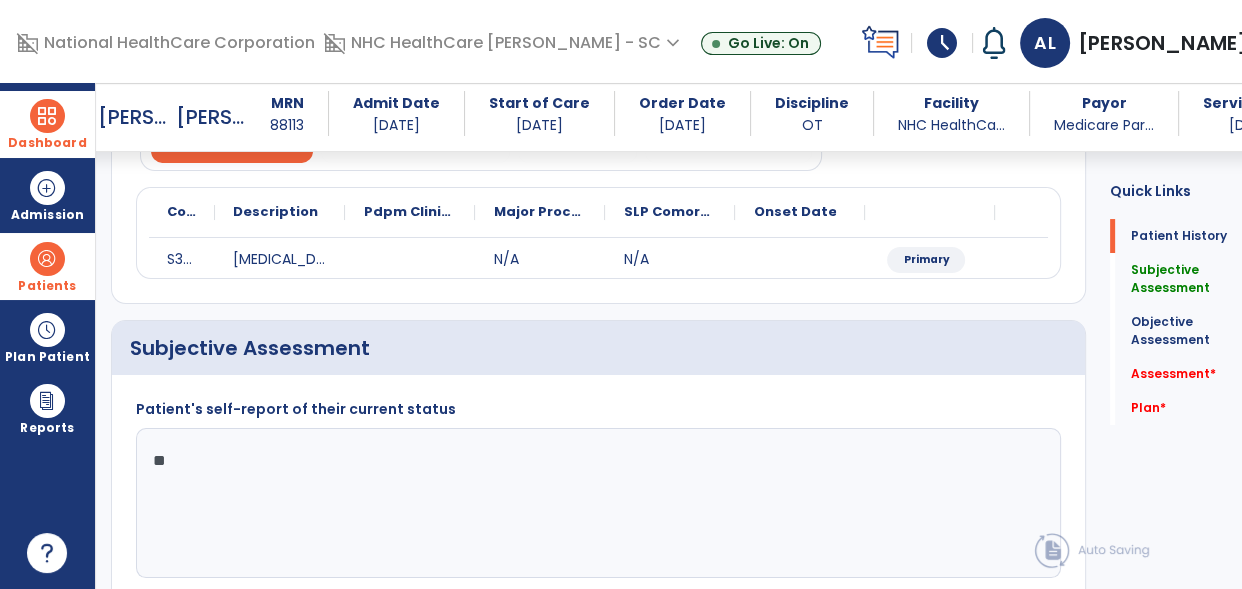type on "*" 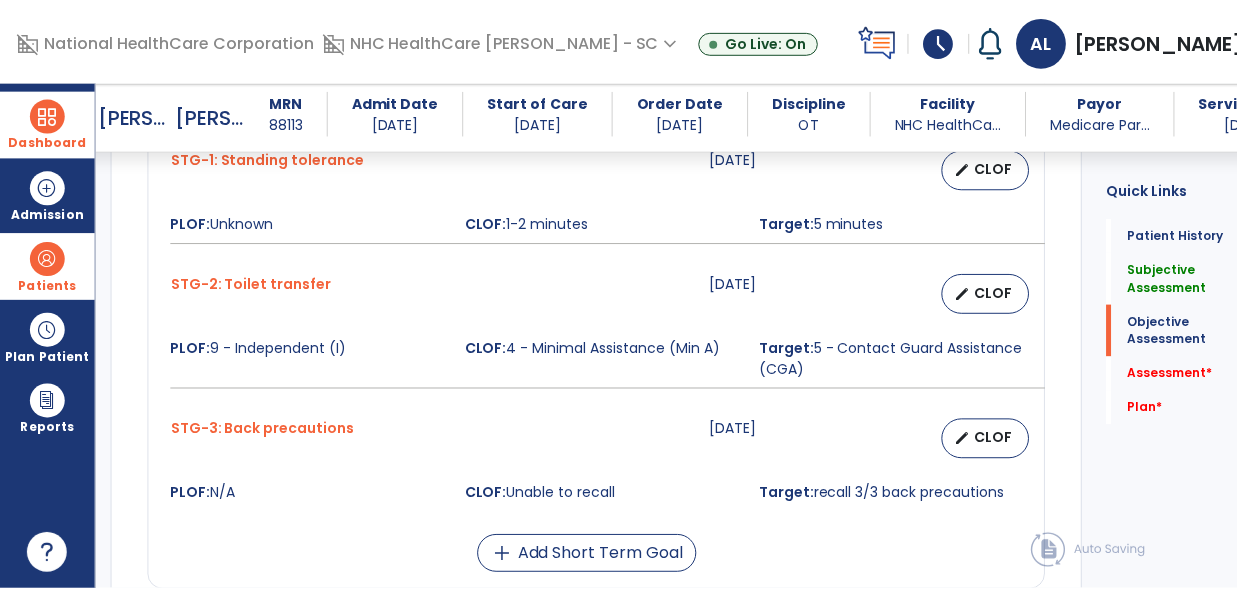 scroll, scrollTop: 913, scrollLeft: 0, axis: vertical 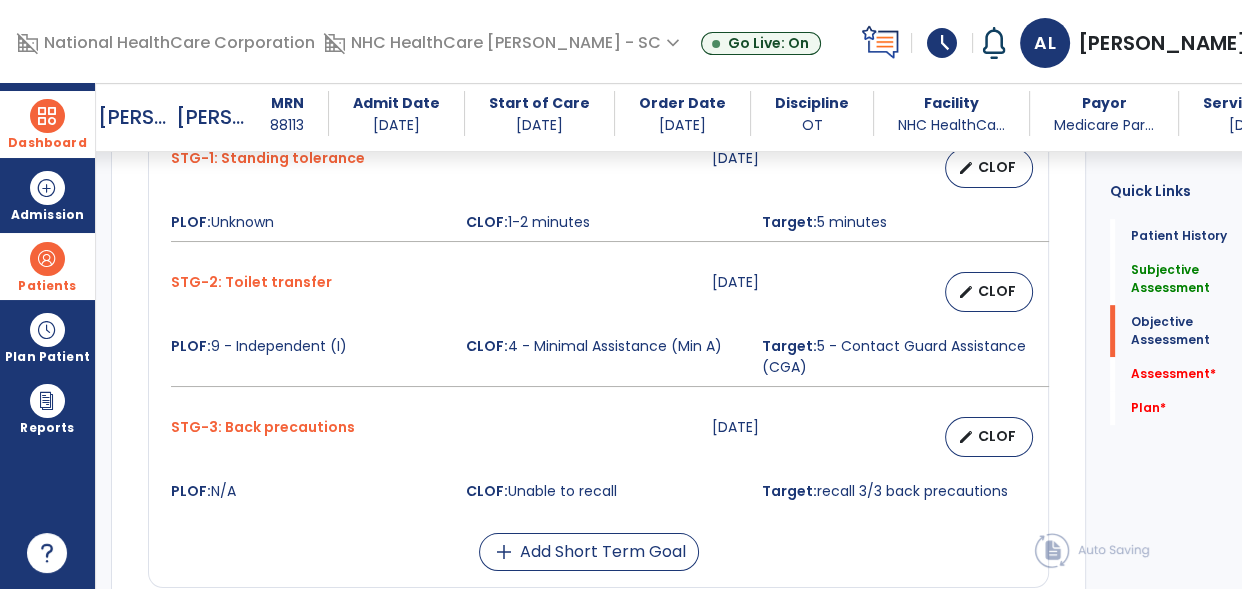 type on "**********" 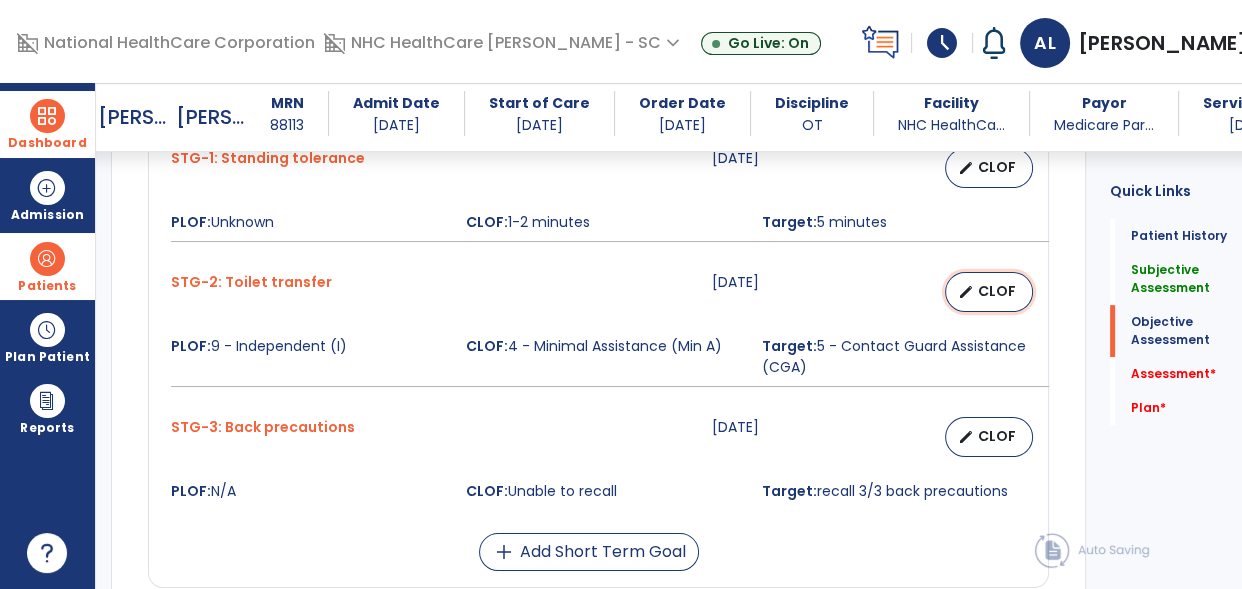 click on "edit   CLOF" at bounding box center (989, 292) 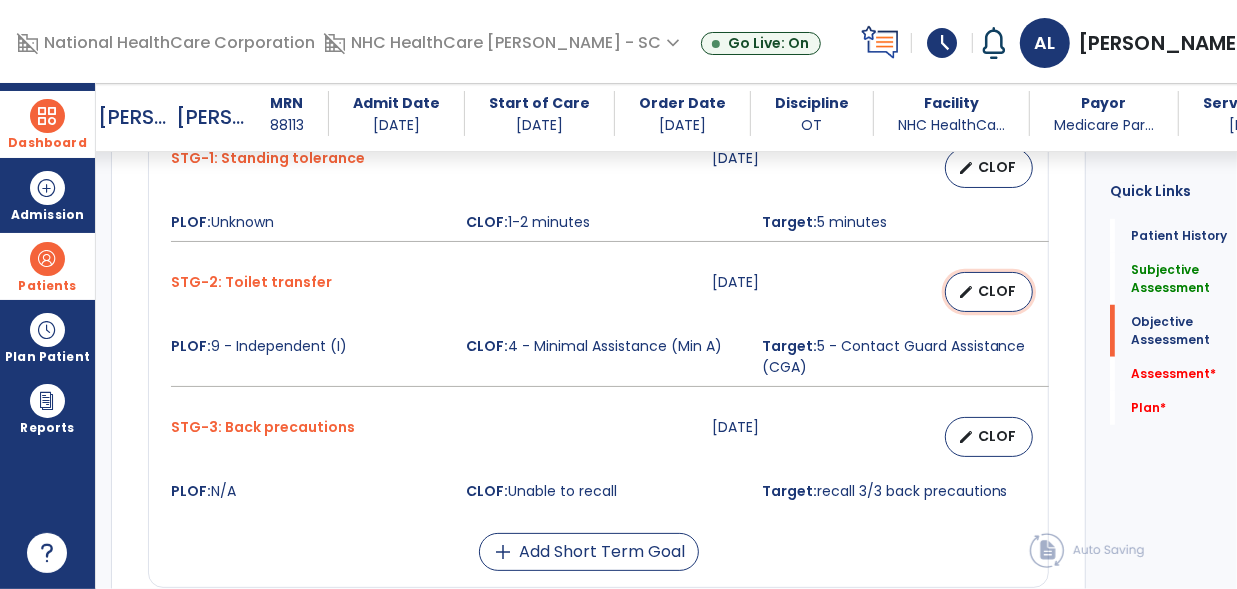 scroll, scrollTop: 913, scrollLeft: 0, axis: vertical 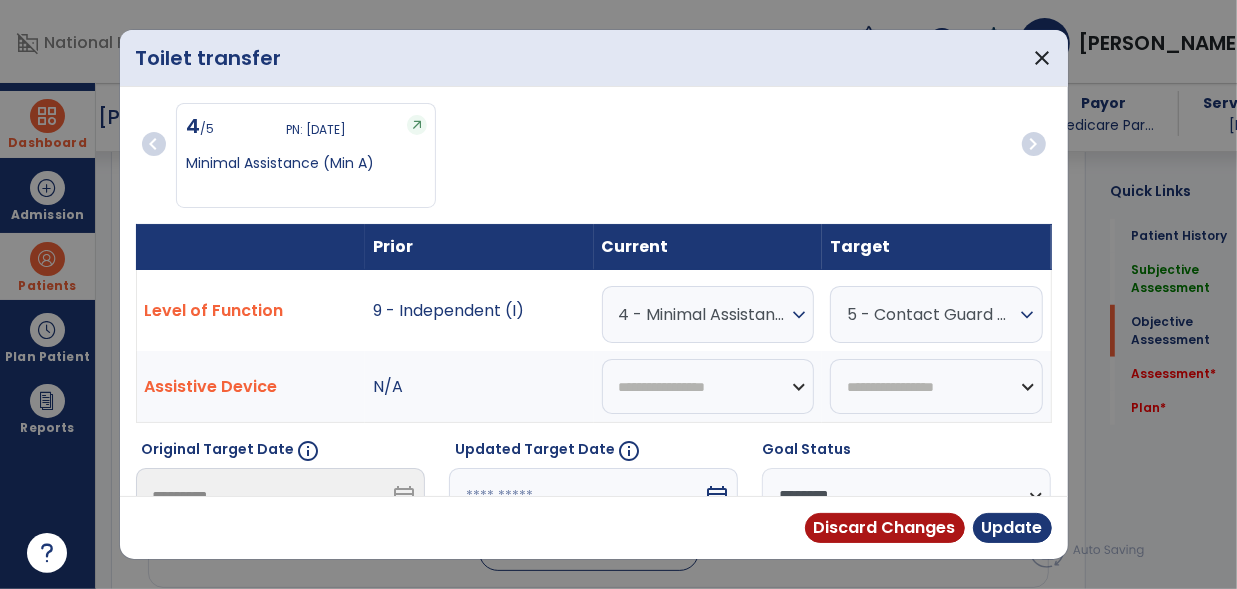 drag, startPoint x: 715, startPoint y: 327, endPoint x: 689, endPoint y: 279, distance: 54.589375 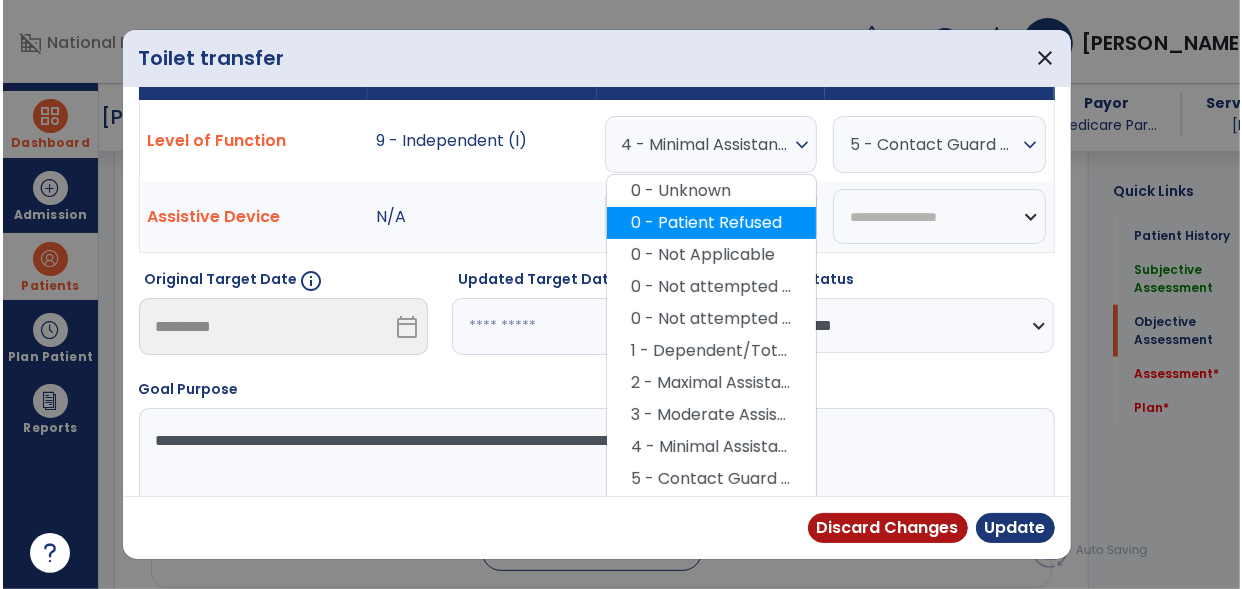 scroll, scrollTop: 172, scrollLeft: 0, axis: vertical 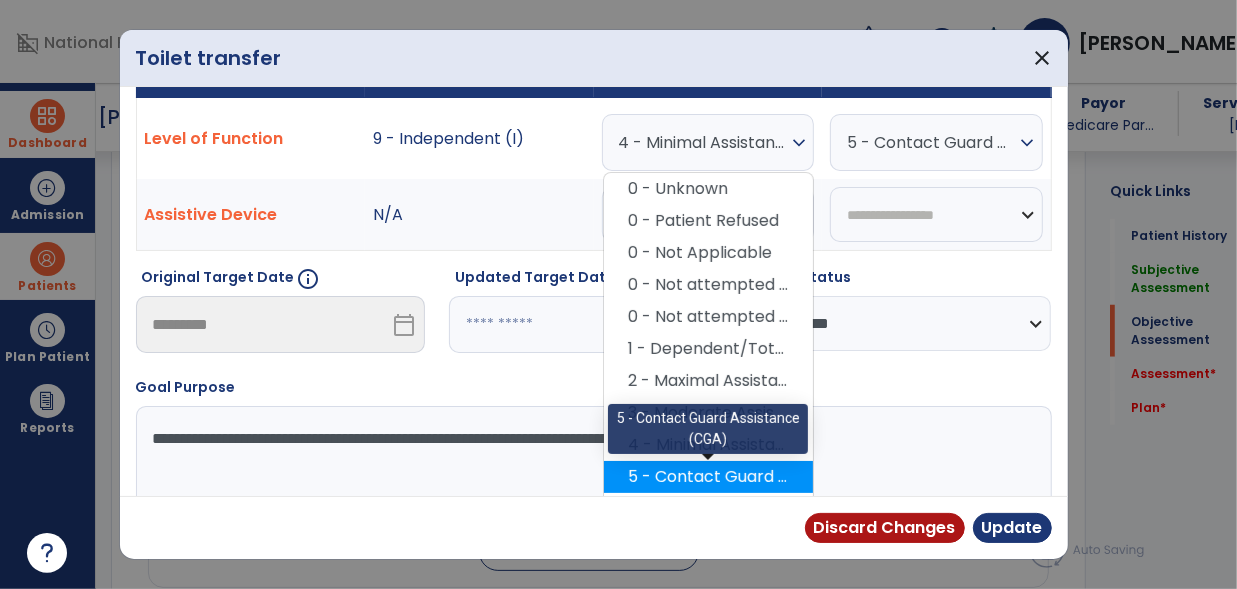 click on "5 - Contact Guard Assistance (CGA)" at bounding box center (708, 477) 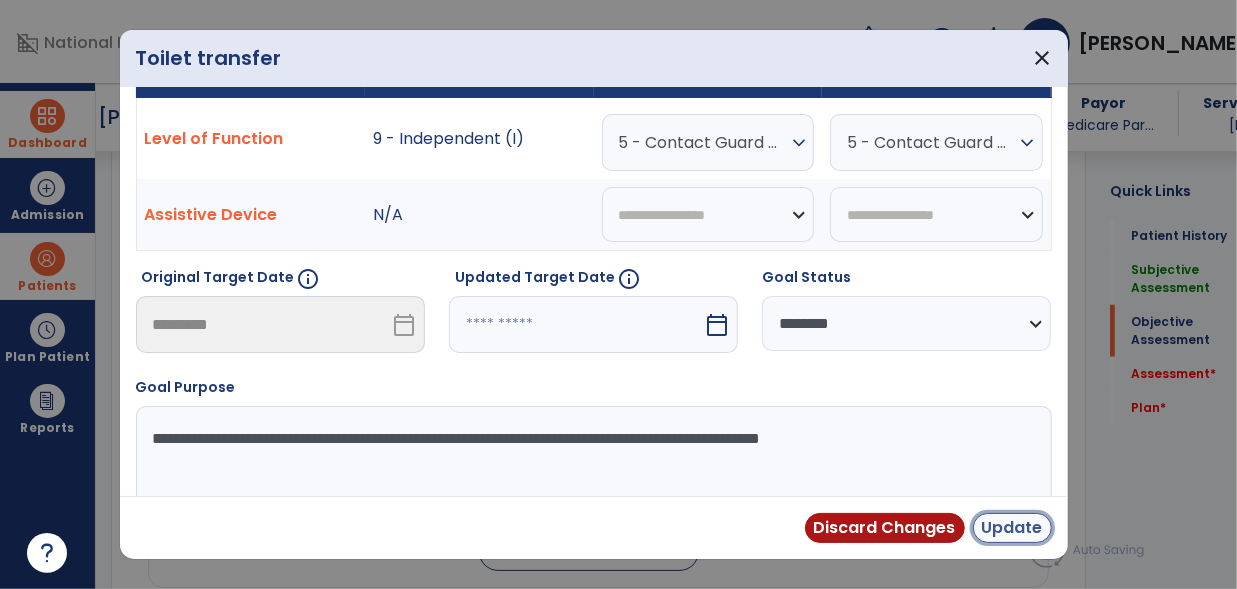 click on "Update" at bounding box center [1012, 528] 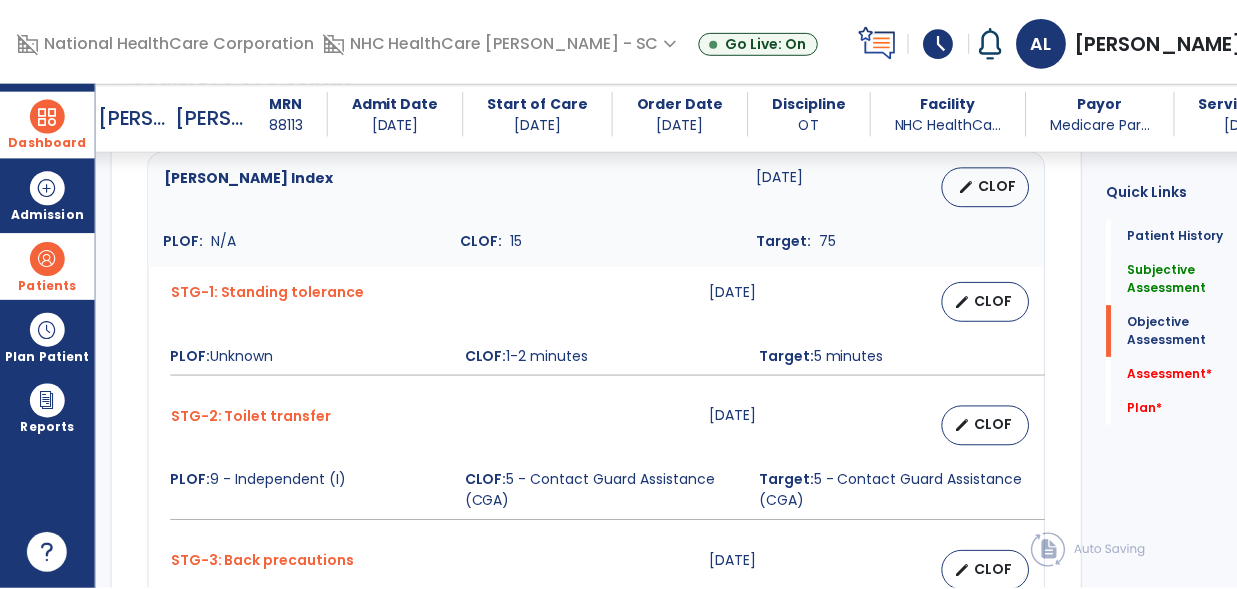 scroll, scrollTop: 774, scrollLeft: 0, axis: vertical 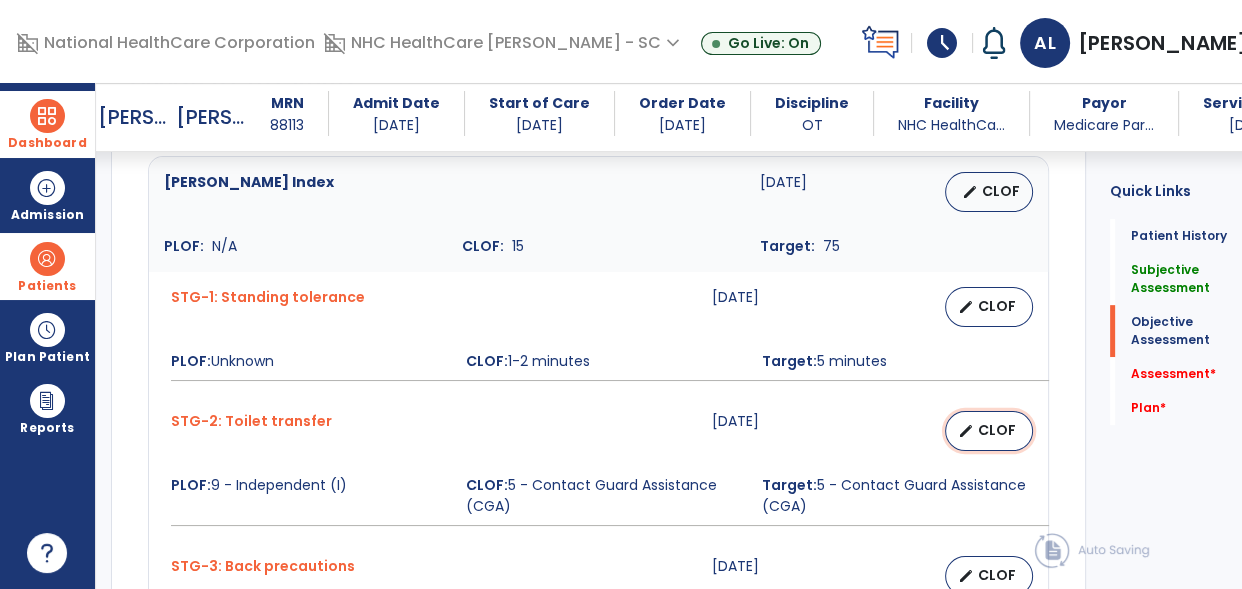 click on "CLOF" at bounding box center [997, 430] 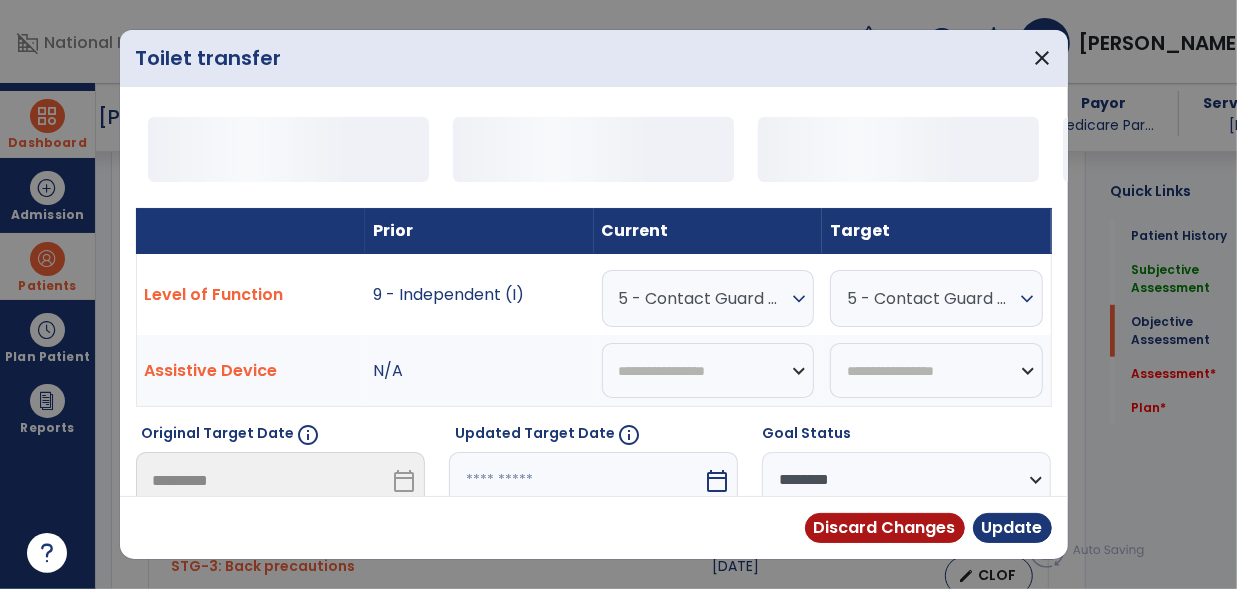 scroll, scrollTop: 774, scrollLeft: 0, axis: vertical 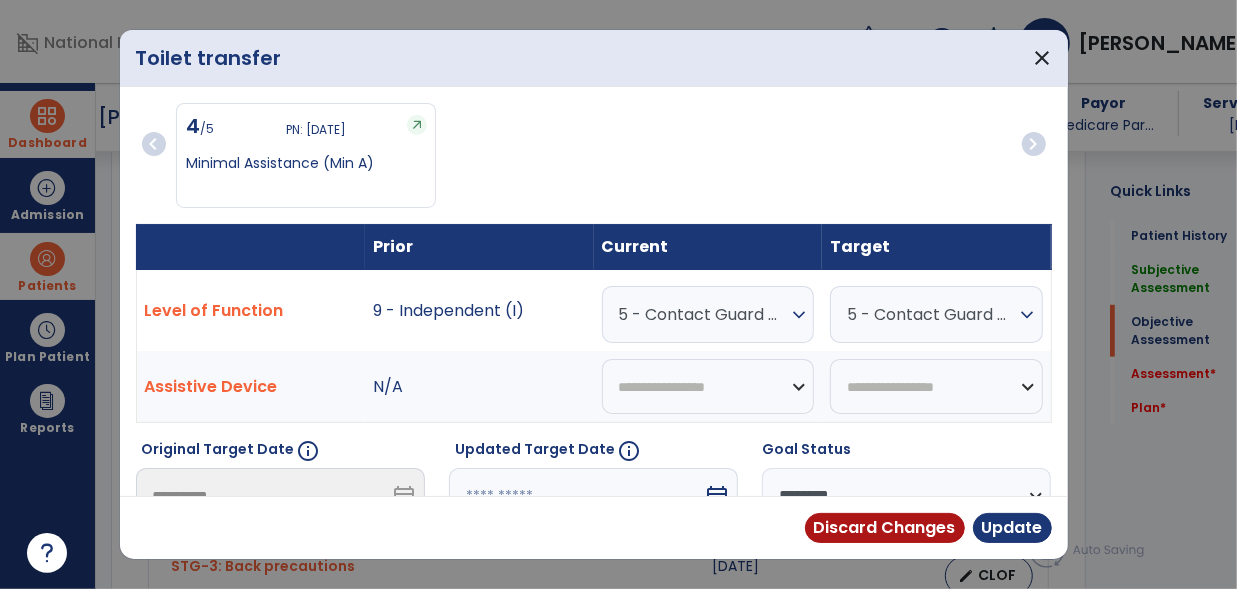 click on "5 - Contact Guard Assistance (CGA)" at bounding box center [703, 314] 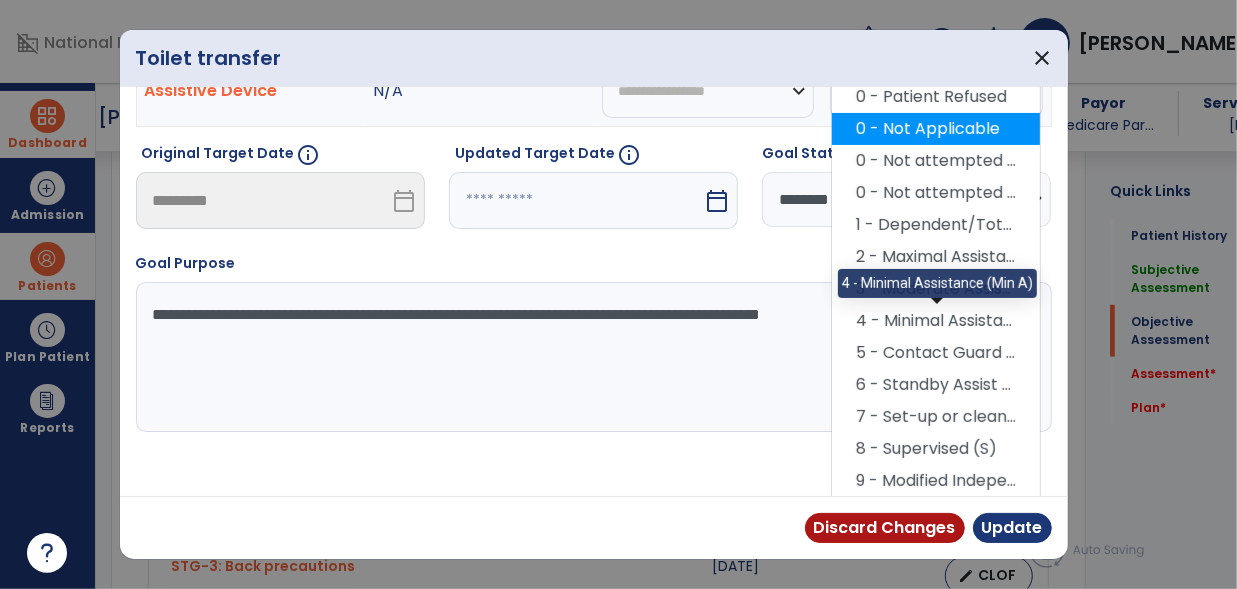scroll, scrollTop: 300, scrollLeft: 0, axis: vertical 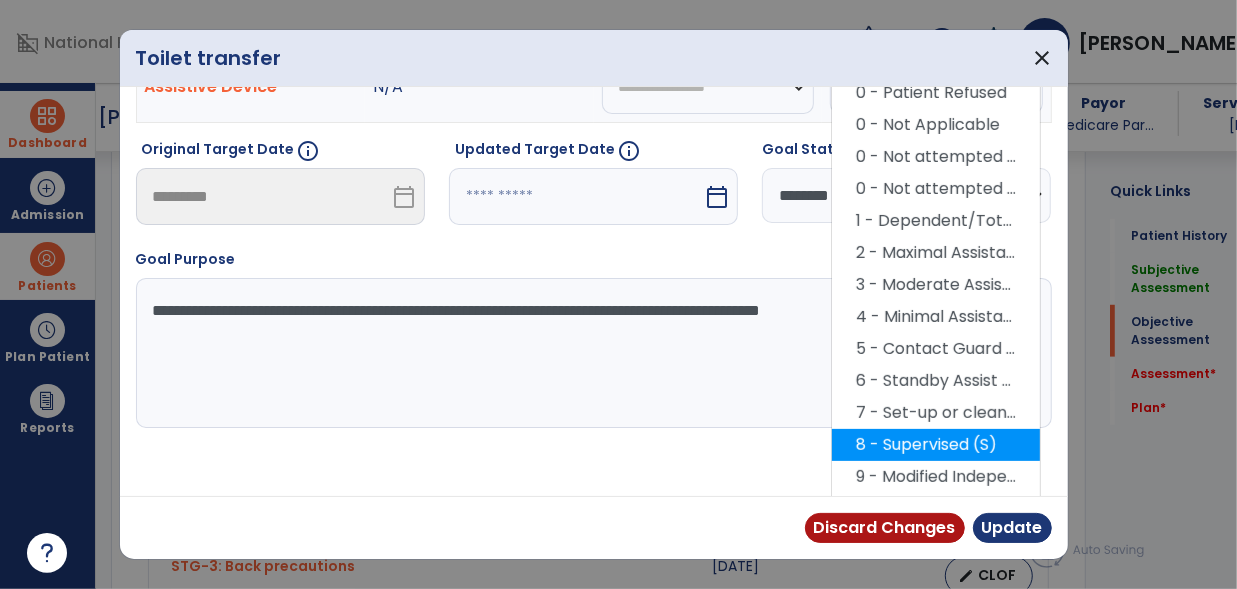 click on "8 - Supervised (S)" at bounding box center (936, 445) 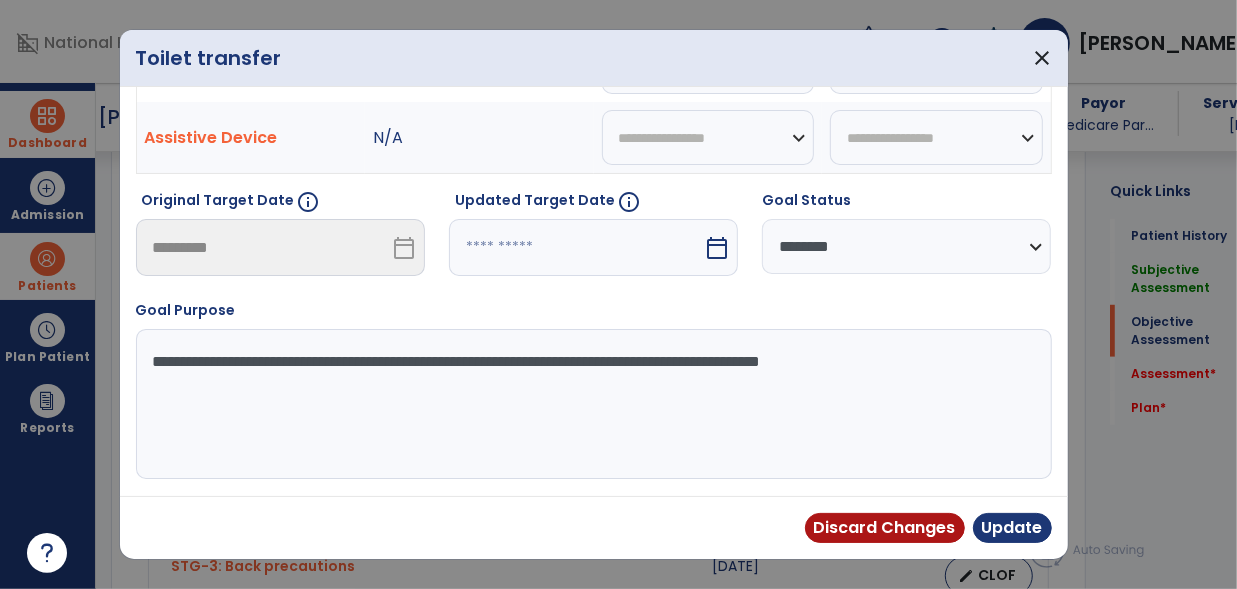 scroll, scrollTop: 247, scrollLeft: 0, axis: vertical 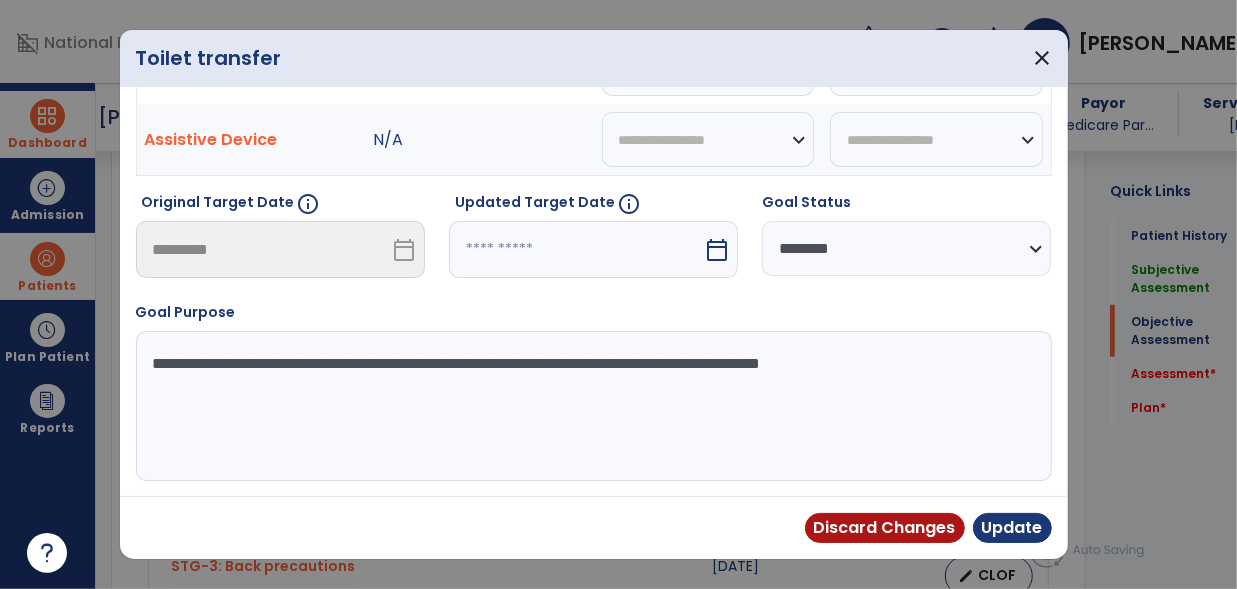 click on "**********" at bounding box center [592, 406] 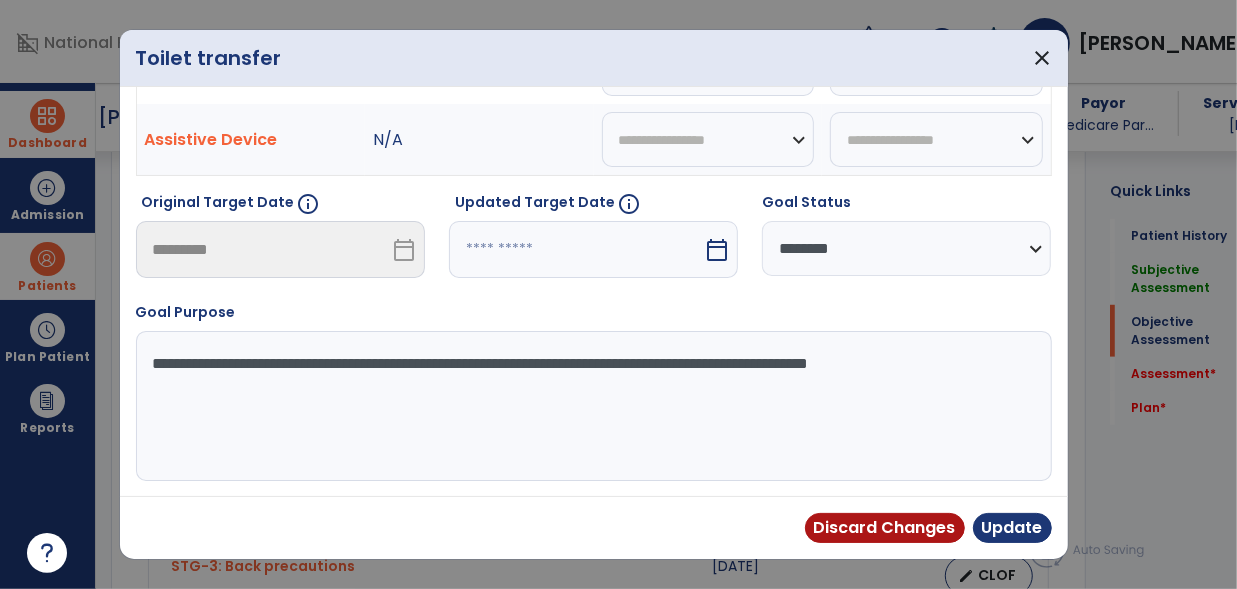 scroll, scrollTop: 196, scrollLeft: 0, axis: vertical 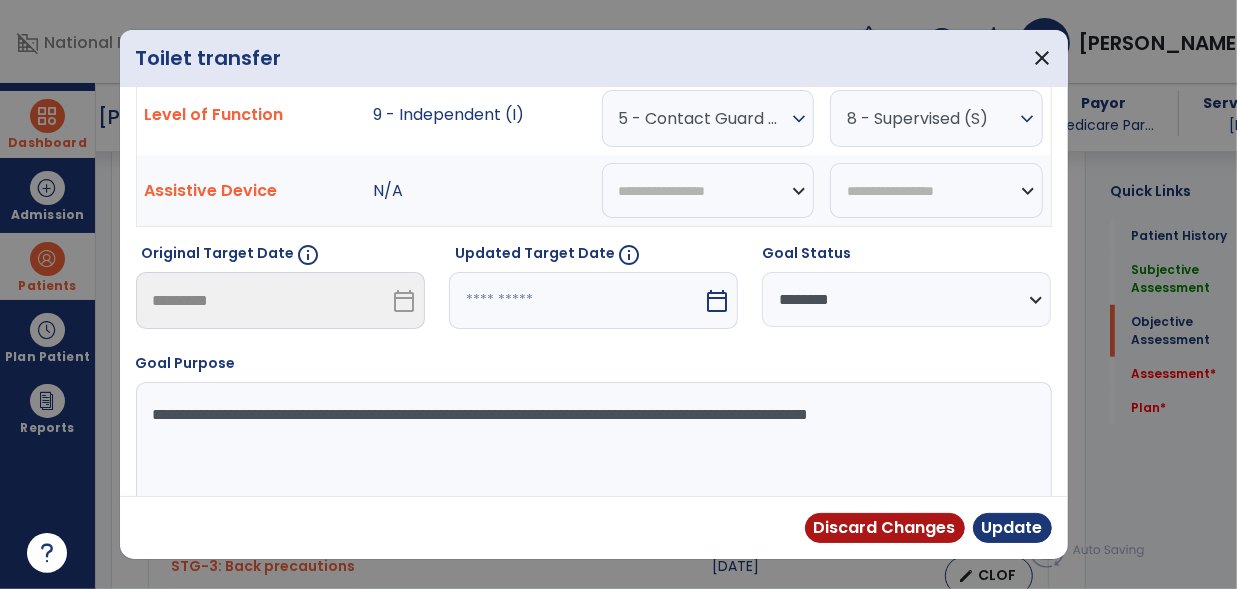 type on "**********" 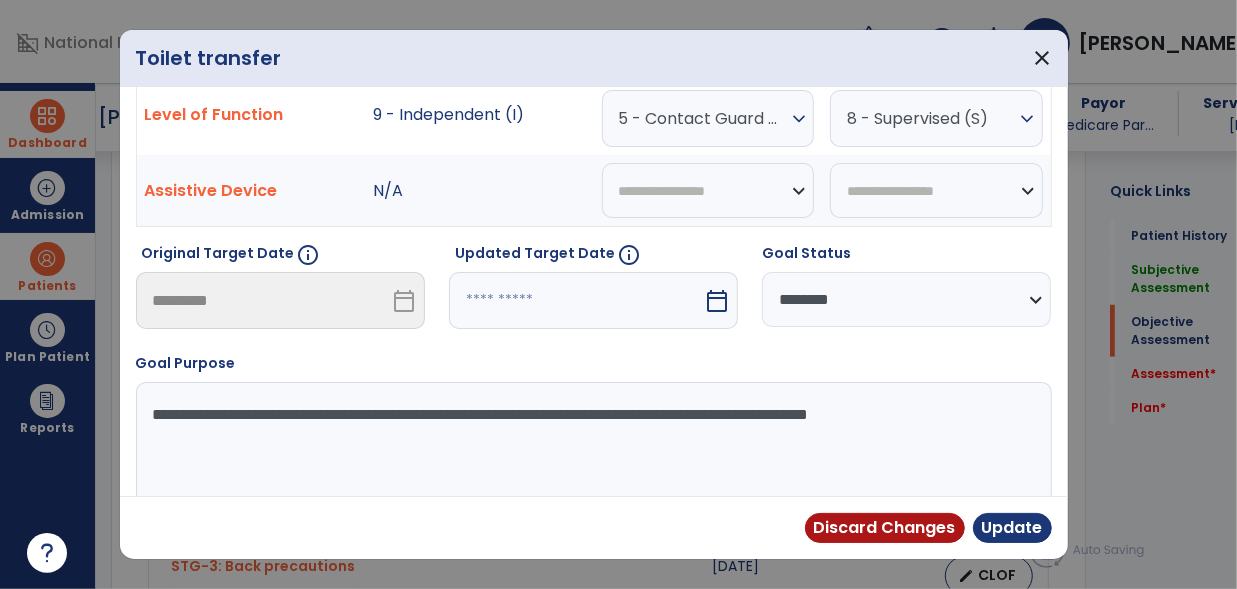 select on "*" 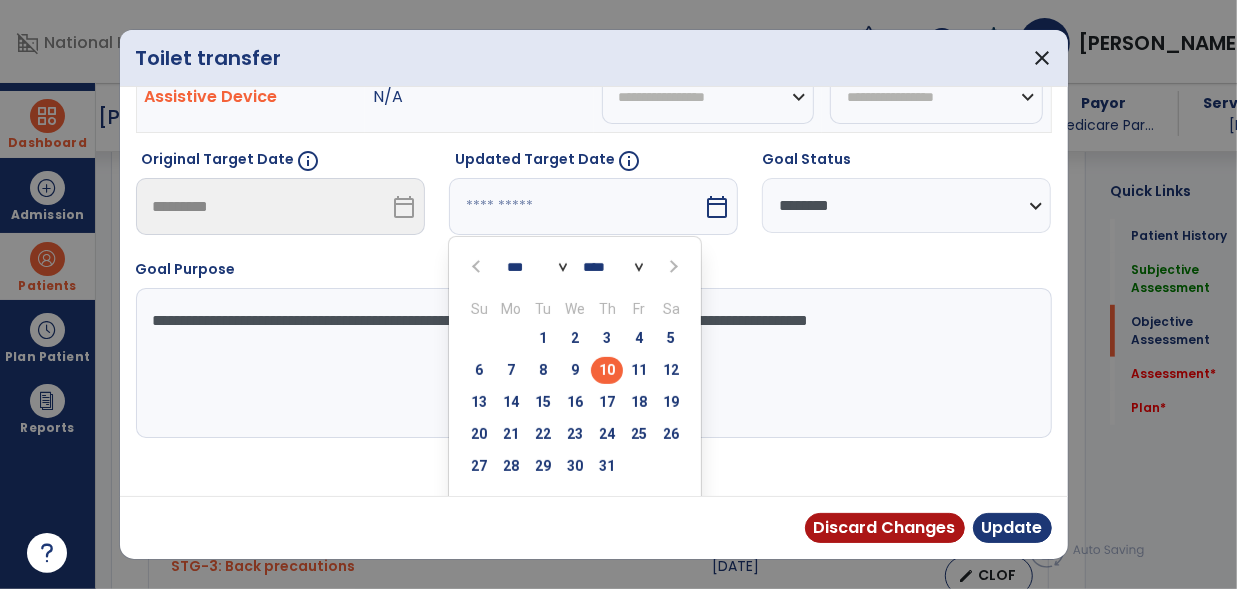 scroll, scrollTop: 290, scrollLeft: 0, axis: vertical 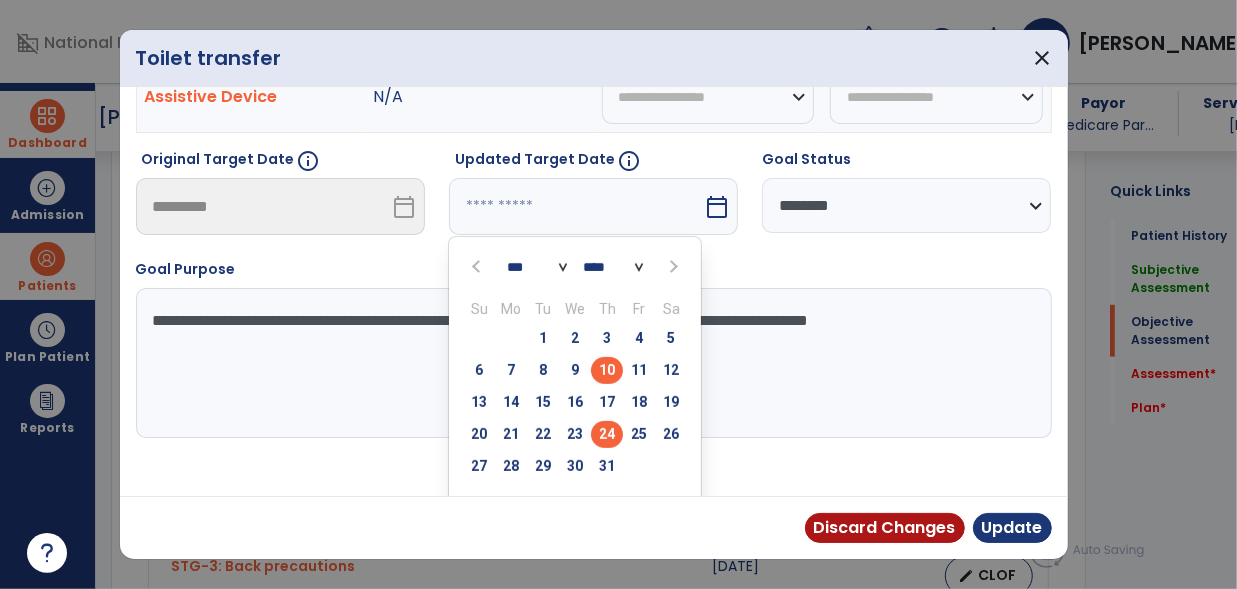 click on "24" at bounding box center [607, 434] 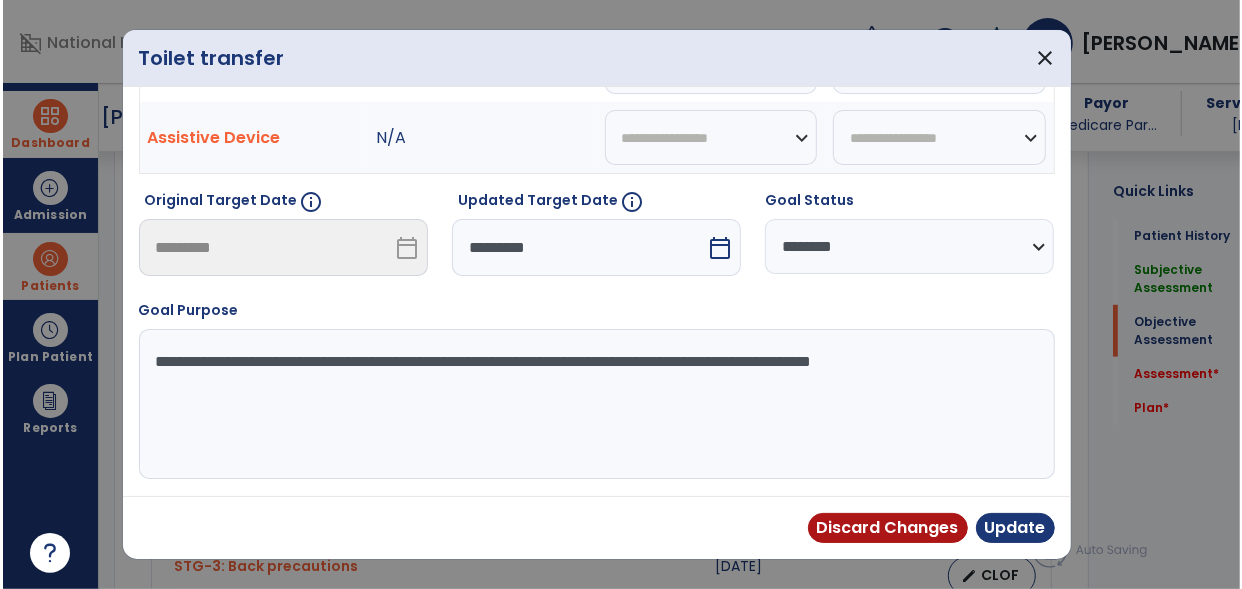 scroll, scrollTop: 247, scrollLeft: 0, axis: vertical 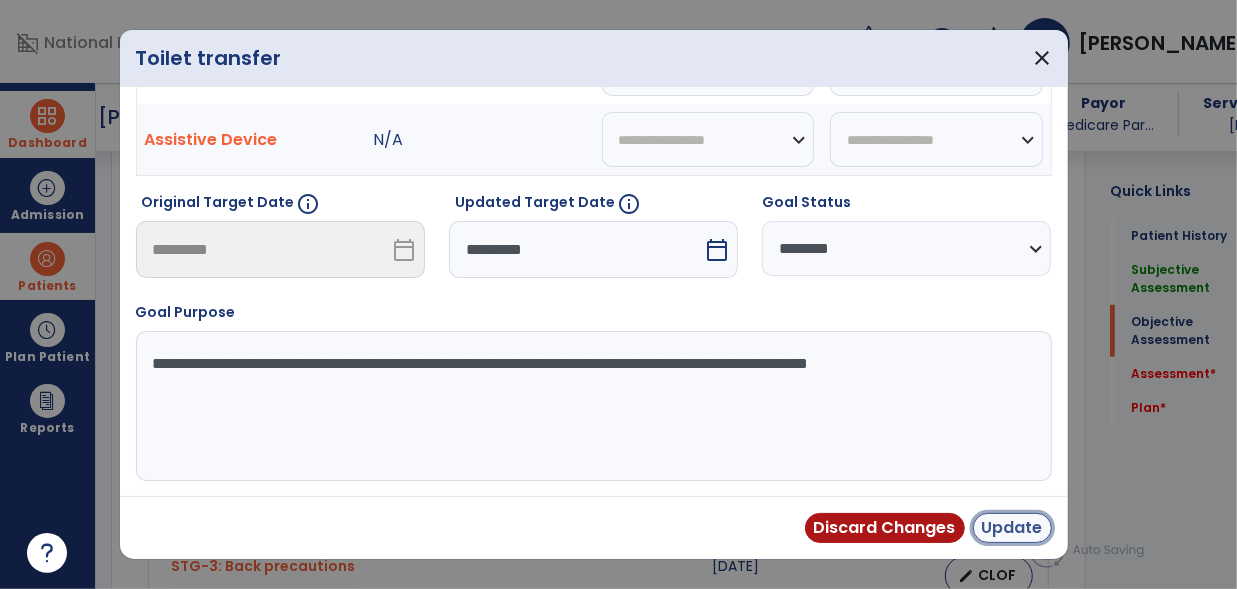 click on "Update" at bounding box center [1012, 528] 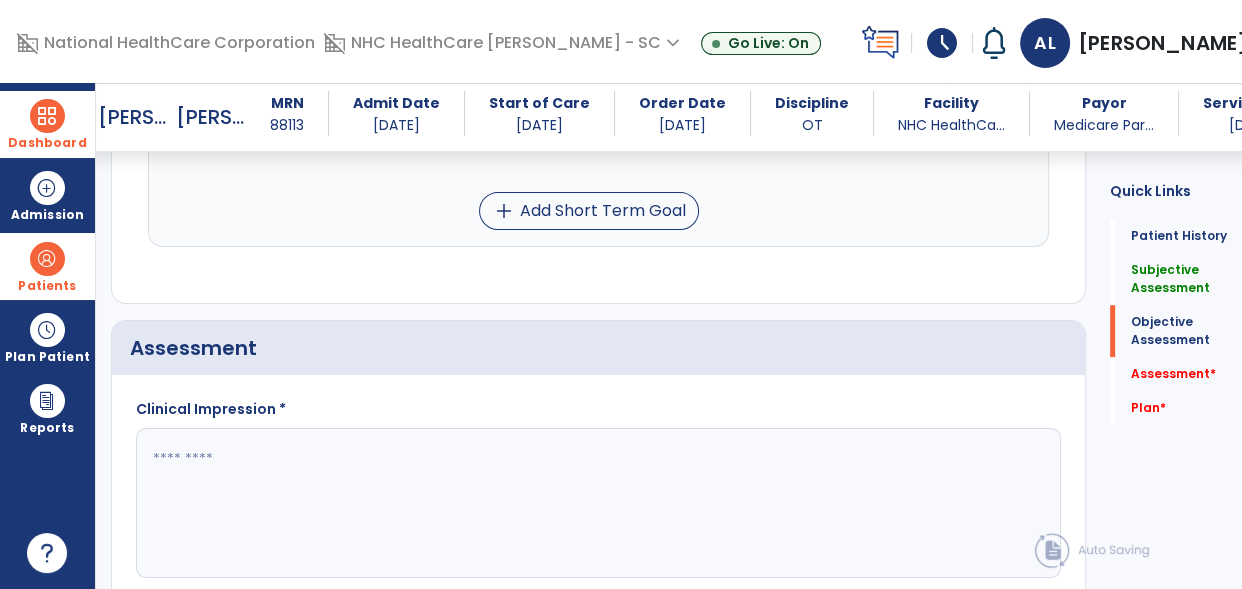 scroll, scrollTop: 1475, scrollLeft: 0, axis: vertical 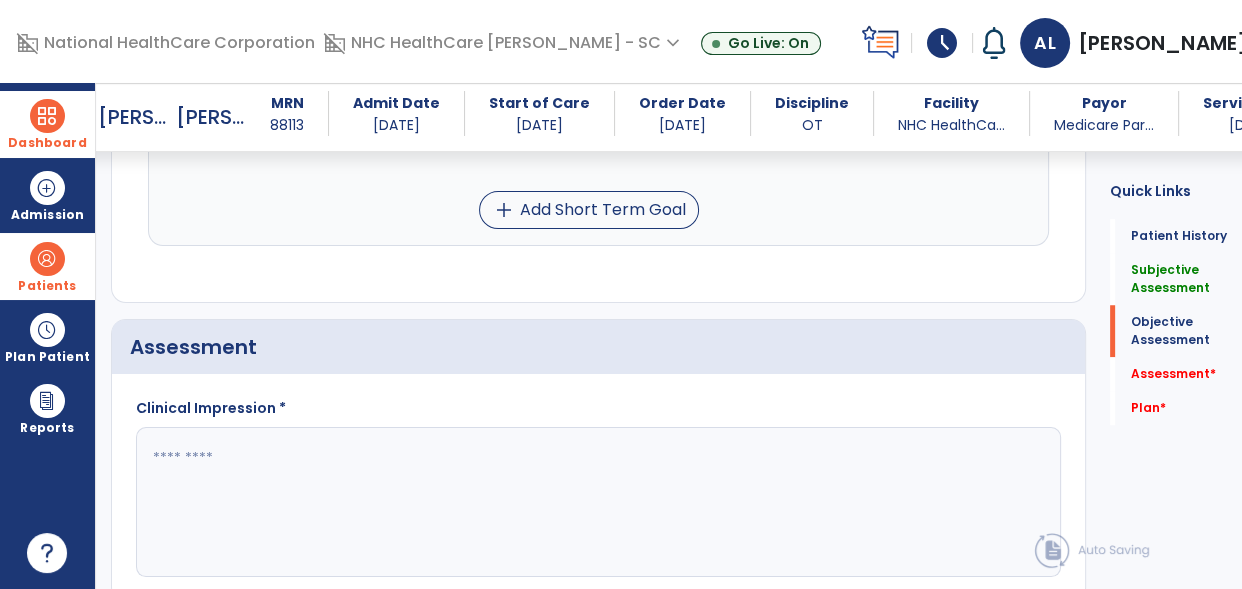 click 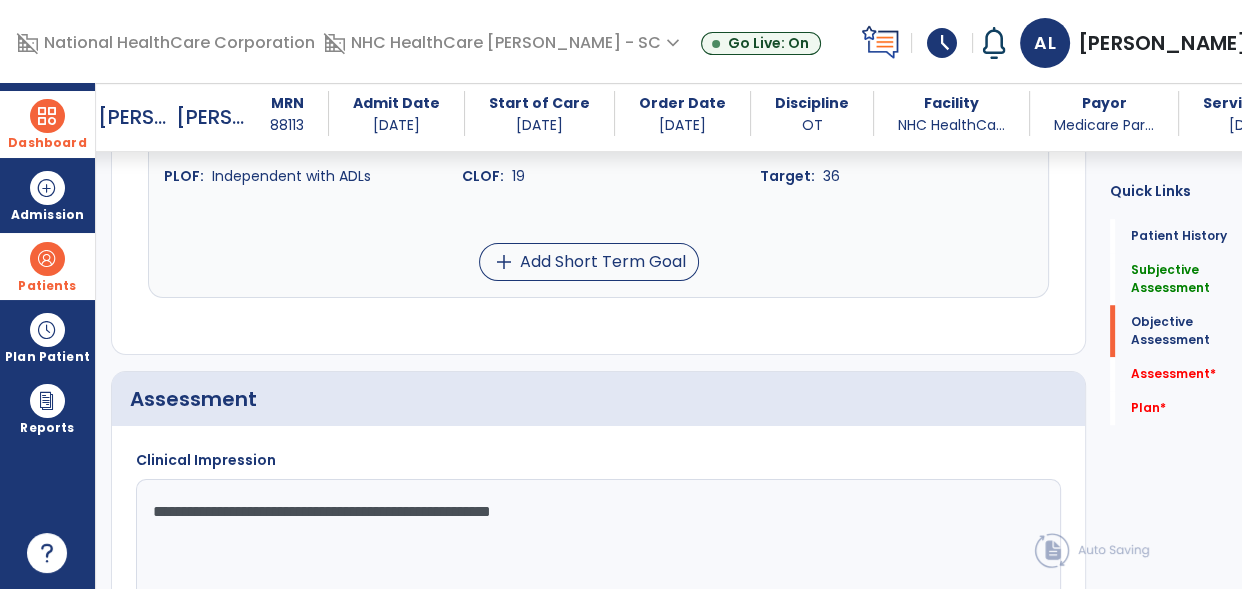 scroll, scrollTop: 1422, scrollLeft: 0, axis: vertical 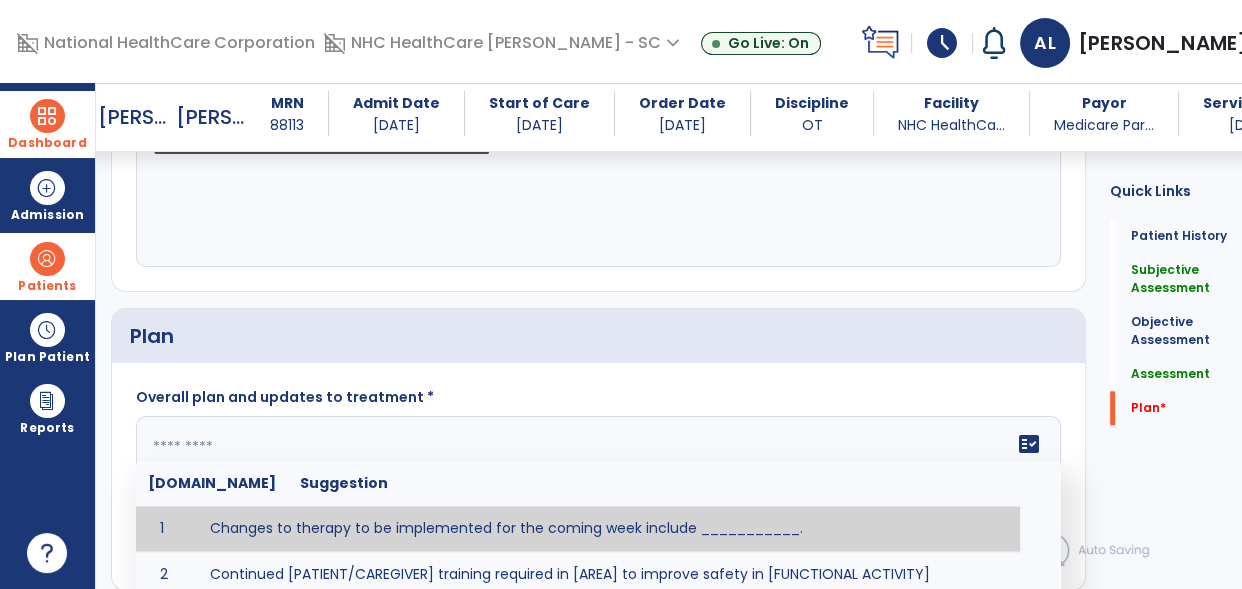 click 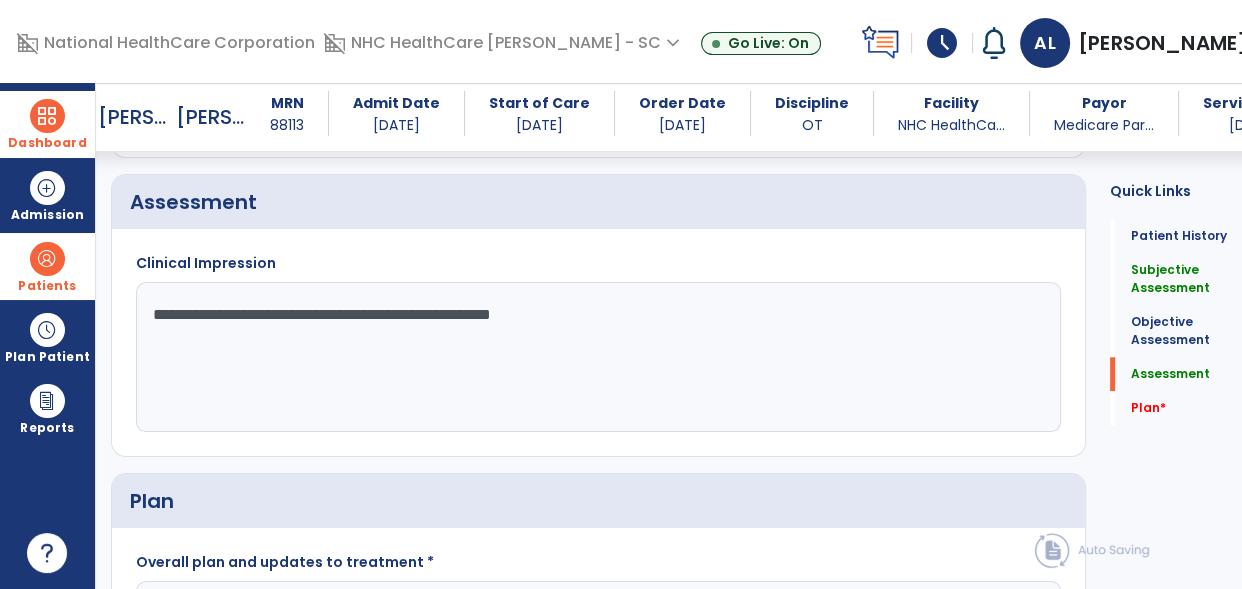 scroll, scrollTop: 1617, scrollLeft: 0, axis: vertical 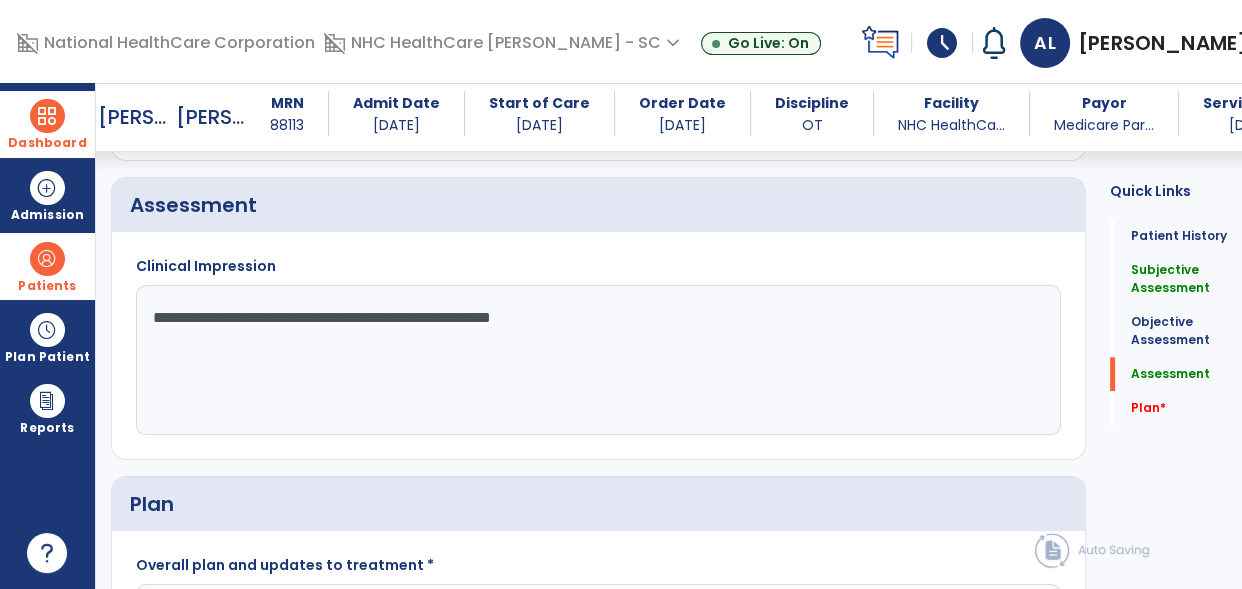 click on "**********" 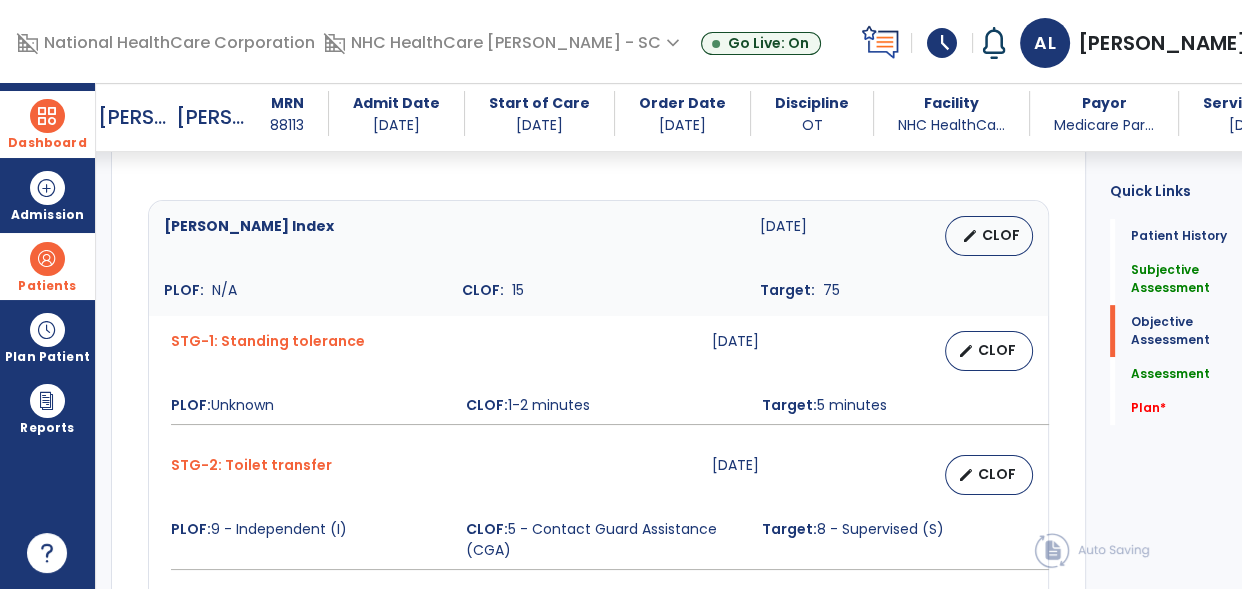 scroll, scrollTop: 763, scrollLeft: 0, axis: vertical 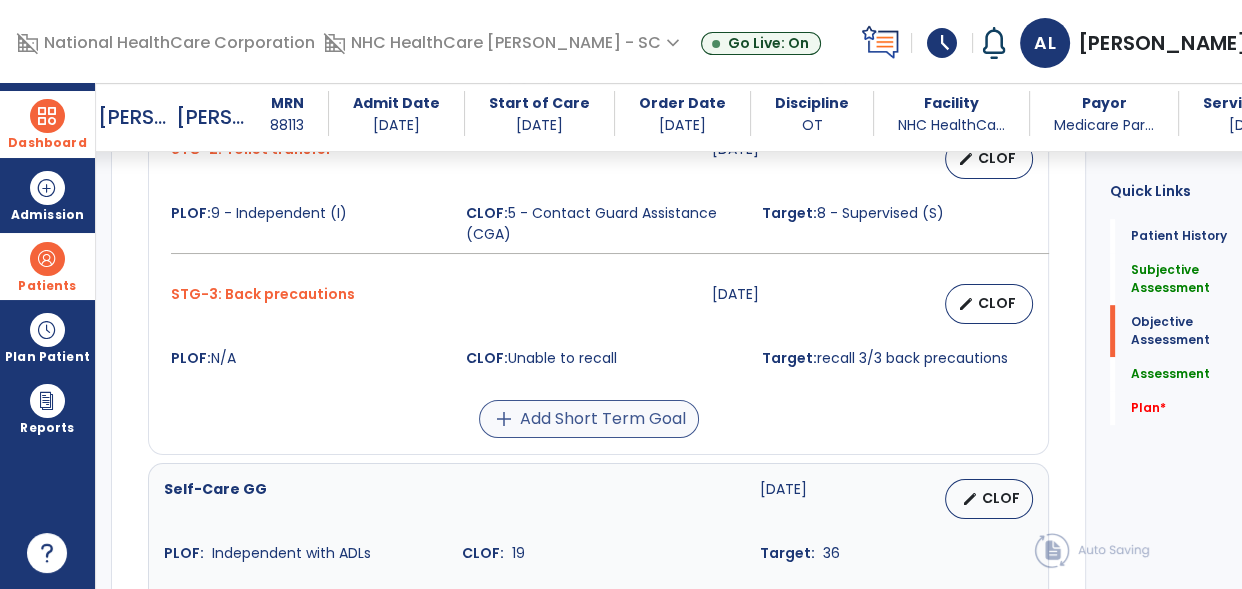 type on "**********" 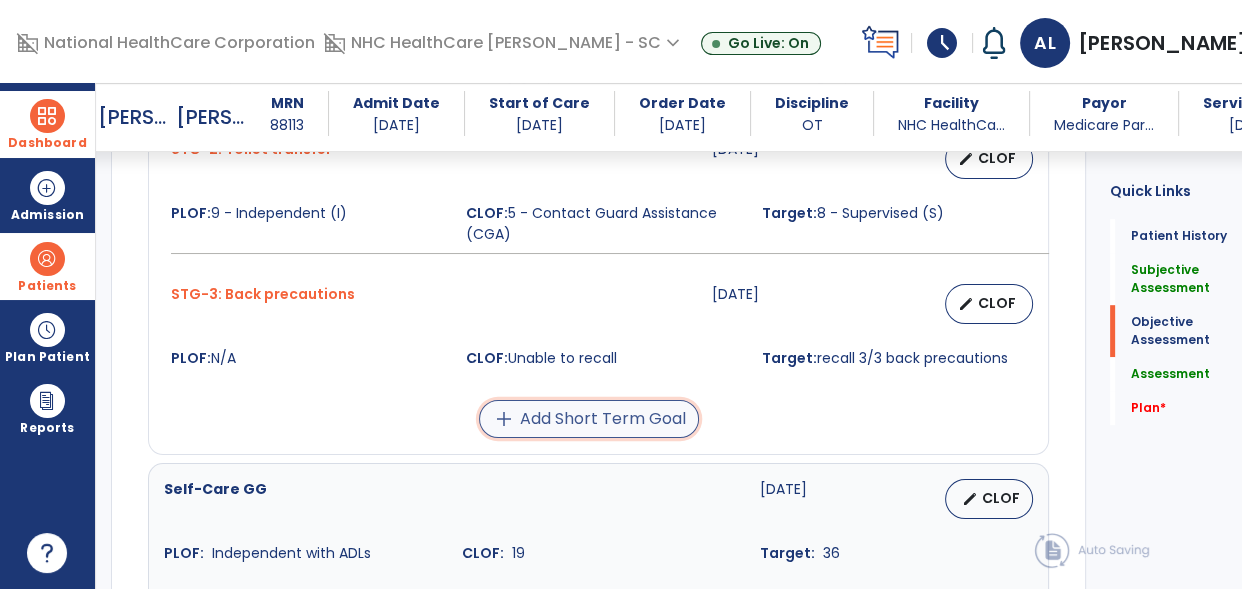 click on "add  Add Short Term Goal" at bounding box center (589, 419) 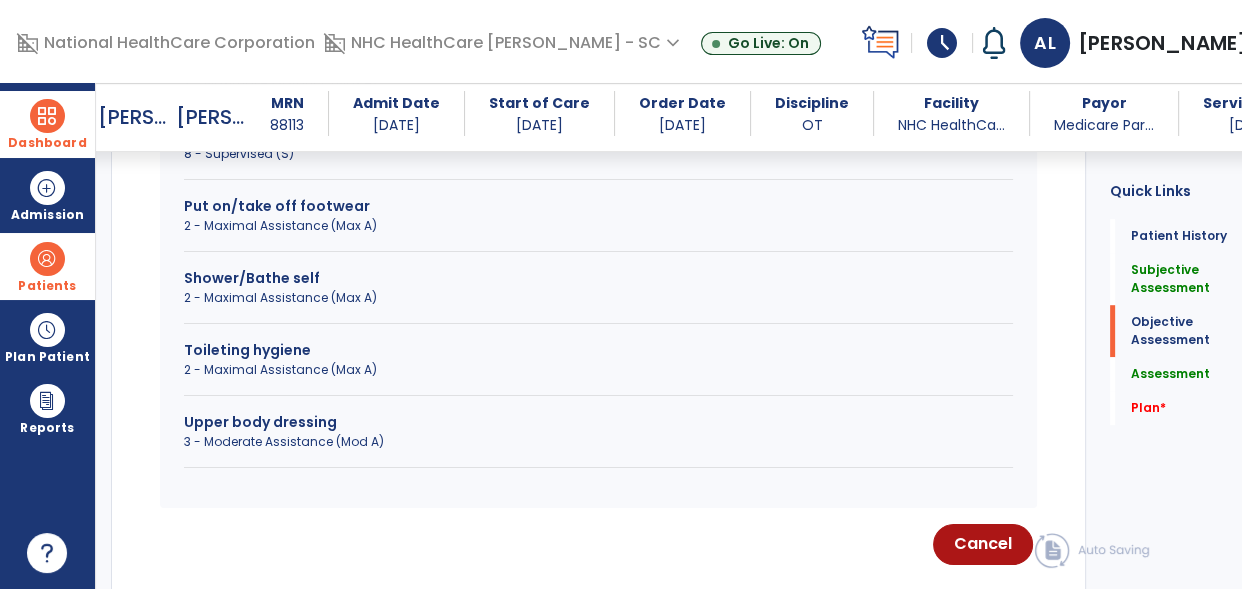 scroll, scrollTop: 1180, scrollLeft: 0, axis: vertical 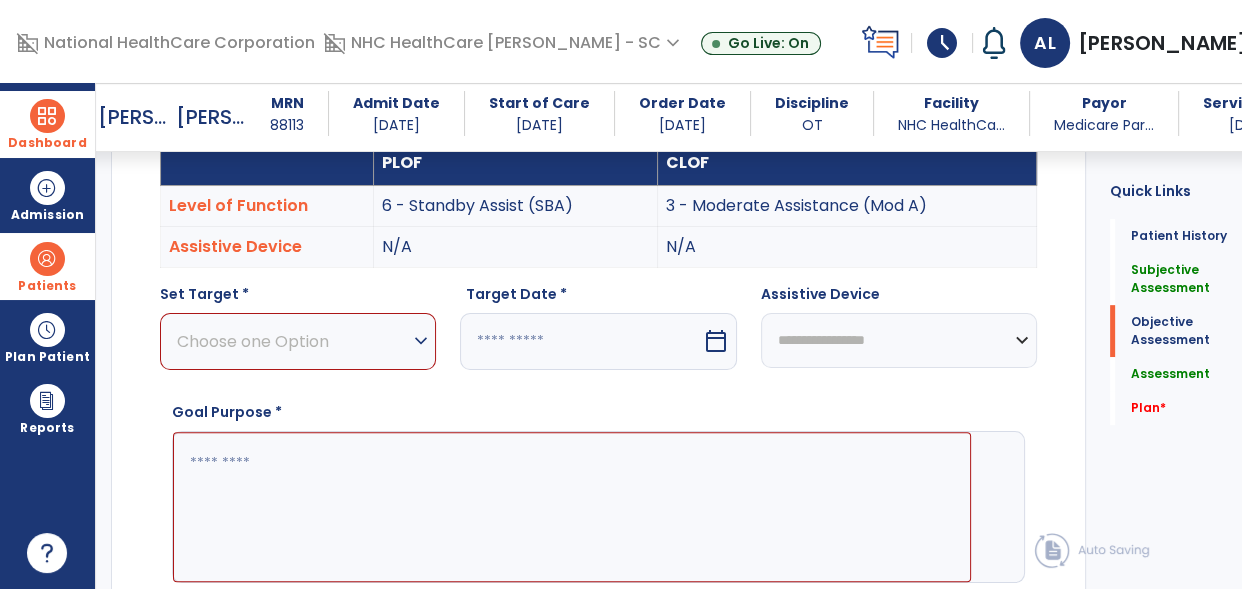 click on "Choose one Option" at bounding box center (293, 341) 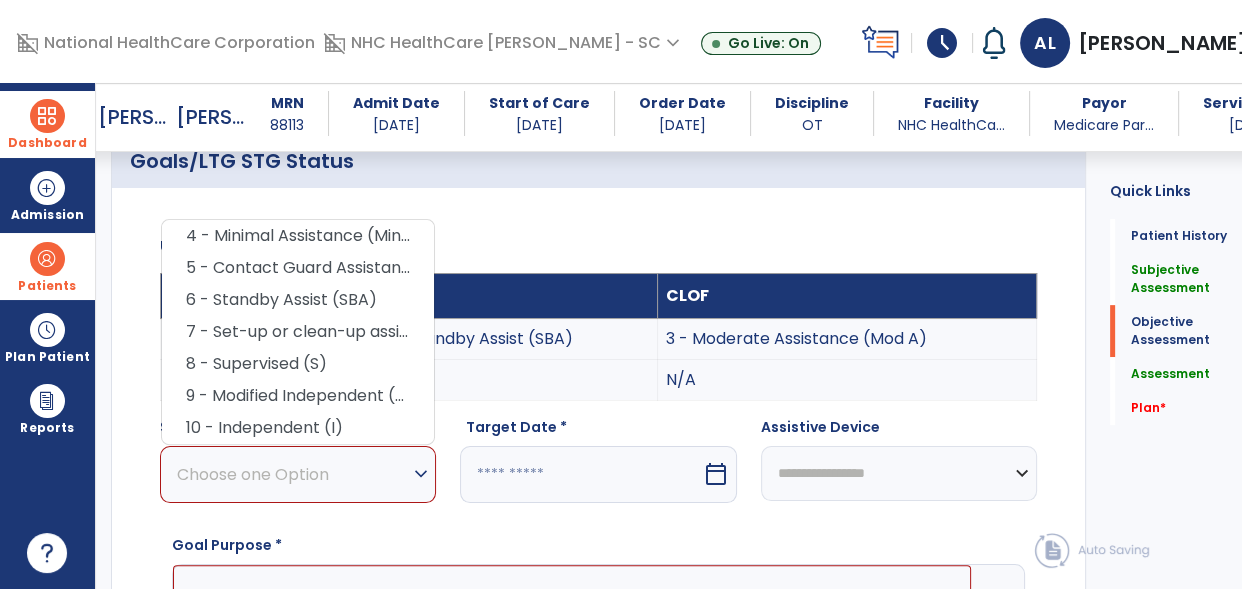 scroll, scrollTop: 677, scrollLeft: 0, axis: vertical 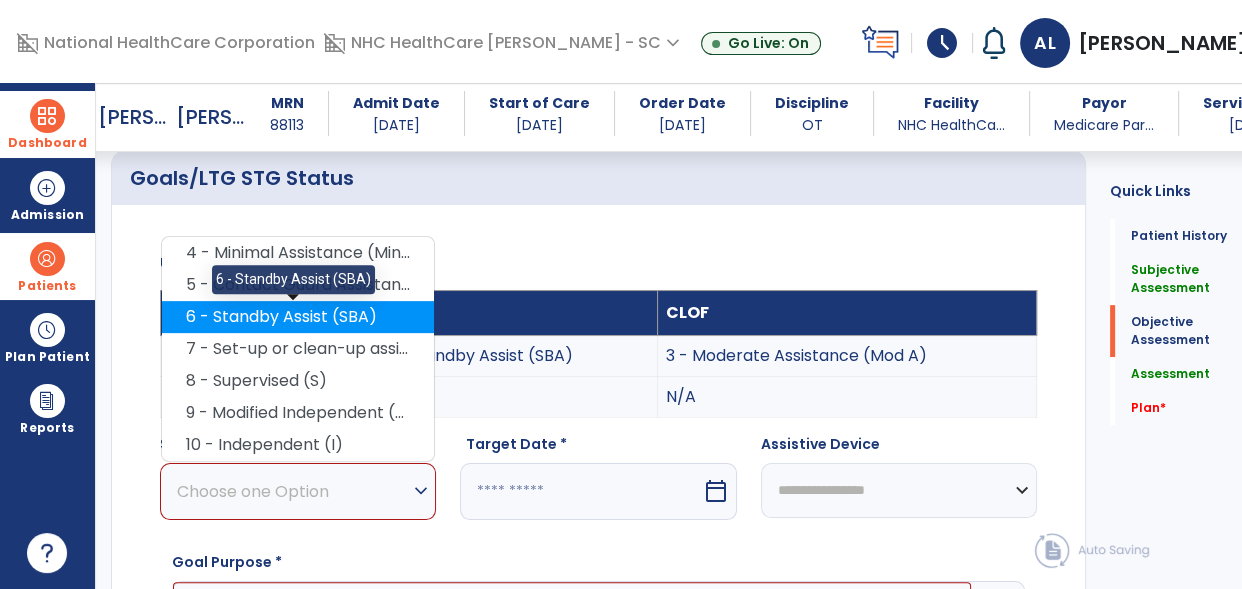 click on "6 - Standby Assist (SBA)" 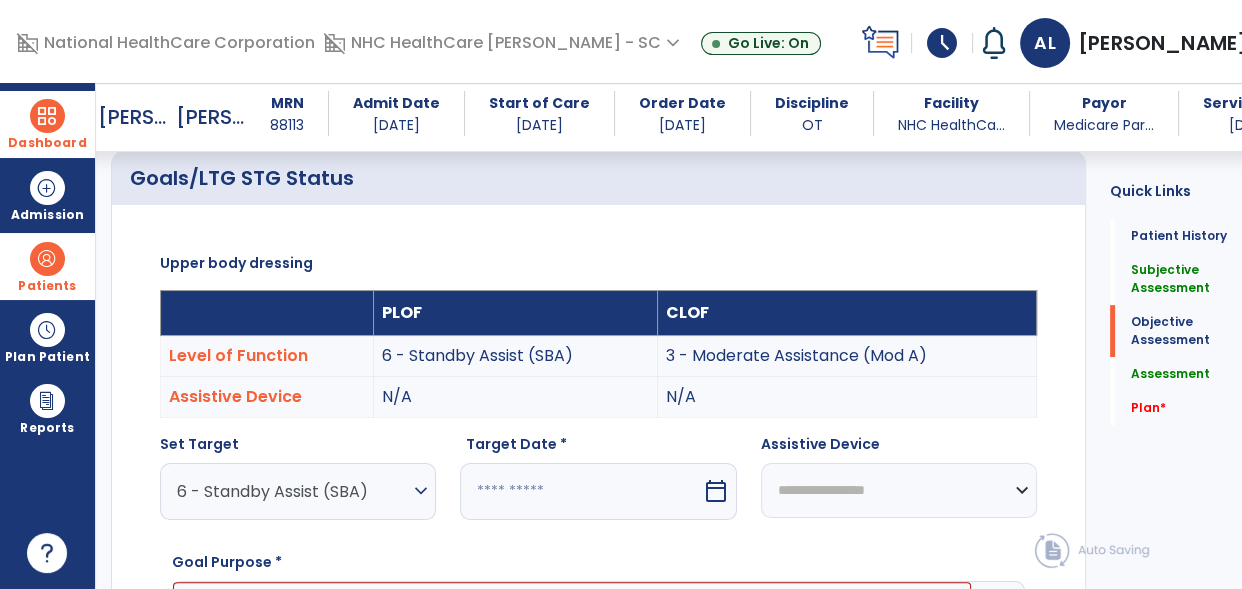click at bounding box center (580, 491) 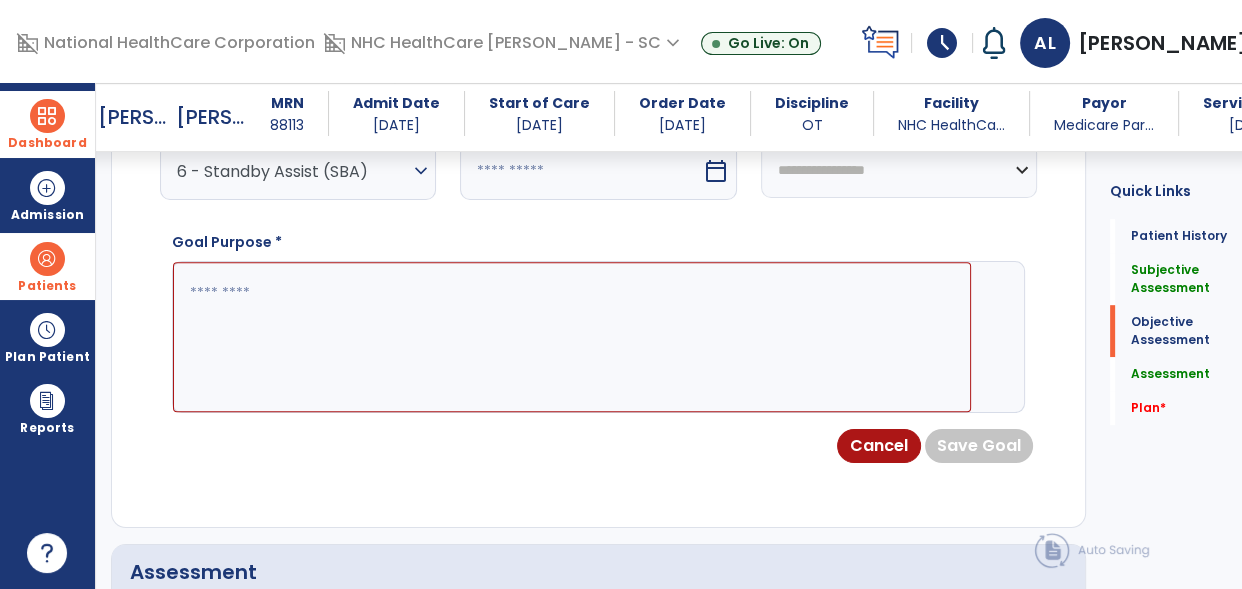 select on "*" 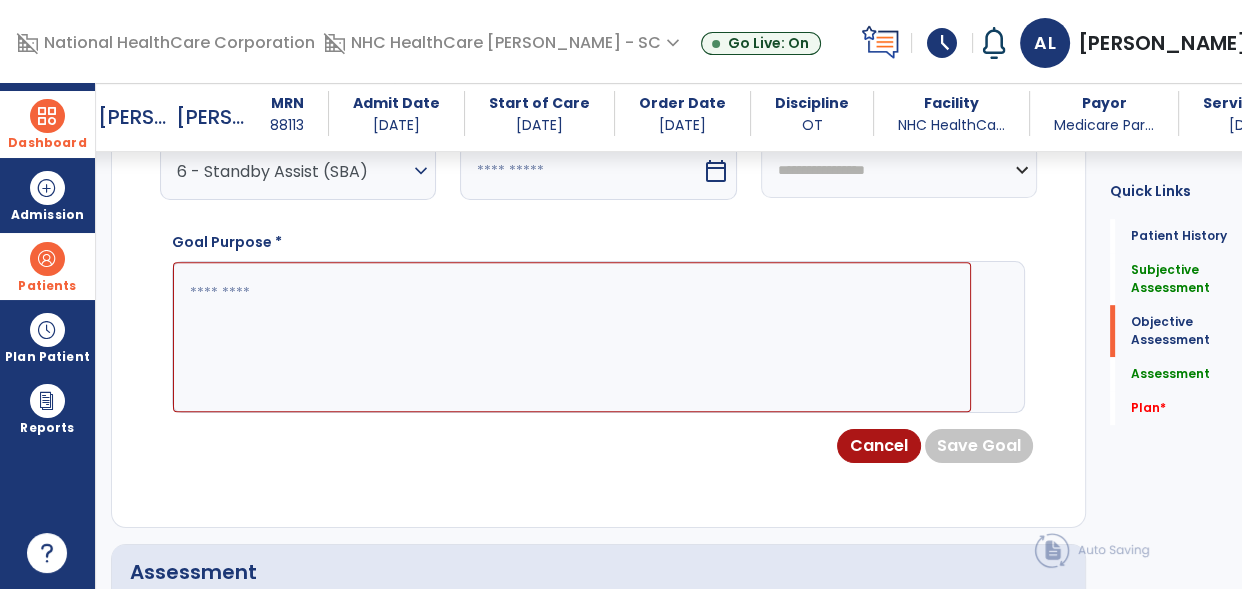 select on "****" 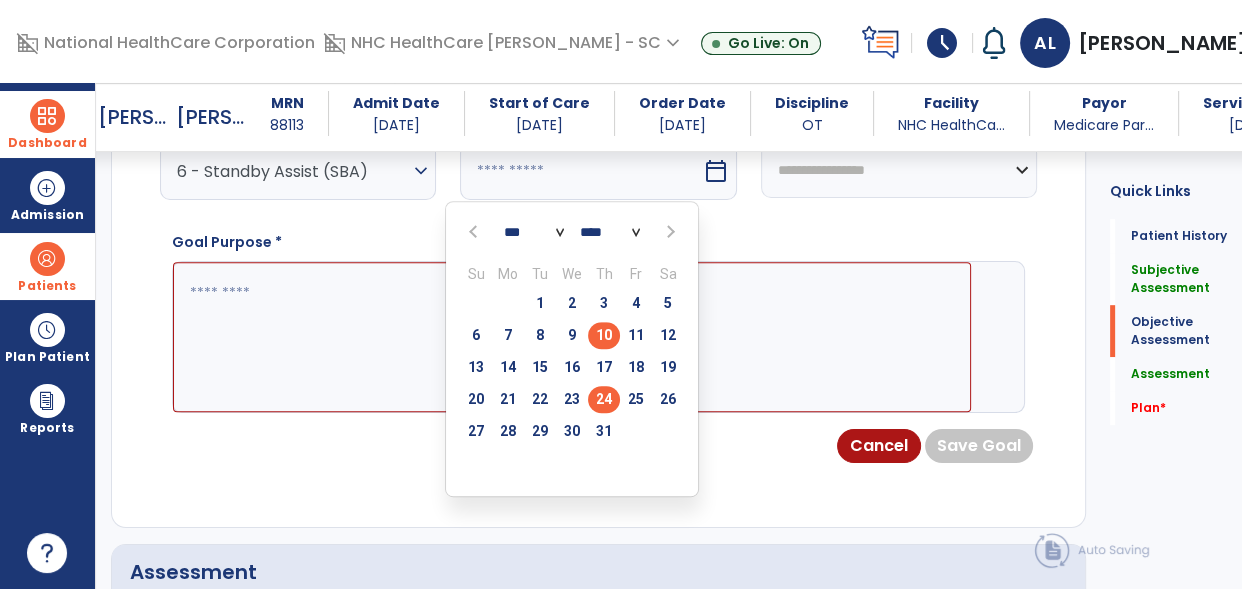 click on "24" at bounding box center (604, 399) 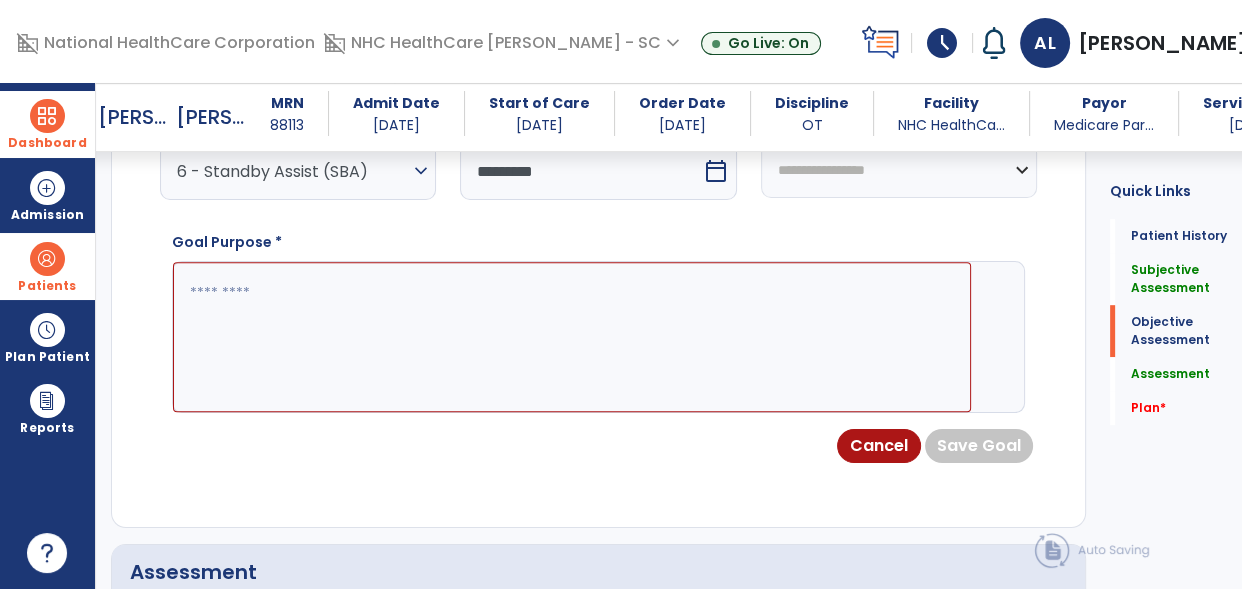 click 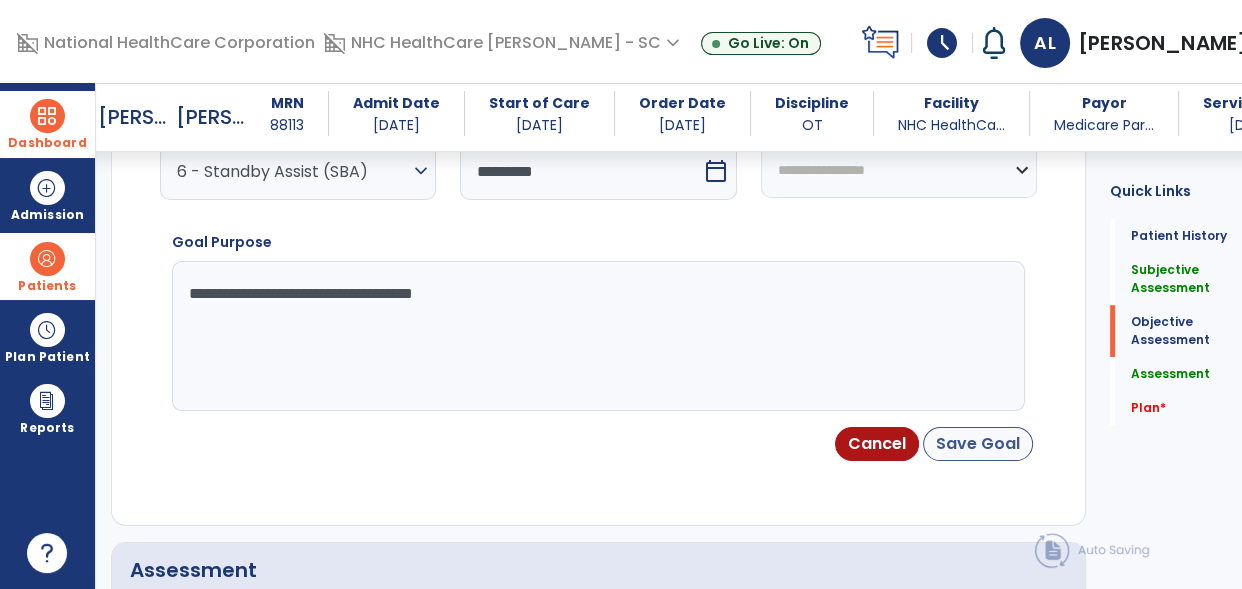type on "**********" 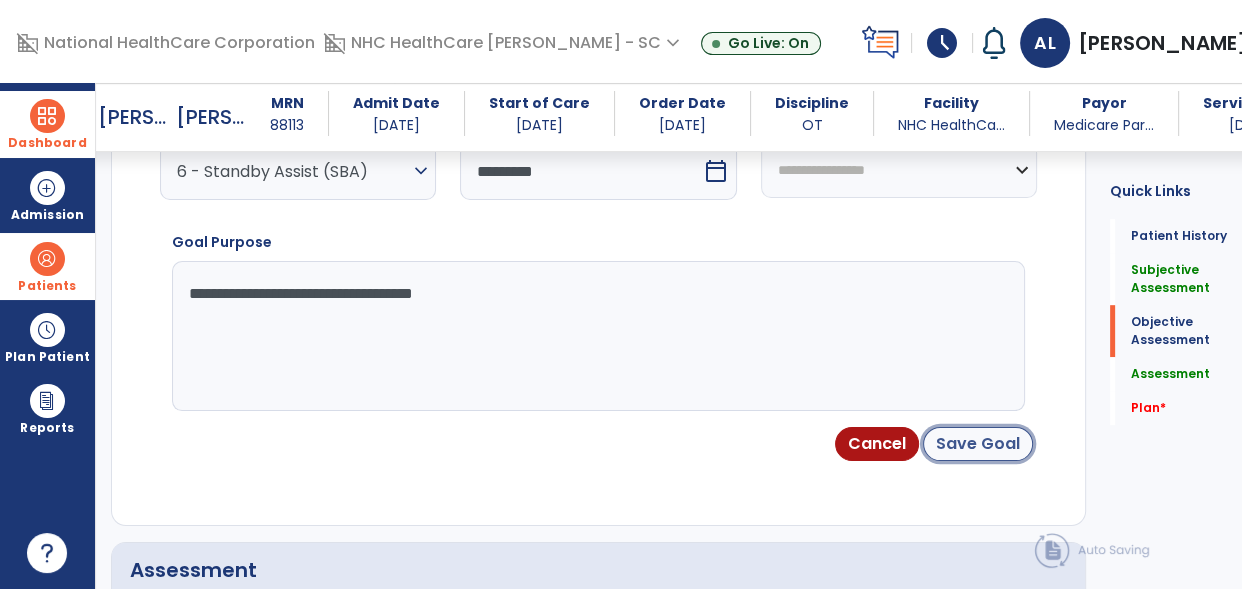 click on "Save Goal" 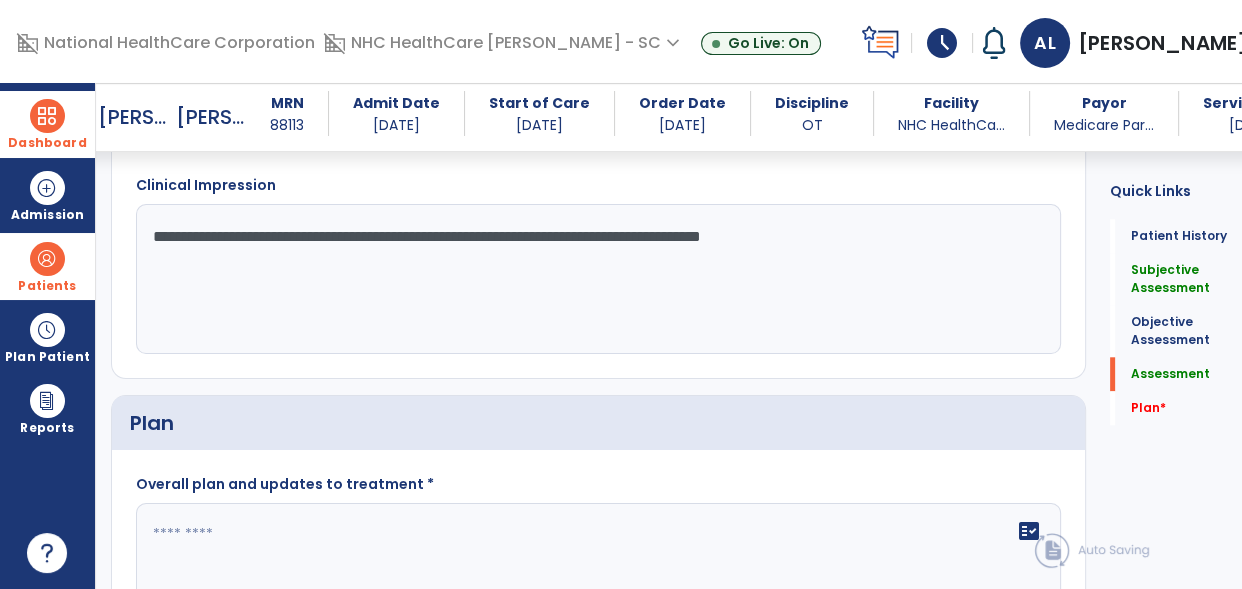 scroll, scrollTop: 1859, scrollLeft: 0, axis: vertical 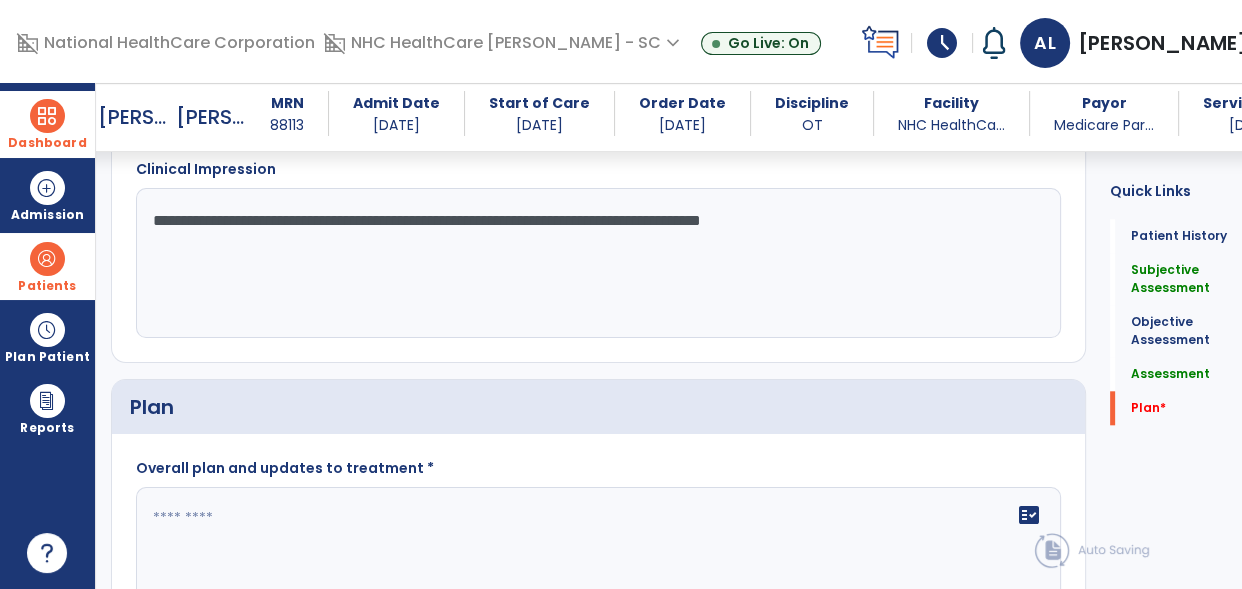 click on "**********" 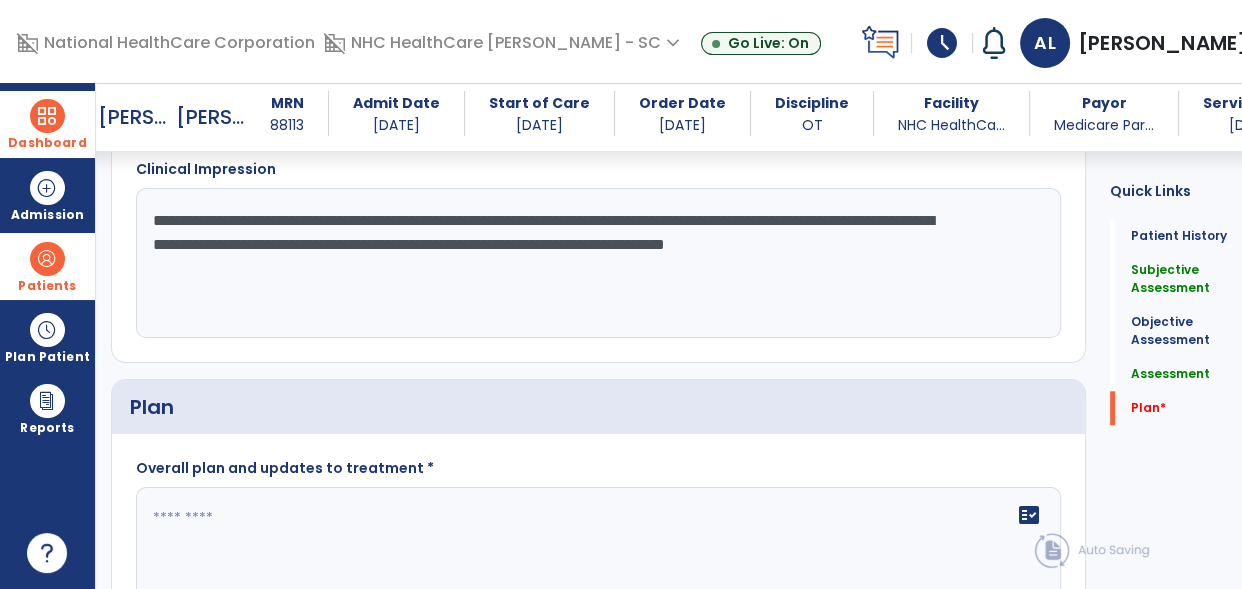 click on "**********" 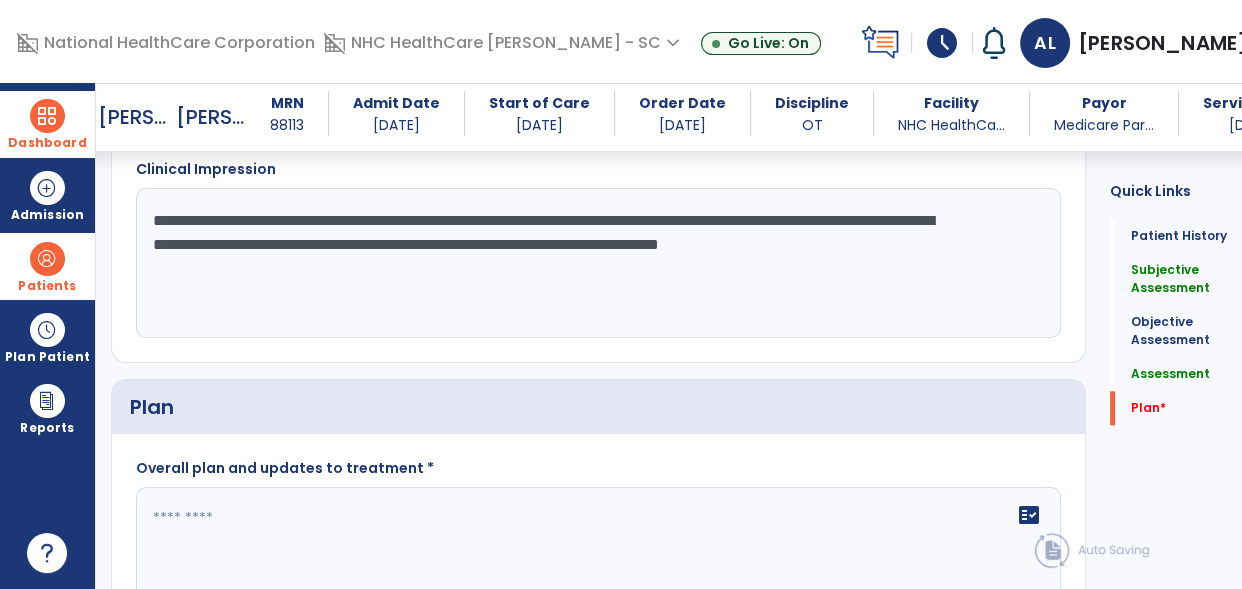 click on "**********" 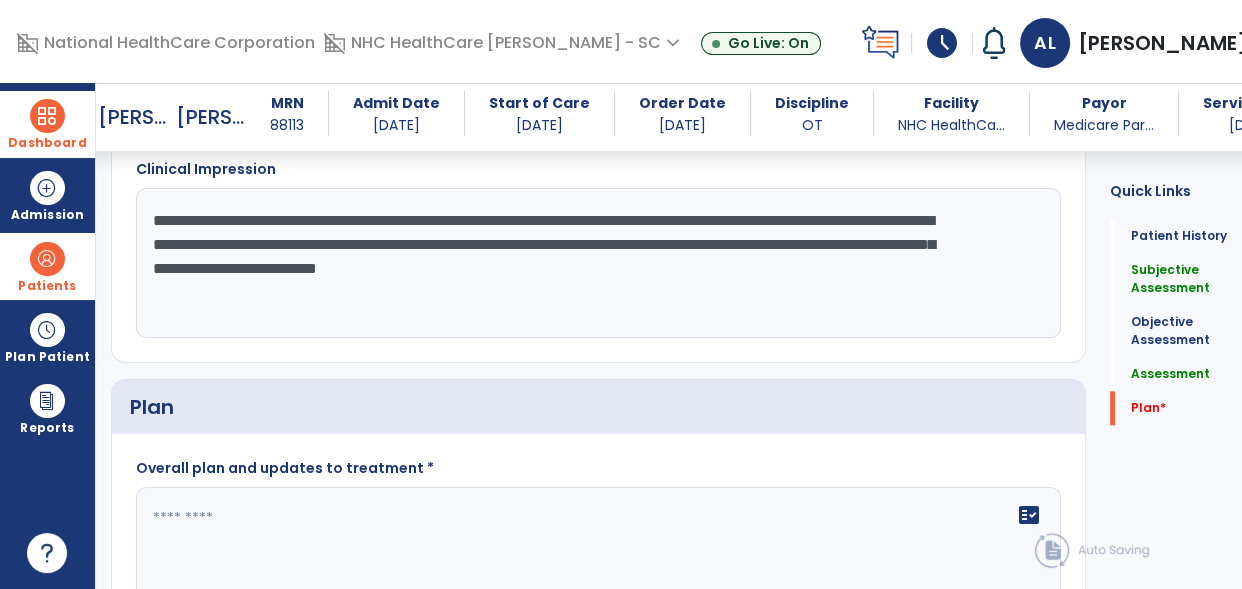 click on "**********" 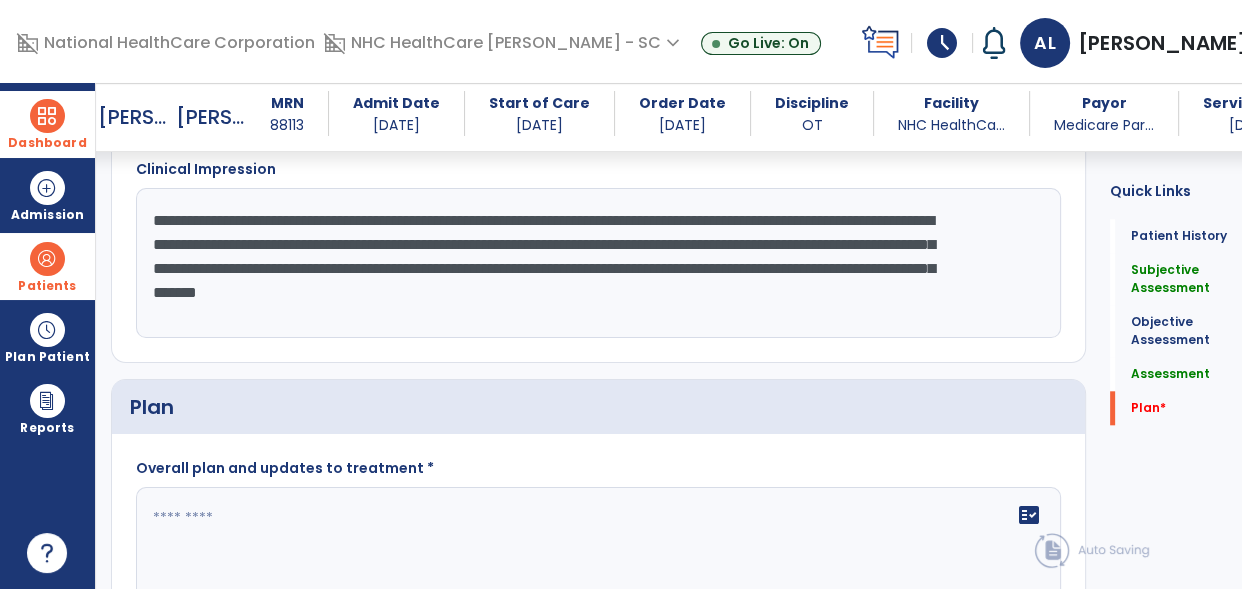click on "**********" 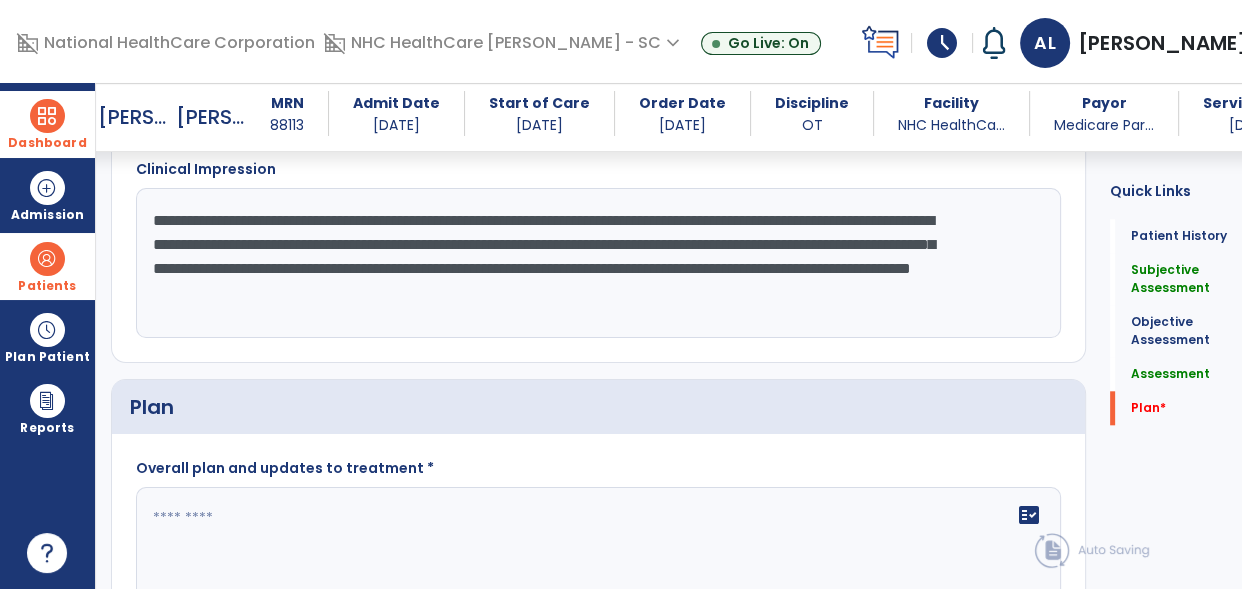 drag, startPoint x: 941, startPoint y: 298, endPoint x: 30, endPoint y: 138, distance: 924.9438 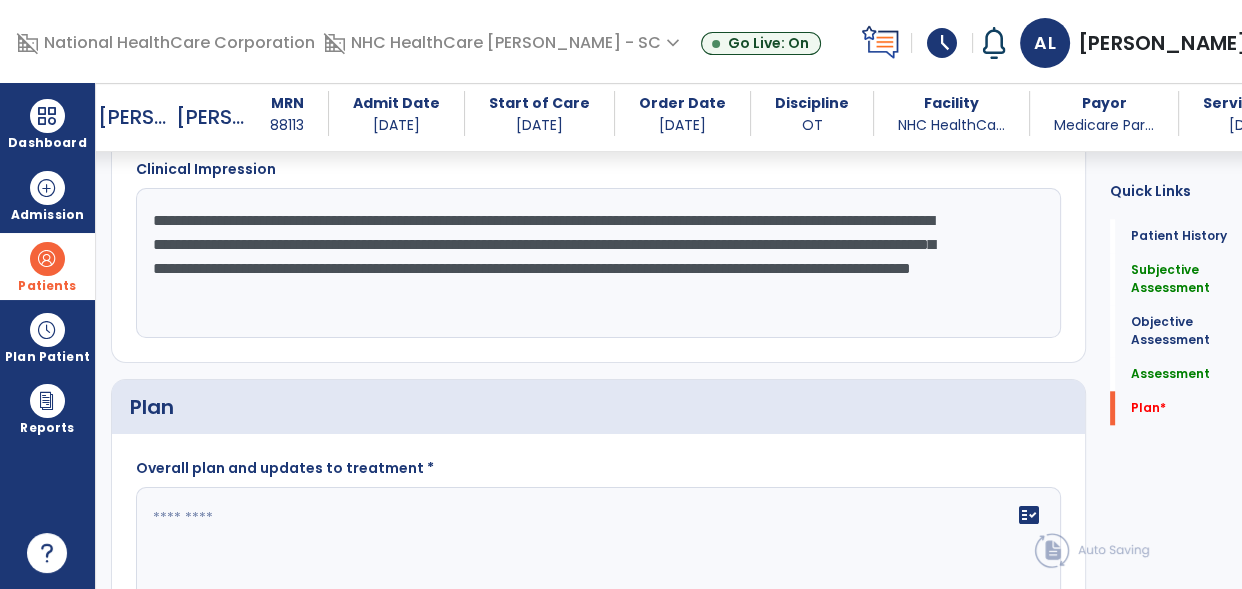 type on "**********" 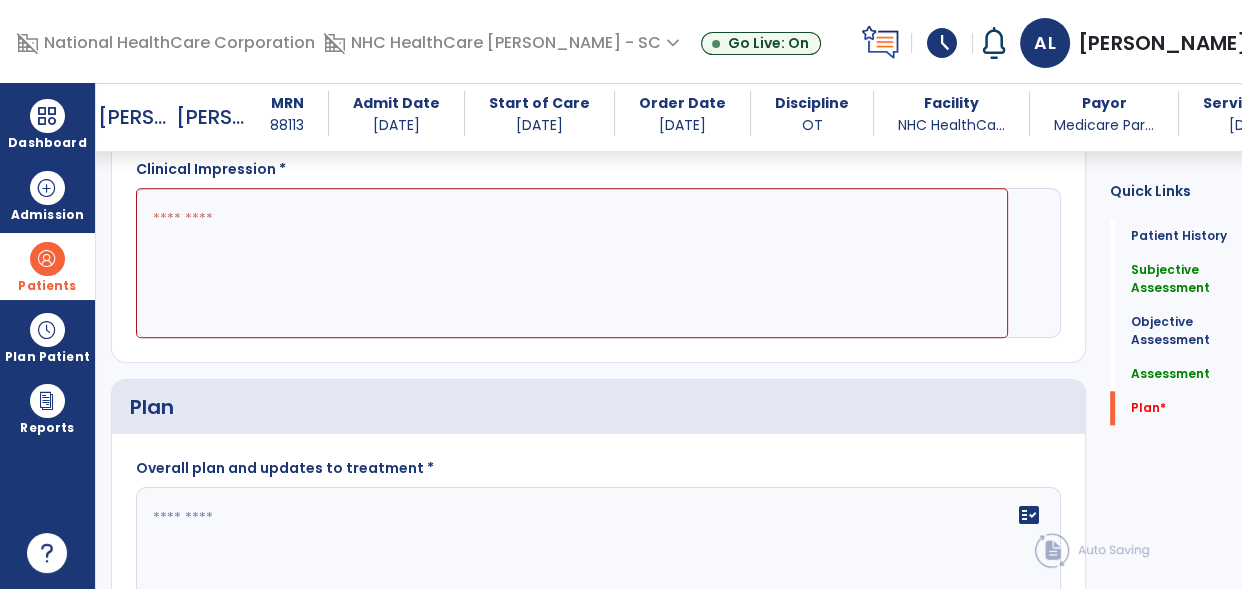 paste on "**********" 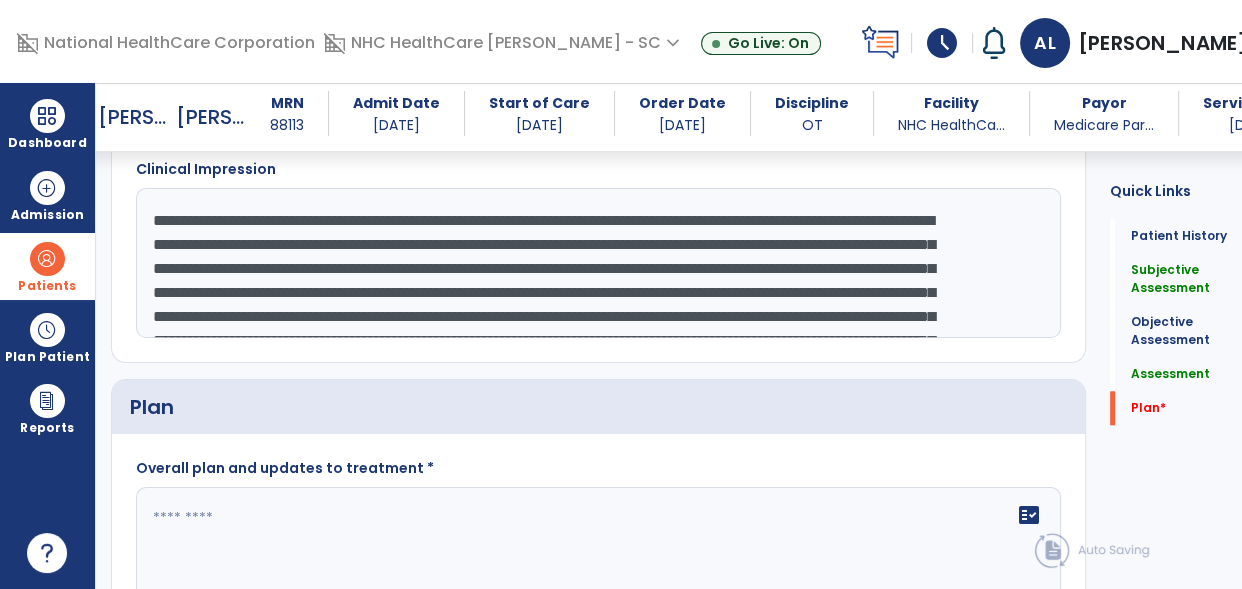 scroll, scrollTop: 86, scrollLeft: 0, axis: vertical 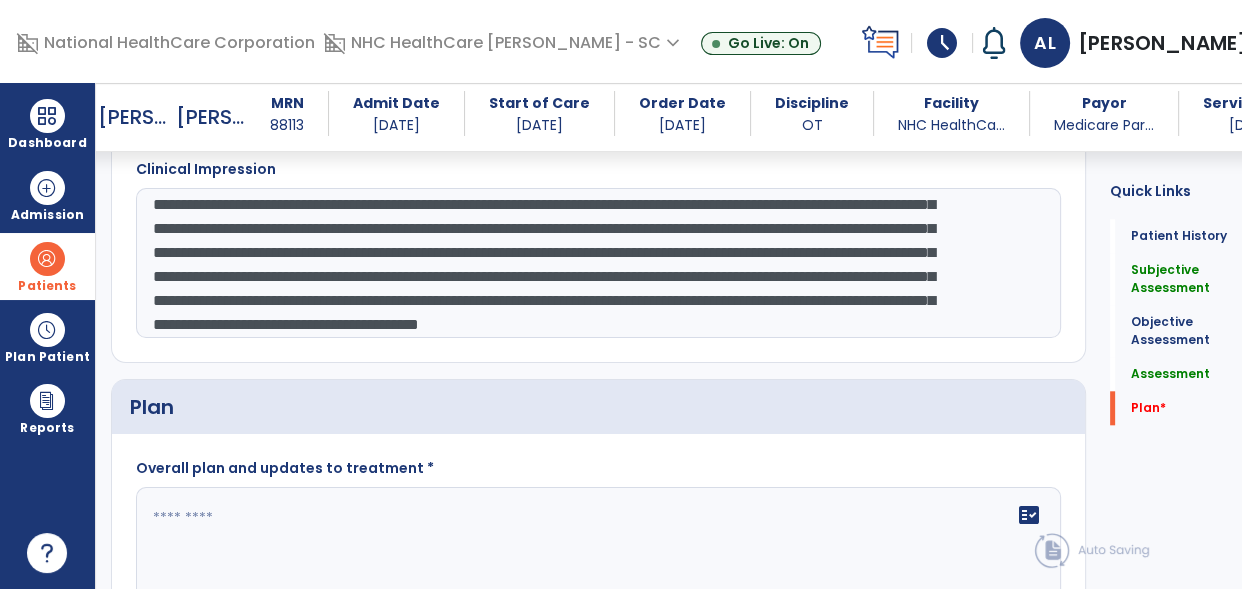 drag, startPoint x: 291, startPoint y: 236, endPoint x: 350, endPoint y: 253, distance: 61.400326 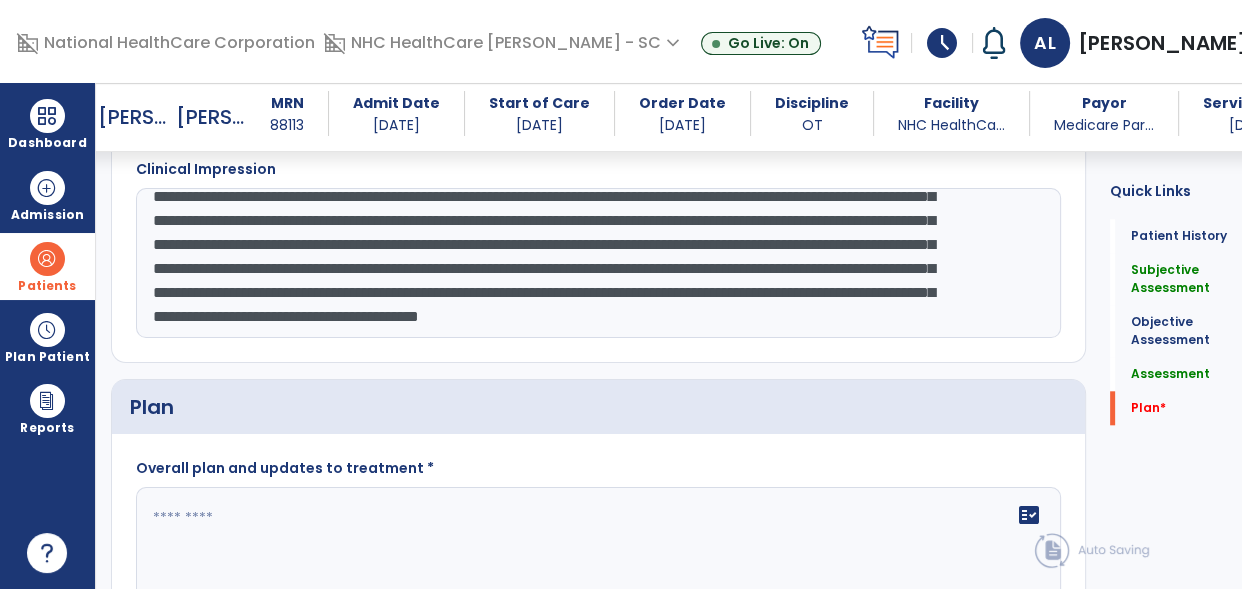 scroll, scrollTop: 60, scrollLeft: 0, axis: vertical 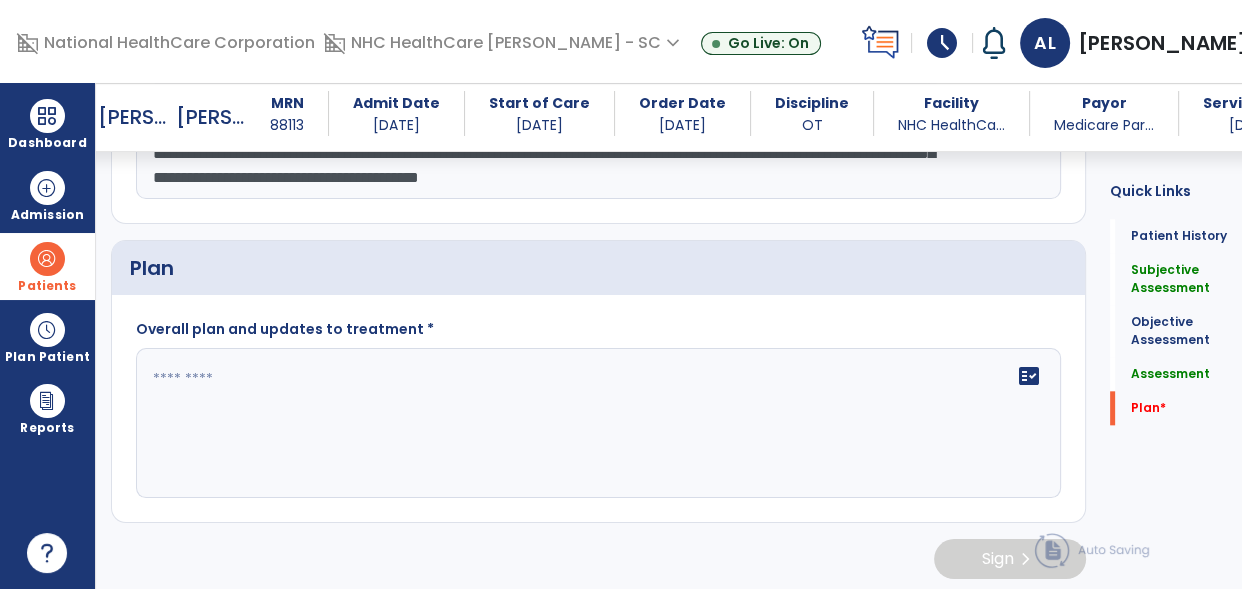 type on "**********" 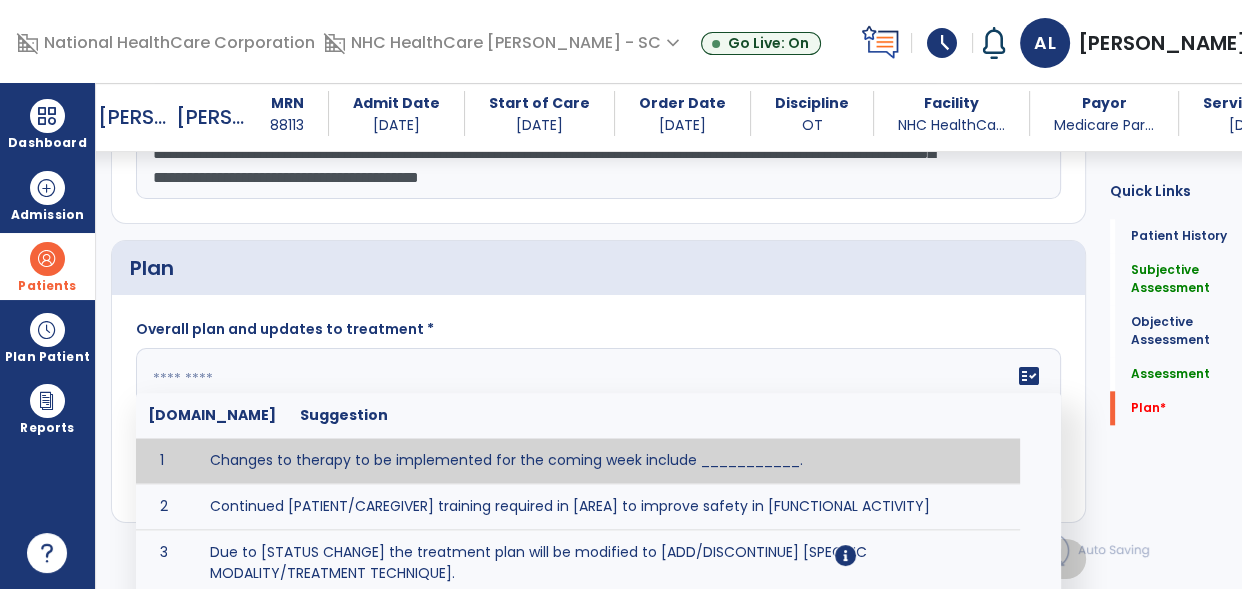 paste on "**********" 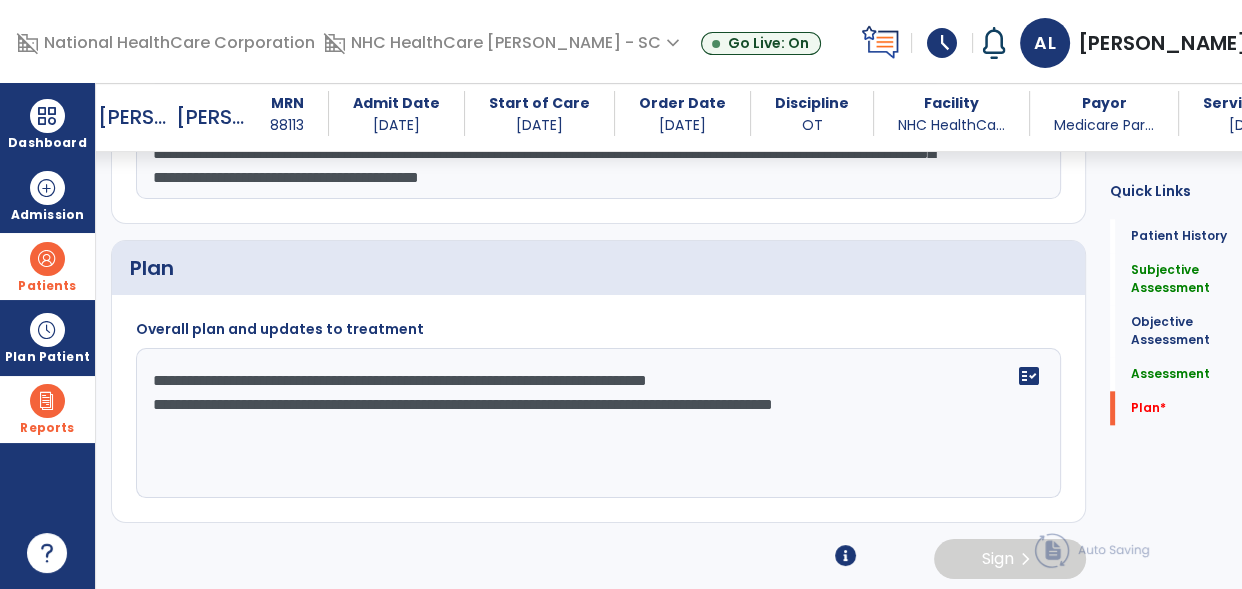 drag, startPoint x: 168, startPoint y: 393, endPoint x: 83, endPoint y: 386, distance: 85.28775 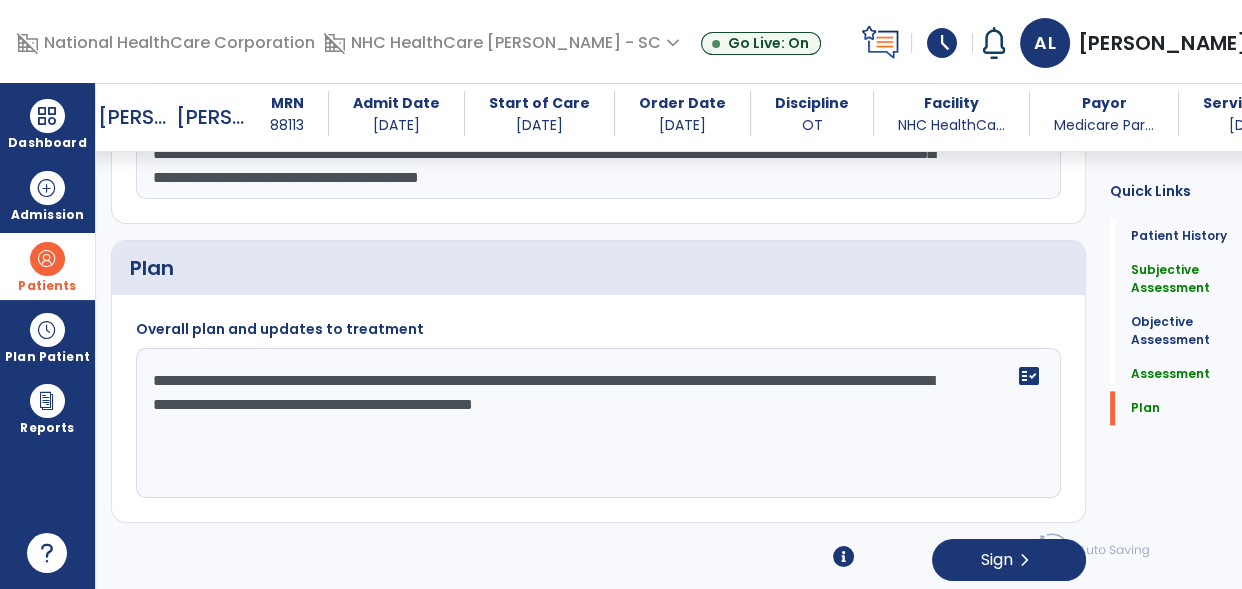 click on "**********" 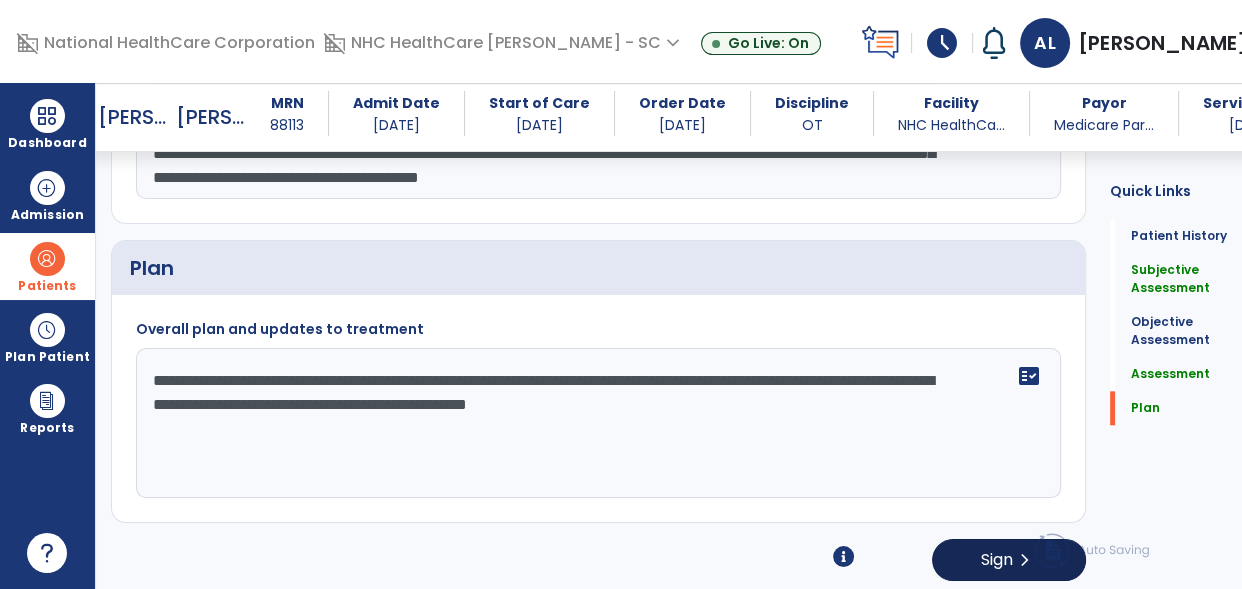 type on "**********" 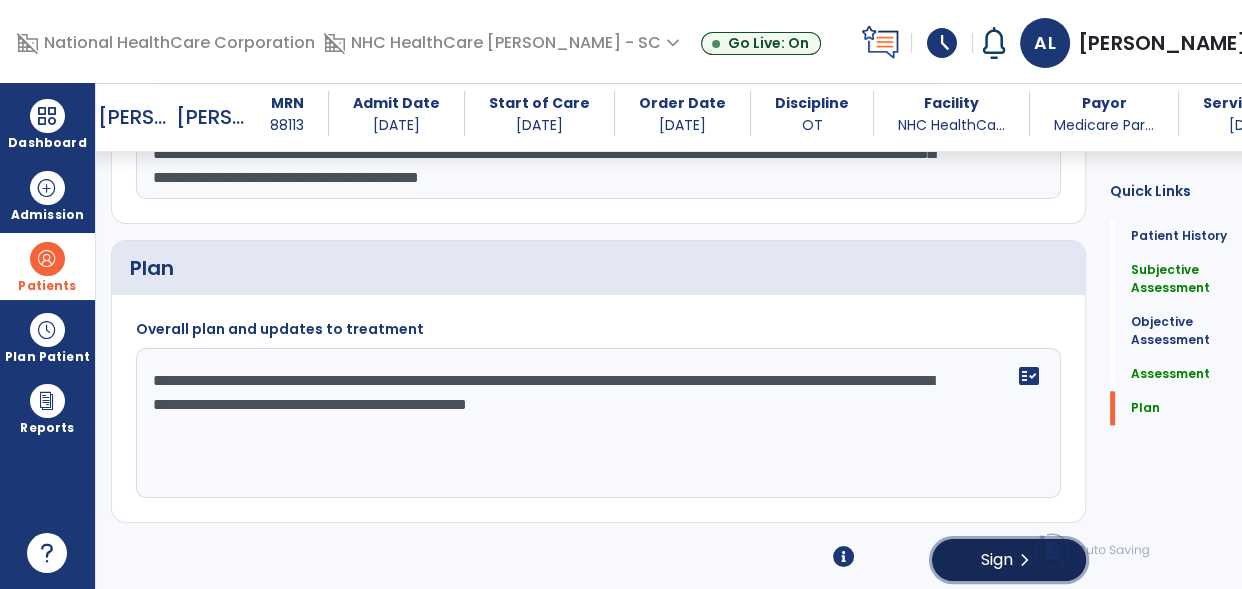 click on "chevron_right" 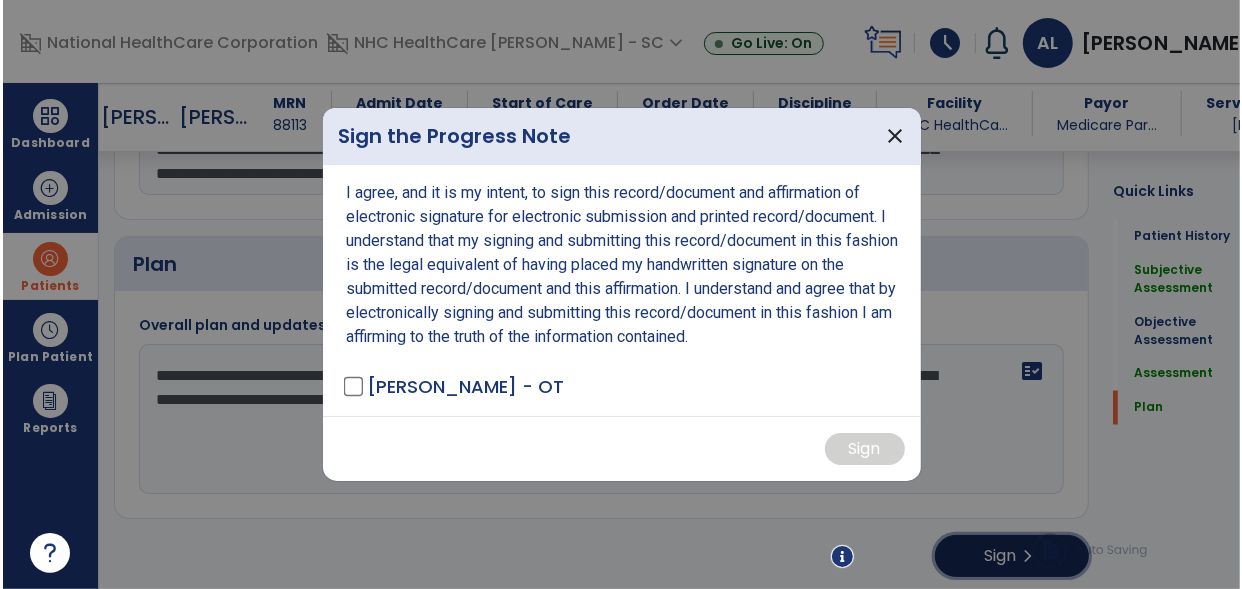 scroll, scrollTop: 1998, scrollLeft: 0, axis: vertical 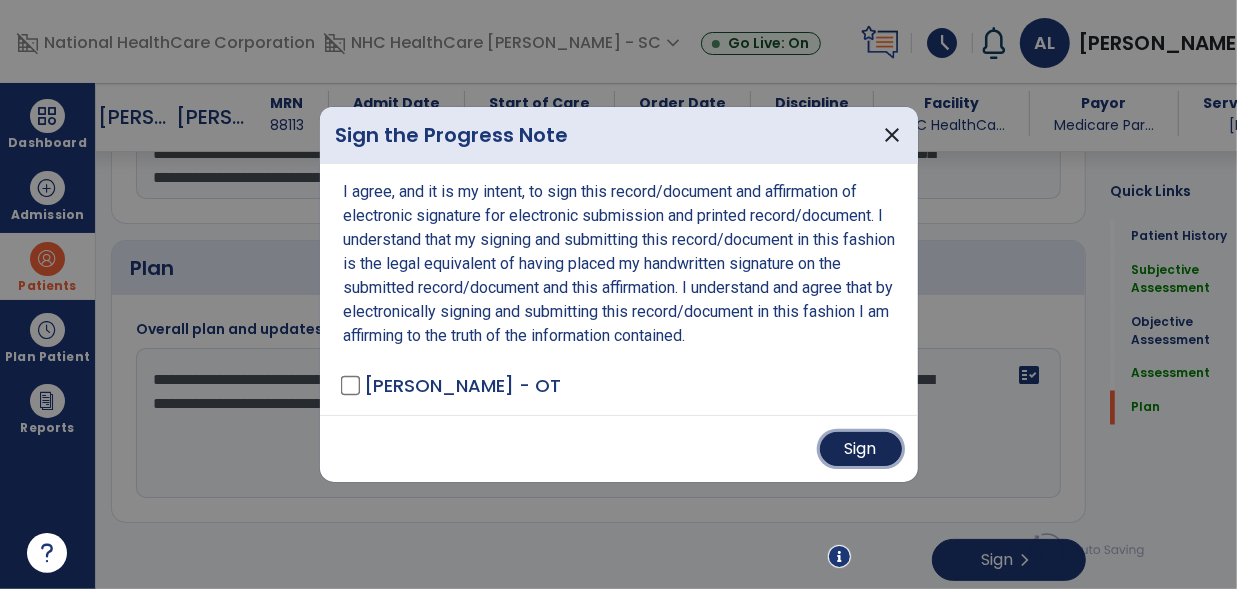 click on "Sign" at bounding box center (861, 449) 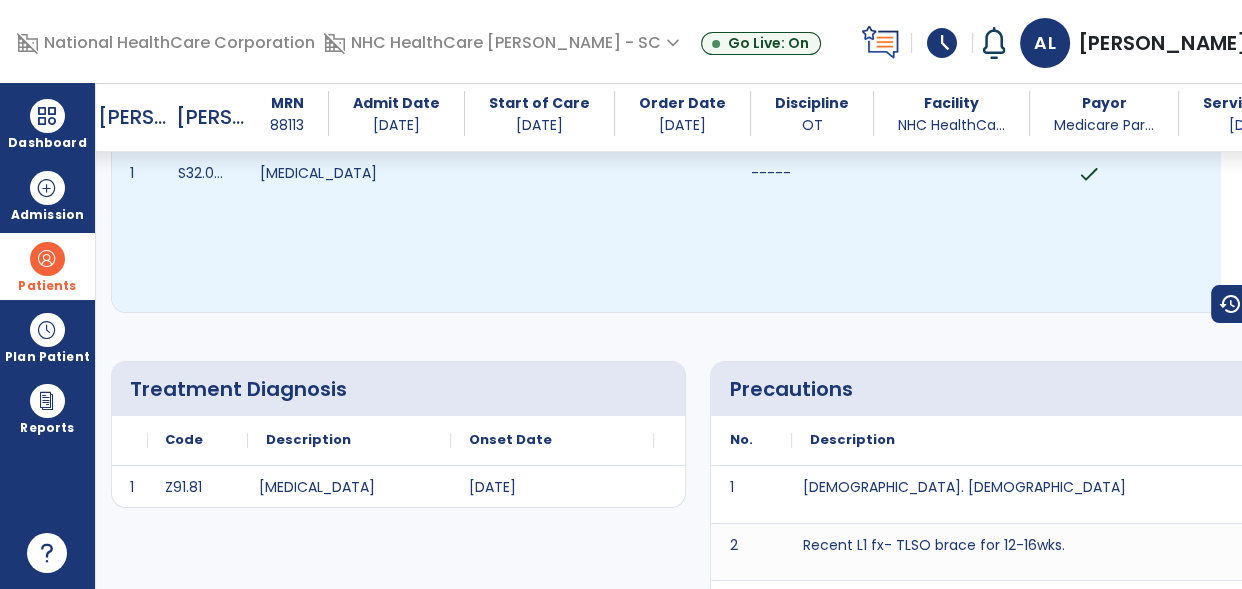 scroll, scrollTop: 0, scrollLeft: 0, axis: both 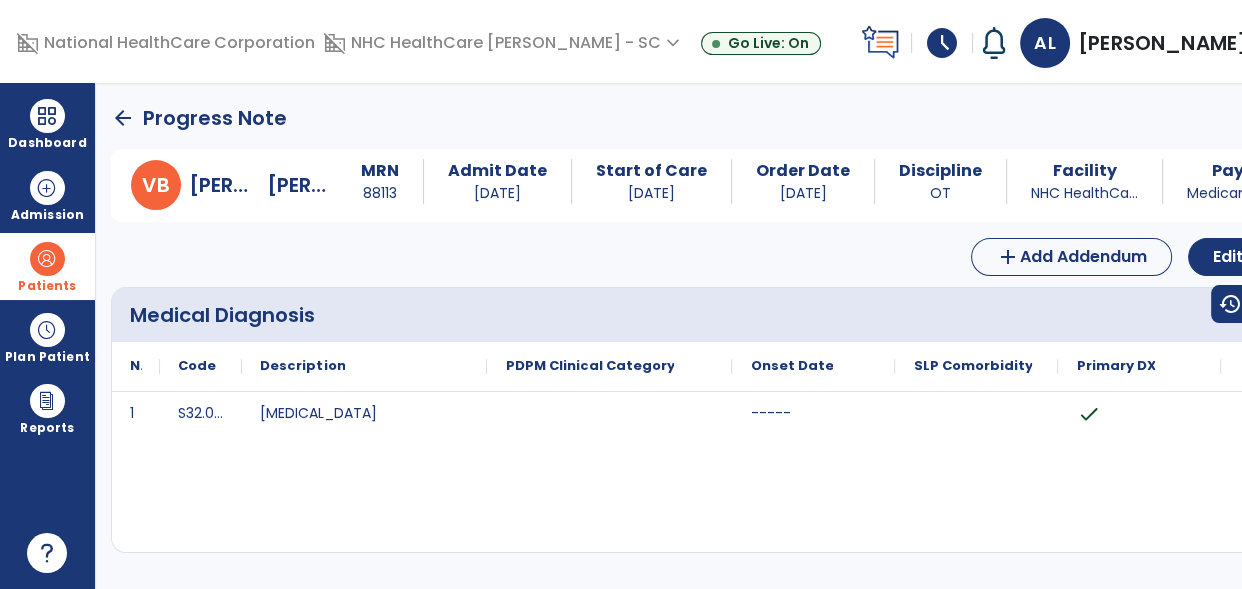 click on "arrow_back" 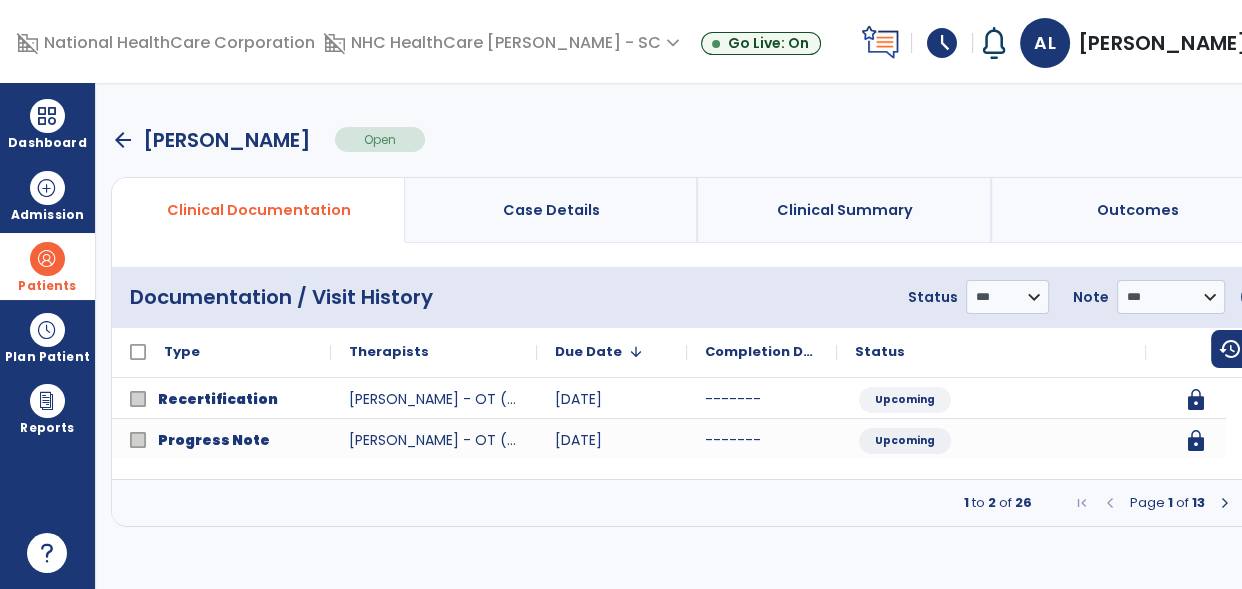 click at bounding box center (1225, 503) 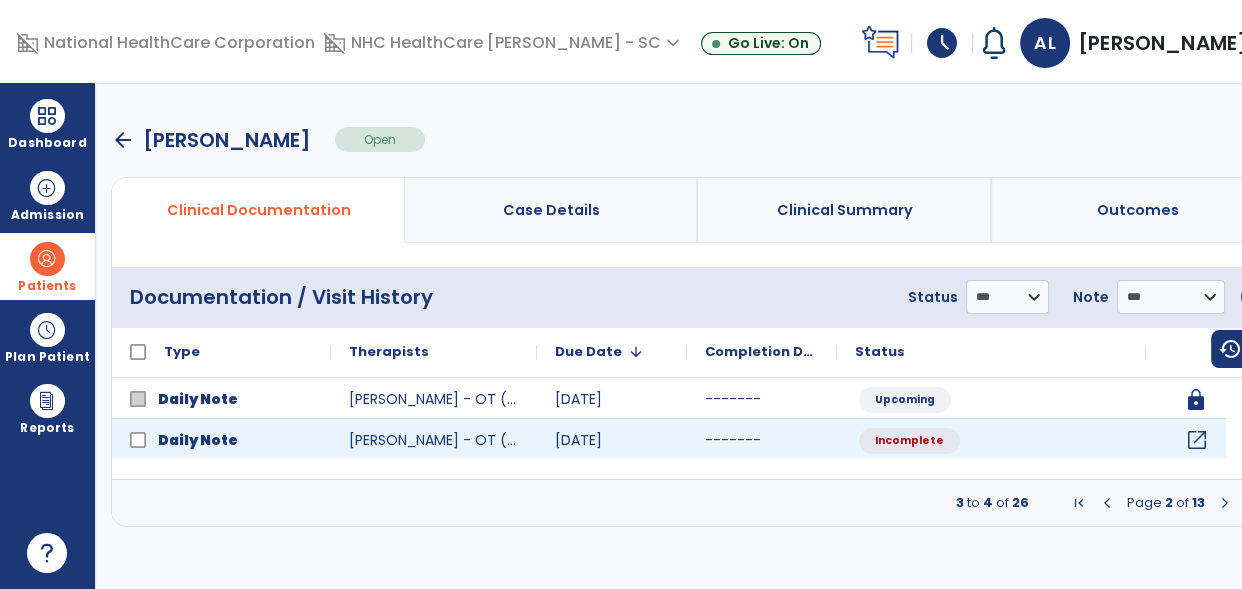 click on "open_in_new" 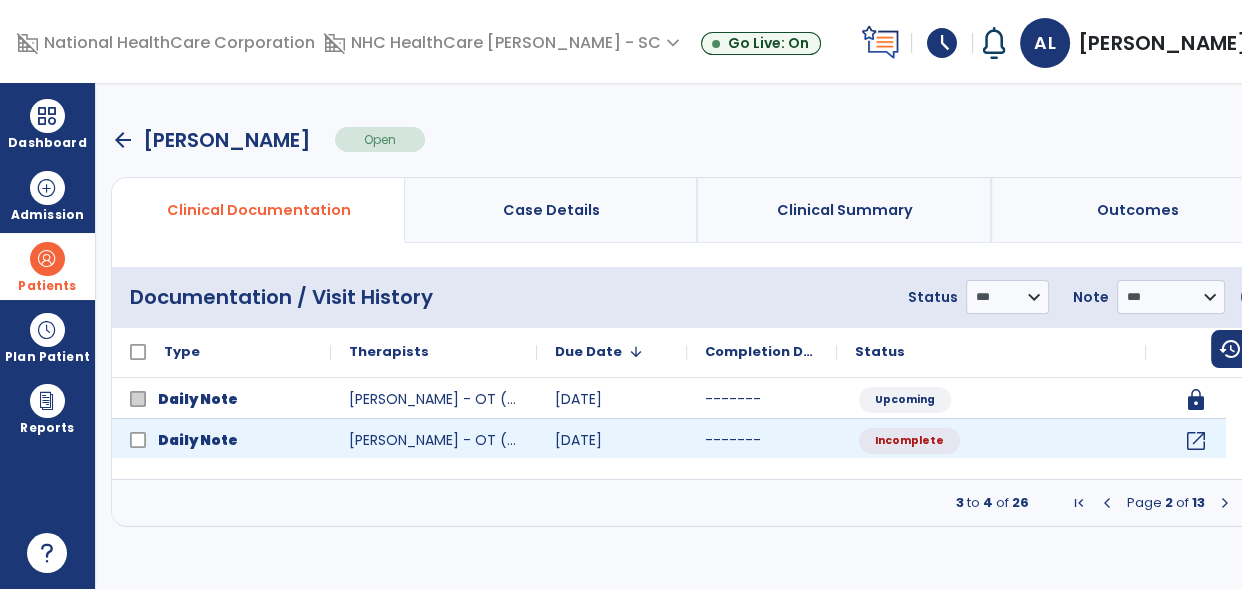 select on "*" 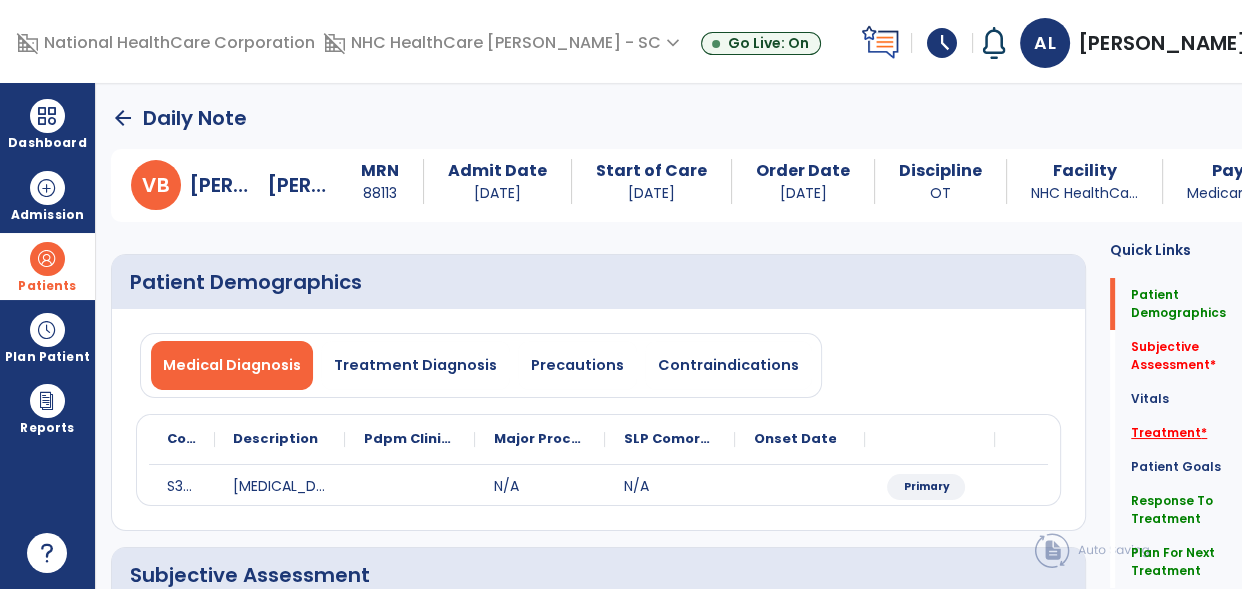 click on "Treatment   *" 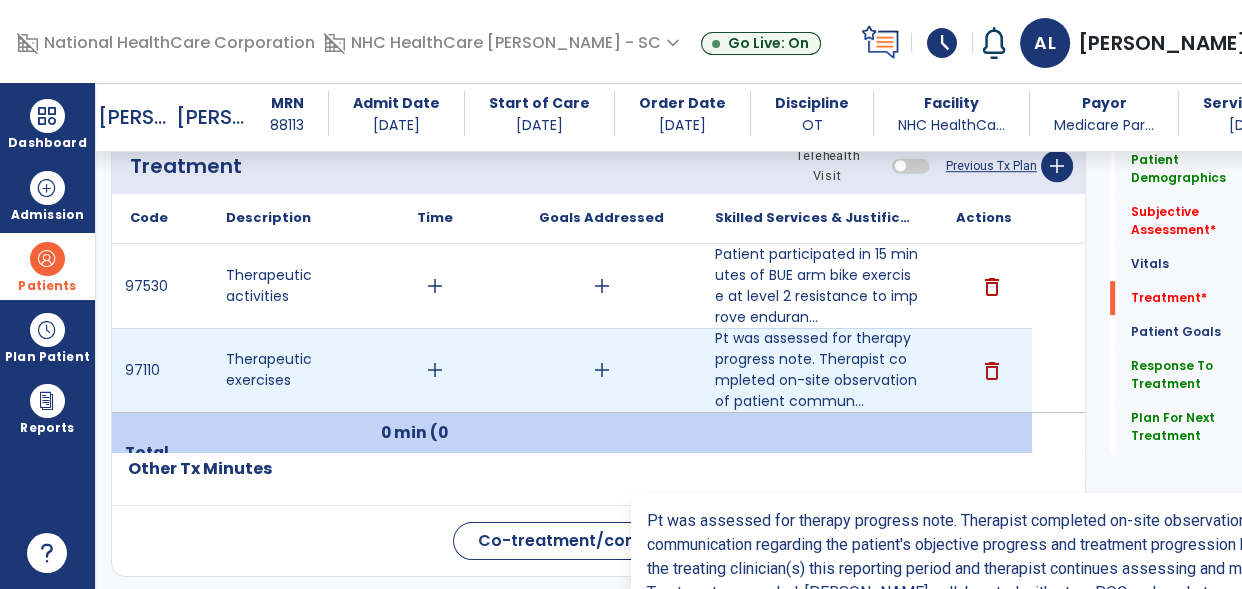 scroll, scrollTop: 1150, scrollLeft: 0, axis: vertical 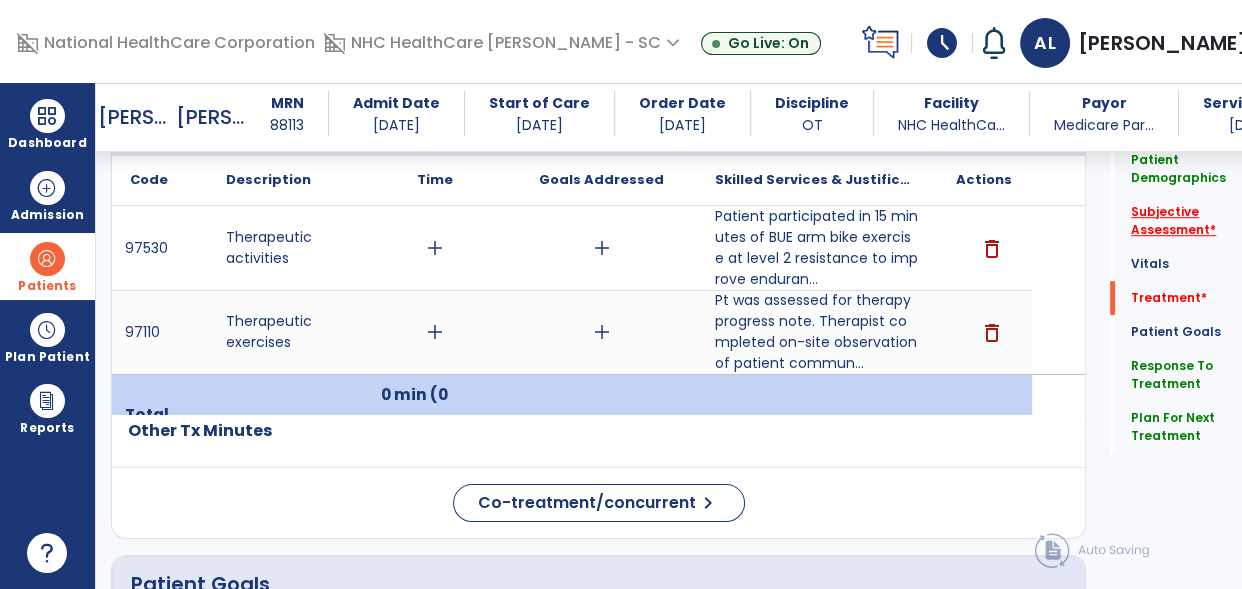 click on "Subjective Assessment   *" 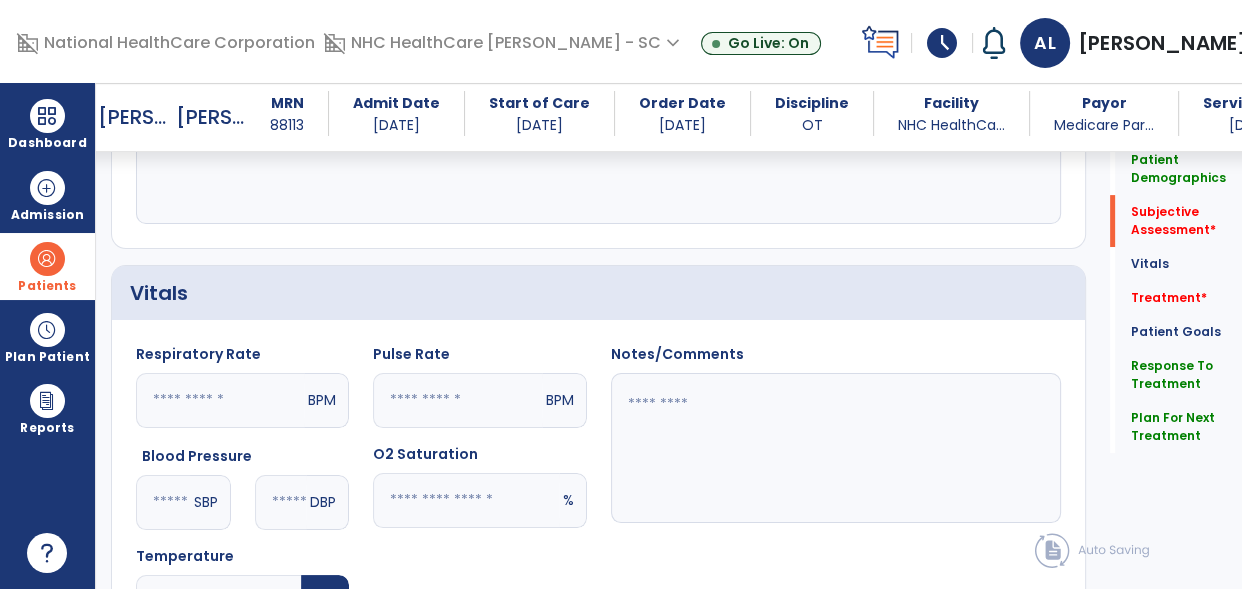 scroll, scrollTop: 332, scrollLeft: 0, axis: vertical 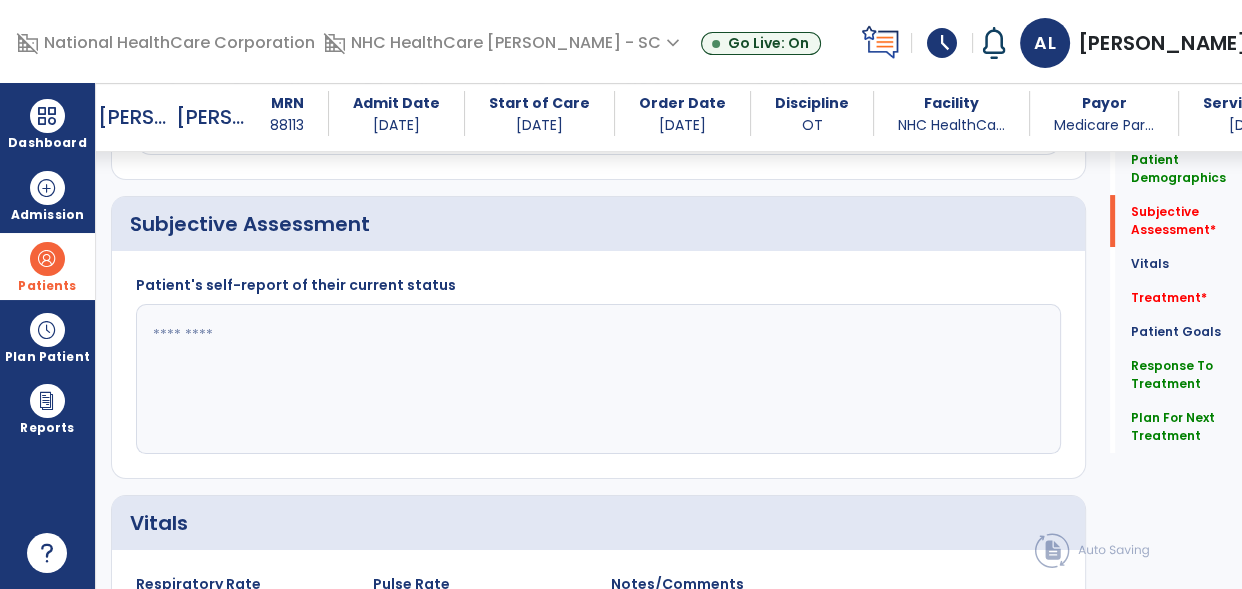 click 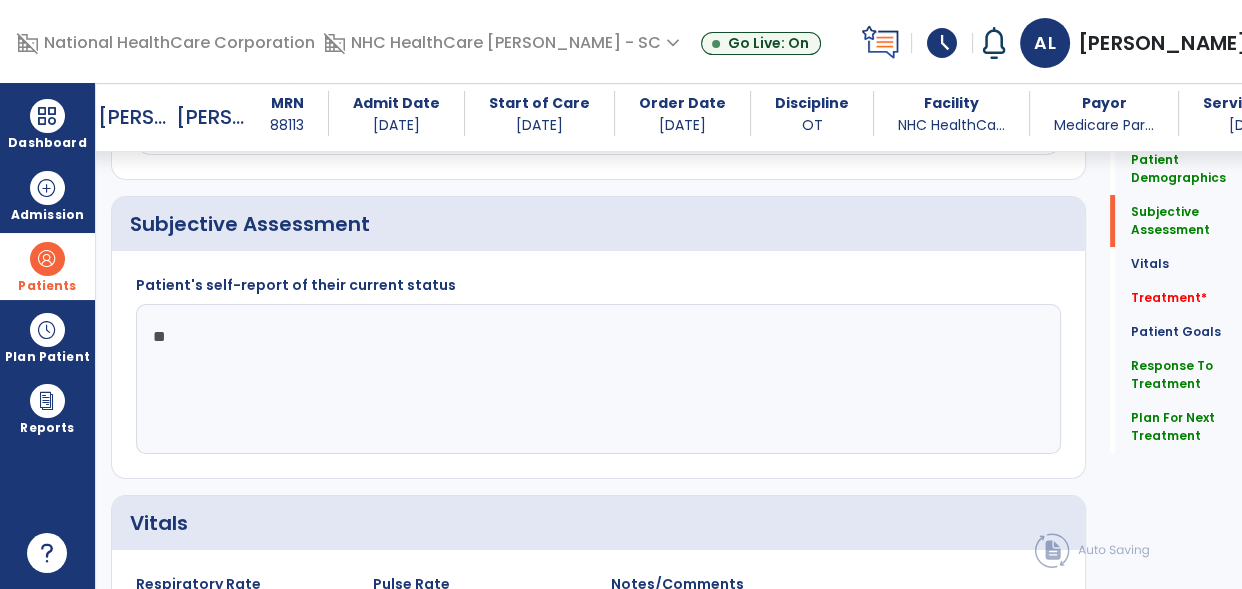 type on "*" 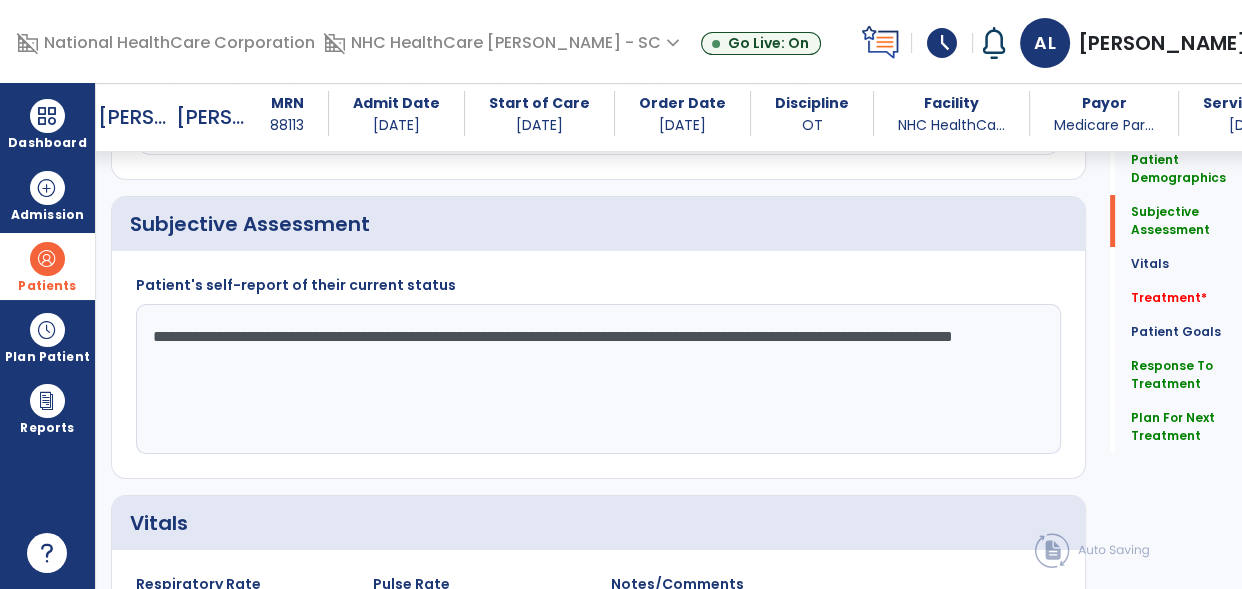 click on "**********" 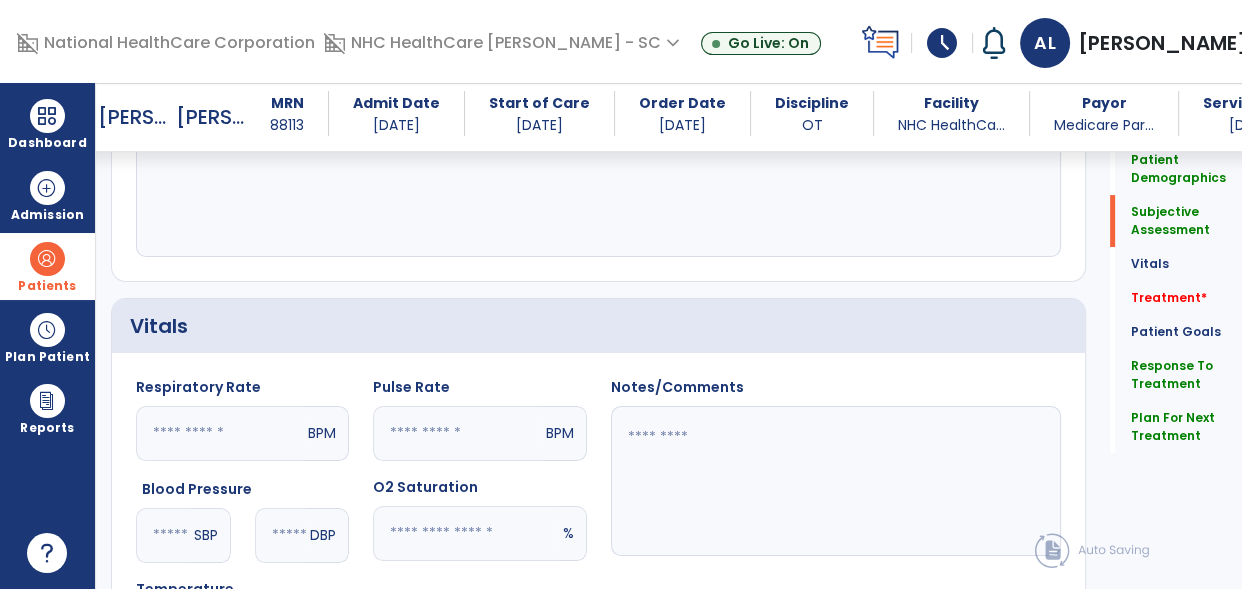 scroll, scrollTop: 531, scrollLeft: 0, axis: vertical 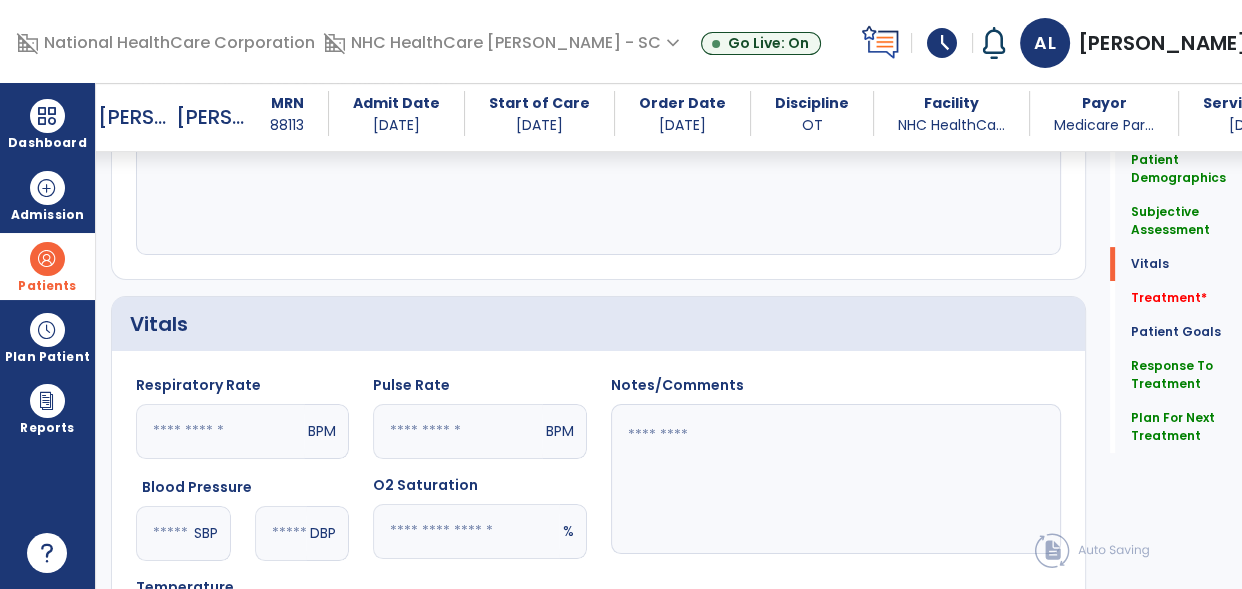 type on "**********" 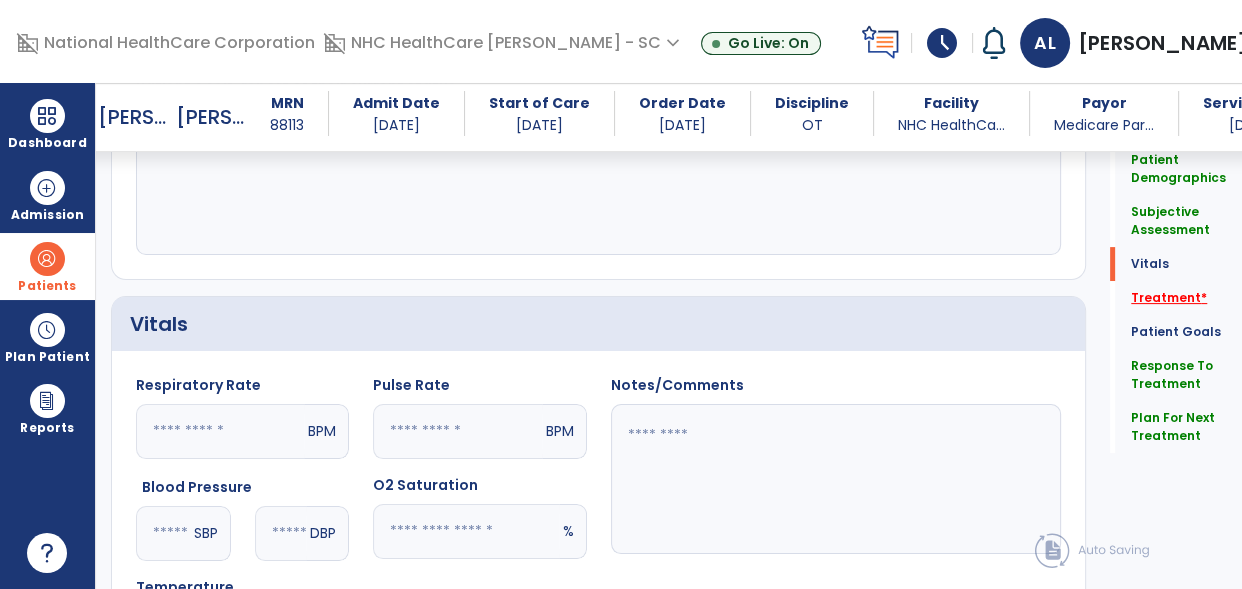 click on "Treatment   *" 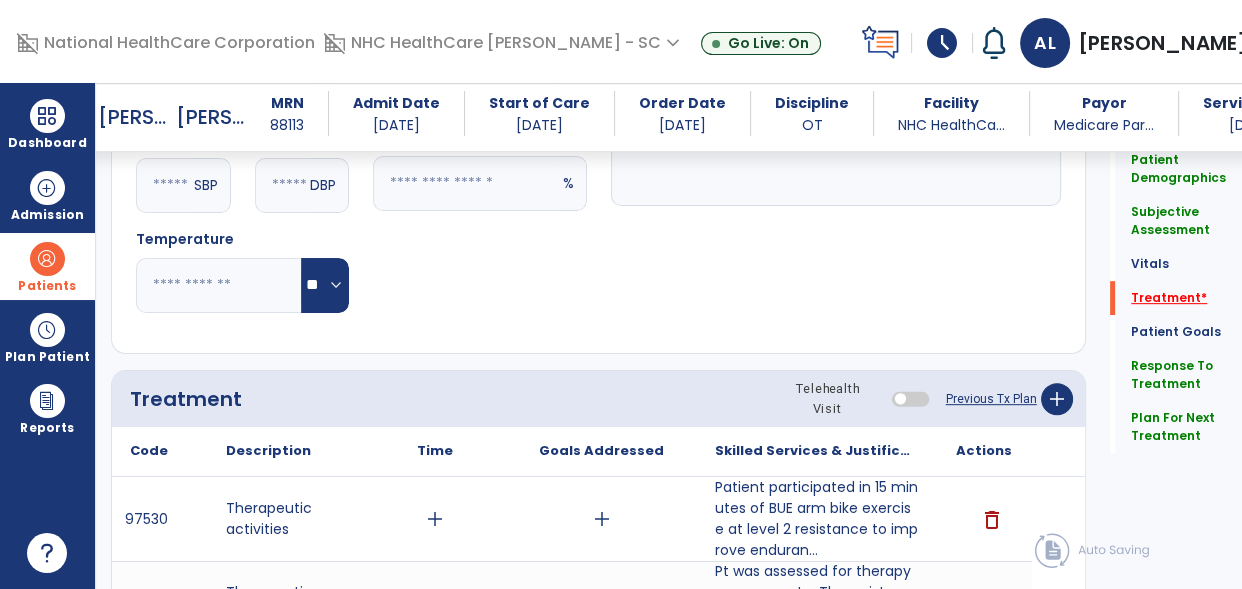 scroll, scrollTop: 1131, scrollLeft: 0, axis: vertical 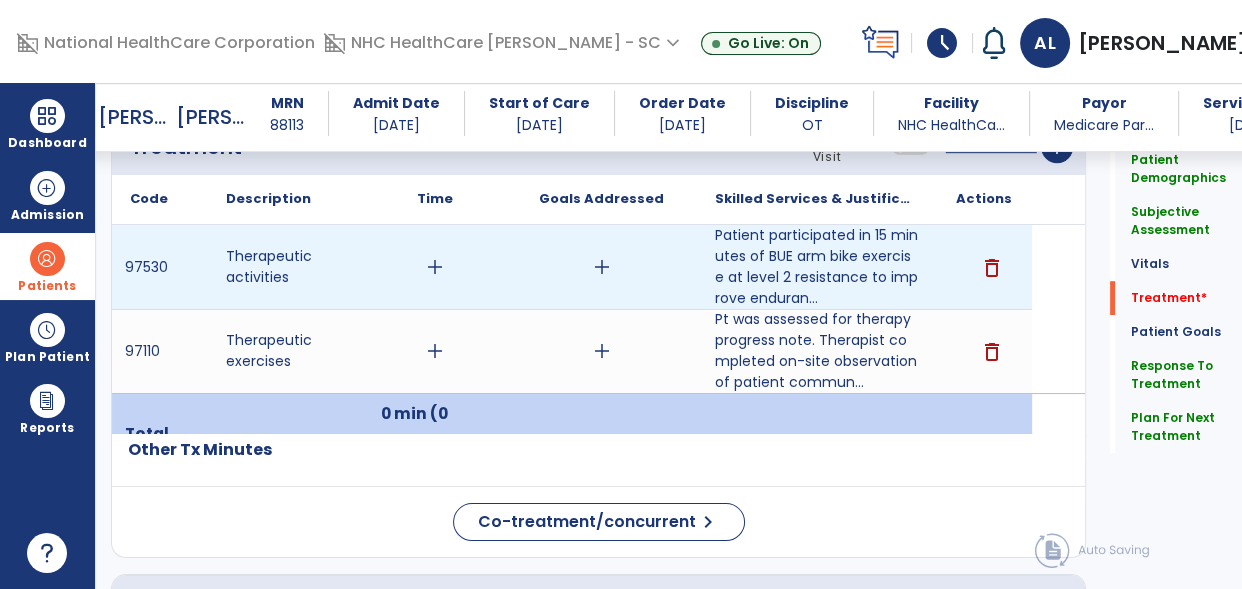 click on "add" at bounding box center [435, 267] 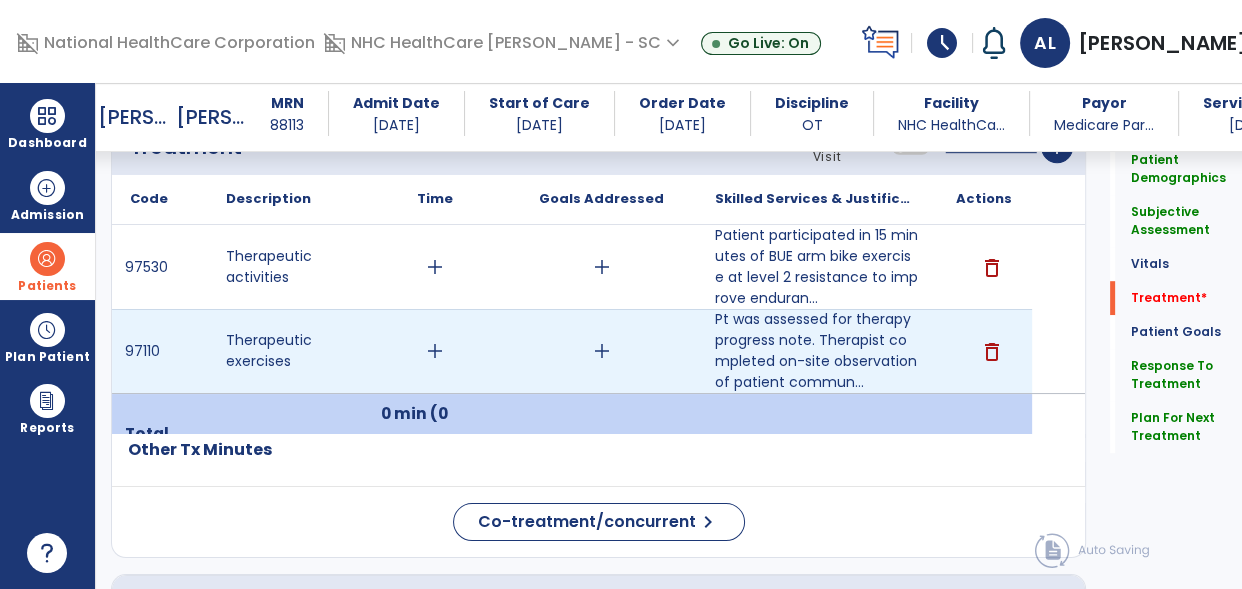 drag, startPoint x: 429, startPoint y: 355, endPoint x: 438, endPoint y: 363, distance: 12.0415945 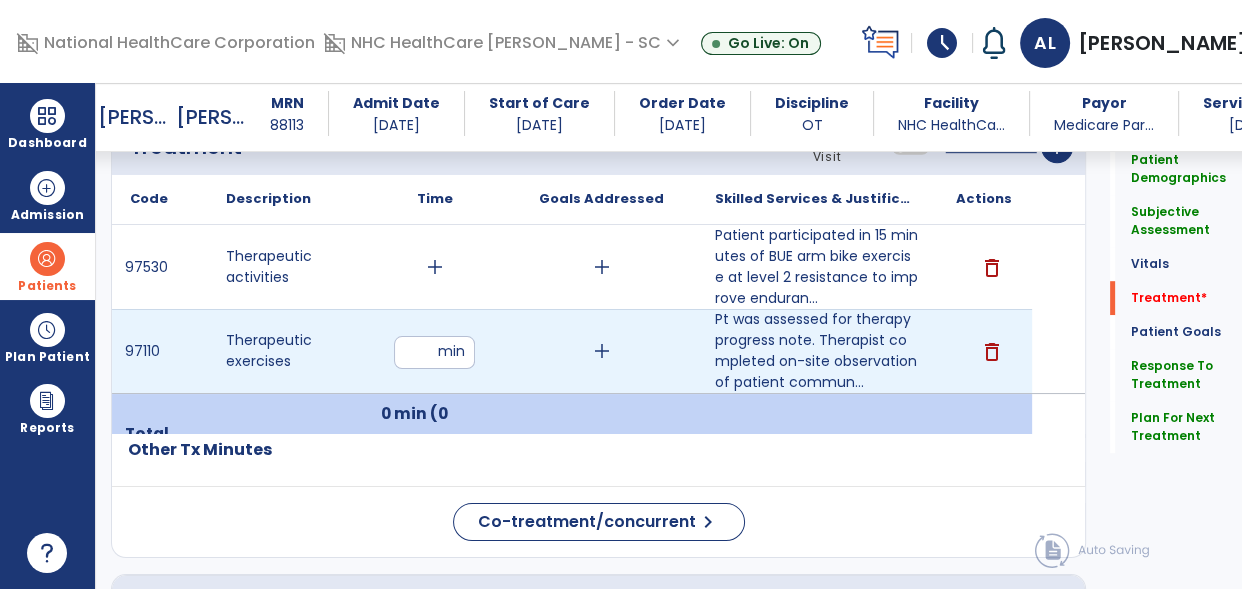 type on "**" 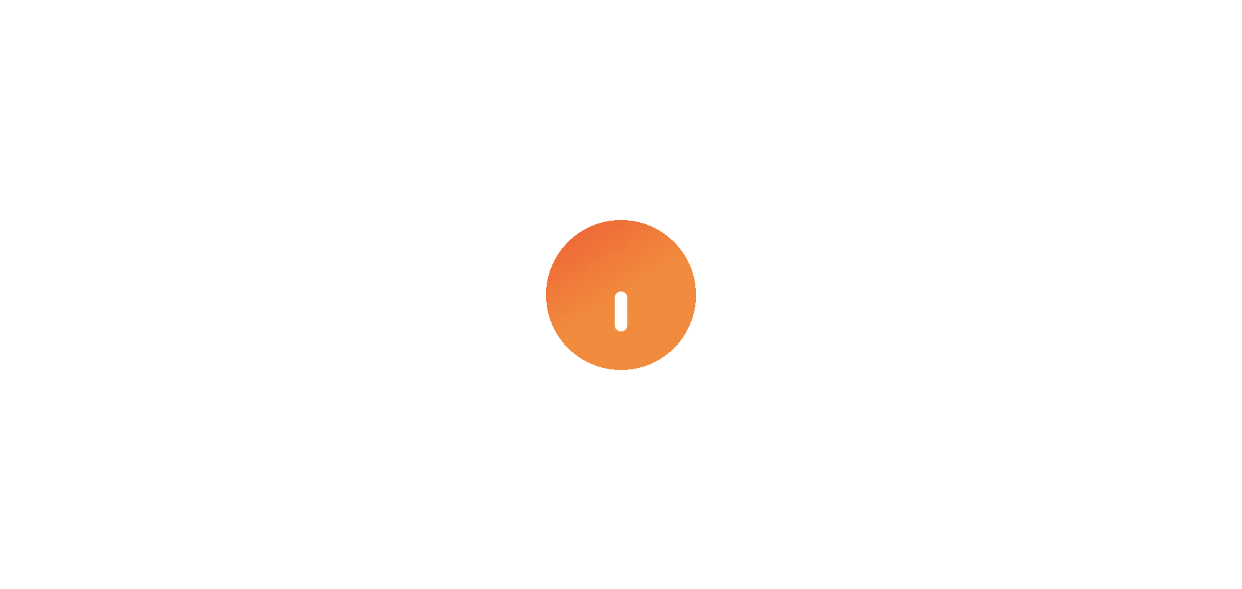 click at bounding box center (621, 294) 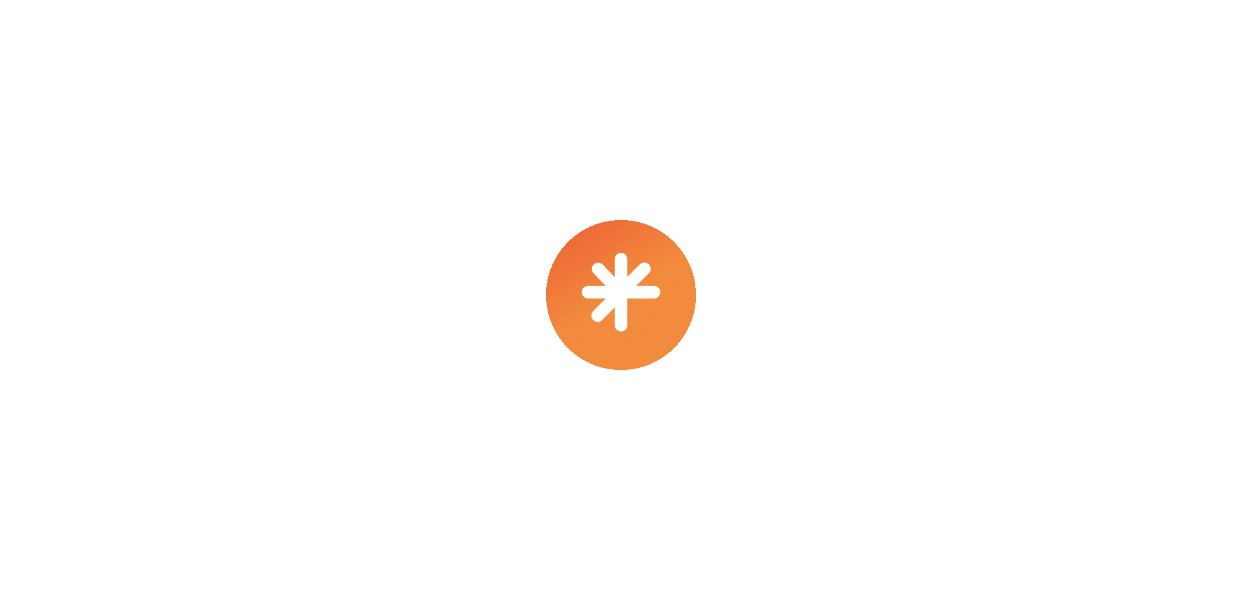 scroll, scrollTop: 0, scrollLeft: 0, axis: both 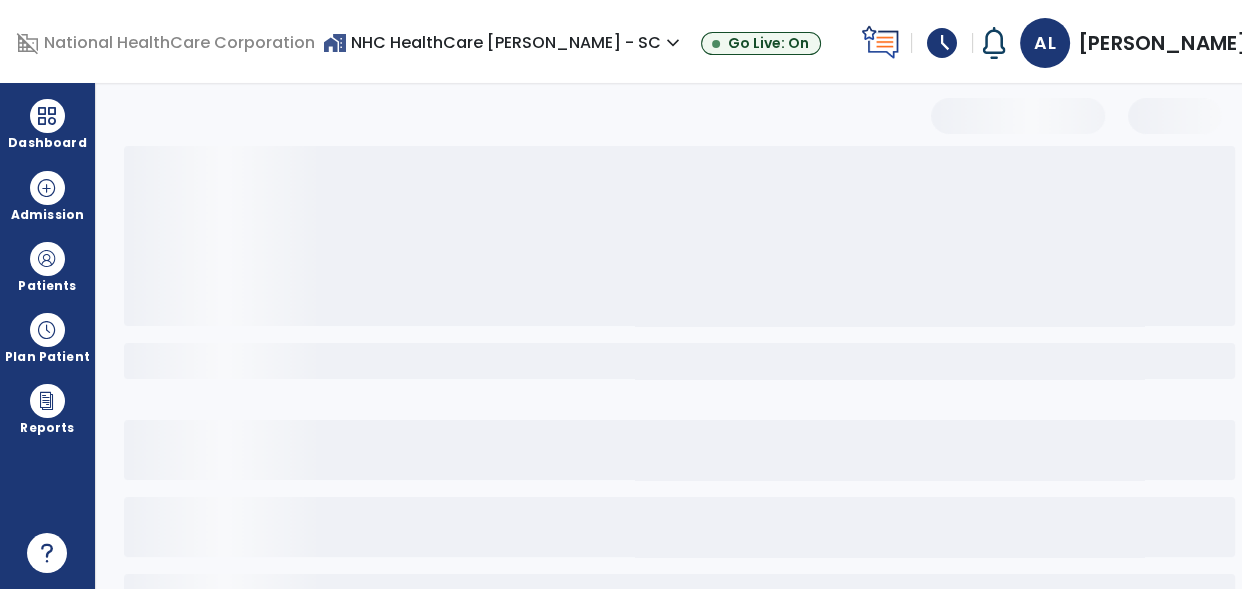 select on "*" 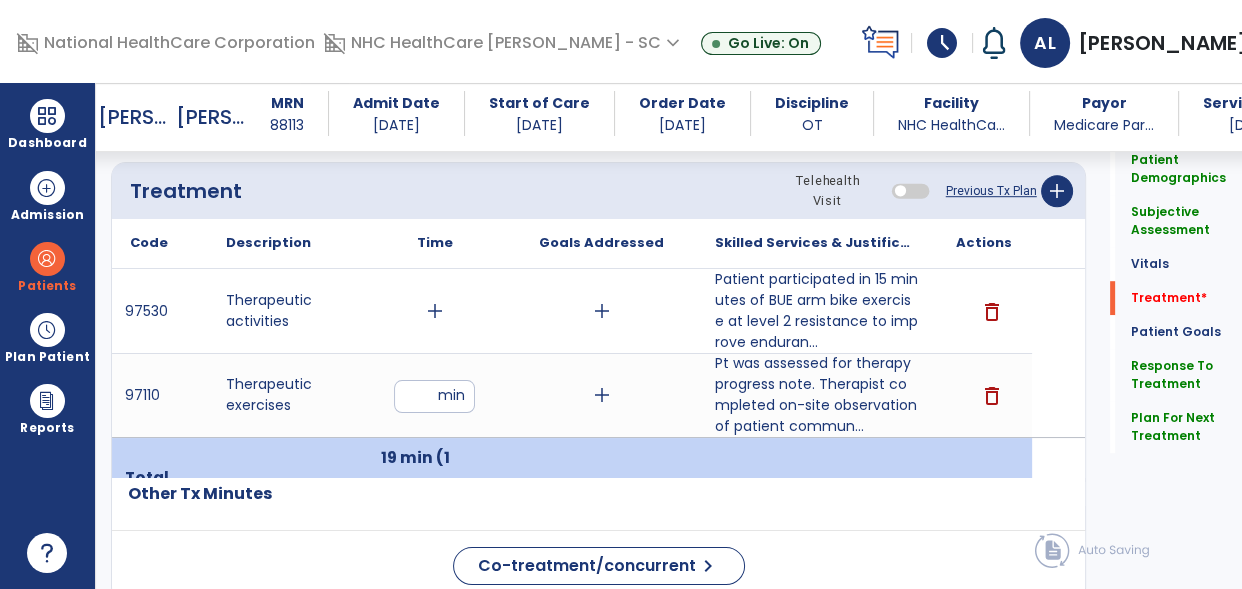 scroll, scrollTop: 1198, scrollLeft: 0, axis: vertical 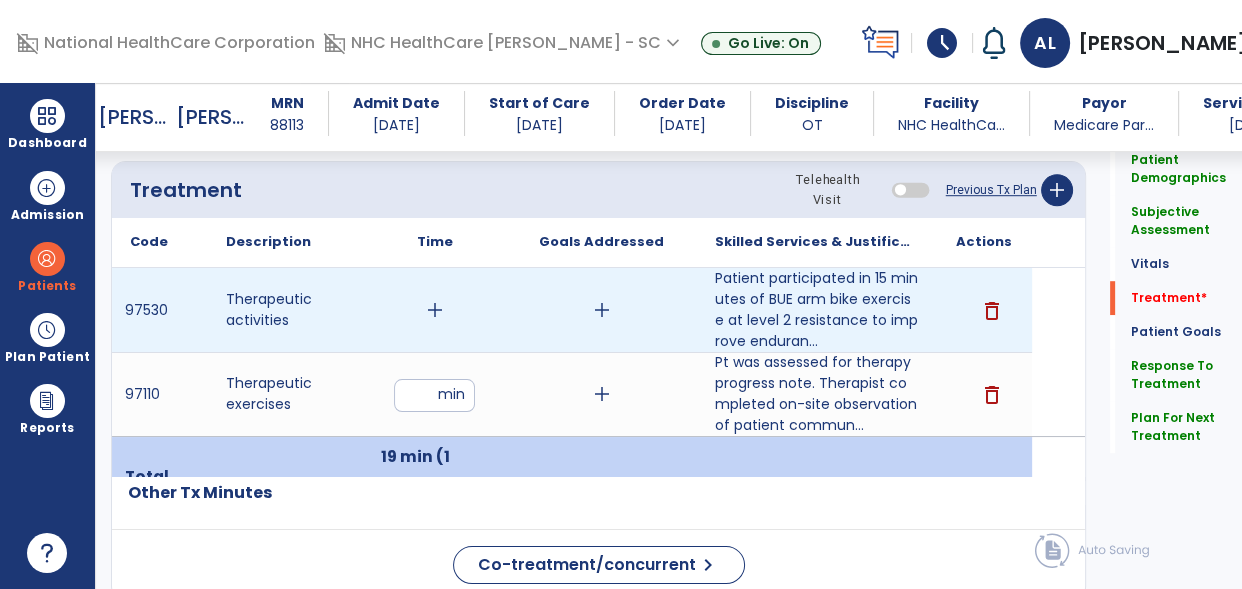 click on "add" at bounding box center [435, 310] 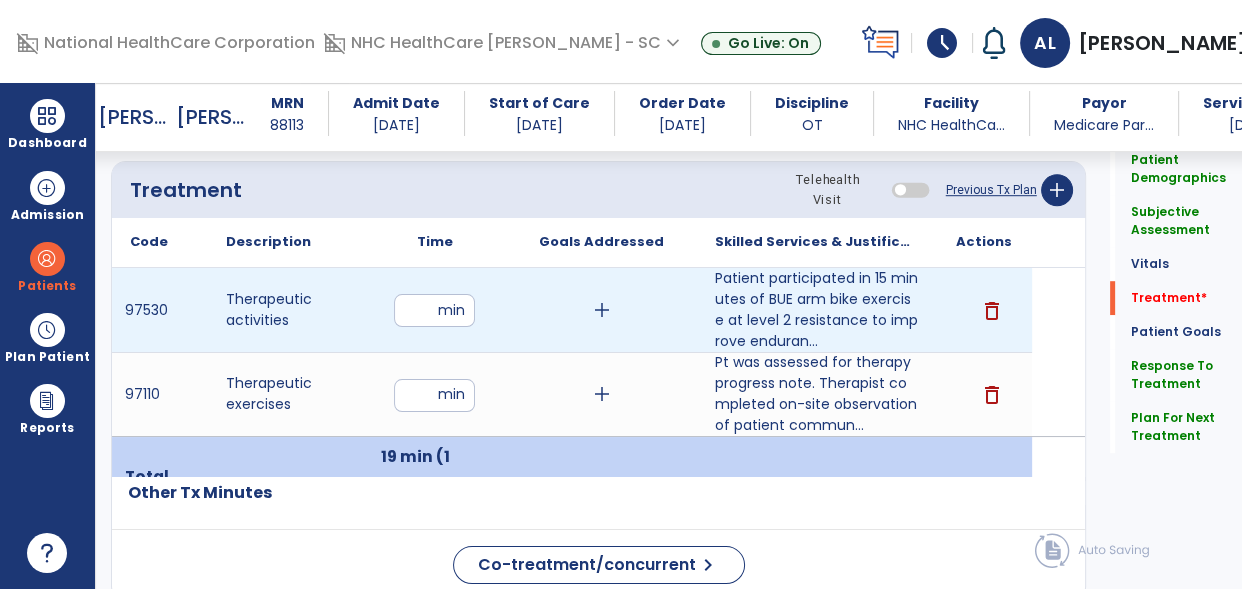 type on "**" 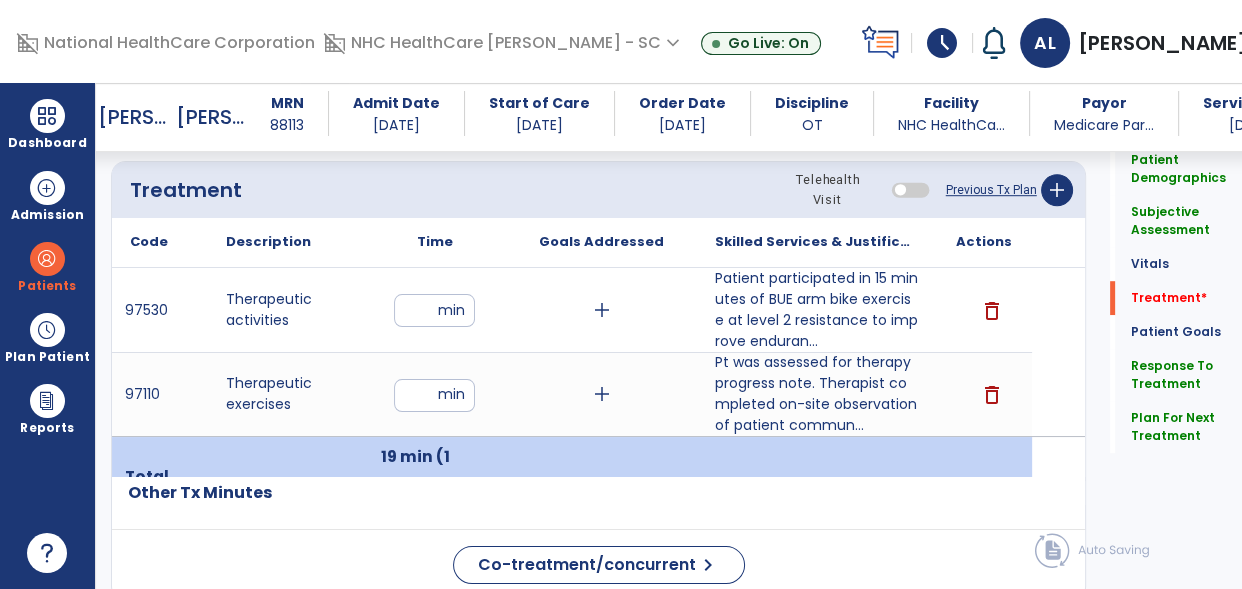 click on "Patient Demographics  Medical Diagnosis   Treatment Diagnosis   Precautions   Contraindications
Code
Description
Pdpm Clinical Category
S32.019D" 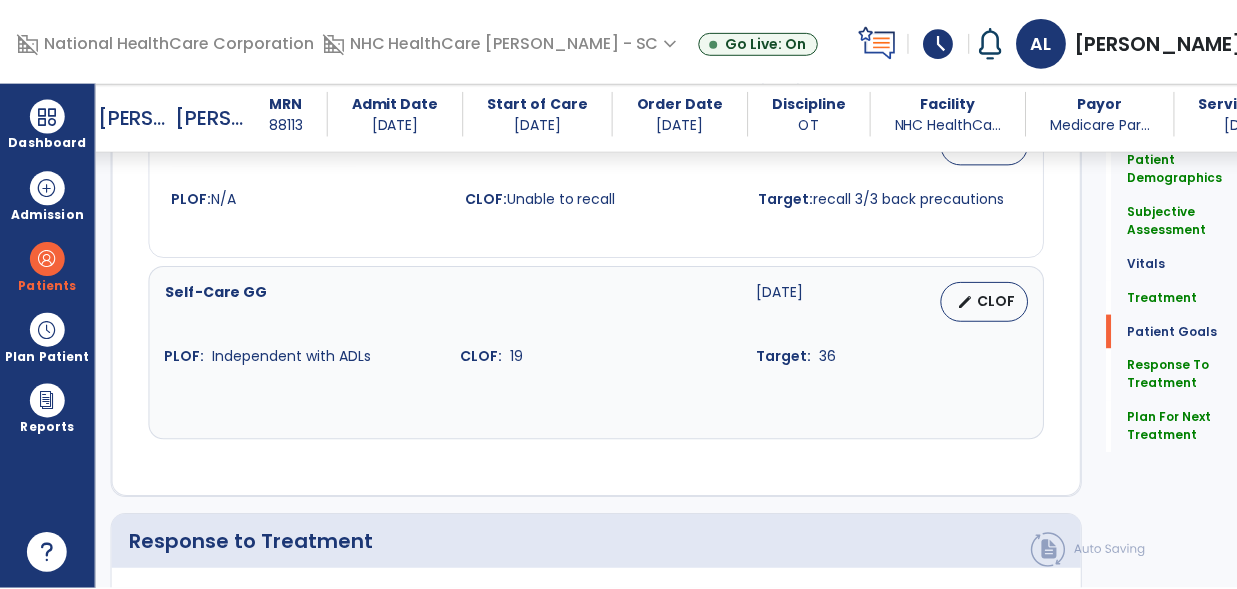 scroll, scrollTop: 2705, scrollLeft: 0, axis: vertical 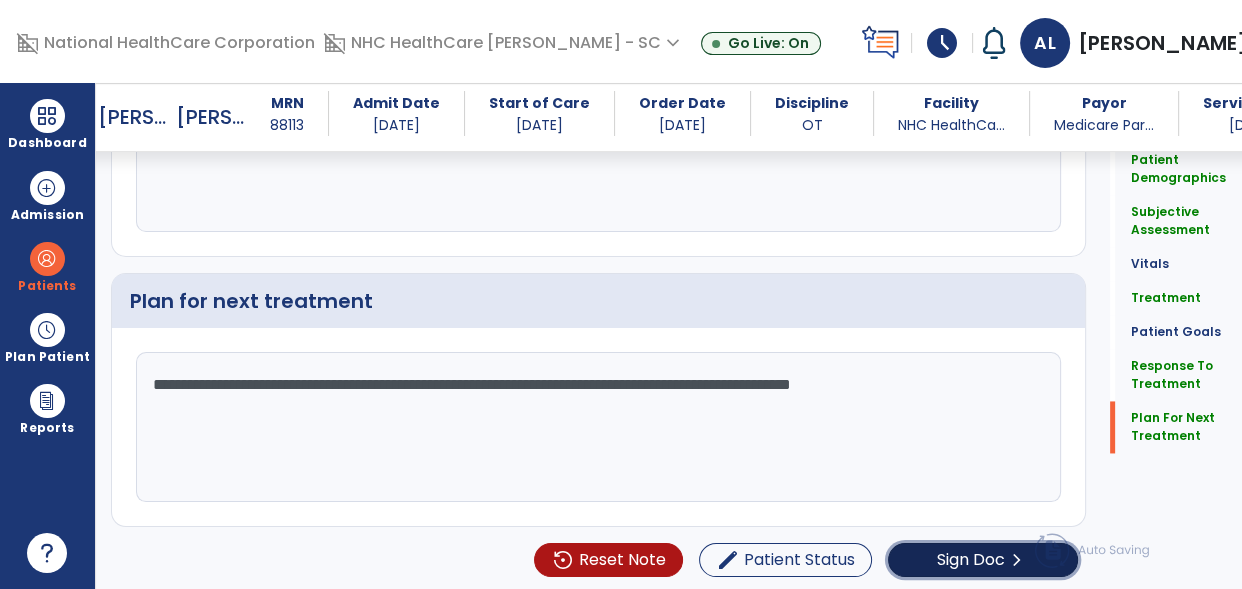 click on "chevron_right" 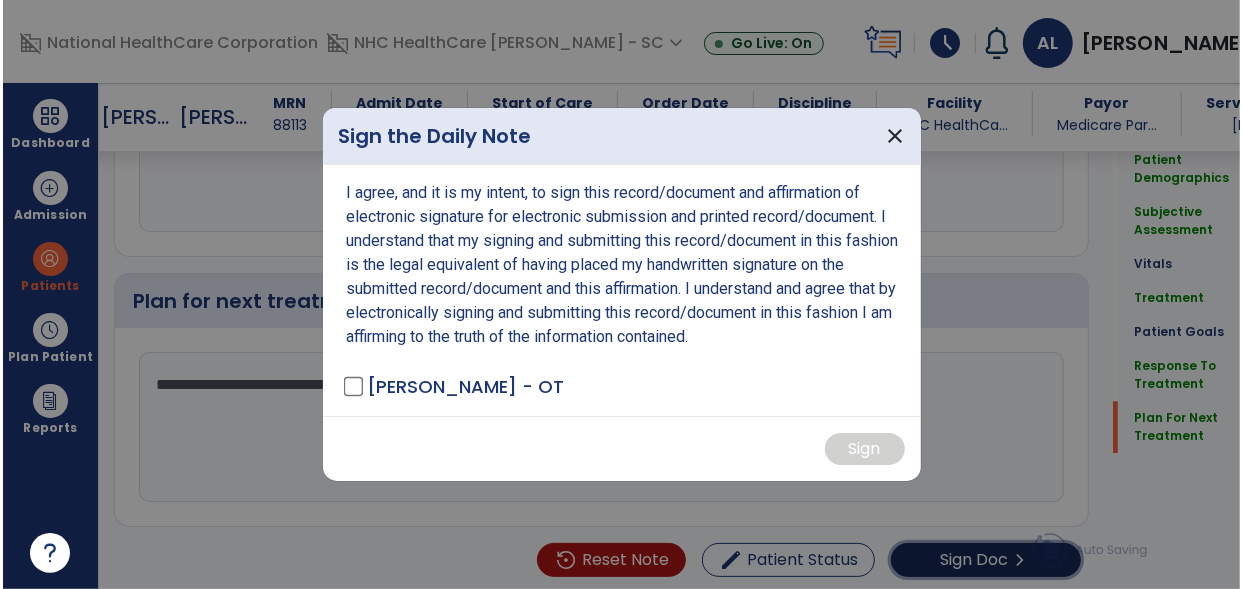 scroll, scrollTop: 2705, scrollLeft: 0, axis: vertical 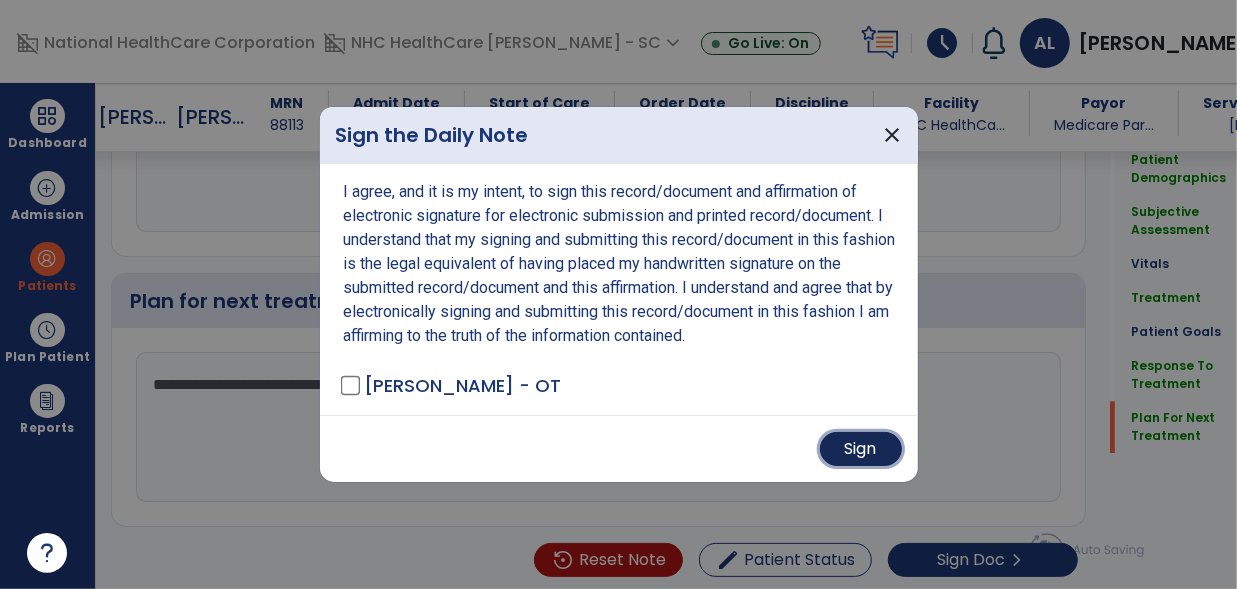 click on "Sign" at bounding box center [861, 449] 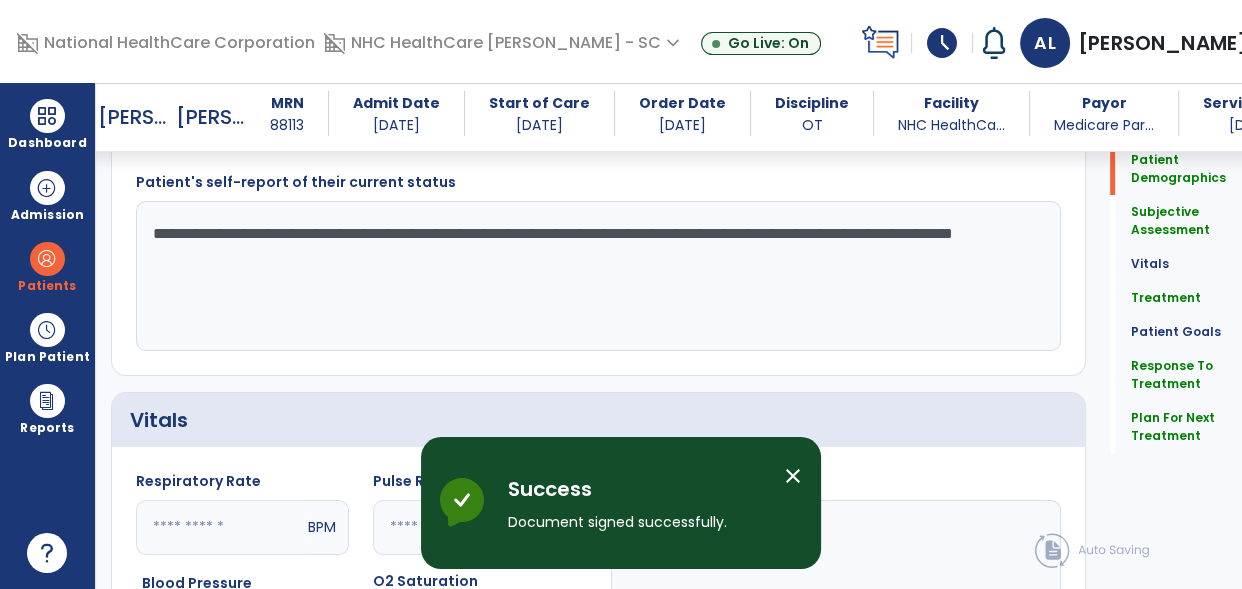 scroll, scrollTop: 0, scrollLeft: 0, axis: both 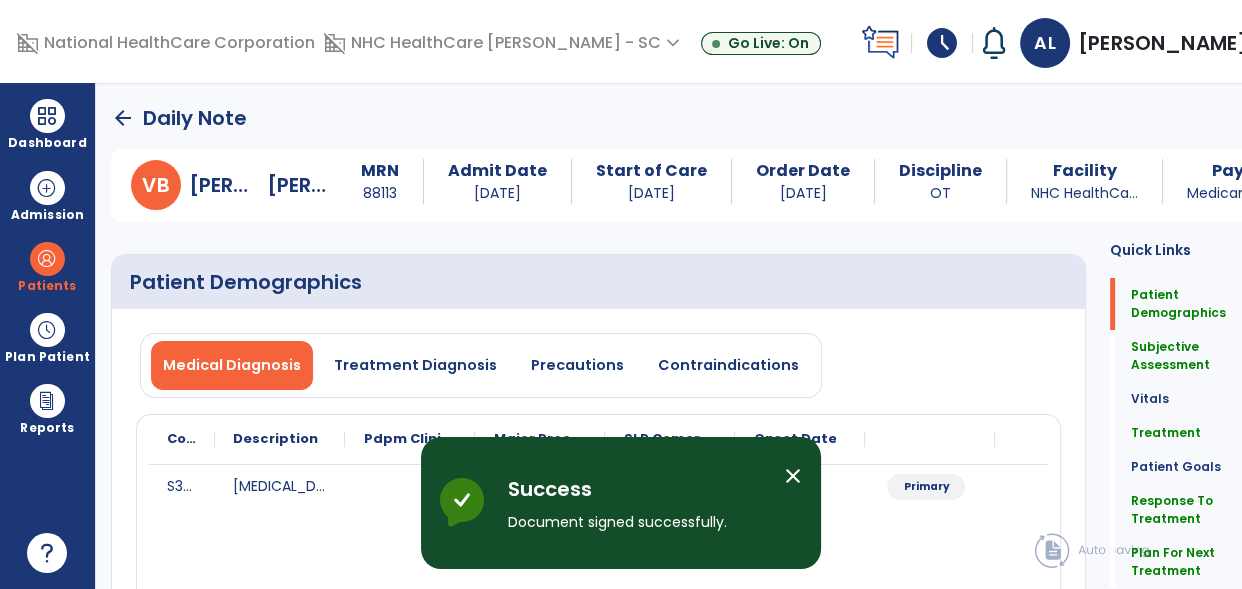 click on "arrow_back" 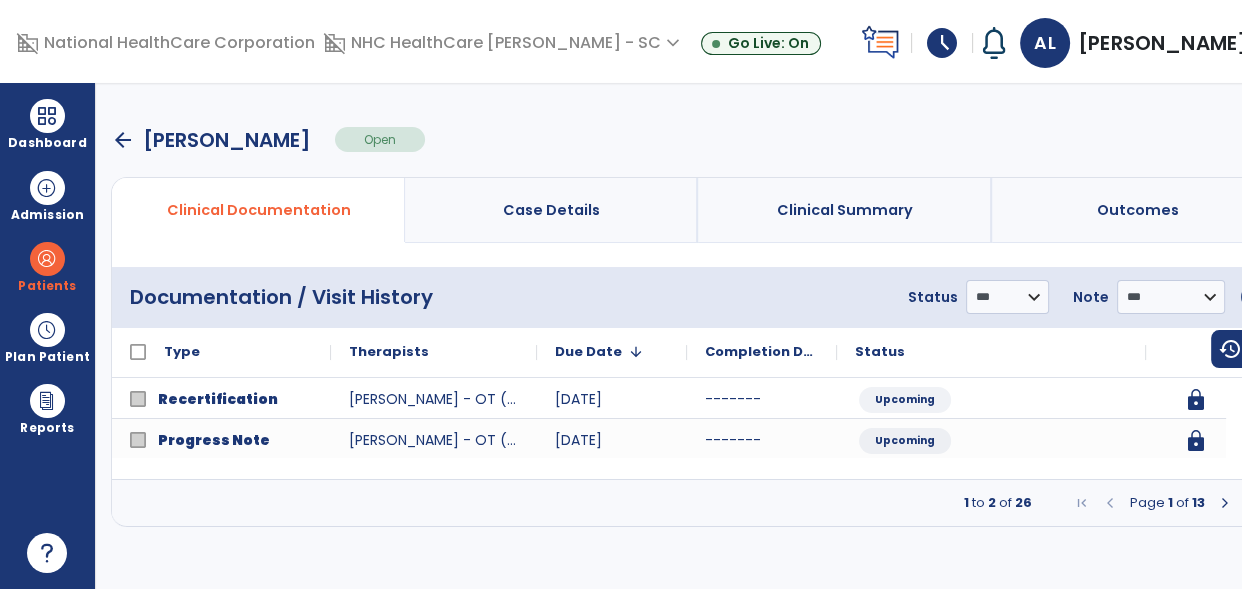 click on "arrow_back" at bounding box center [123, 140] 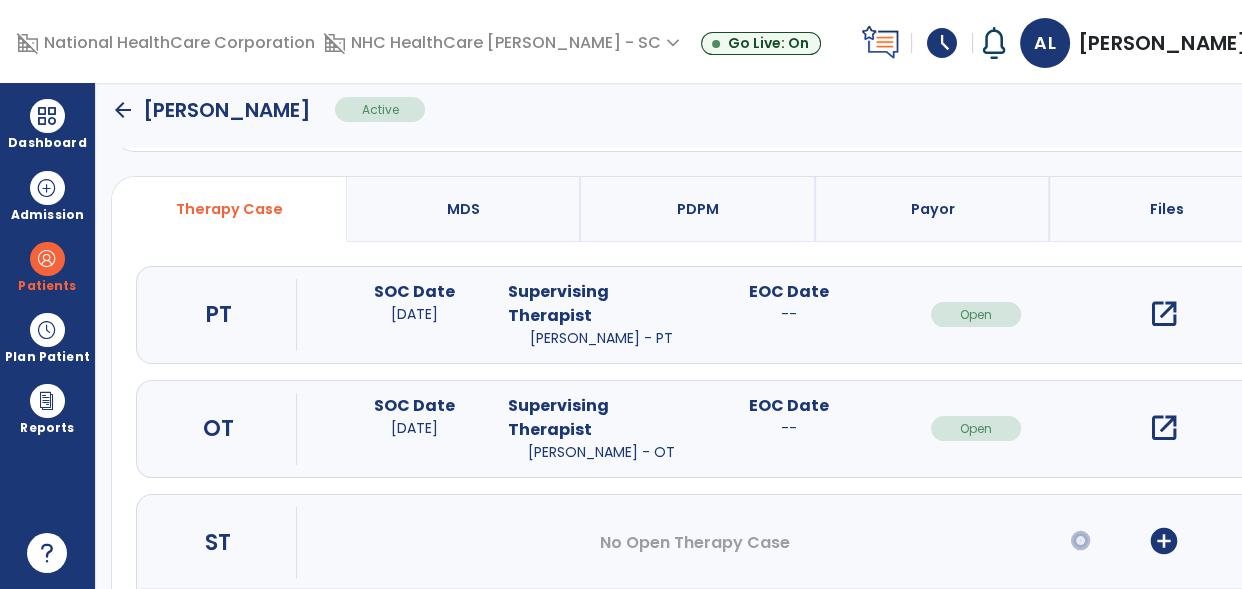 scroll, scrollTop: 120, scrollLeft: 0, axis: vertical 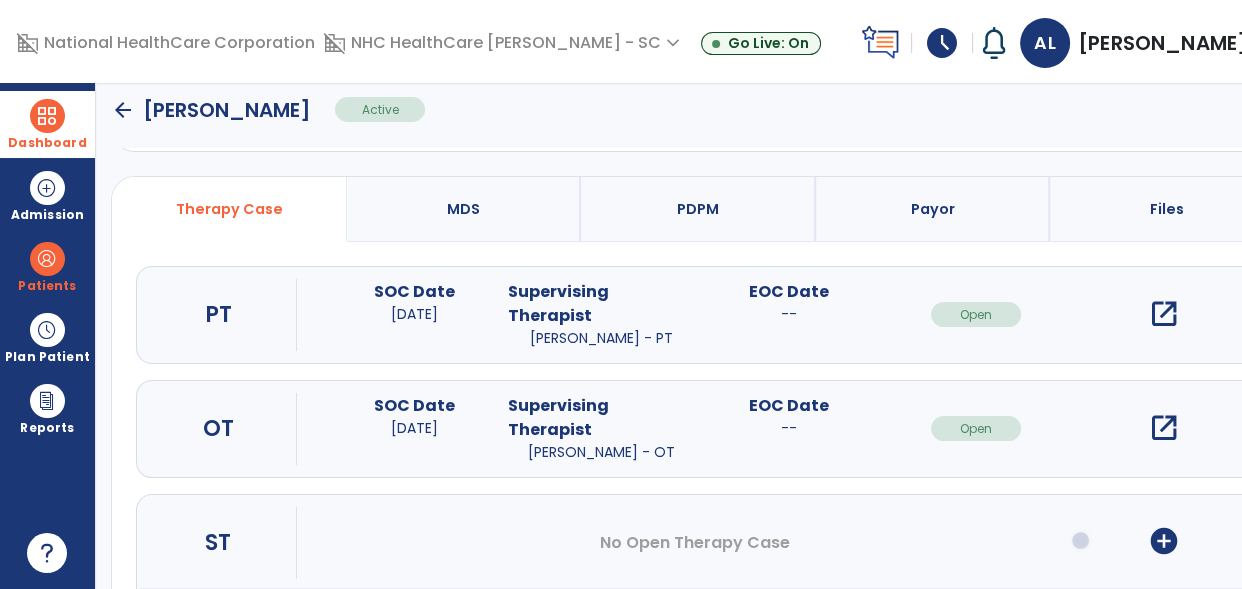 click at bounding box center [47, 116] 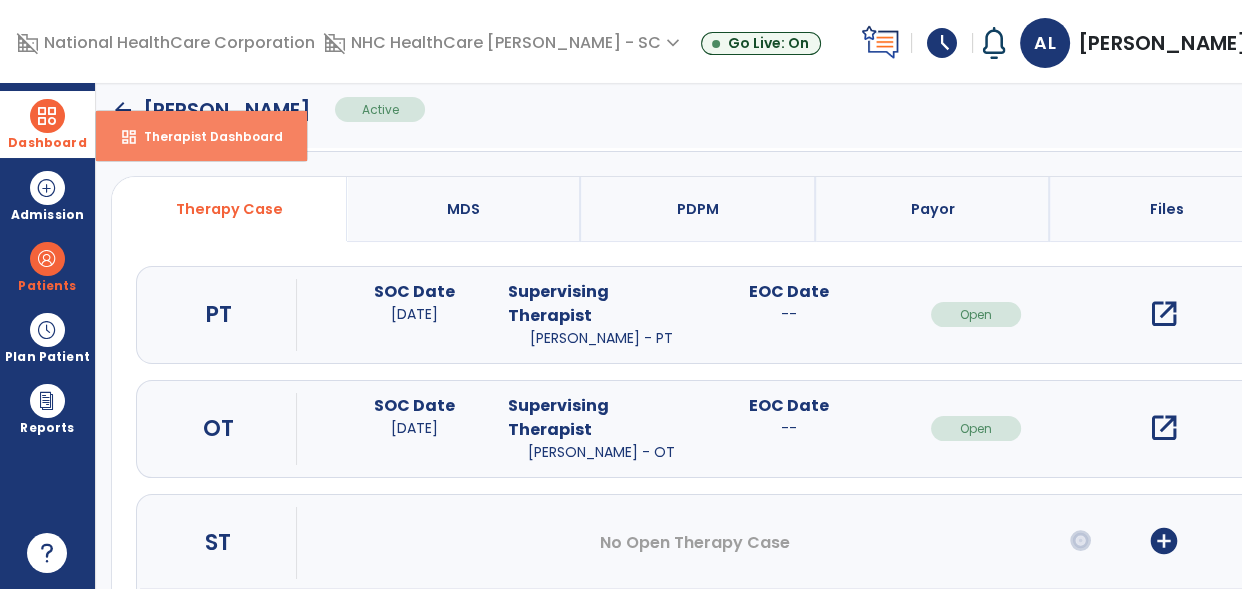 click on "dashboard  Therapist Dashboard" at bounding box center [201, 136] 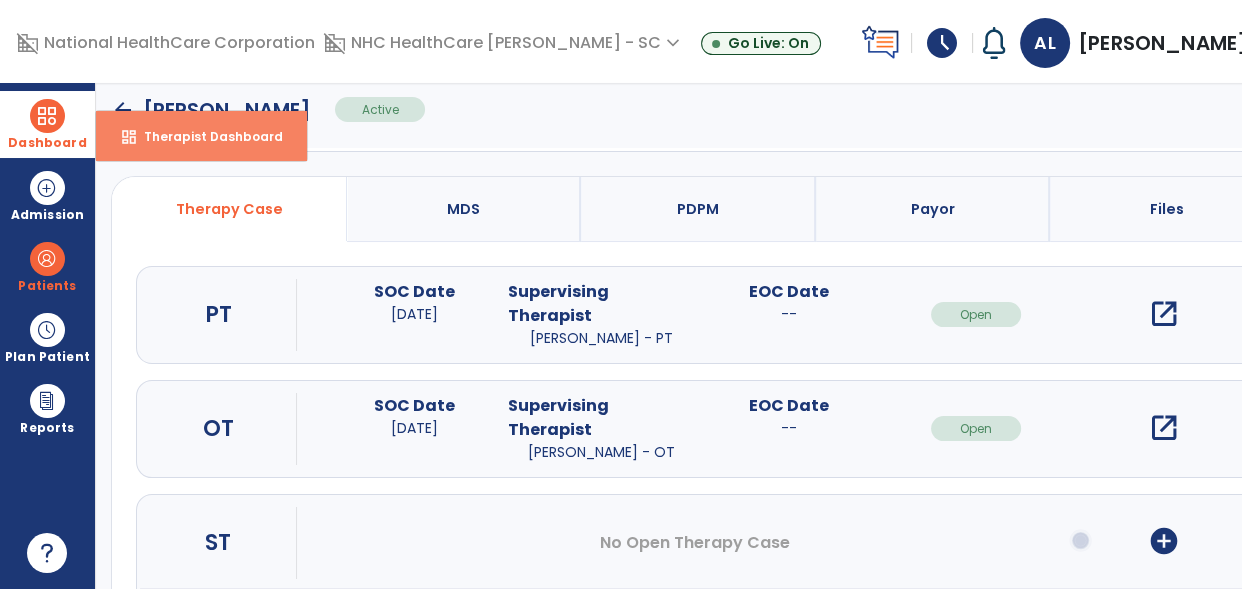 select on "****" 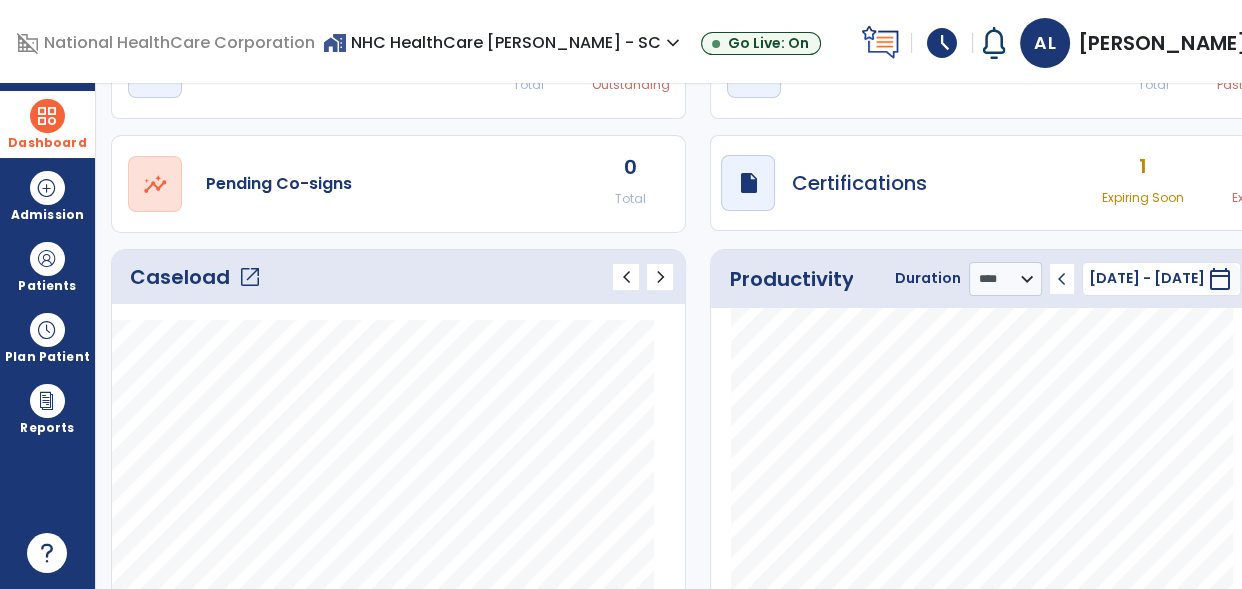 click on "open_in_new" 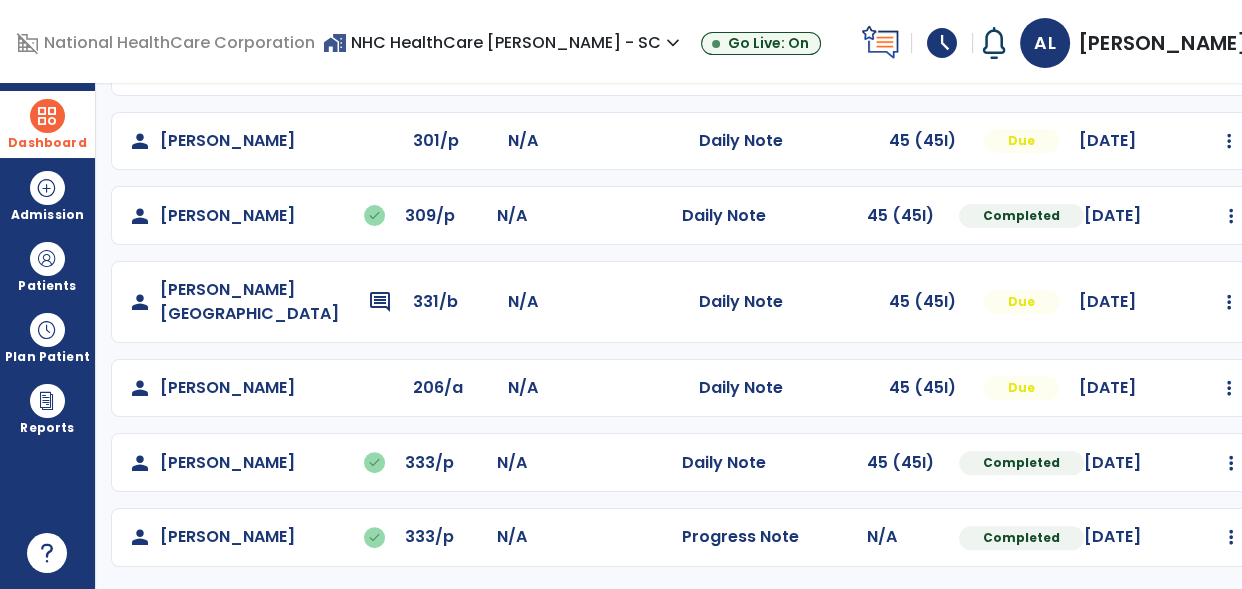 scroll, scrollTop: 671, scrollLeft: 0, axis: vertical 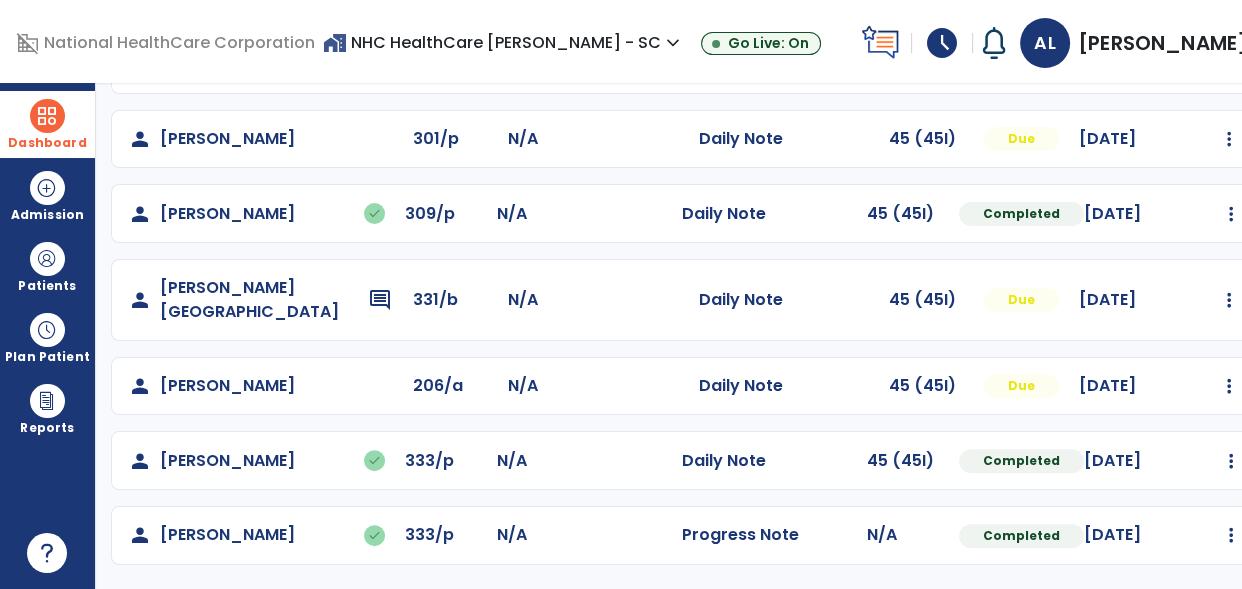click on "person   [PERSON_NAME]  302/p N/A  Daily Note   30 (30I)  Incomplete [DATE]  Mark Visit As Complete   Reset Note   Open Document   G + C Mins   person   [PERSON_NAME]  302/p N/A  Progress Note   N/A  Due [DATE]  Mark Visit As Complete   Reset Note   Open Document   G + C Mins   person   [PERSON_NAME]  203/a N/A  Daily Note   45 (45I)  Due [DATE]  Mark Visit As Complete   Reset Note   Open Document   G + C Mins   person   [PERSON_NAME]  105/b N/A  Daily Note   45 (45I)  Due [DATE]  Mark Visit As Complete   Reset Note   Open Document   G + C Mins   person   [PERSON_NAME]  105/b N/A  Progress Note   N/A  Due [DATE]  Mark Visit As Complete   Reset Note   Open Document   G + C Mins   person   [PERSON_NAME]   done  304/p N/A  Daily Note   45 (45I)  Completed [DATE]  Undo Visit Status   Reset Note   Open Document   G + C Mins   person   [PERSON_NAME]  225/p N/A  Daily Note   40 (40I)  Due  Mark Visit As Complete   Reset Note   Open Document   G + C Mins   person  301/p N/A Due" 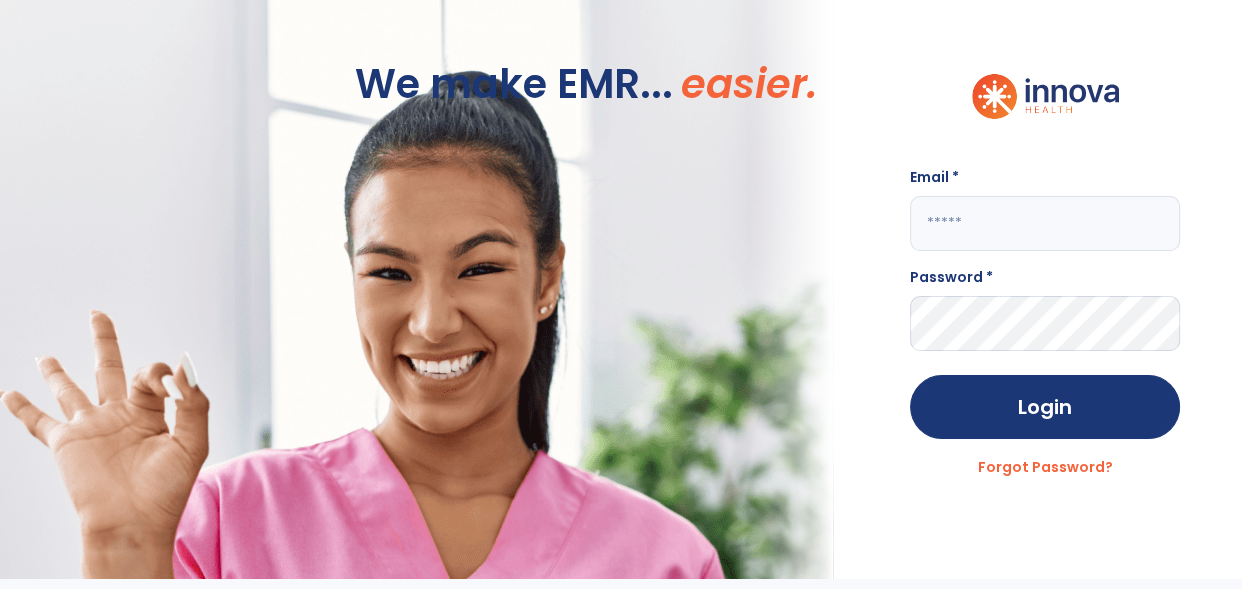 scroll, scrollTop: 0, scrollLeft: 0, axis: both 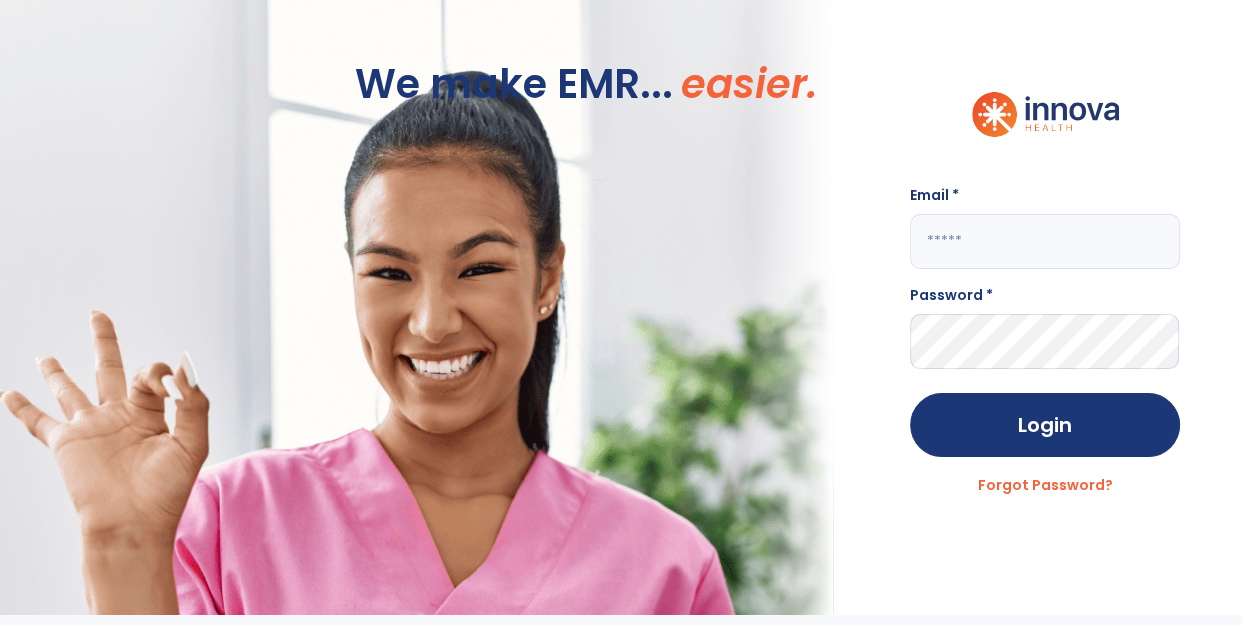 type on "**********" 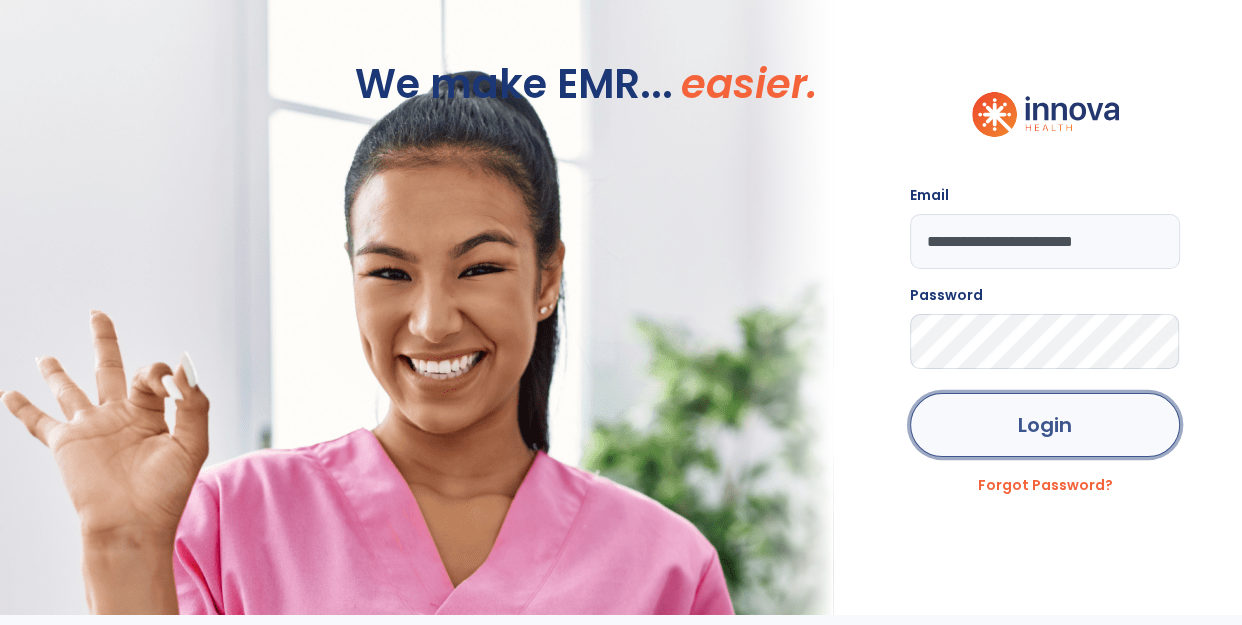 click on "Login" 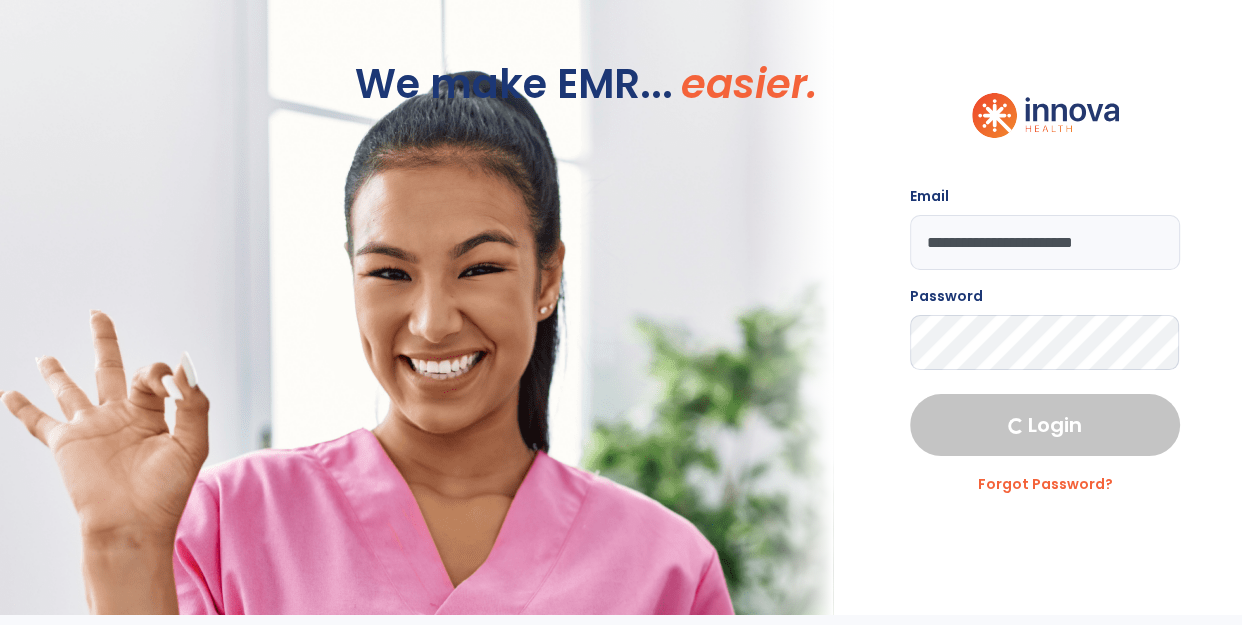 select on "****" 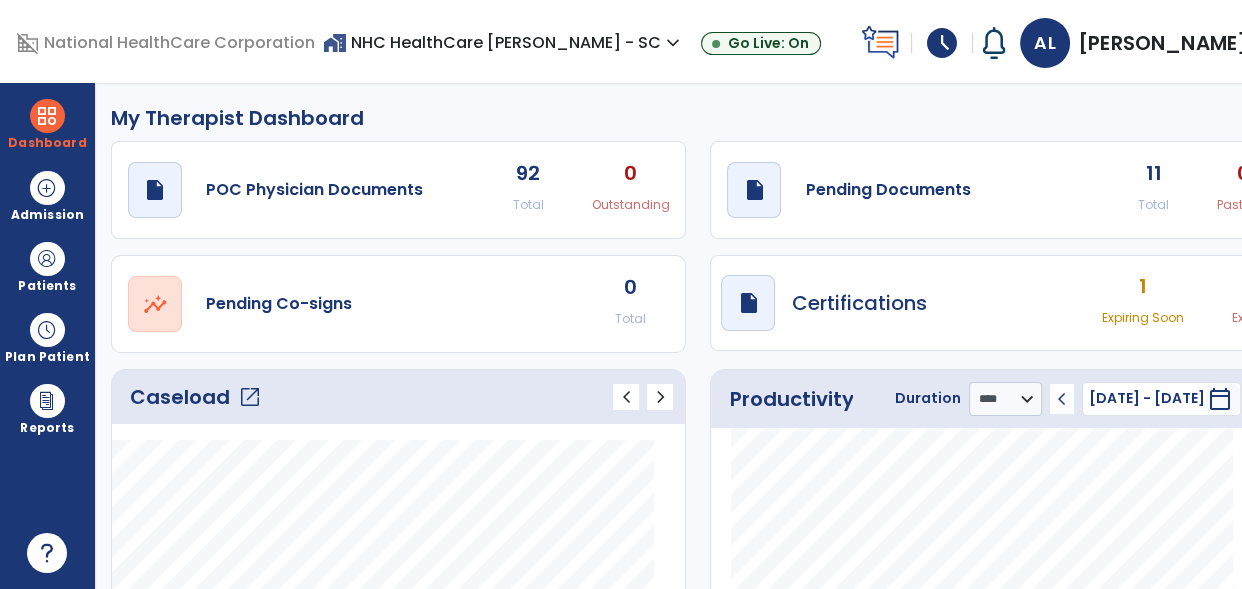 click on "open_in_new" 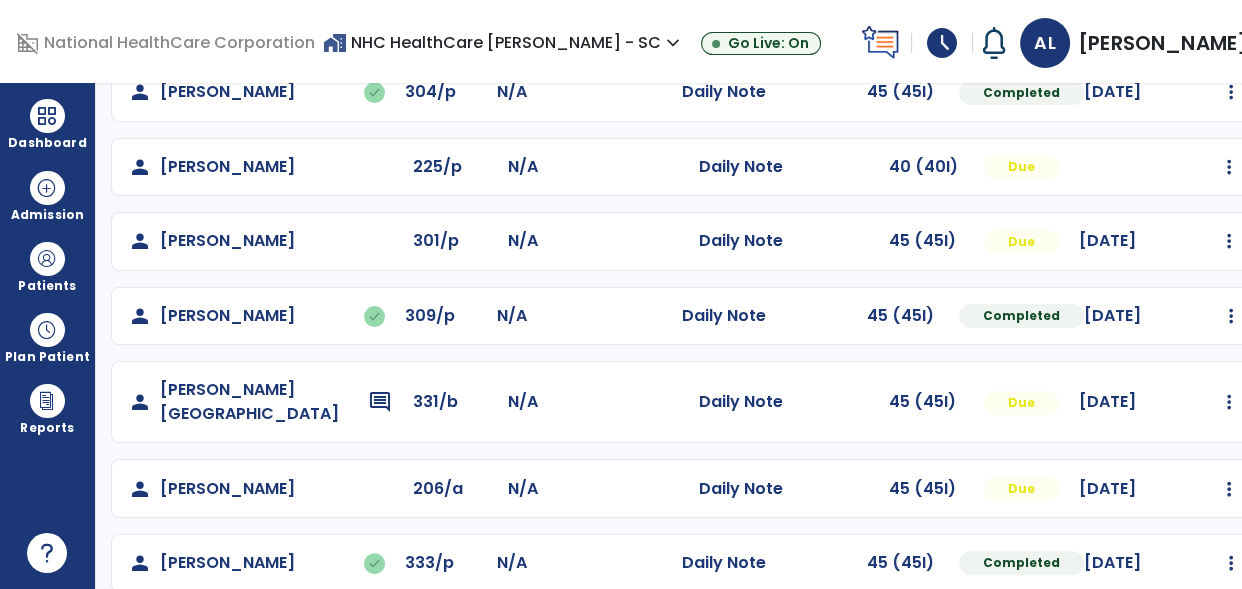 scroll, scrollTop: 597, scrollLeft: 0, axis: vertical 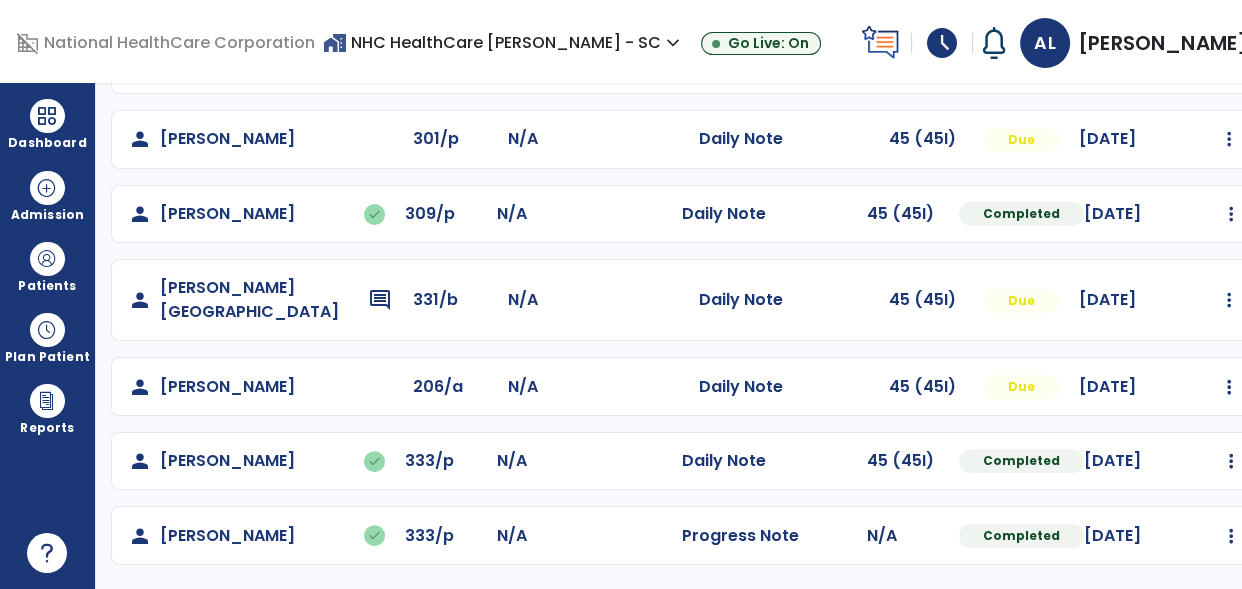 click on "Mark Visit As Complete   Reset Note   Open Document   G + C Mins" 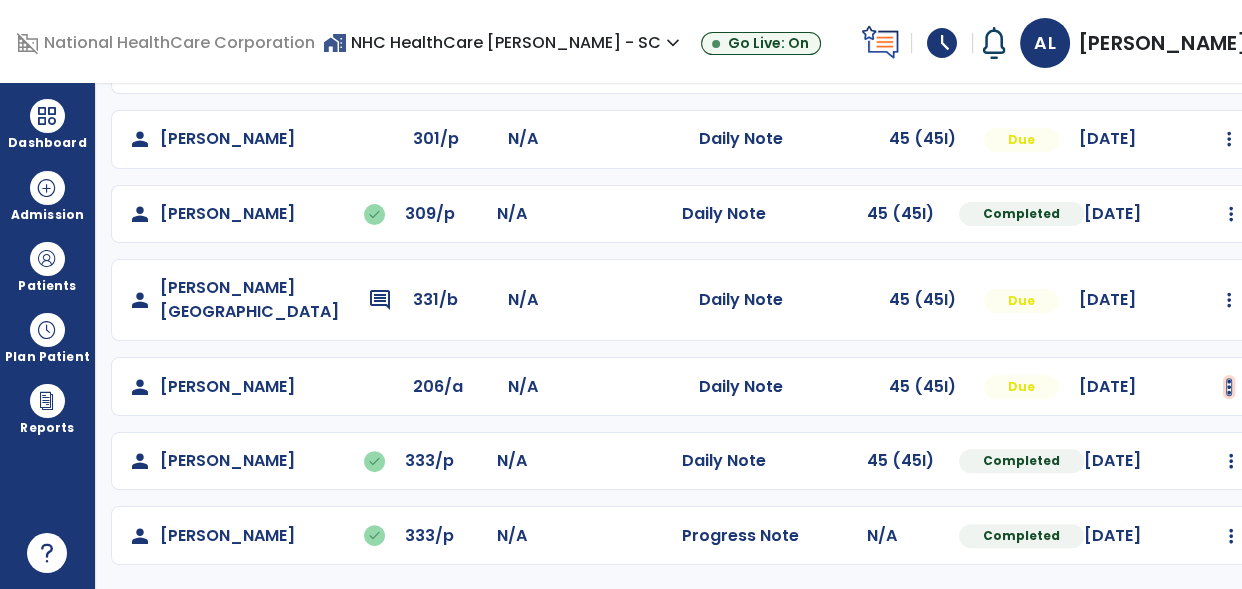 click at bounding box center [1229, -308] 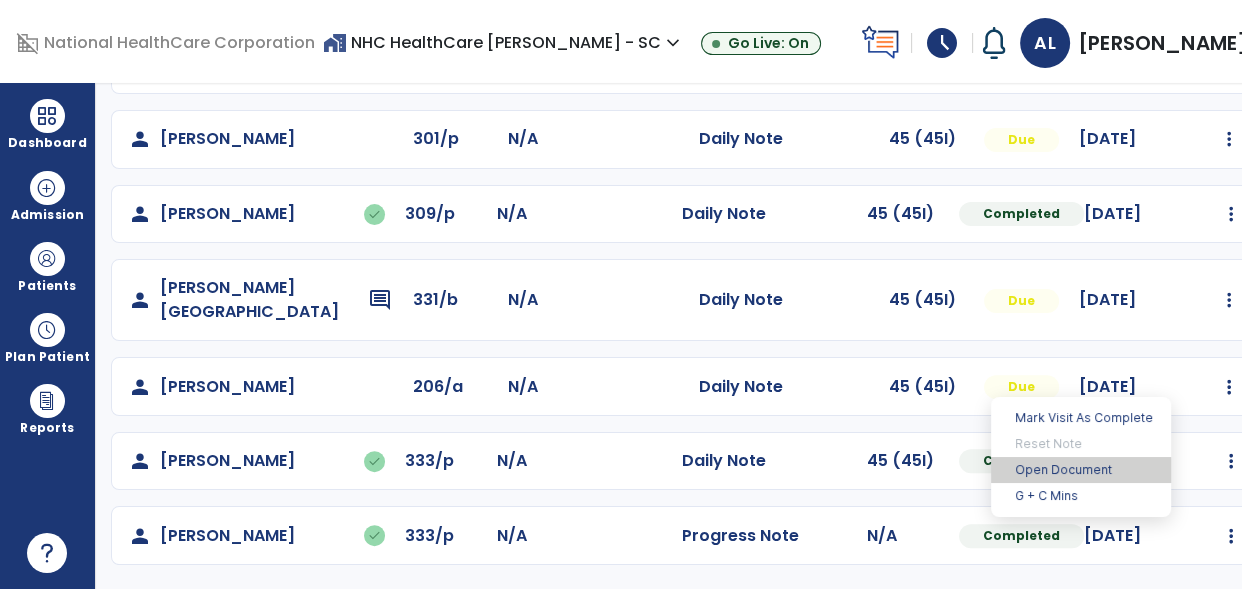 click on "Open Document" at bounding box center [1081, 470] 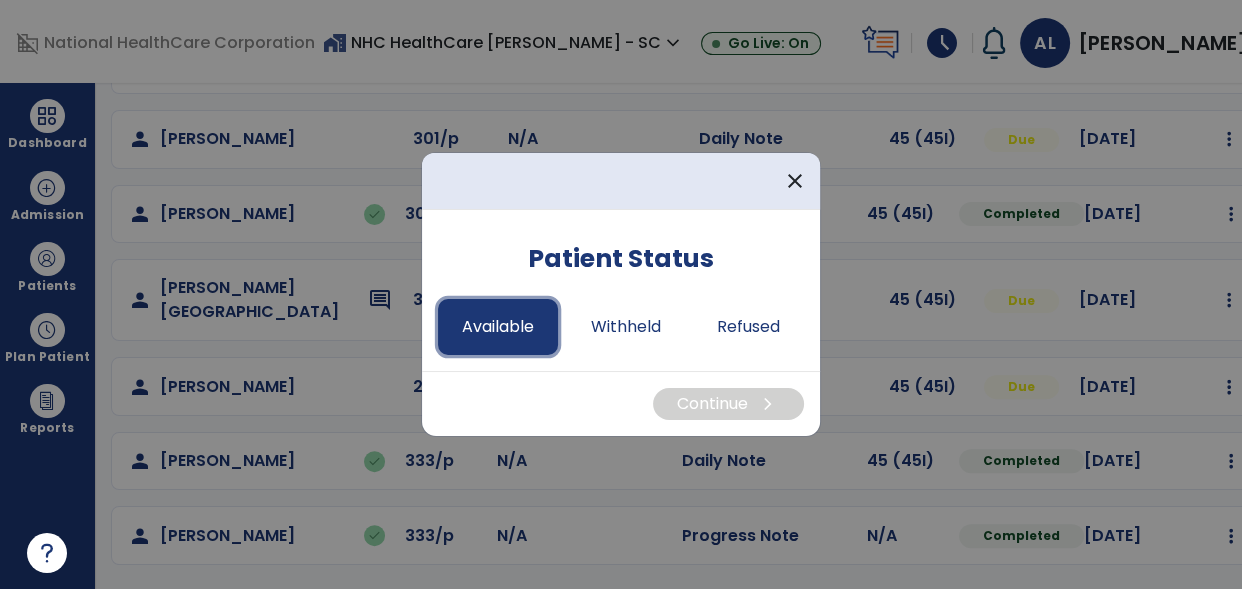 click on "Available" at bounding box center (498, 327) 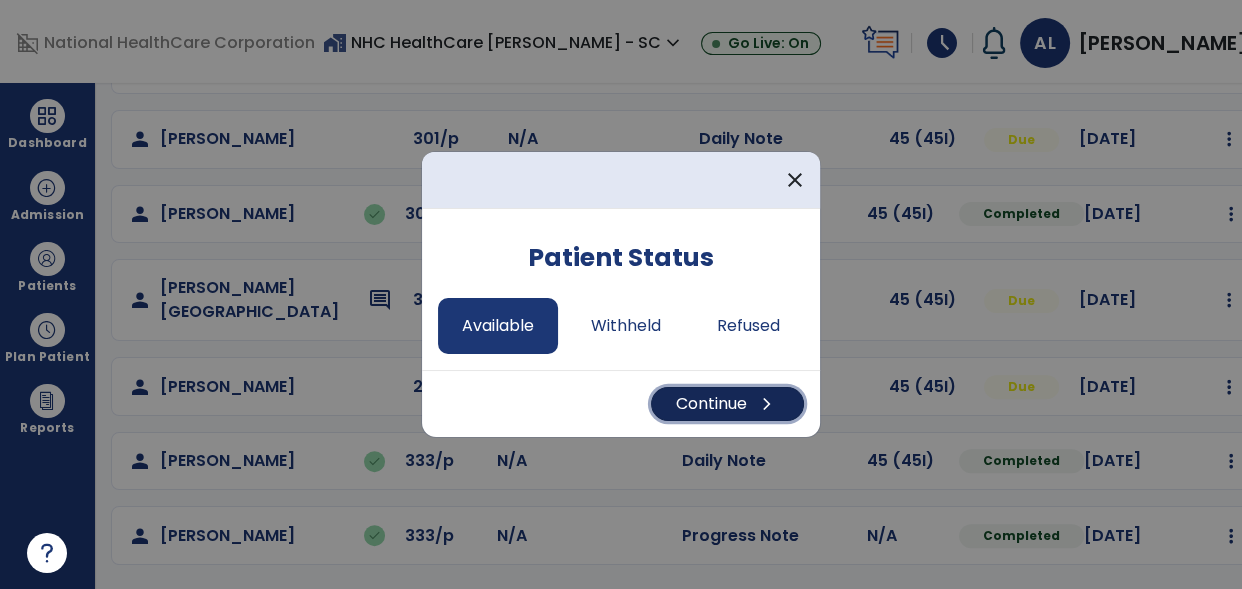 click on "Continue   chevron_right" at bounding box center [727, 404] 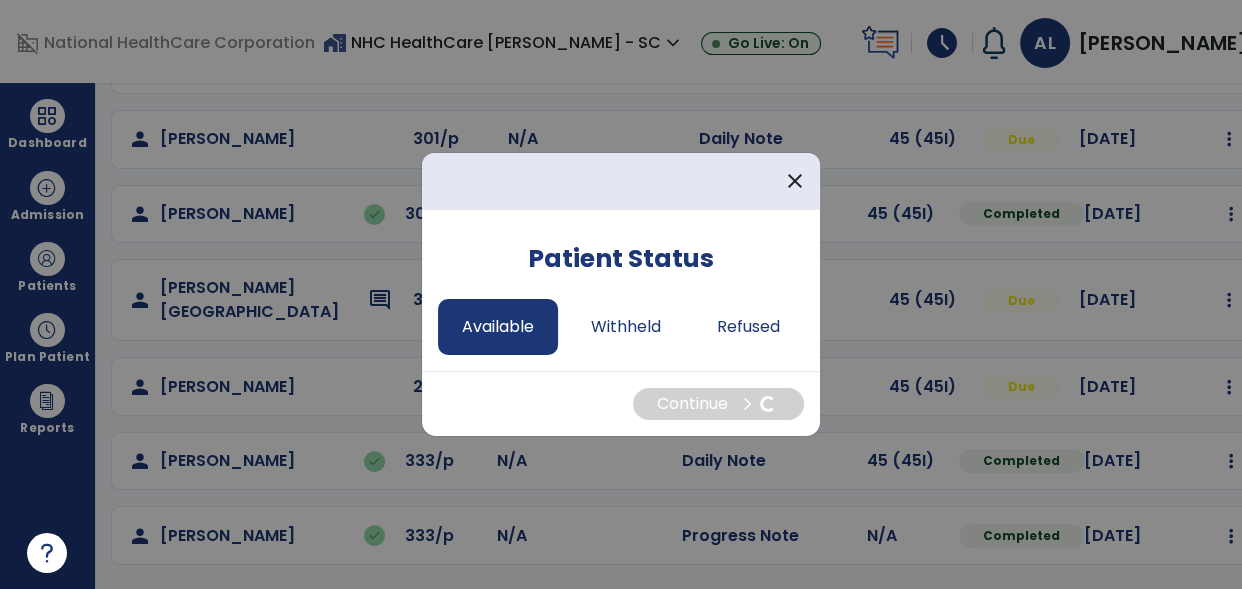select on "*" 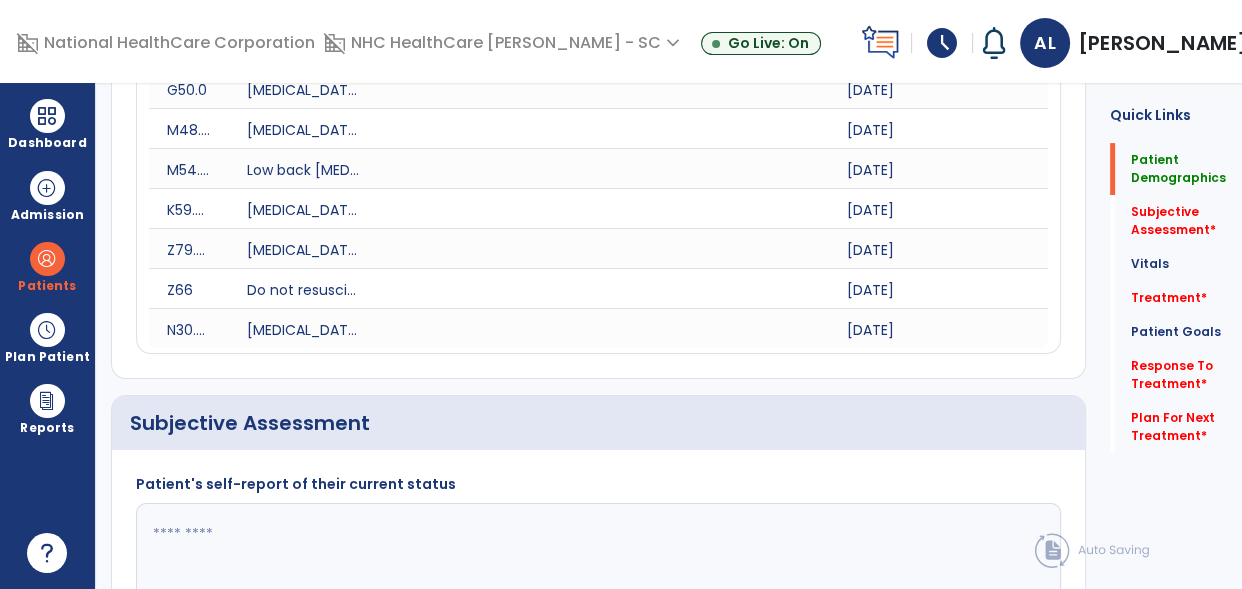 scroll, scrollTop: 0, scrollLeft: 0, axis: both 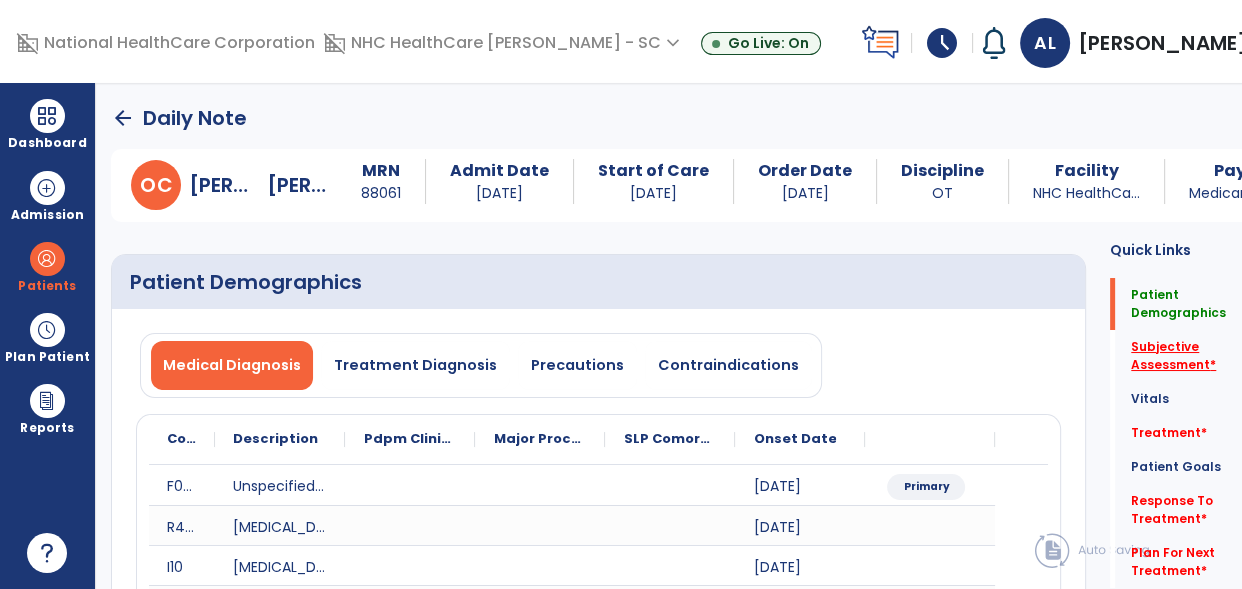 click on "Subjective Assessment   *" 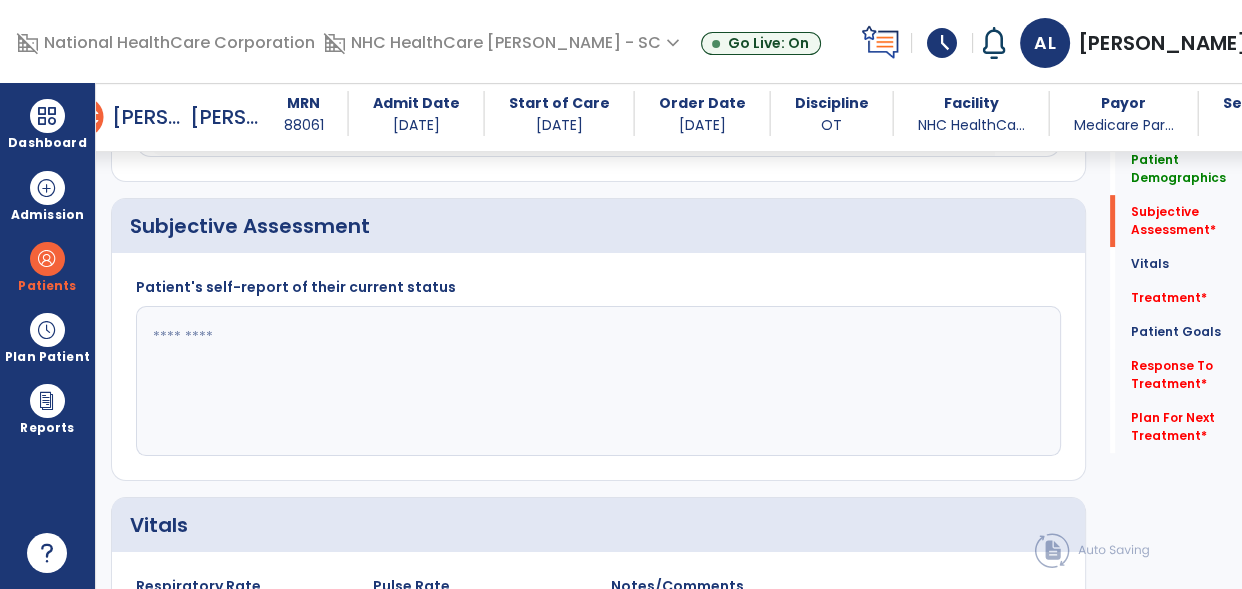 scroll, scrollTop: 791, scrollLeft: 0, axis: vertical 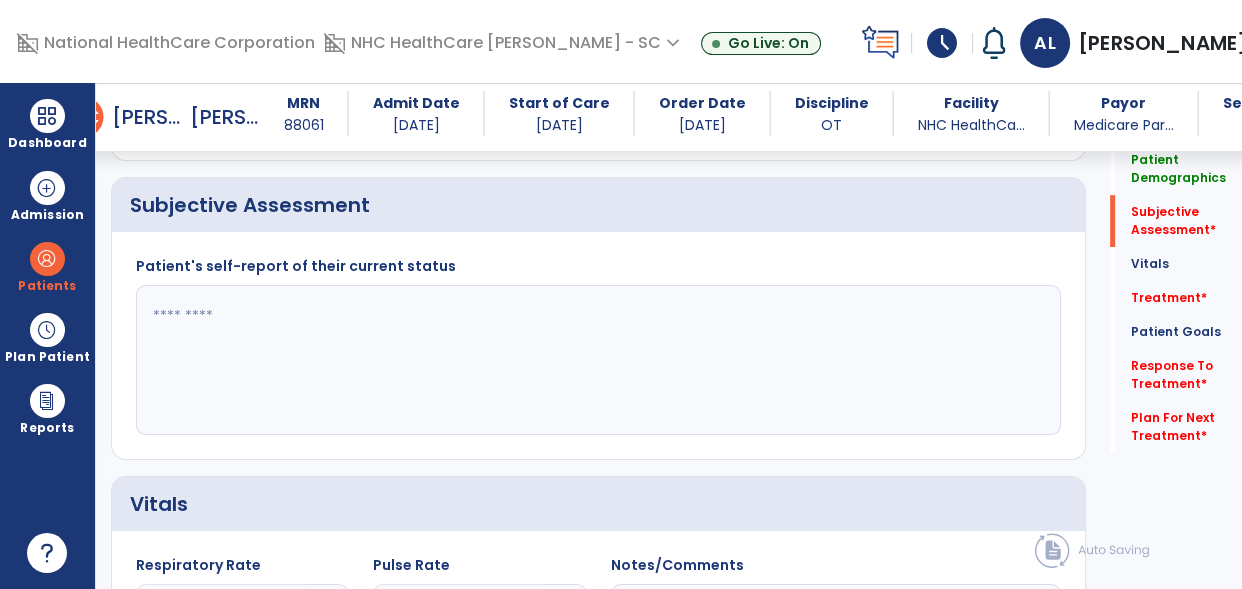 click 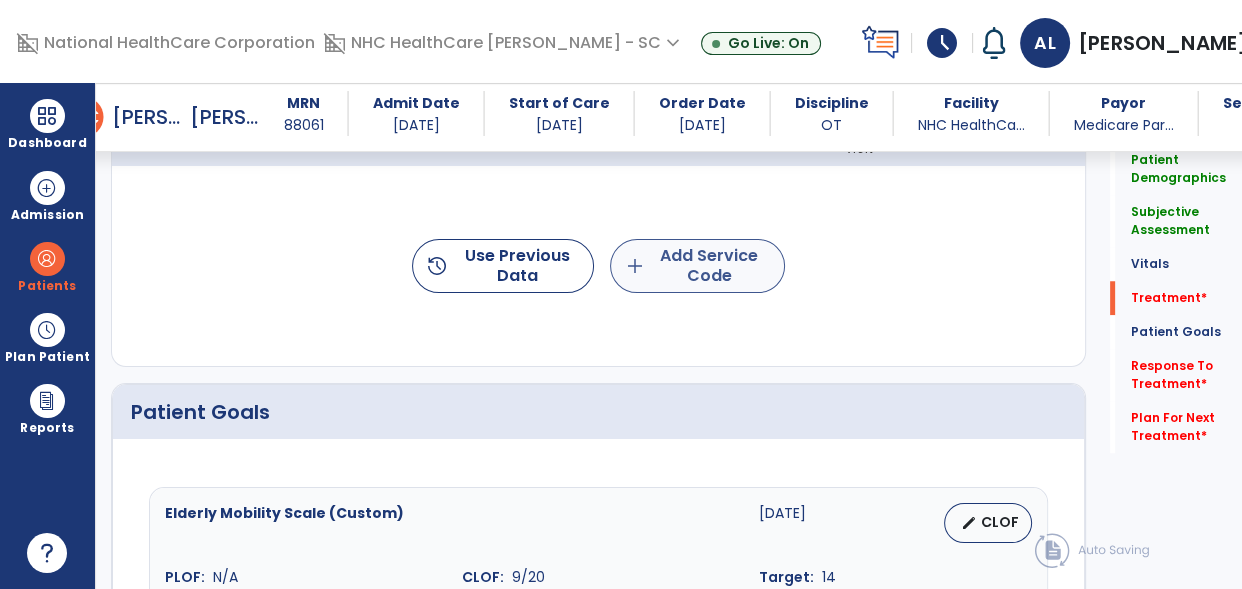 type on "**********" 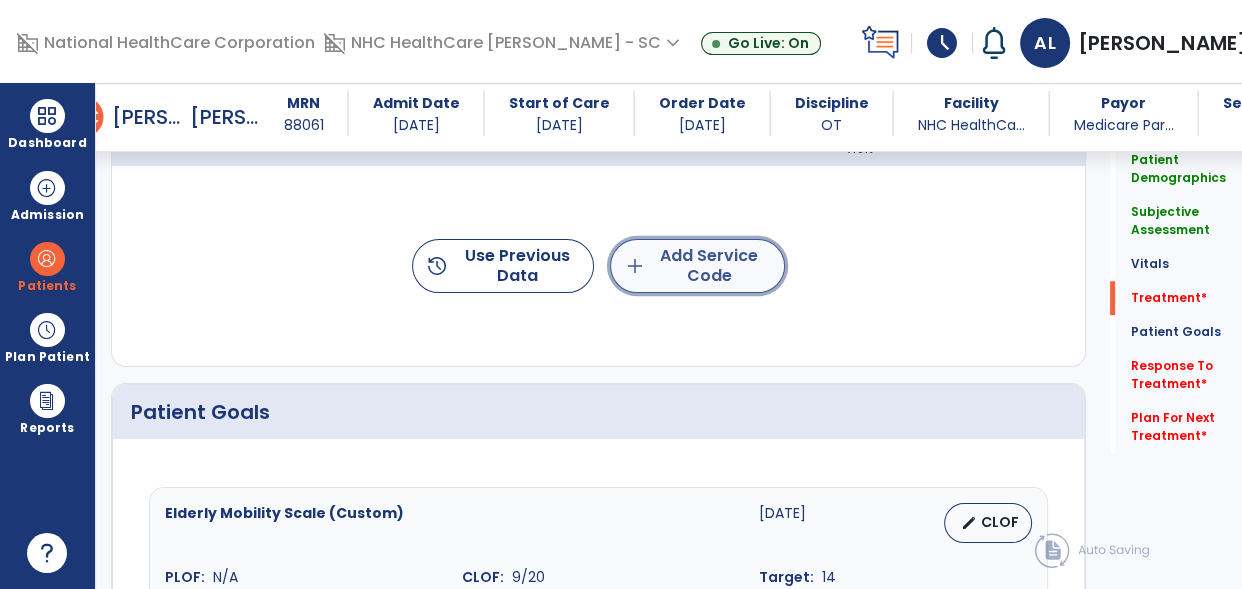 click on "add  Add Service Code" 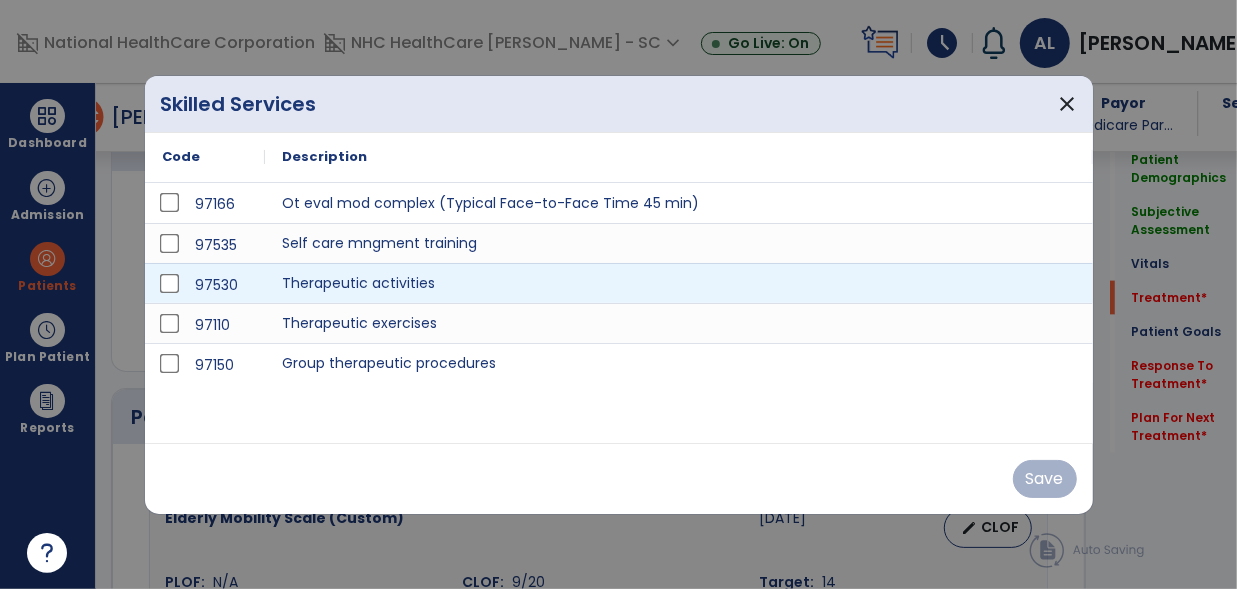 scroll, scrollTop: 1578, scrollLeft: 0, axis: vertical 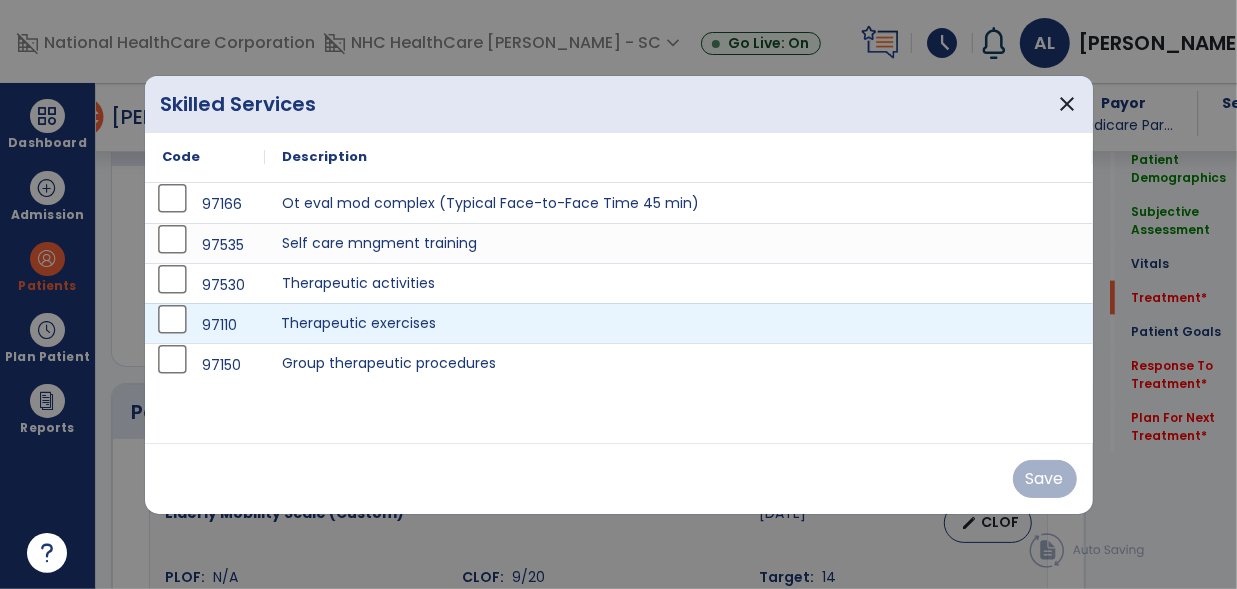 click on "Therapeutic exercises" at bounding box center [679, 323] 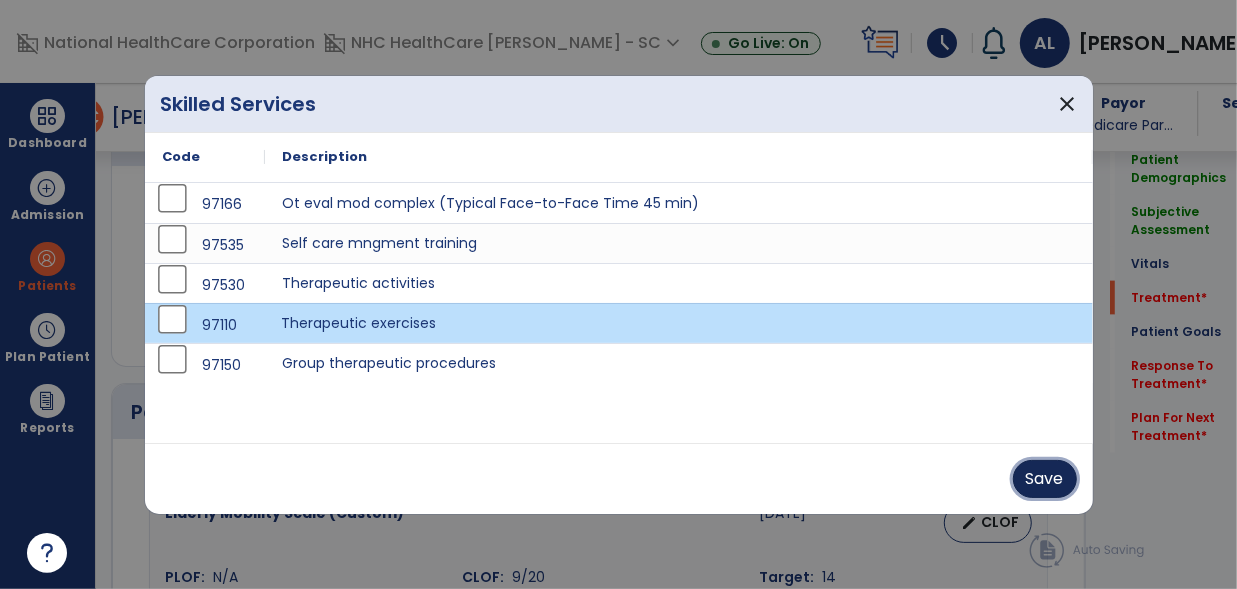 click on "Save" at bounding box center [1045, 479] 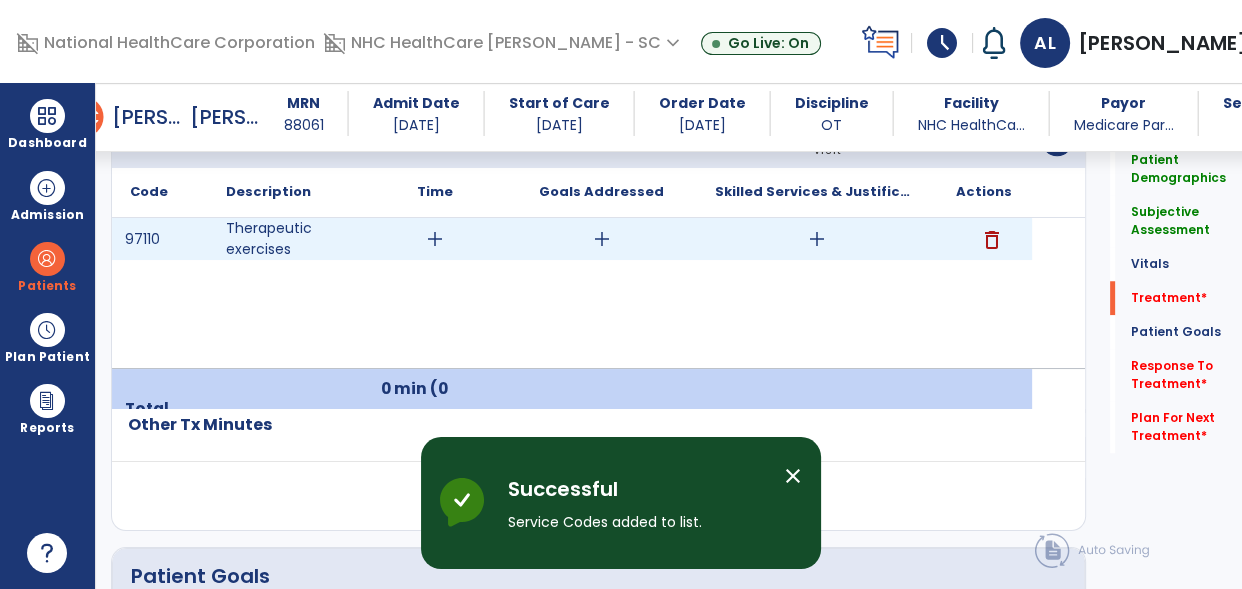 click on "add" at bounding box center (817, 239) 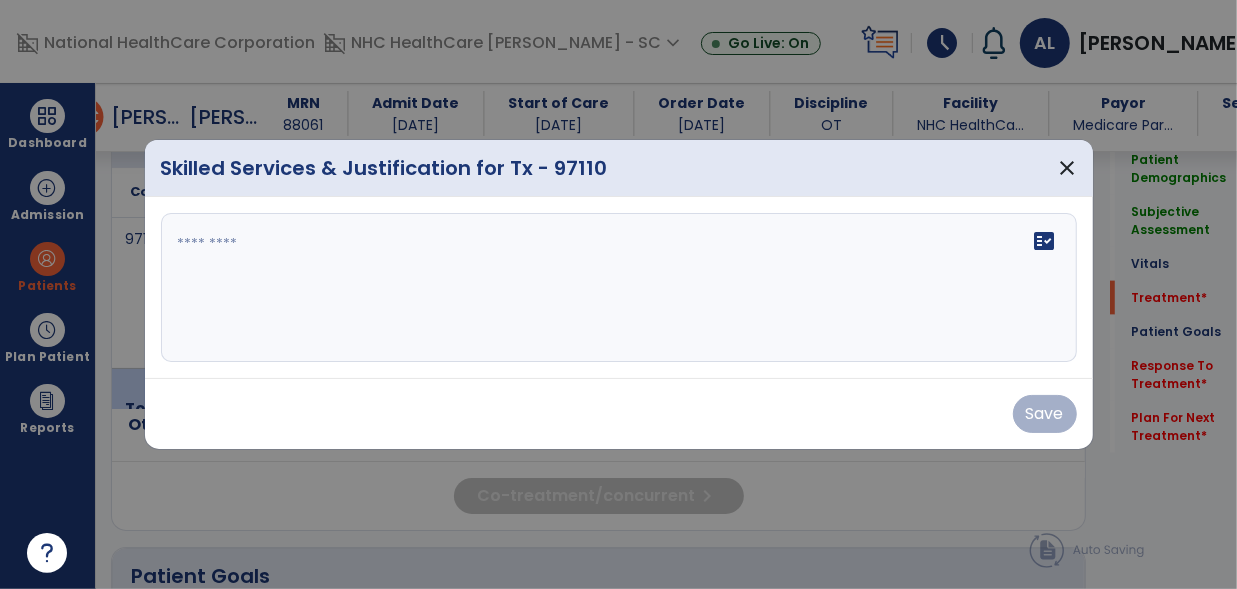 scroll, scrollTop: 1578, scrollLeft: 0, axis: vertical 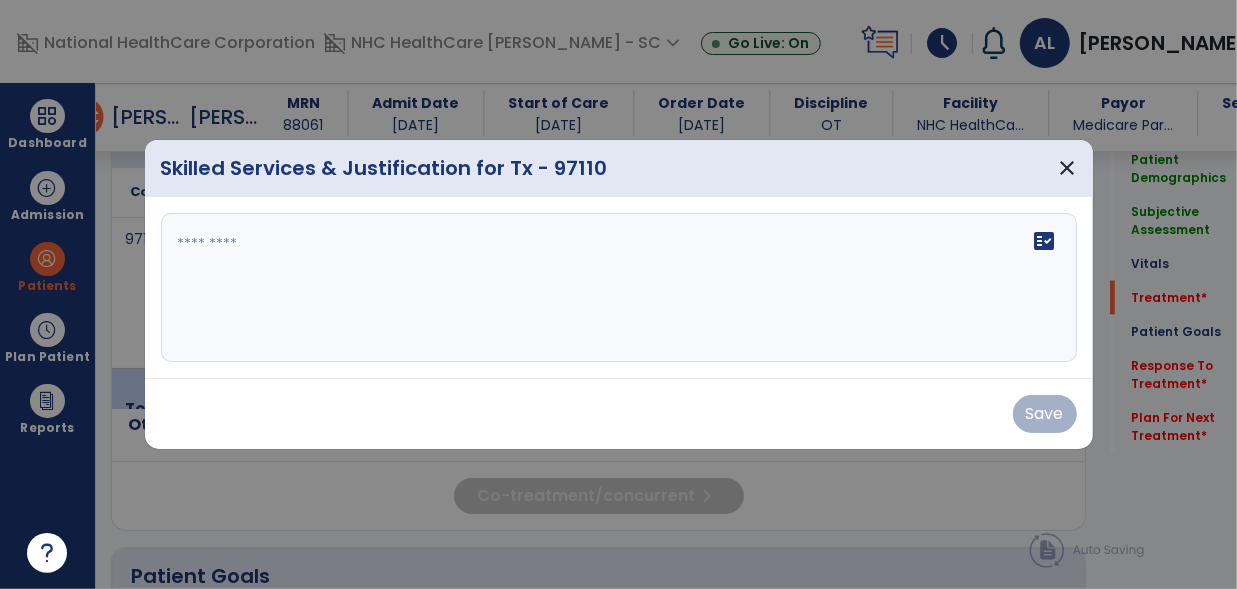 click on "fact_check" at bounding box center [619, 288] 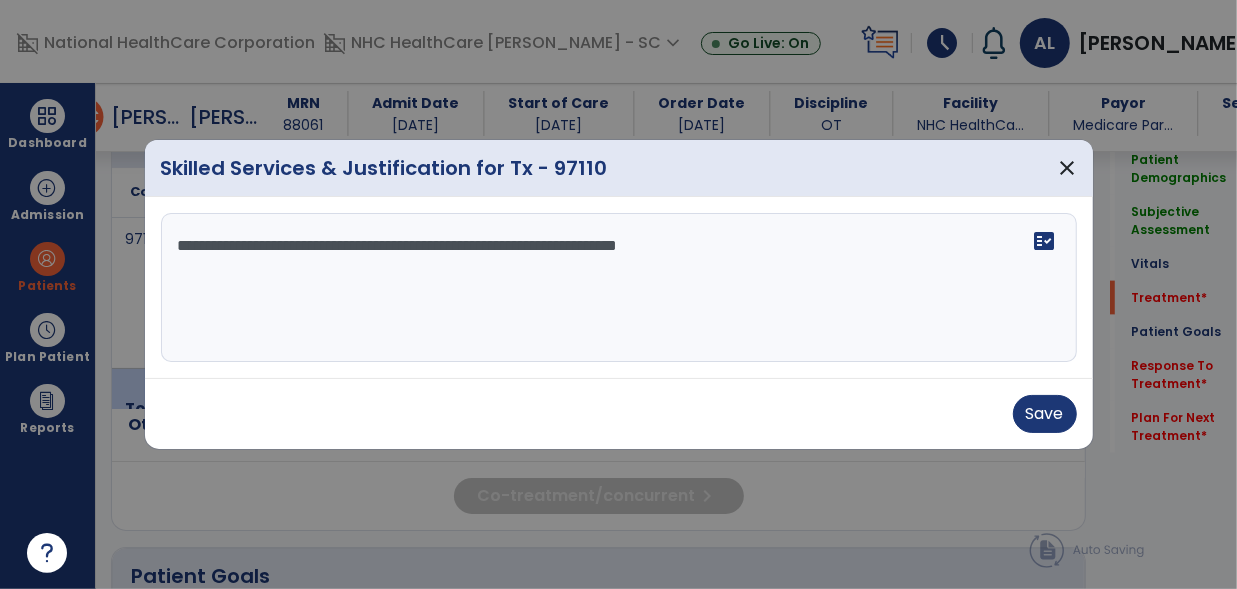 click on "**********" at bounding box center [619, 288] 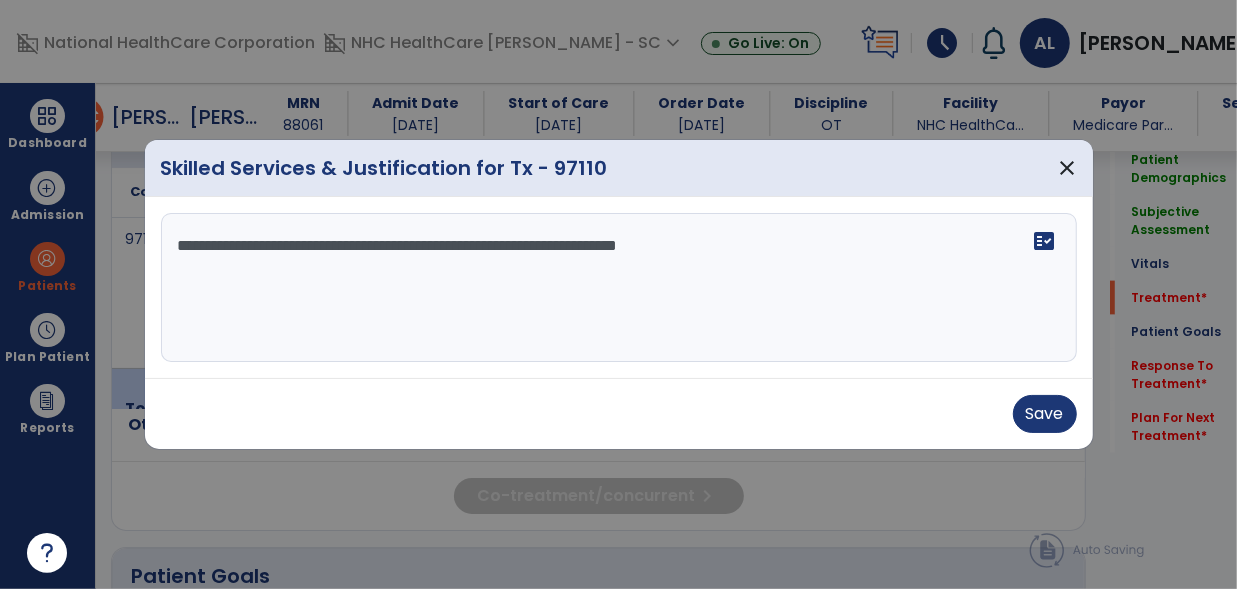 drag, startPoint x: 371, startPoint y: 305, endPoint x: 469, endPoint y: 270, distance: 104.062485 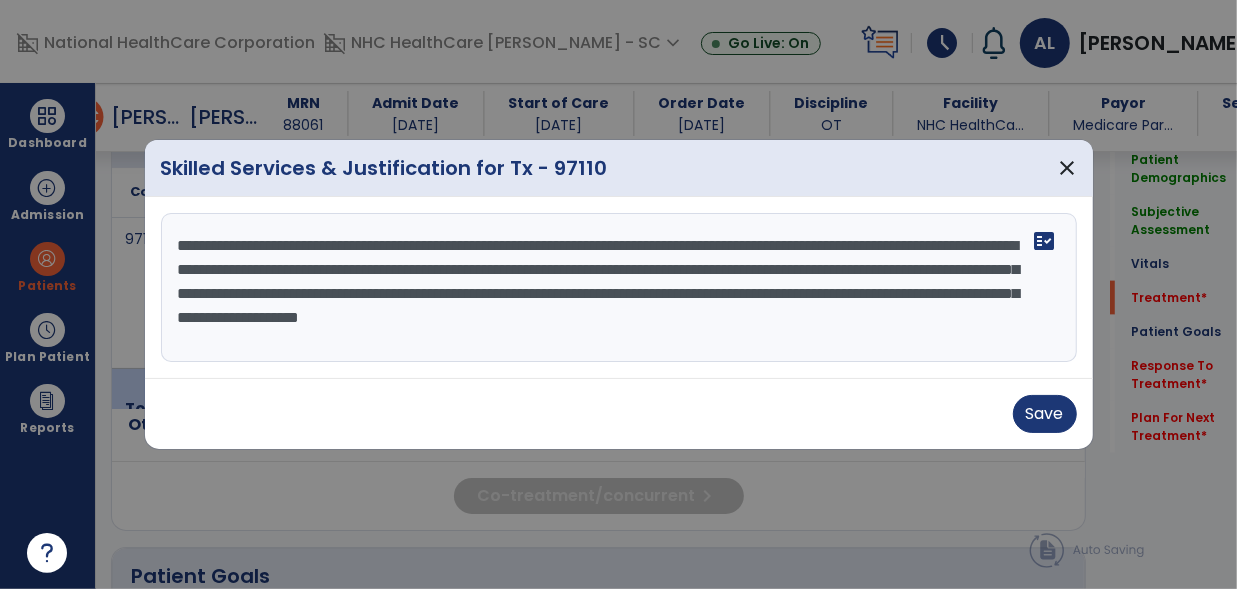 click on "**********" at bounding box center [619, 288] 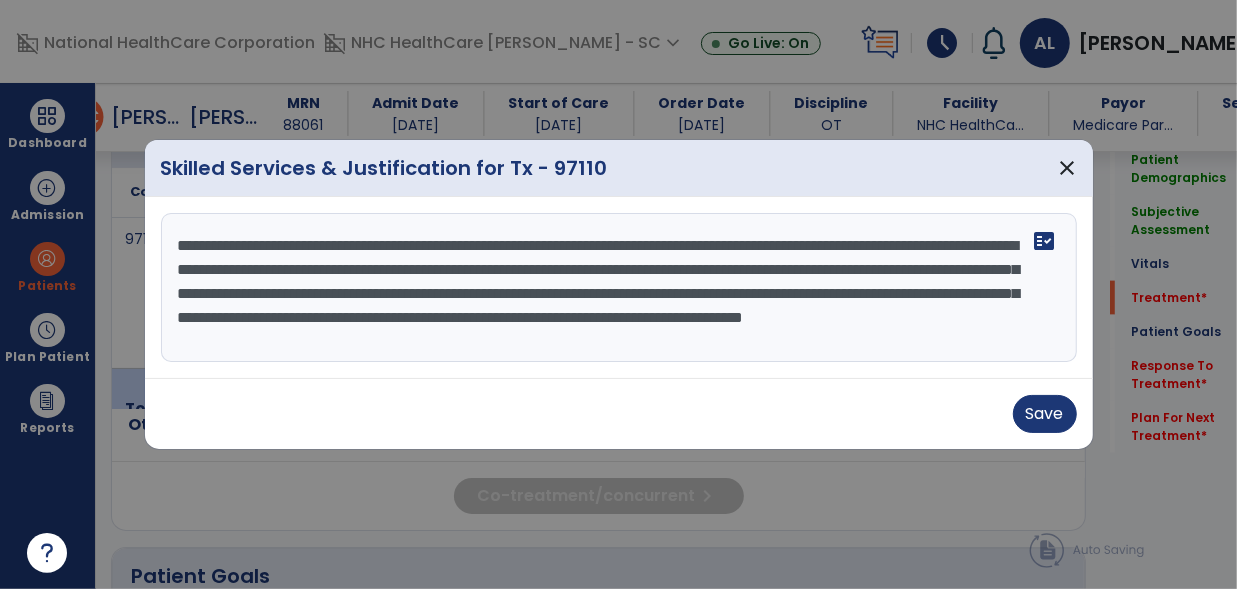 scroll, scrollTop: 15, scrollLeft: 0, axis: vertical 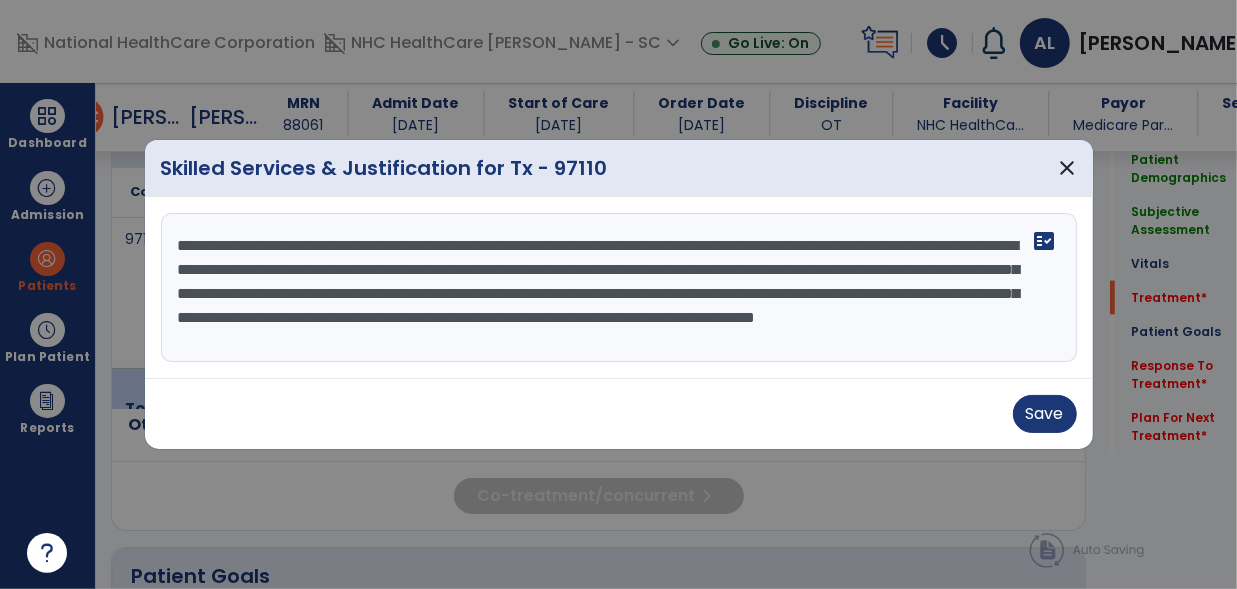 click on "**********" at bounding box center [619, 288] 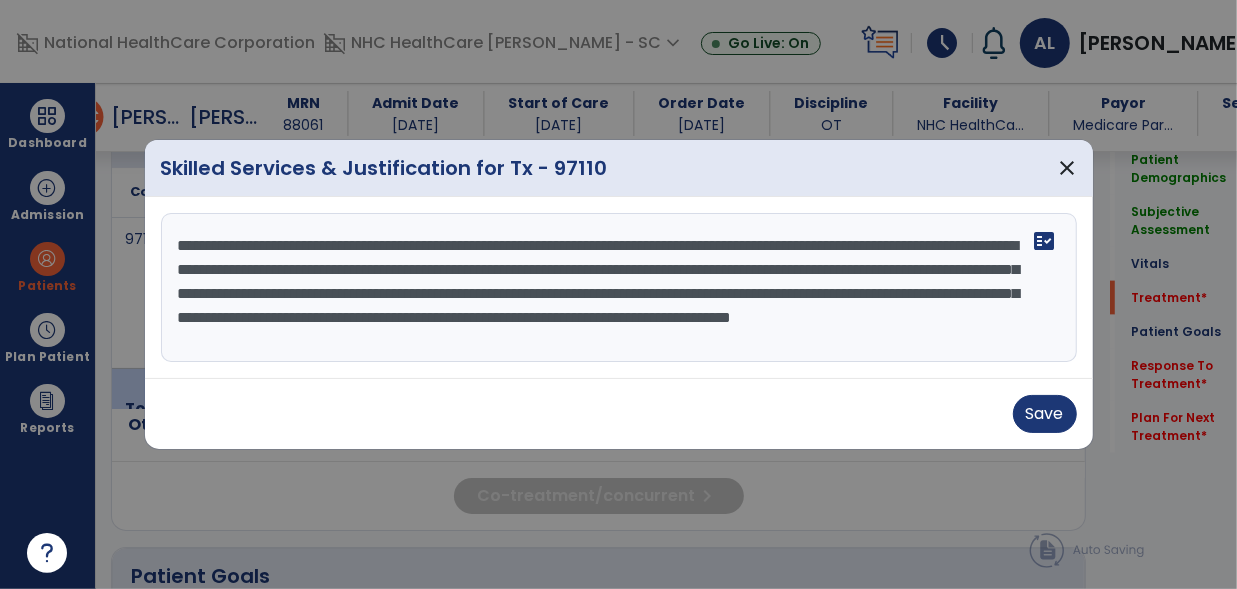 scroll, scrollTop: 0, scrollLeft: 0, axis: both 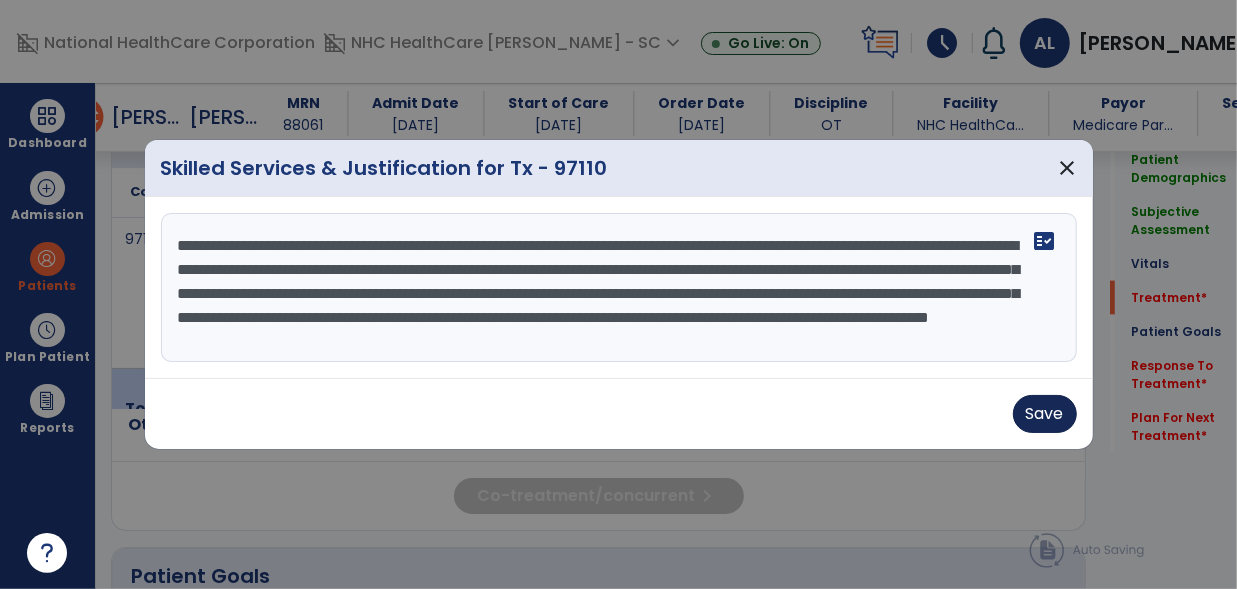 type on "**********" 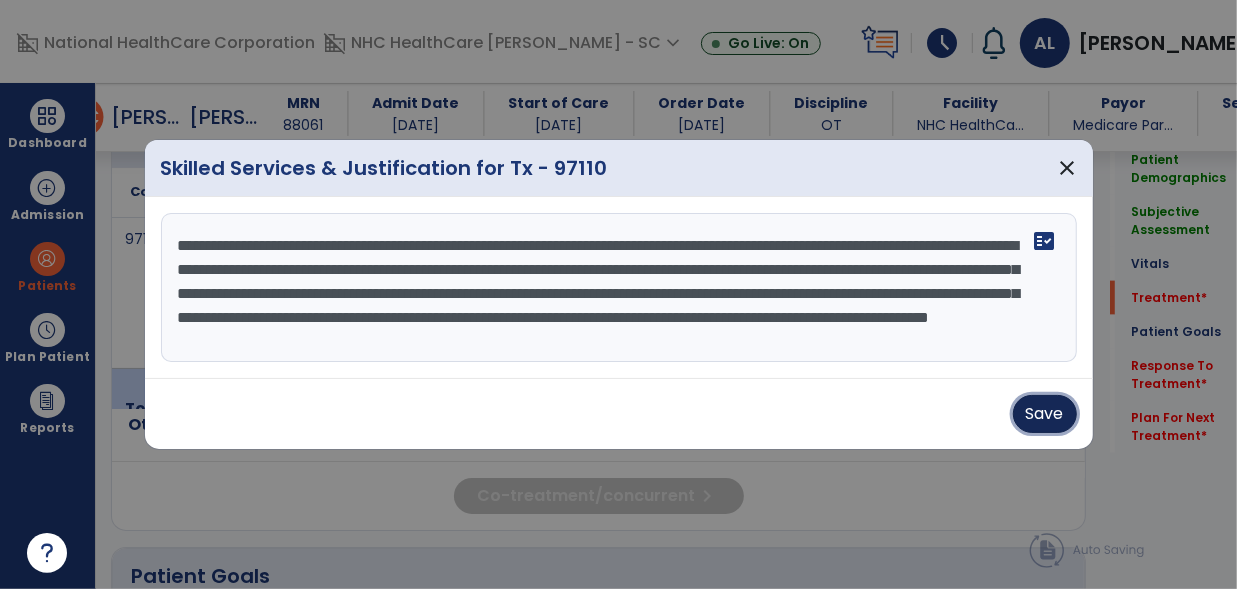 click on "Save" at bounding box center (1045, 414) 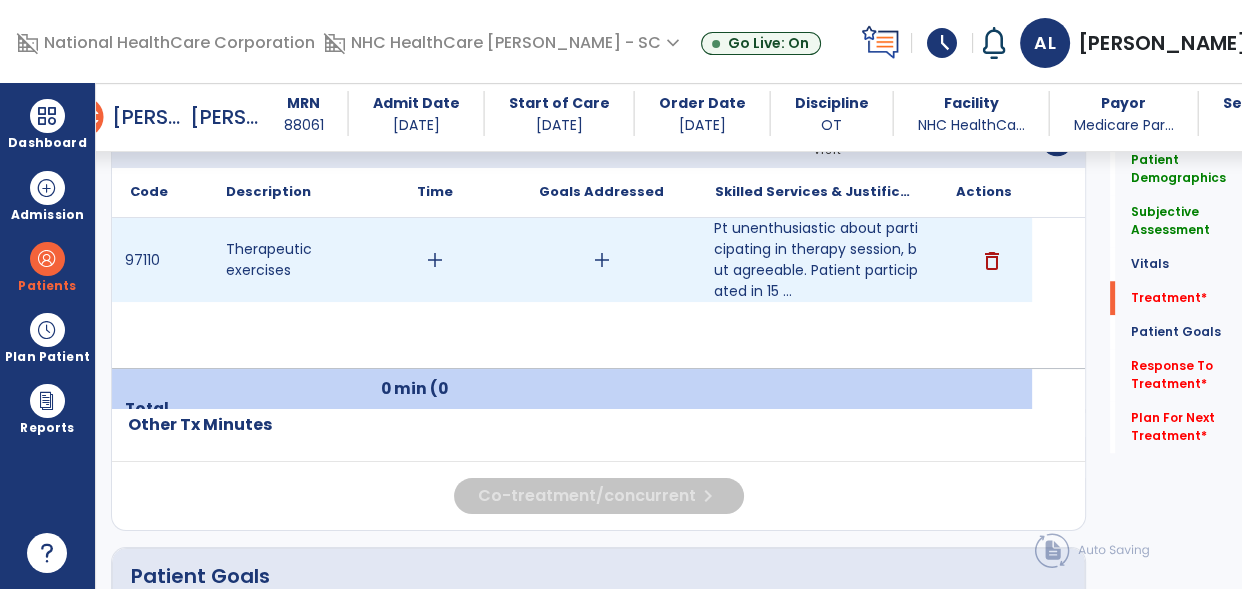 click on "add" at bounding box center [435, 260] 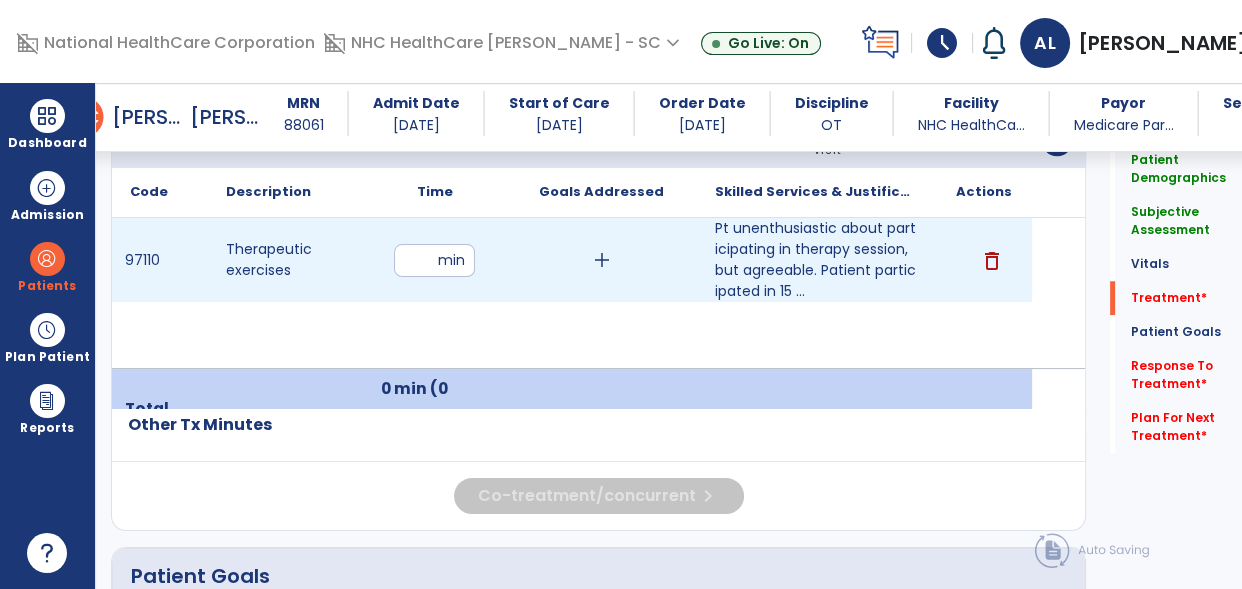 type on "**" 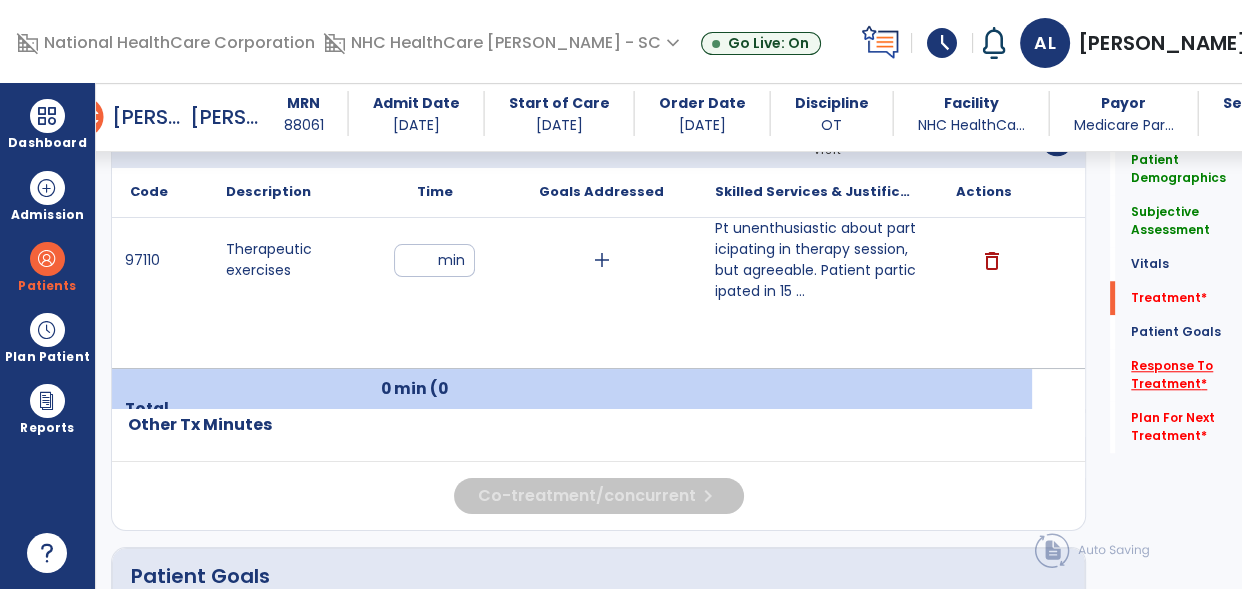 click on "Response To Treatment   *" 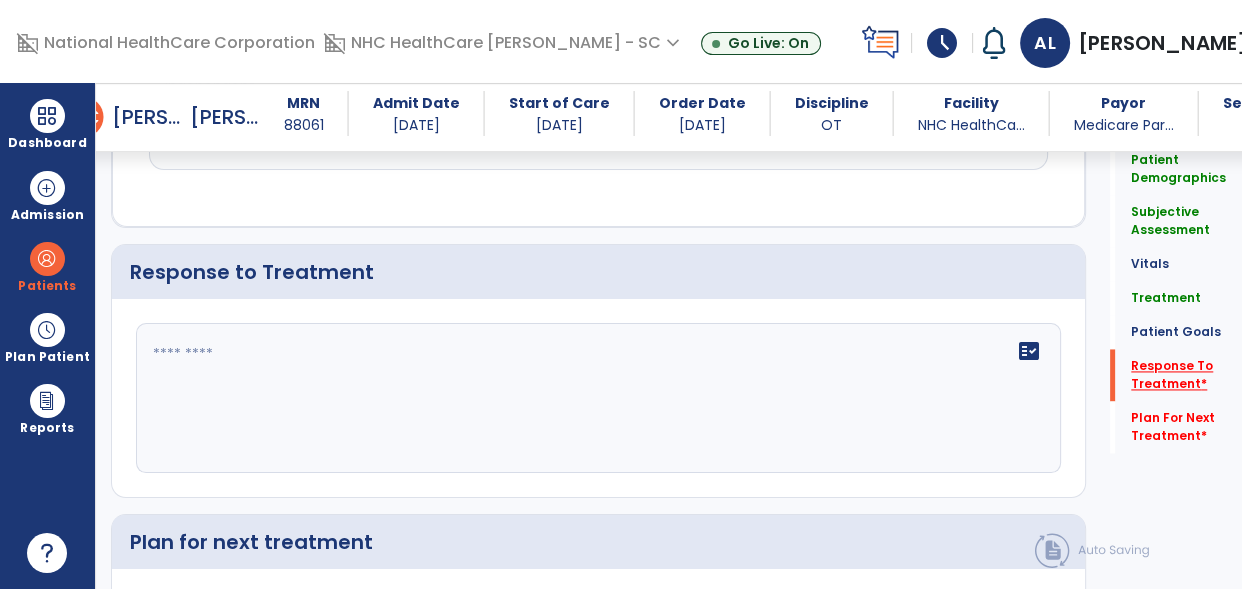 scroll, scrollTop: 2703, scrollLeft: 0, axis: vertical 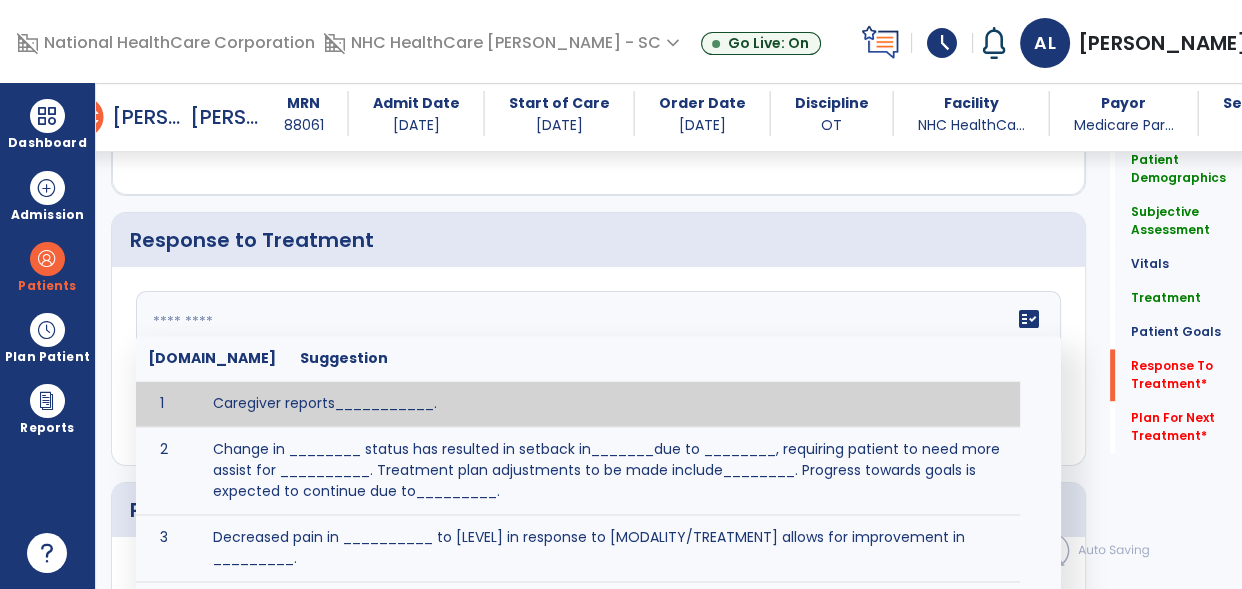click on "fact_check  [DOMAIN_NAME] Suggestion 1 Caregiver reports___________. 2 Change in ________ status has resulted in setback in_______due to ________, requiring patient to need more assist for __________.   Treatment plan adjustments to be made include________.  Progress towards goals is expected to continue due to_________. 3 Decreased pain in __________ to [LEVEL] in response to [MODALITY/TREATMENT] allows for improvement in _________. 4 Functional gains in _______ have impacted the patient's ability to perform_________ with a reduction in assist levels to_________. 5 Functional progress this week has been significant due to__________. 6 Gains in ________ have improved the patient's ability to perform ______with decreased levels of assist to___________. 7 Improvement in ________allows patient to tolerate higher levels of challenges in_________. 8 Pain in [AREA] has decreased to [LEVEL] in response to [TREATMENT/MODALITY], allowing fore ease in completing__________. 9 10 11 12 13 14 15 16 17 18 19 20 21" 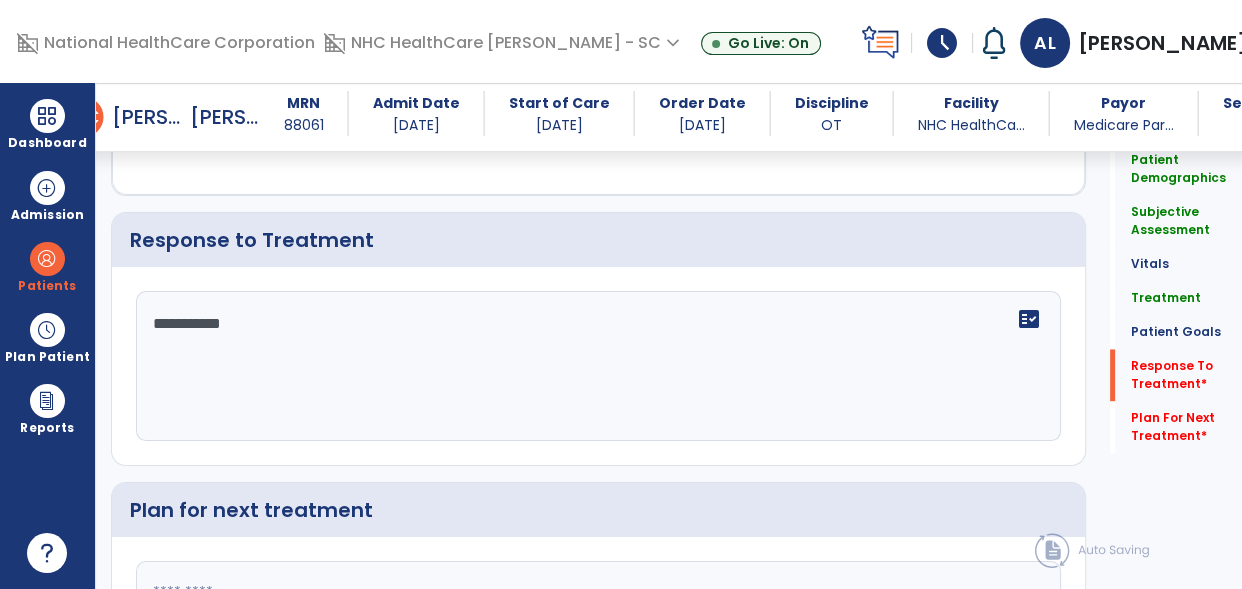 scroll, scrollTop: 2856, scrollLeft: 0, axis: vertical 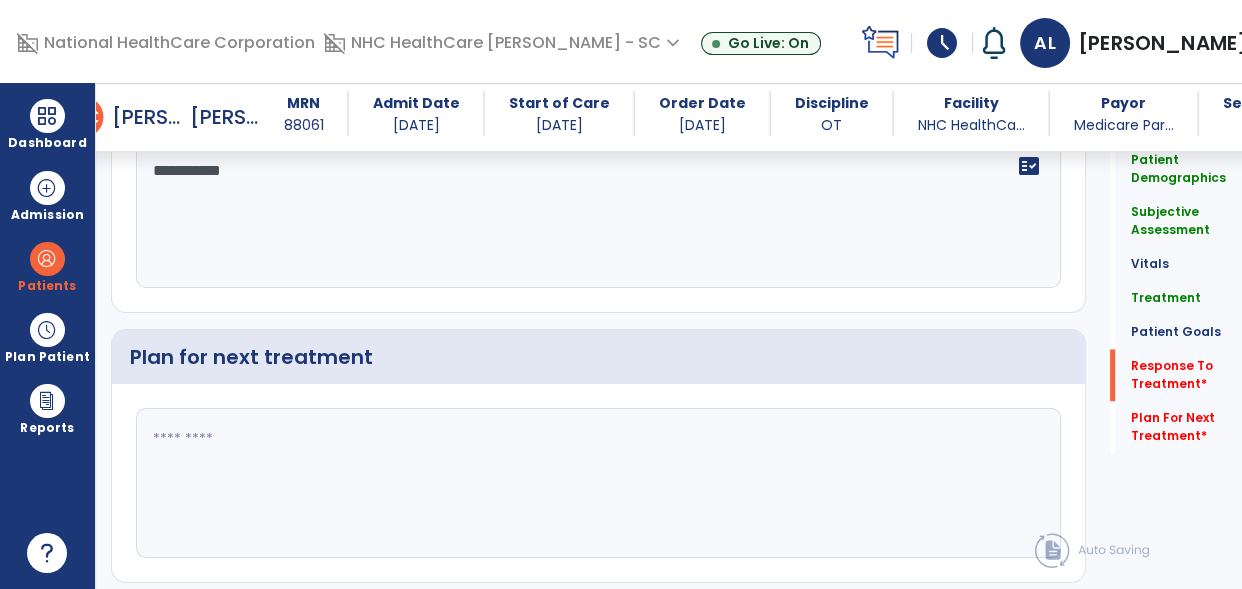 type on "**********" 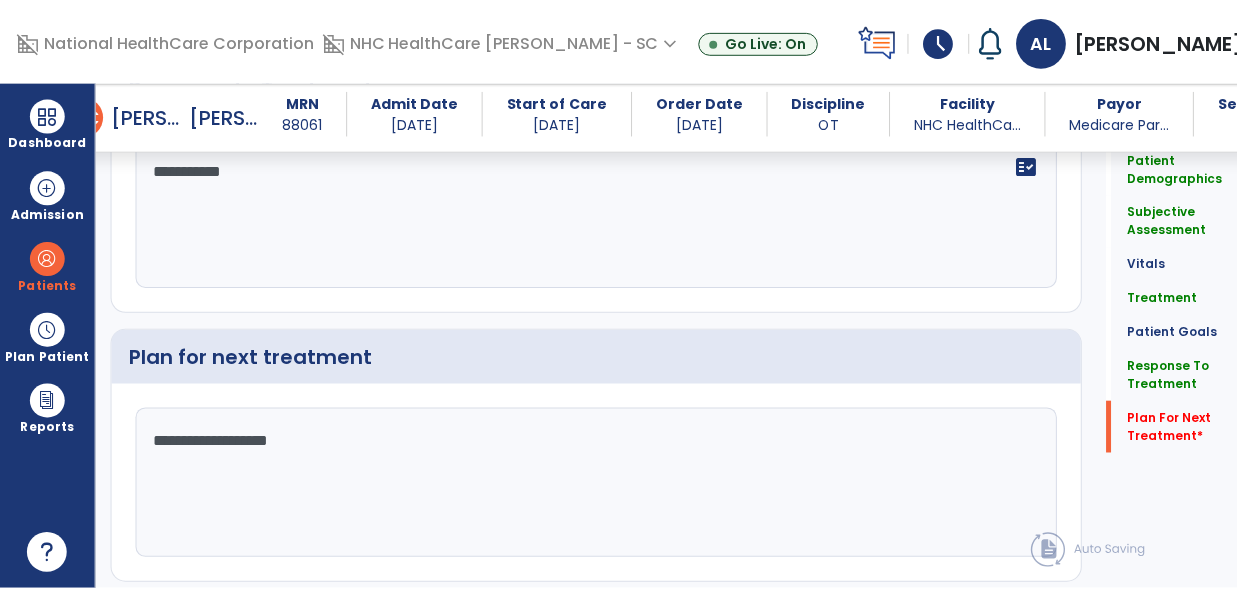 scroll, scrollTop: 2912, scrollLeft: 0, axis: vertical 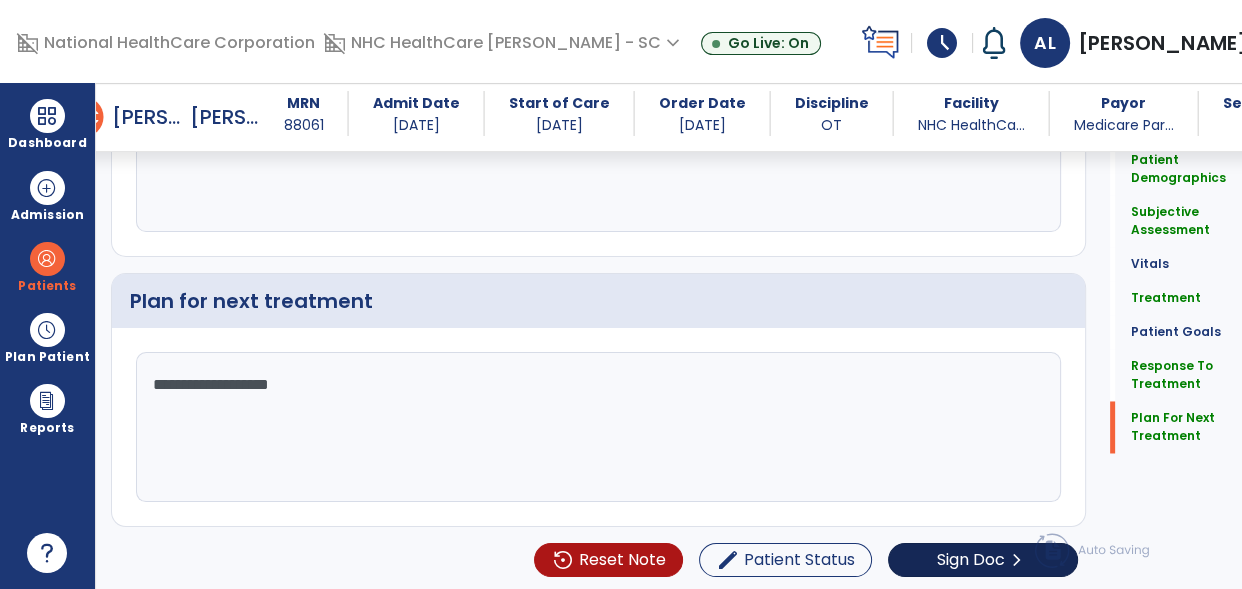 type on "**********" 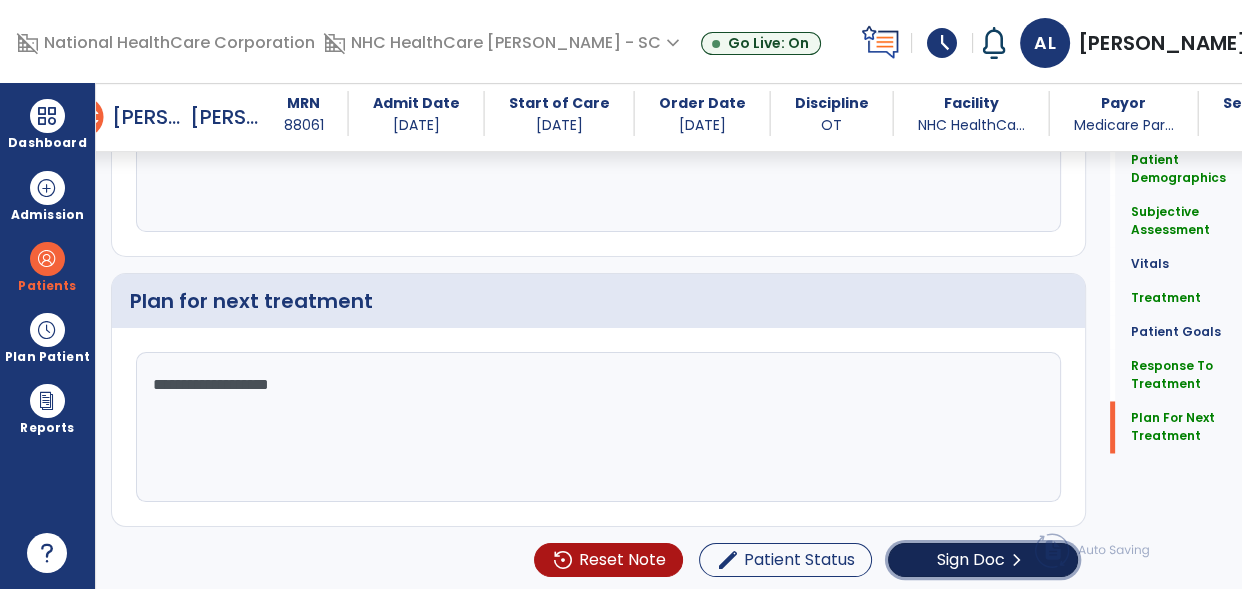 click on "Sign Doc" 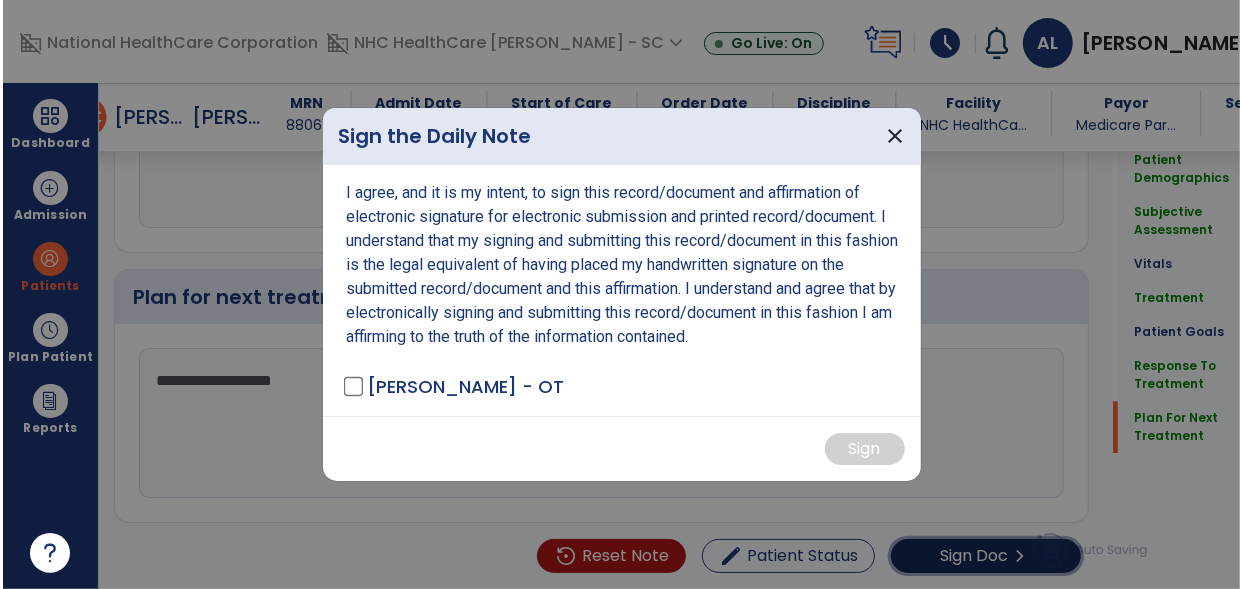 scroll, scrollTop: 2912, scrollLeft: 0, axis: vertical 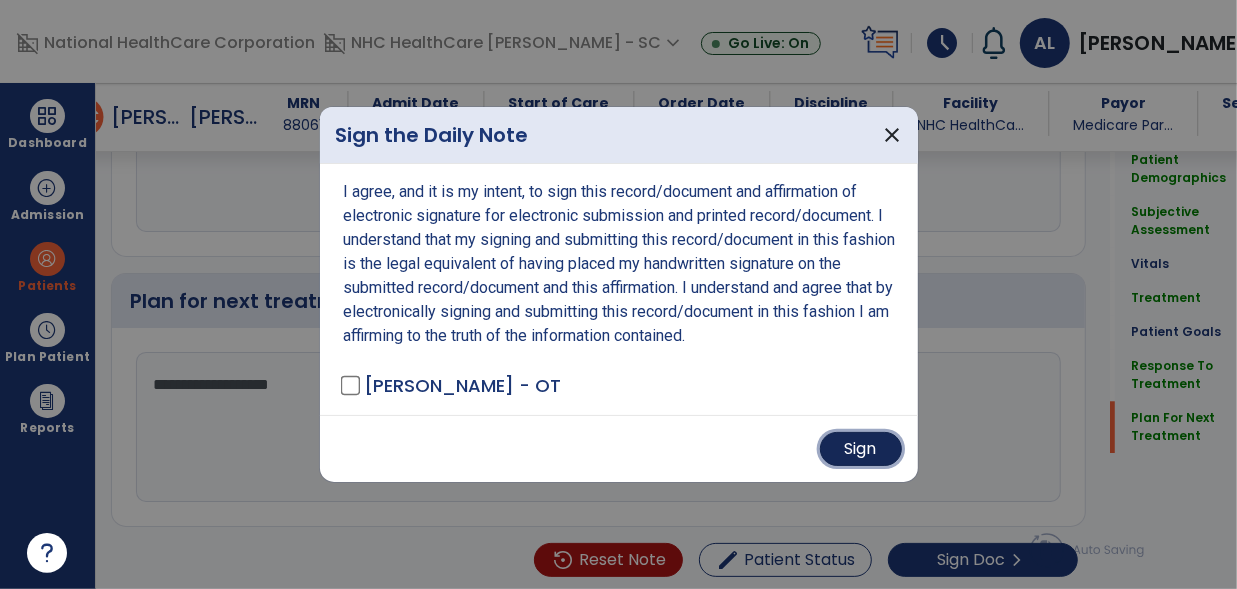 click on "Sign" at bounding box center (861, 449) 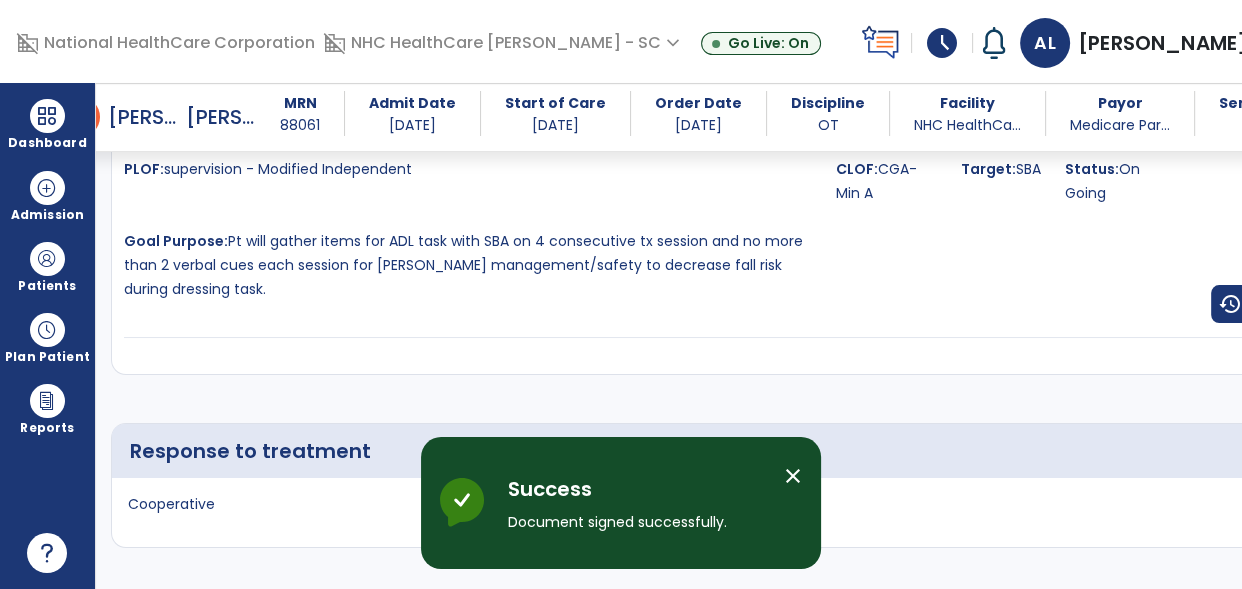 scroll, scrollTop: 4673, scrollLeft: 0, axis: vertical 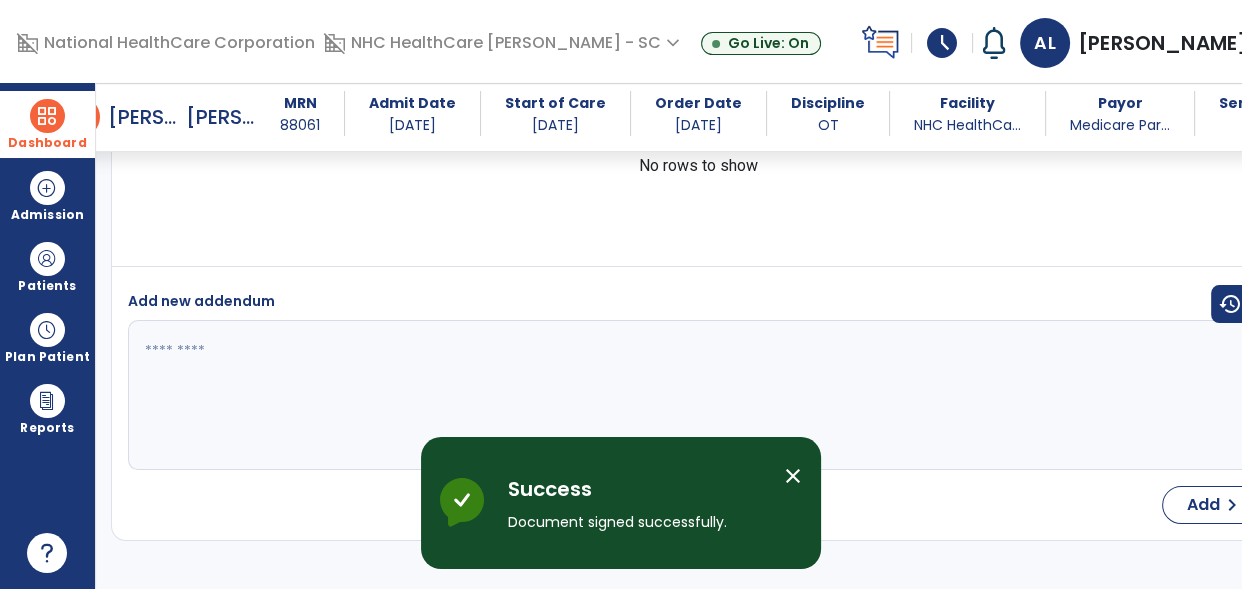 click on "Dashboard" at bounding box center [47, 143] 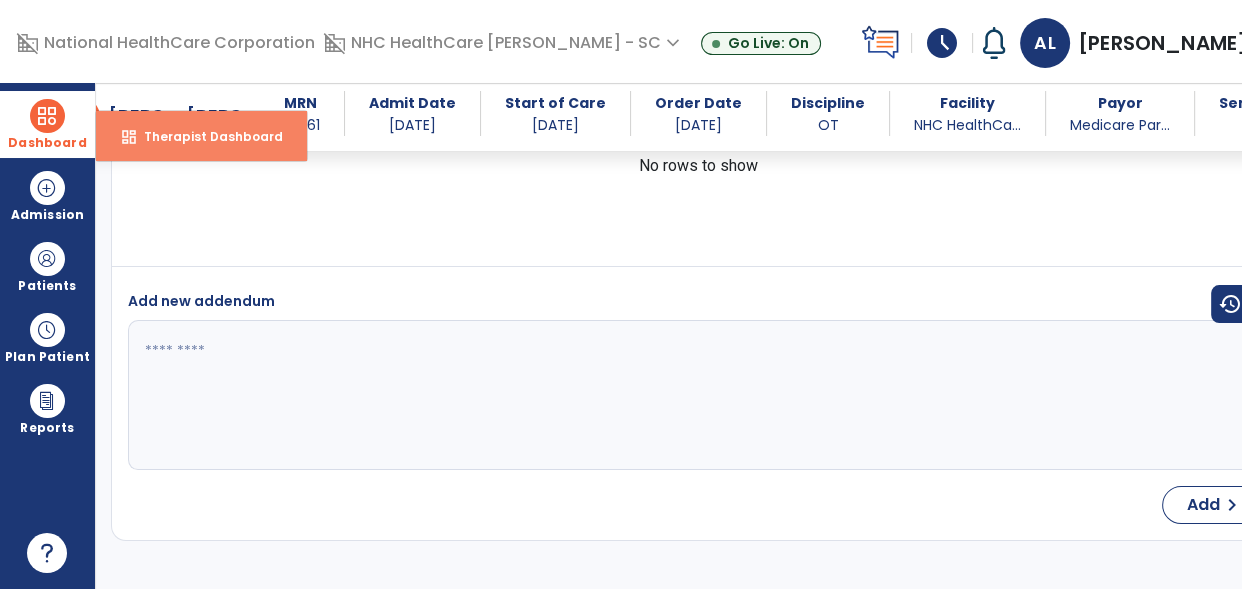 click on "dashboard  Therapist Dashboard" at bounding box center (201, 136) 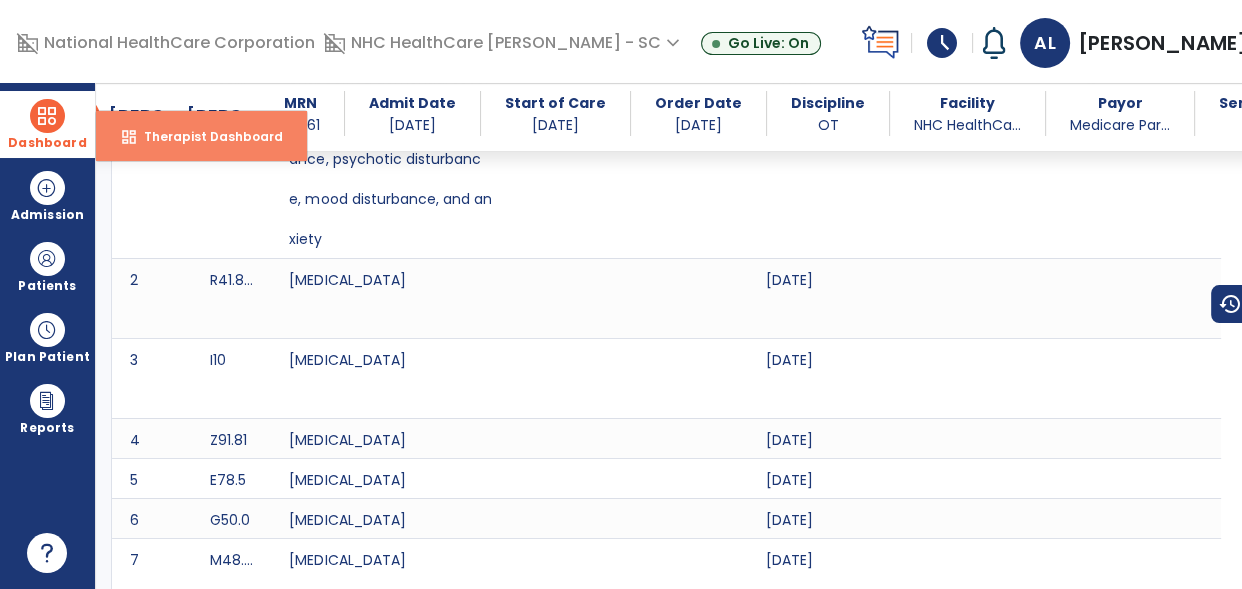 select on "****" 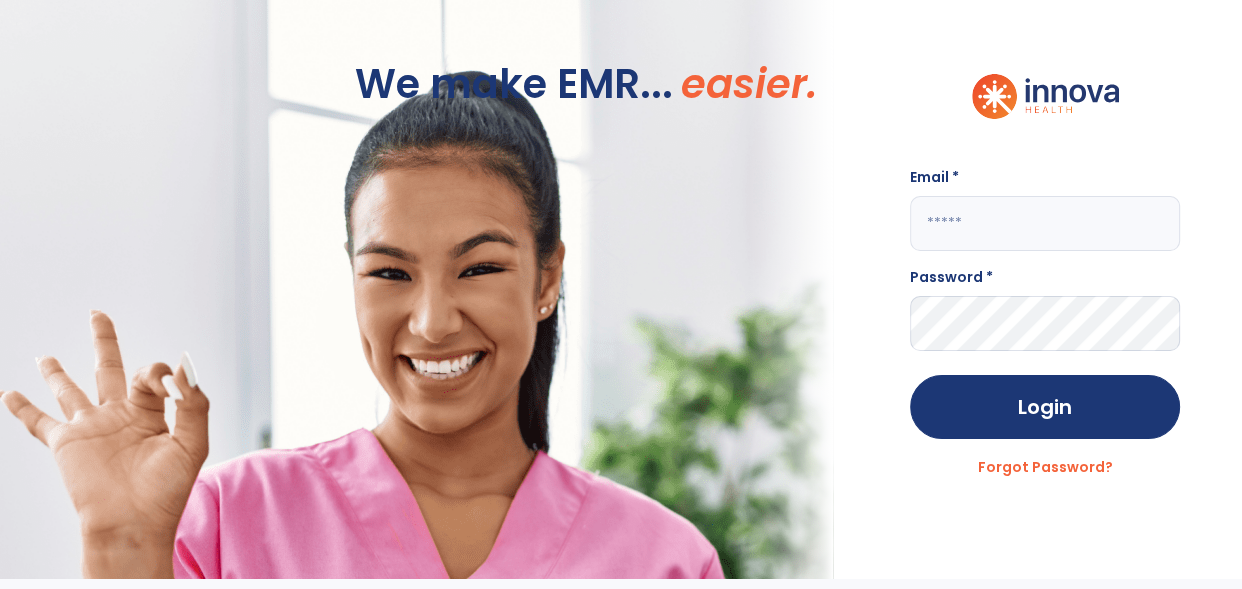 scroll, scrollTop: 0, scrollLeft: 0, axis: both 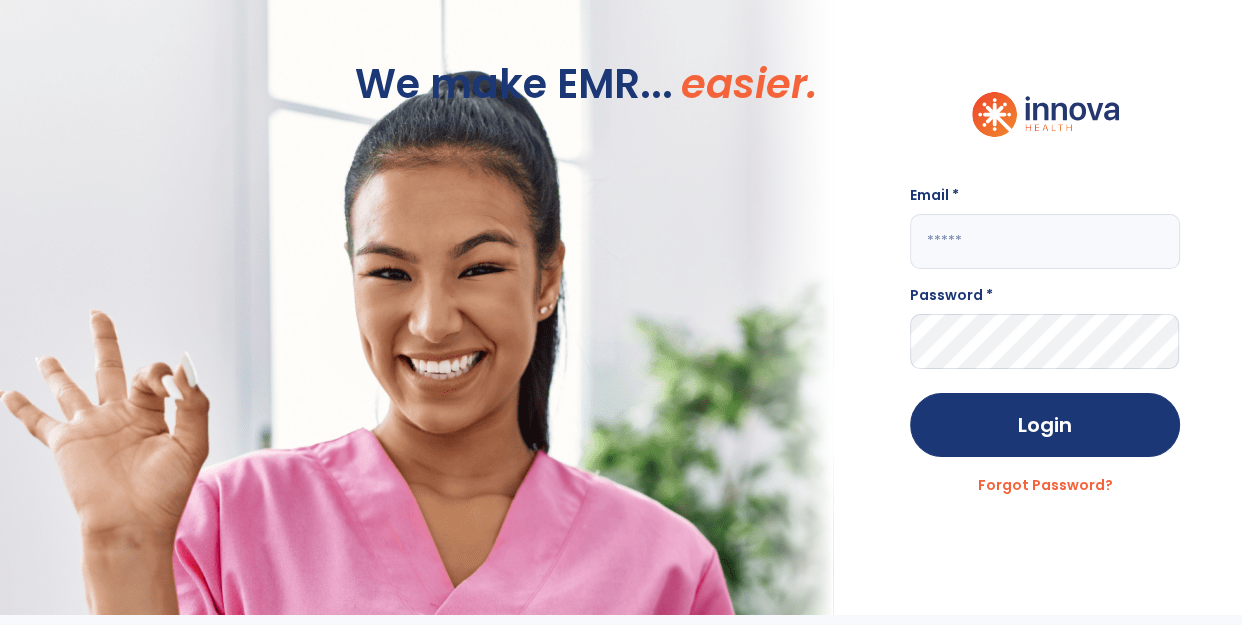 type on "**********" 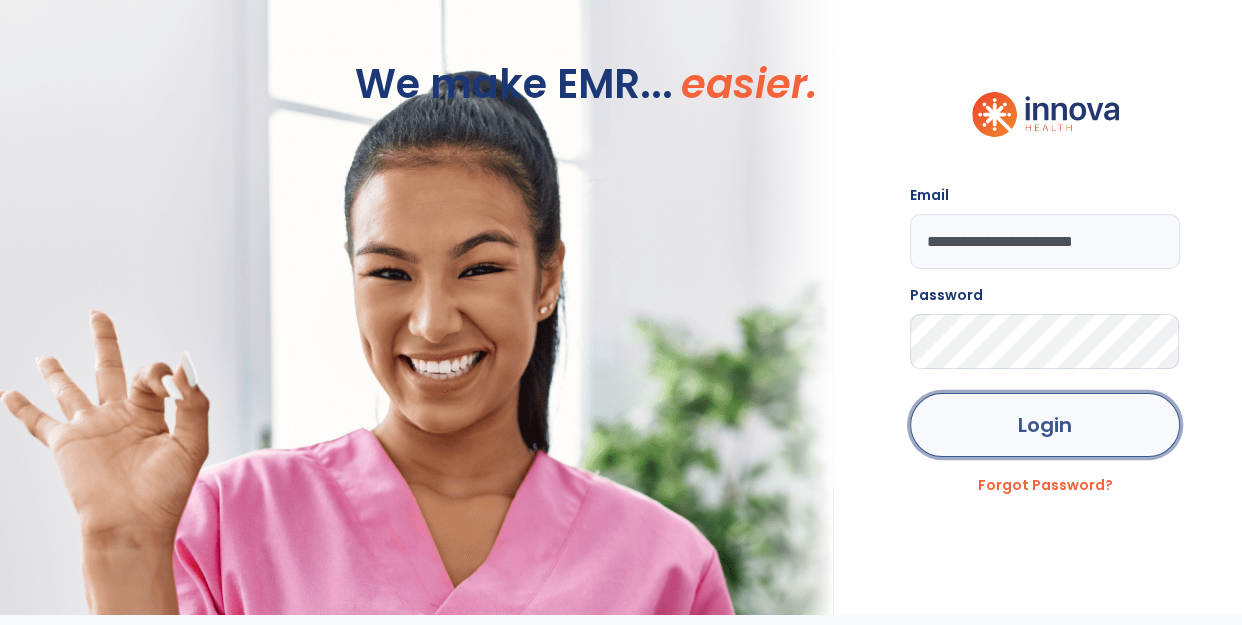 click on "Login" 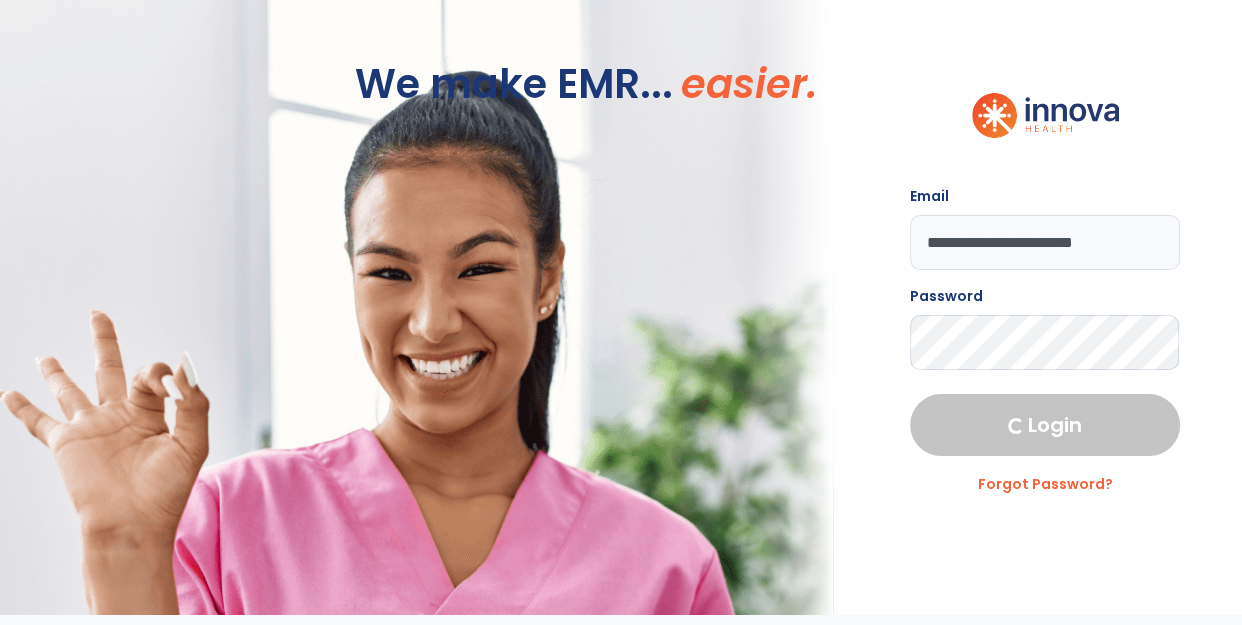 select on "****" 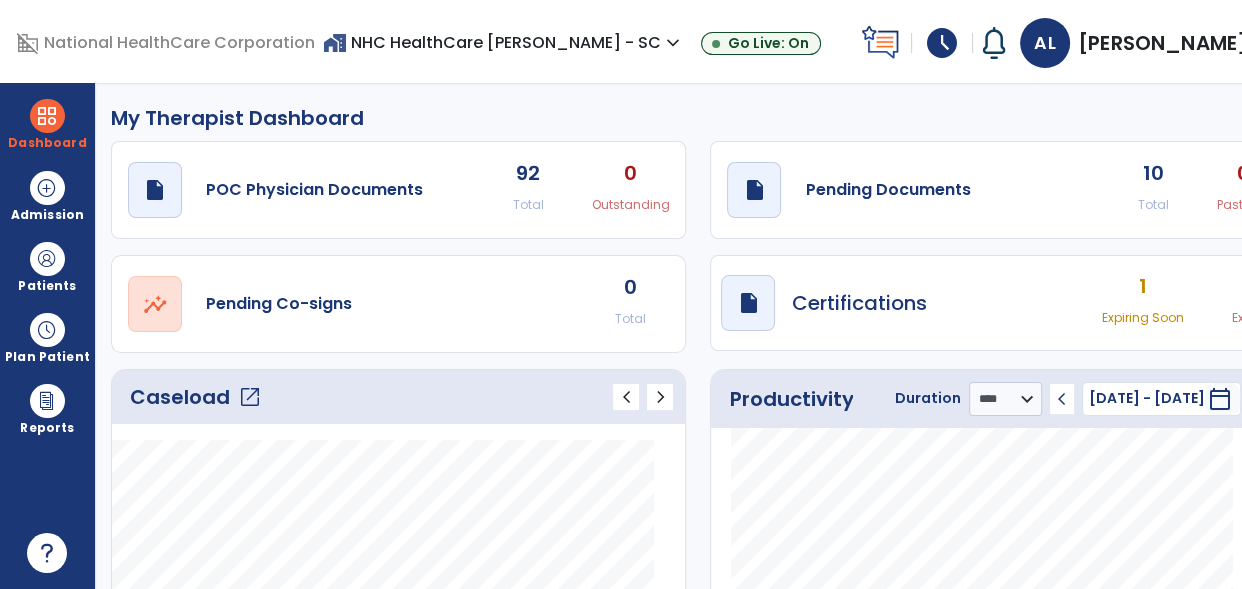 click on "open_in_new" 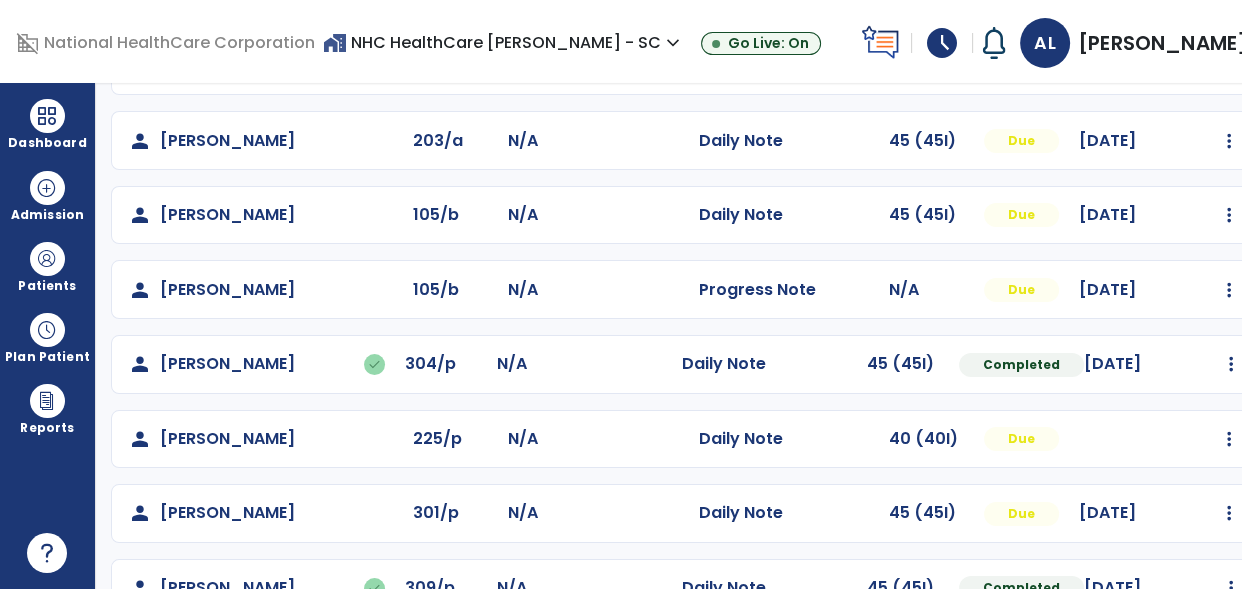 scroll, scrollTop: 223, scrollLeft: 0, axis: vertical 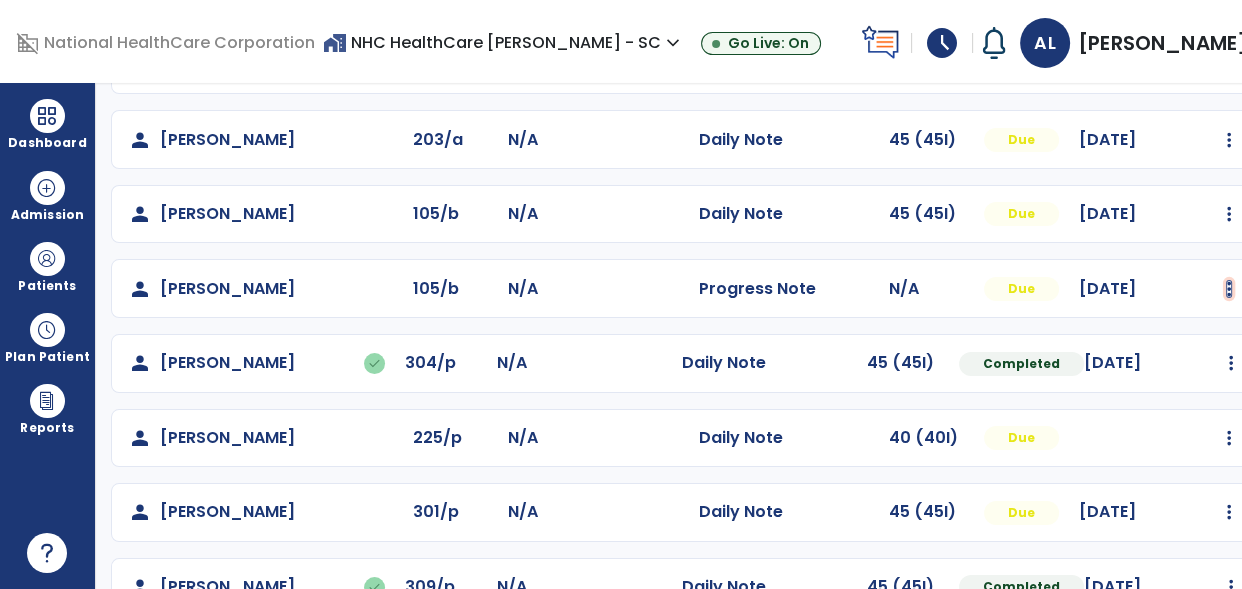 click at bounding box center [1229, 65] 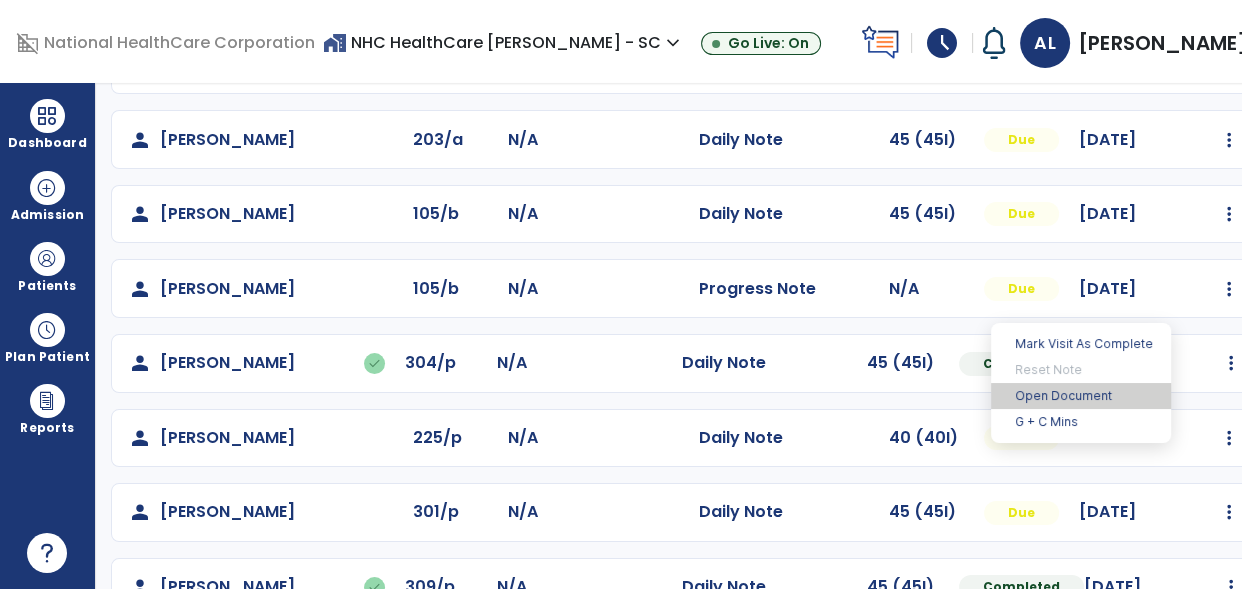 click on "Open Document" at bounding box center [1081, 396] 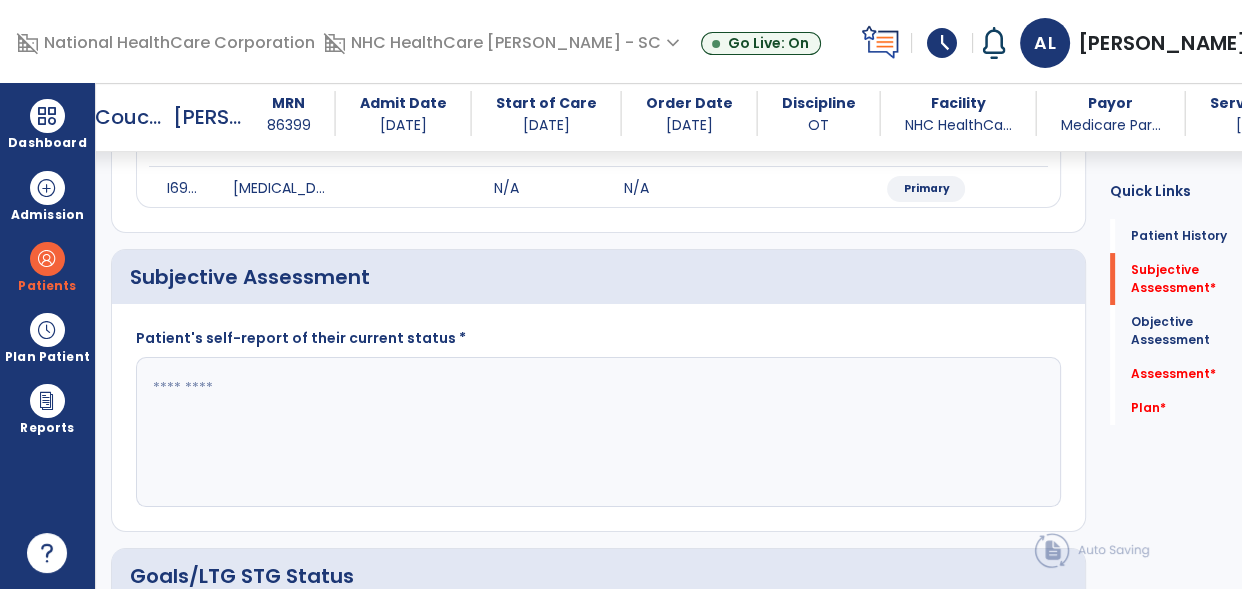 scroll, scrollTop: 280, scrollLeft: 0, axis: vertical 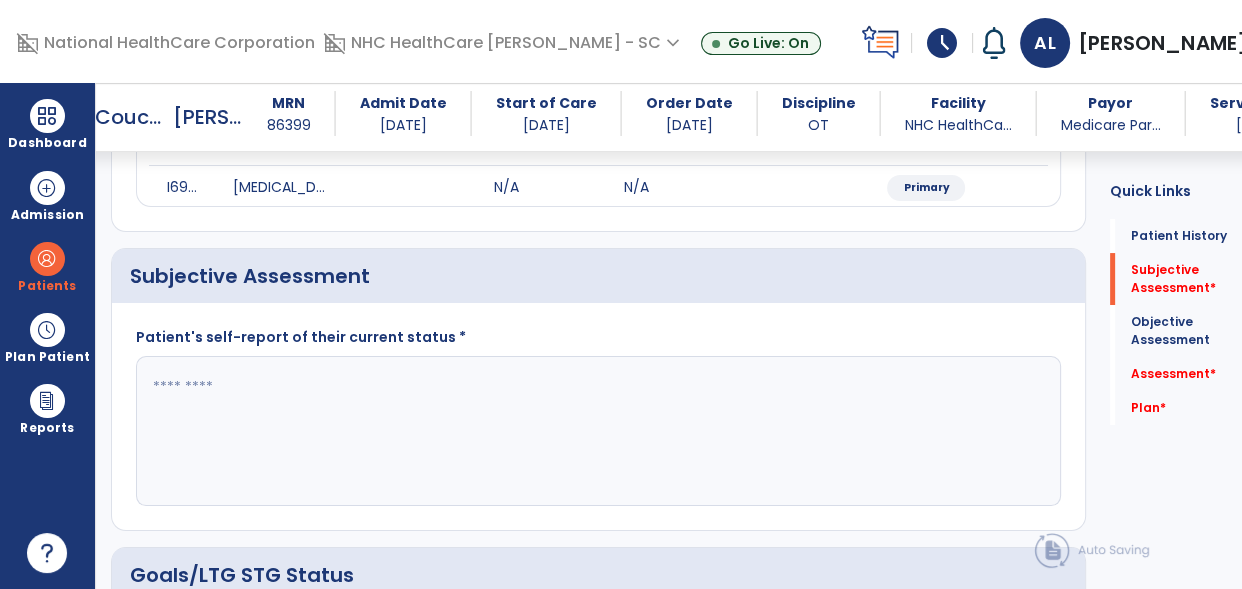 click 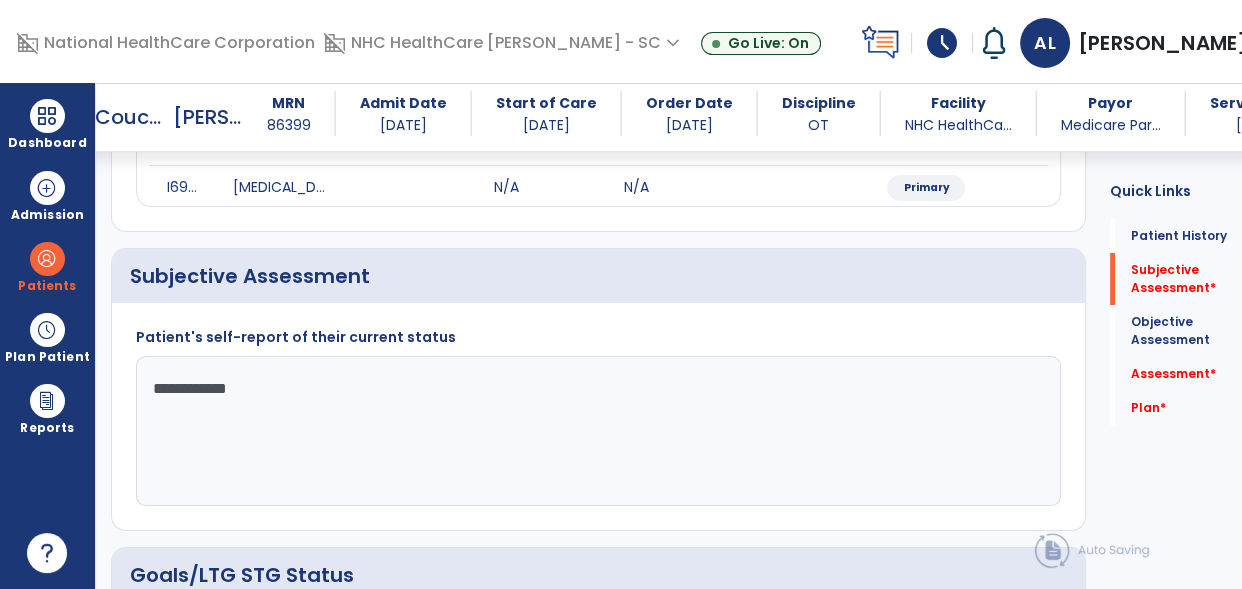click on "**********" 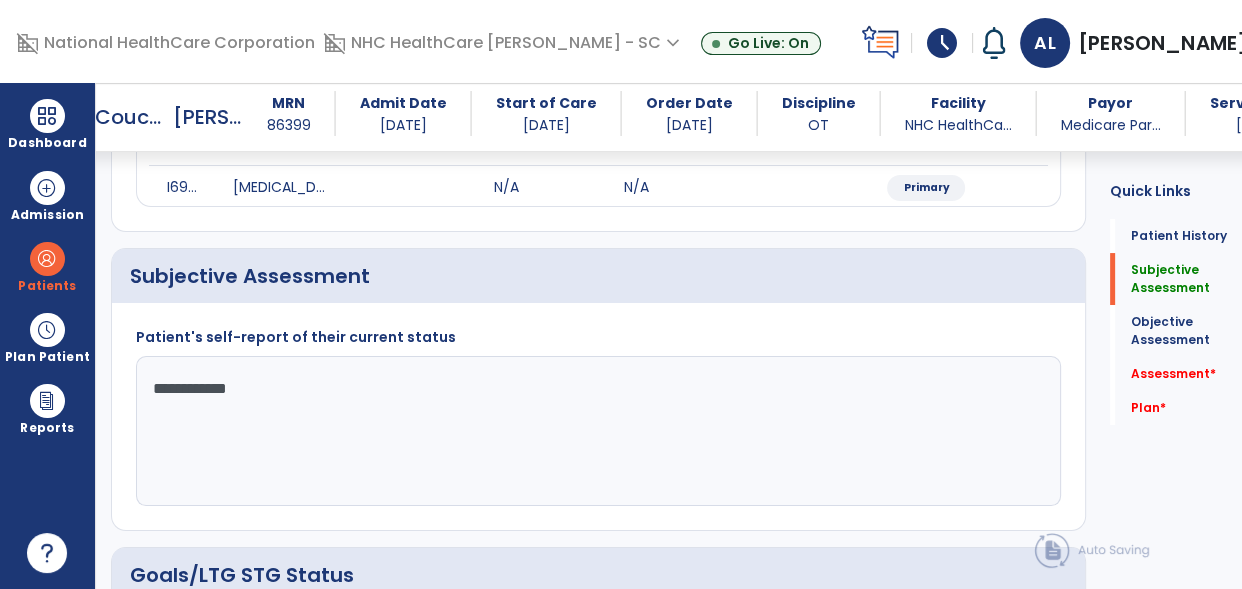 click on "**********" 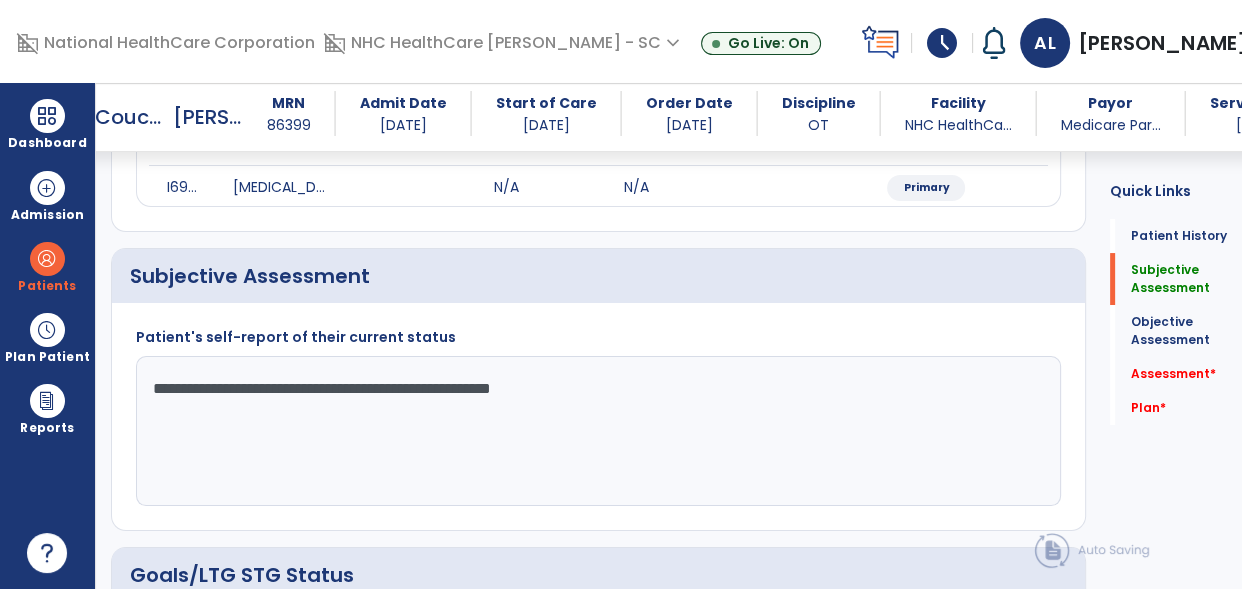 click on "**********" 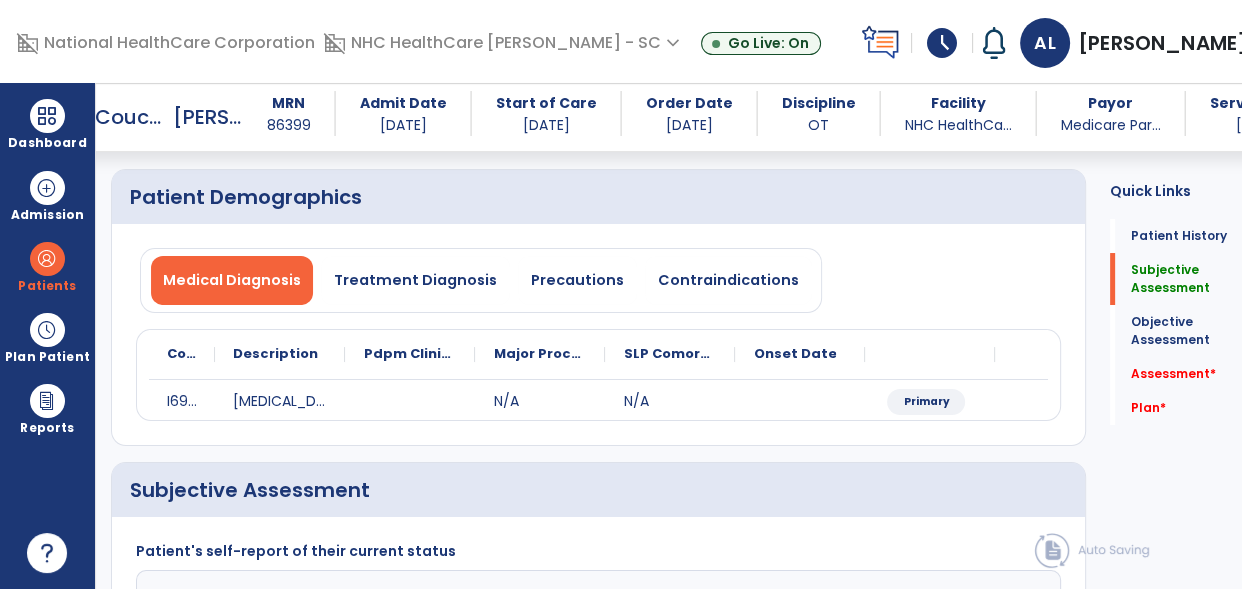 scroll, scrollTop: 0, scrollLeft: 0, axis: both 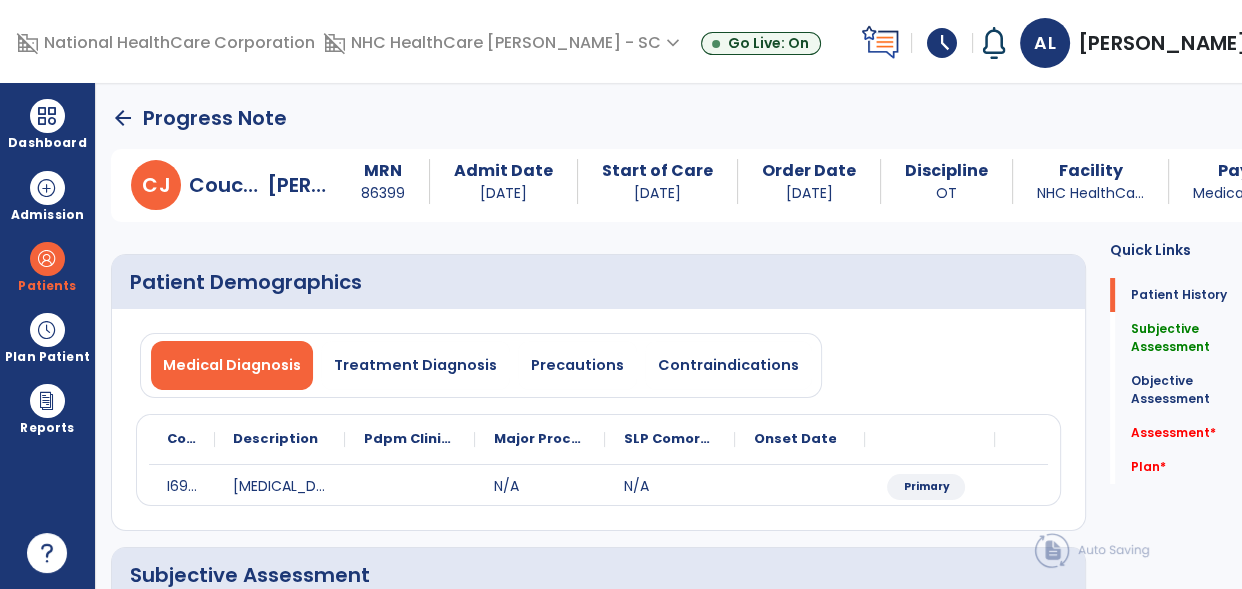 type on "**********" 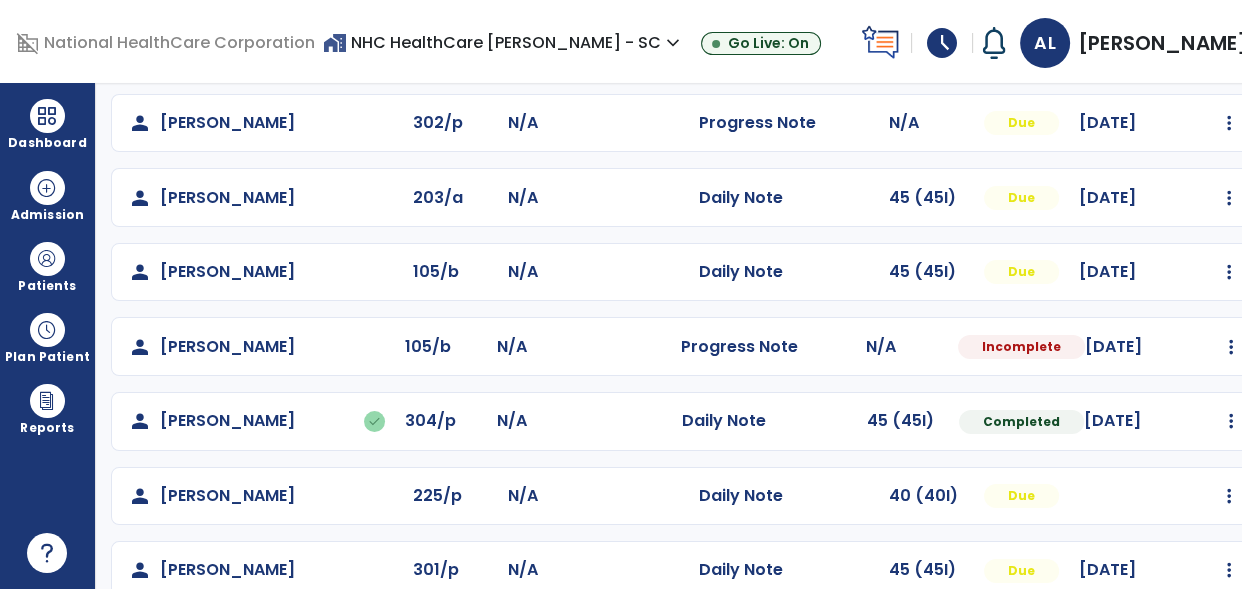 scroll, scrollTop: 167, scrollLeft: 0, axis: vertical 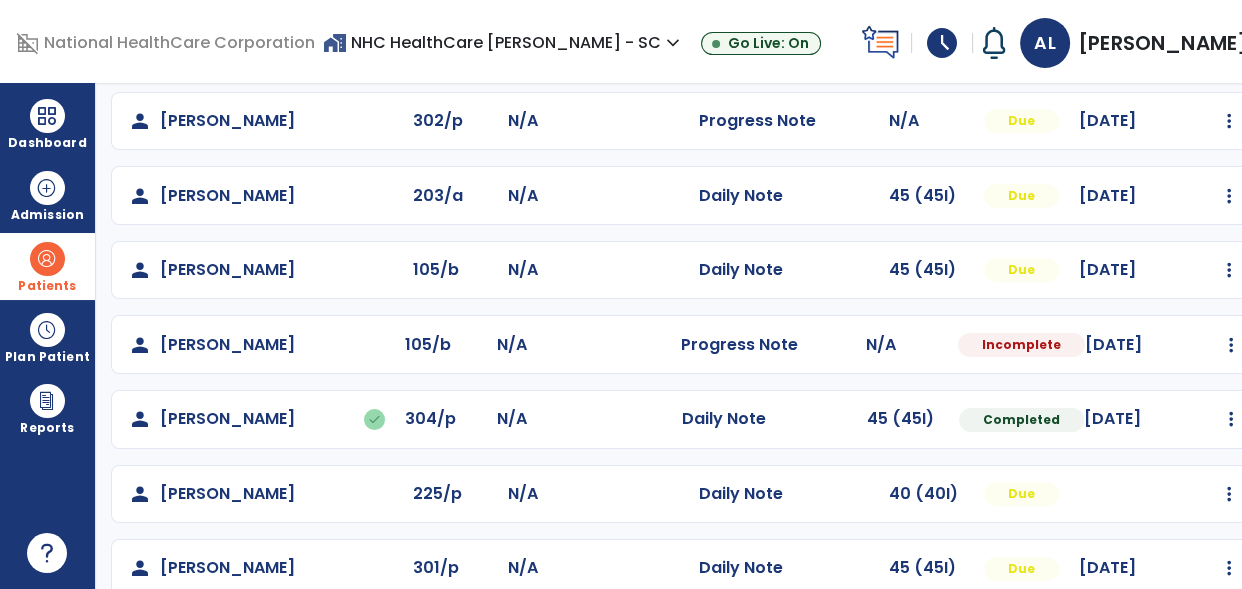 click at bounding box center [47, 259] 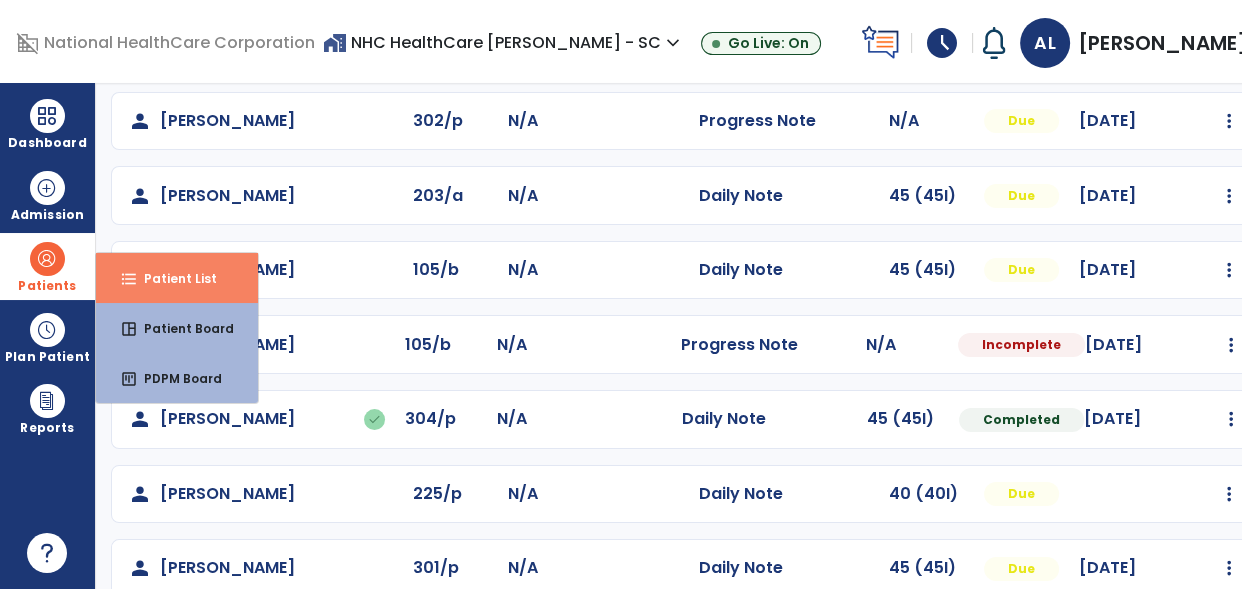 click on "format_list_bulleted  Patient List" at bounding box center [177, 278] 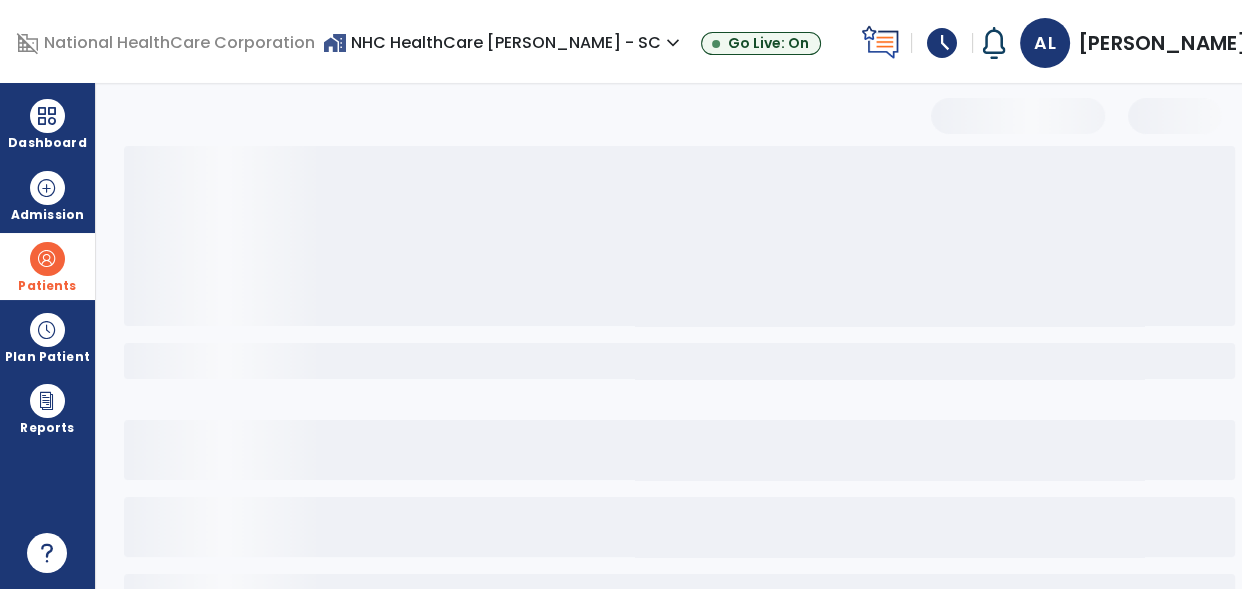 scroll, scrollTop: 153, scrollLeft: 0, axis: vertical 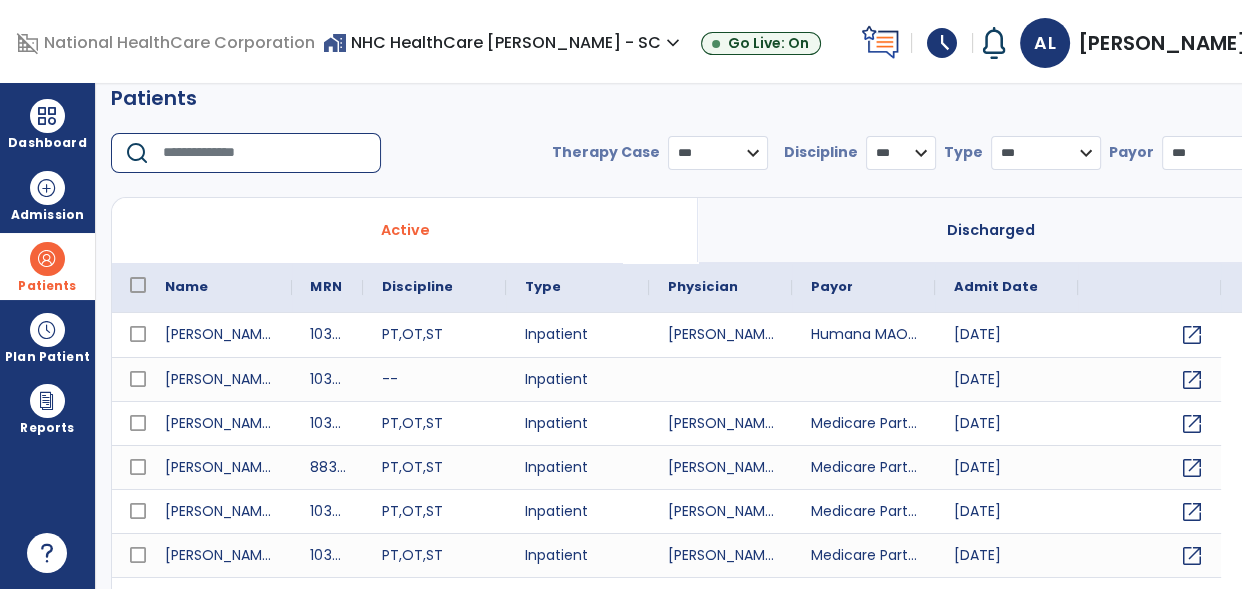click at bounding box center [265, 153] 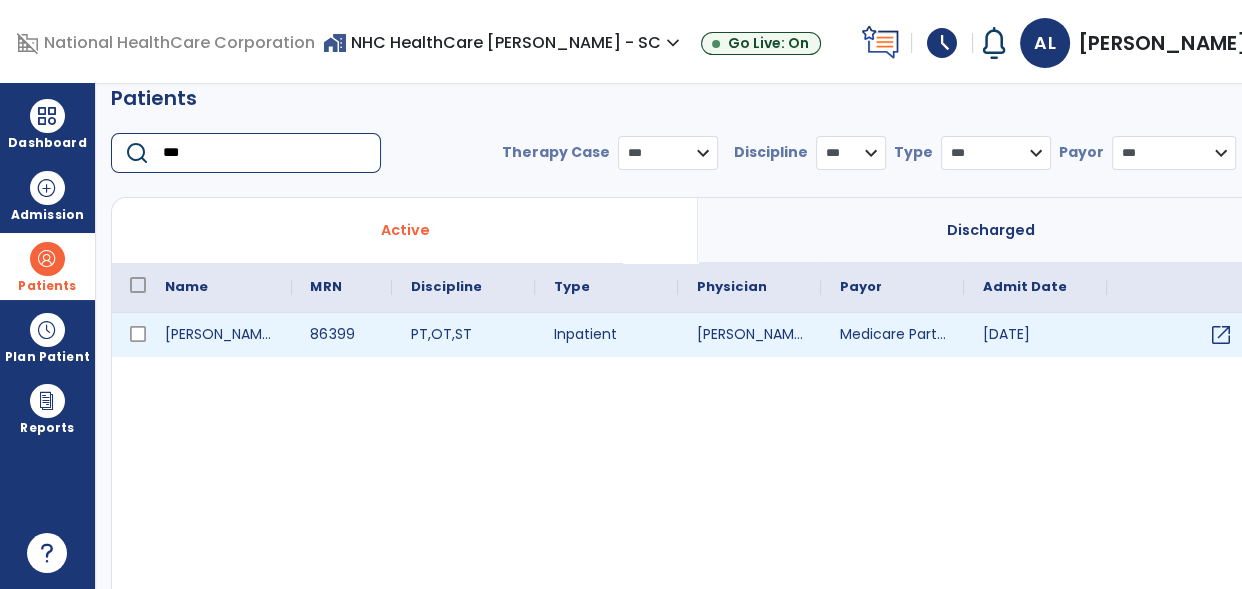 type on "***" 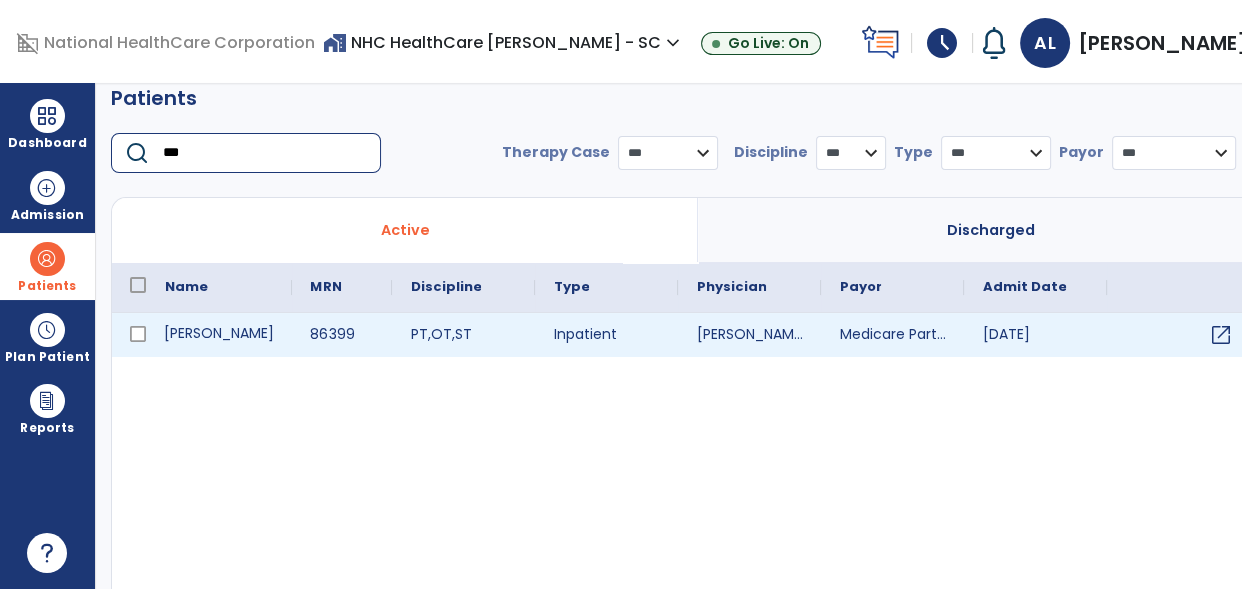 click on "[PERSON_NAME]" at bounding box center (219, 335) 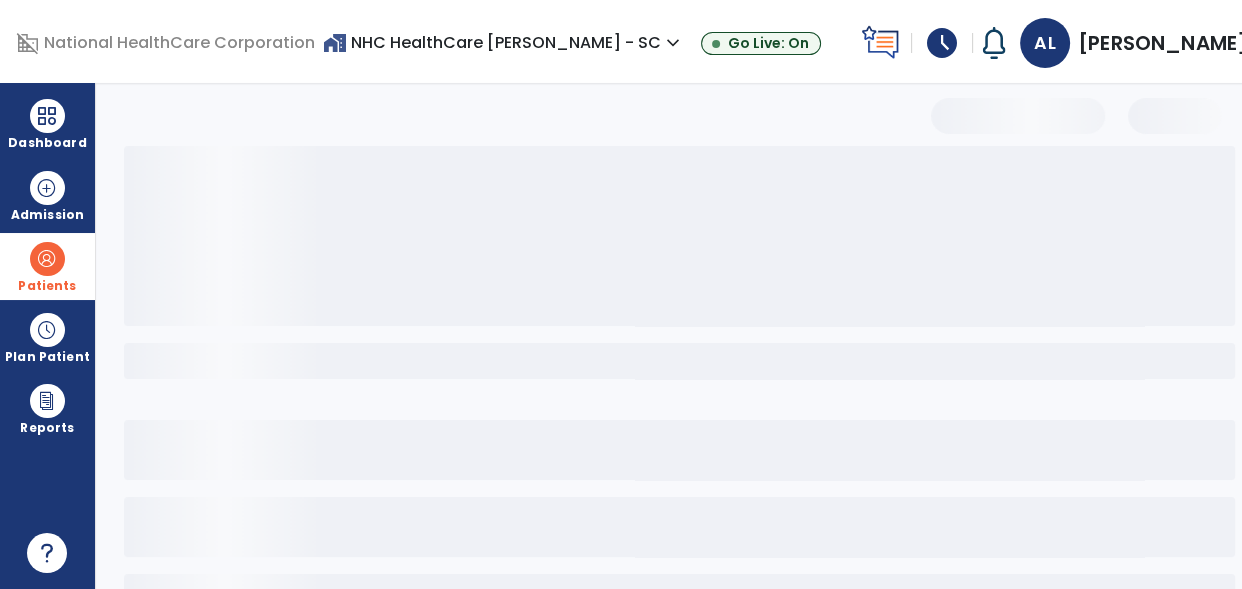 click at bounding box center (678, 377) 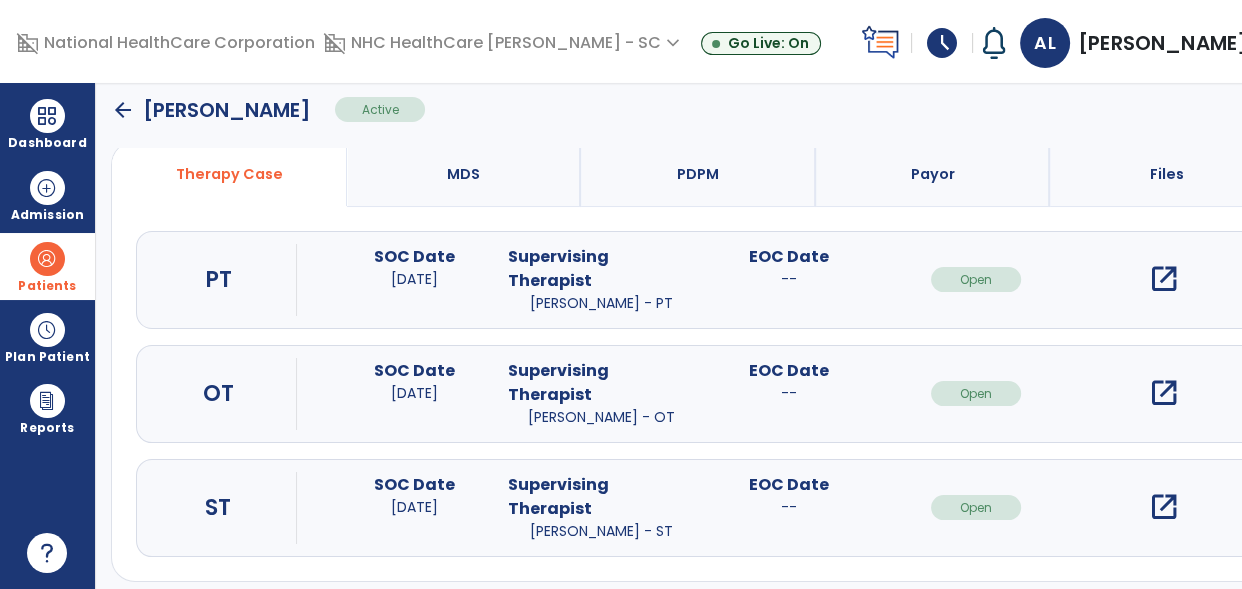 scroll, scrollTop: 201, scrollLeft: 0, axis: vertical 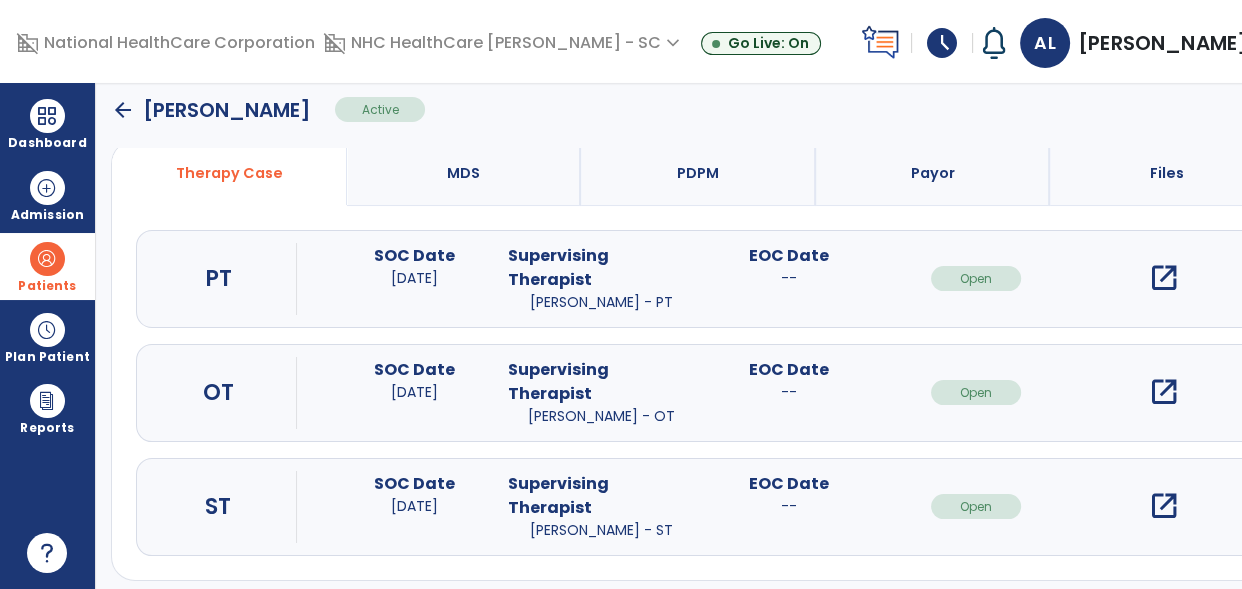 click on "open_in_new" at bounding box center (1163, 392) 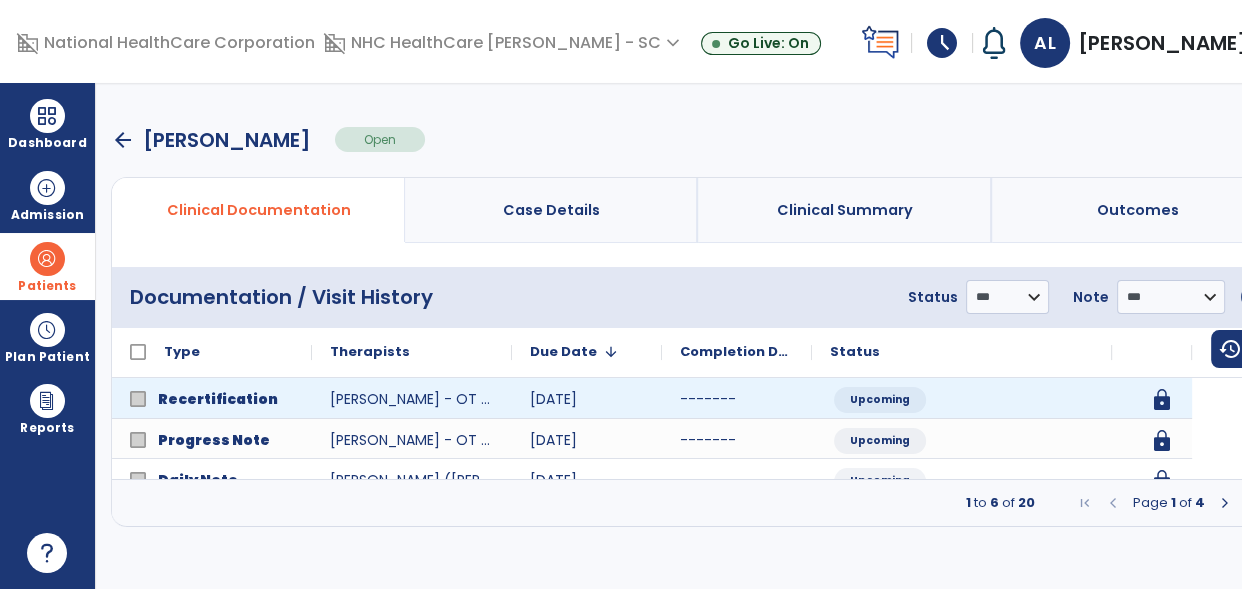 scroll, scrollTop: 0, scrollLeft: 0, axis: both 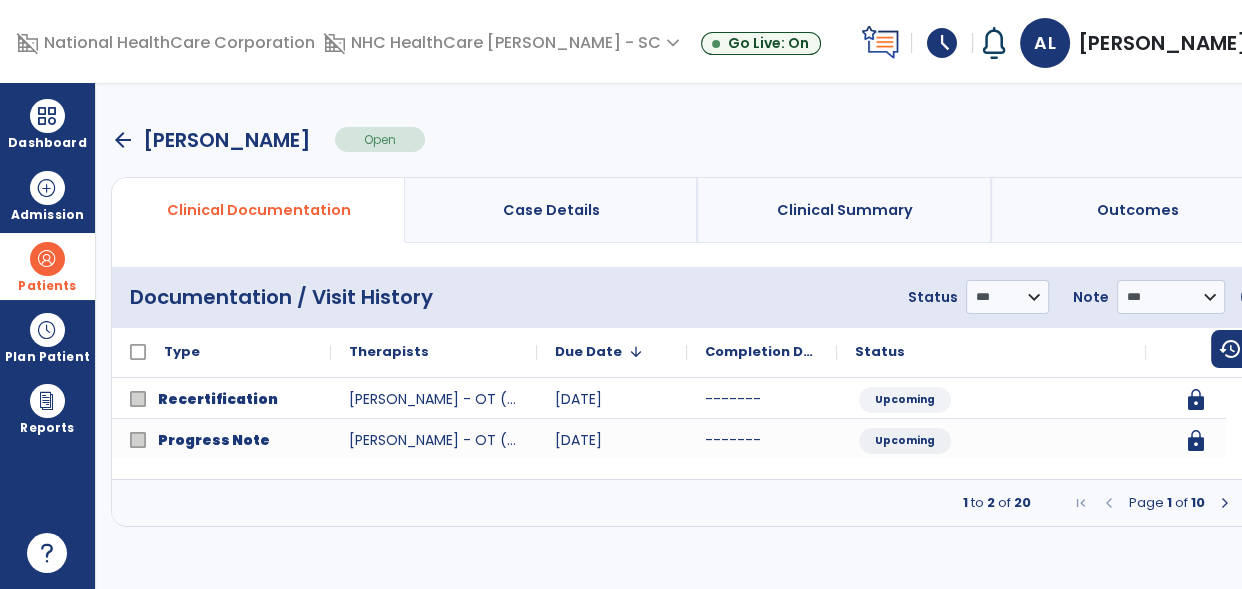 click at bounding box center [1225, 503] 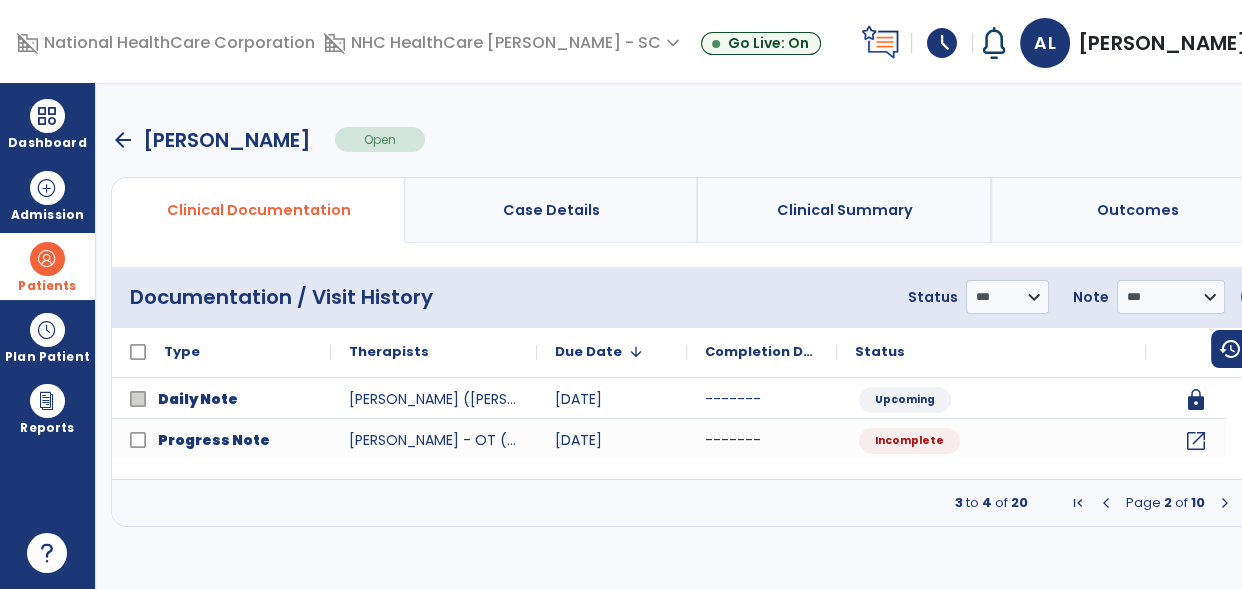 click at bounding box center (1225, 503) 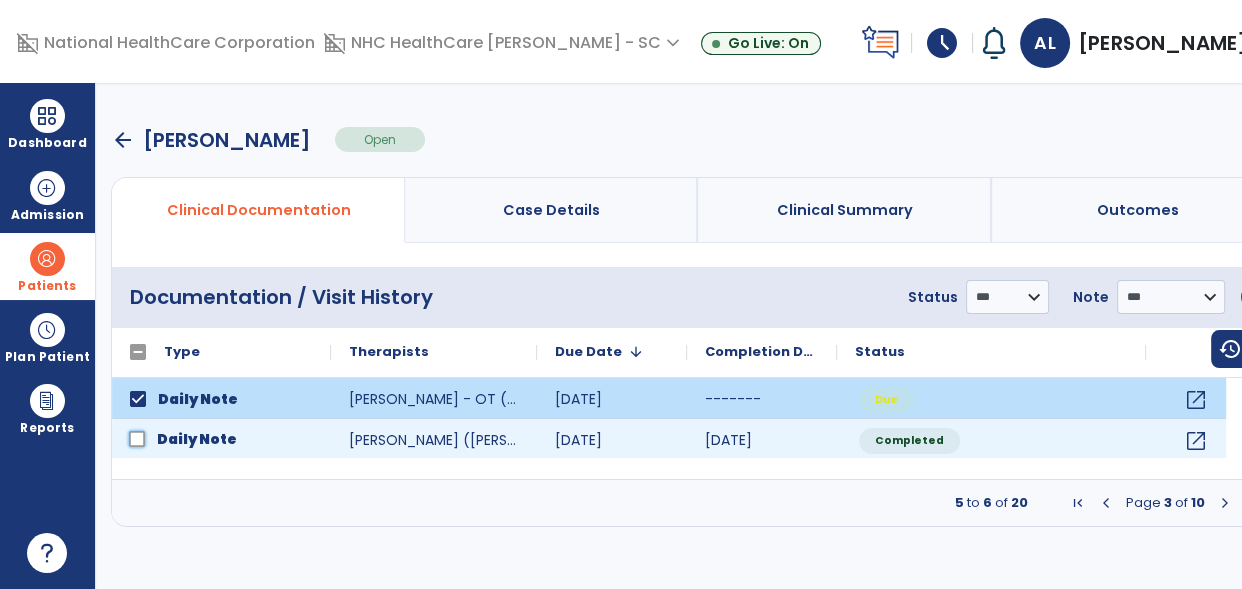 click on "Daily Note" 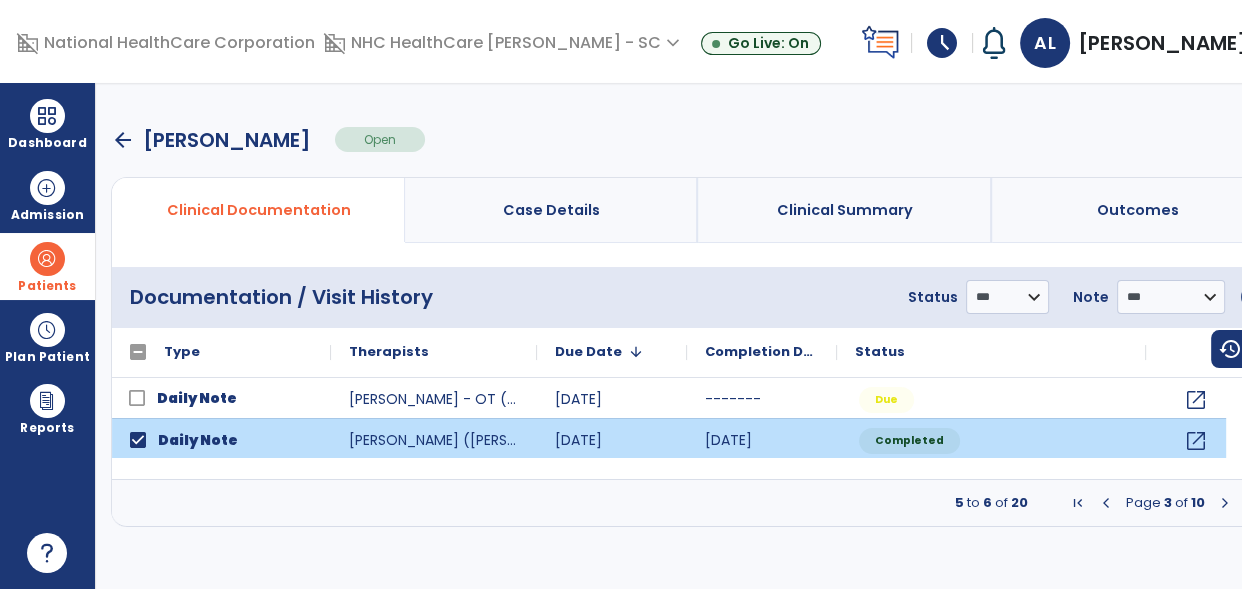 click at bounding box center [1225, 503] 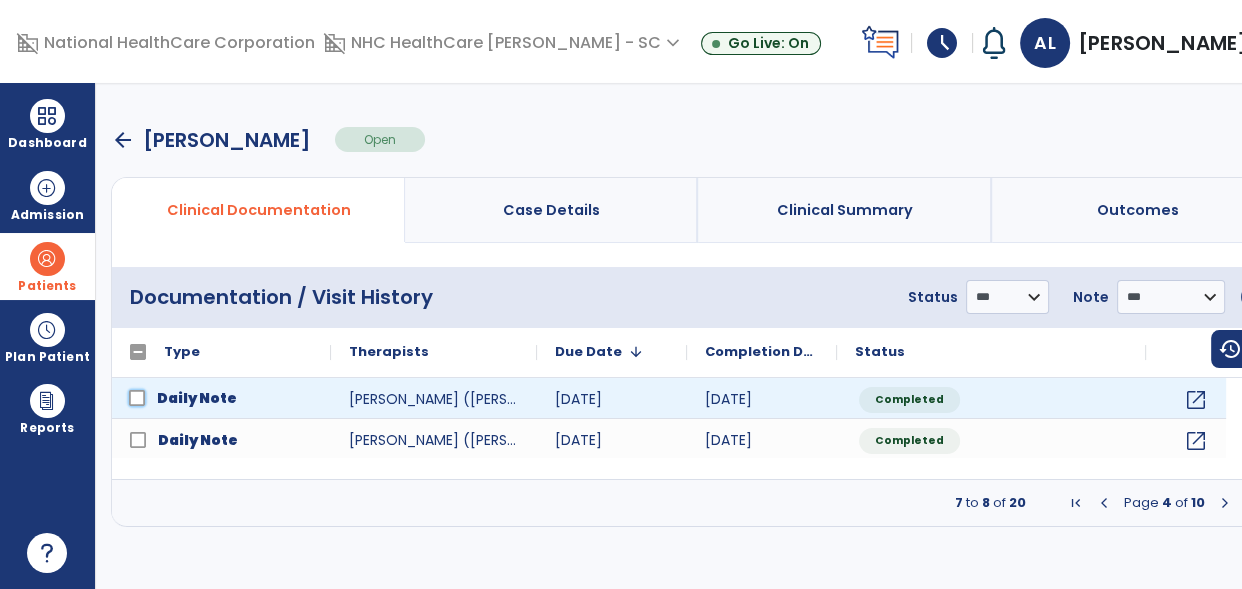 click on "Daily Note" 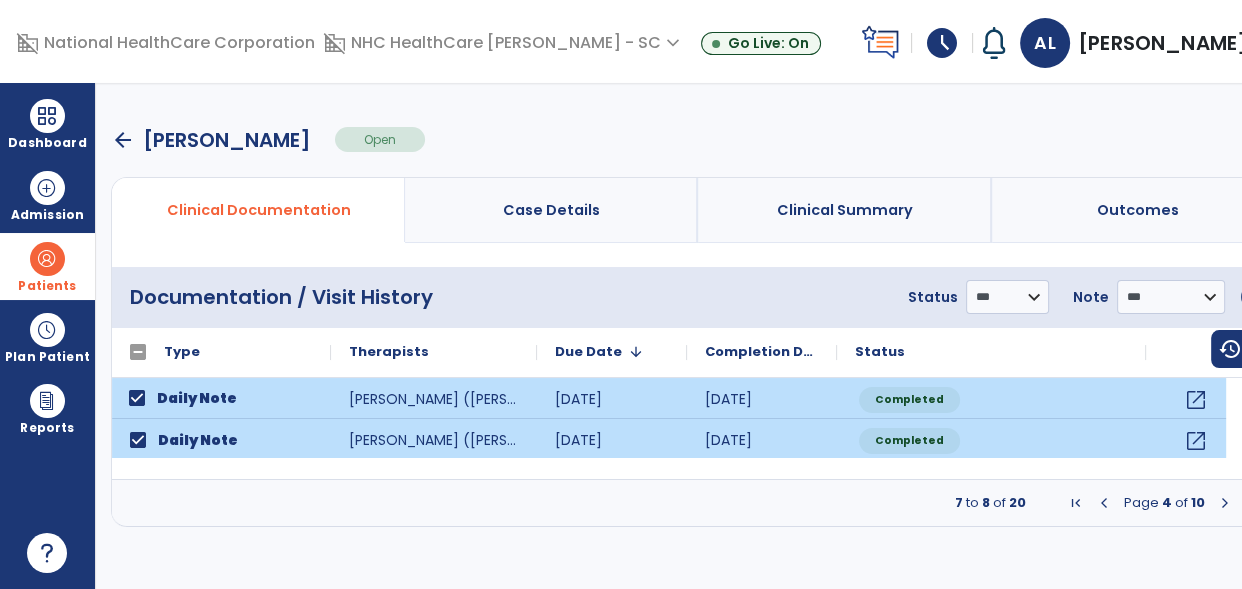 click at bounding box center [1225, 503] 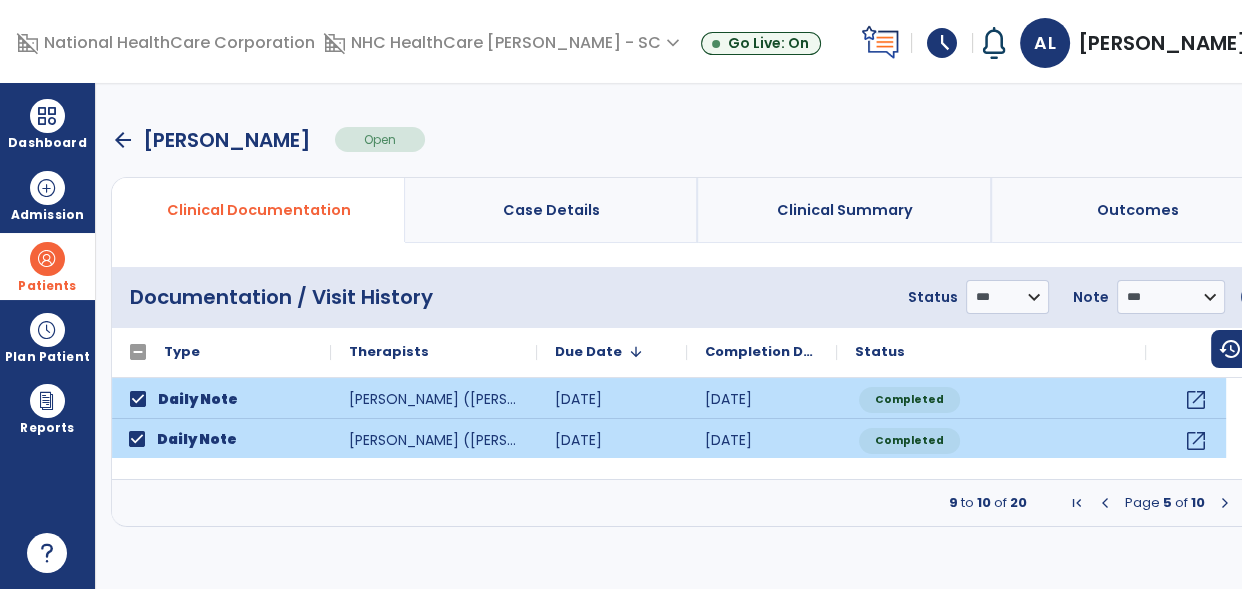 click at bounding box center [1225, 503] 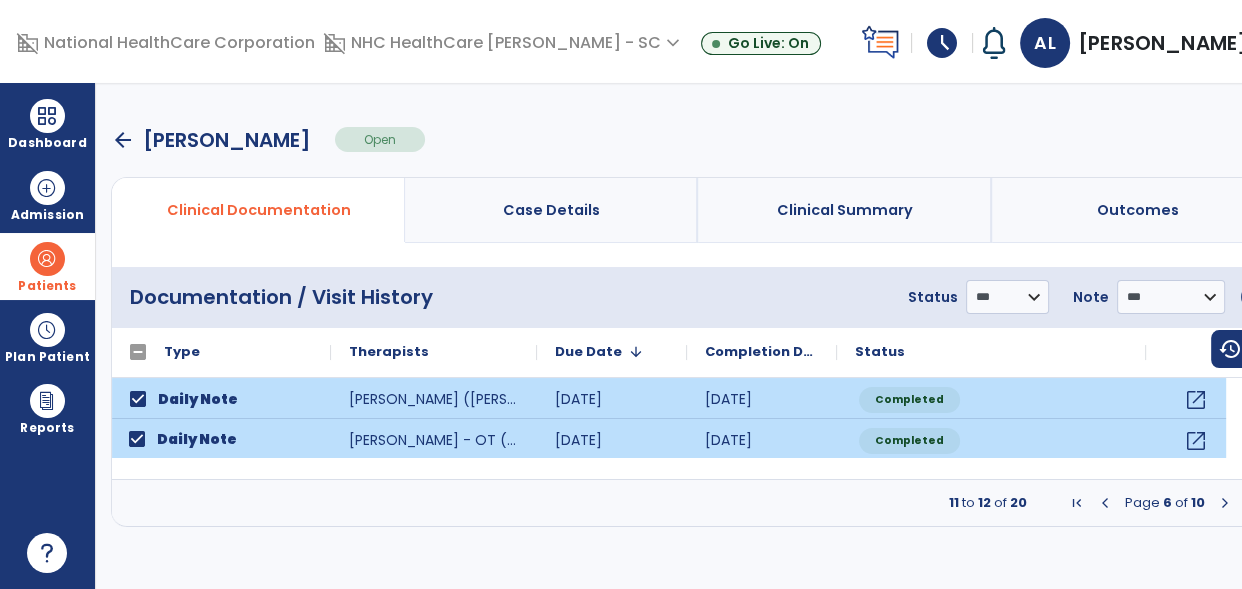 click at bounding box center (1225, 503) 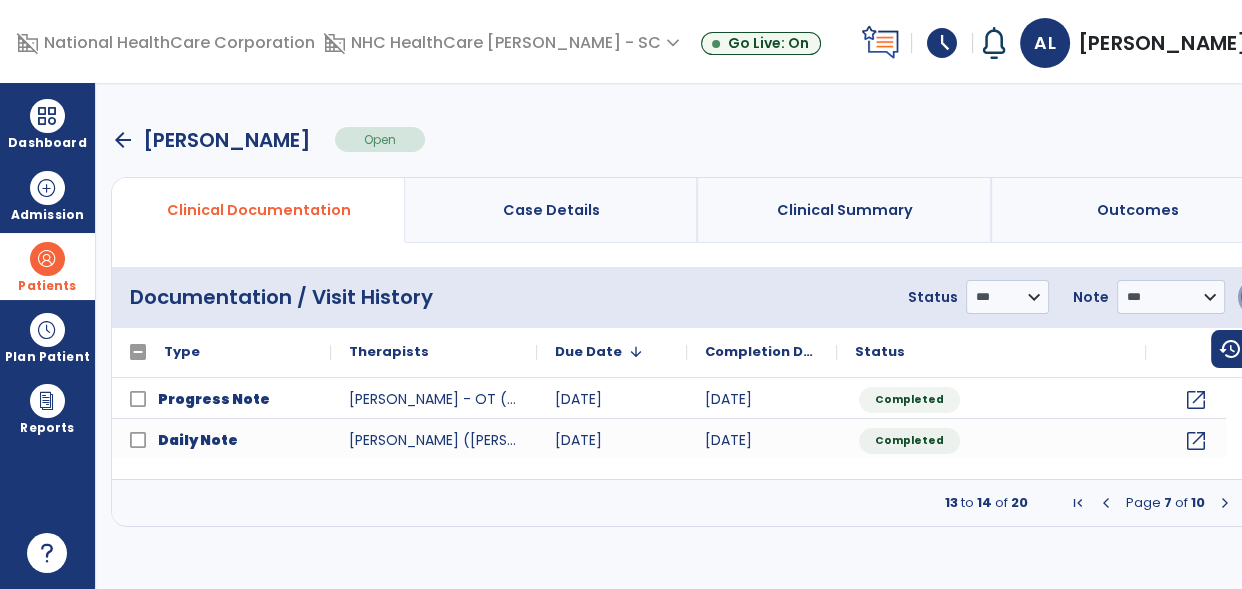 click on "menu" at bounding box center (1257, 297) 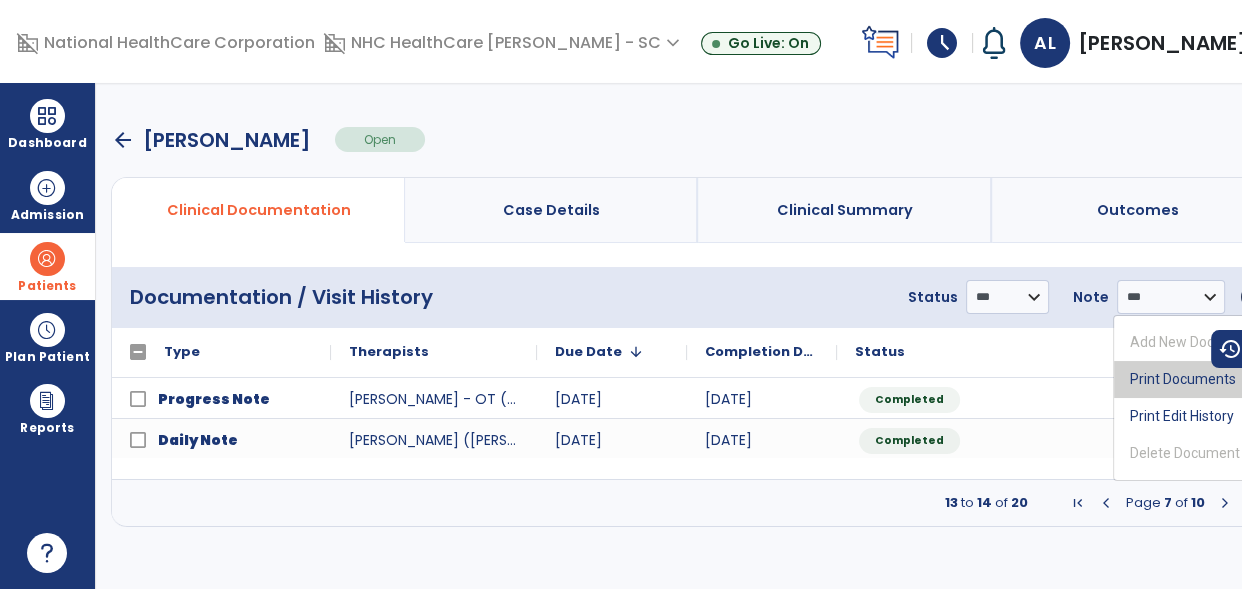 click on "Print Documents" at bounding box center (1193, 379) 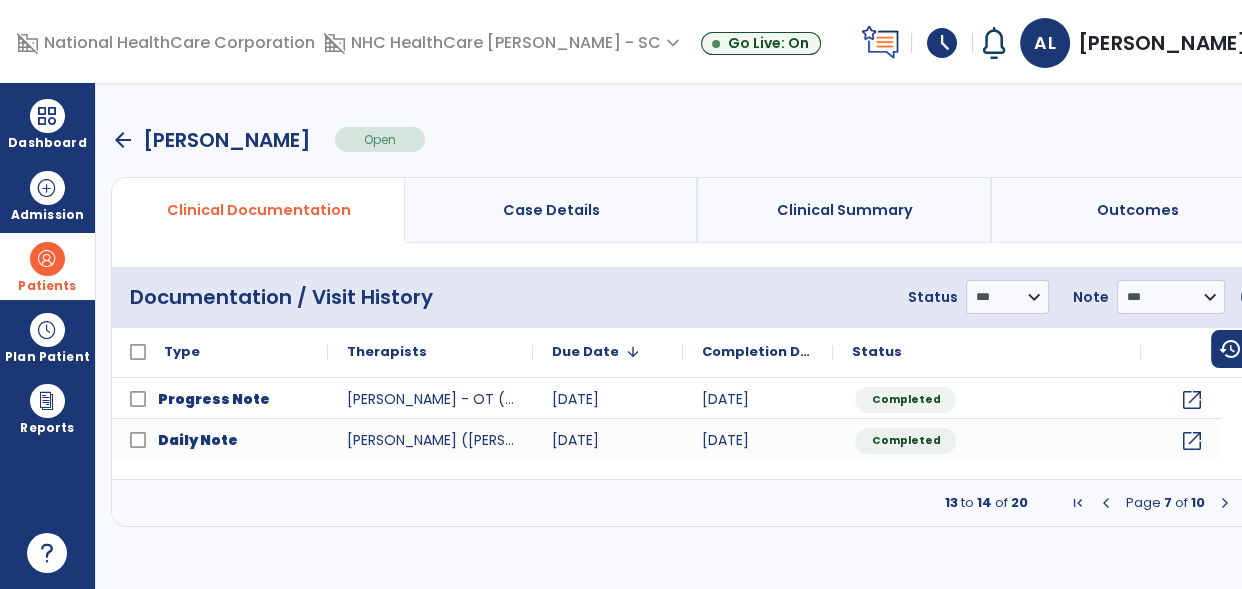 click at bounding box center [1078, 503] 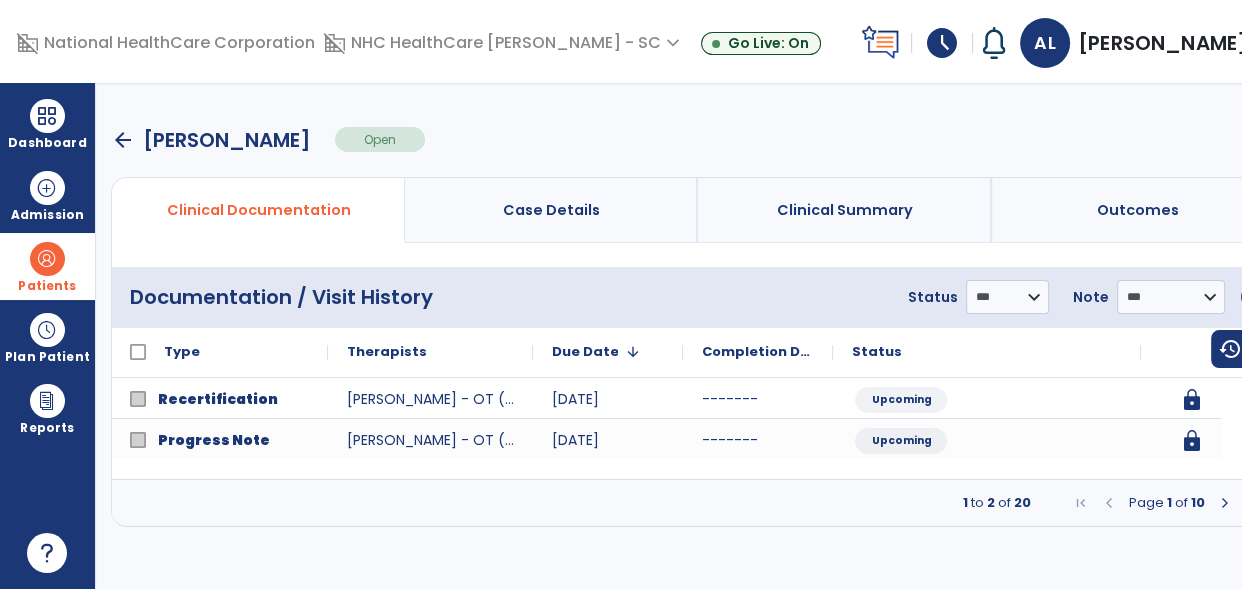 click at bounding box center (1225, 503) 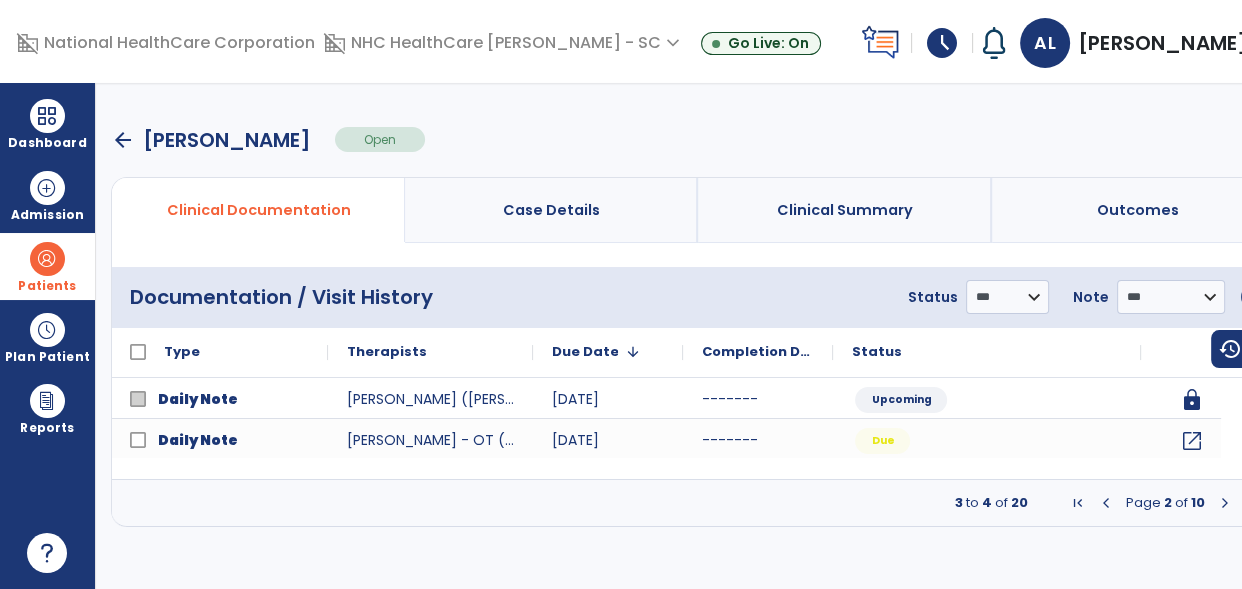 click at bounding box center (1225, 503) 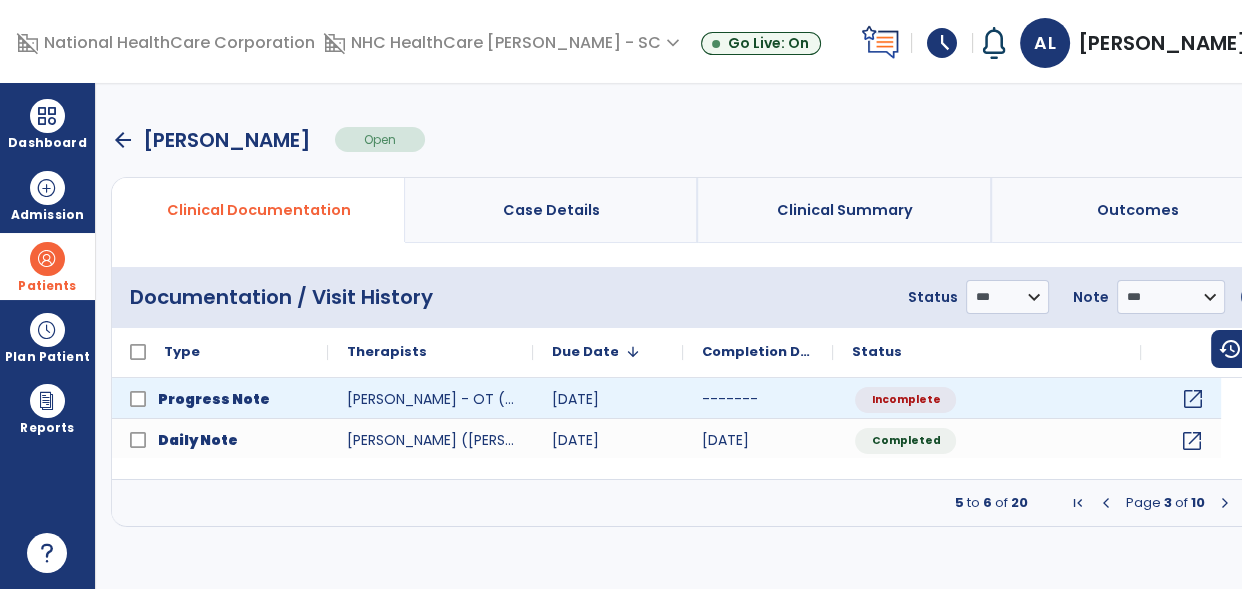 click on "open_in_new" 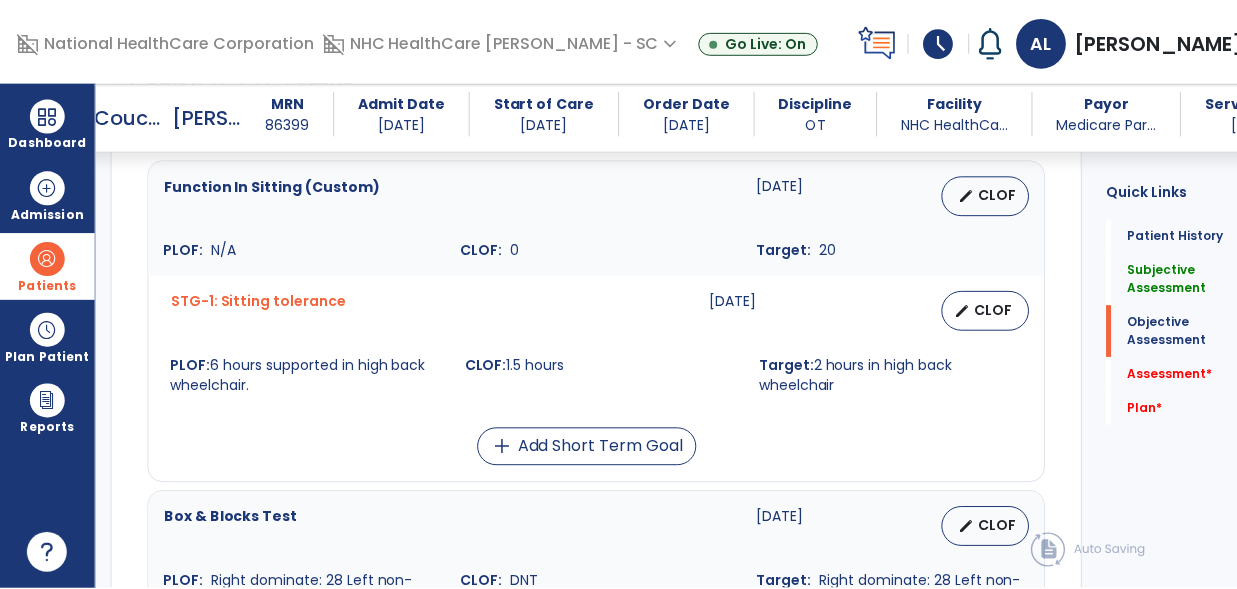 scroll, scrollTop: 725, scrollLeft: 0, axis: vertical 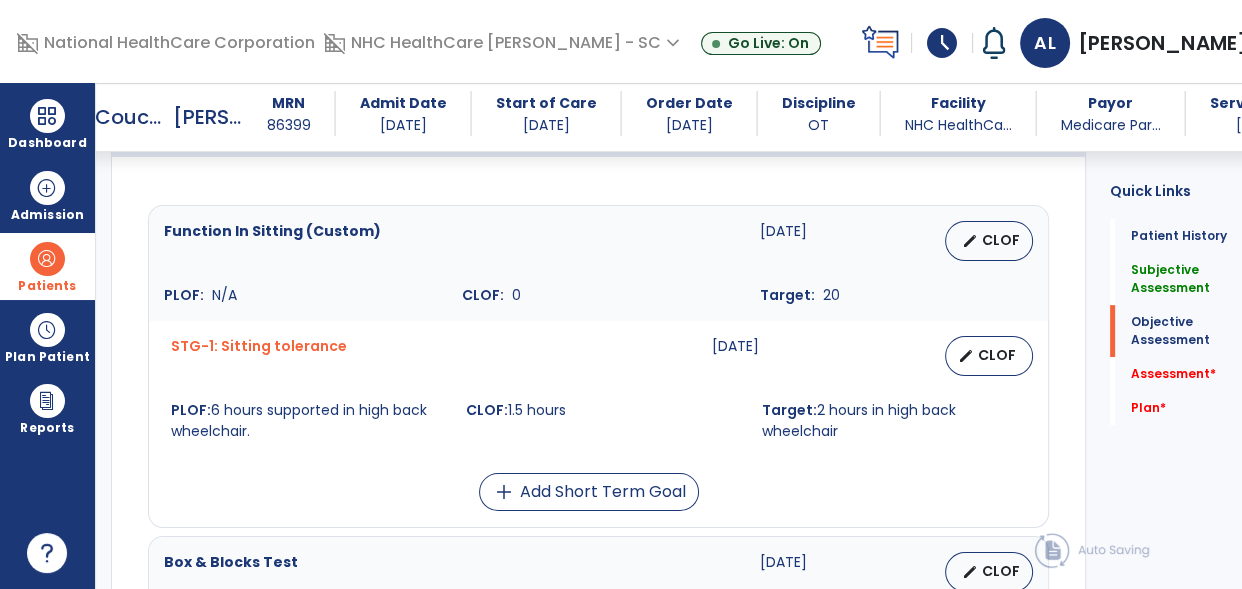 click on "STG-1: Sitting tolerance  [DATE]   edit   CLOF PLOF:  6 hours supported in high back wheelchair.   CLOF:  1.5 hours  Target:  2 hours in high back wheelchair" at bounding box center [598, 389] 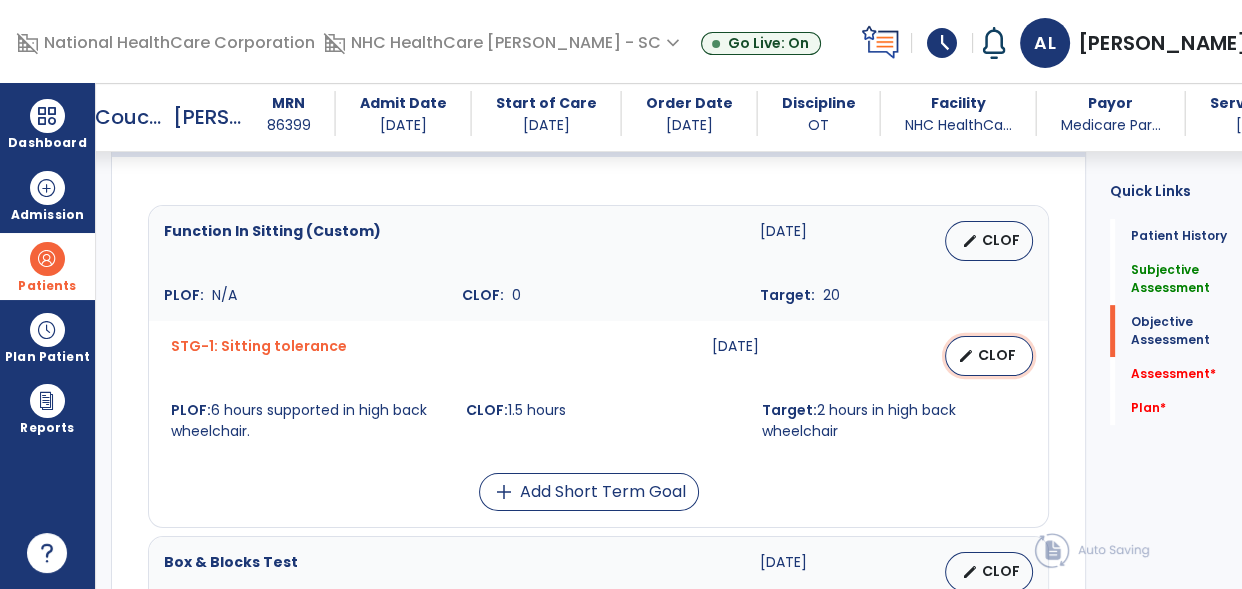 click on "edit" at bounding box center (966, 356) 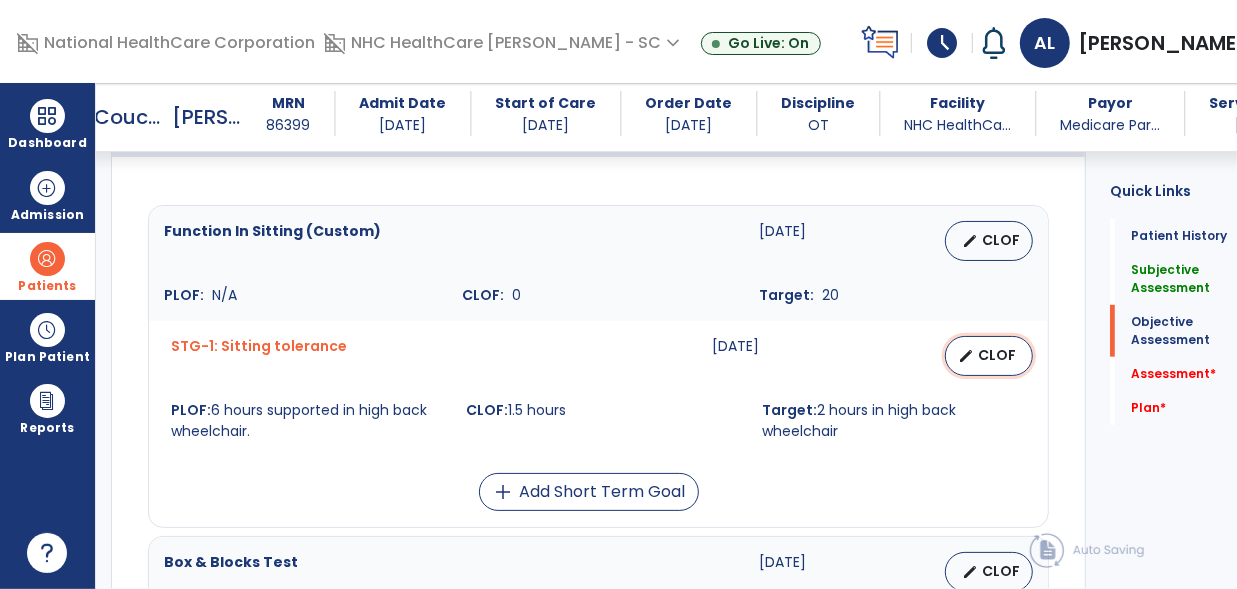 select on "********" 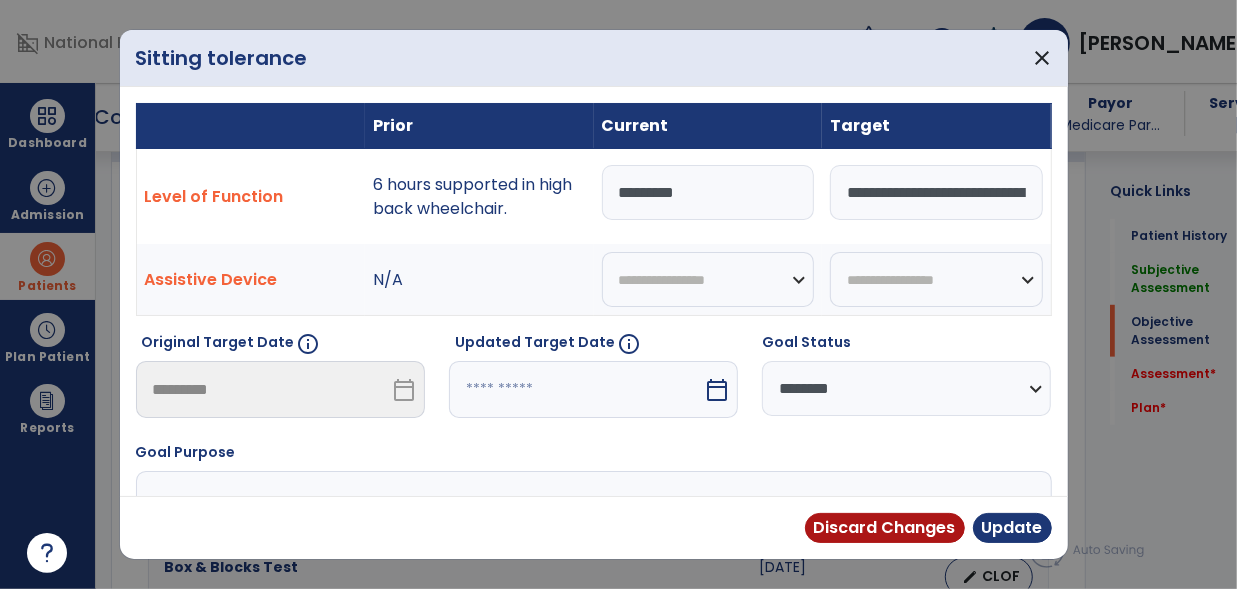 scroll, scrollTop: 725, scrollLeft: 0, axis: vertical 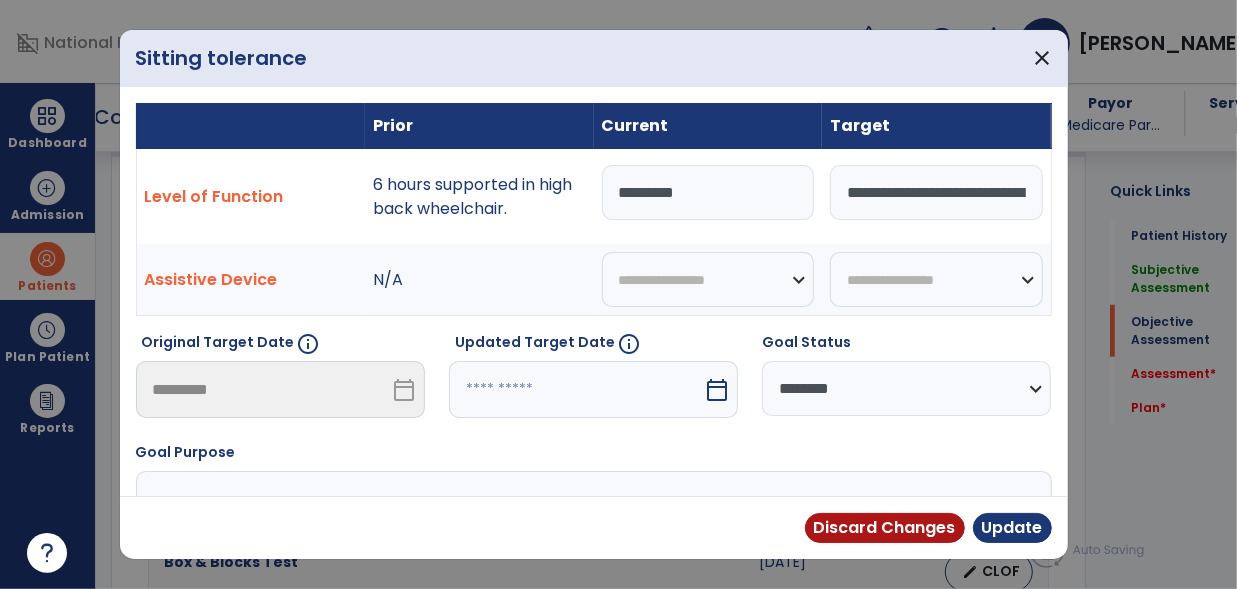 drag, startPoint x: 687, startPoint y: 195, endPoint x: 445, endPoint y: 221, distance: 243.39268 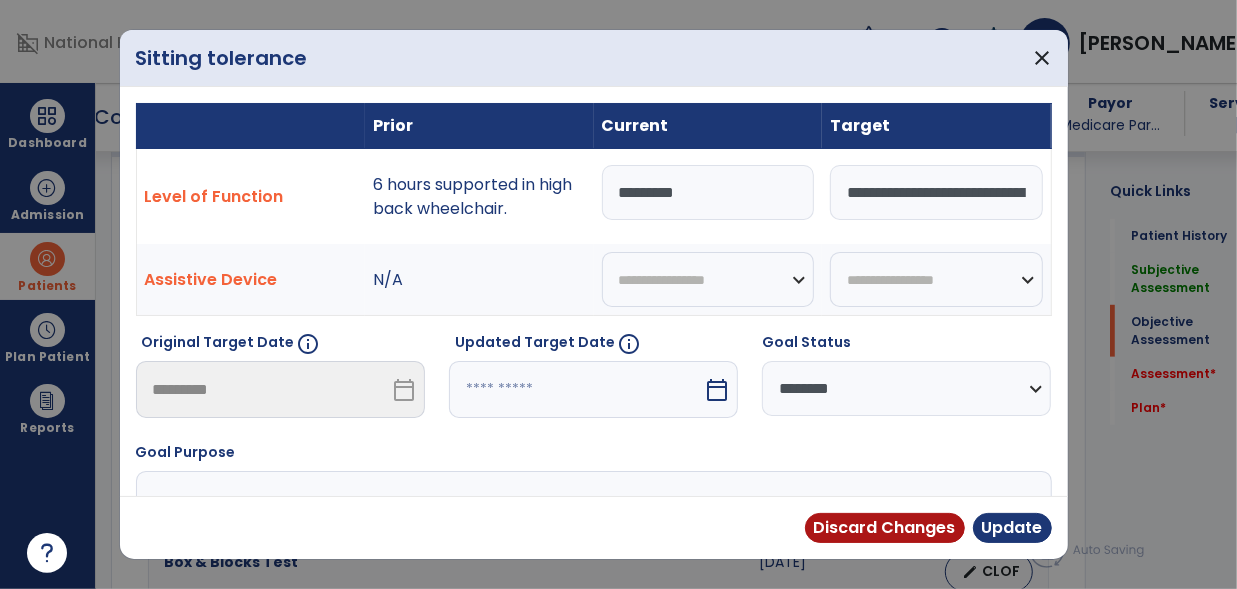 click on "**********" at bounding box center [593, 197] 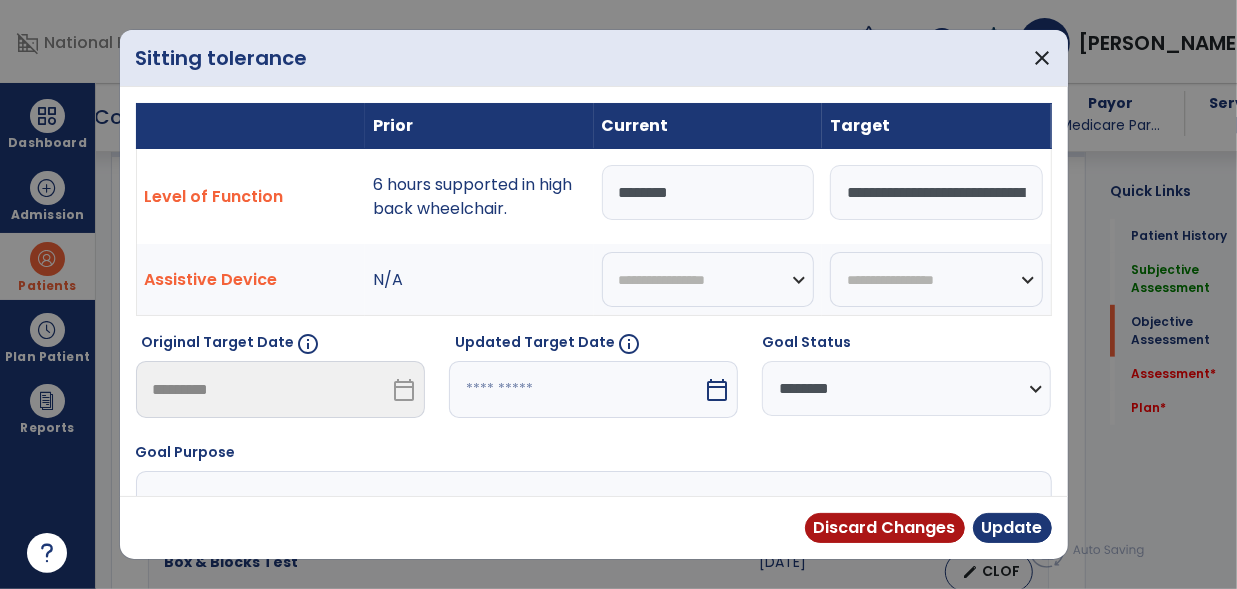 type on "*******" 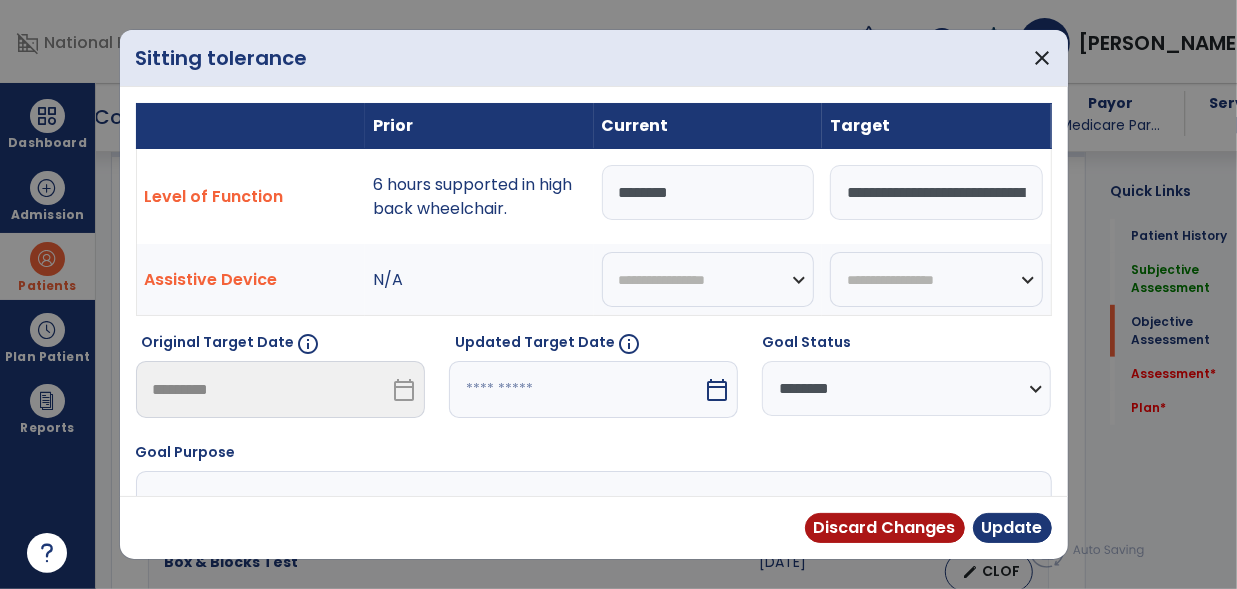 click on "**********" at bounding box center [906, 388] 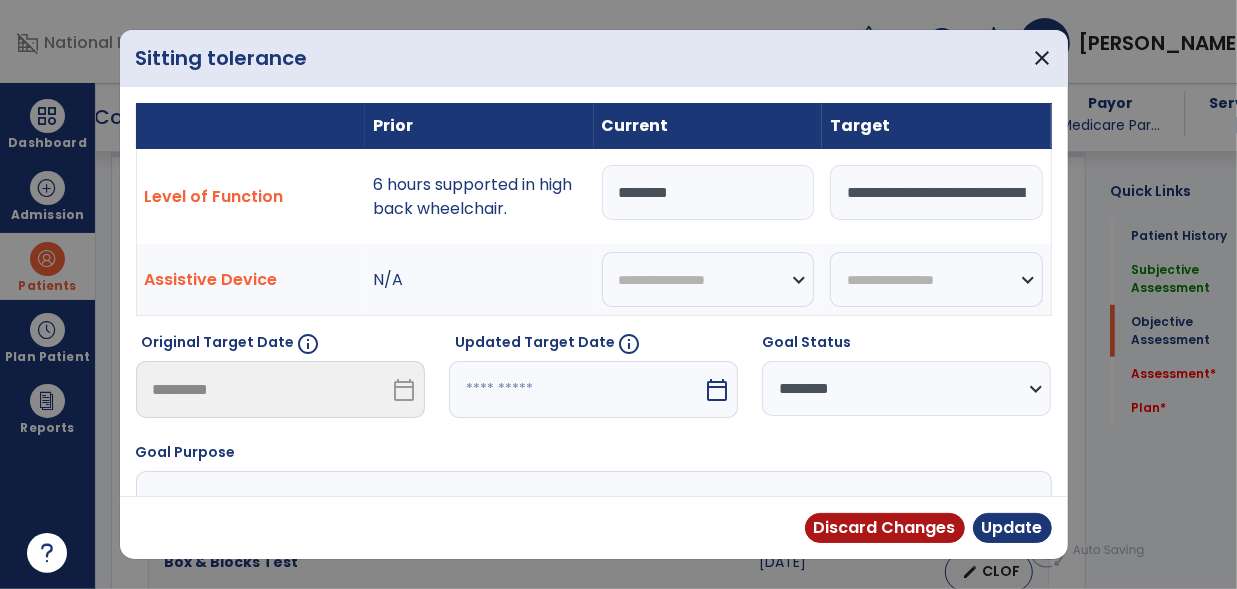 select on "**********" 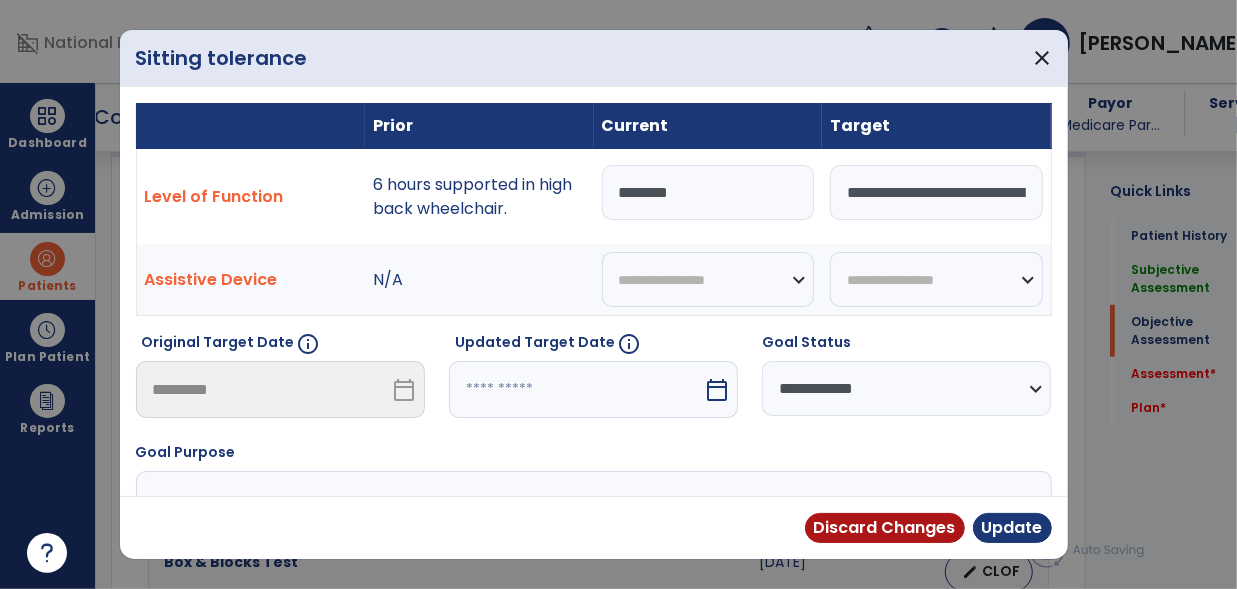 click on "**********" at bounding box center [906, 388] 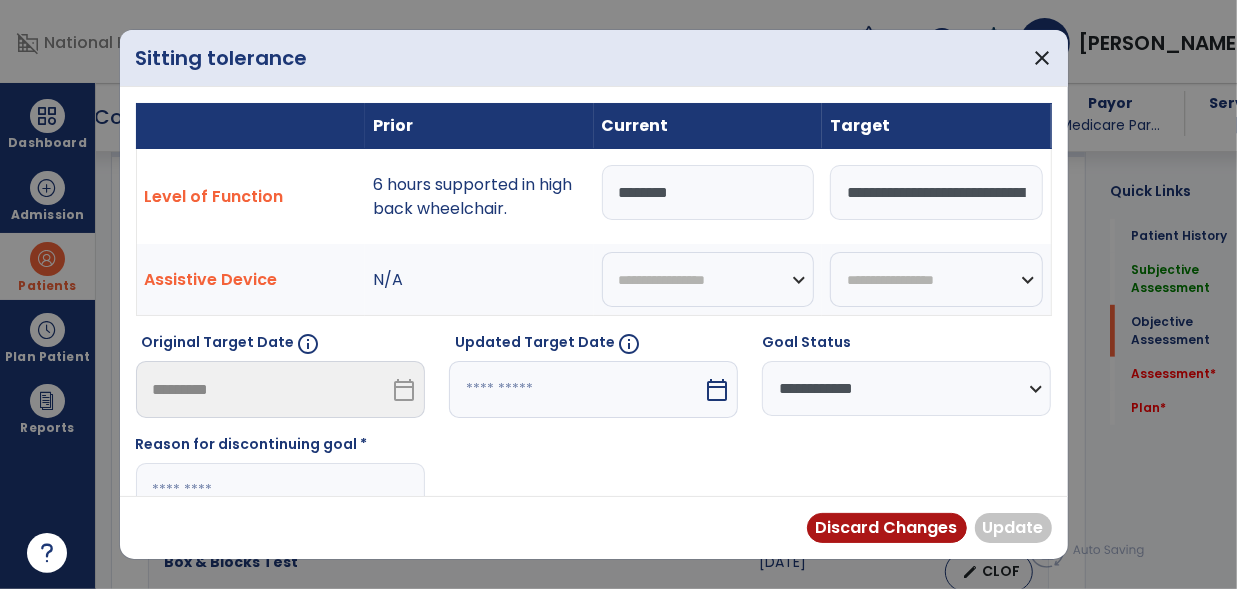click on "**********" at bounding box center (906, 388) 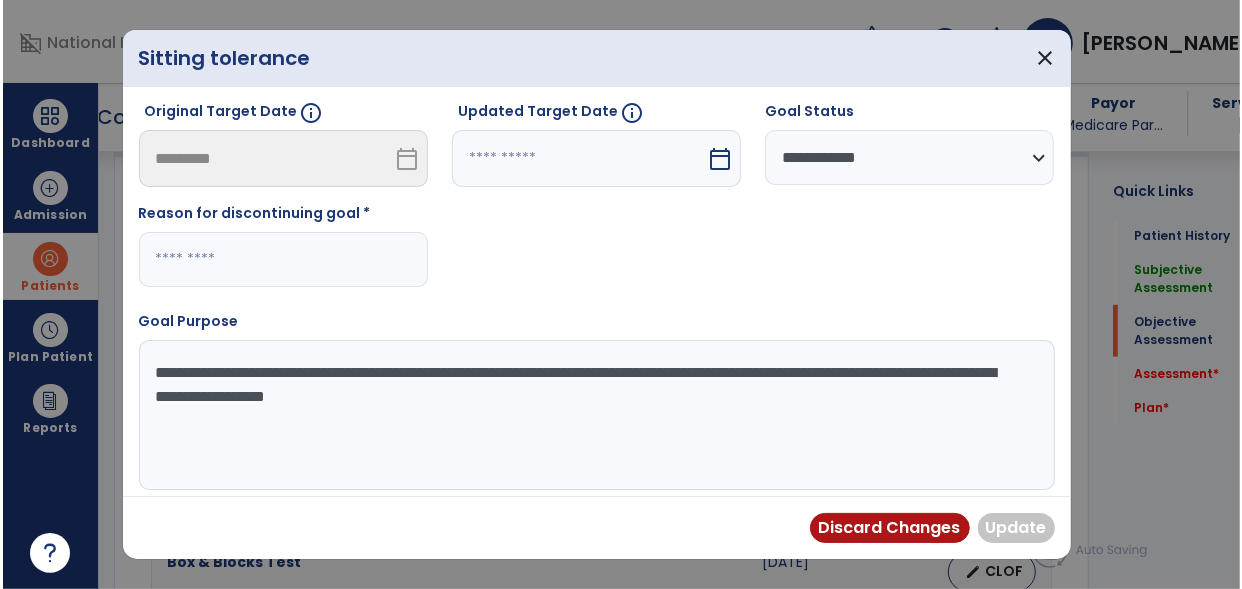 scroll, scrollTop: 230, scrollLeft: 0, axis: vertical 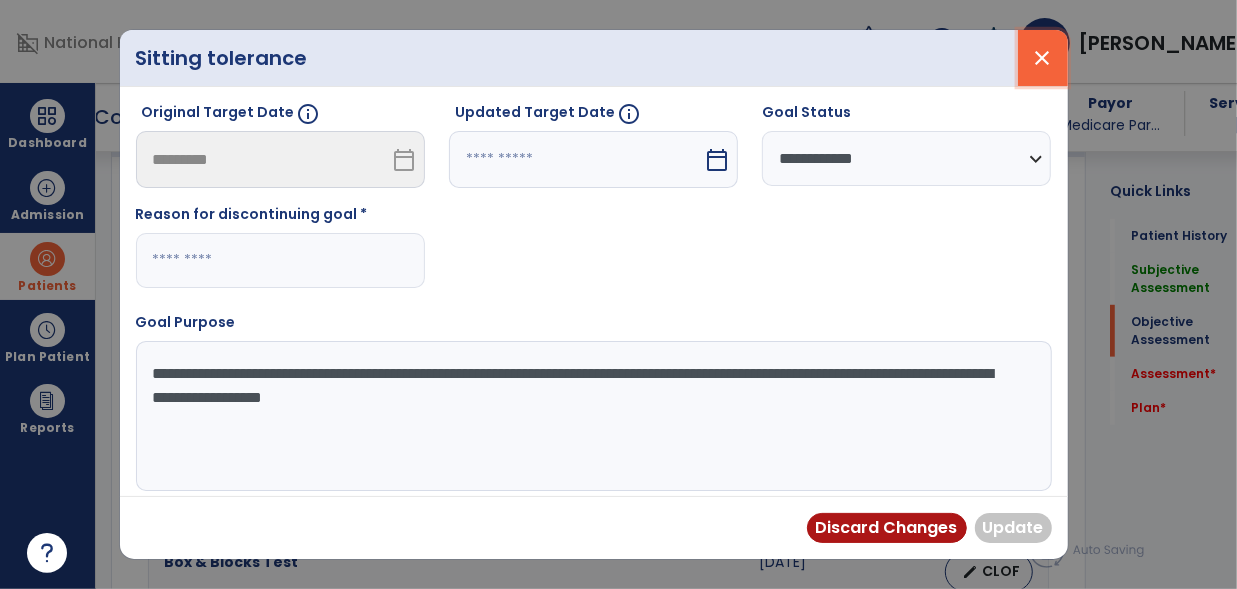 click on "close" at bounding box center (1043, 58) 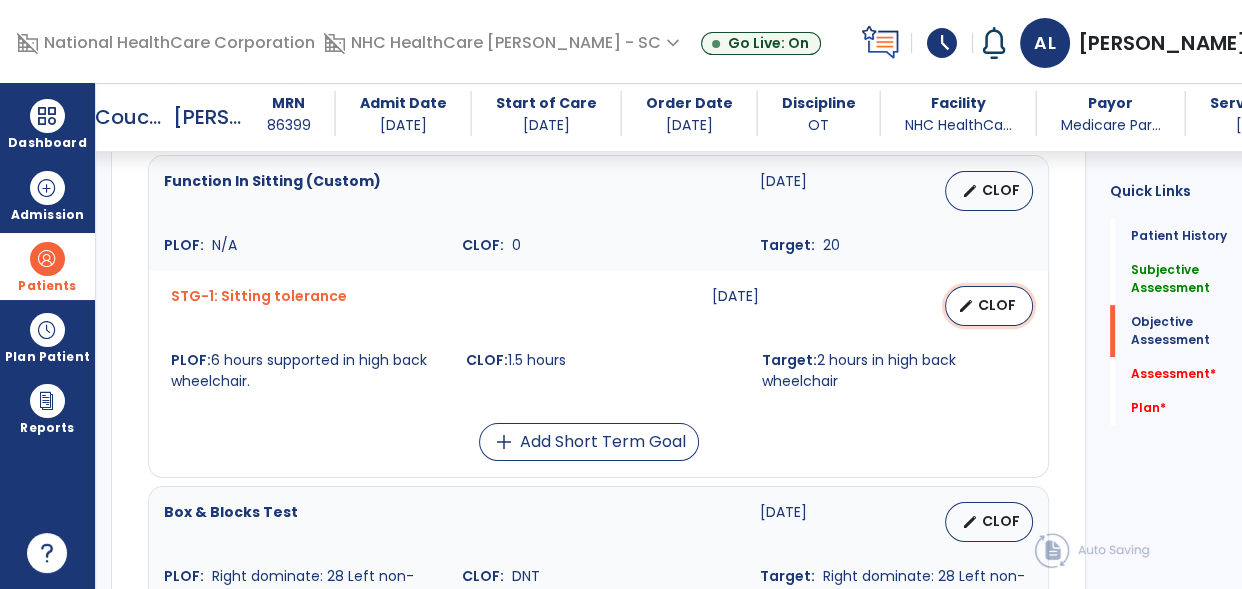 click on "CLOF" at bounding box center (997, 305) 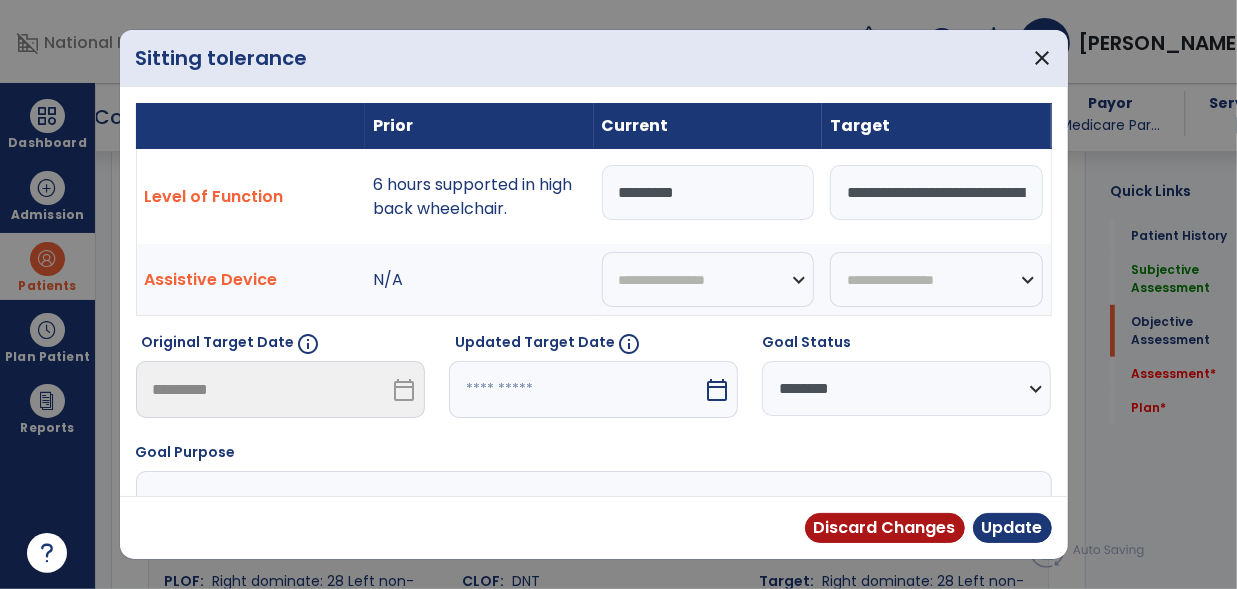 scroll, scrollTop: 775, scrollLeft: 0, axis: vertical 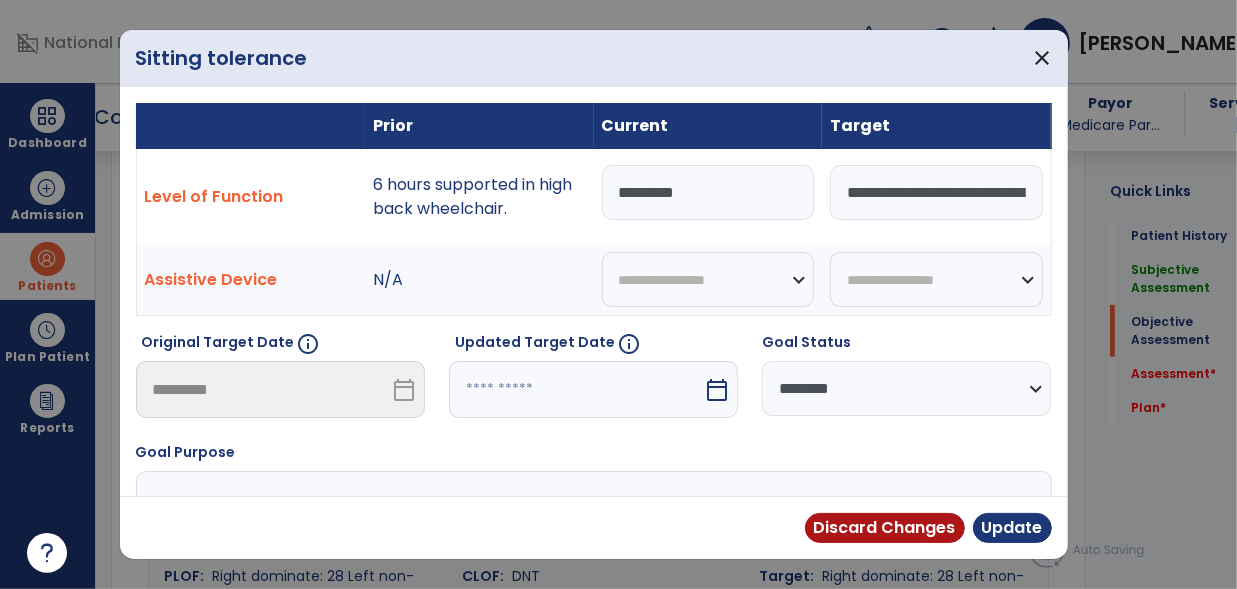 click on "*********" at bounding box center (708, 192) 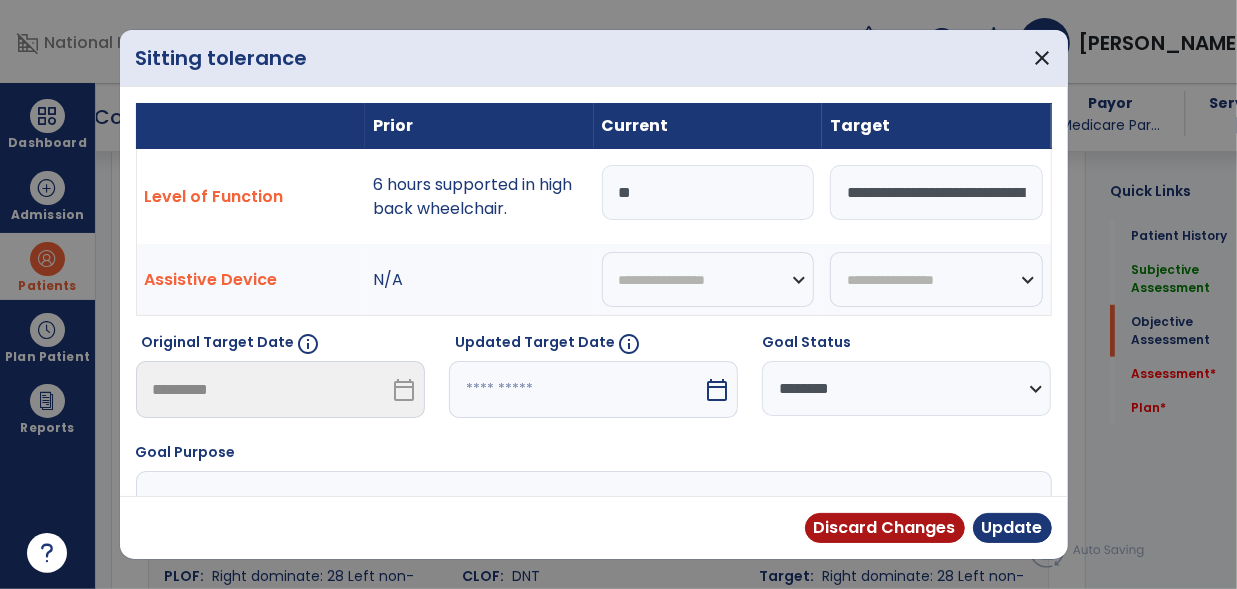 type on "*" 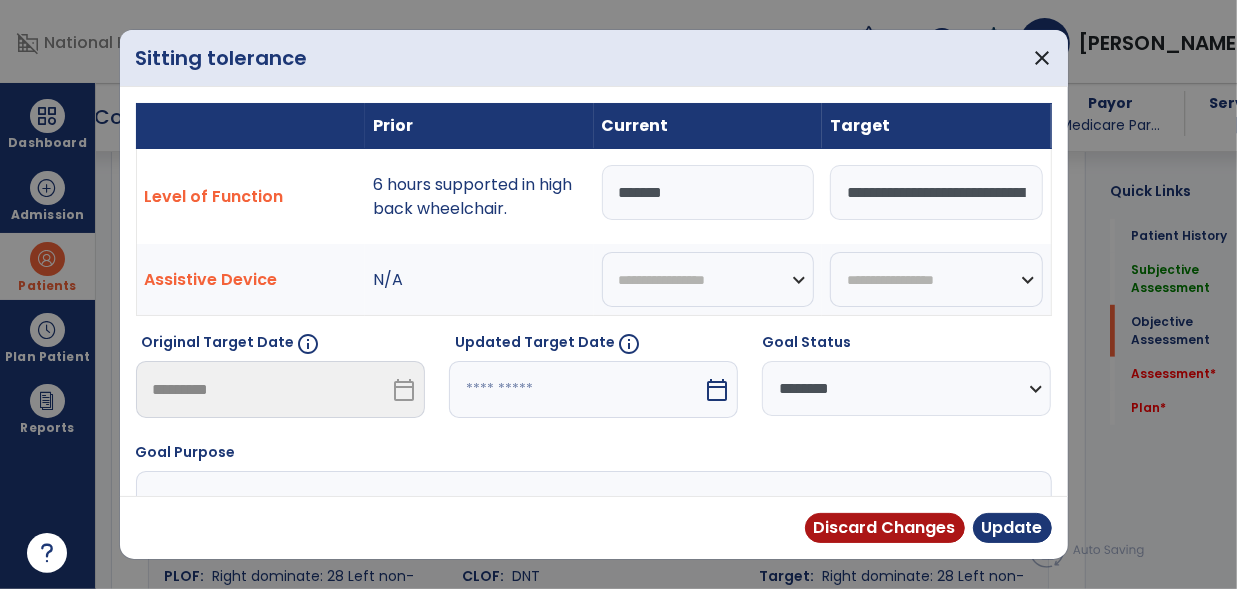 type on "*******" 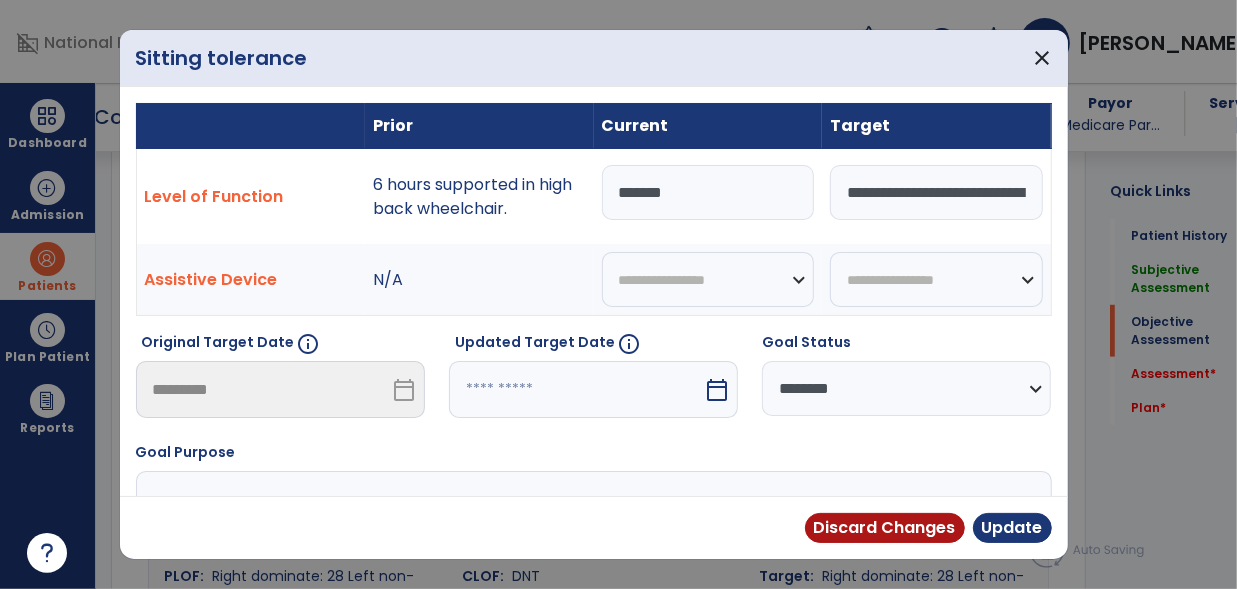 click on "**********" at bounding box center [906, 388] 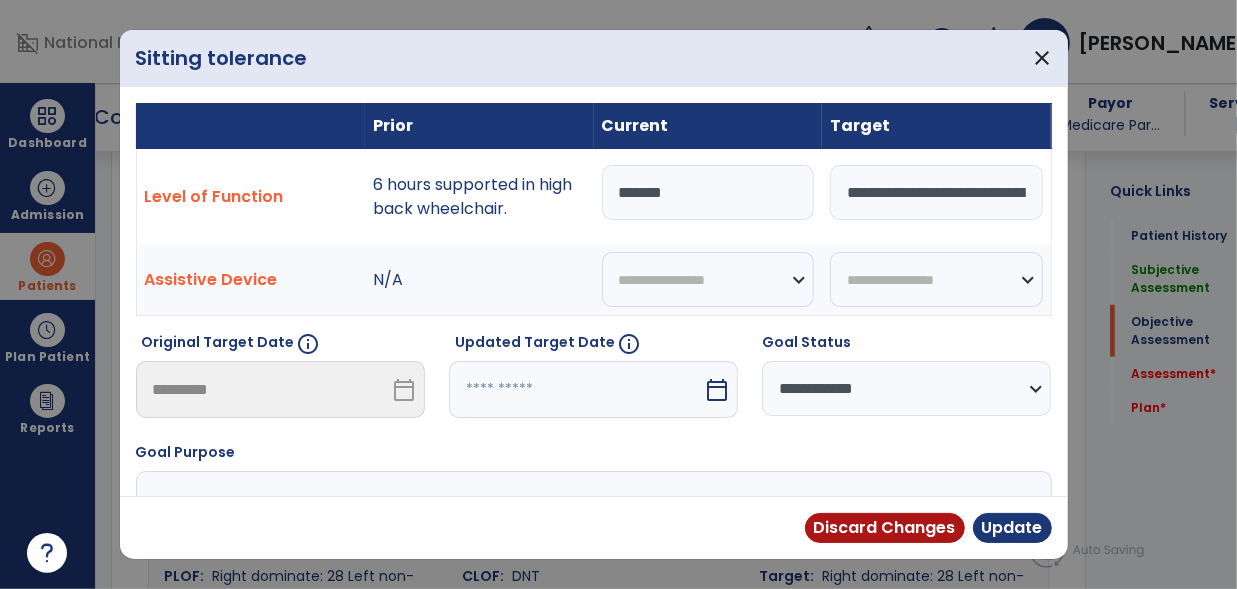 click on "**********" at bounding box center [906, 388] 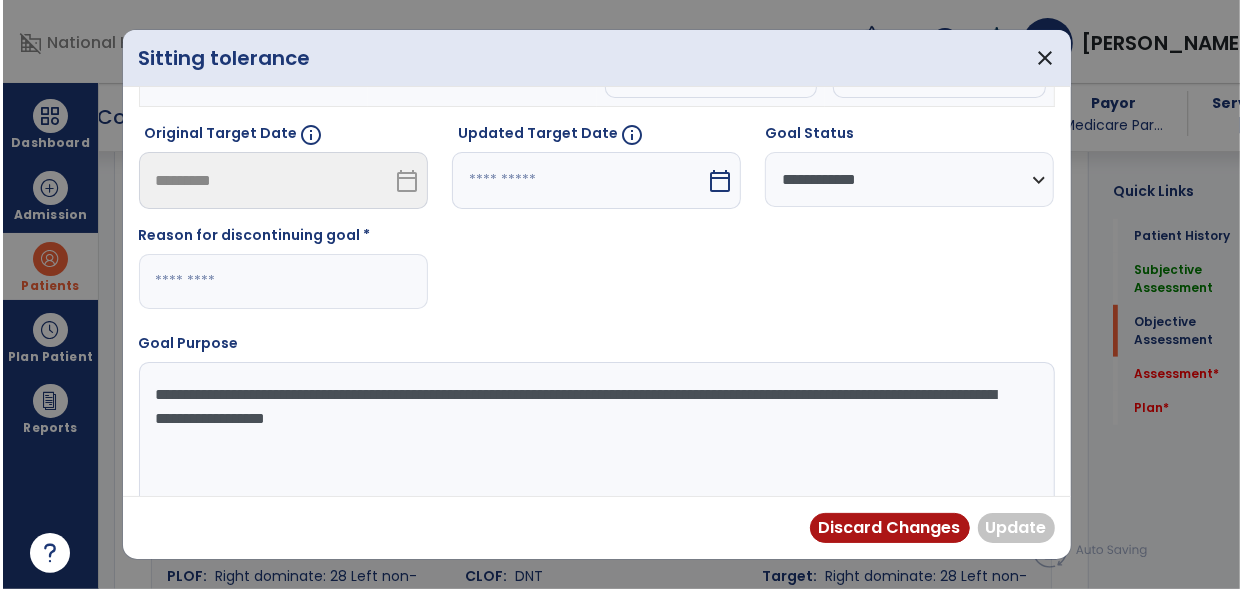 scroll, scrollTop: 240, scrollLeft: 0, axis: vertical 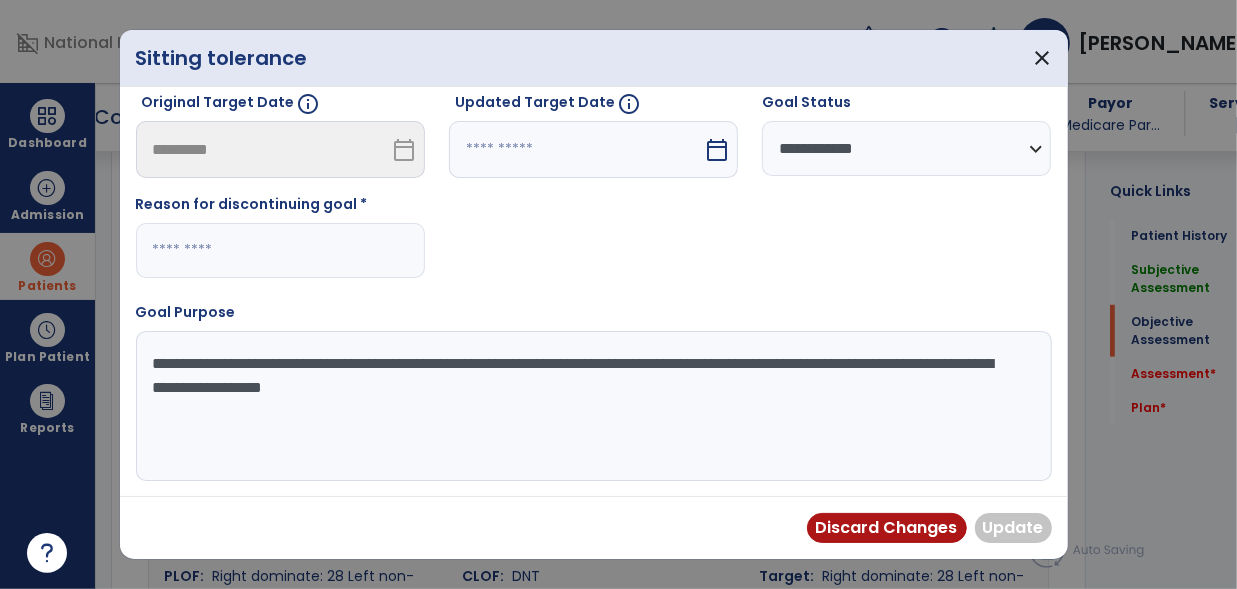 click at bounding box center (280, 250) 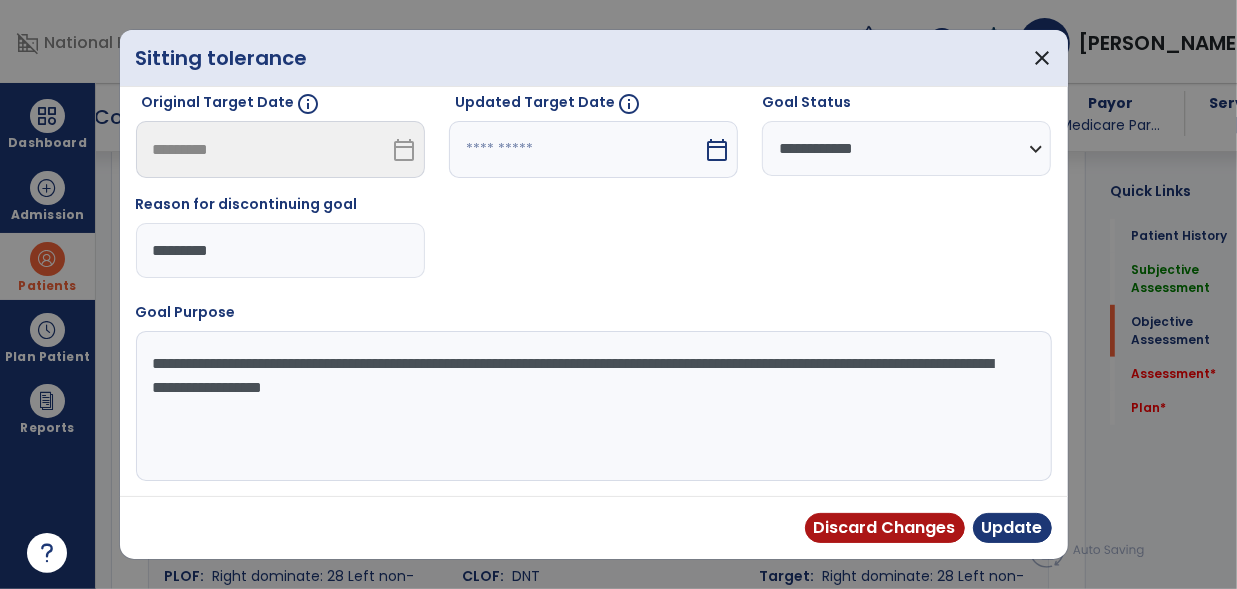 click on "********" at bounding box center (280, 250) 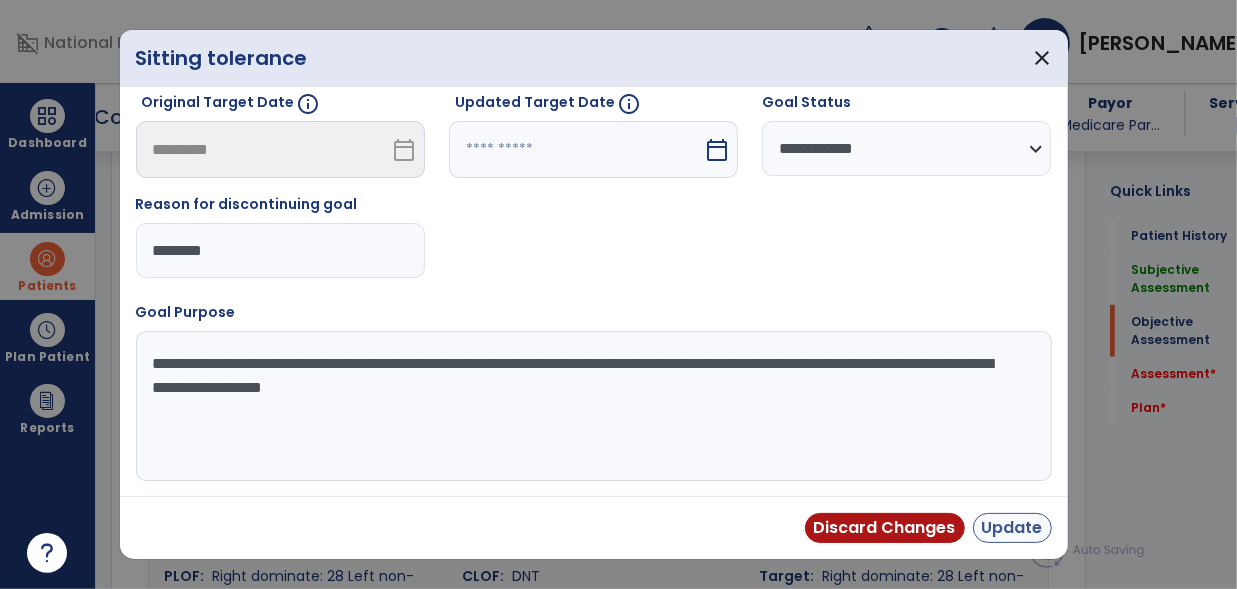 type on "********" 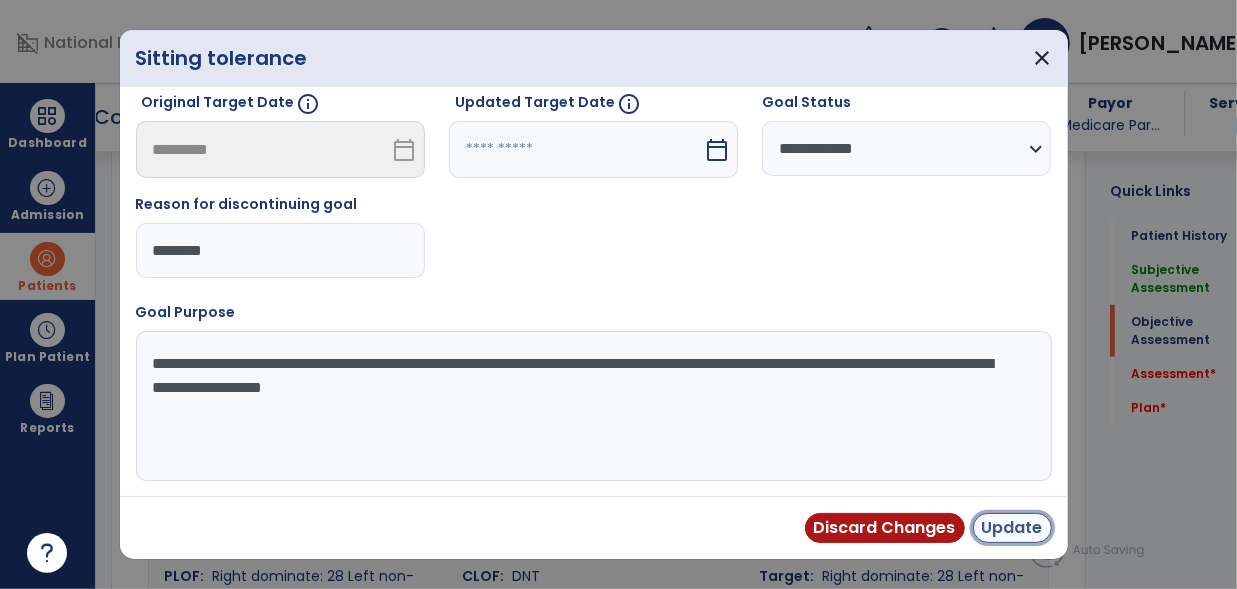 click on "Update" at bounding box center [1012, 528] 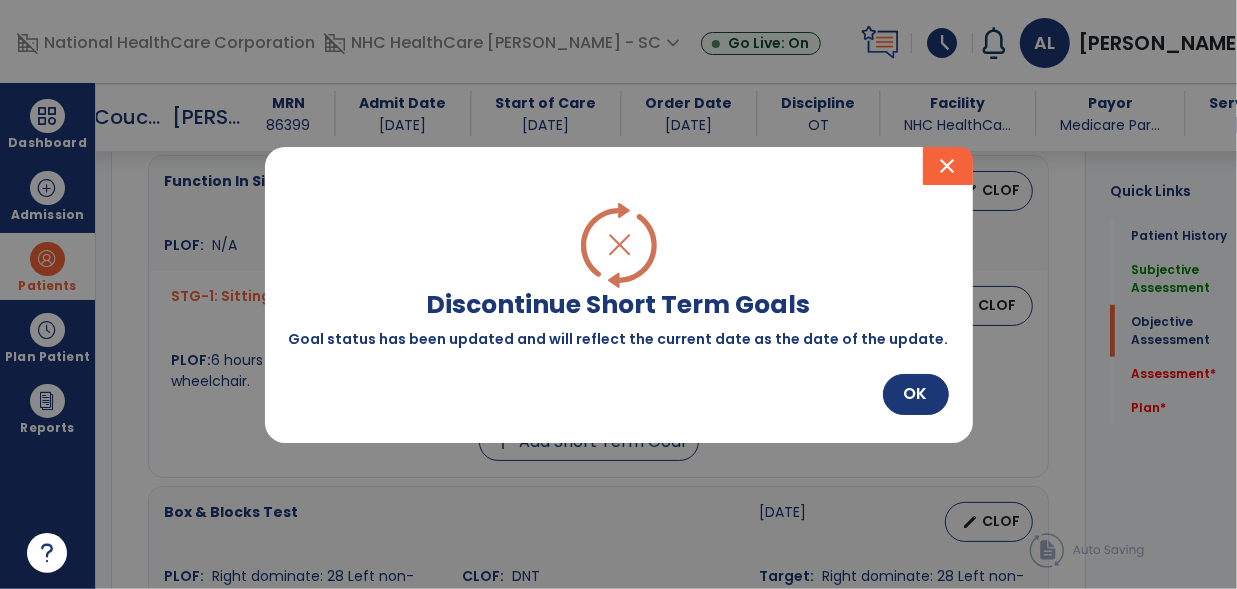 click at bounding box center [618, 294] 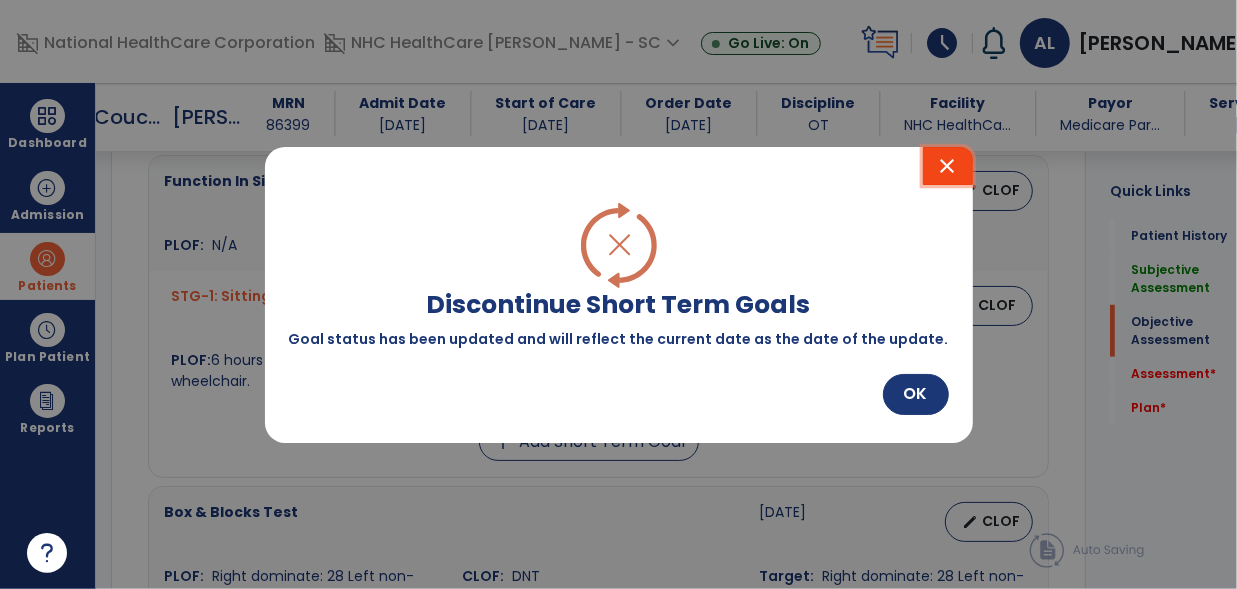 click on "close" at bounding box center [948, 166] 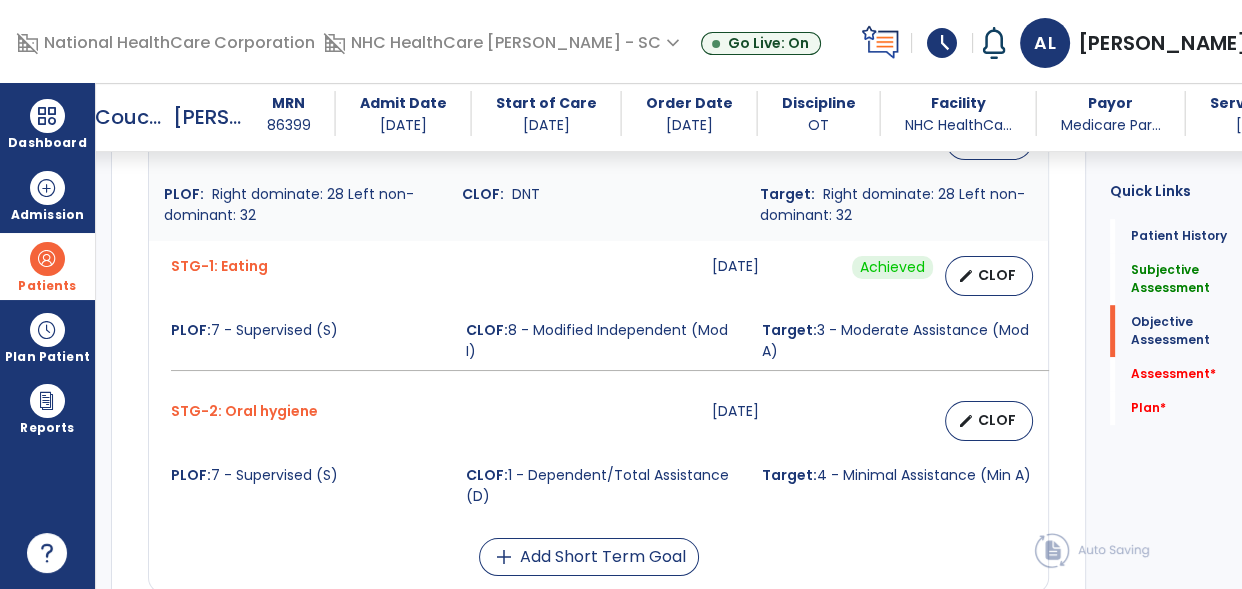scroll, scrollTop: 1170, scrollLeft: 0, axis: vertical 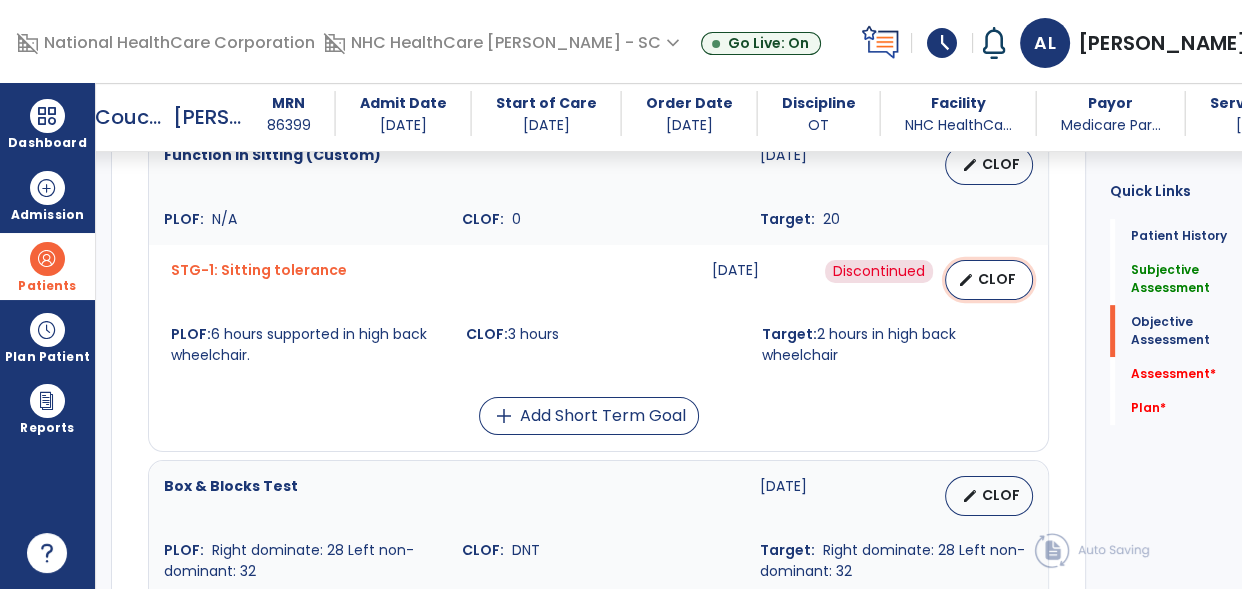 click on "CLOF" at bounding box center (997, 279) 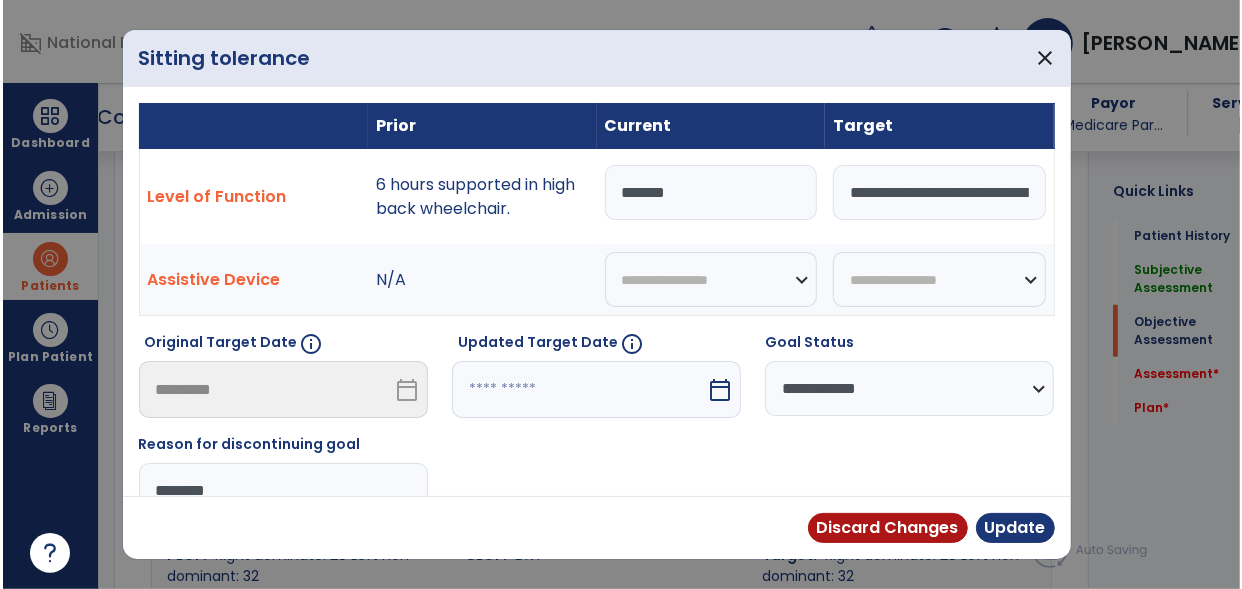 scroll, scrollTop: 801, scrollLeft: 0, axis: vertical 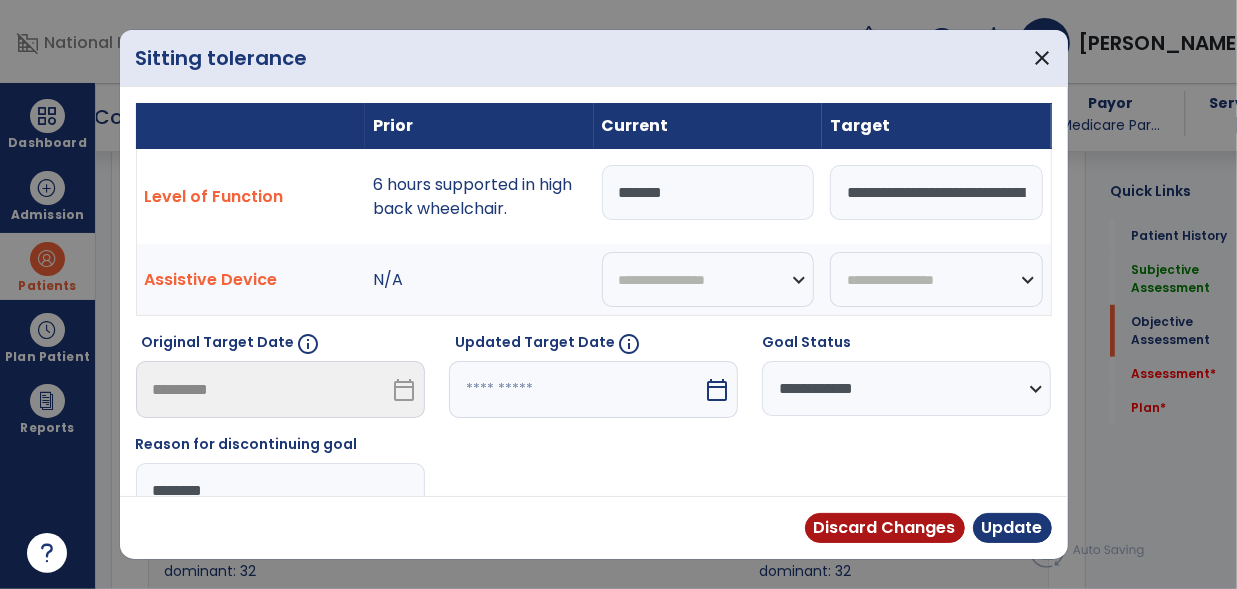 click on "**********" at bounding box center [906, 388] 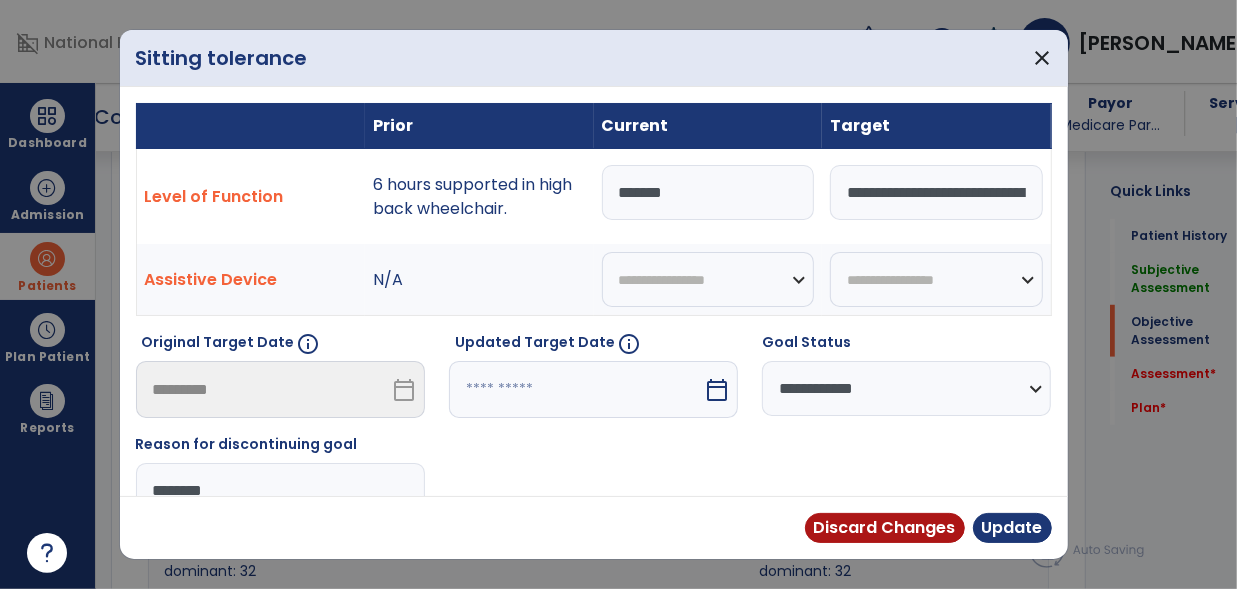 click on "**********" at bounding box center [906, 388] 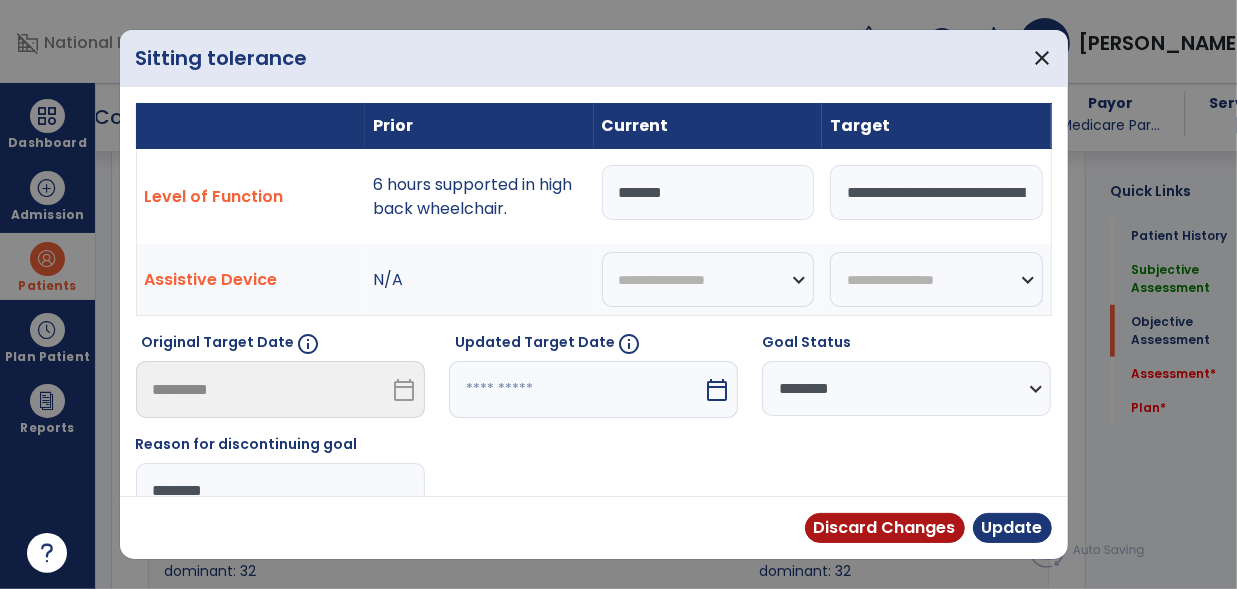 click on "**********" at bounding box center (906, 388) 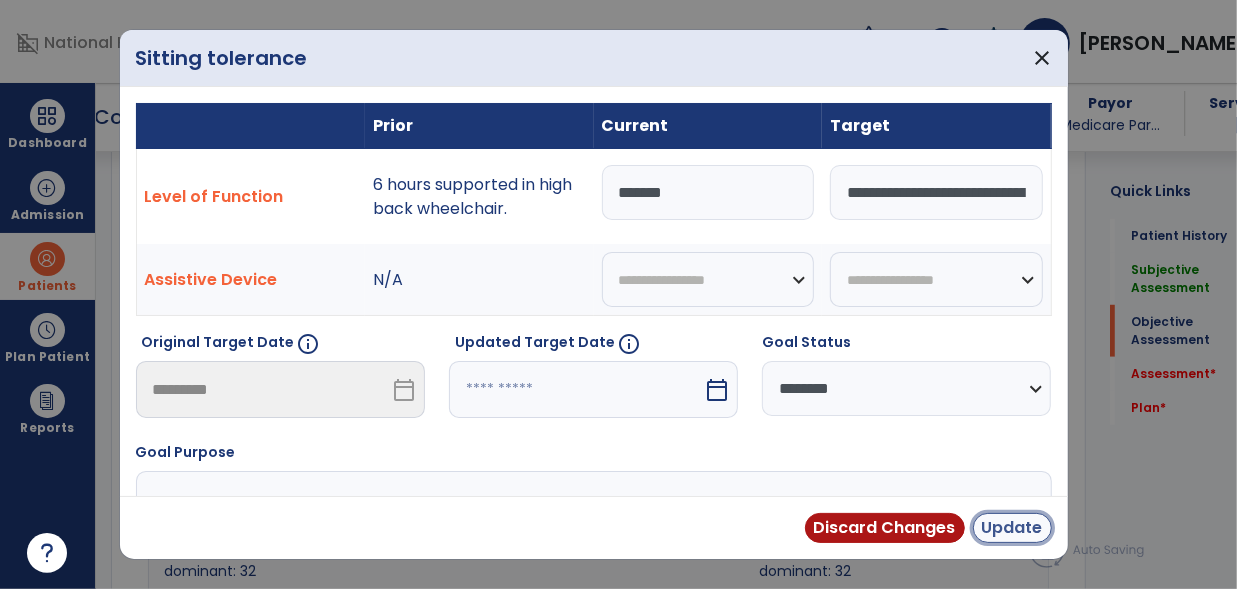 click on "Update" at bounding box center (1012, 528) 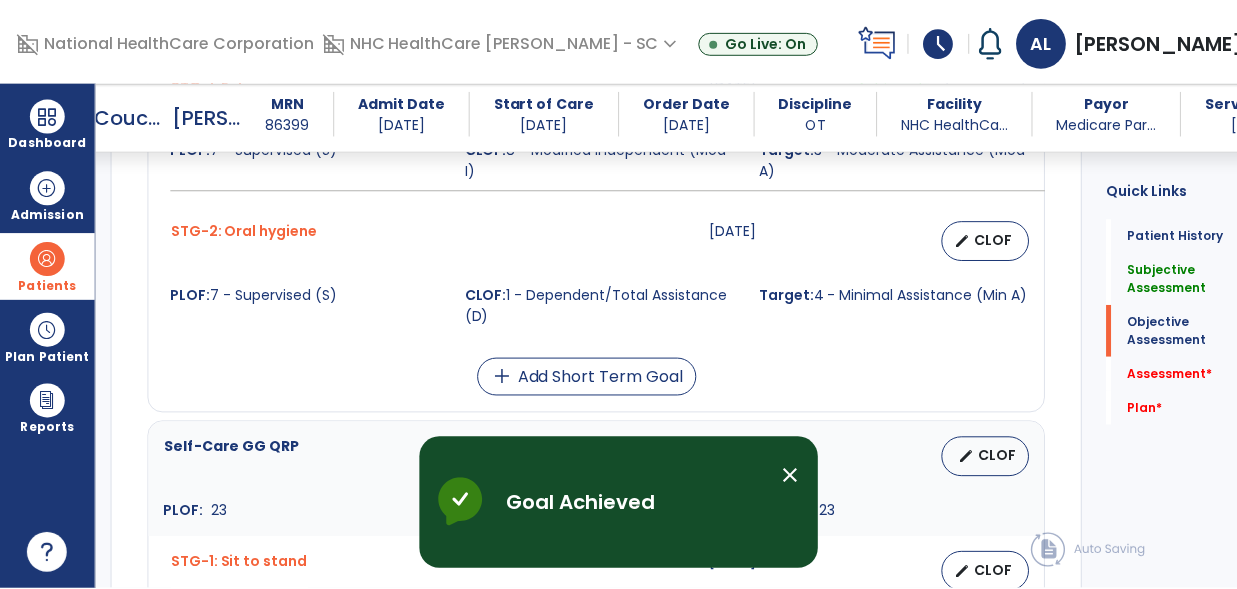 scroll, scrollTop: 1336, scrollLeft: 0, axis: vertical 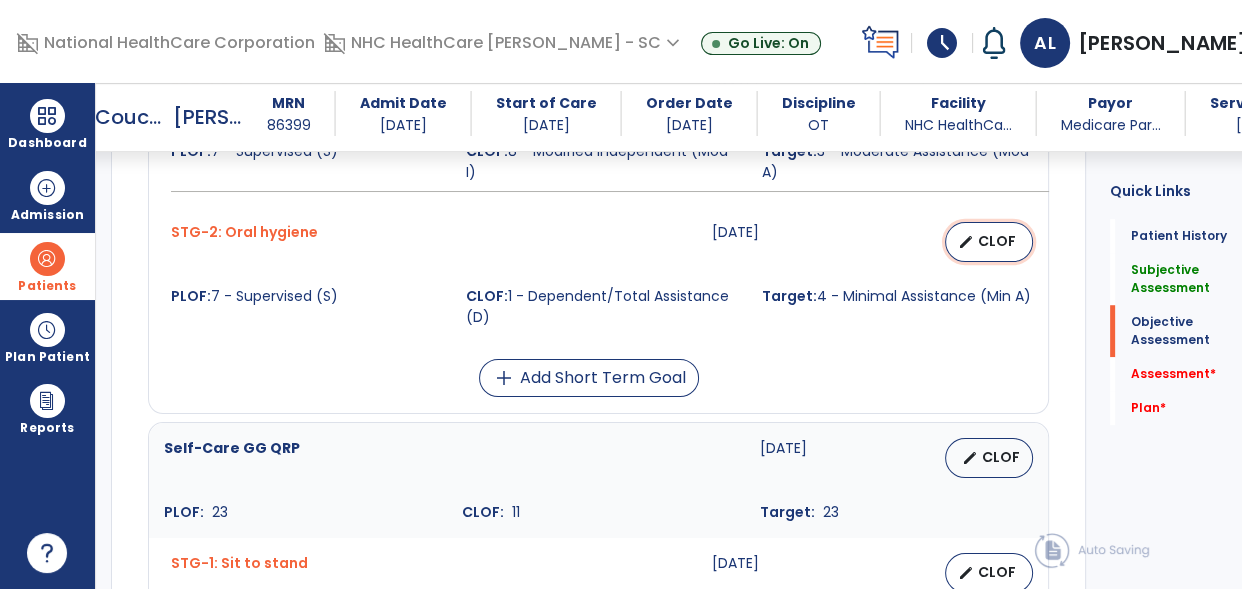 click on "CLOF" at bounding box center [997, 241] 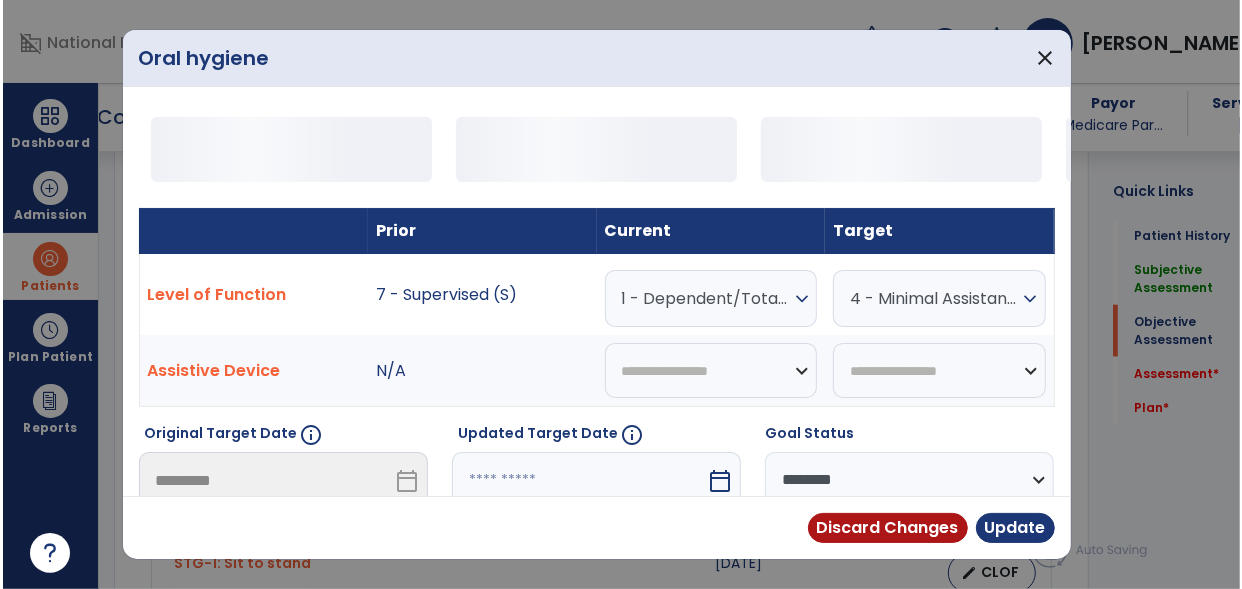 scroll, scrollTop: 1336, scrollLeft: 0, axis: vertical 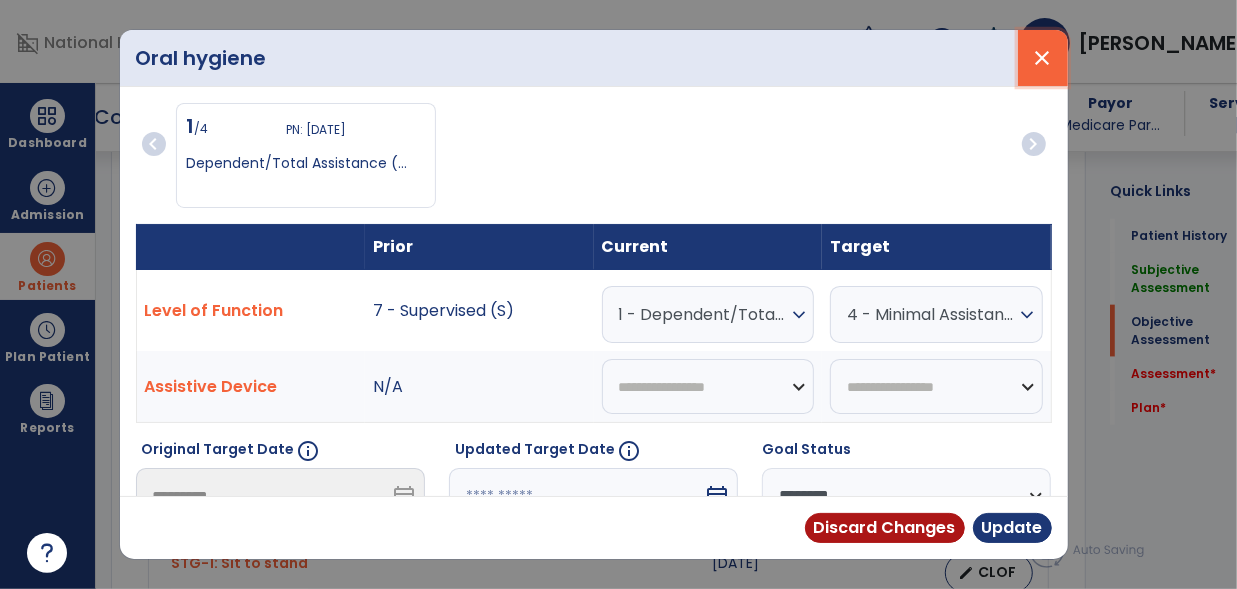 click on "close" at bounding box center [1043, 58] 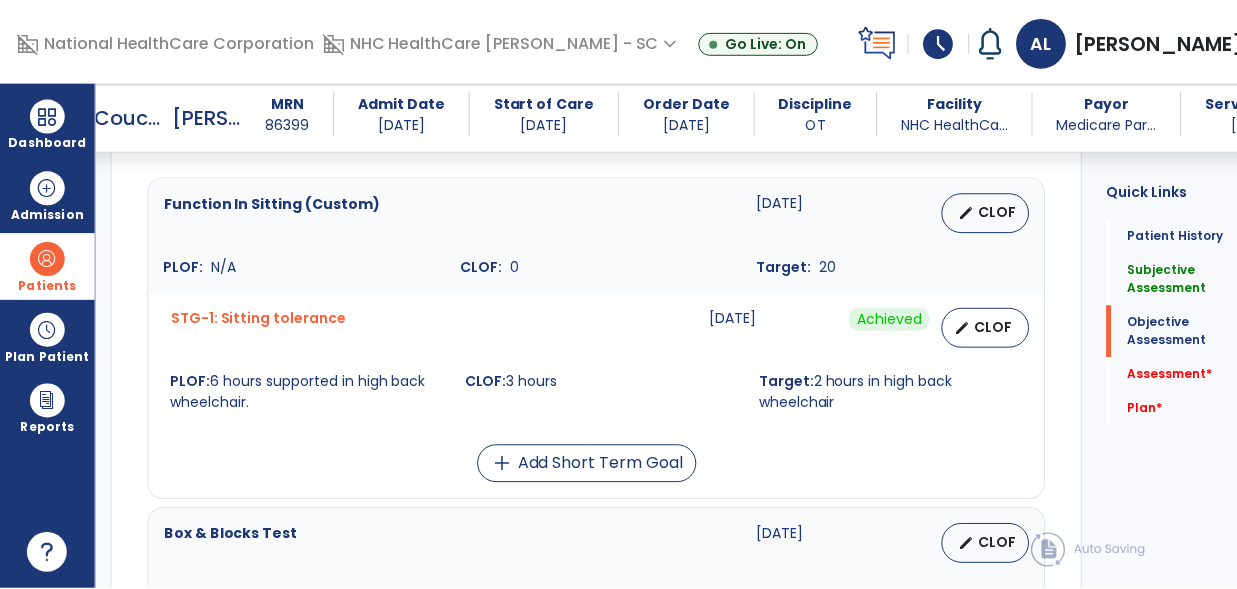 scroll, scrollTop: 779, scrollLeft: 0, axis: vertical 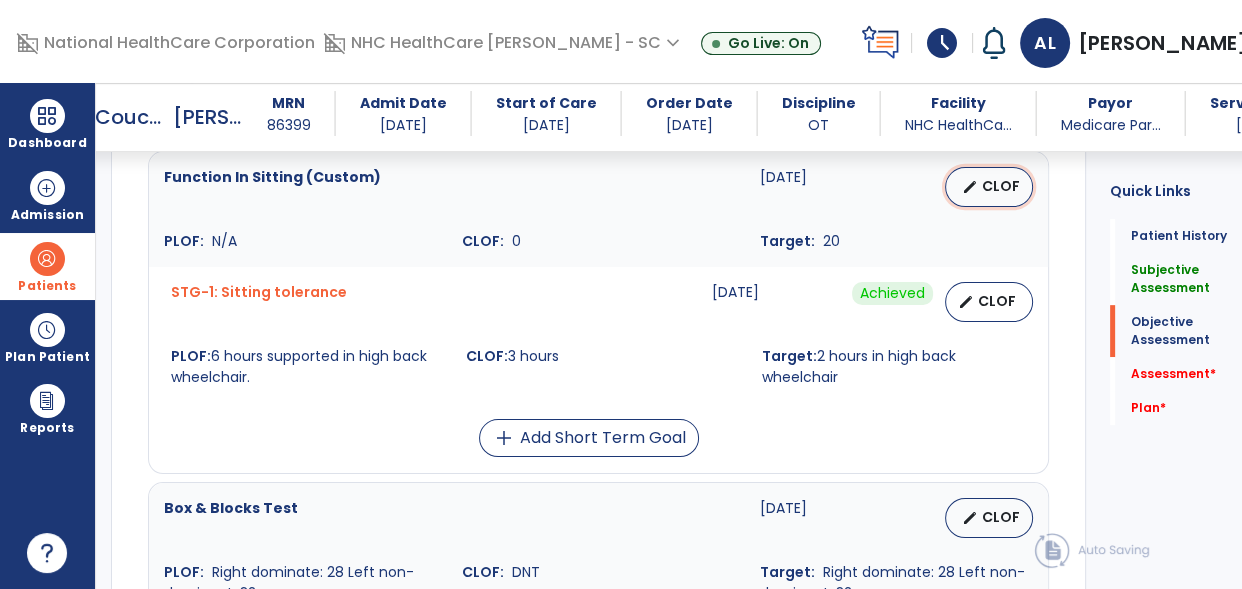 click on "edit   CLOF" at bounding box center [989, 187] 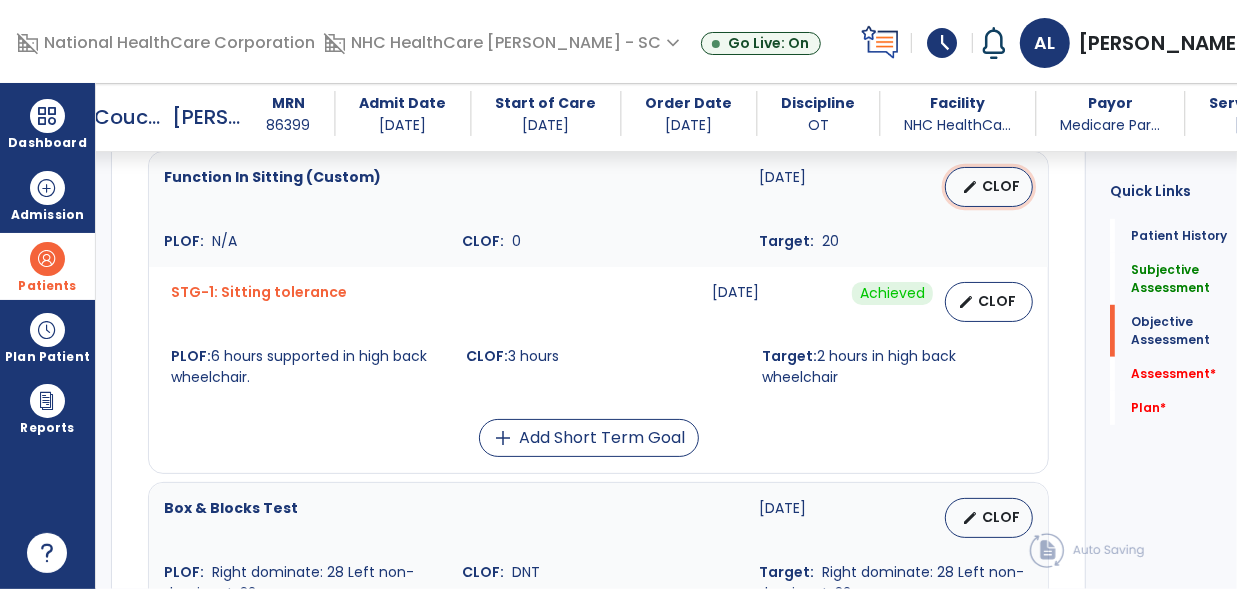 select on "********" 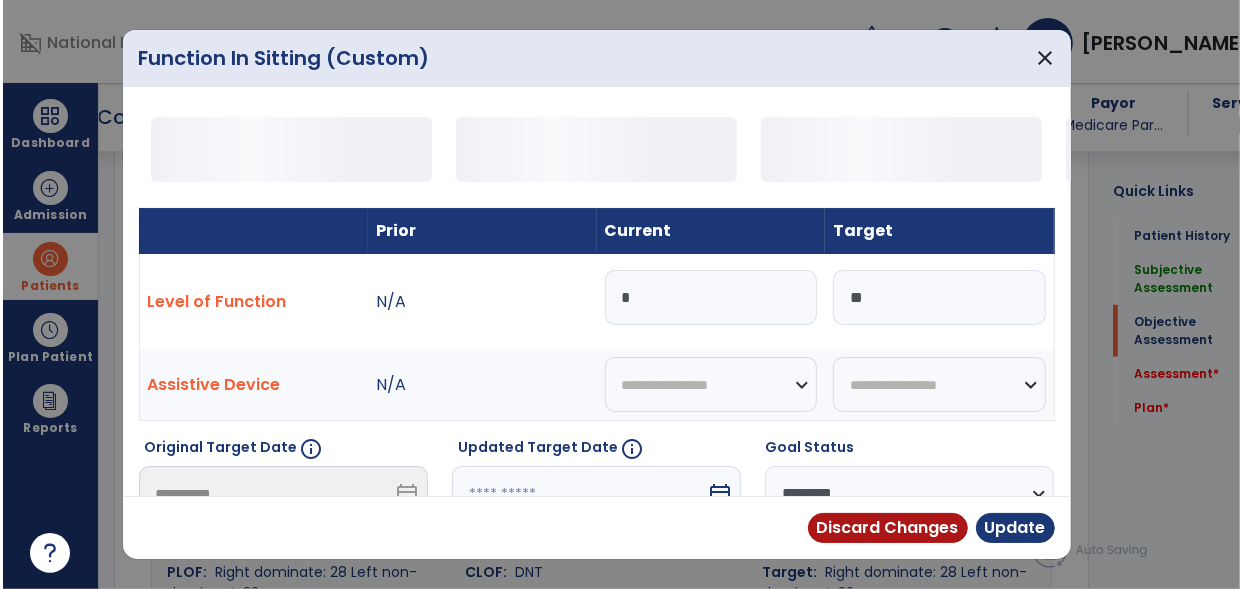 scroll, scrollTop: 779, scrollLeft: 0, axis: vertical 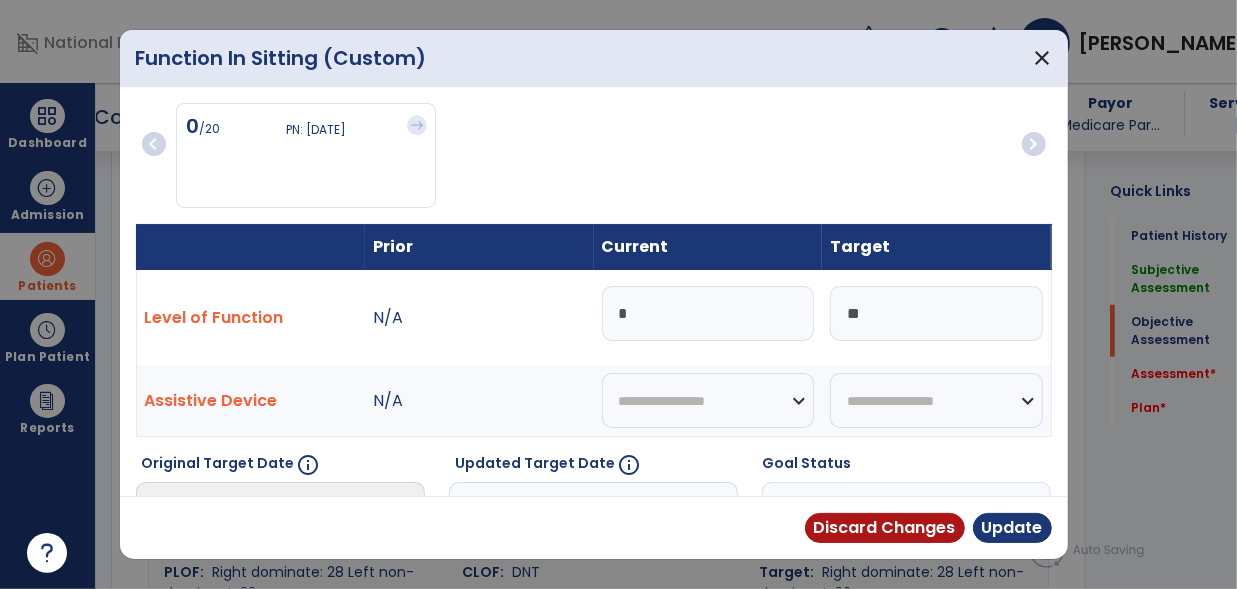 click on "*" at bounding box center [708, 313] 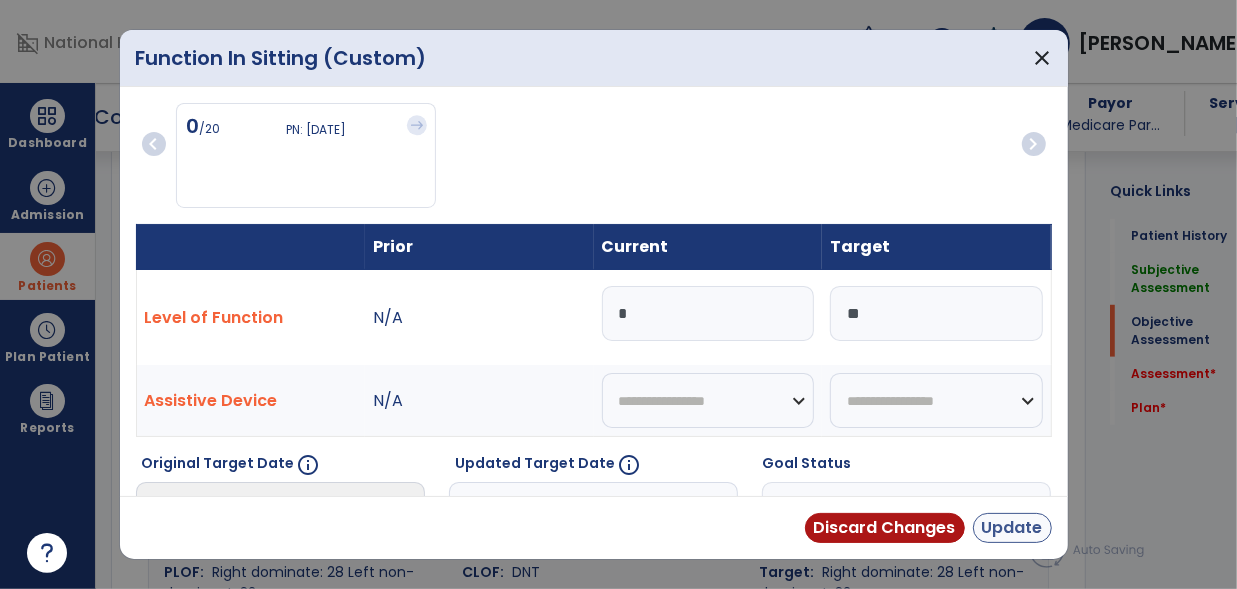 type on "*" 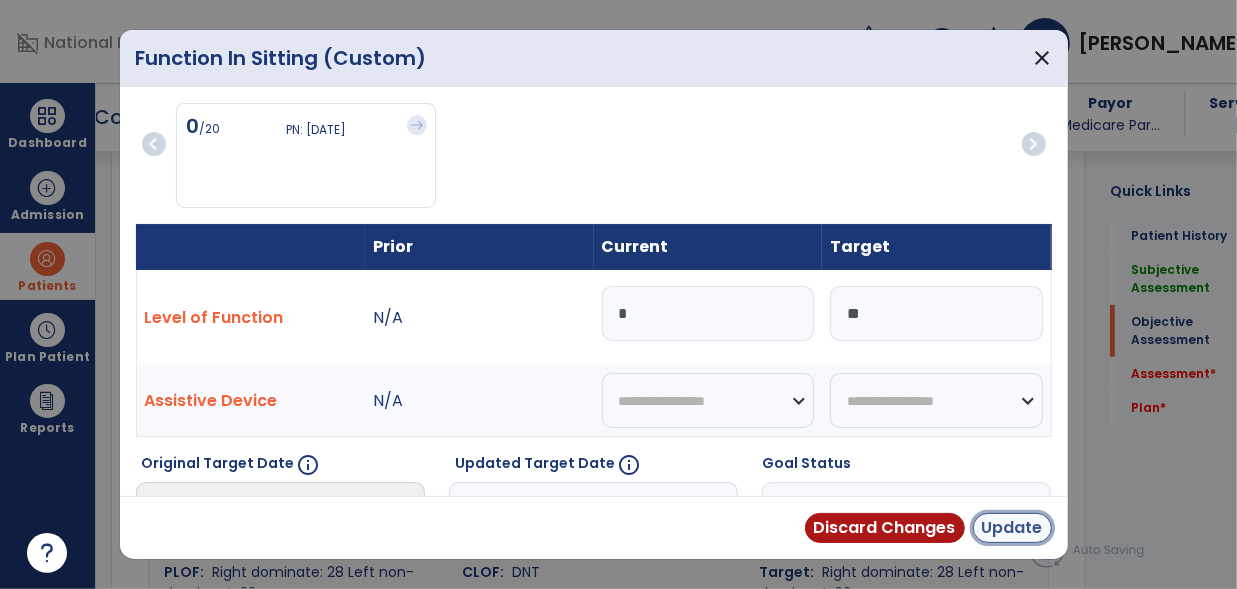 click on "Update" at bounding box center (1012, 528) 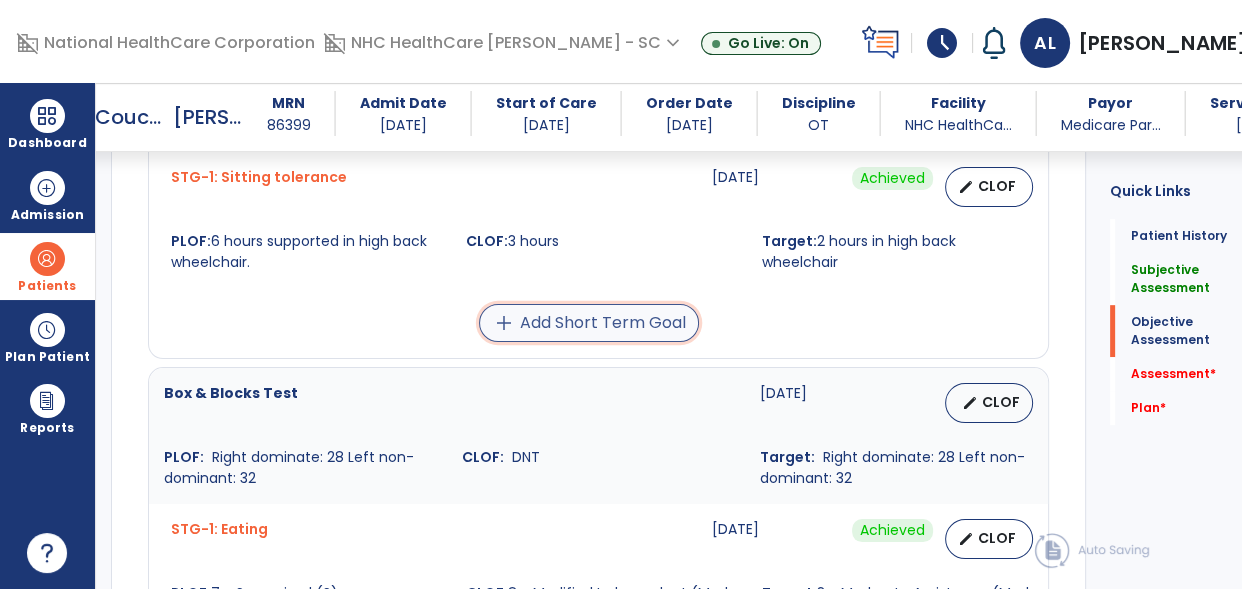click on "add  Add Short Term Goal" at bounding box center (589, 323) 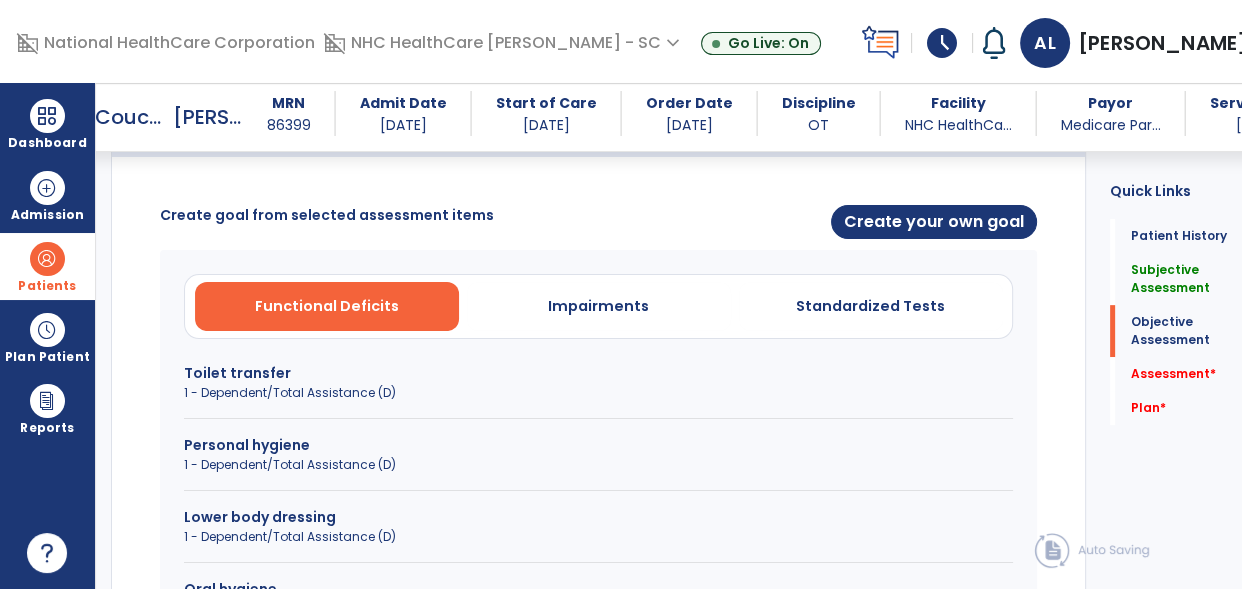 scroll, scrollTop: 718, scrollLeft: 0, axis: vertical 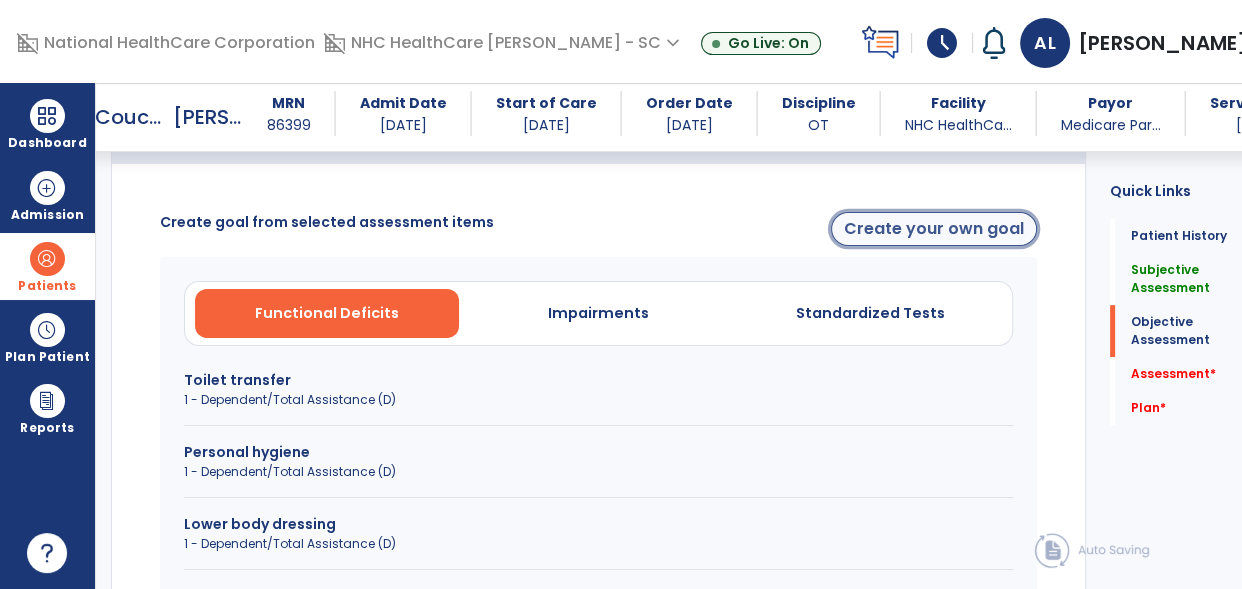 click on "Create your own goal" 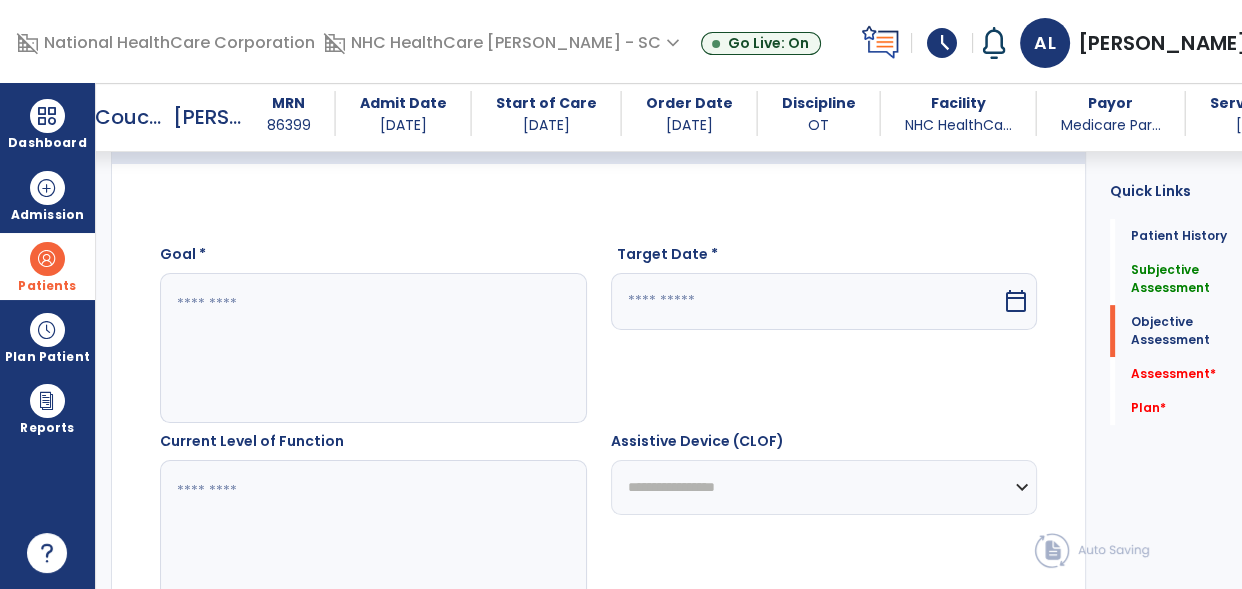 click 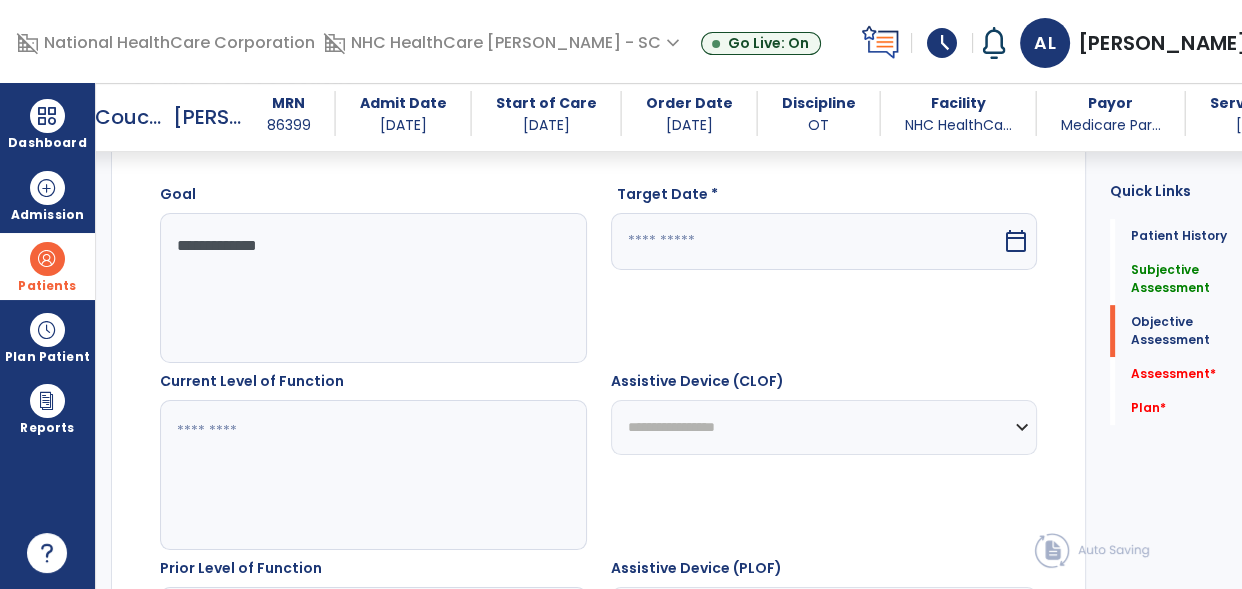 scroll, scrollTop: 779, scrollLeft: 0, axis: vertical 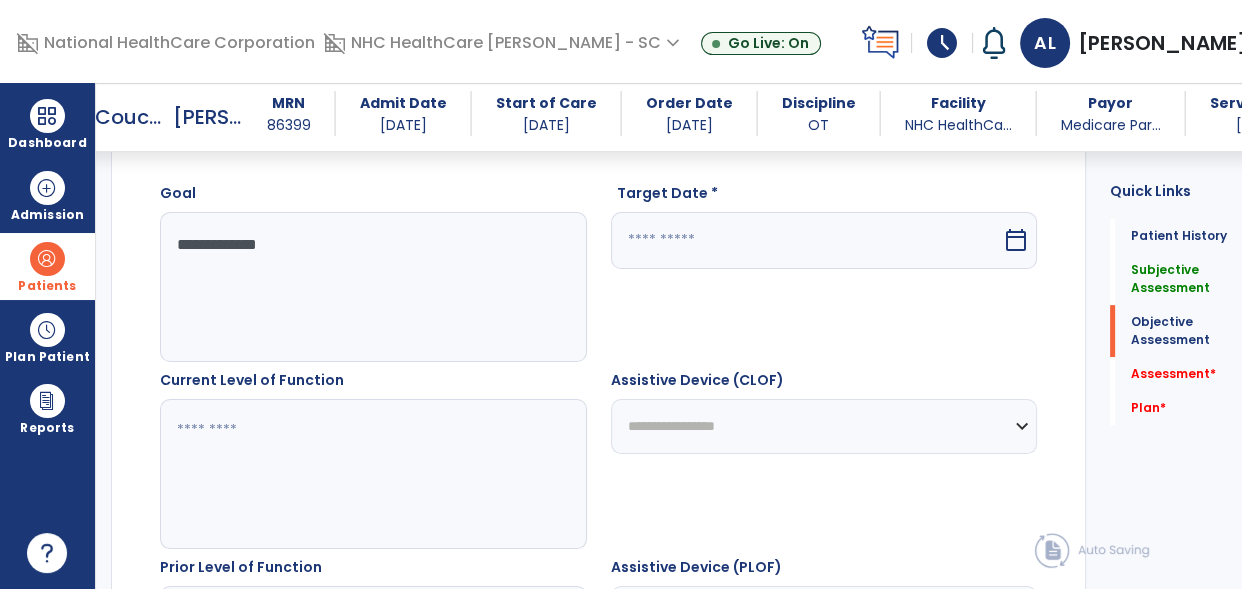 type on "**********" 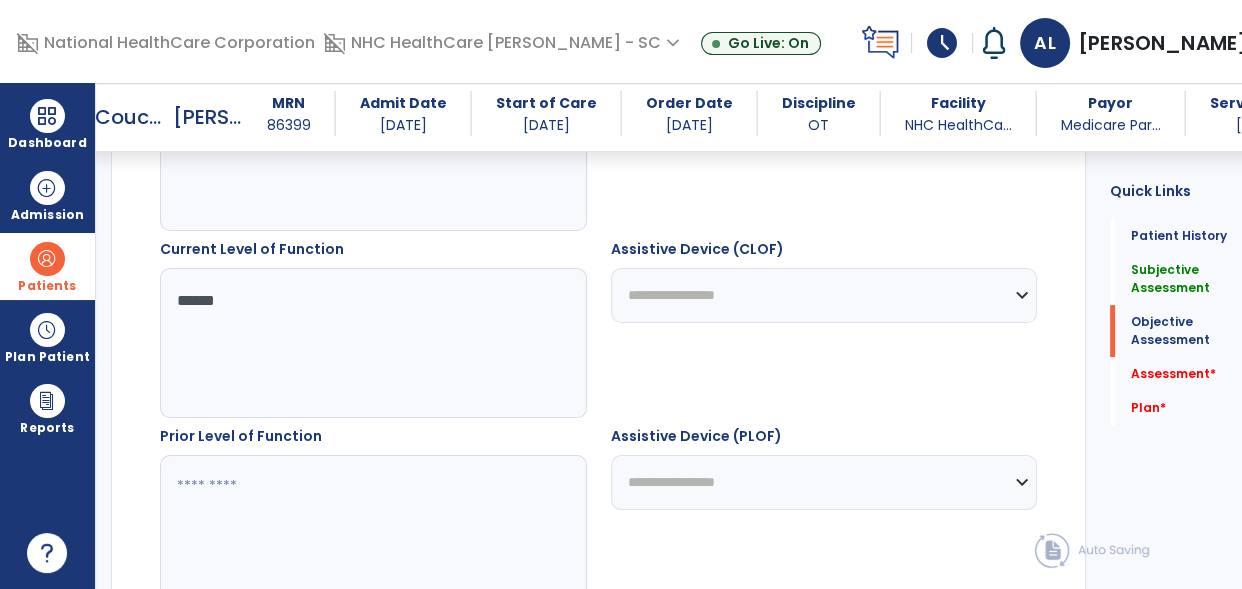scroll, scrollTop: 955, scrollLeft: 0, axis: vertical 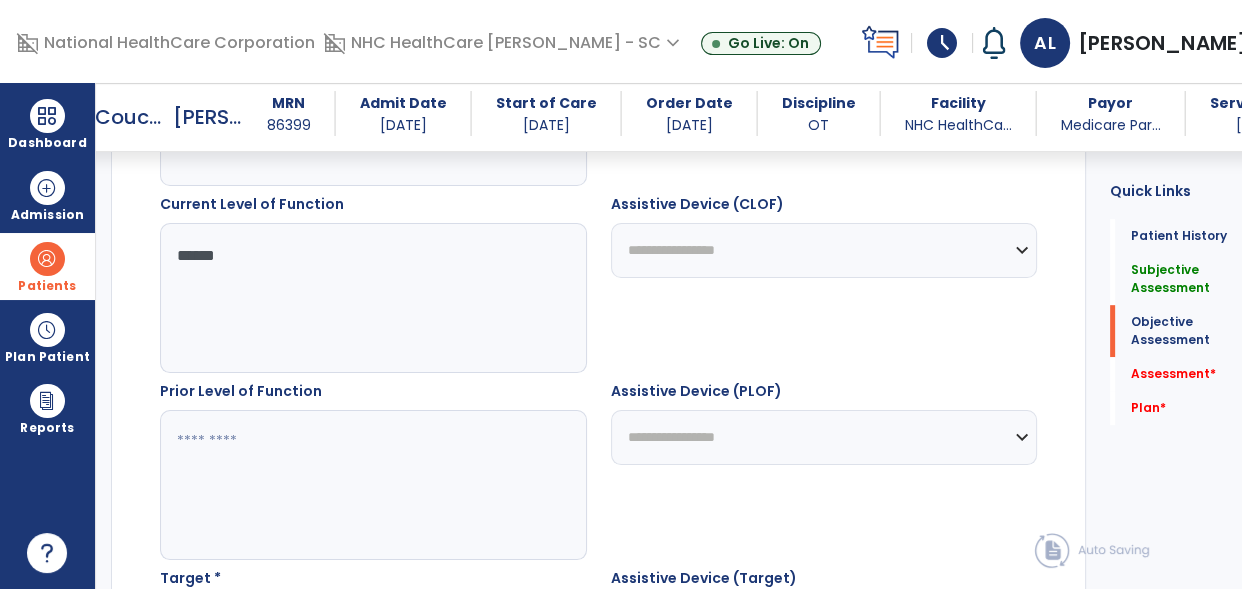 type on "*****" 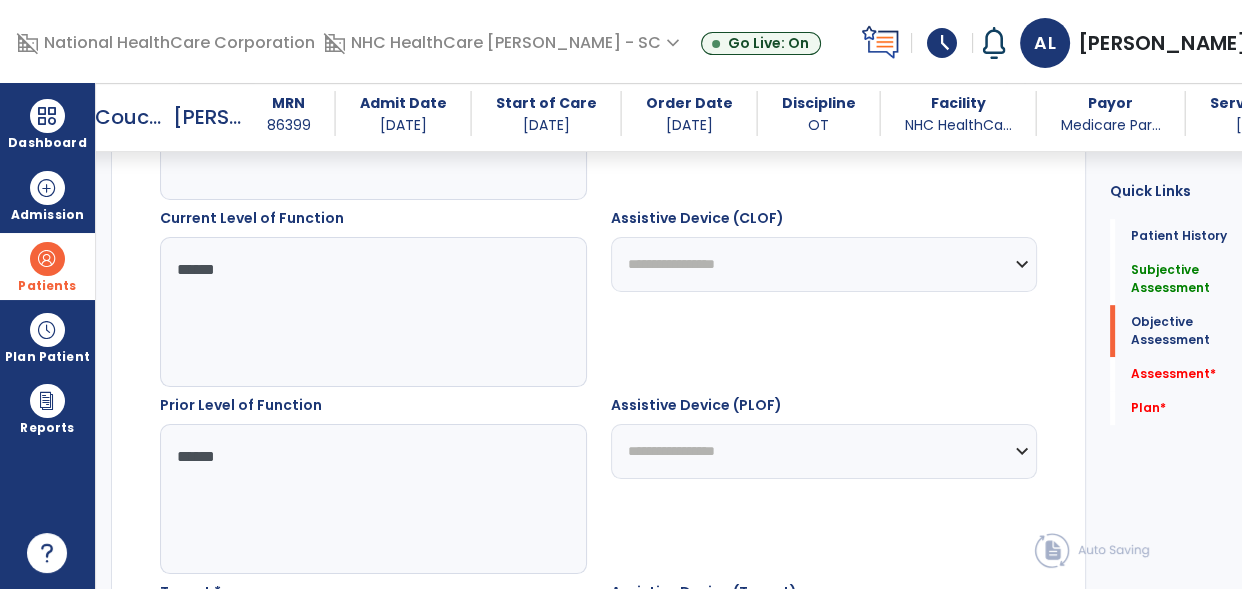scroll, scrollTop: 940, scrollLeft: 0, axis: vertical 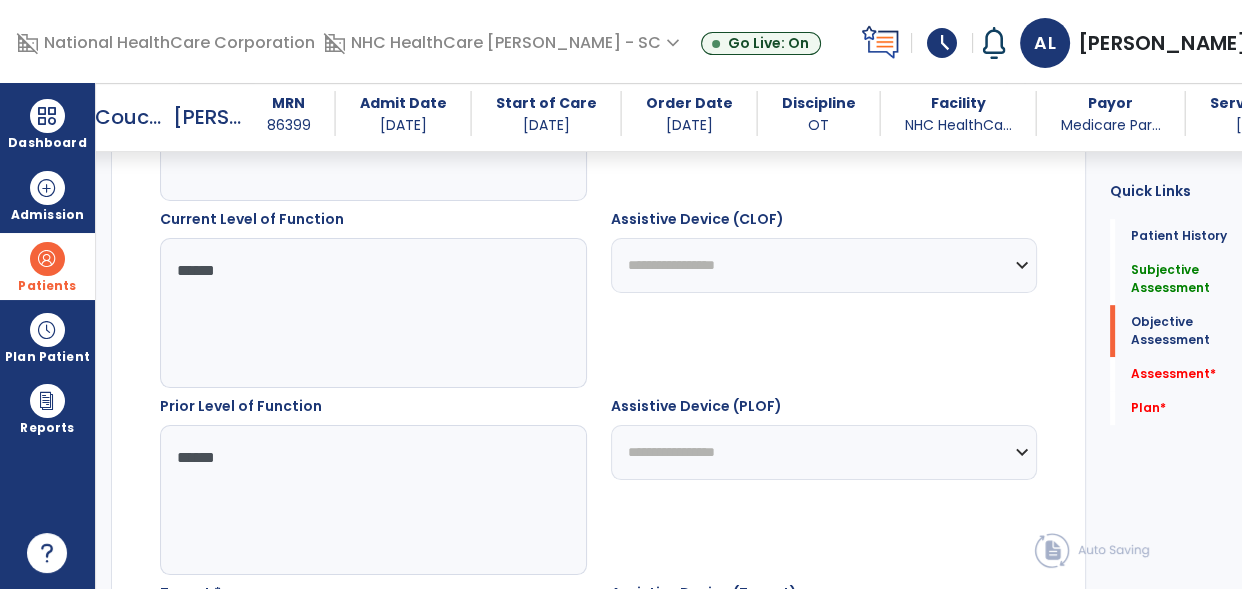 type on "*****" 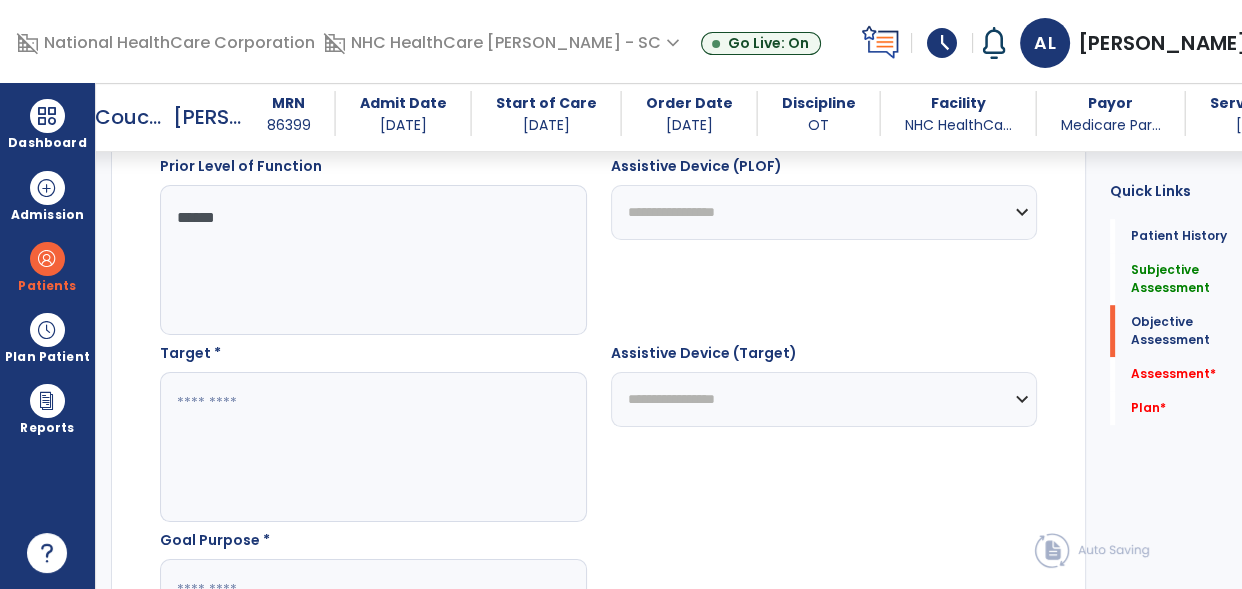 scroll, scrollTop: 1181, scrollLeft: 0, axis: vertical 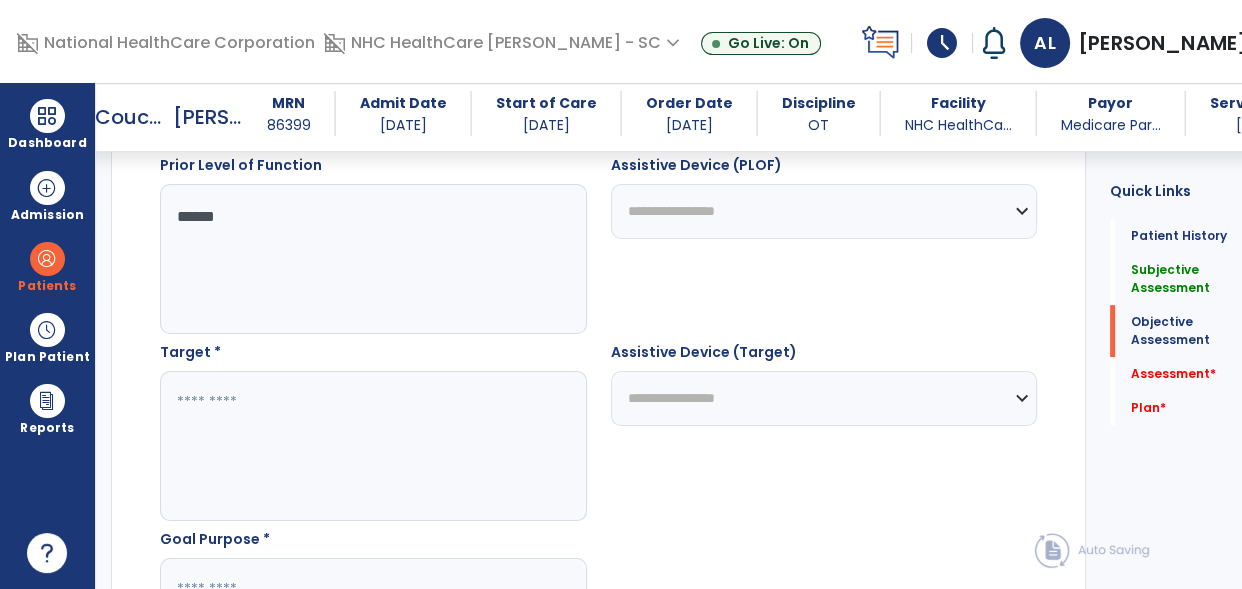 type on "*******" 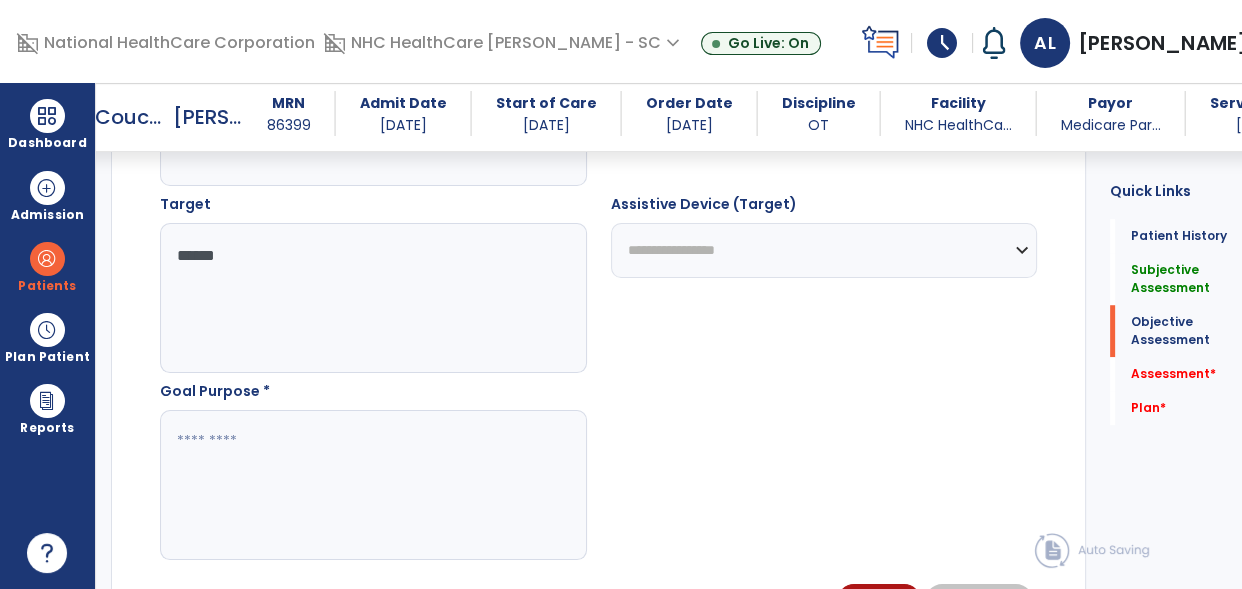 scroll, scrollTop: 1390, scrollLeft: 0, axis: vertical 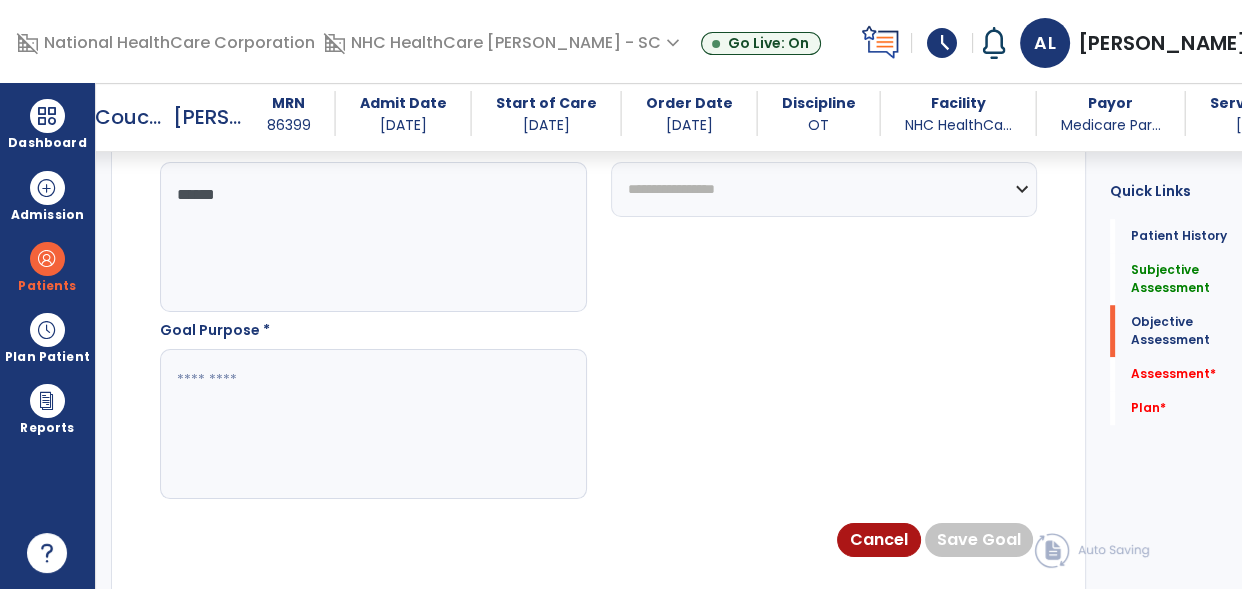 type on "*****" 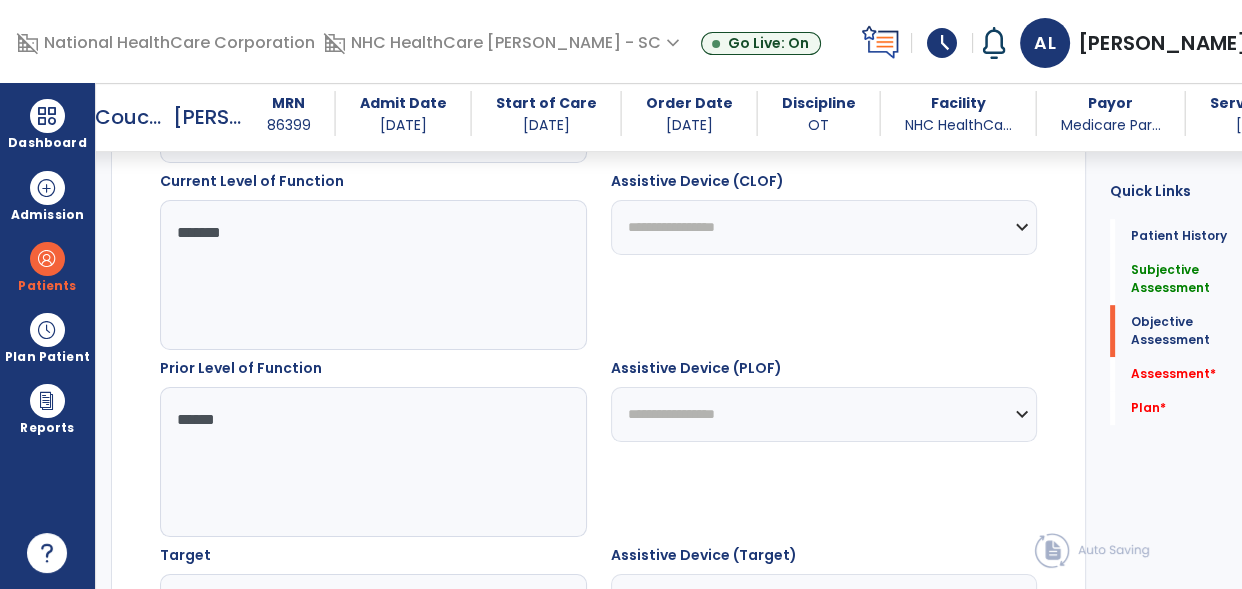 scroll, scrollTop: 922, scrollLeft: 0, axis: vertical 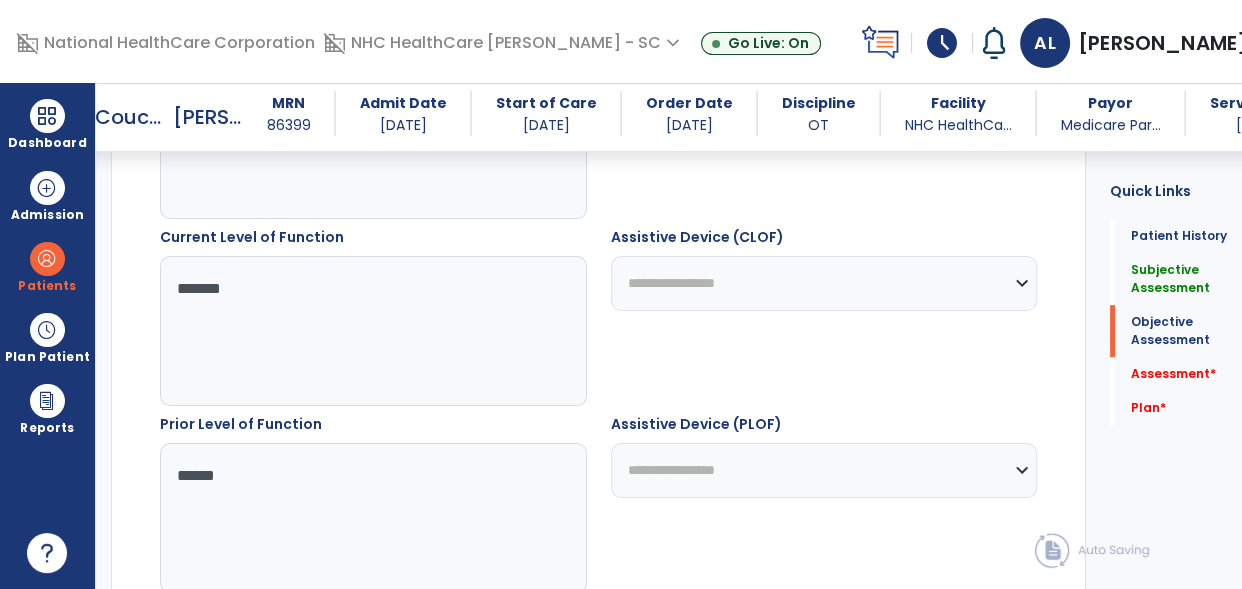 type on "**********" 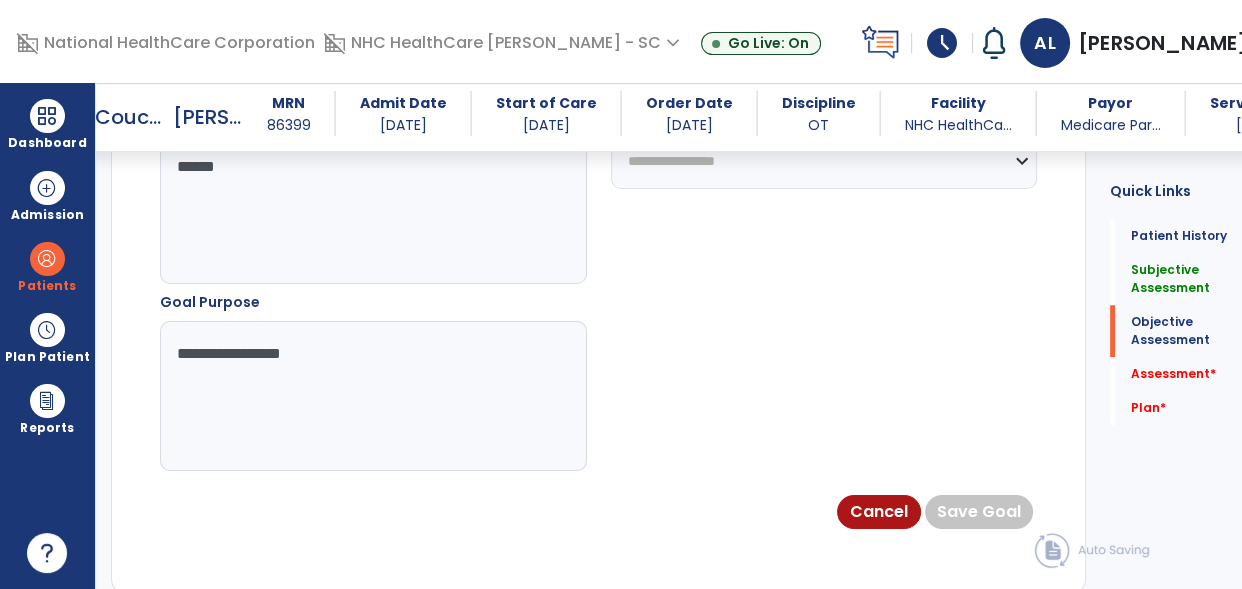 scroll, scrollTop: 1442, scrollLeft: 0, axis: vertical 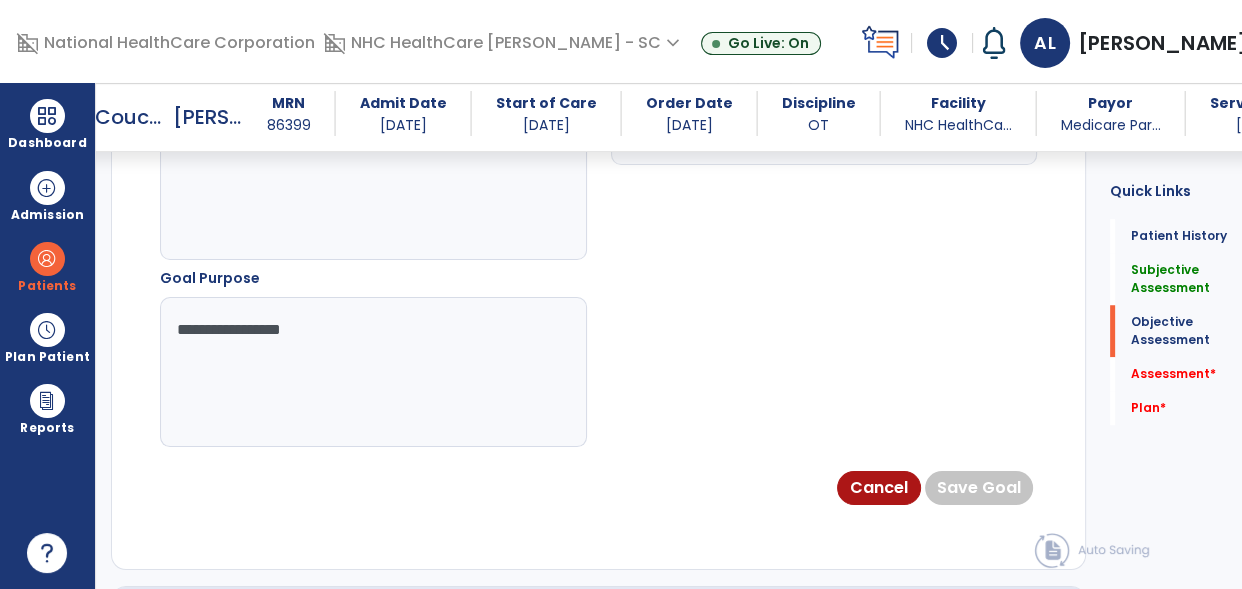 type on "***" 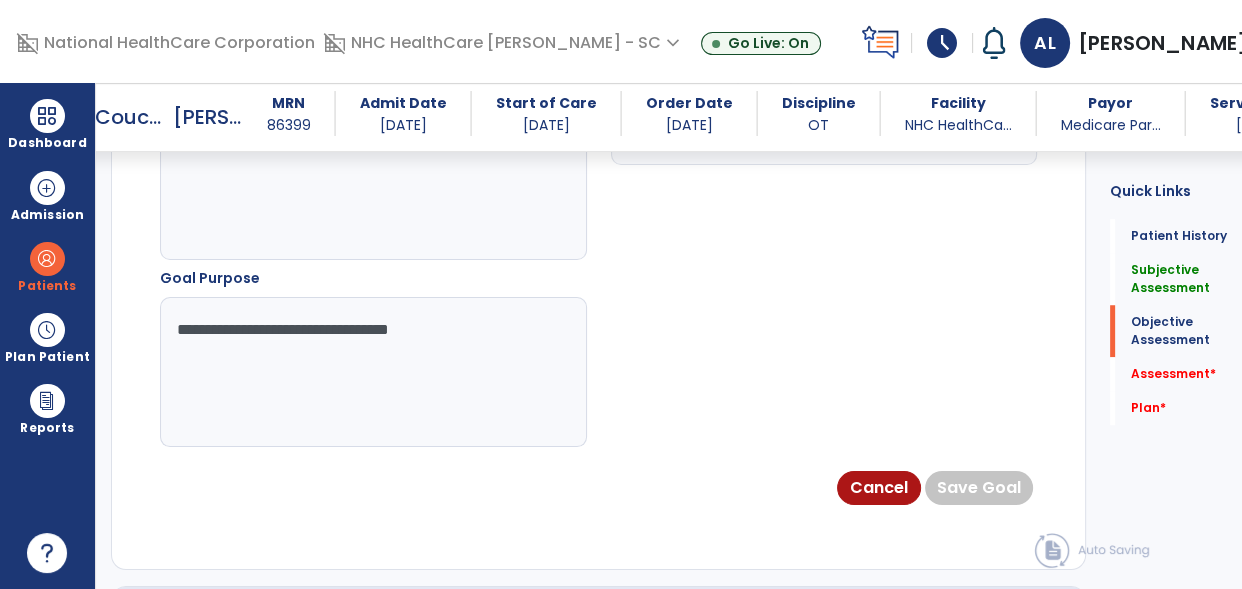 click on "**********" 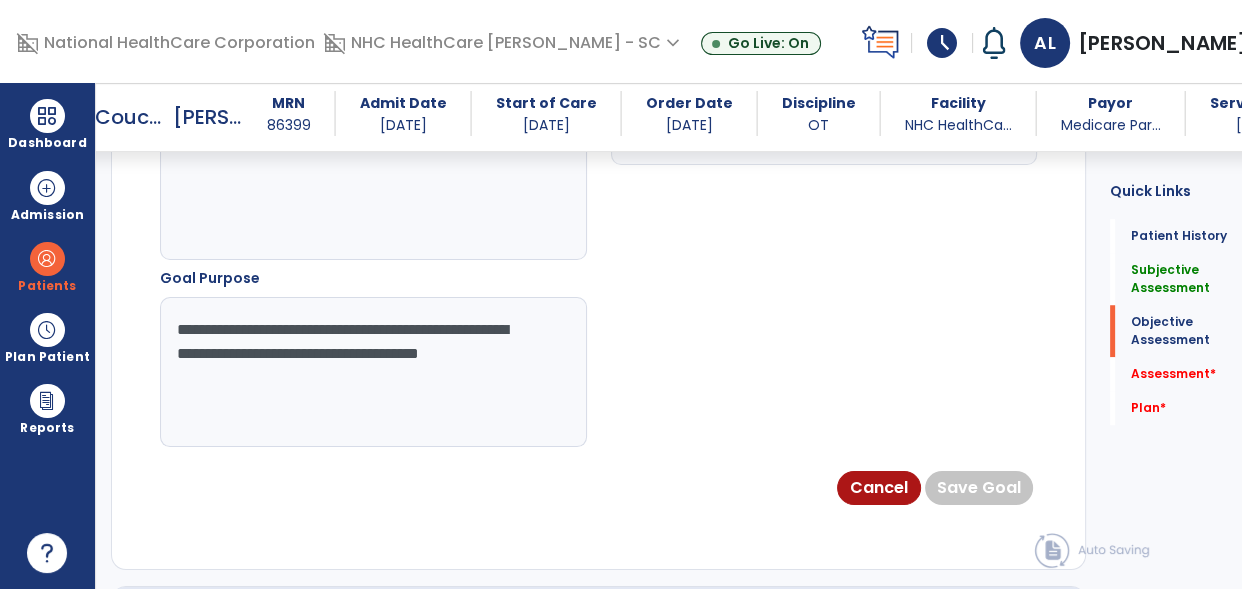 type on "**********" 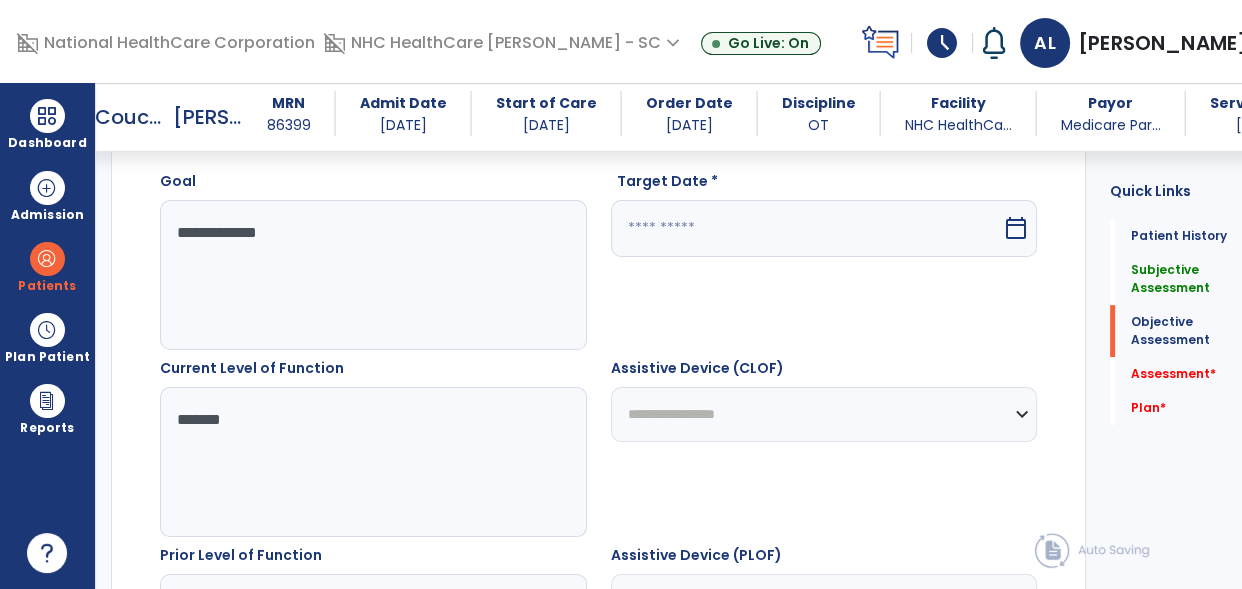 scroll, scrollTop: 765, scrollLeft: 0, axis: vertical 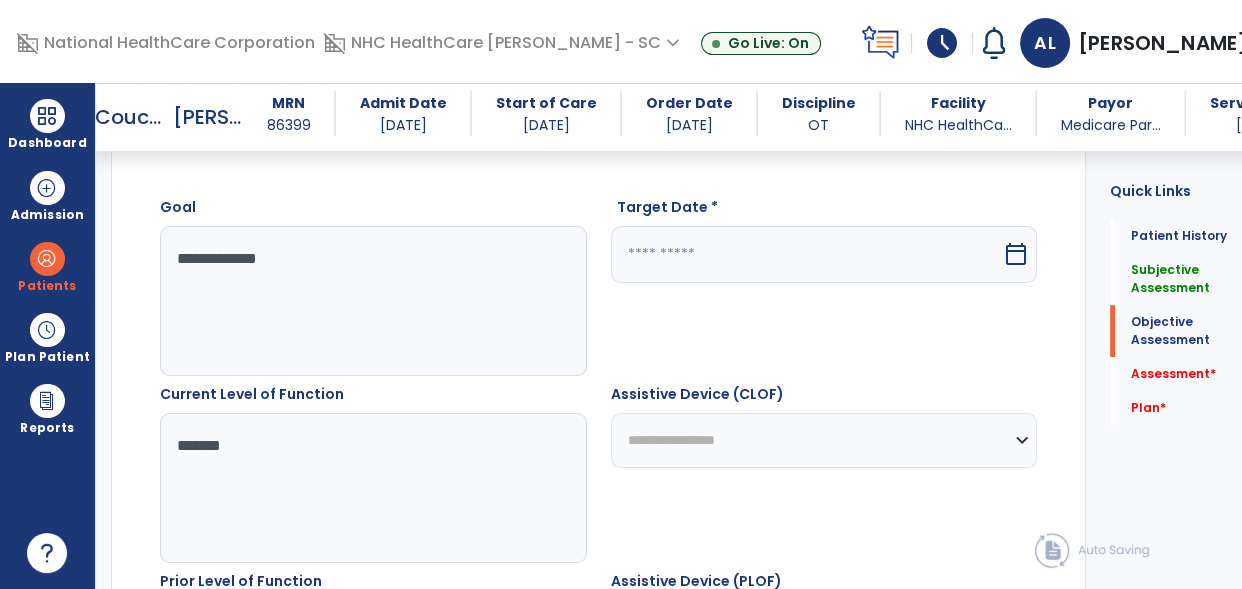 click at bounding box center [807, 254] 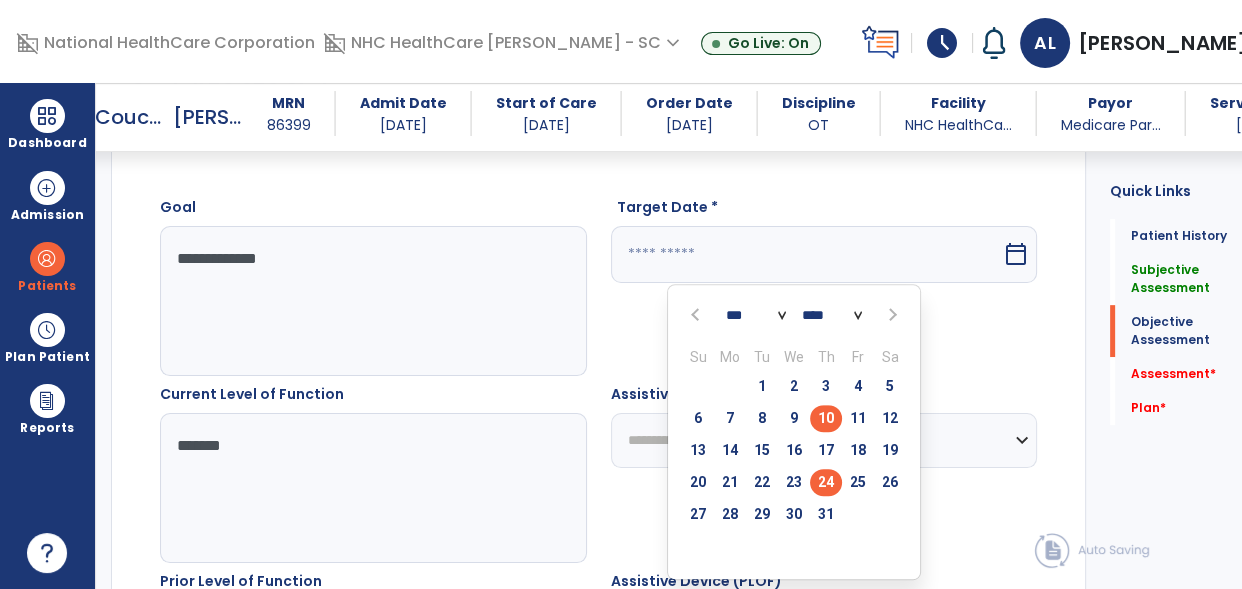 click on "24" at bounding box center (826, 482) 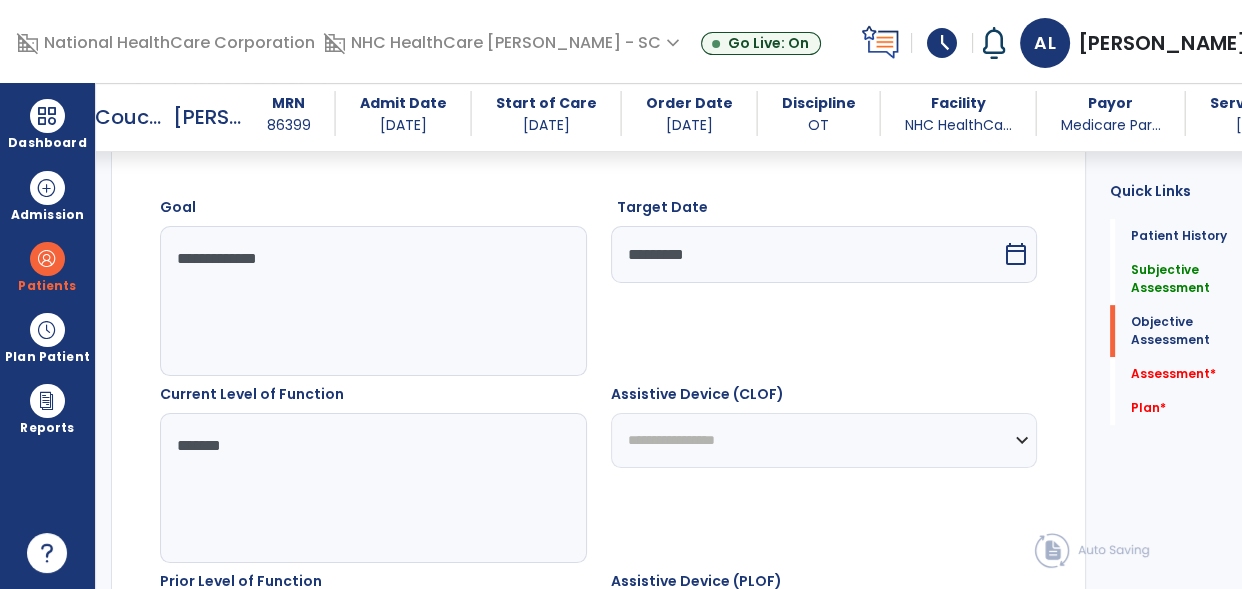 click on "**********" 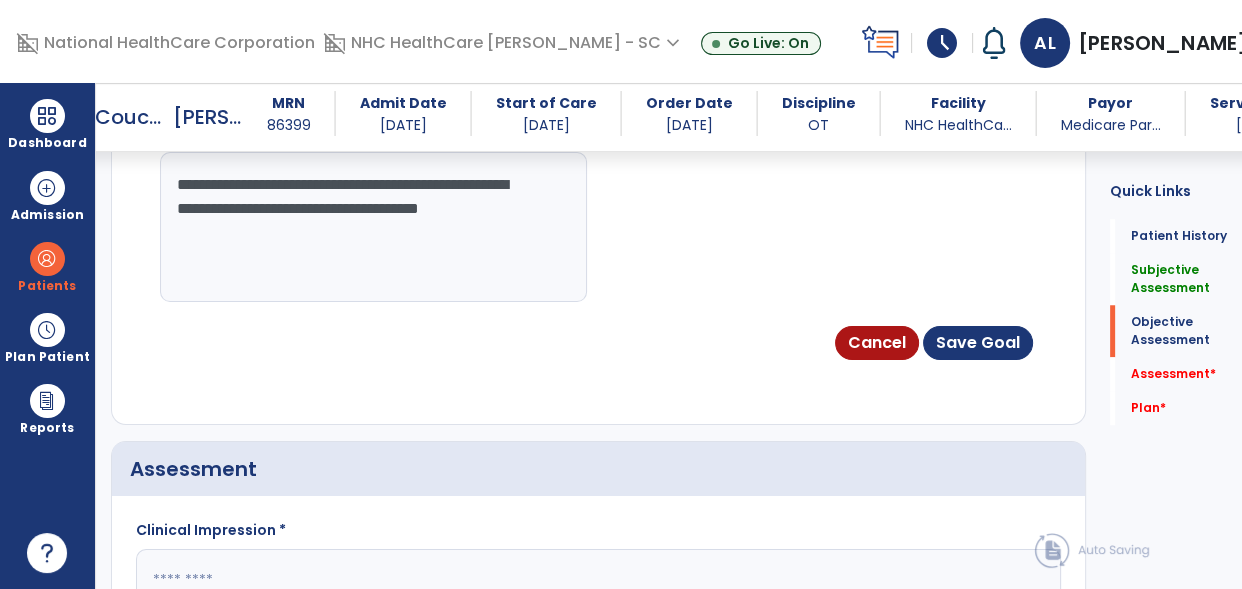 scroll, scrollTop: 1738, scrollLeft: 0, axis: vertical 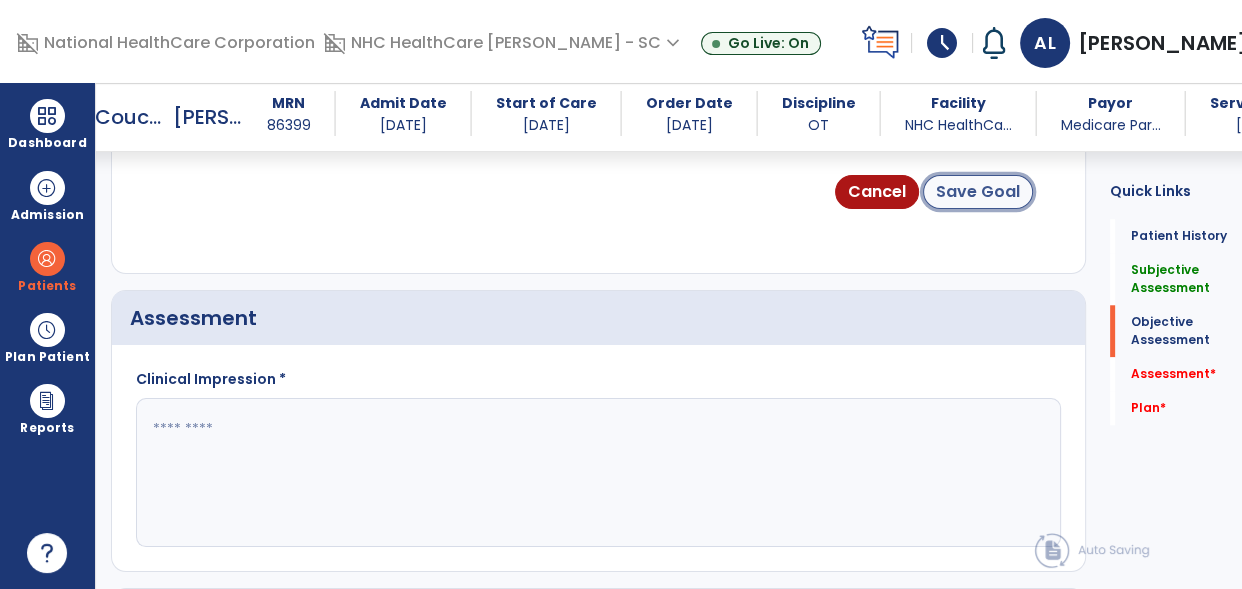 click on "Save Goal" 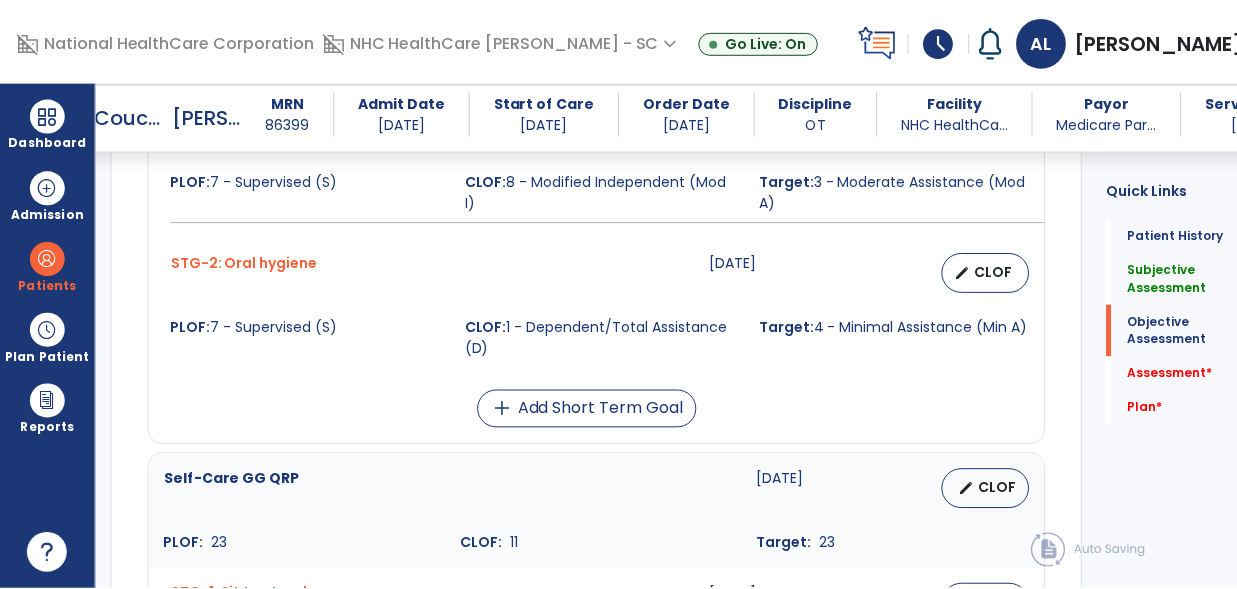 scroll, scrollTop: 1429, scrollLeft: 0, axis: vertical 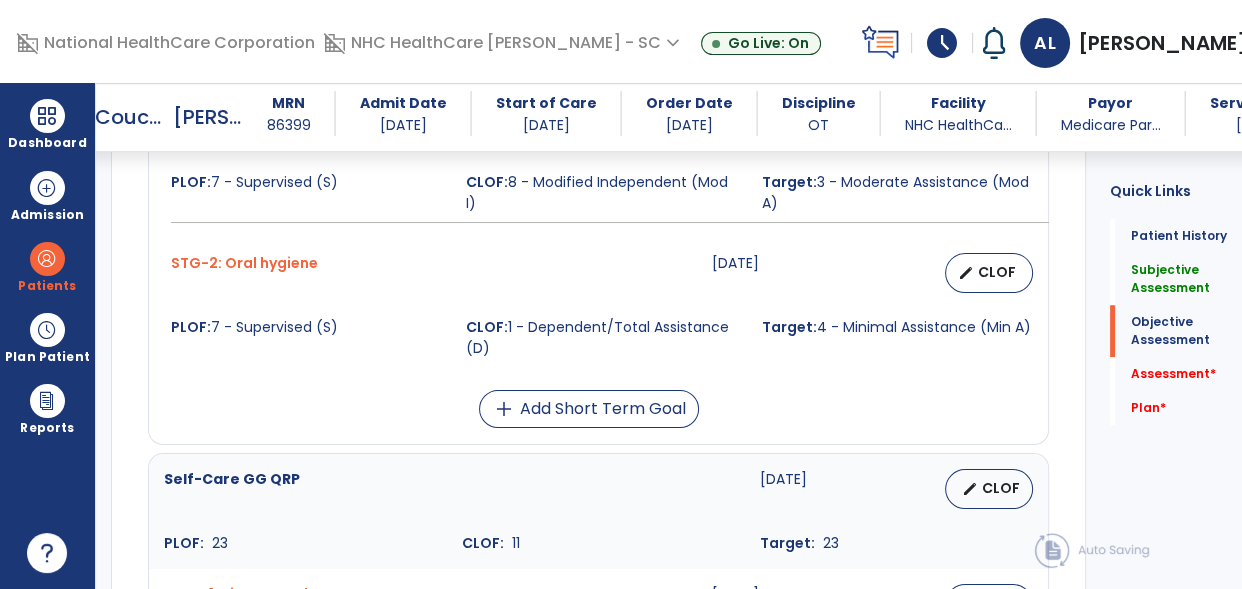 click on "edit   CLOF" at bounding box center (947, 273) 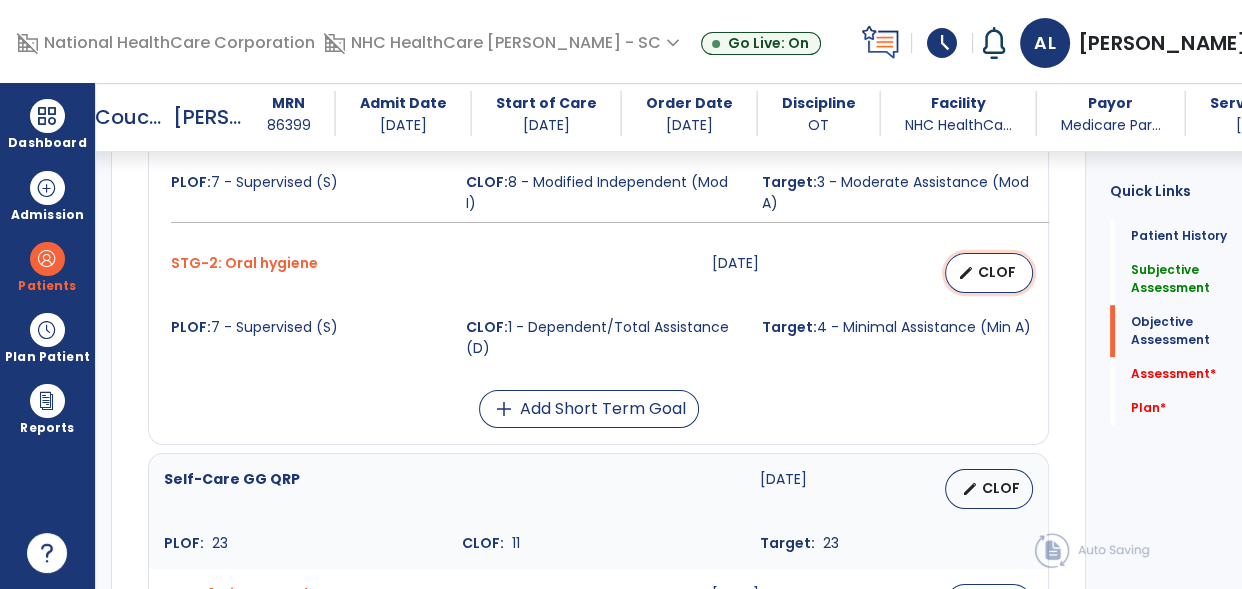 click on "edit   CLOF" at bounding box center (989, 273) 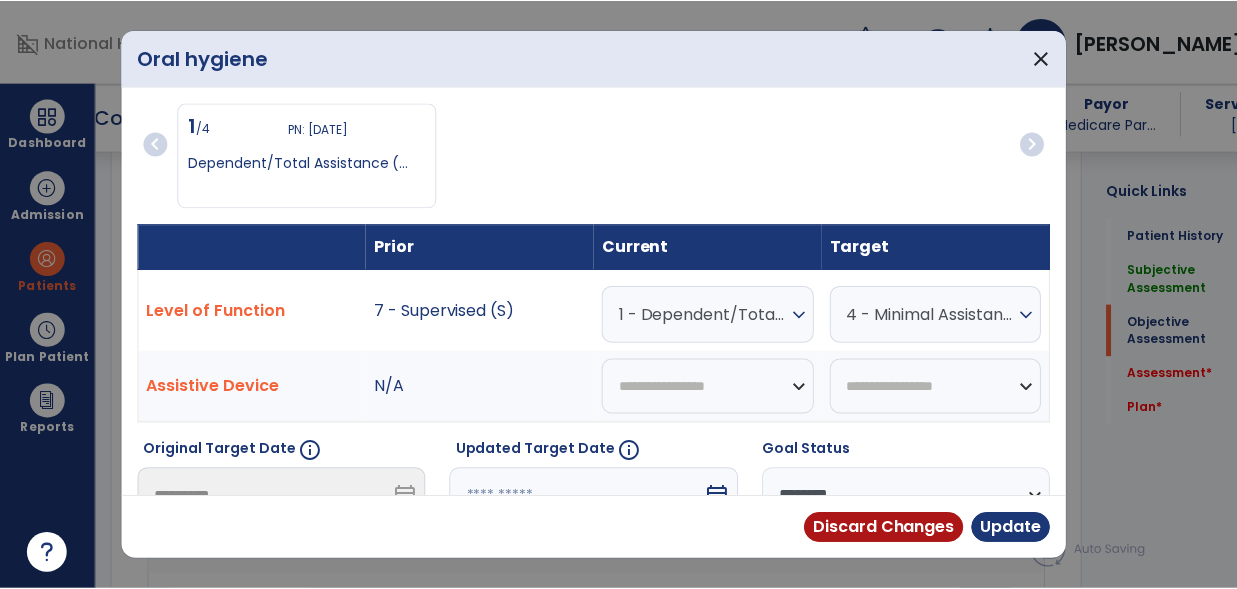 scroll, scrollTop: 1429, scrollLeft: 0, axis: vertical 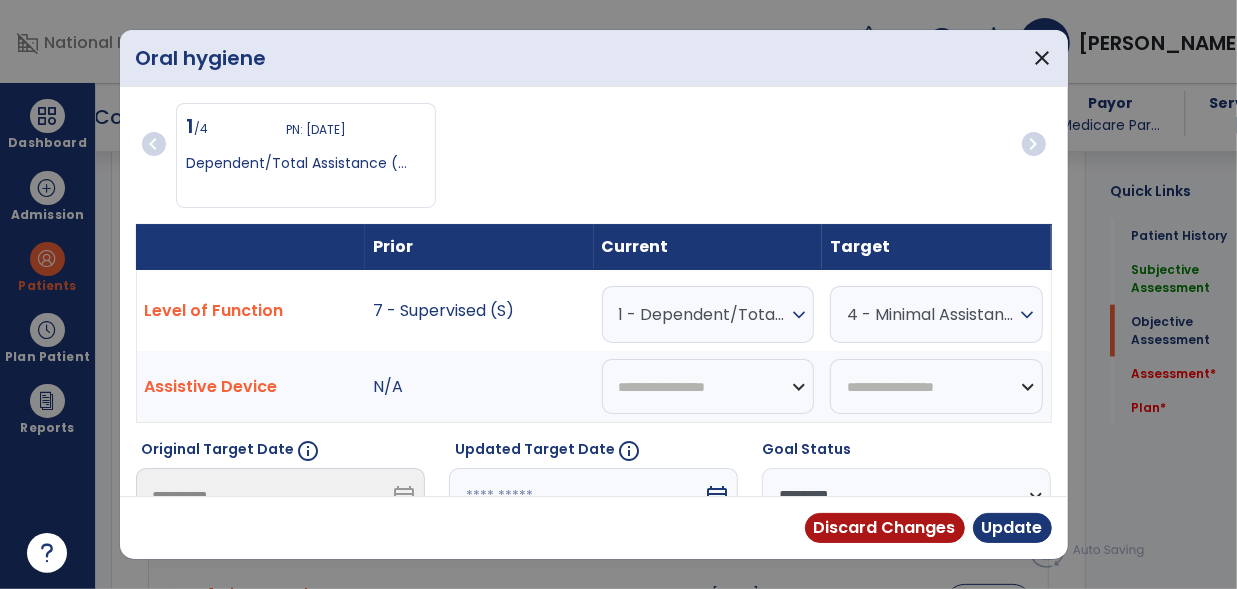 click on "1 - Dependent/Total Assistance (D)" at bounding box center [703, 314] 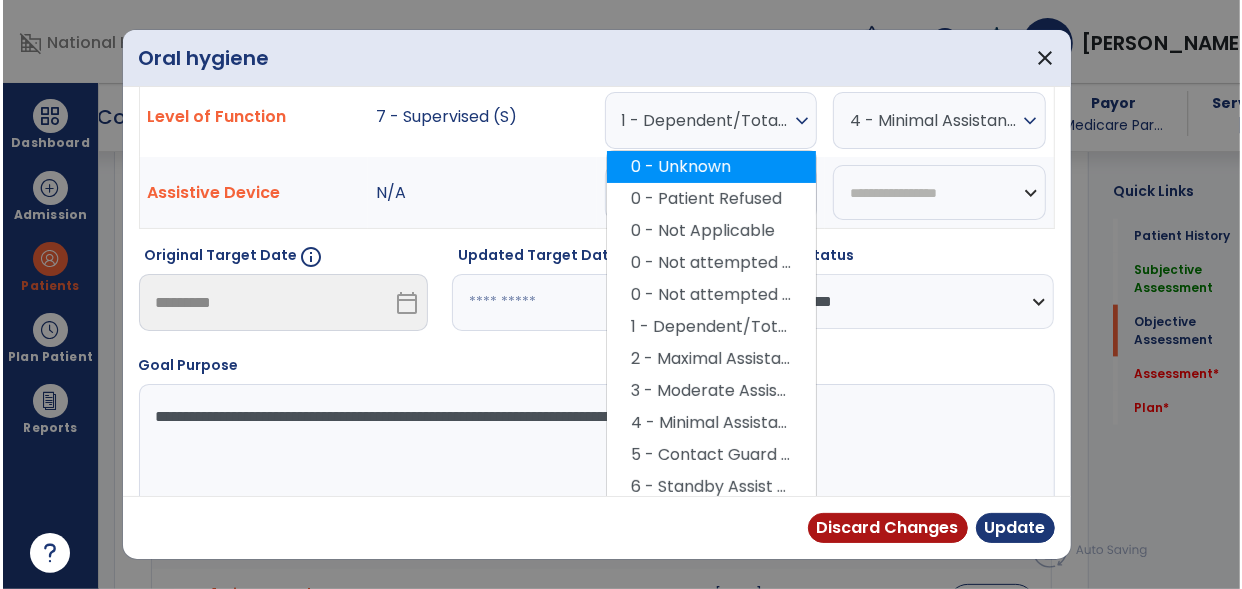 scroll, scrollTop: 223, scrollLeft: 0, axis: vertical 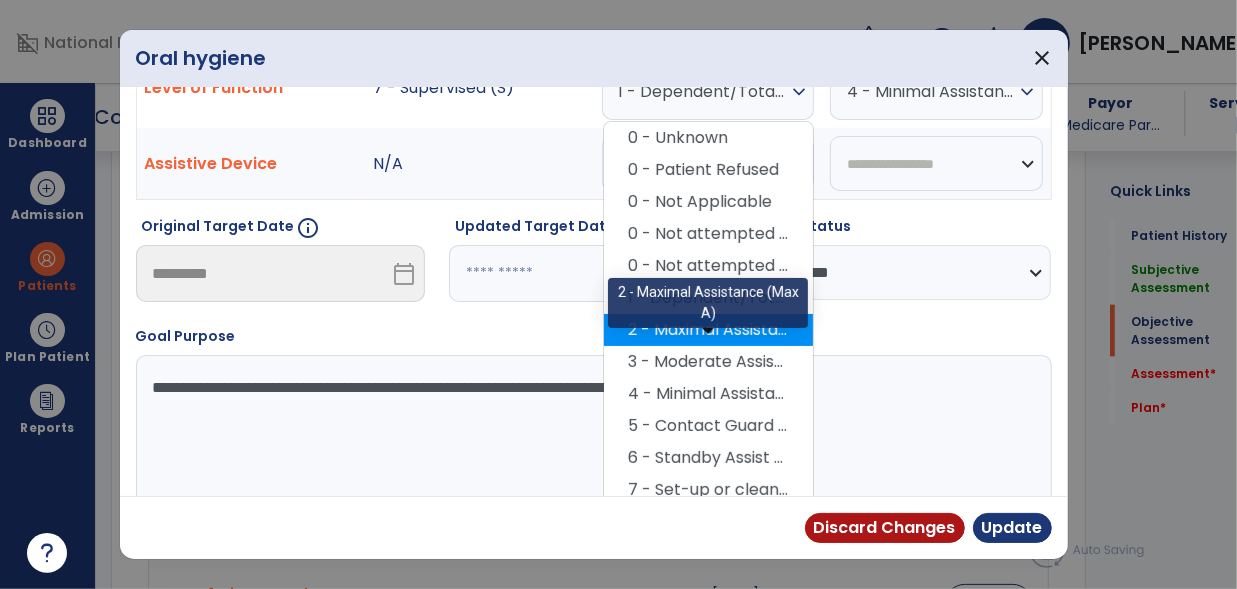 click on "2 - Maximal Assistance (Max A)" at bounding box center [708, 330] 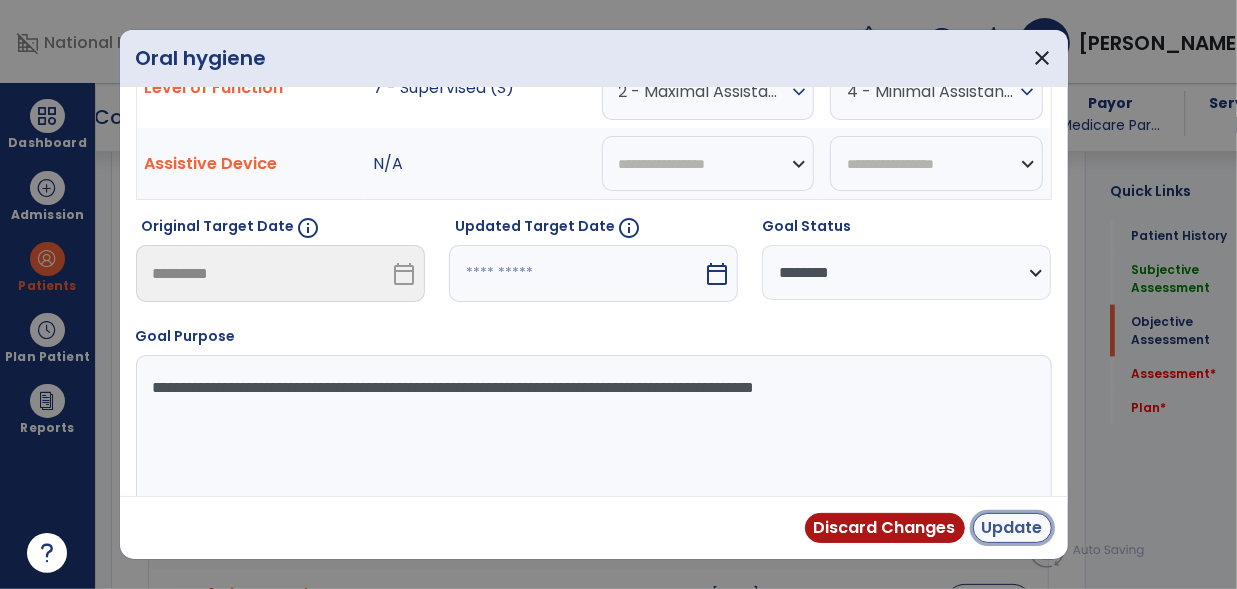 click on "Update" at bounding box center (1012, 528) 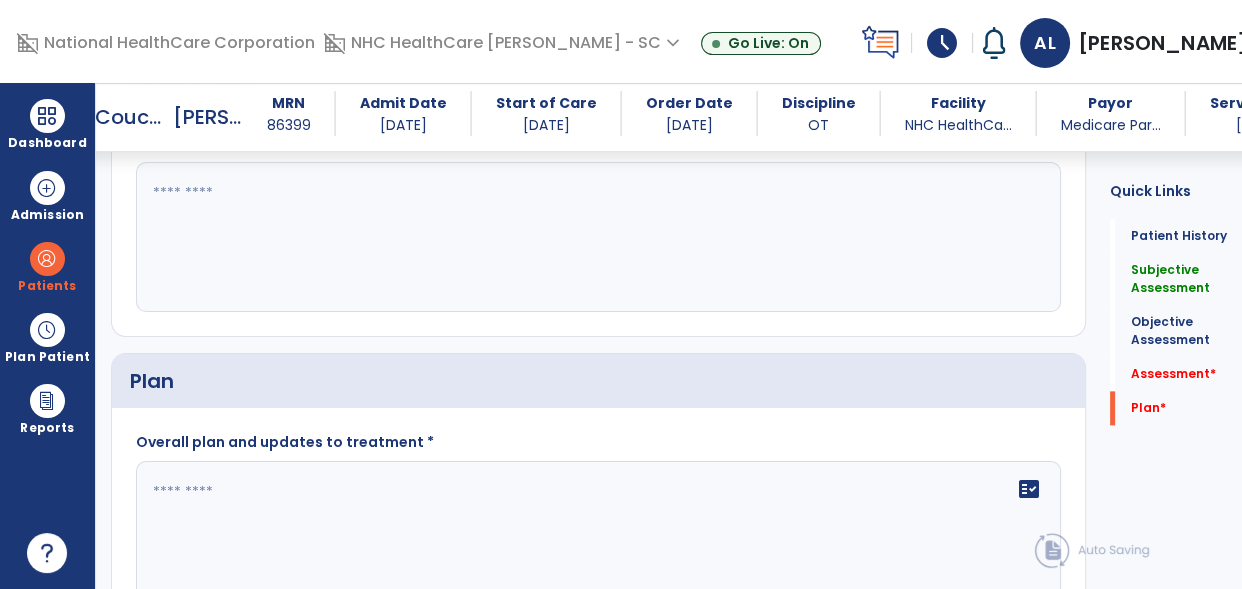 scroll, scrollTop: 2182, scrollLeft: 0, axis: vertical 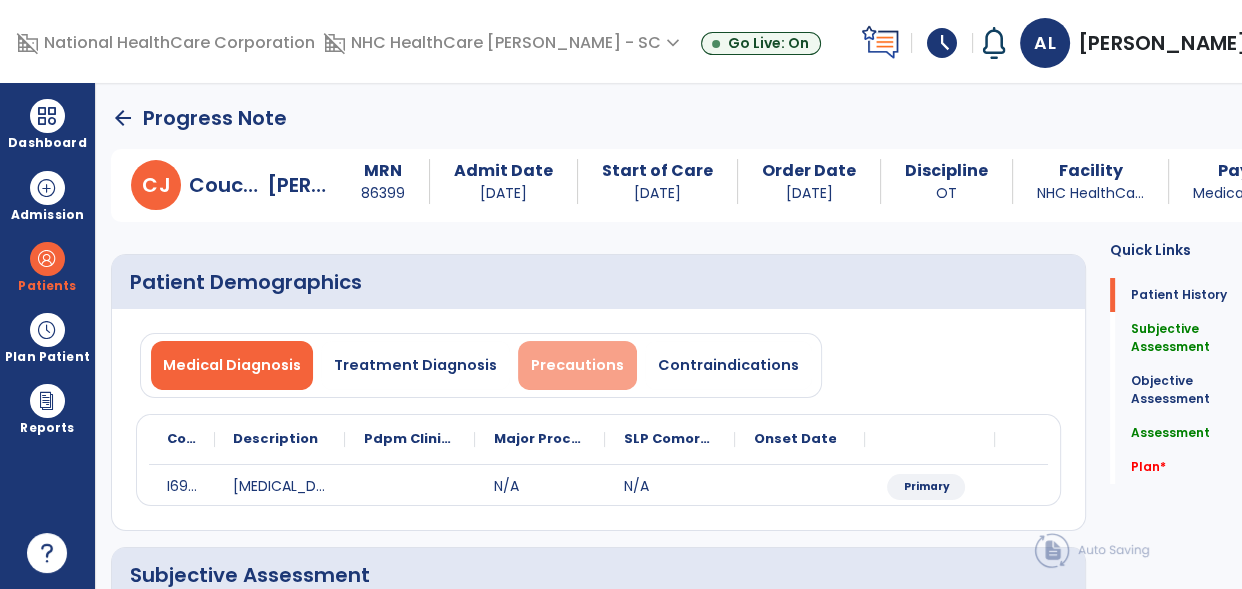 type on "**********" 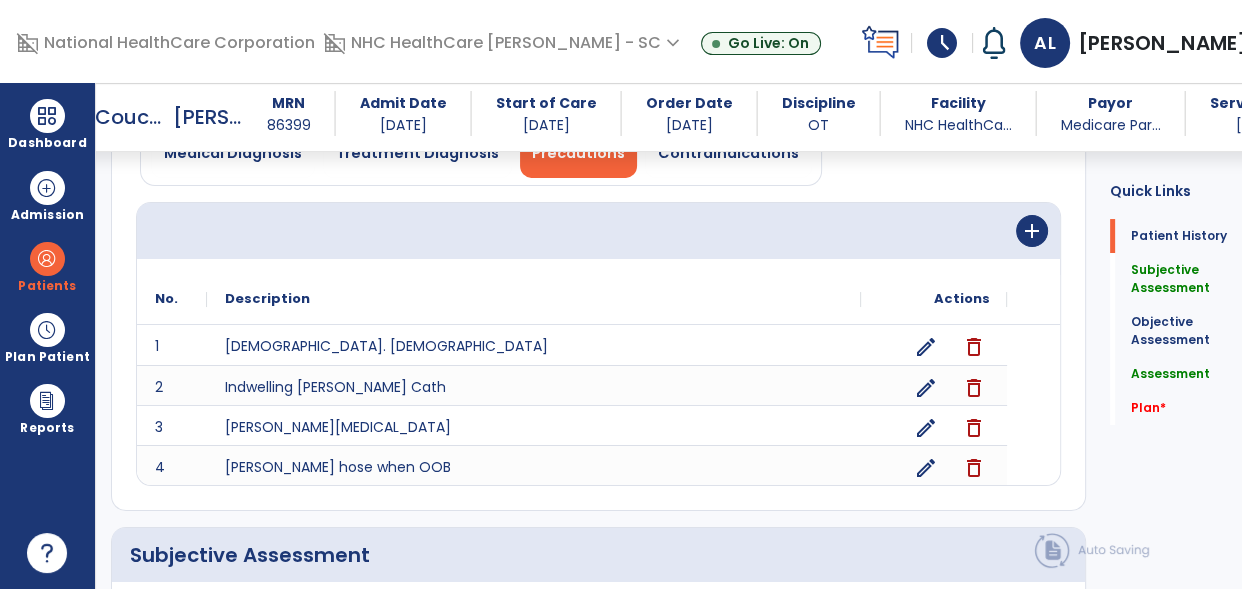 scroll, scrollTop: 192, scrollLeft: 0, axis: vertical 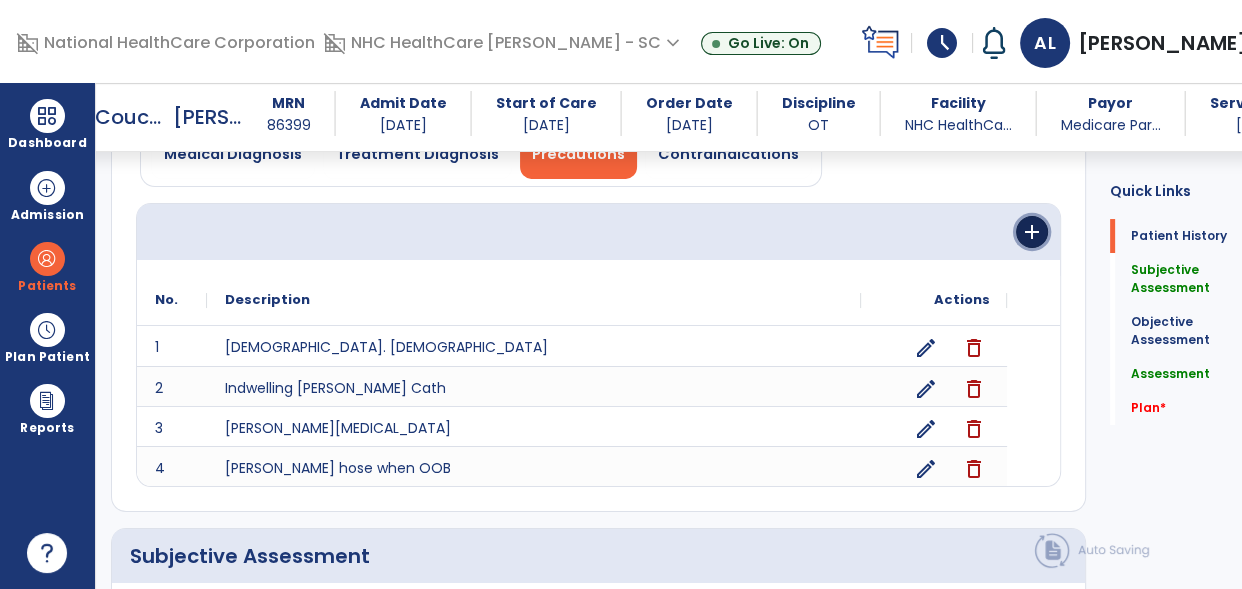 click on "add" 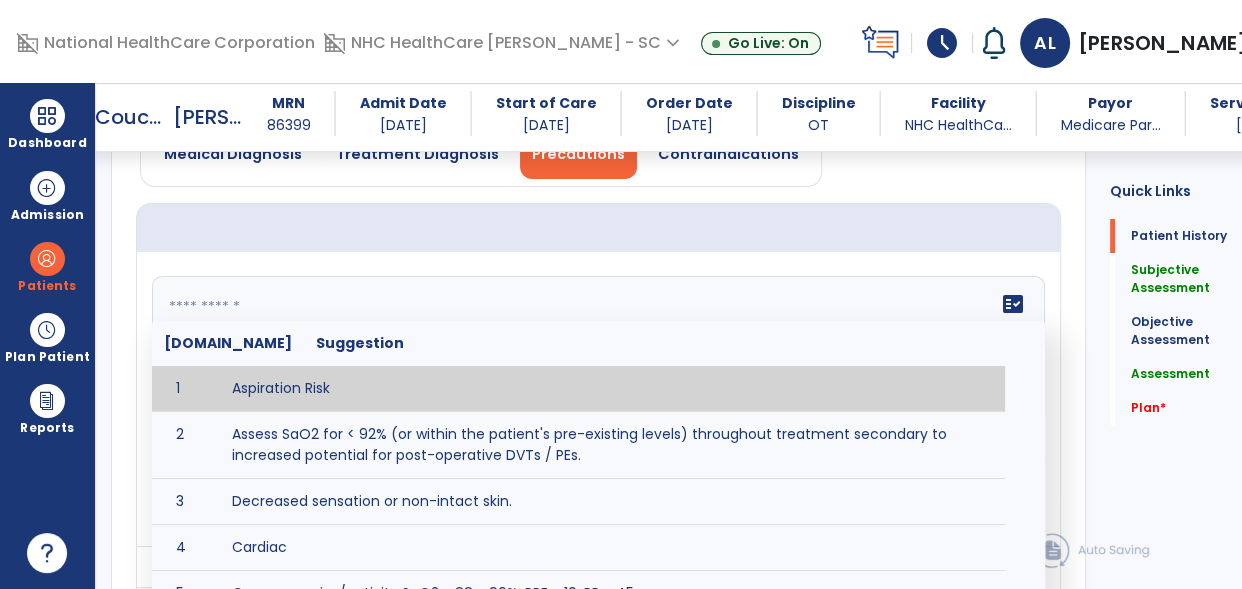 click on "fact_check  [DOMAIN_NAME] Suggestion 1 Aspiration Risk 2 Assess SaO2 for < 92% (or within the patient's pre-existing levels) throughout treatment secondary to increased potential for post-operative DVTs / PEs. 3 Decreased sensation or non-intact skin. 4 Cardiac 5 Cease exercise/activity SpO2 < 88 - 90%, RPE > 16, RR > 45 6 Check for modified diet / oral intake restrictions related to swallowing impairments. Consult ST as appropriate. 7 Check INR lab results prior to activity if patient on [MEDICAL_DATA]. 8 Closely monitor anxiety or stress due to increased SOB/dyspnea and cease activity/exercise until patient is able to control this response 9 Code Status:  10 Confirm surgical approach and discoloration or other precautions. 11 Confirm surgical procedure and specific precautions based on procedure (e.g., no twisting/bending/lifting, need for post-op brace, limiting time in sitting, etc.). 12 Confirm [MEDICAL_DATA] status as defined by the surgeon. 13 14 Precautions for exercise include:  15 [MEDICAL_DATA] 16 17 18 19 20" 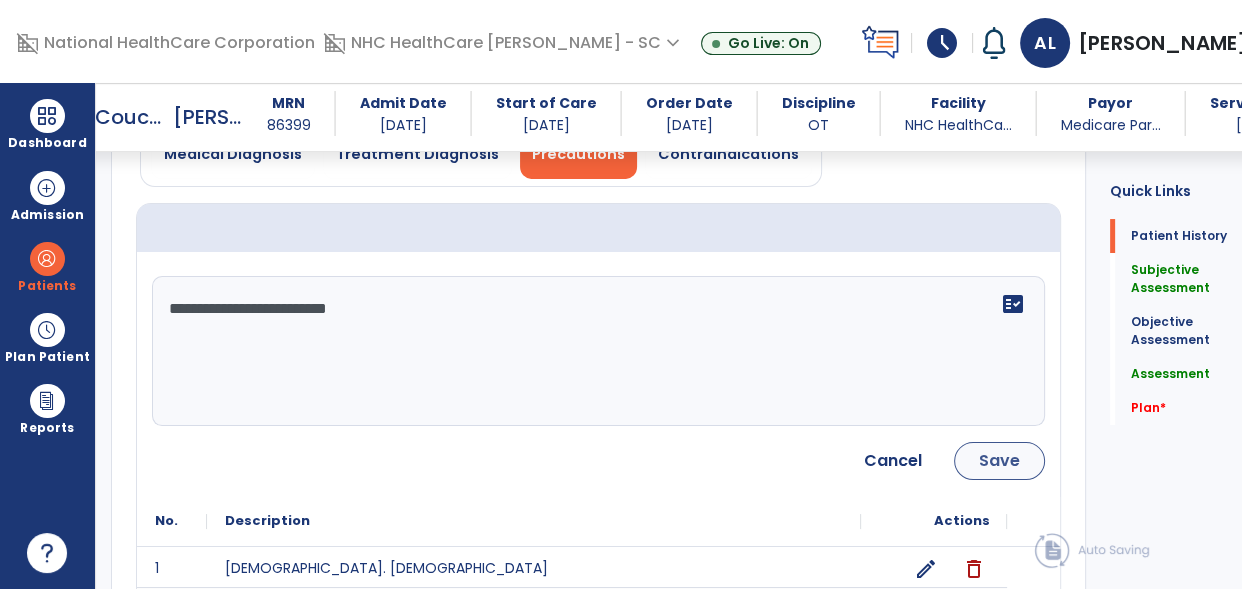 type on "**********" 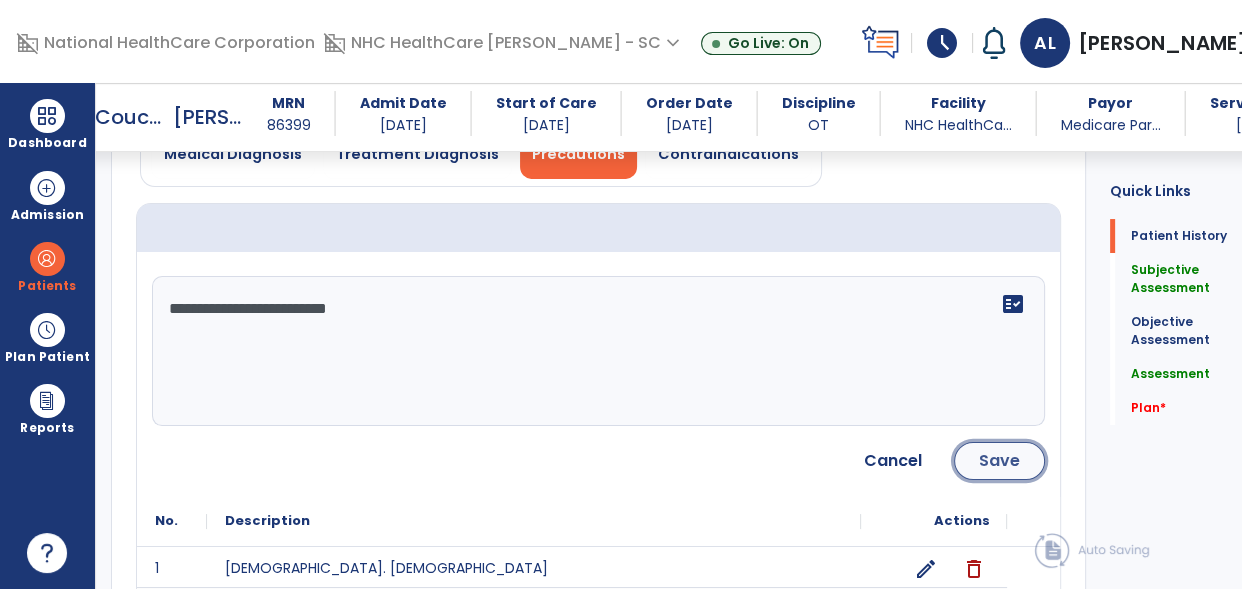 click on "Save" 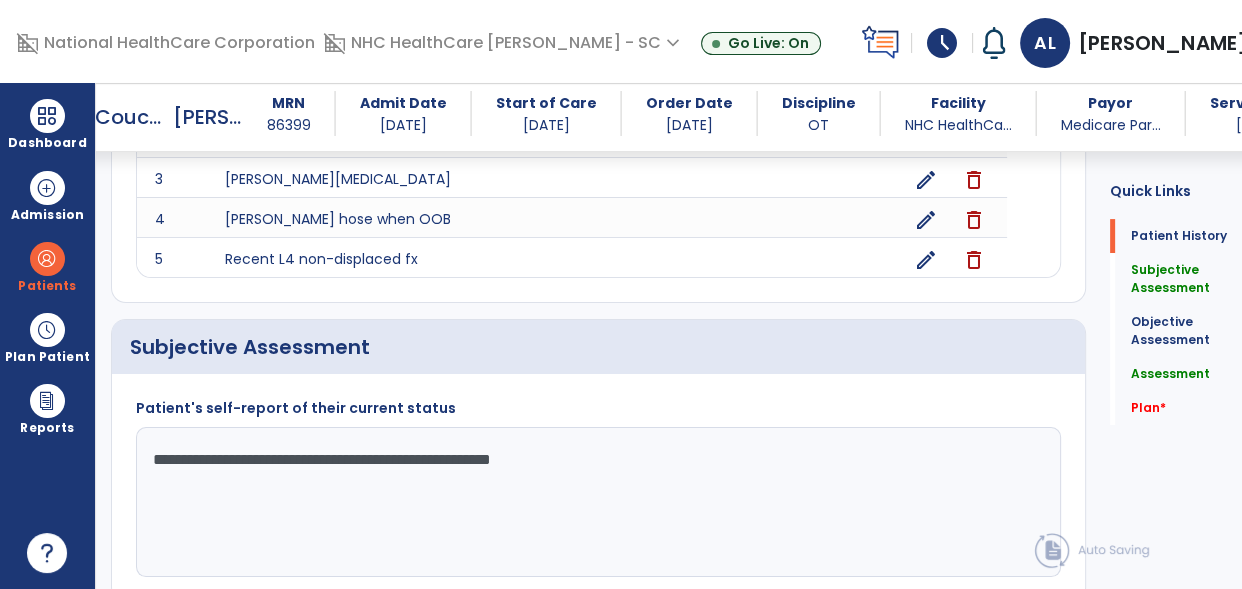 scroll, scrollTop: 442, scrollLeft: 0, axis: vertical 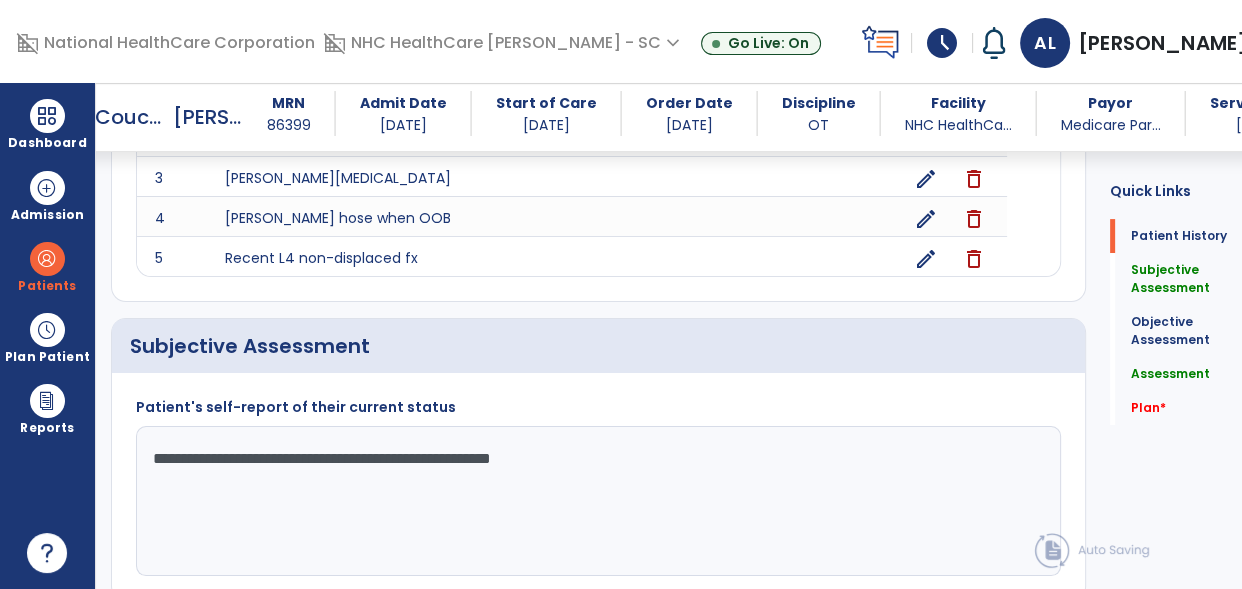 click on "**********" 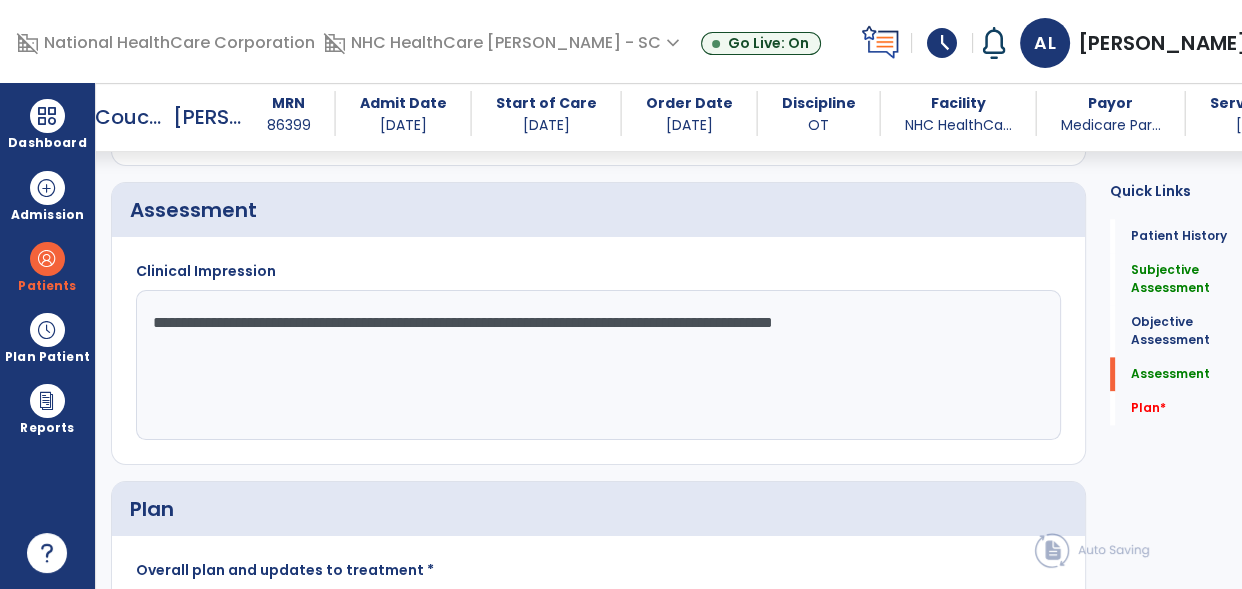 scroll, scrollTop: 2303, scrollLeft: 0, axis: vertical 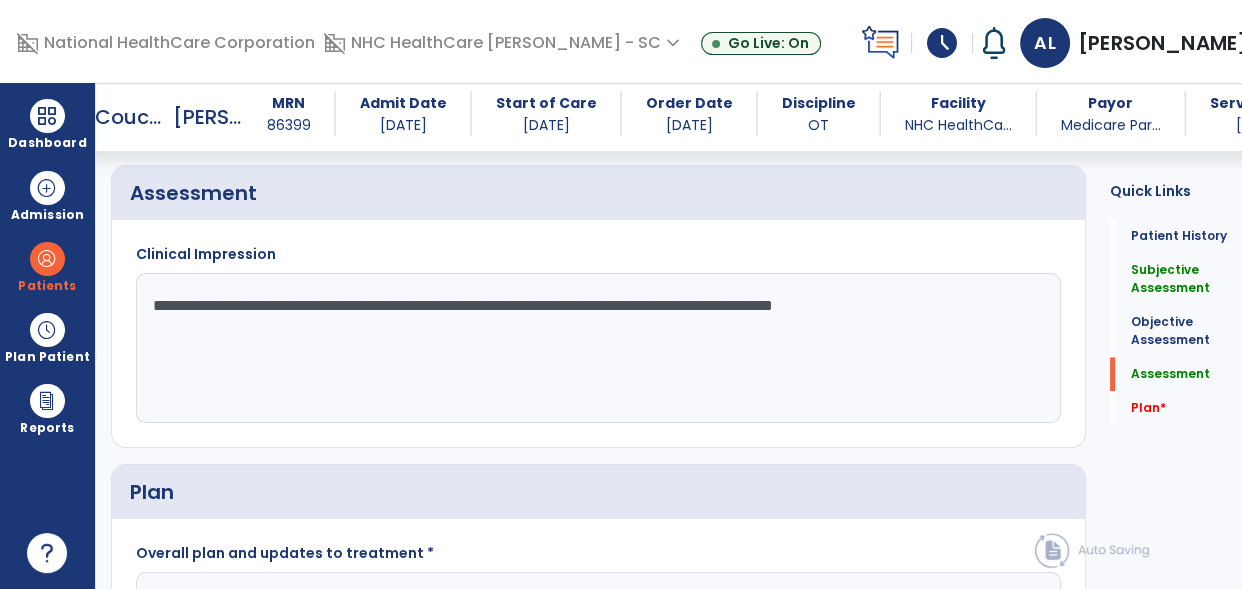 click on "**********" 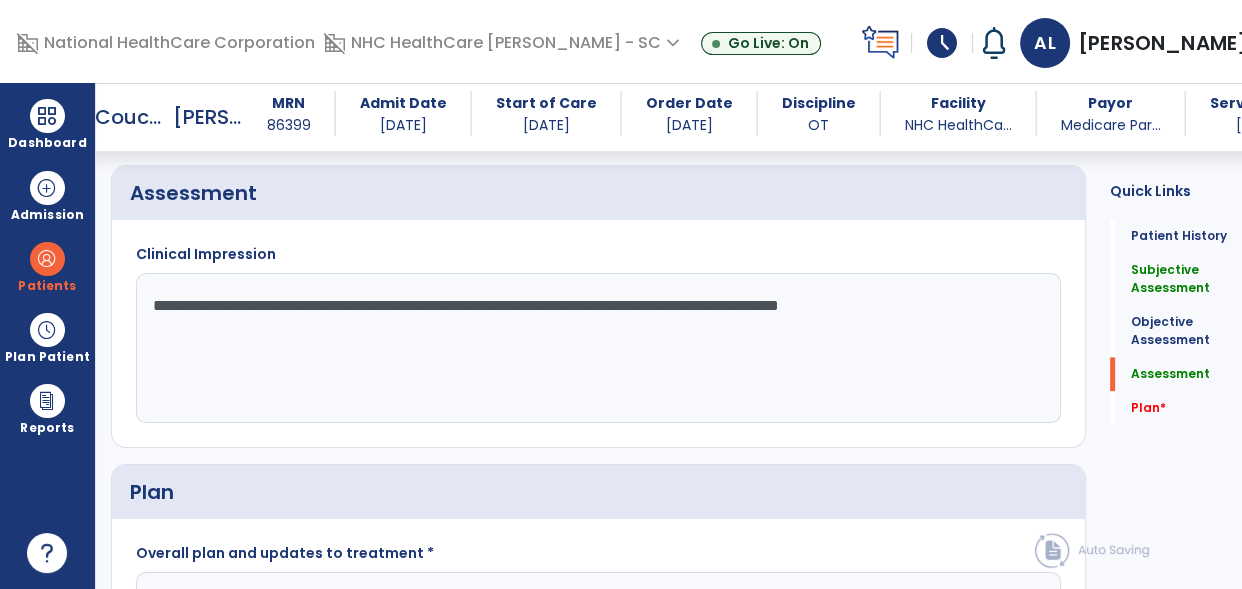 click on "**********" 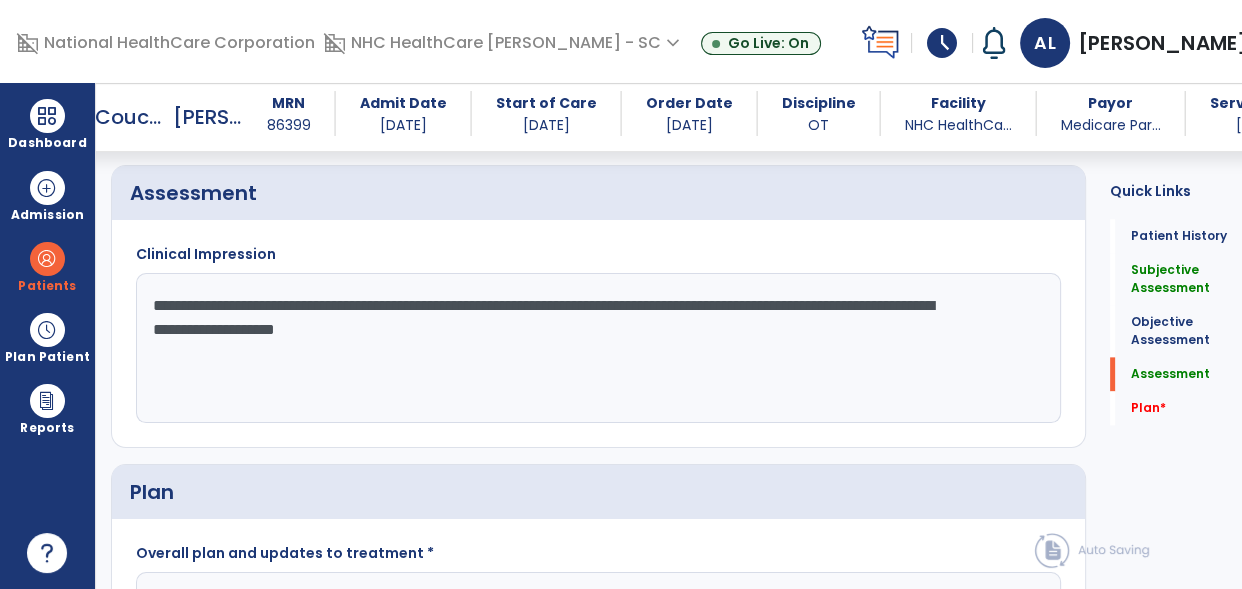 click on "**********" 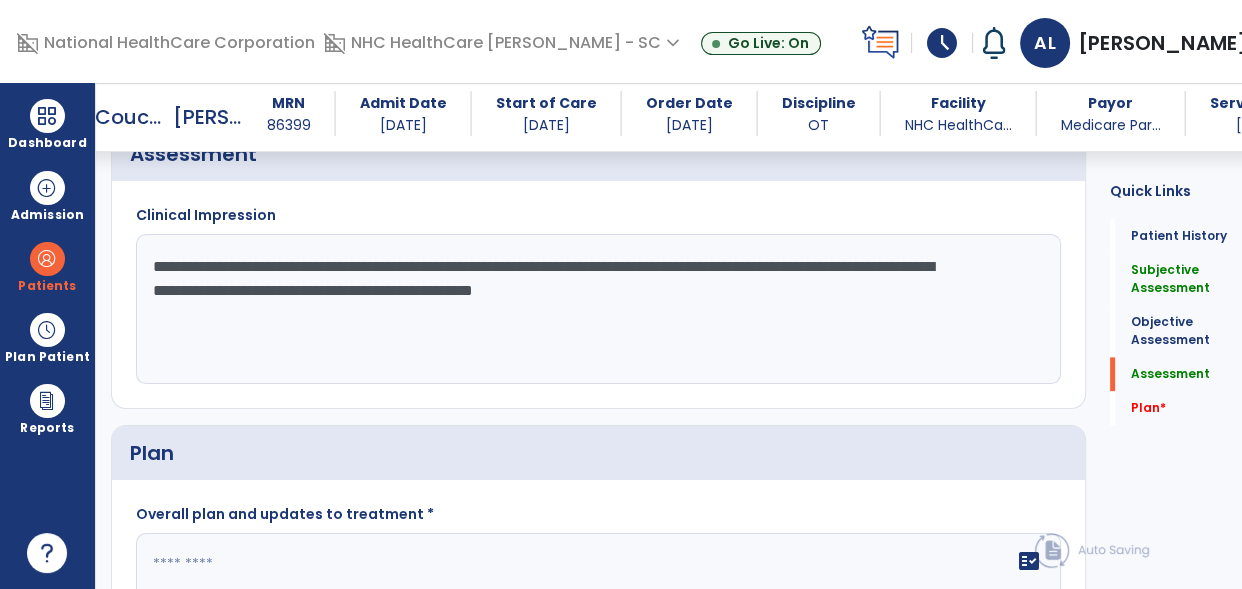 scroll, scrollTop: 2343, scrollLeft: 0, axis: vertical 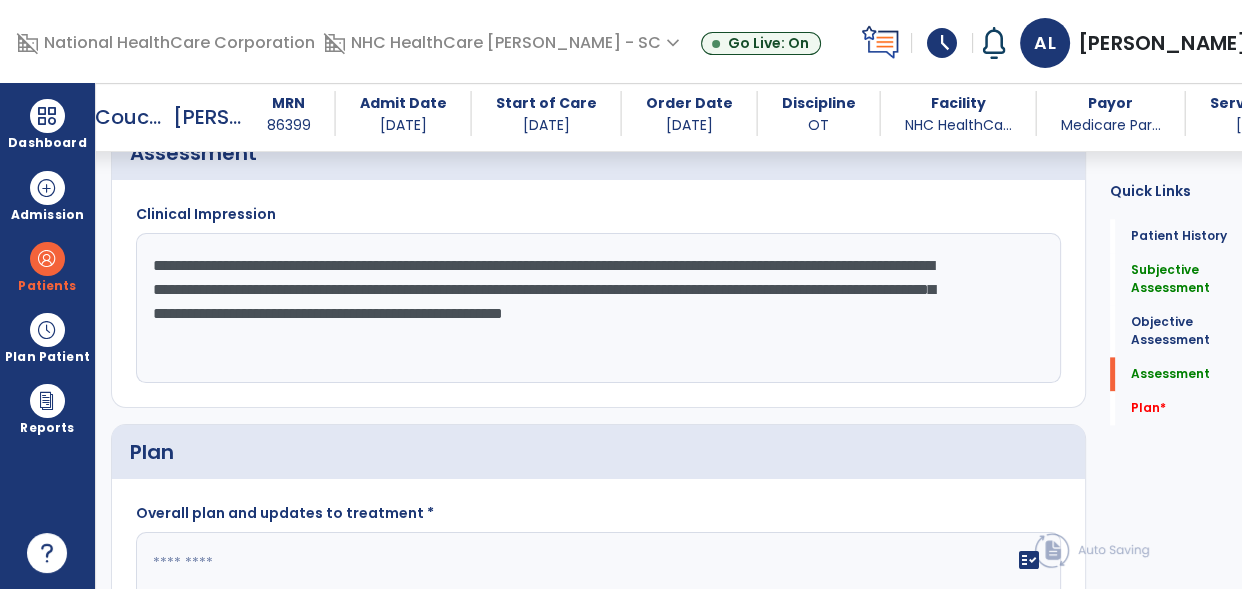 click on "**********" 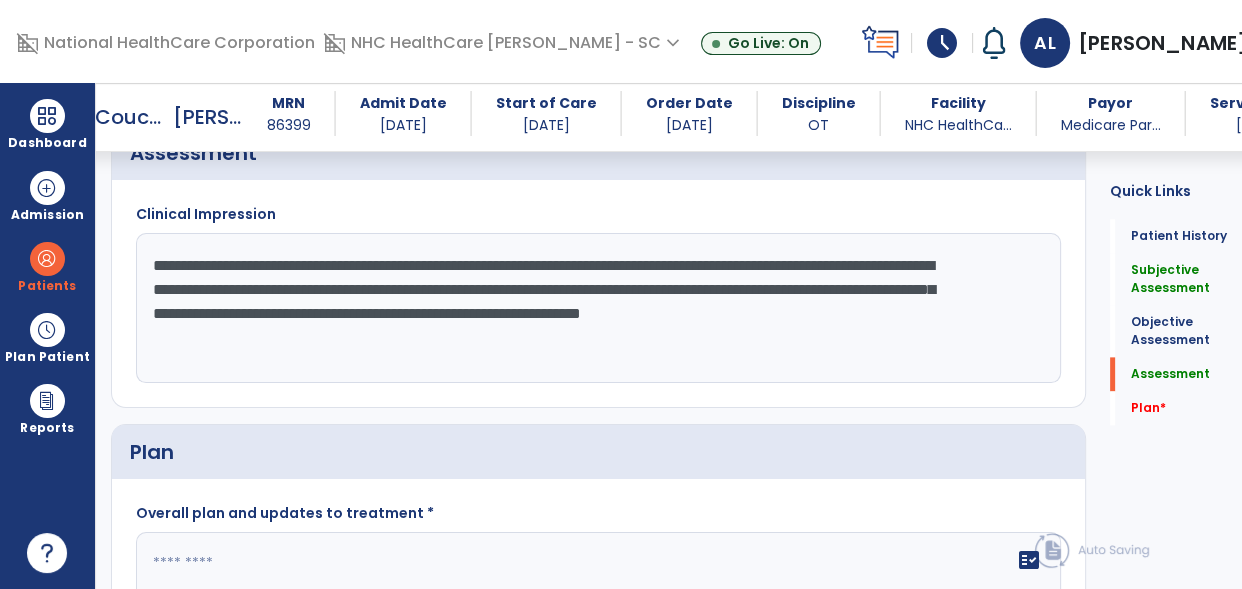click on "**********" 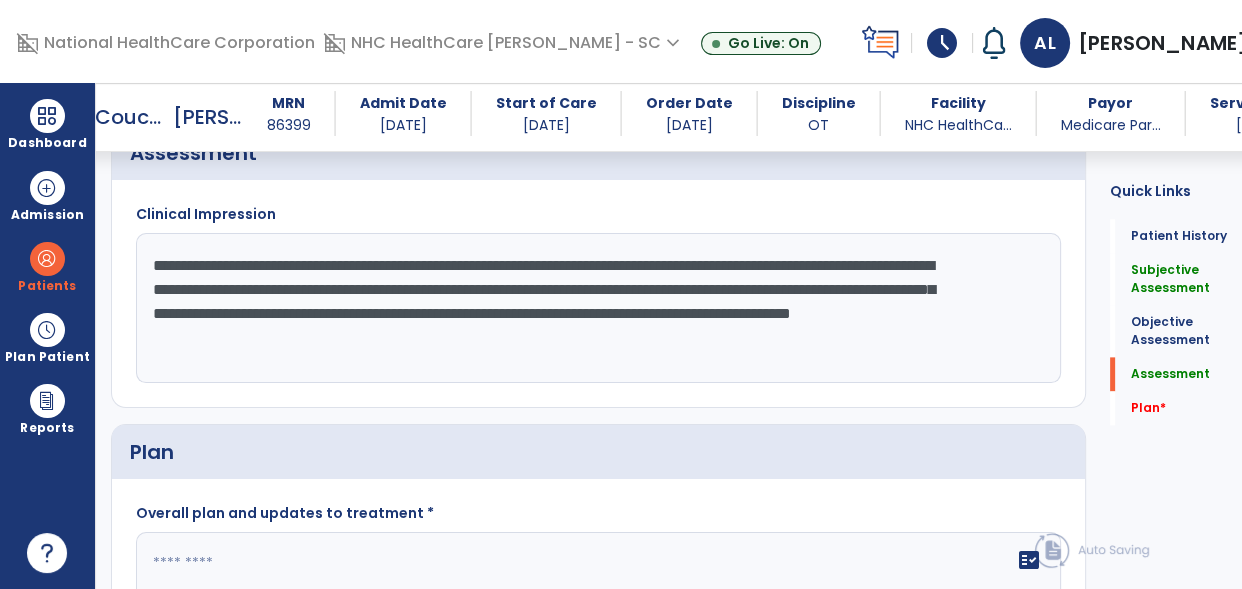 click on "**********" 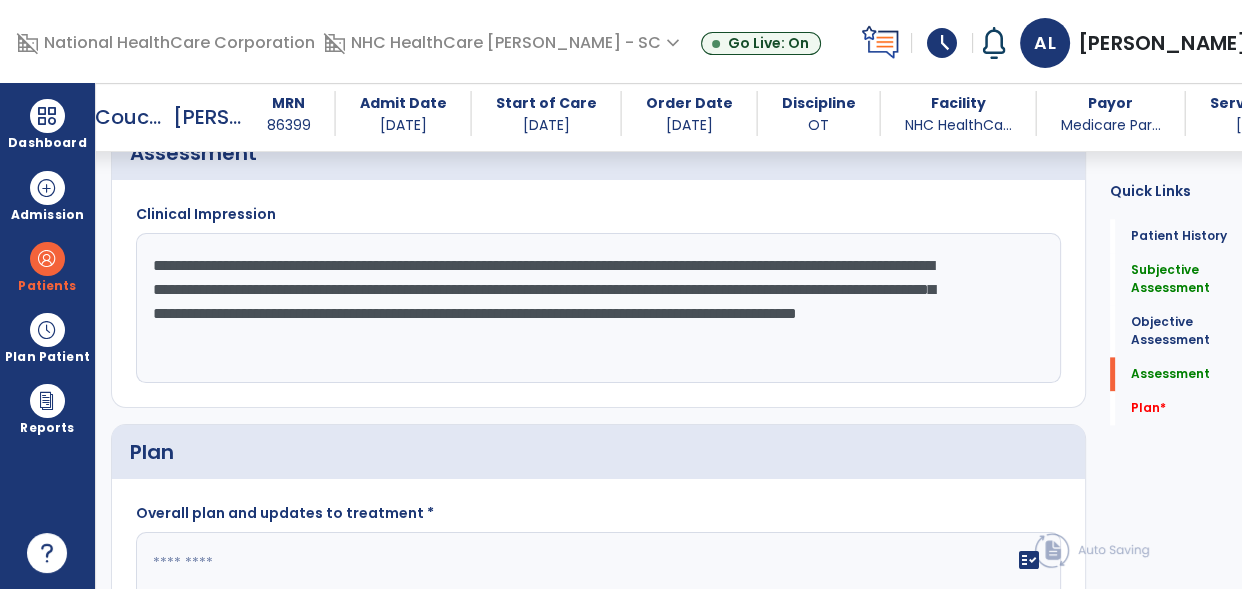 click on "**********" 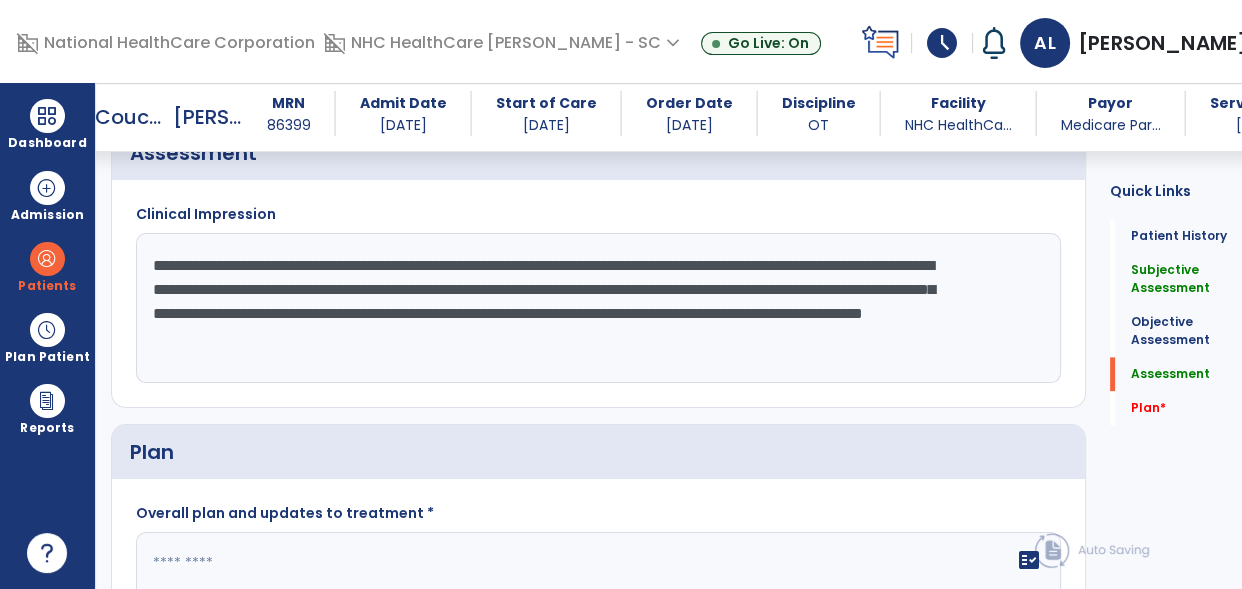 click on "**********" 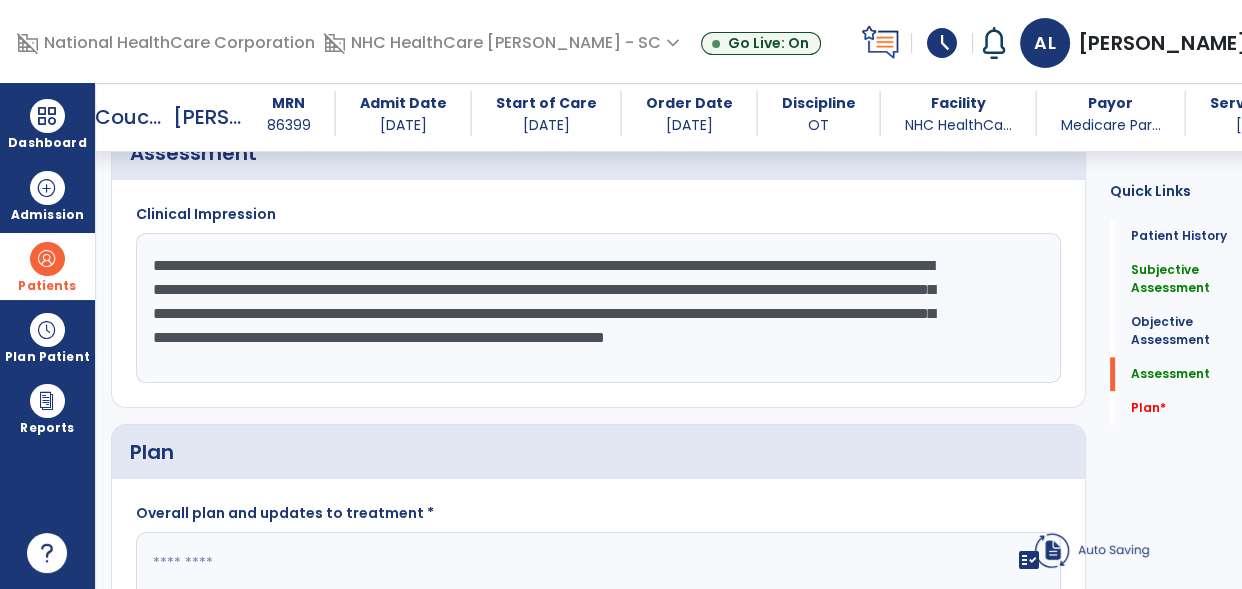 drag, startPoint x: 643, startPoint y: 396, endPoint x: 13, endPoint y: 269, distance: 642.67334 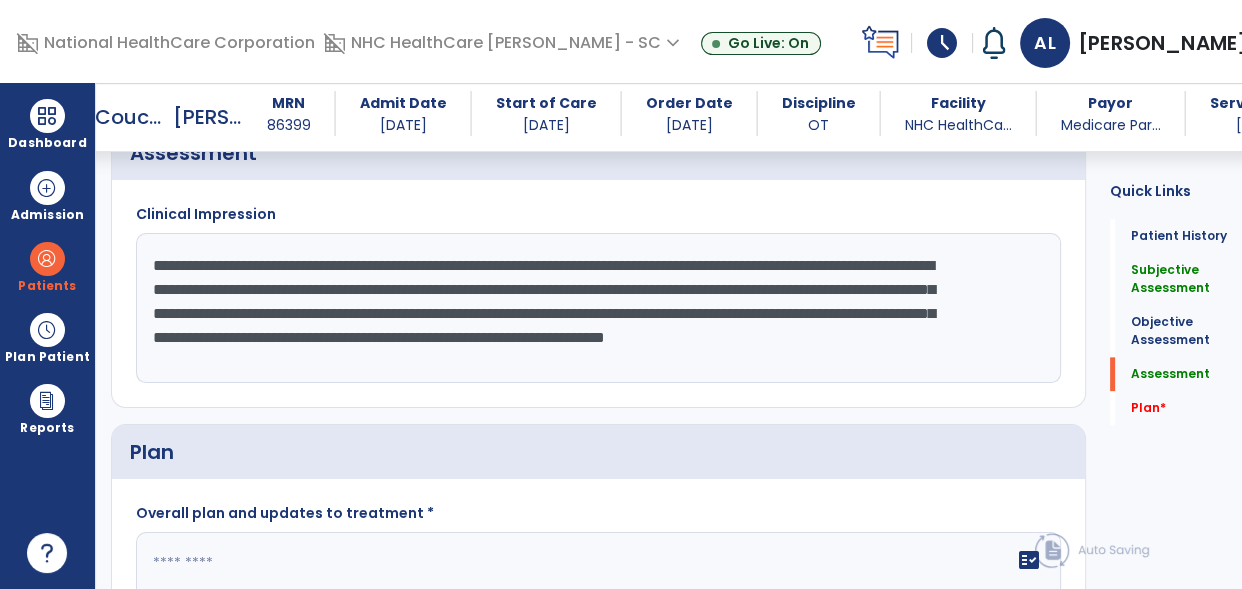 type on "**********" 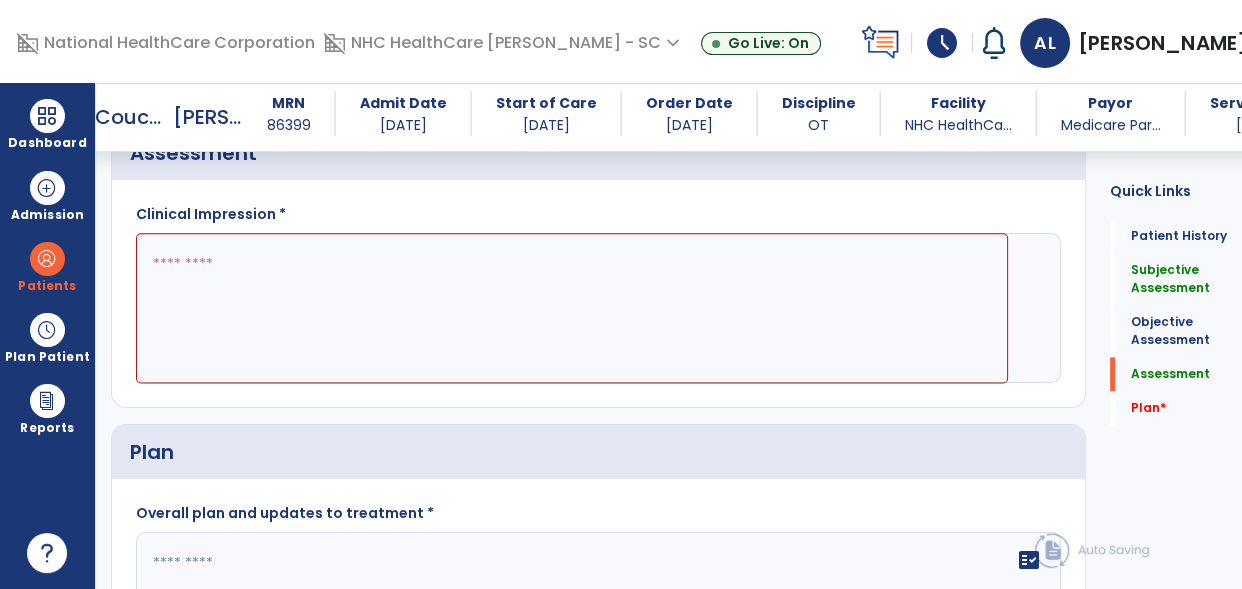 paste on "**********" 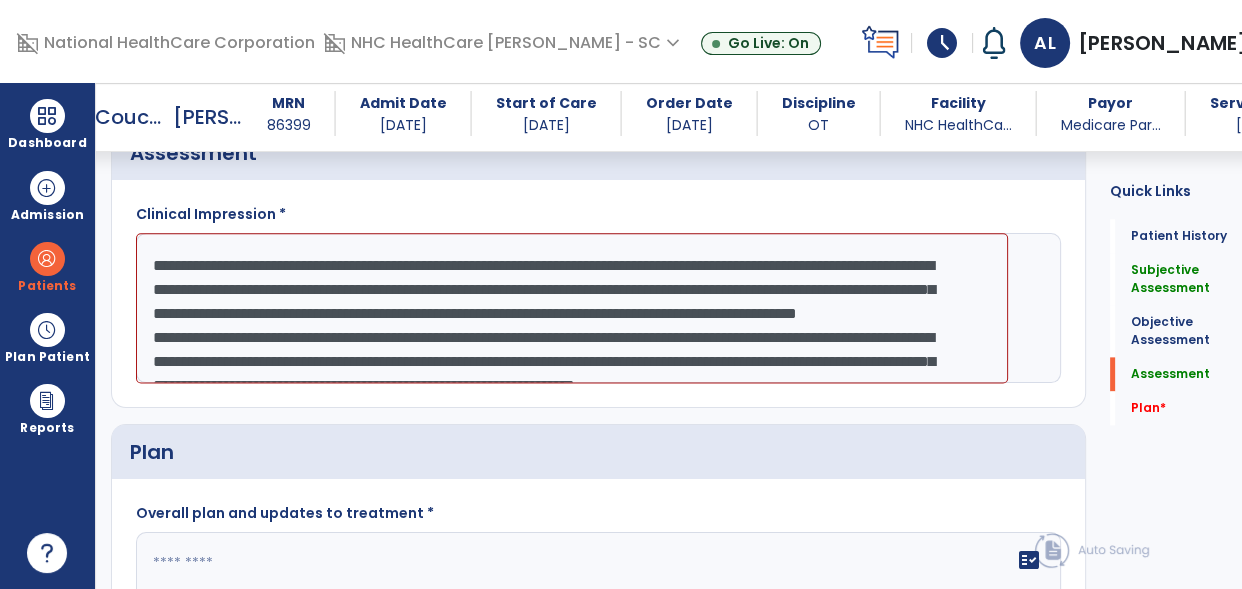 scroll, scrollTop: 87, scrollLeft: 0, axis: vertical 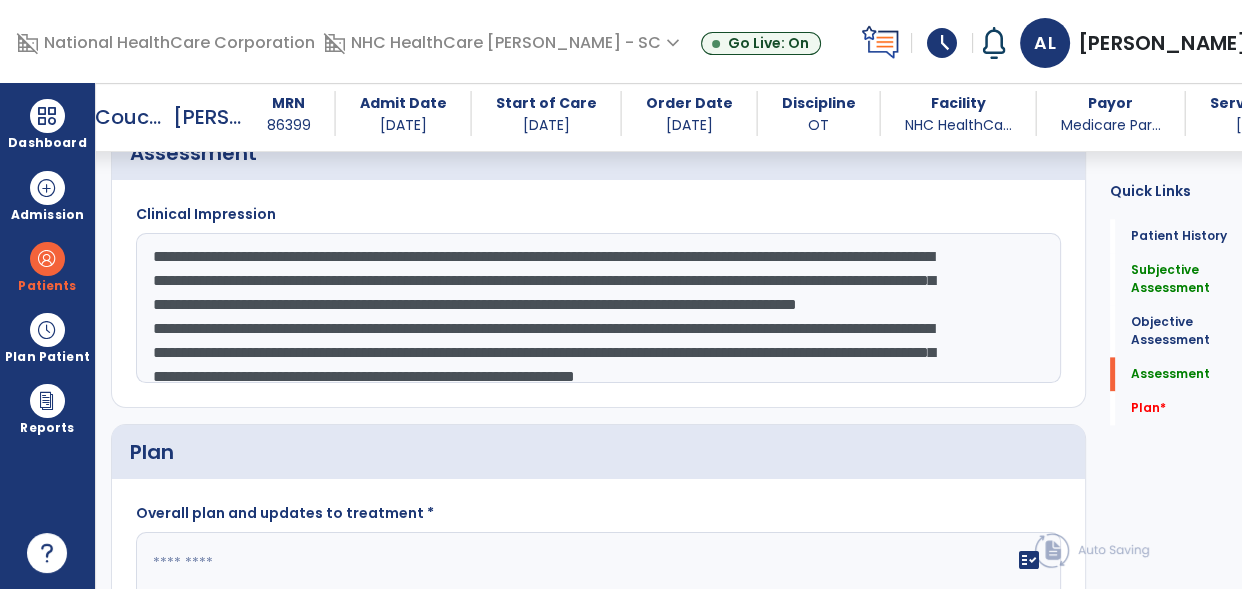 drag, startPoint x: 920, startPoint y: 320, endPoint x: 755, endPoint y: 322, distance: 165.01212 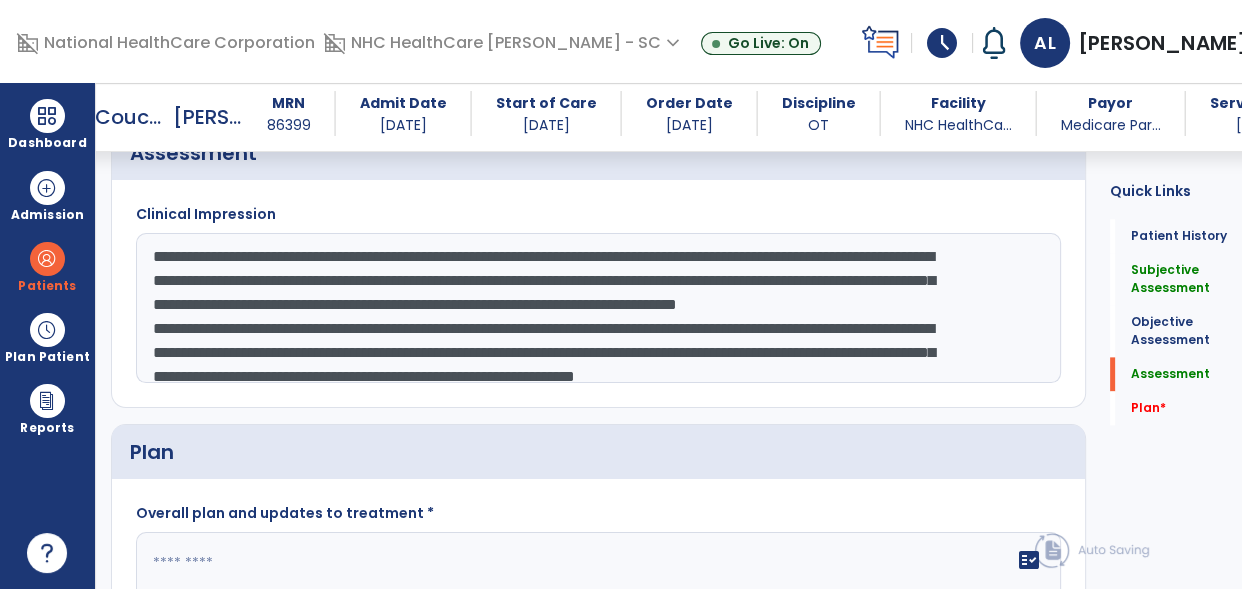 click on "**********" 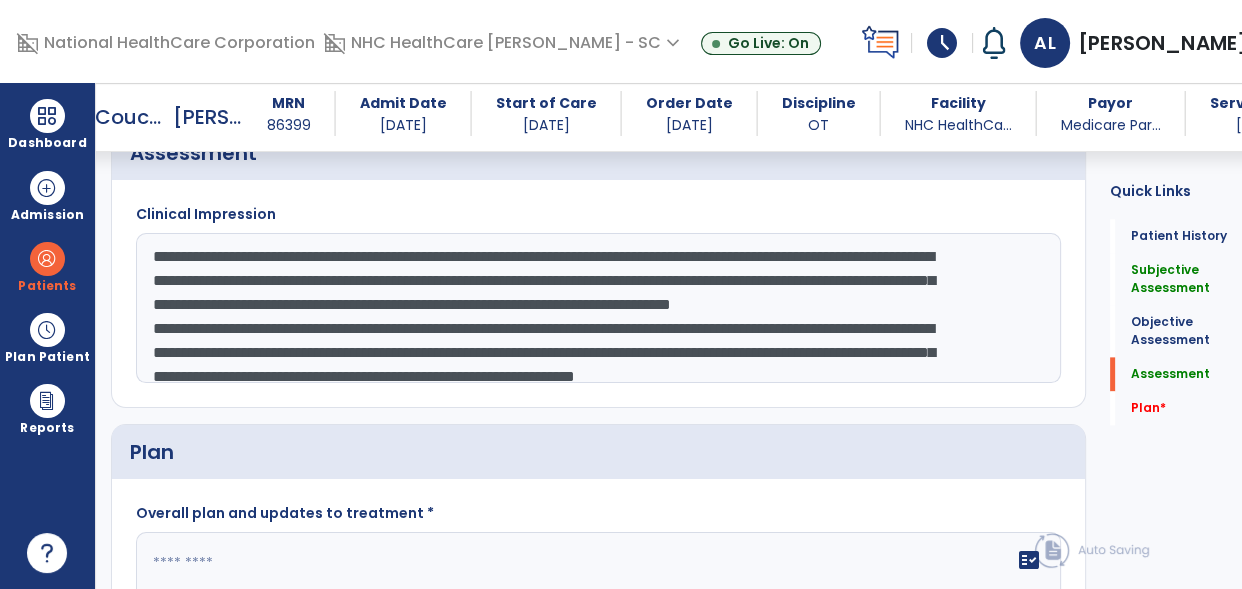 click on "**********" 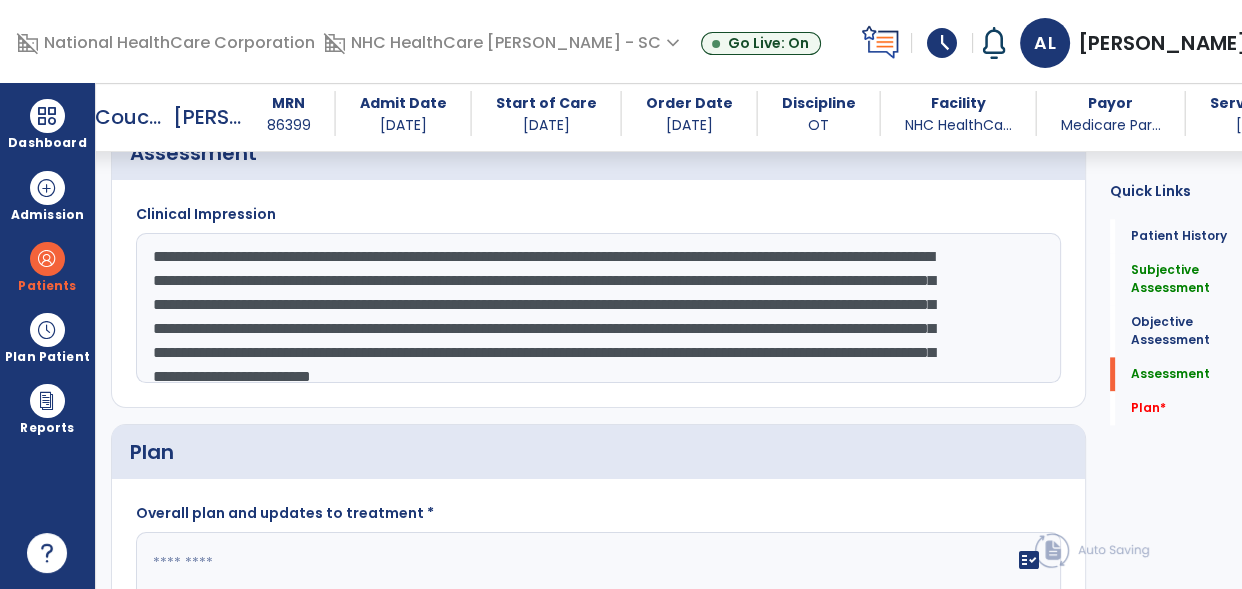 scroll, scrollTop: 0, scrollLeft: 0, axis: both 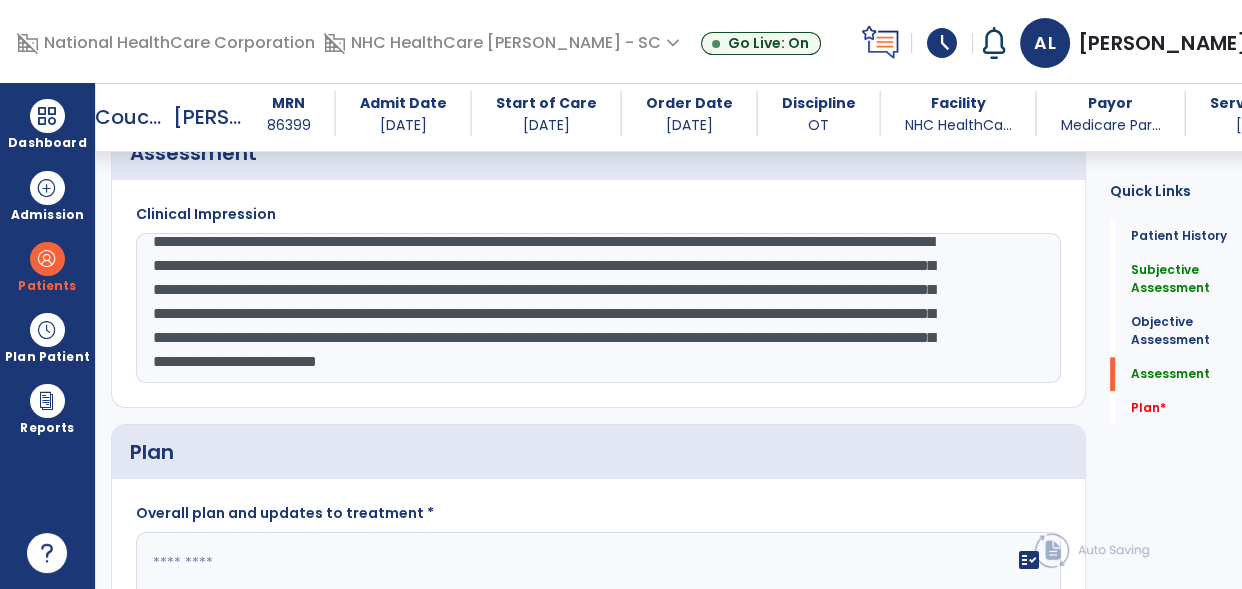 click on "**********" 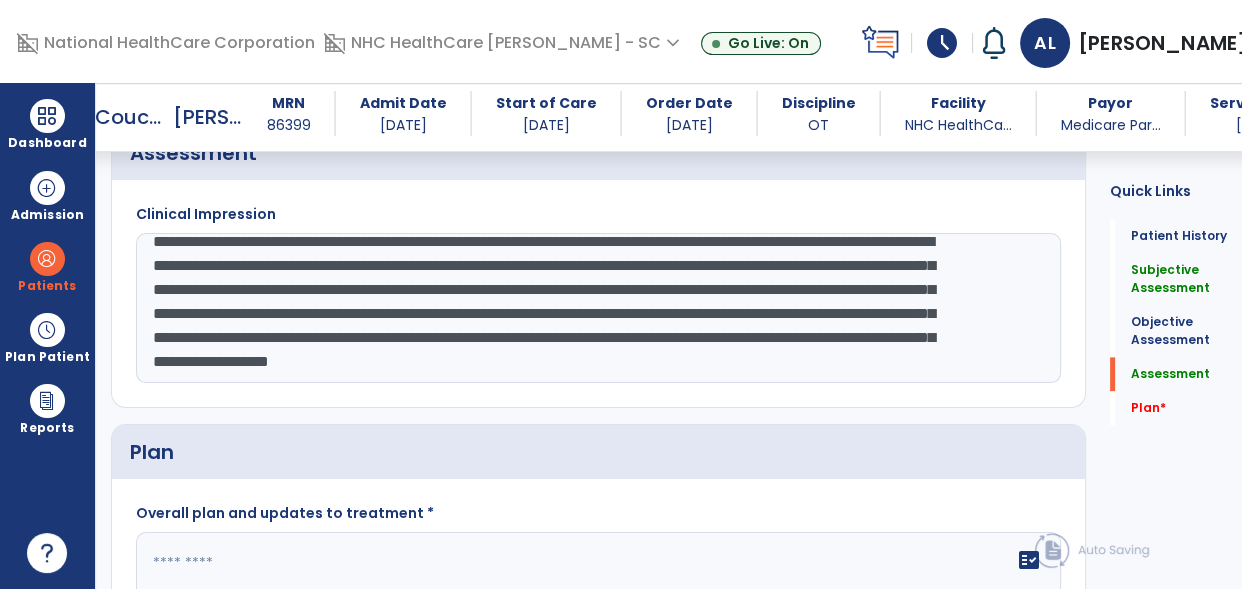 click on "**********" 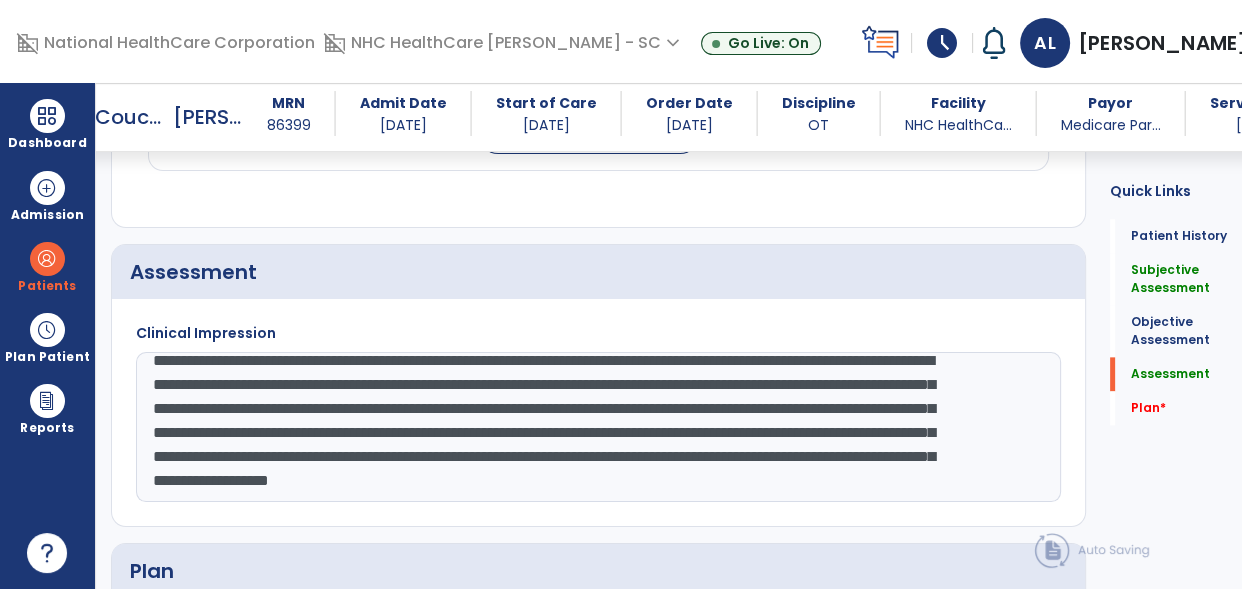 type on "**********" 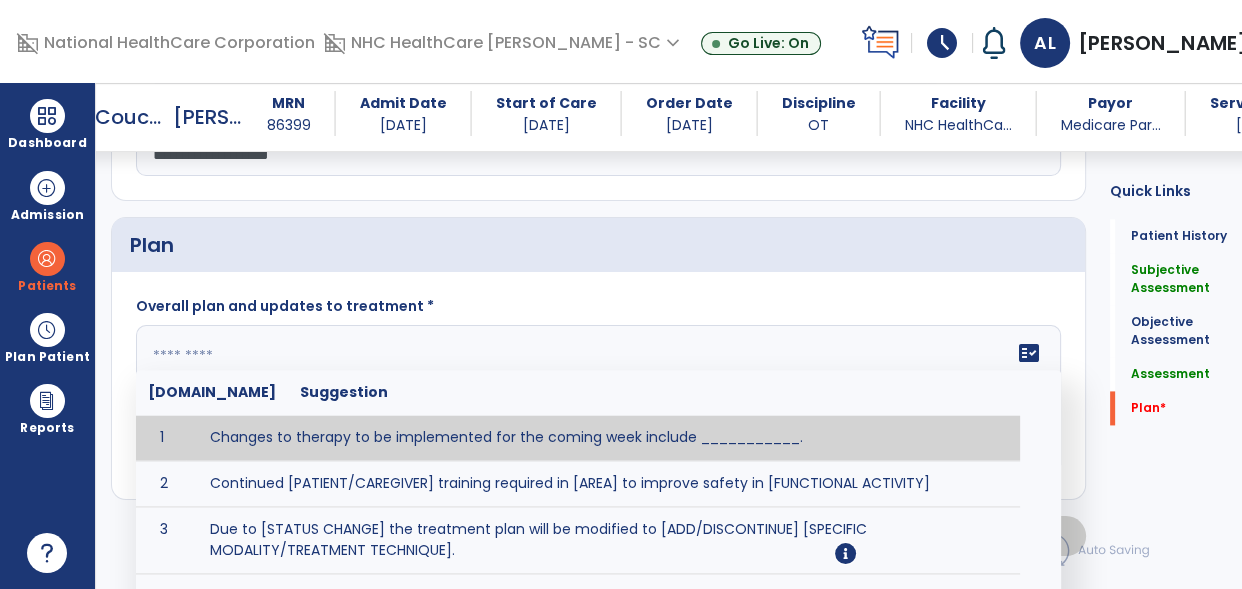 click on "fact_check  [DOMAIN_NAME] Suggestion 1 Changes to therapy to be implemented for the coming week include ___________. 2 Continued [PATIENT/CAREGIVER] training required in [AREA] to improve safety in [FUNCTIONAL ACTIVITY] 3 Due to [STATUS CHANGE] the treatment plan will be modified to [ADD/DISCONTINUE] [SPECIFIC MODALITY/TREATMENT TECHNIQUE]. 4 Goals related to ___________ have been met.  Will add new STG's to address _______ in the upcoming week. 5 Updated precautions include ________. 6 Progress treatment to include ____________. 7 Requires further [PATIENT/CAREGIVER] training in ______ to improve safety in ________. 8 Short term goals related to _________ have been met and new short term goals to be added as appropriate for patient. 9 STGs have been met, will now focus on LTGs. 10 The plan for next week's visits include [INTERVENTIONS] with the objective of improving [IMPAIRMENTS] to continue to progress toward long term goal(s). 11 12 13 Changes to therapy to be implemented for the coming week include ___________." 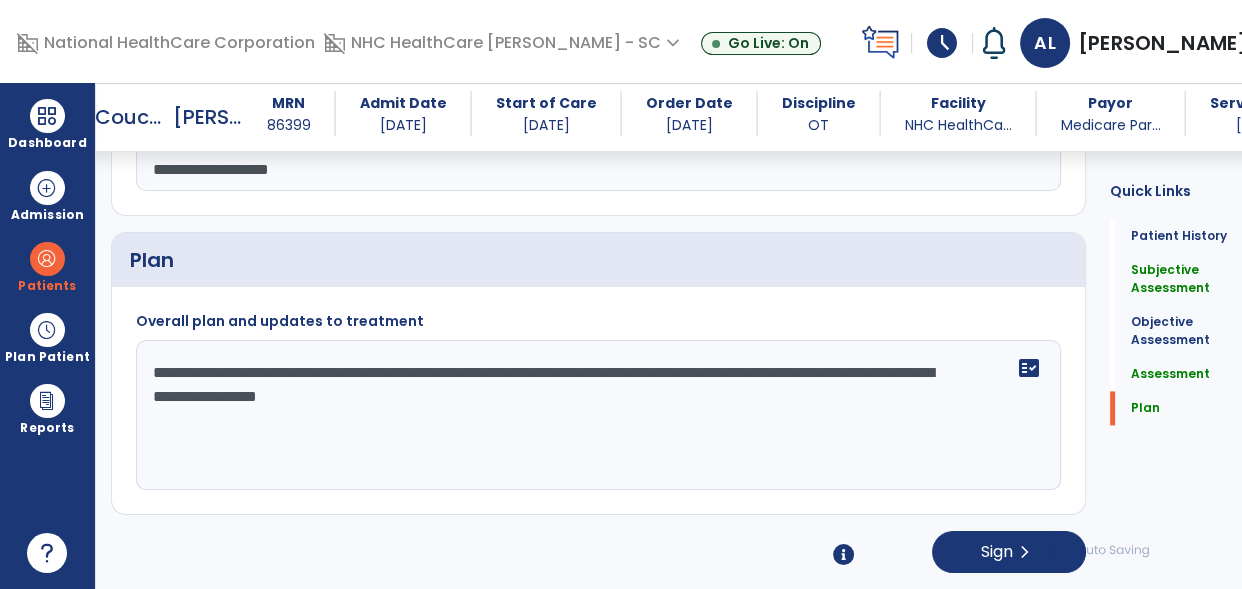 paste on "**********" 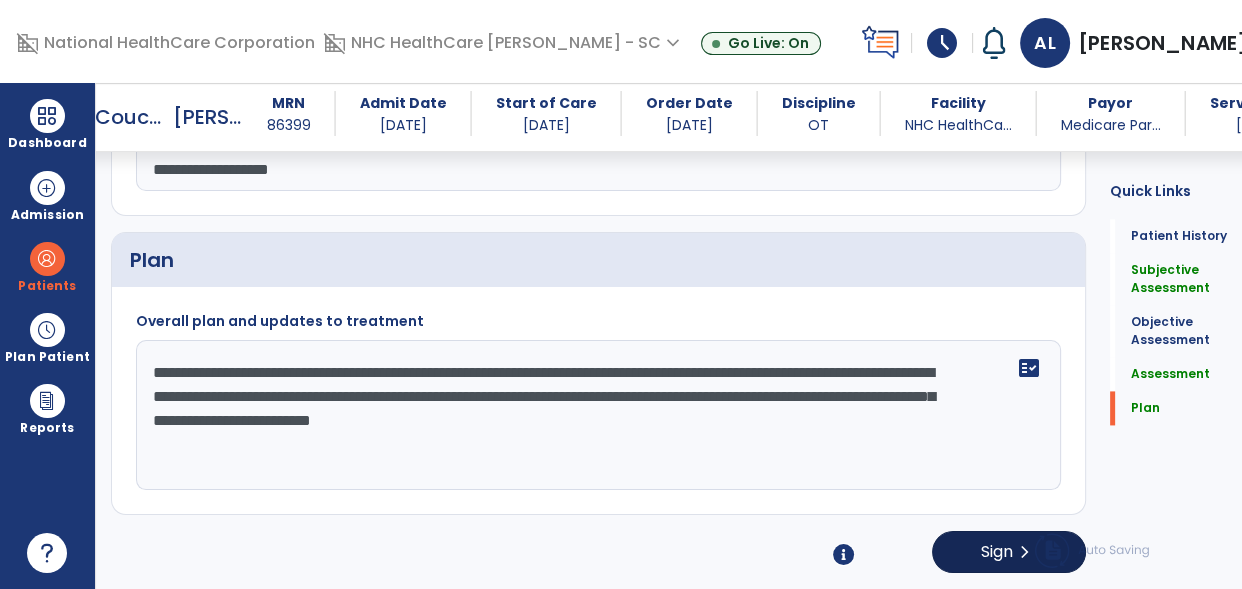 type on "**********" 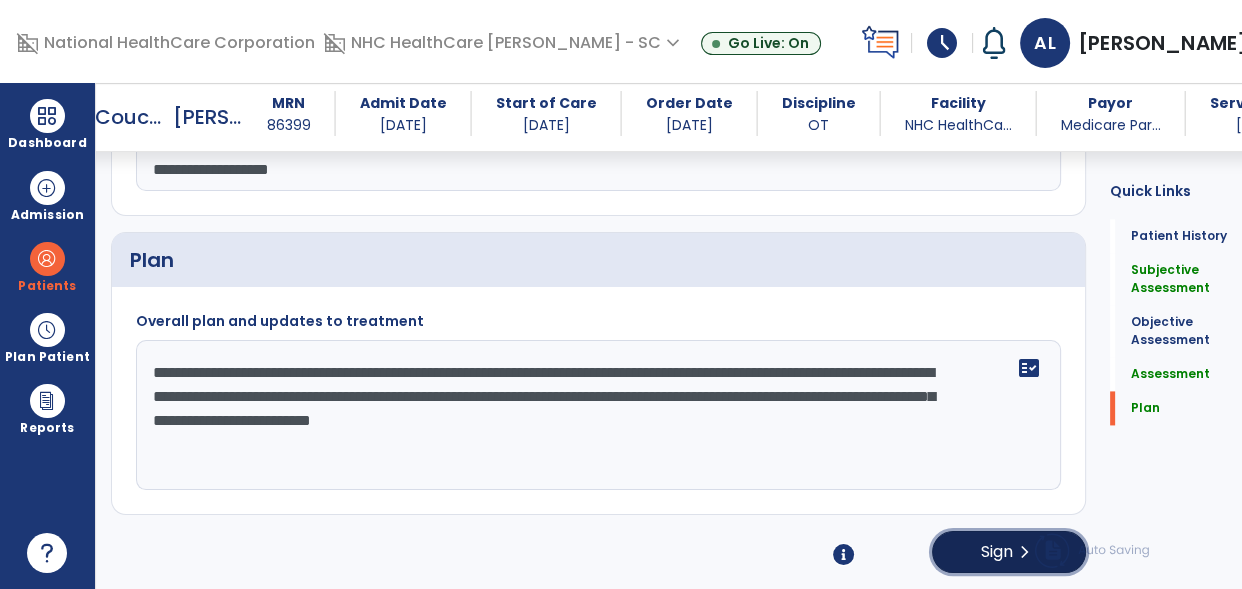 click on "chevron_right" 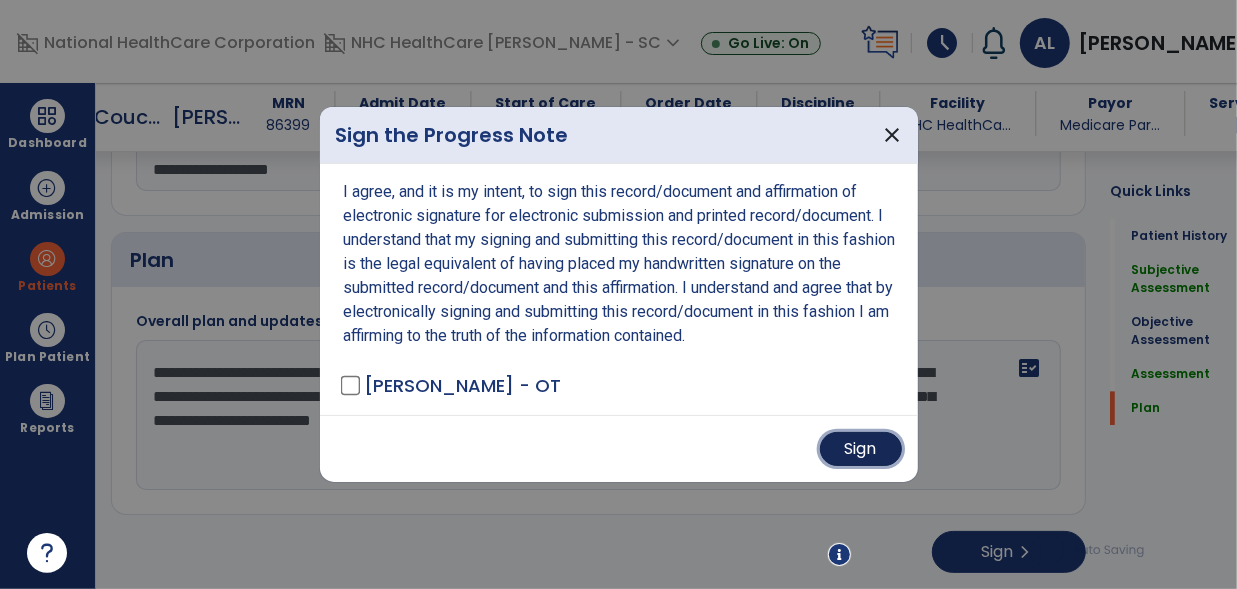 click on "Sign" at bounding box center [861, 449] 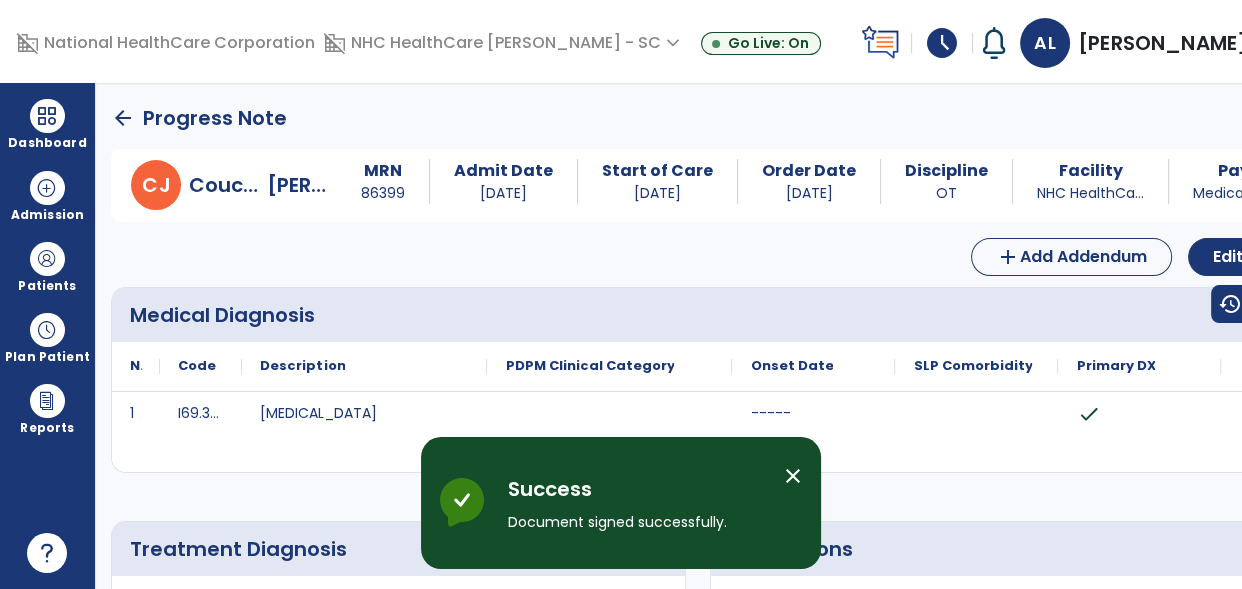 click on "arrow_back" 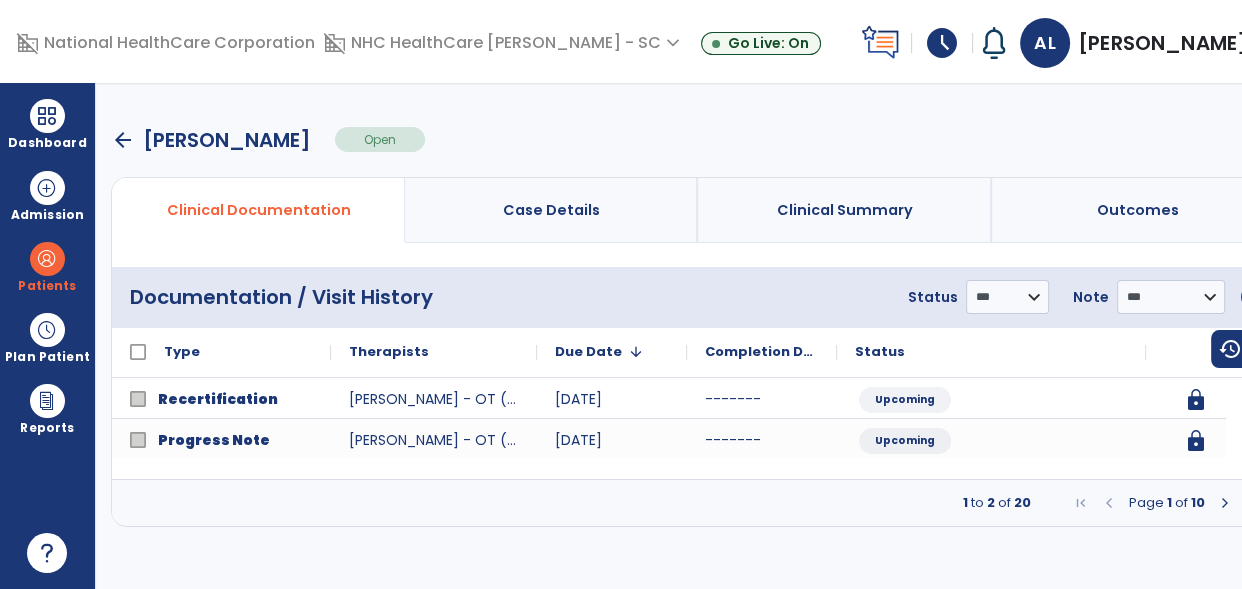 click on "arrow_back" at bounding box center [123, 140] 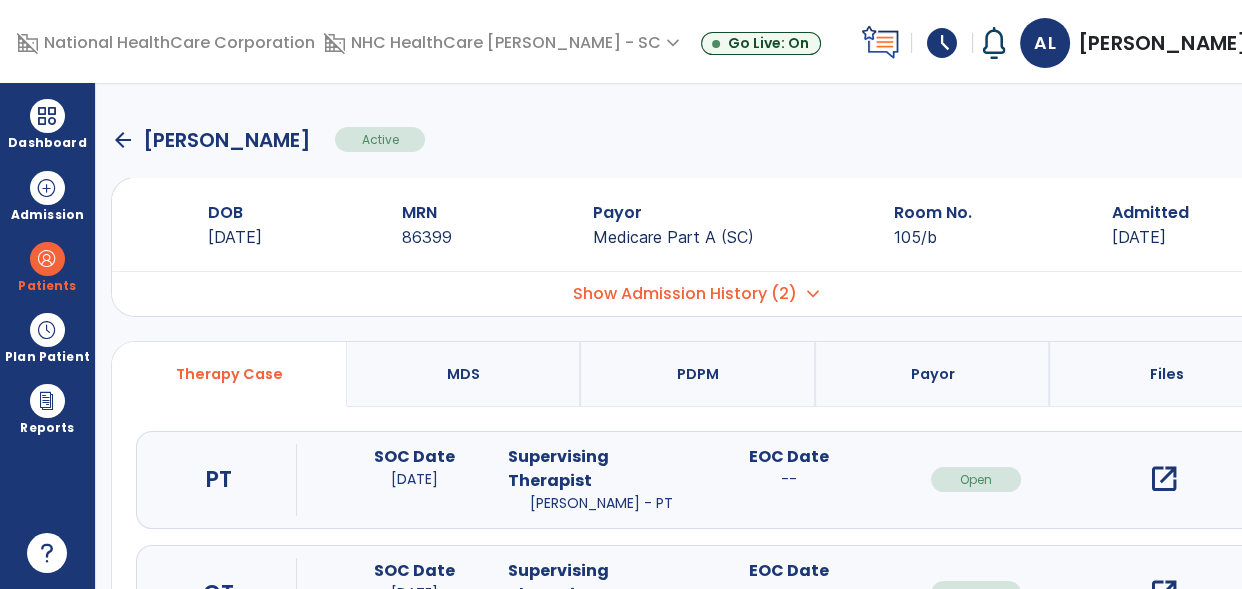 click on "arrow_back" 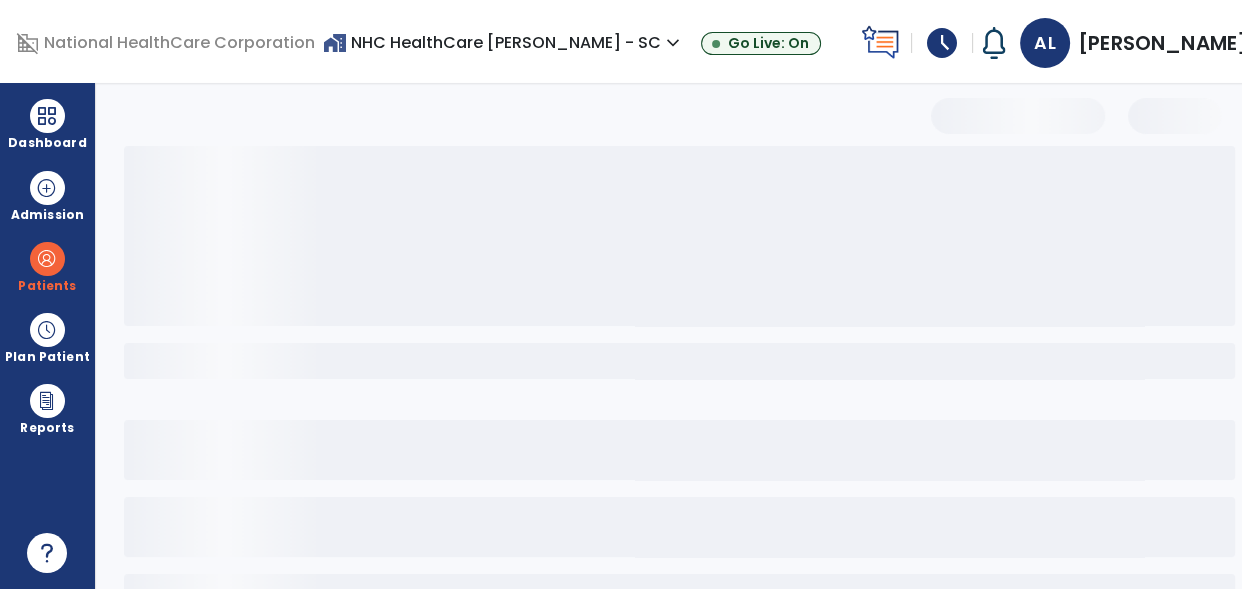 select on "***" 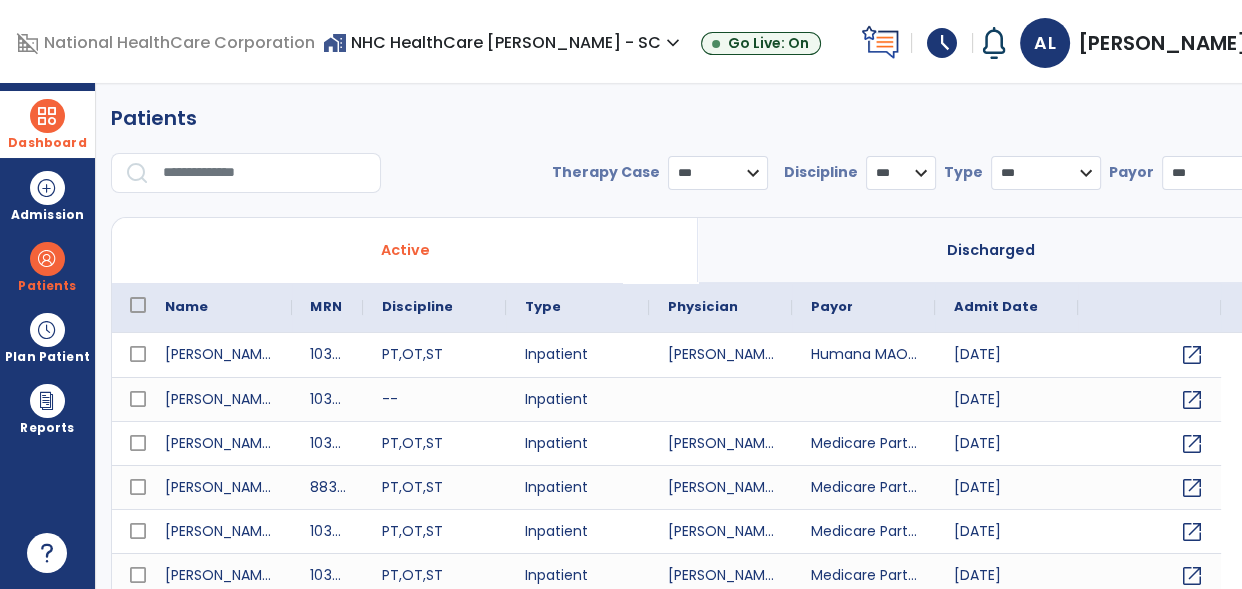 click on "Dashboard" at bounding box center [47, 124] 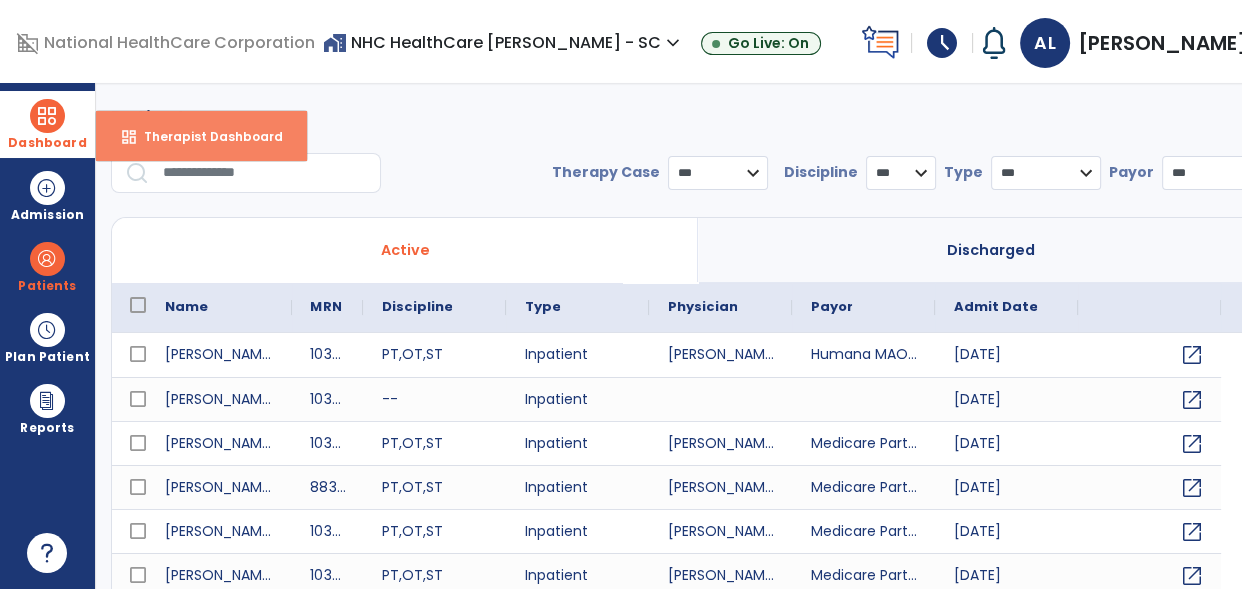 click on "dashboard" at bounding box center [129, 137] 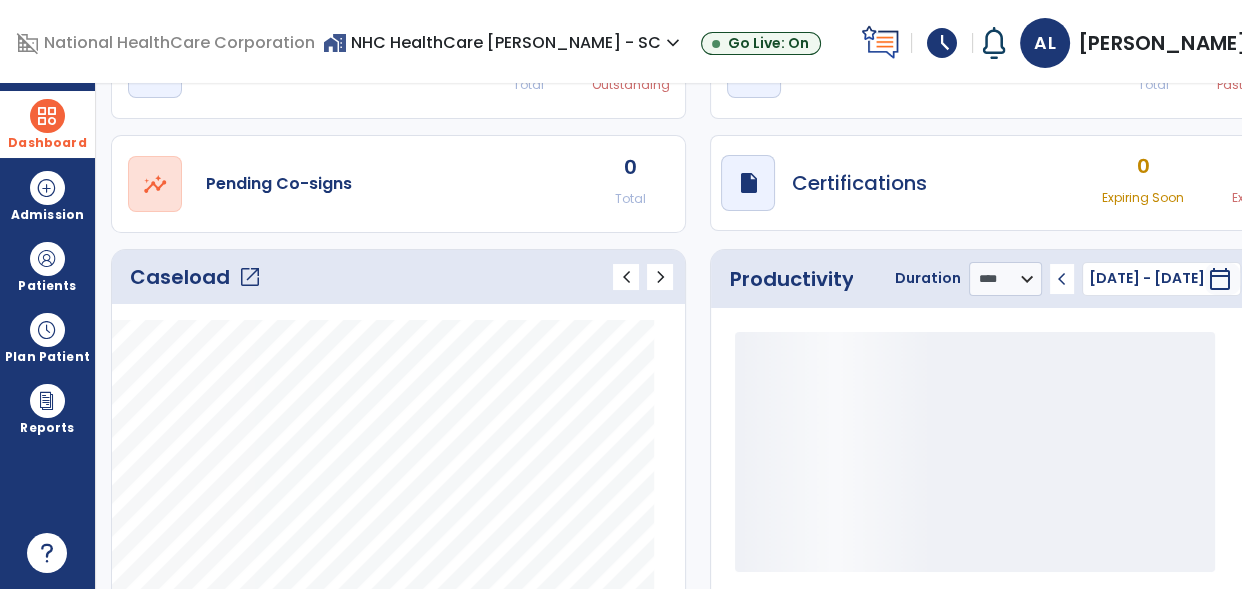 click on "open_in_new" 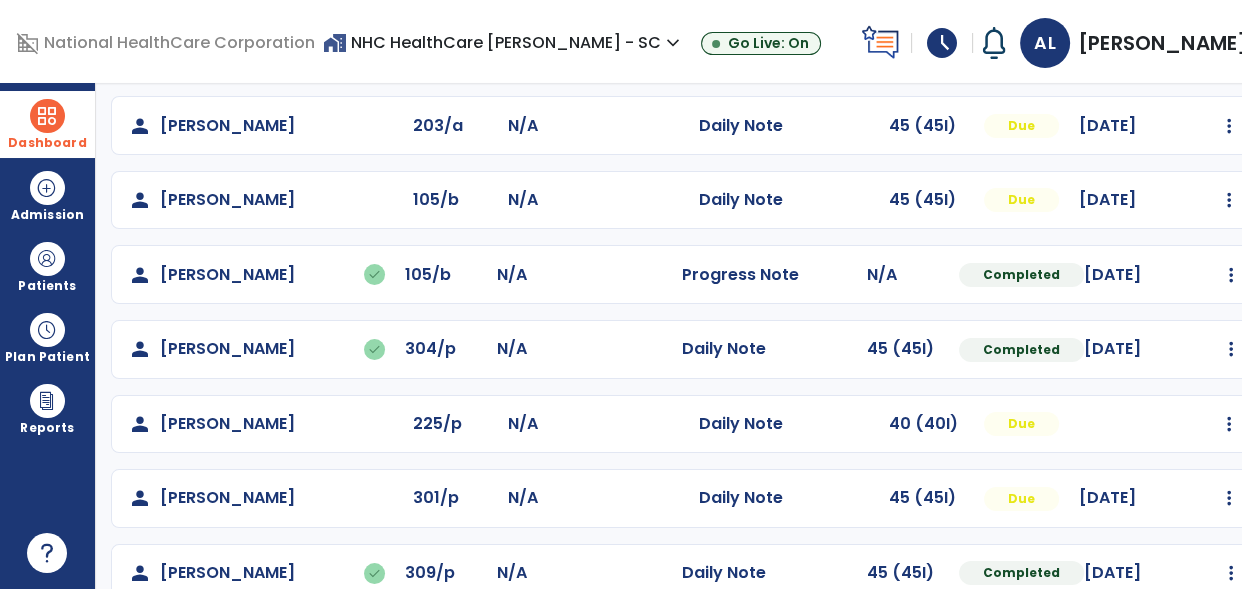 scroll, scrollTop: 224, scrollLeft: 0, axis: vertical 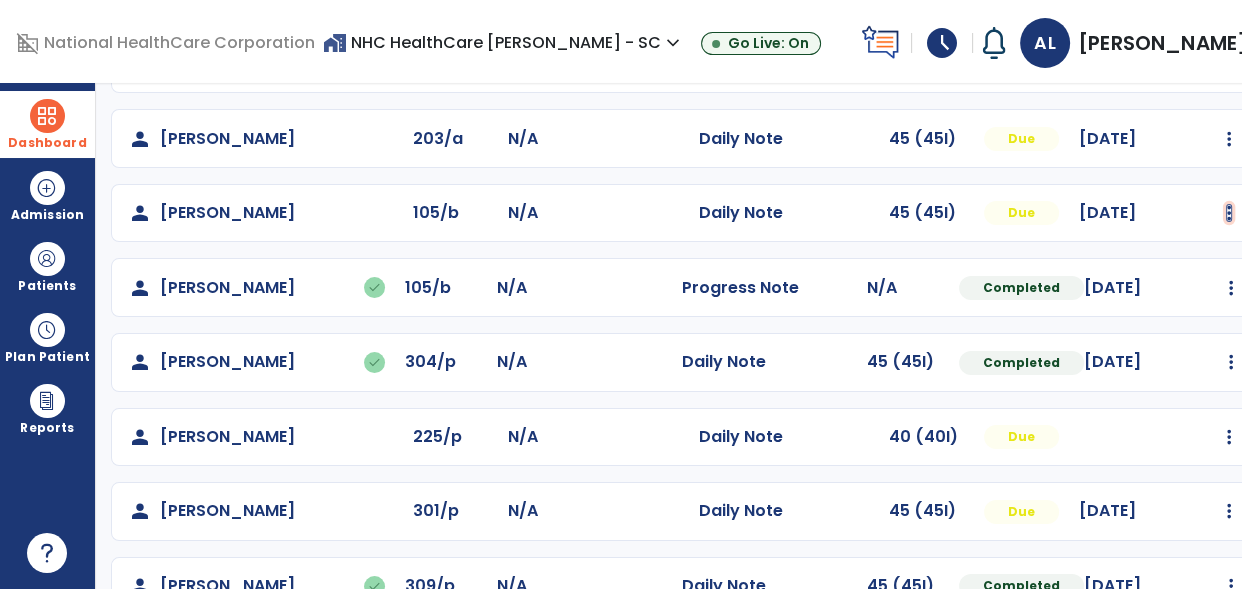 click at bounding box center (1229, 64) 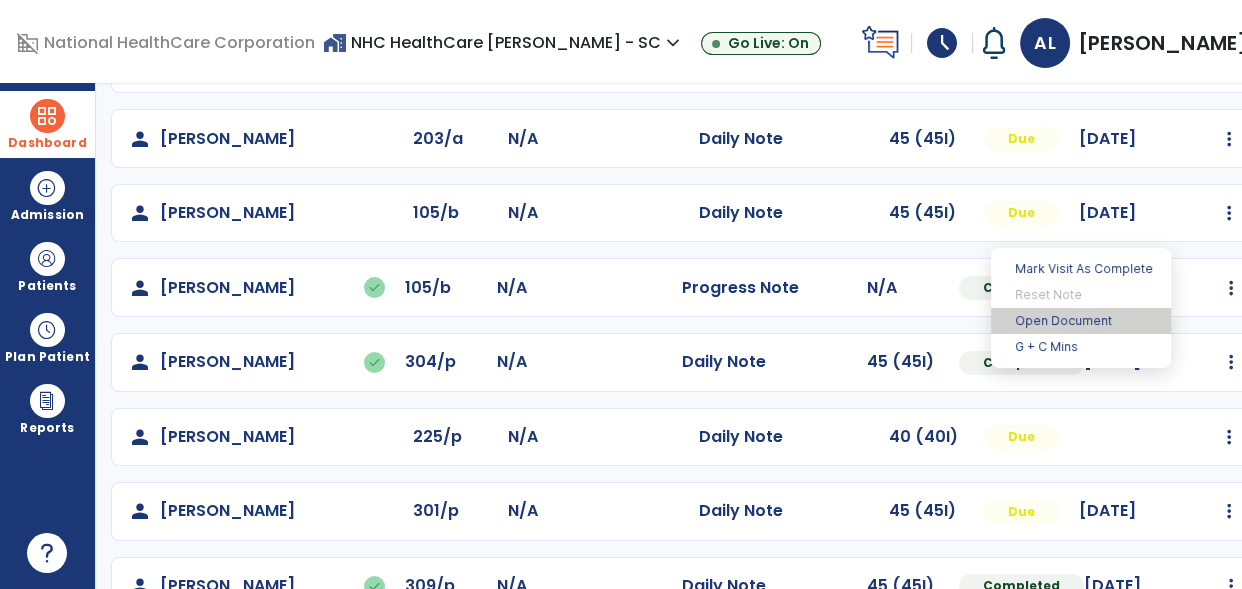 click on "Open Document" at bounding box center [1081, 321] 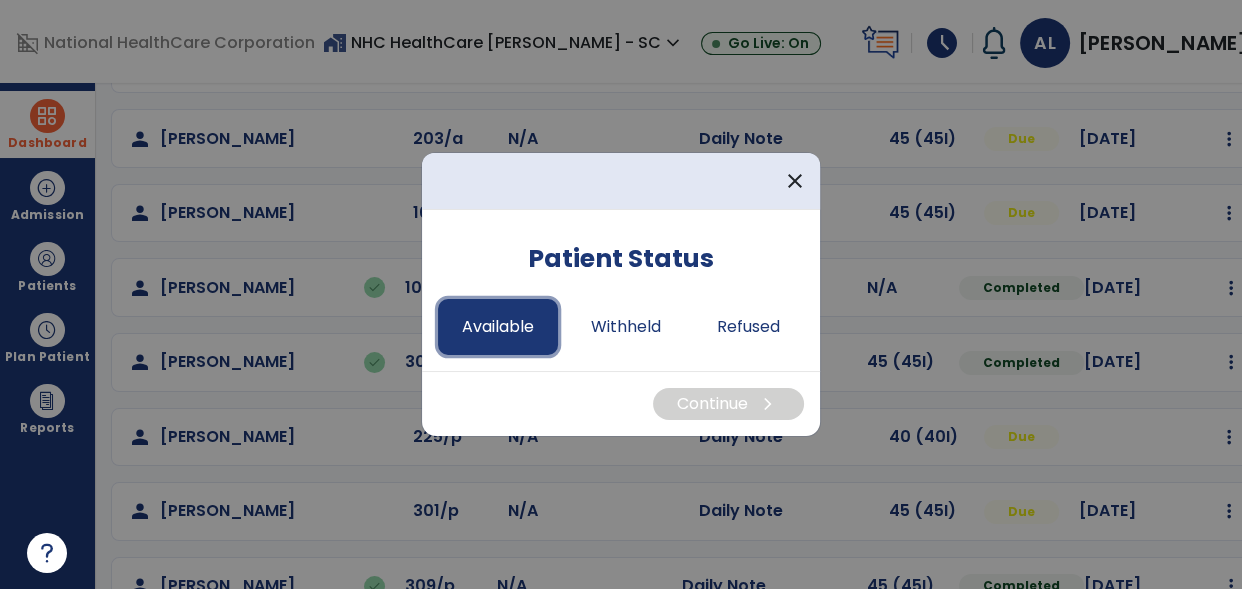 click on "Available" at bounding box center (498, 327) 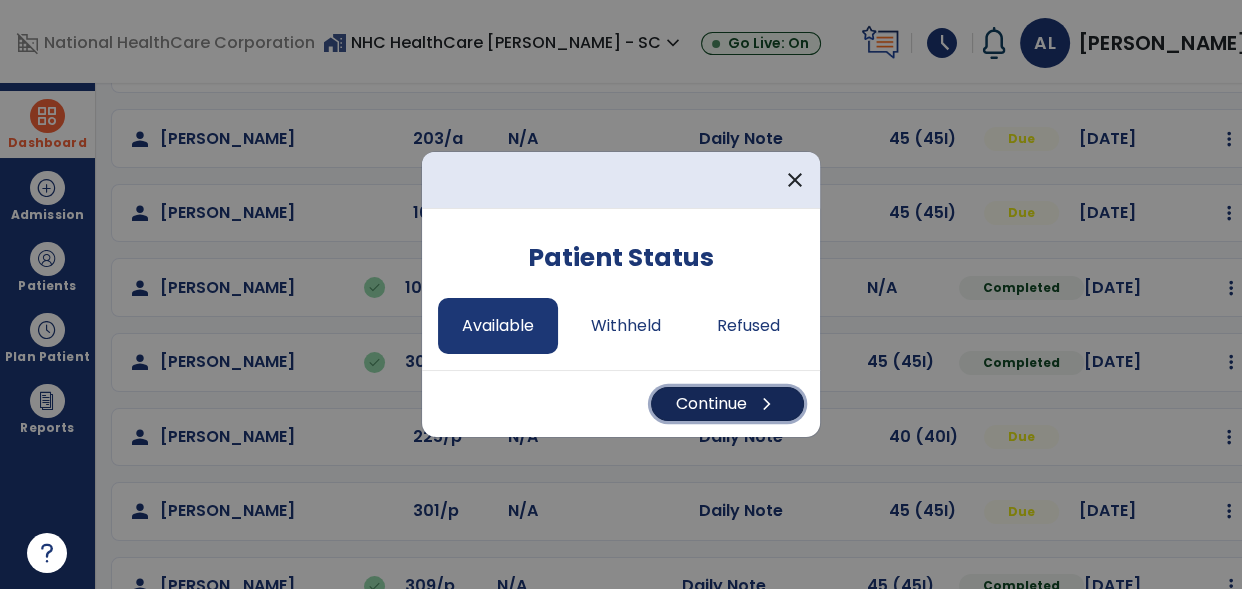 click on "Continue   chevron_right" at bounding box center (727, 404) 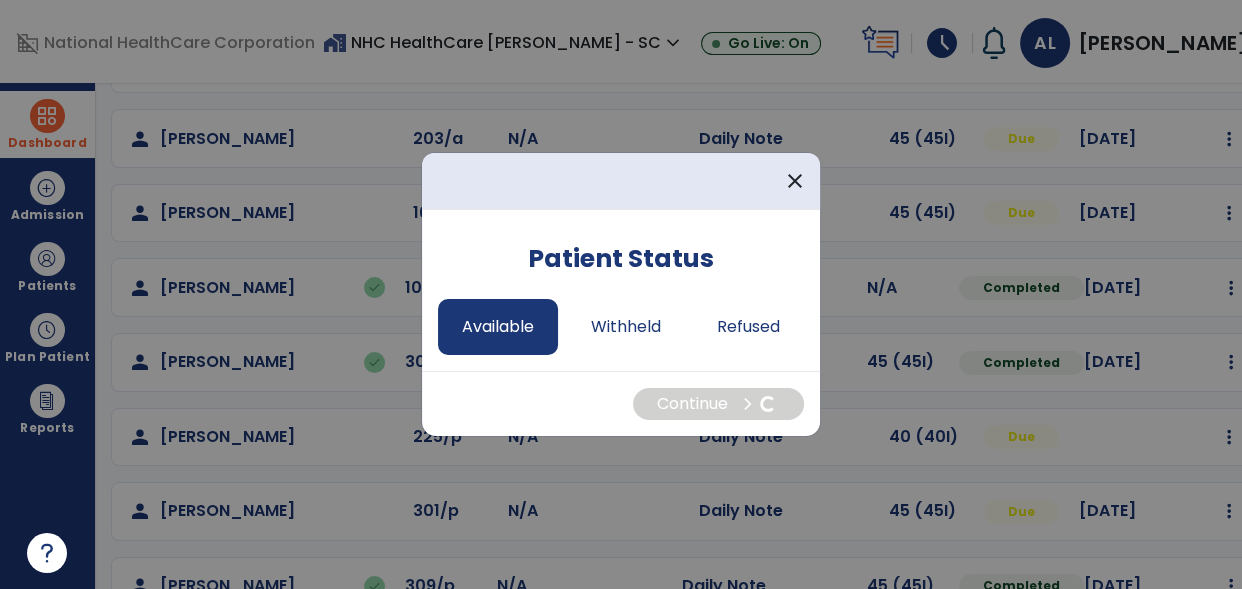 select on "*" 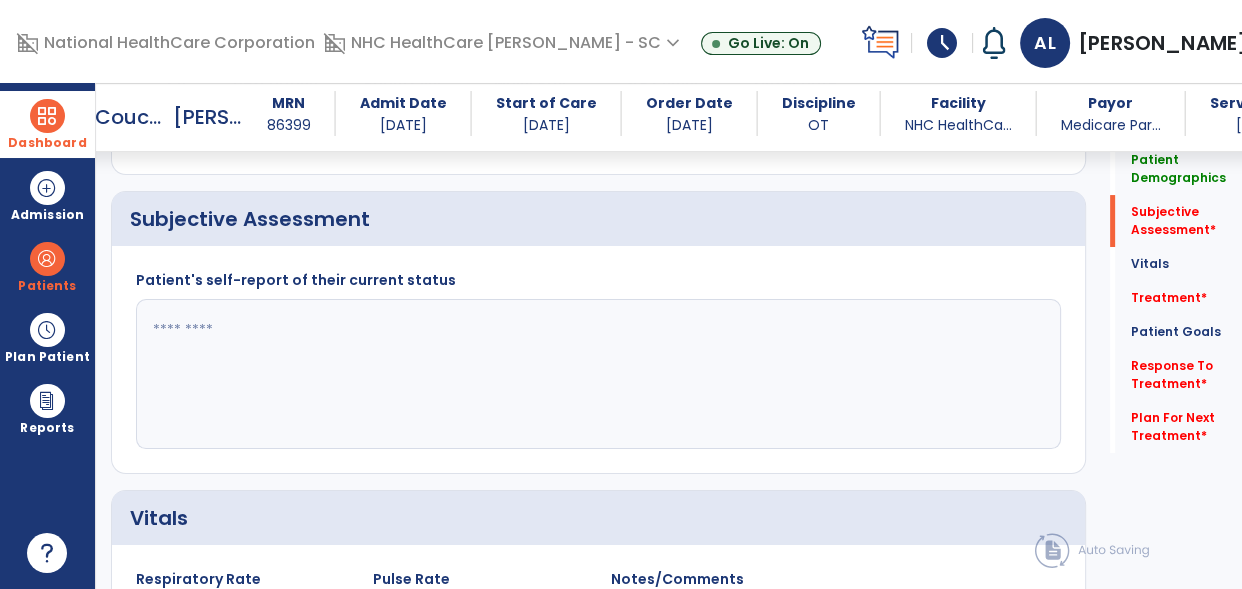 scroll, scrollTop: 338, scrollLeft: 0, axis: vertical 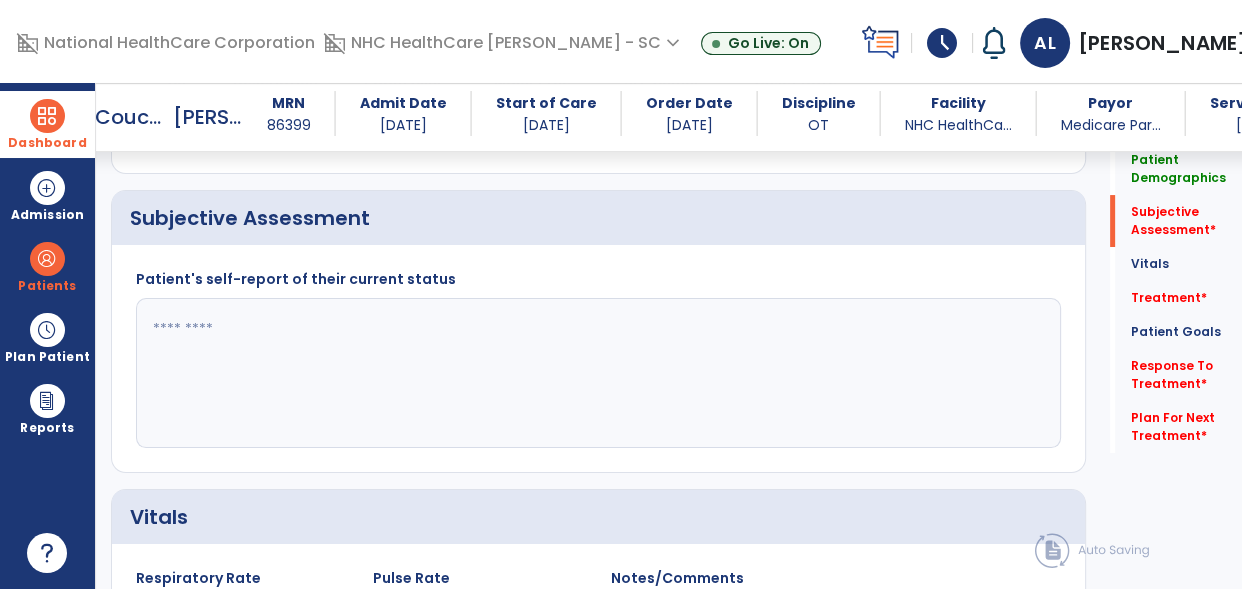 drag, startPoint x: 453, startPoint y: 439, endPoint x: 284, endPoint y: 415, distance: 170.69563 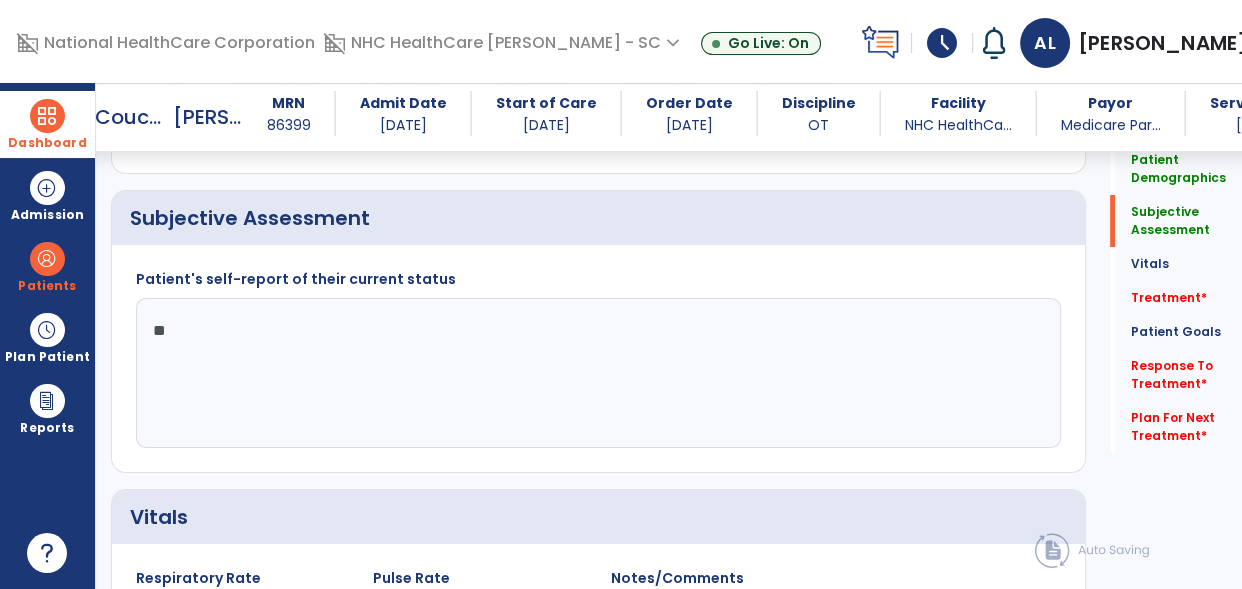type on "*" 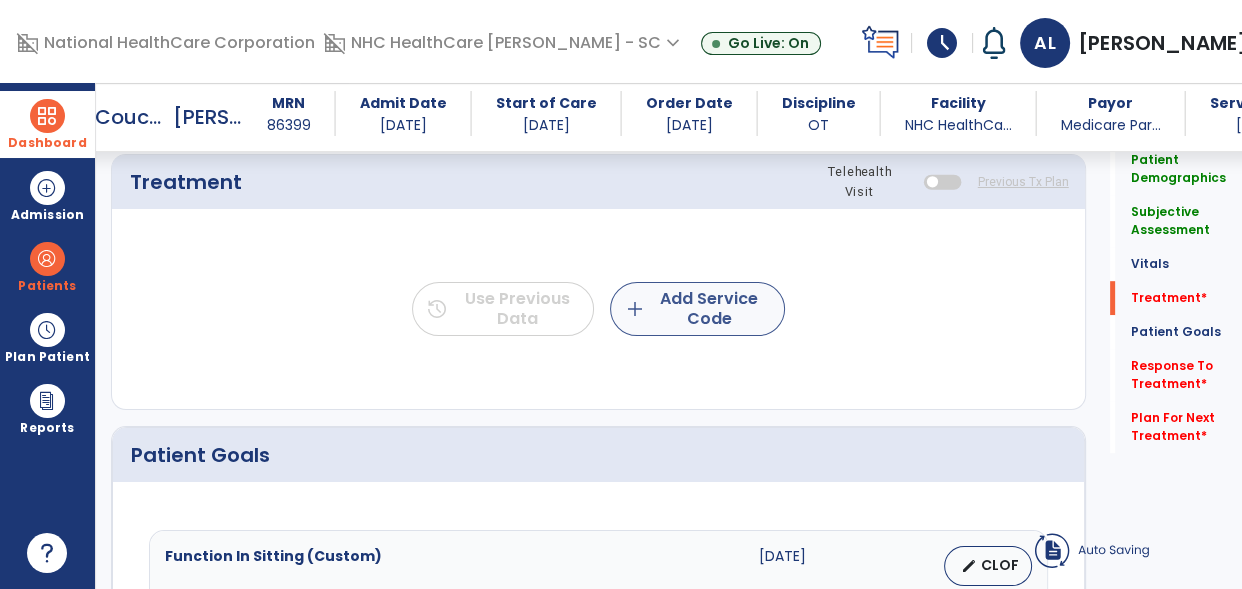 type on "**********" 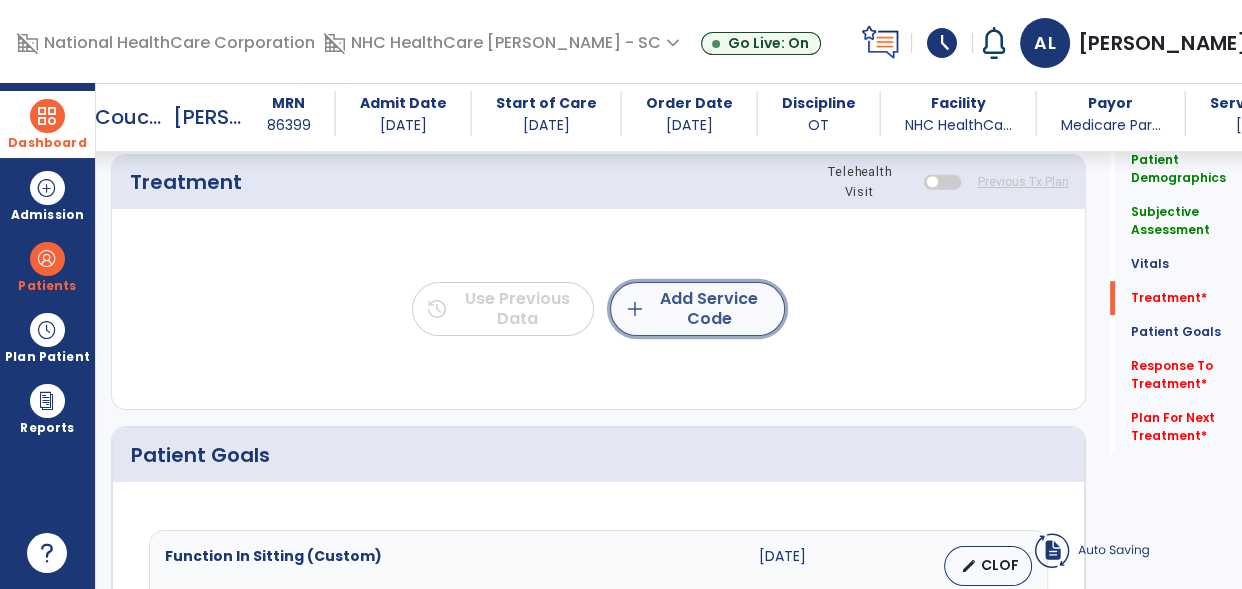 click on "add  Add Service Code" 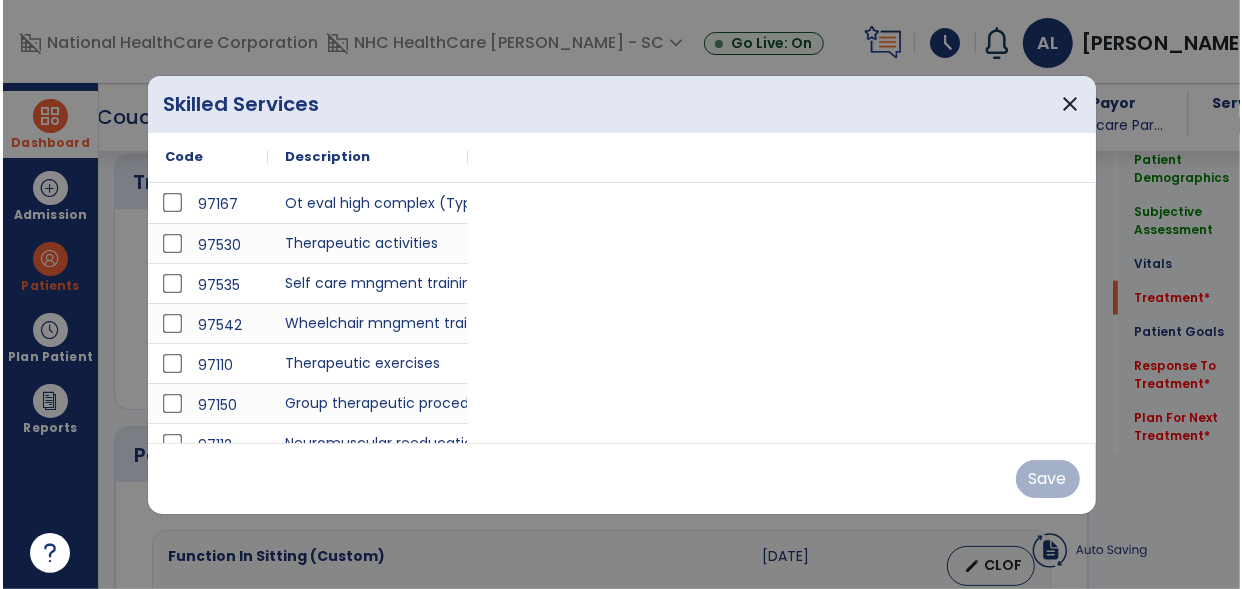 scroll, scrollTop: 1095, scrollLeft: 0, axis: vertical 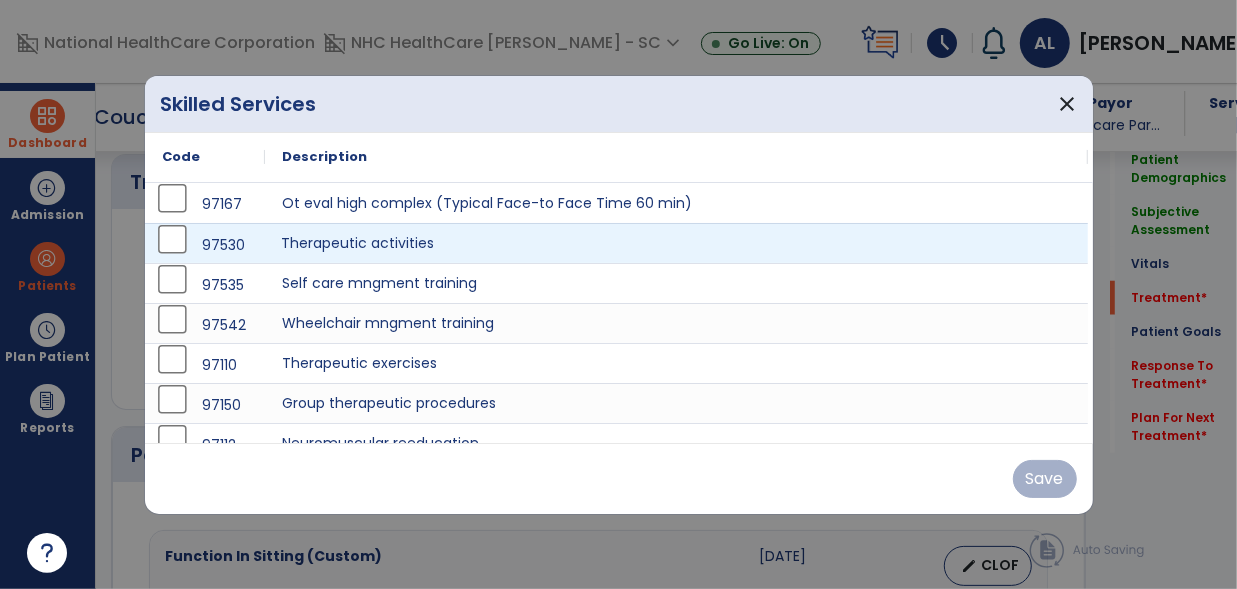 click on "Therapeutic activities" at bounding box center [676, 243] 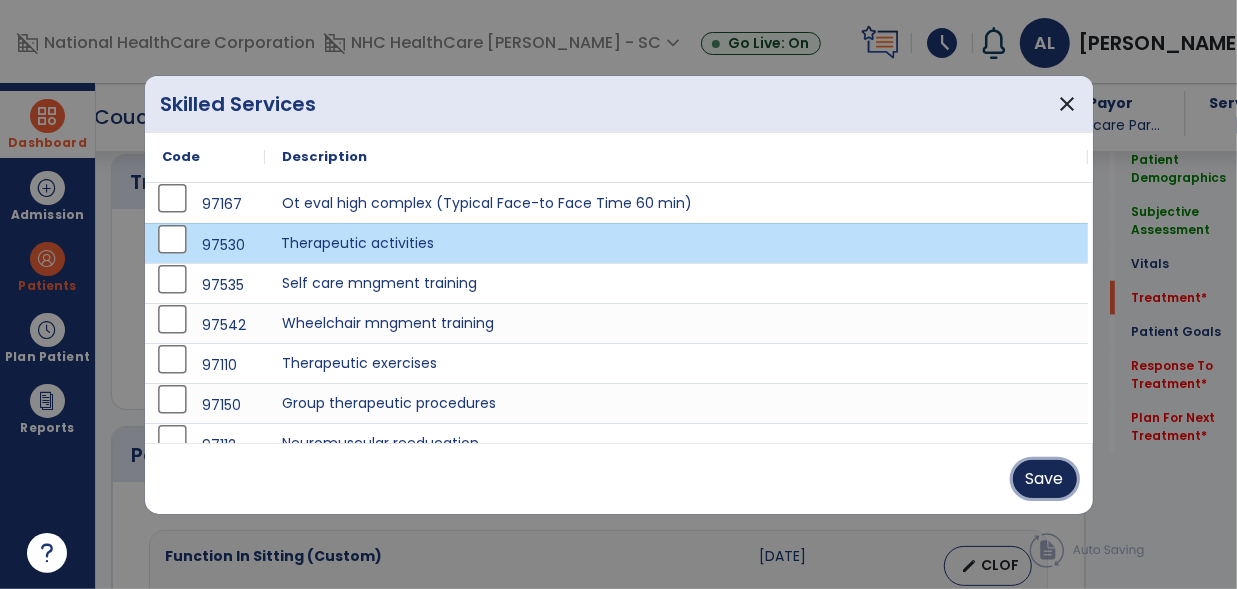 click on "Save" at bounding box center (1045, 479) 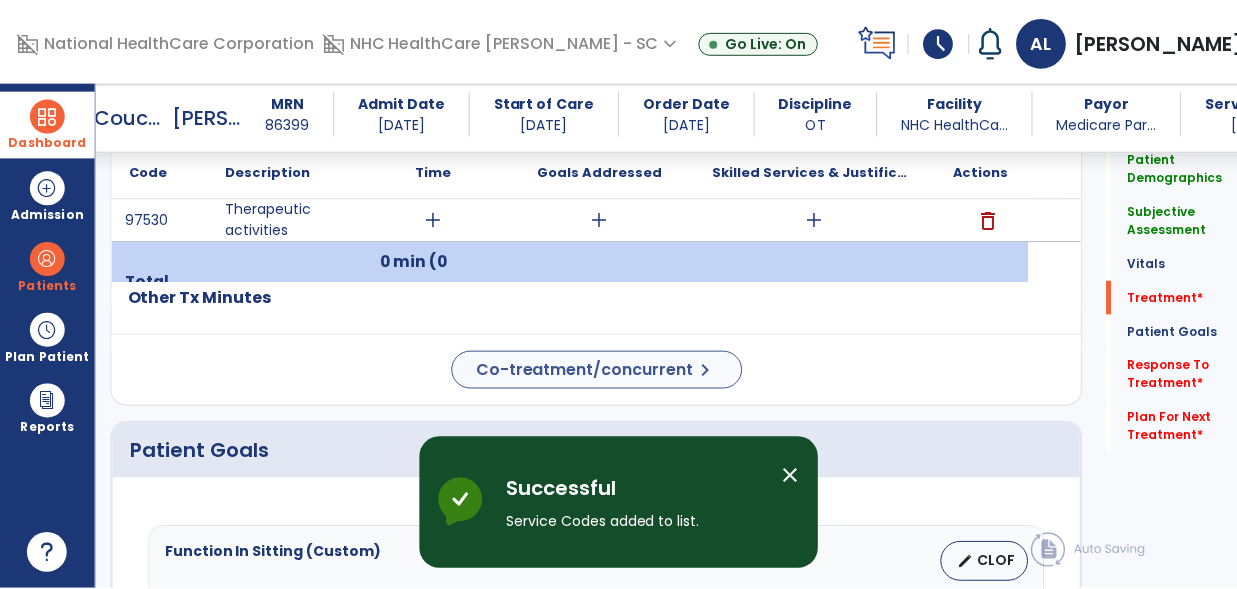 scroll, scrollTop: 1161, scrollLeft: 0, axis: vertical 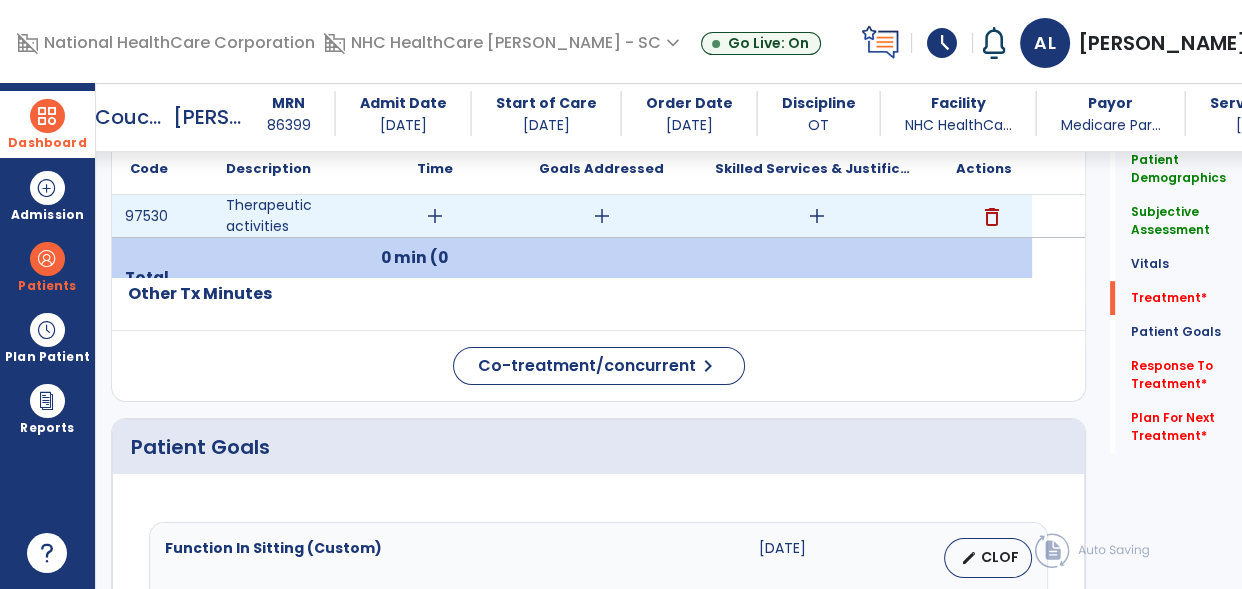 click on "add" at bounding box center [817, 216] 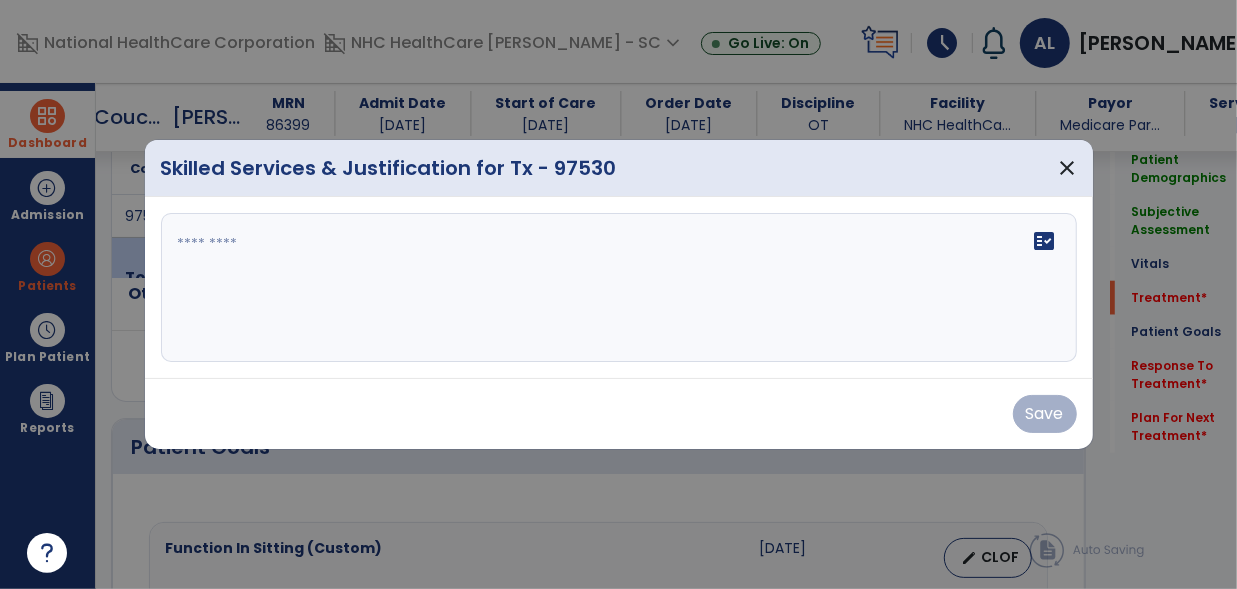scroll, scrollTop: 1161, scrollLeft: 0, axis: vertical 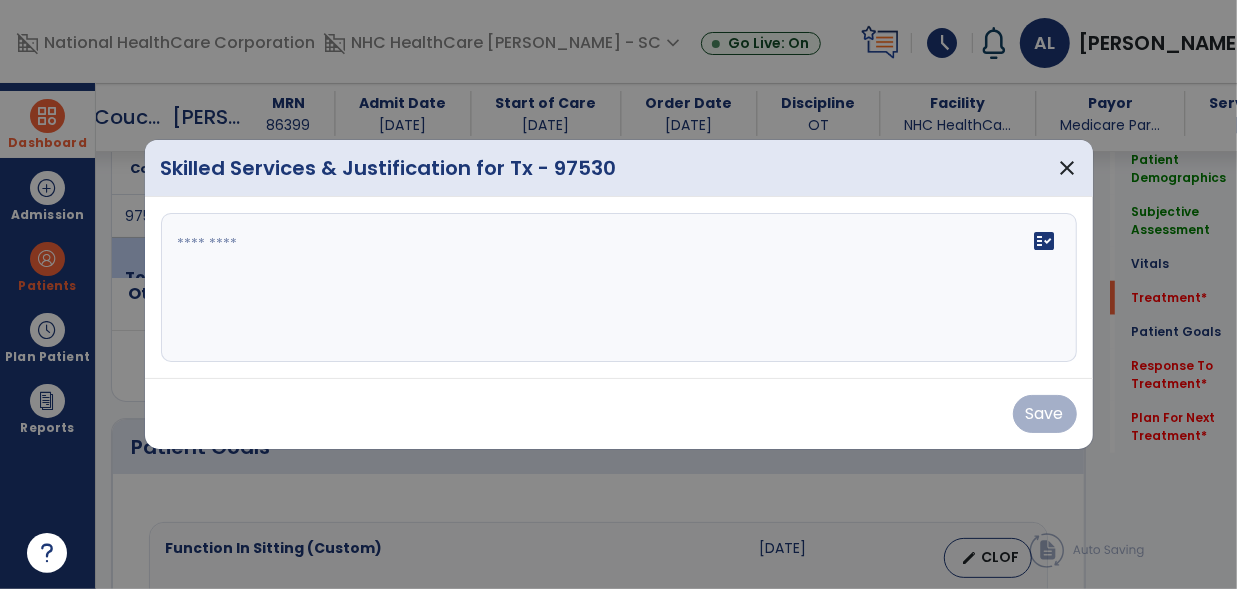 click on "fact_check" at bounding box center [619, 288] 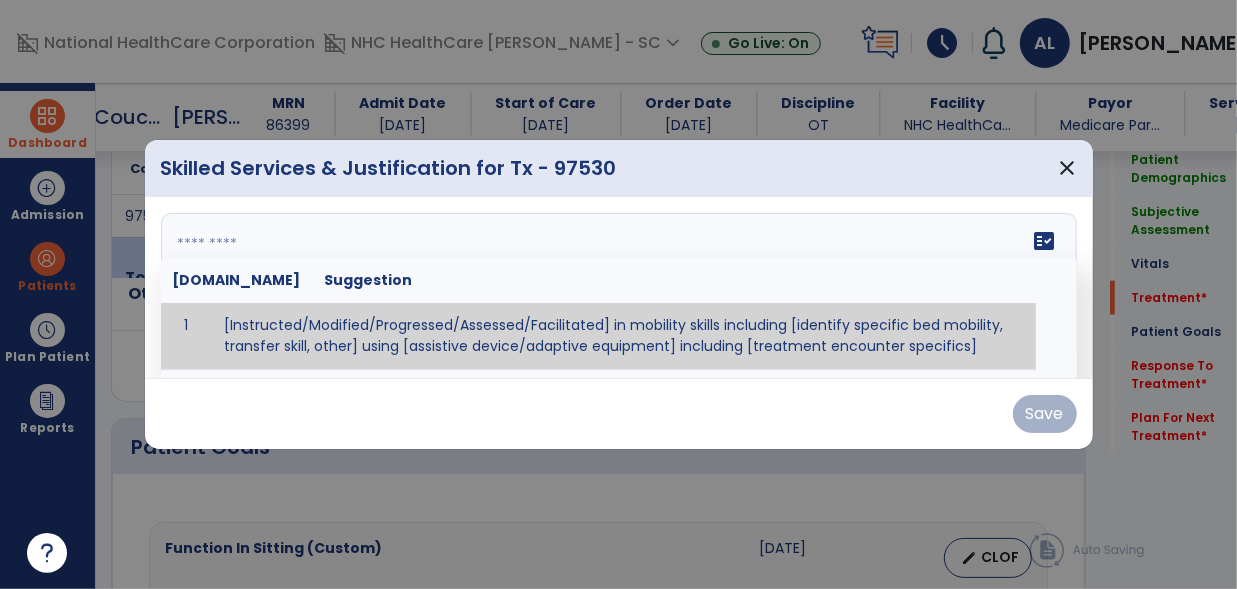 paste on "**********" 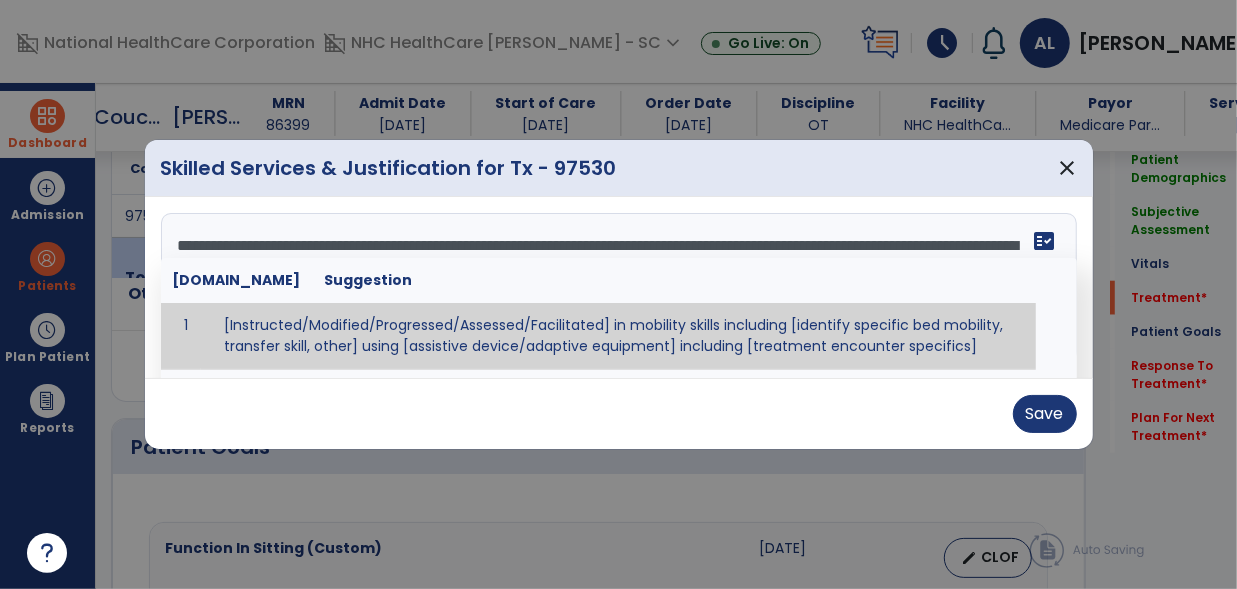 scroll, scrollTop: 15, scrollLeft: 0, axis: vertical 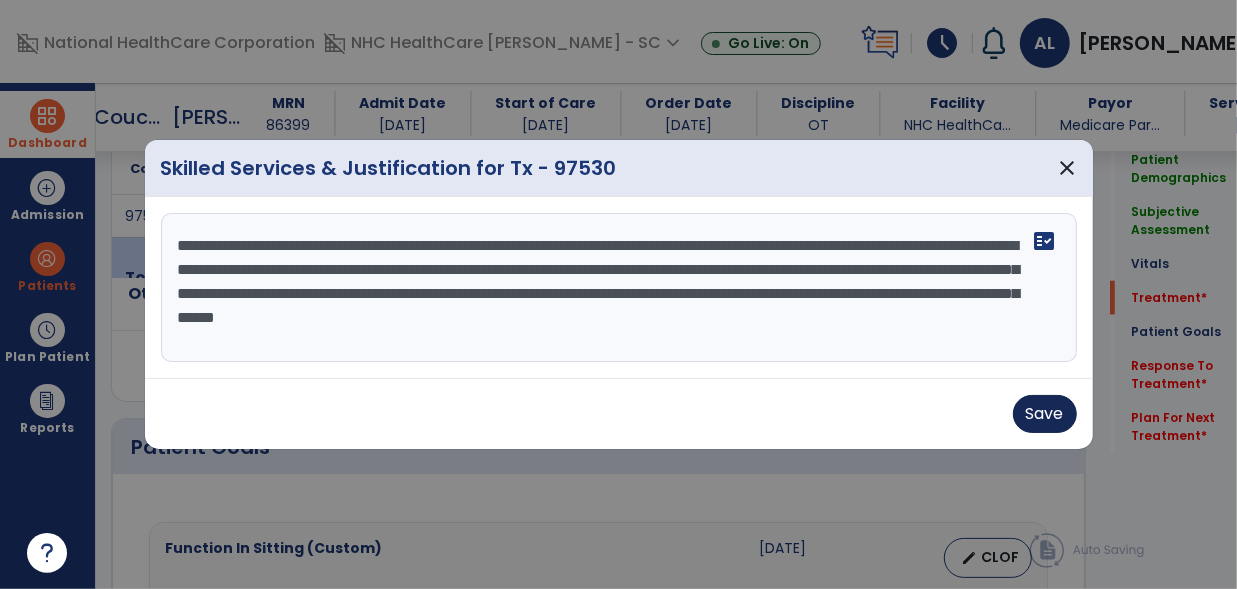 type on "**********" 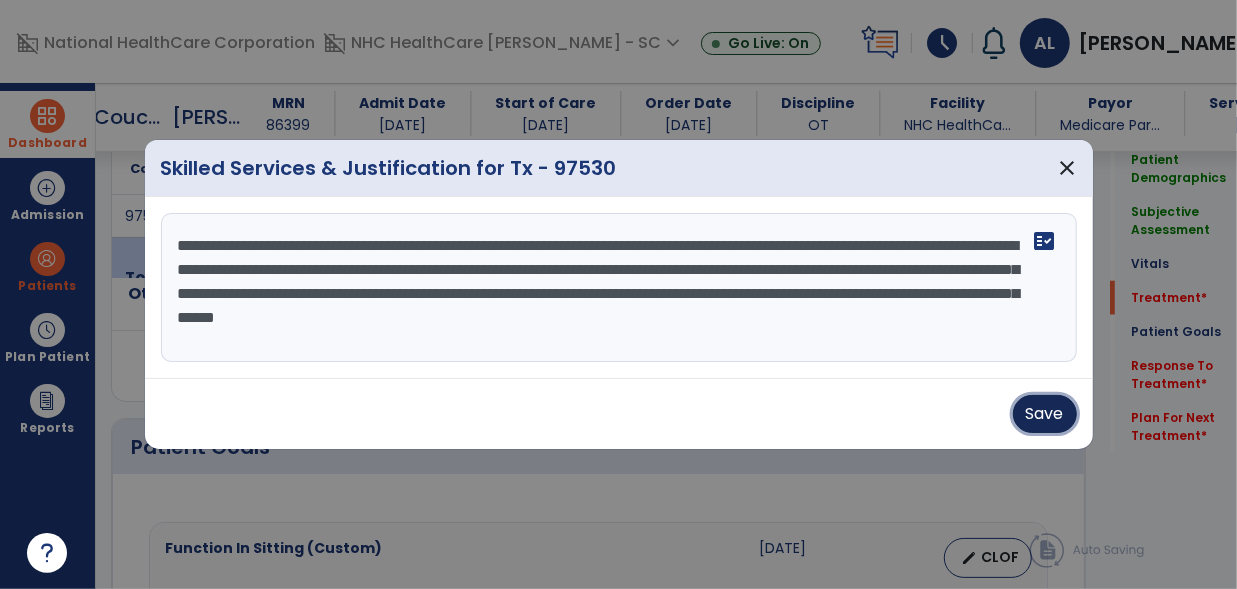 click on "Save" at bounding box center [1045, 414] 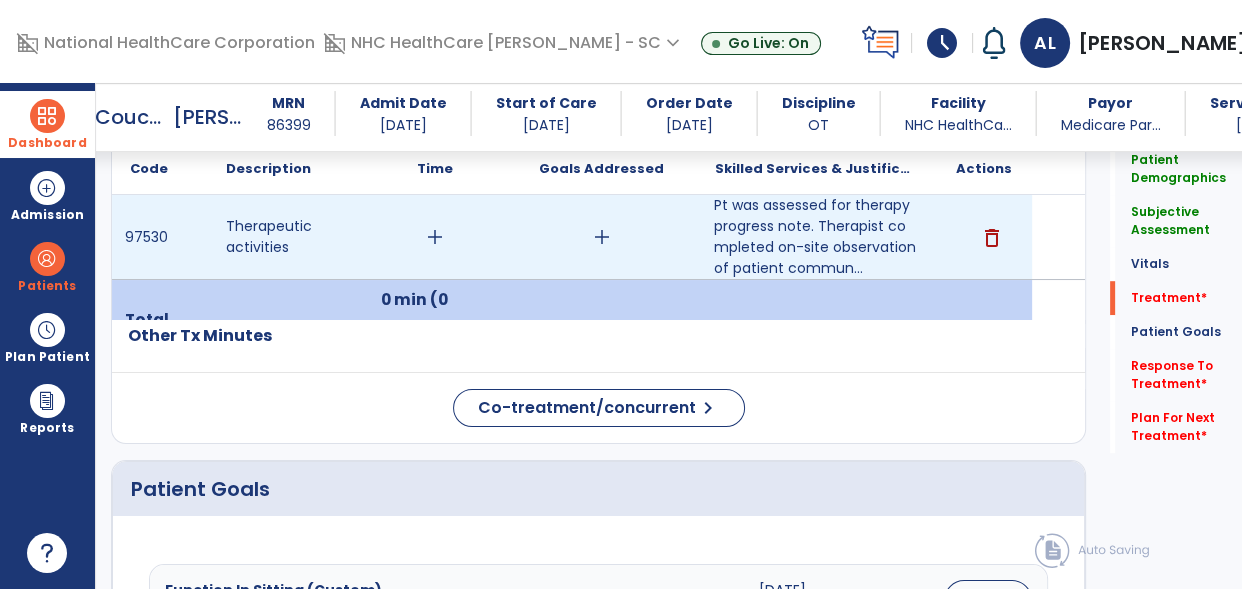click on "add" at bounding box center (435, 237) 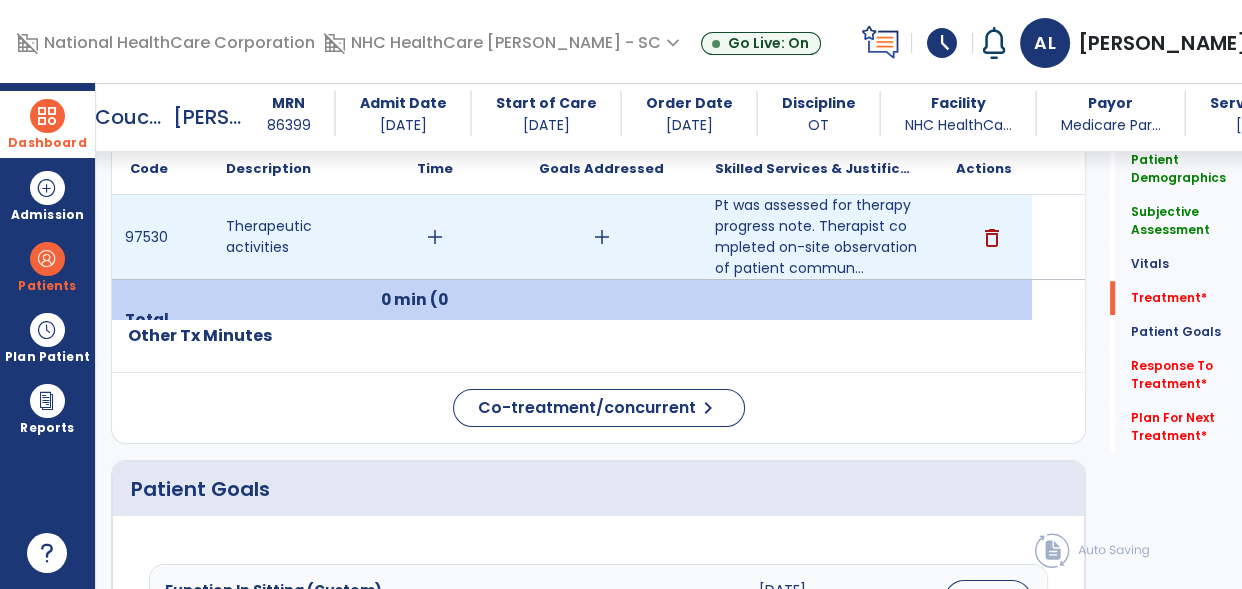click on "add" at bounding box center (435, 237) 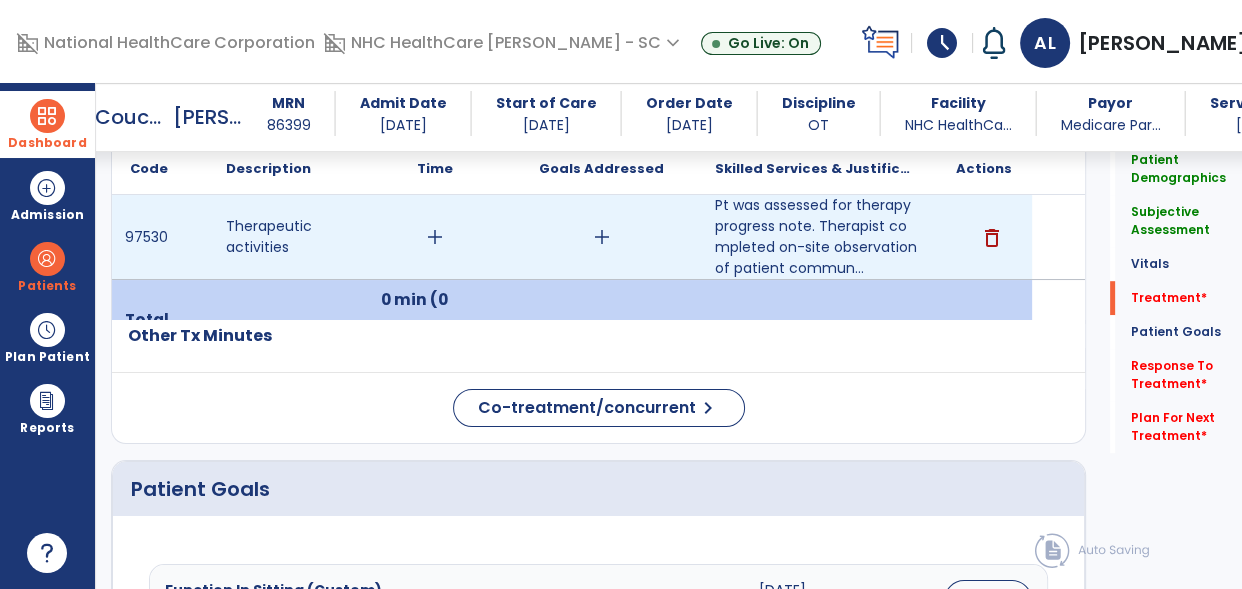 drag, startPoint x: 446, startPoint y: 235, endPoint x: 431, endPoint y: 234, distance: 15.033297 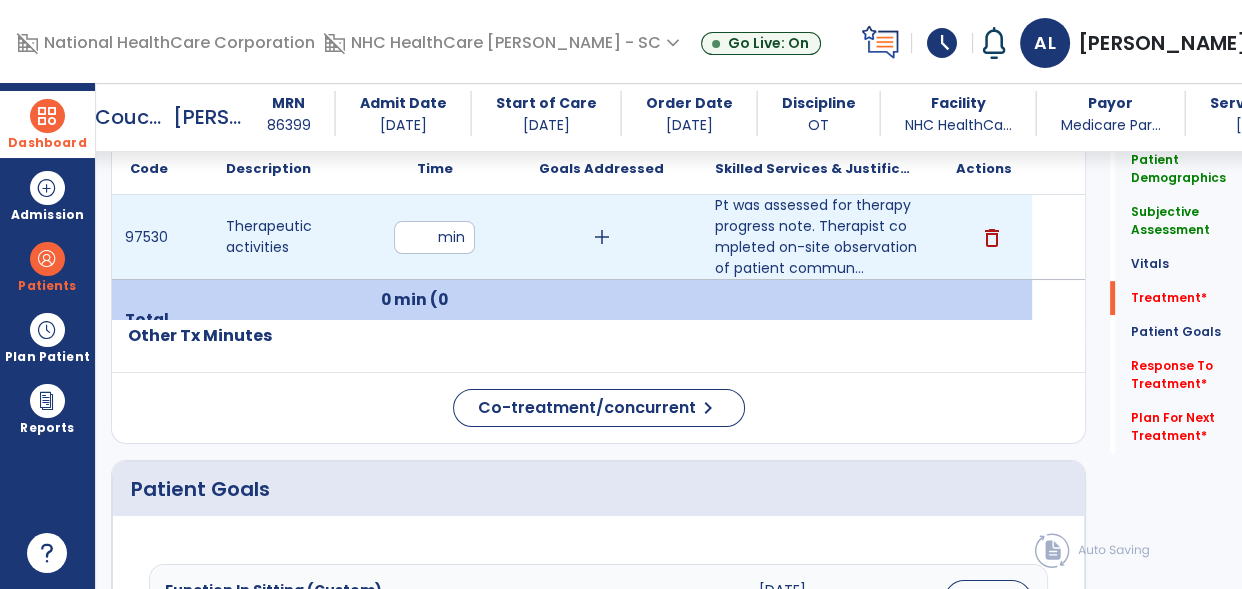 type on "**" 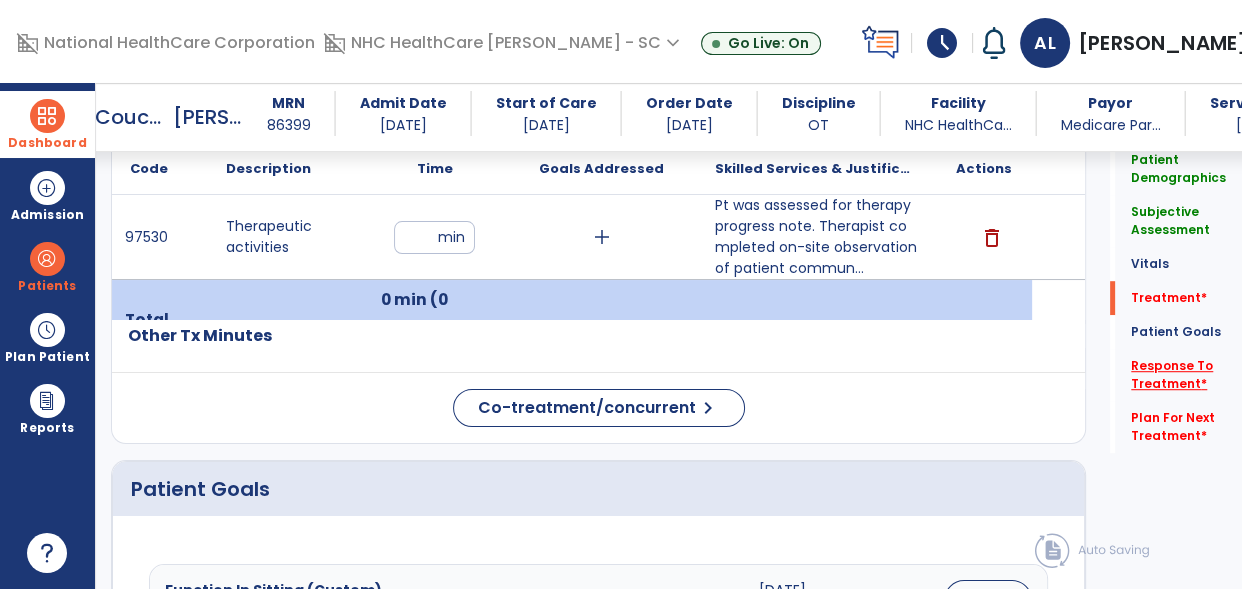 click on "Response To Treatment   *" 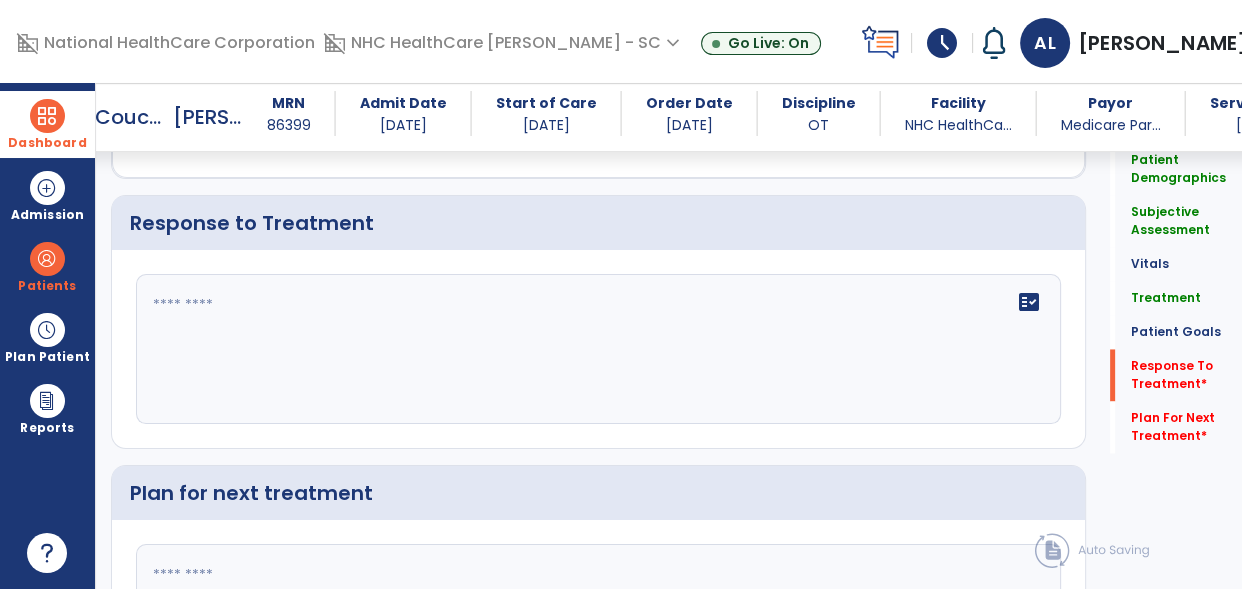 scroll, scrollTop: 2727, scrollLeft: 0, axis: vertical 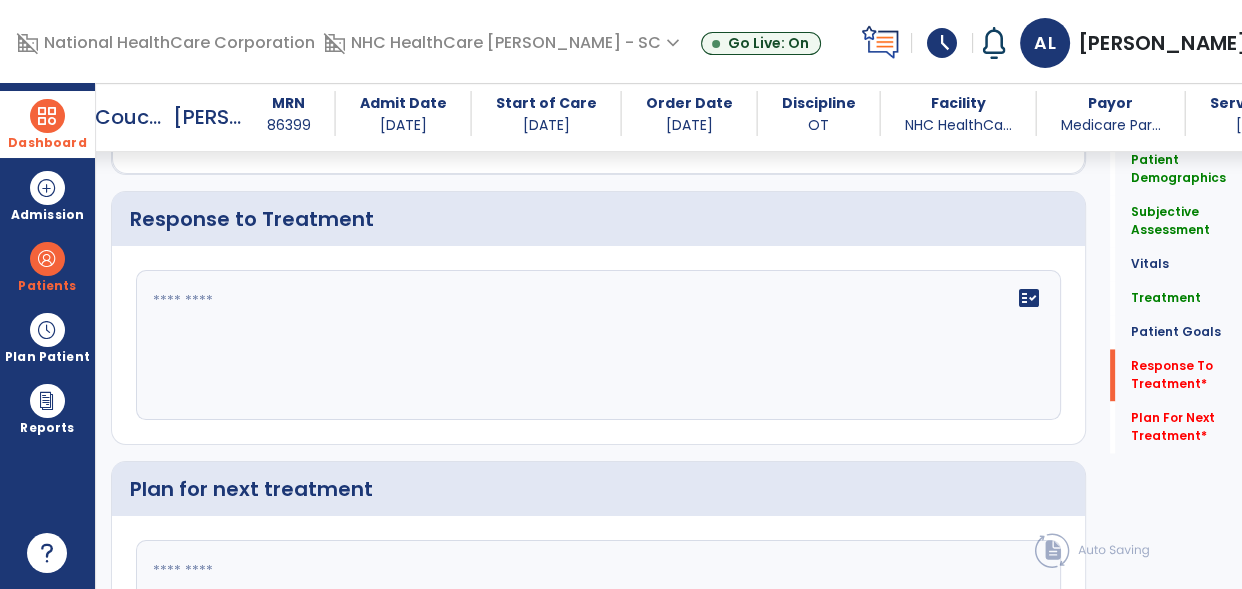 click on "fact_check" 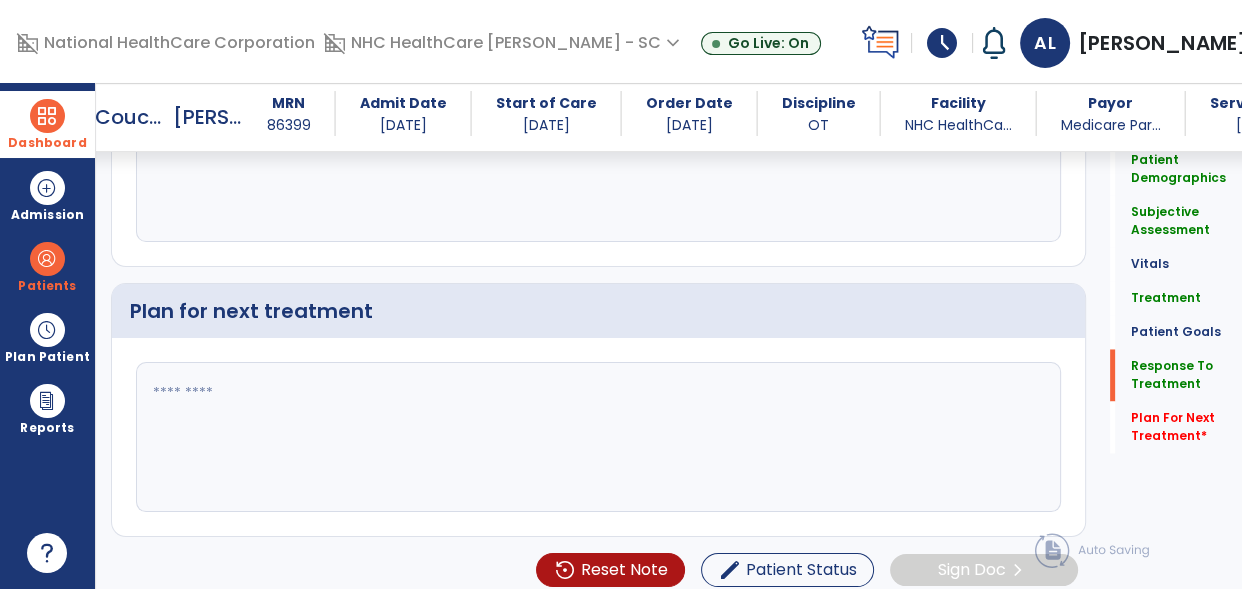 type on "****" 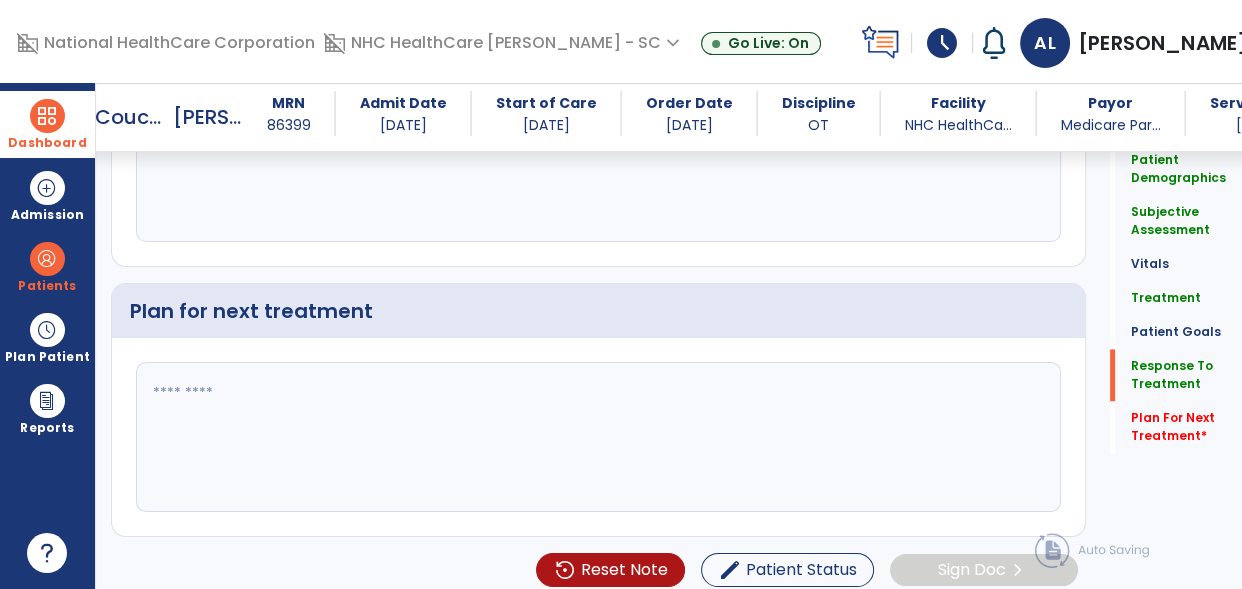 click 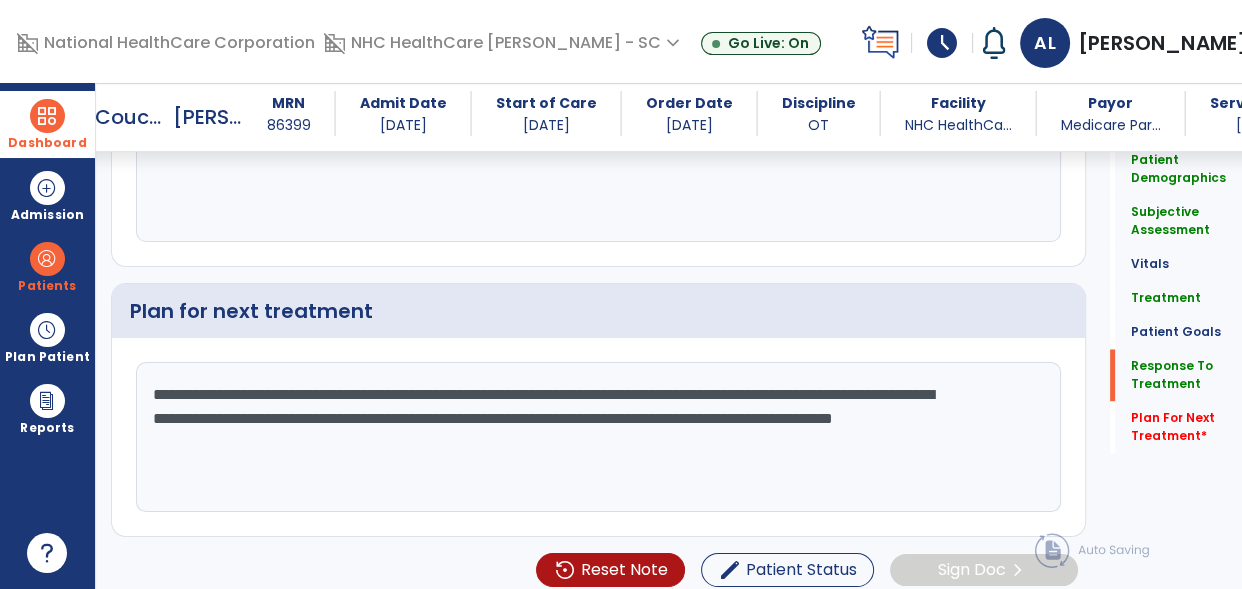 type on "**********" 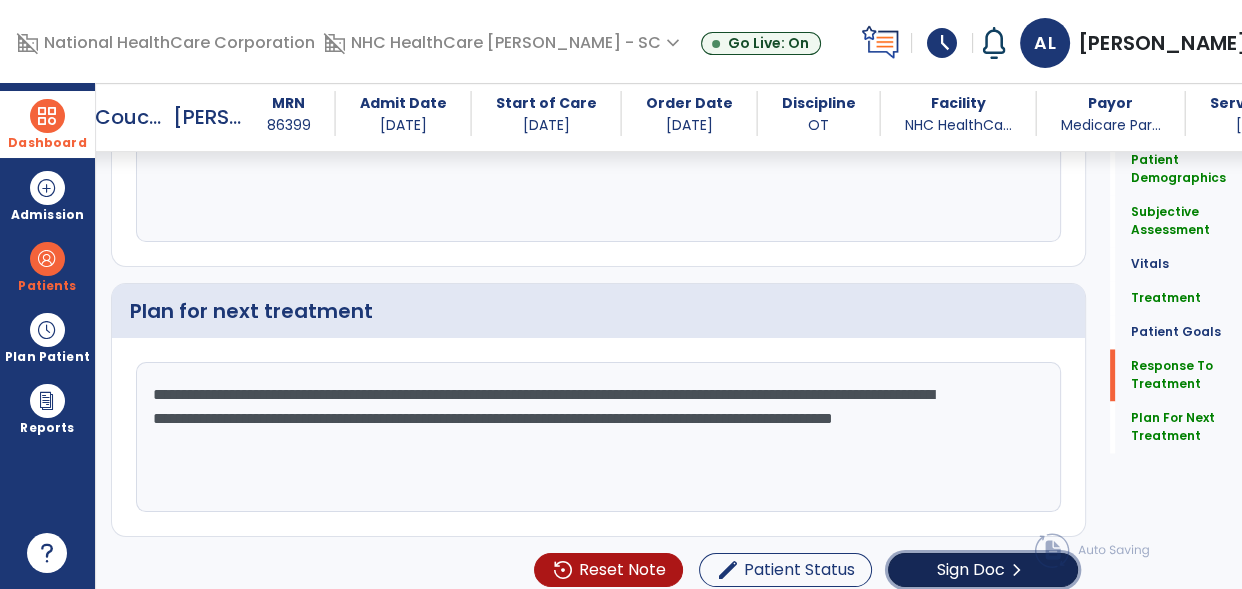 click on "Sign Doc  chevron_right" 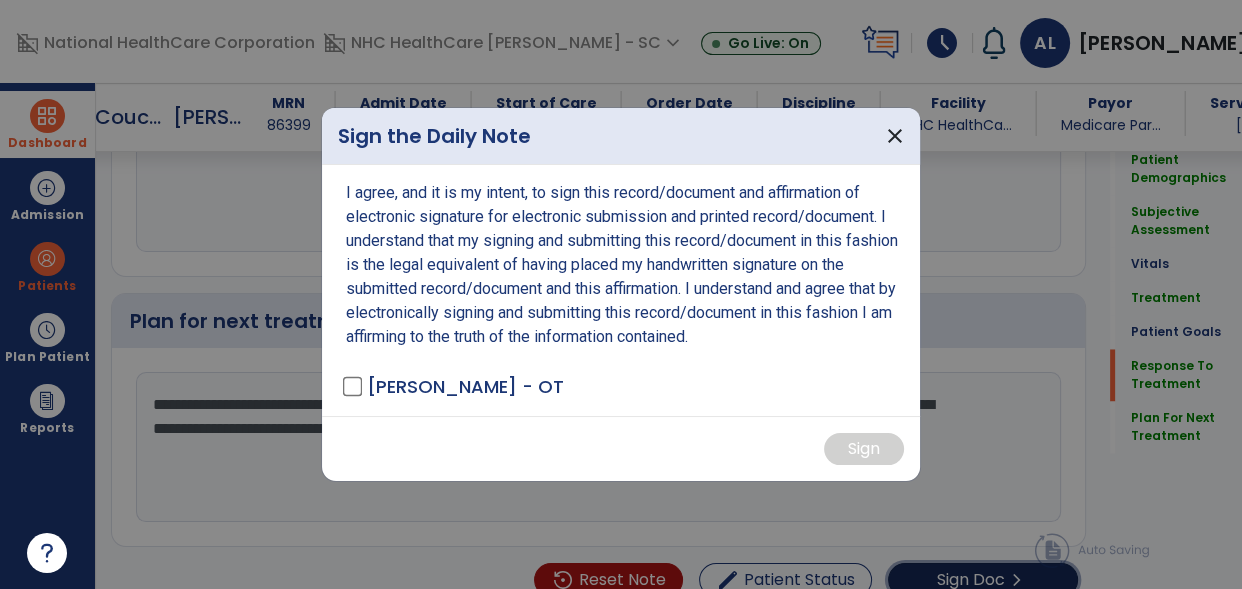 scroll, scrollTop: 2905, scrollLeft: 0, axis: vertical 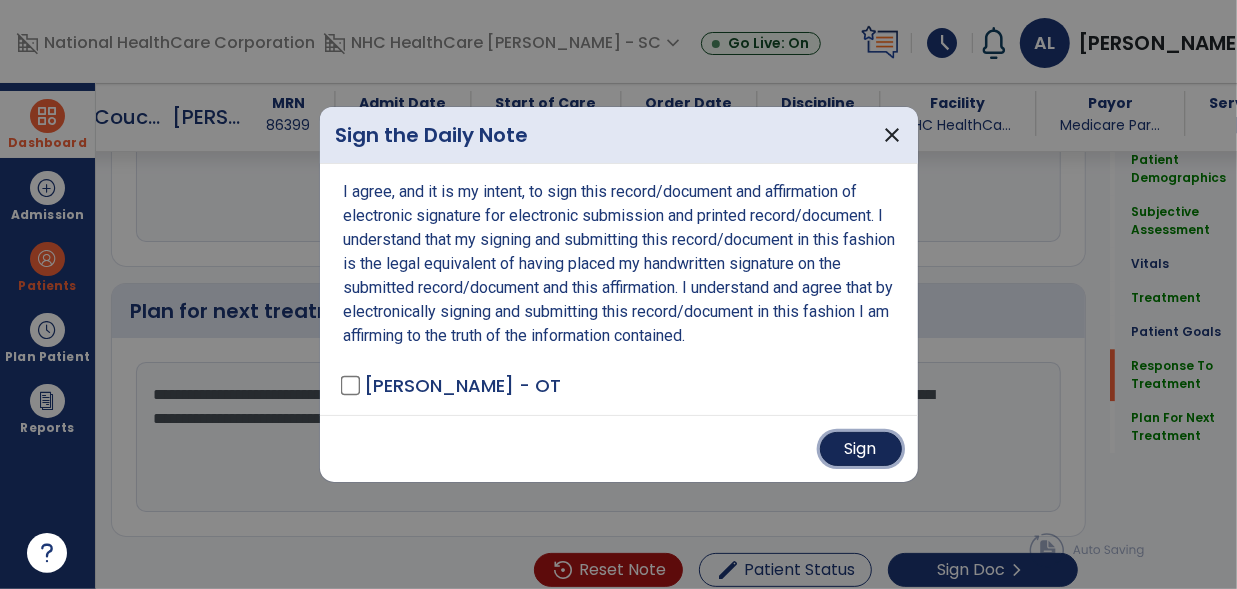click on "Sign" at bounding box center [861, 449] 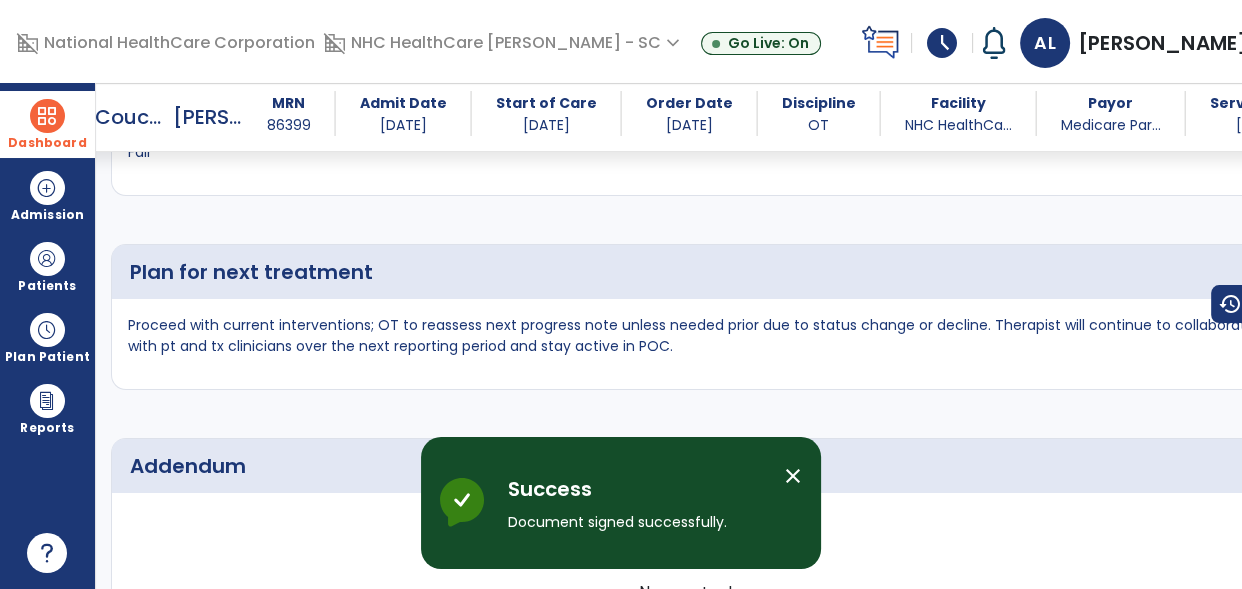 scroll, scrollTop: 4720, scrollLeft: 0, axis: vertical 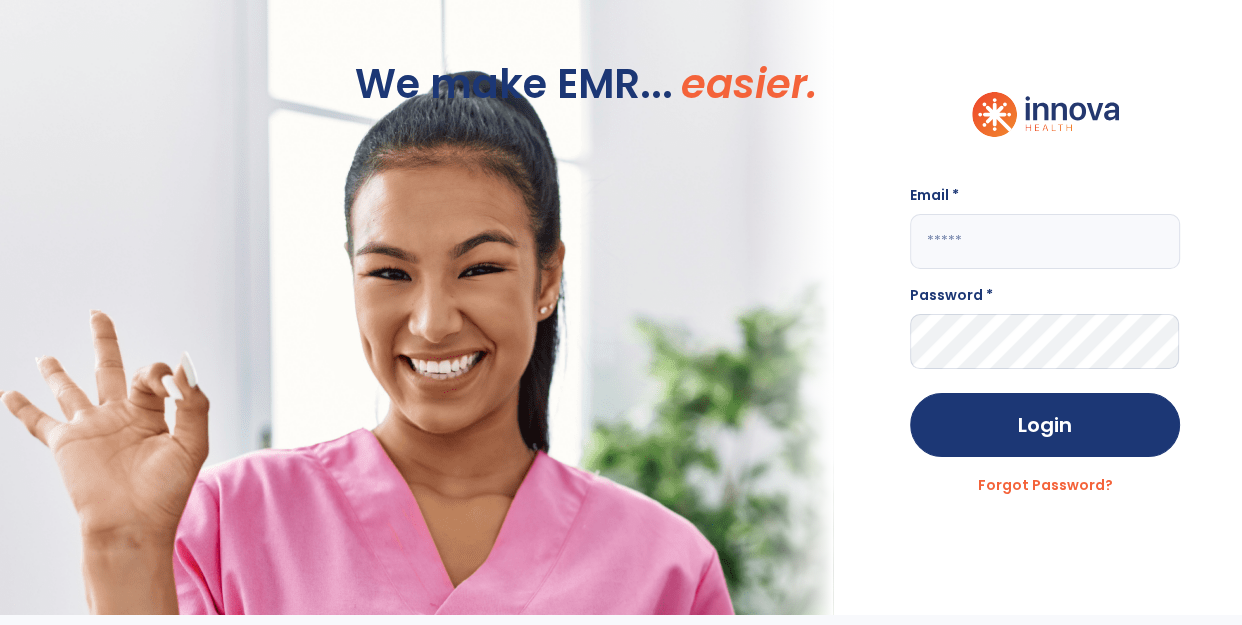 type on "**********" 